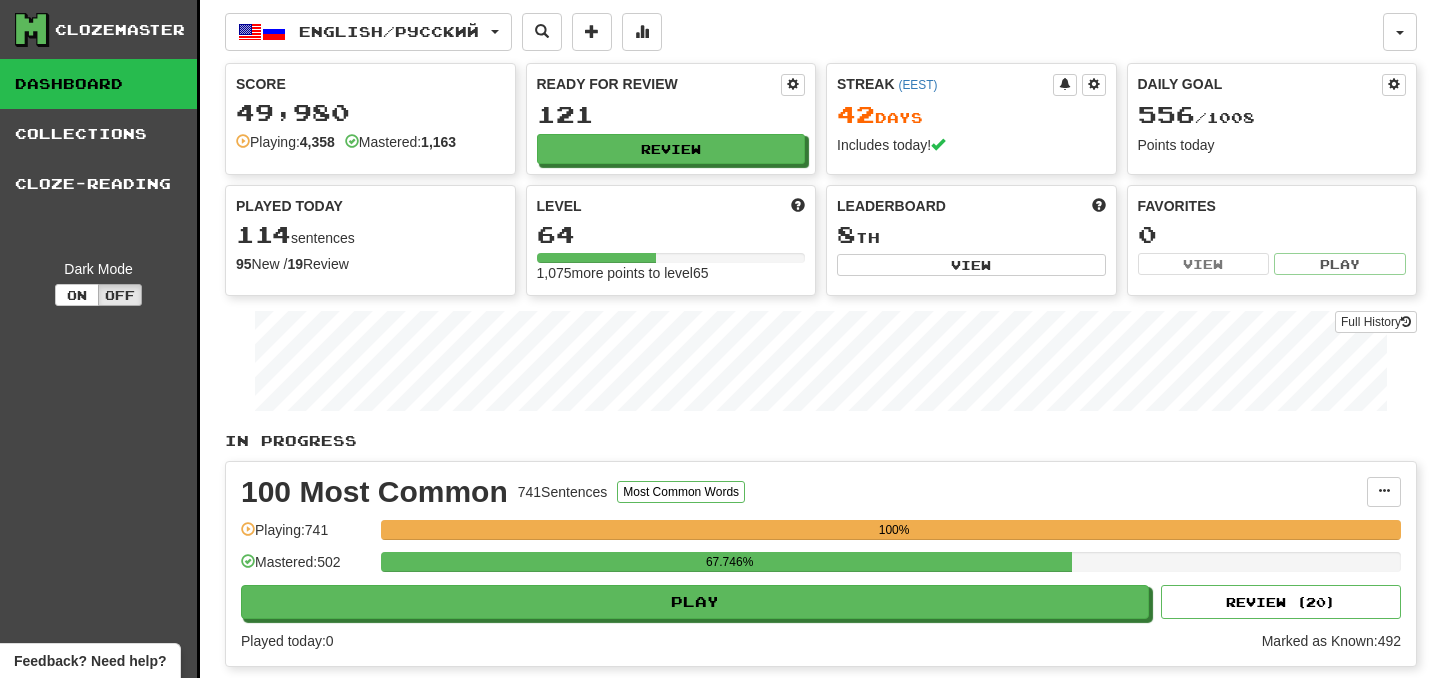 scroll, scrollTop: 0, scrollLeft: 0, axis: both 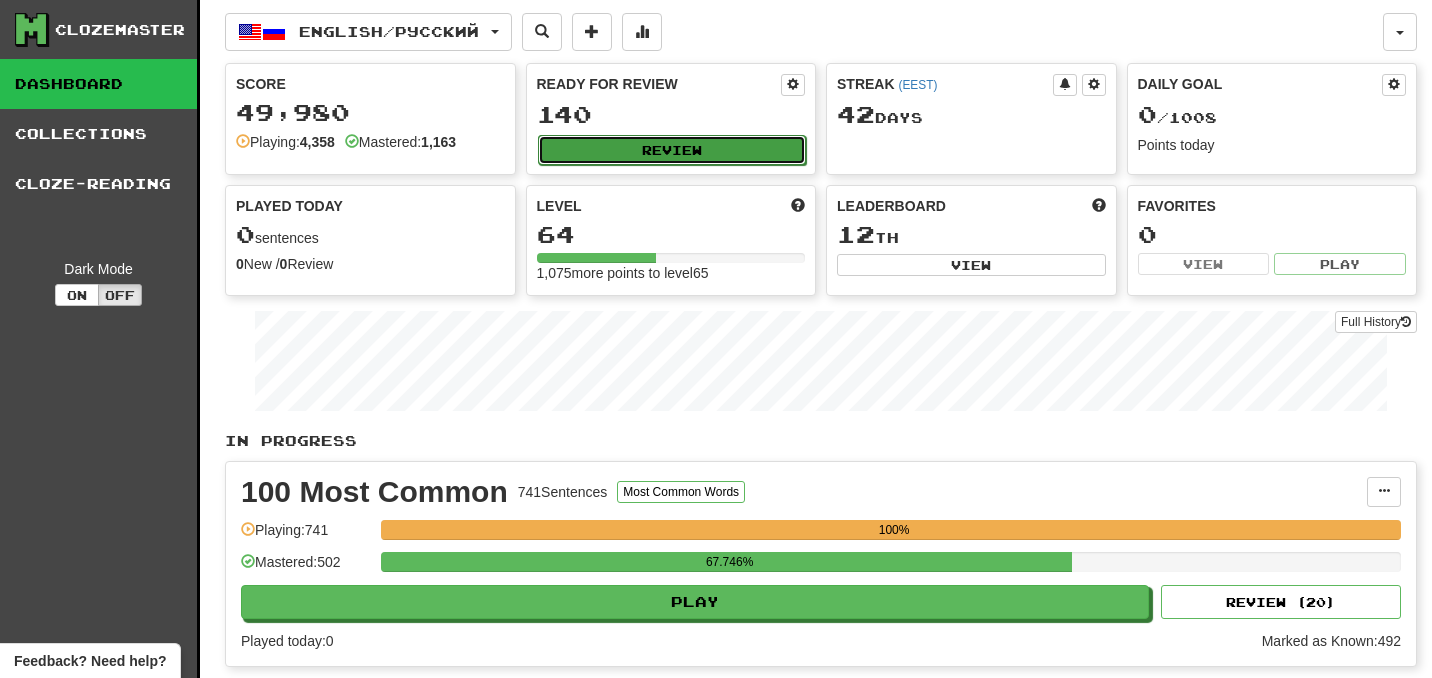 click on "Review" at bounding box center [672, 150] 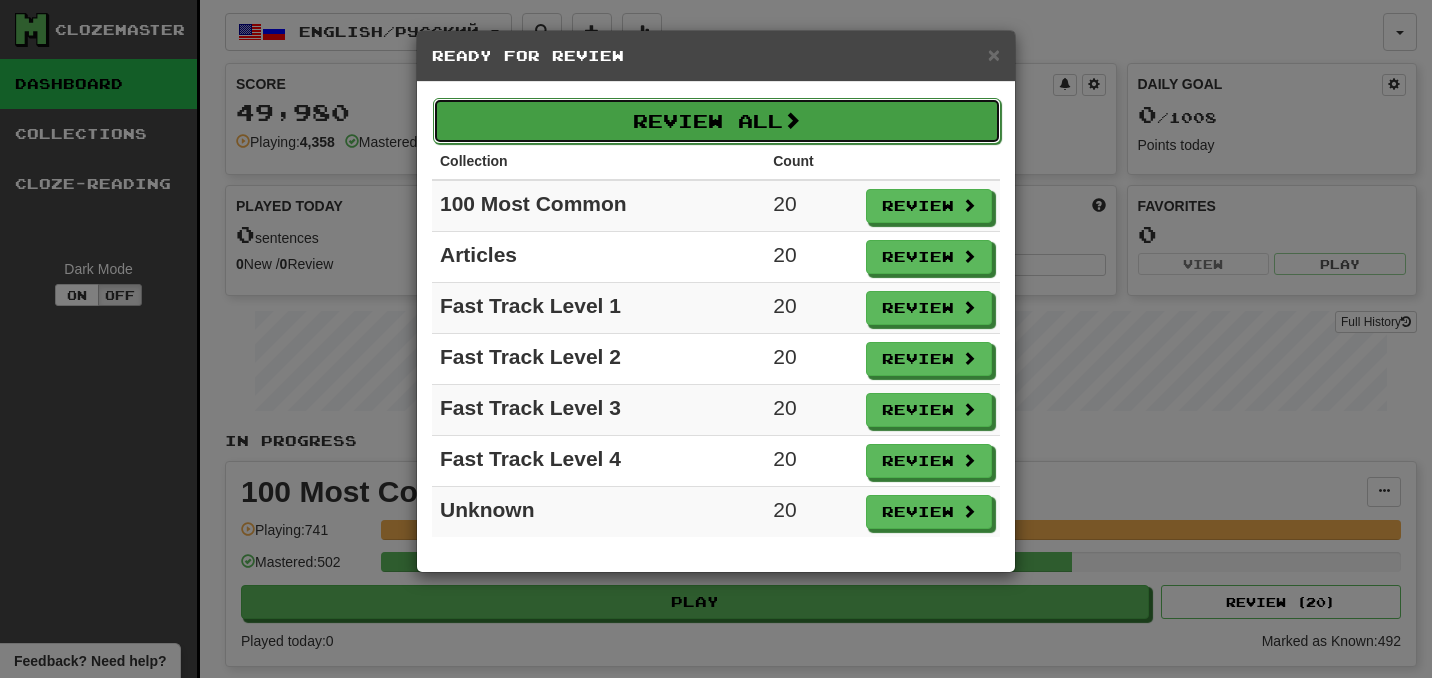 click on "Review All" at bounding box center (717, 121) 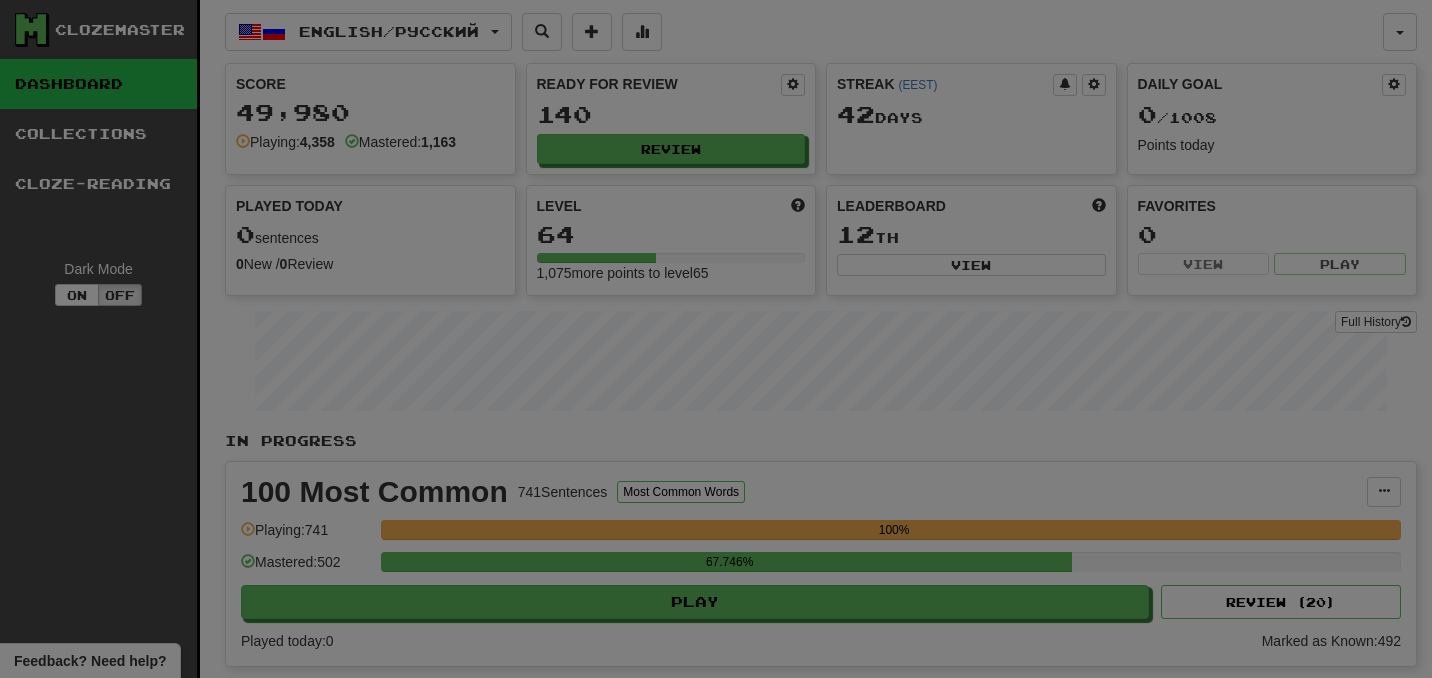 select on "***" 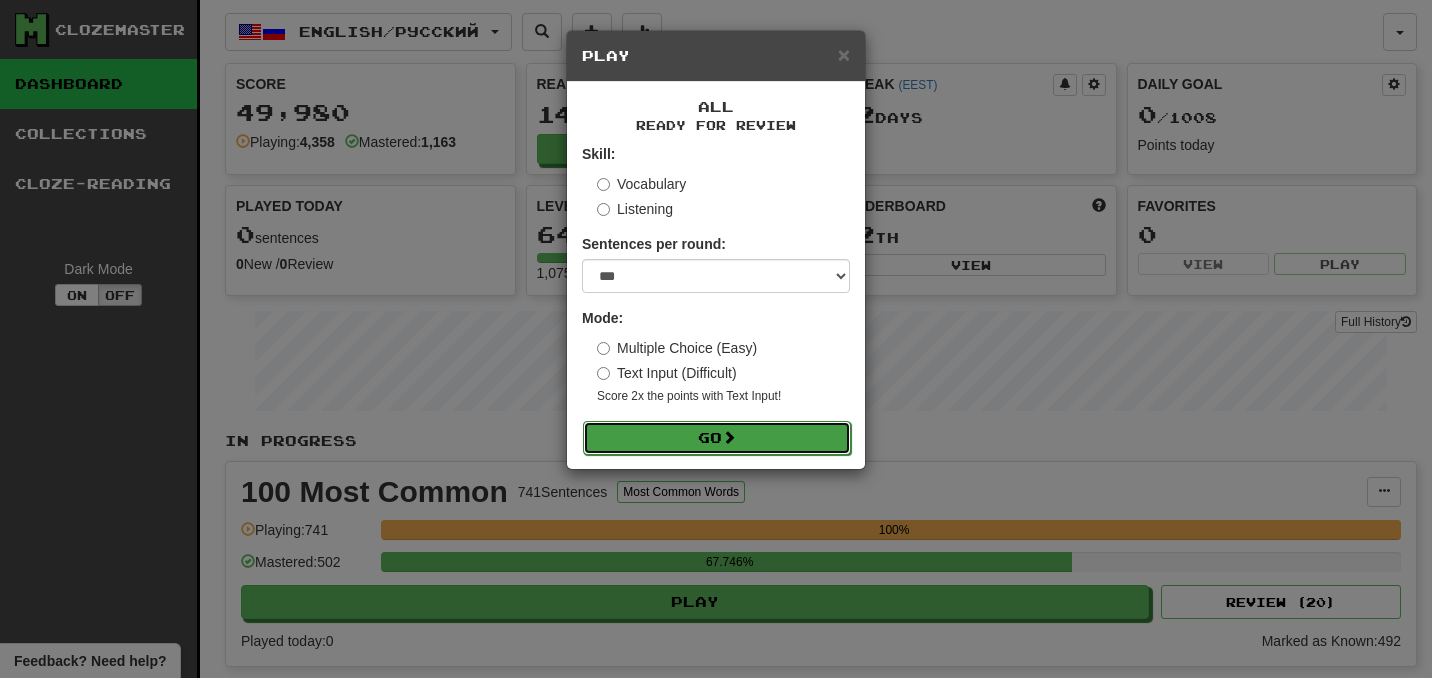 click on "Go" at bounding box center [717, 438] 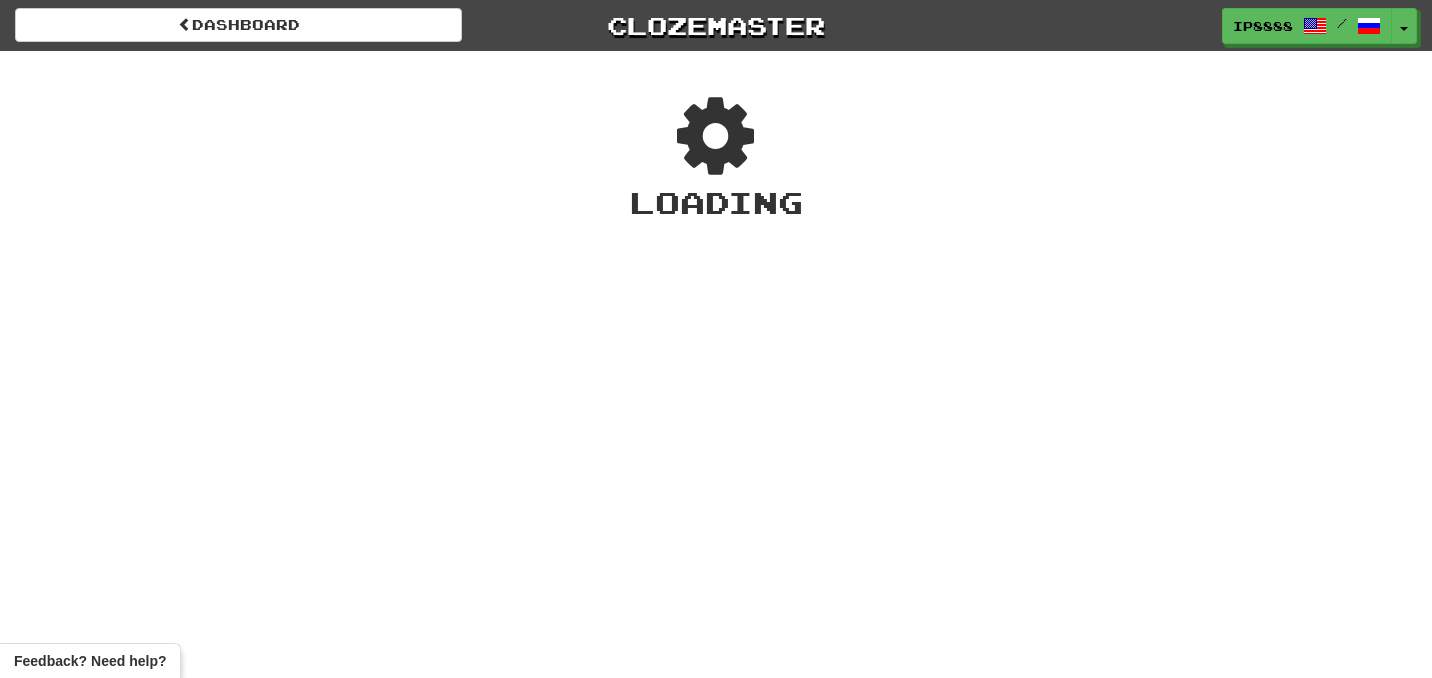 scroll, scrollTop: 0, scrollLeft: 0, axis: both 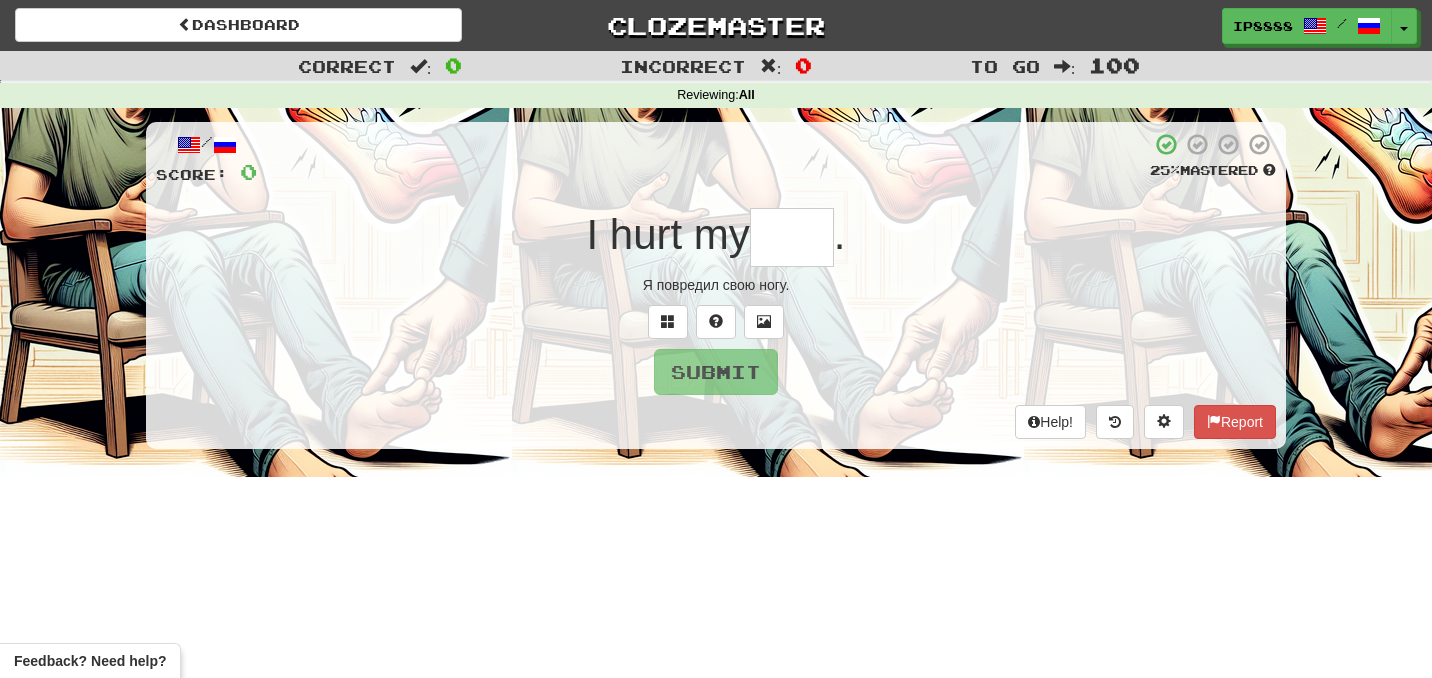 click at bounding box center (792, 237) 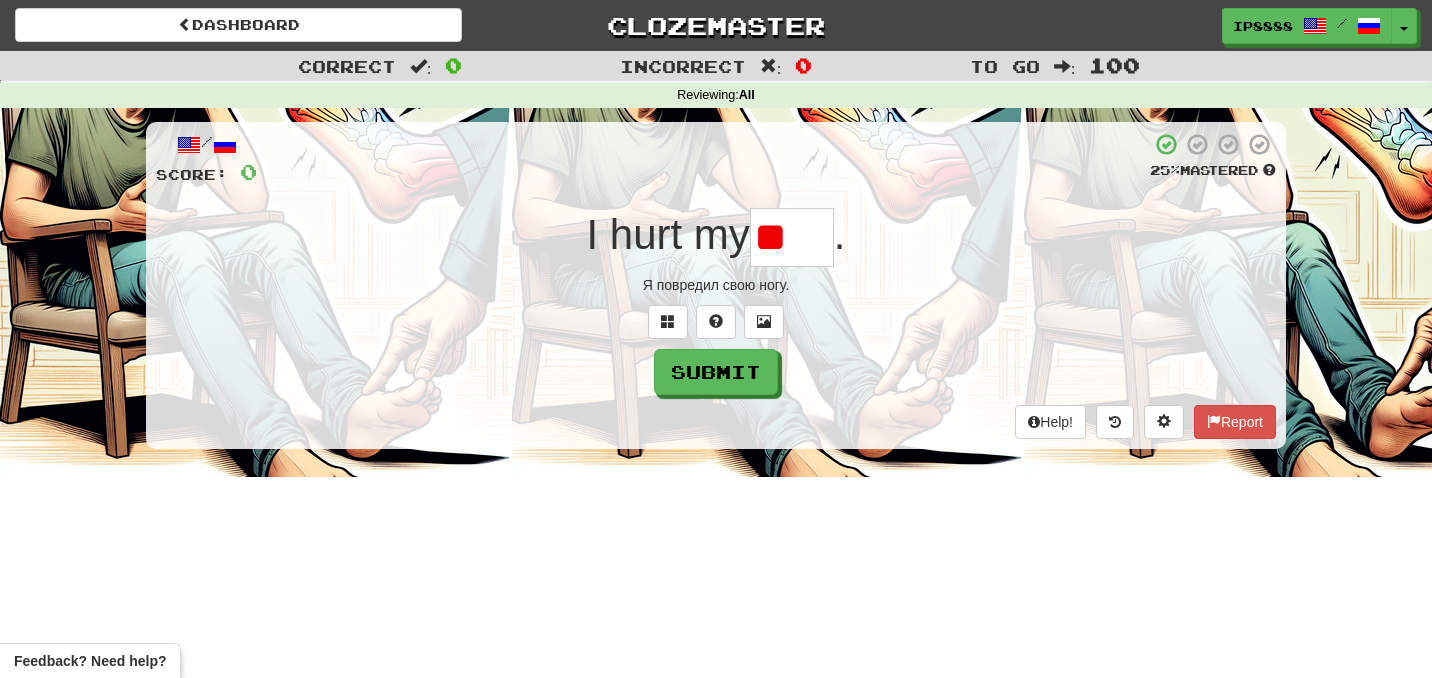 type on "***" 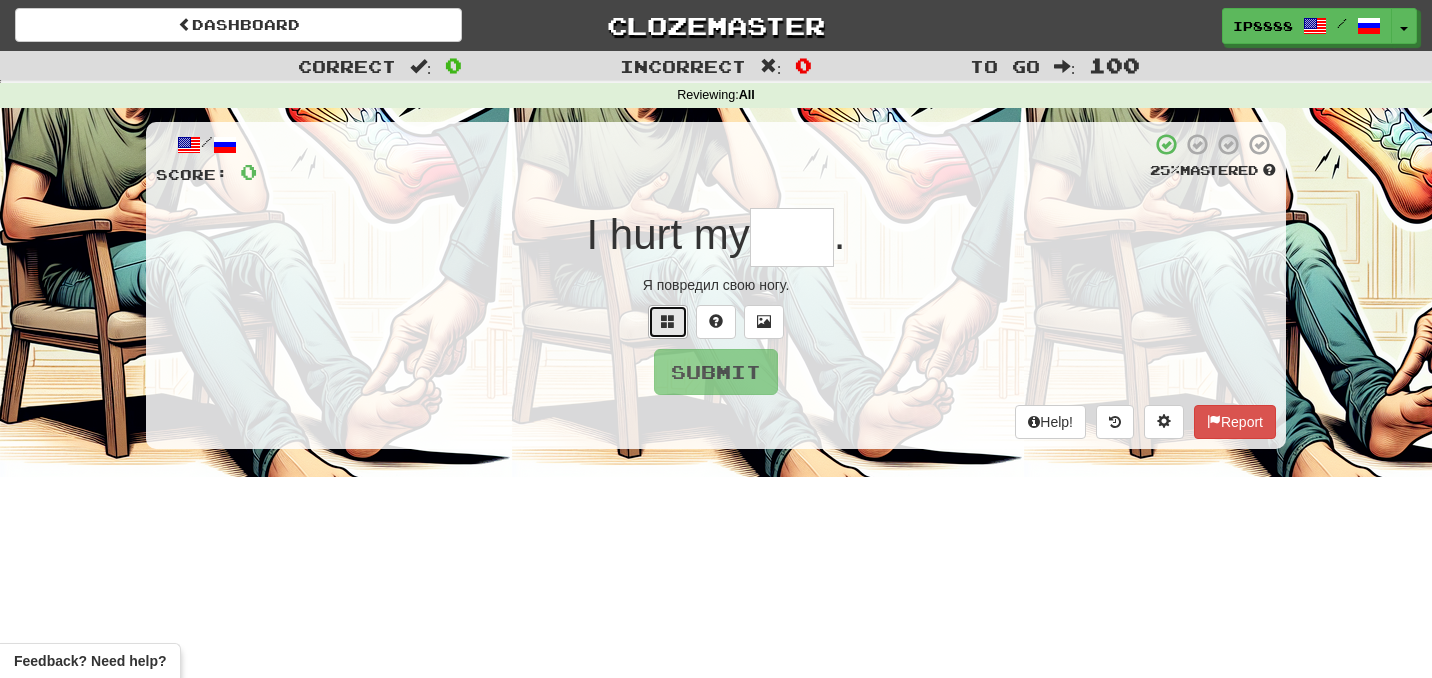 click at bounding box center (668, 322) 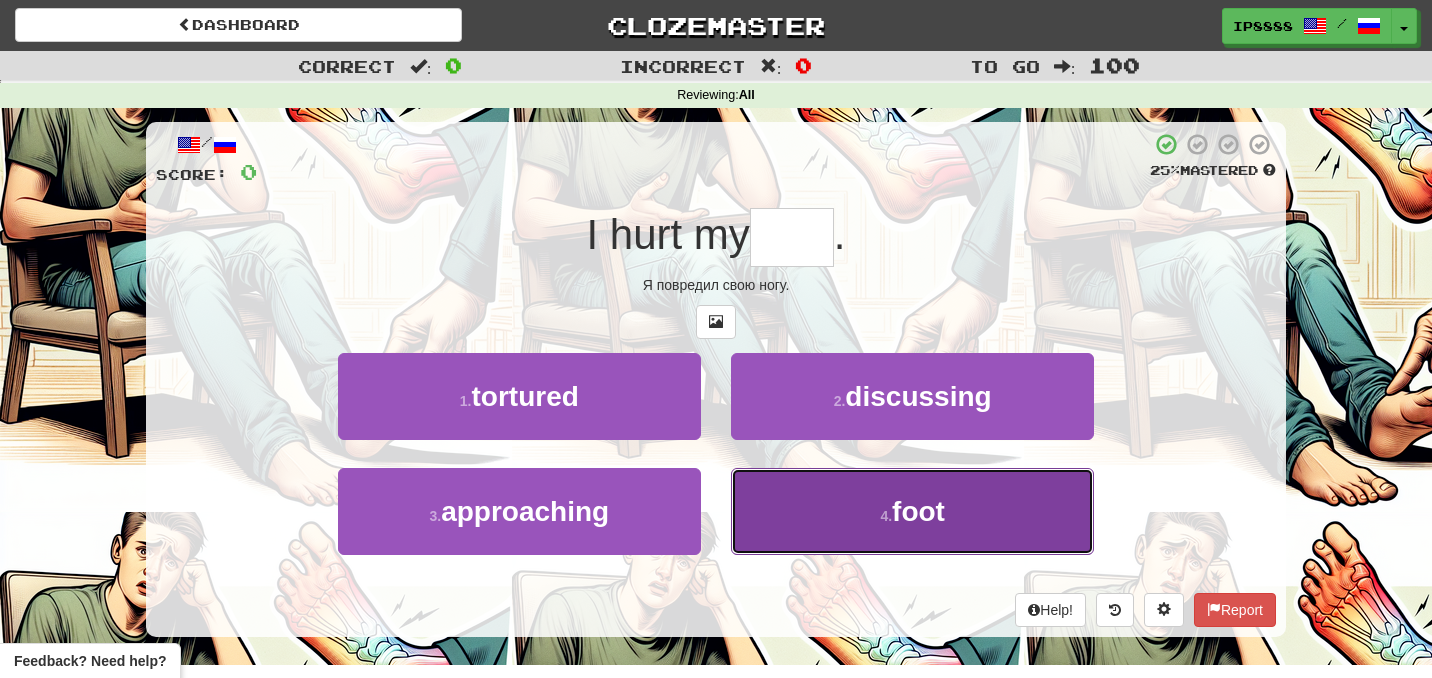 click on "4 .  foot" at bounding box center [912, 511] 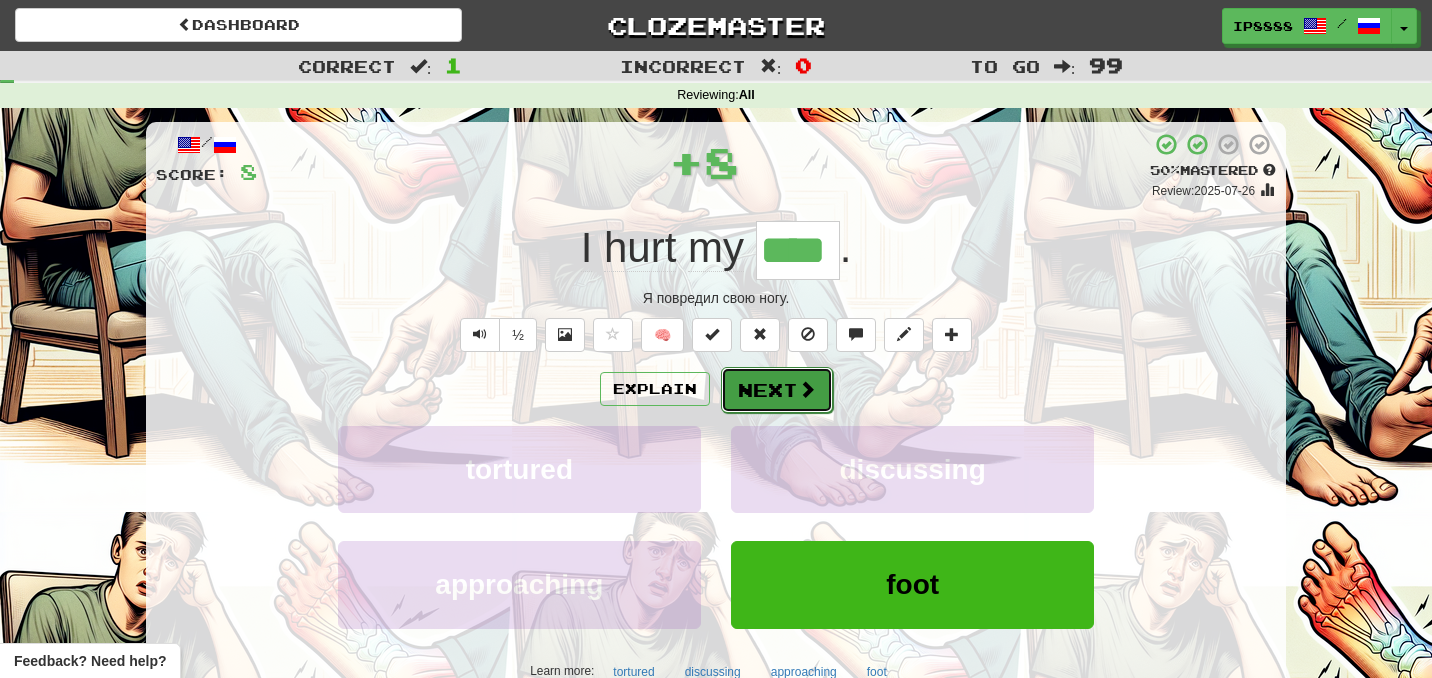 click on "Next" at bounding box center [777, 390] 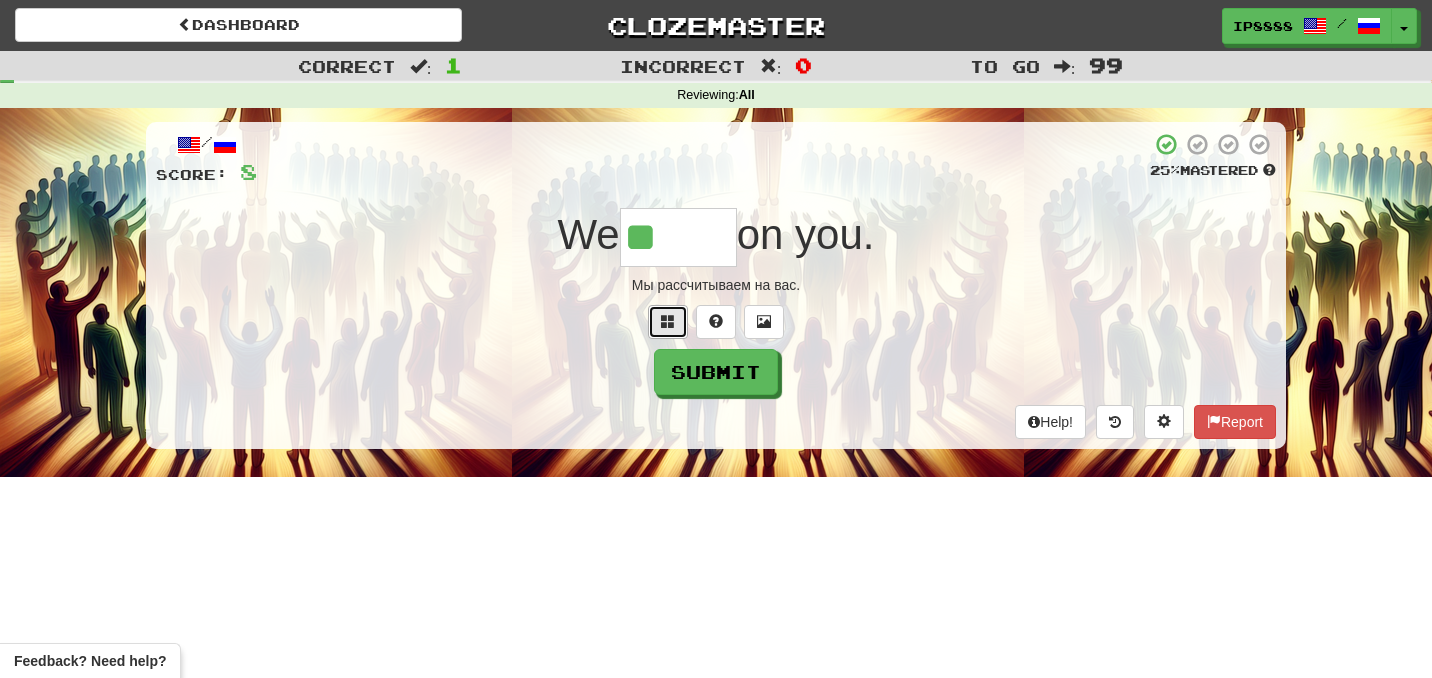 click at bounding box center [668, 322] 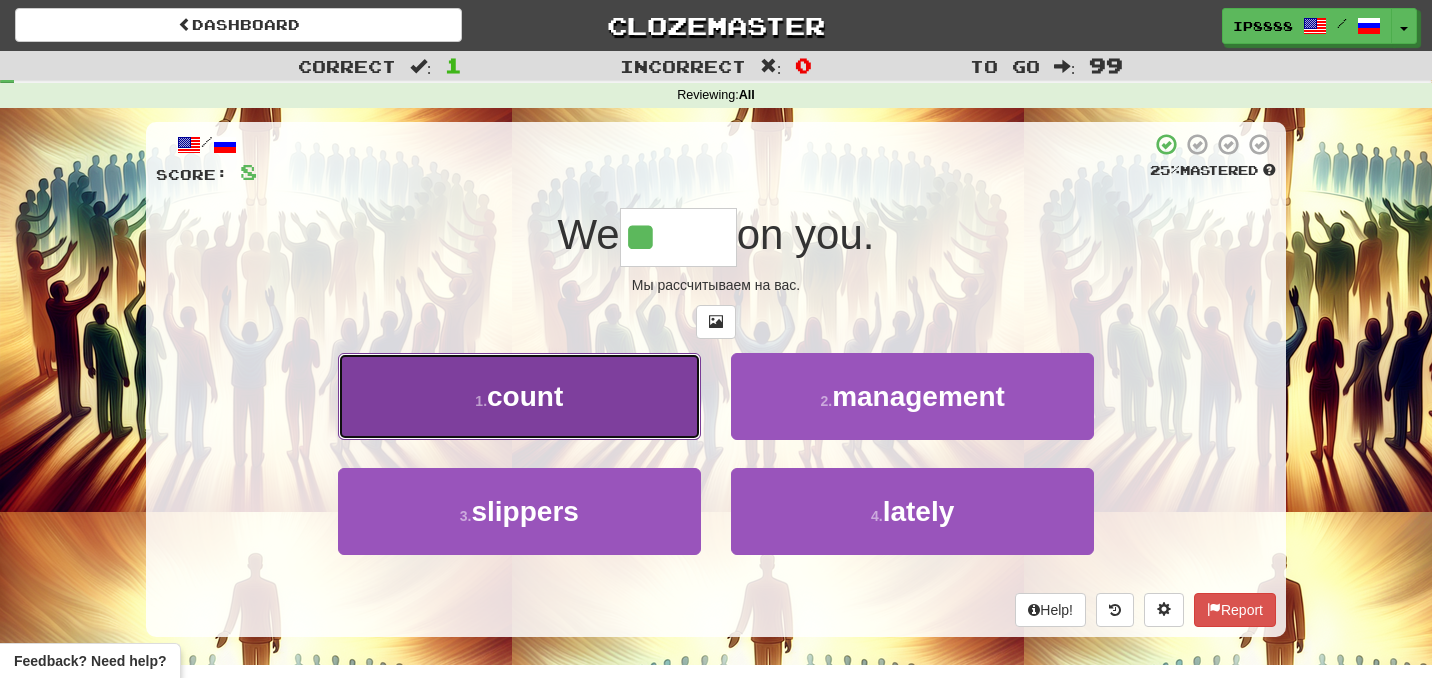 click on "1 .  count" at bounding box center [519, 396] 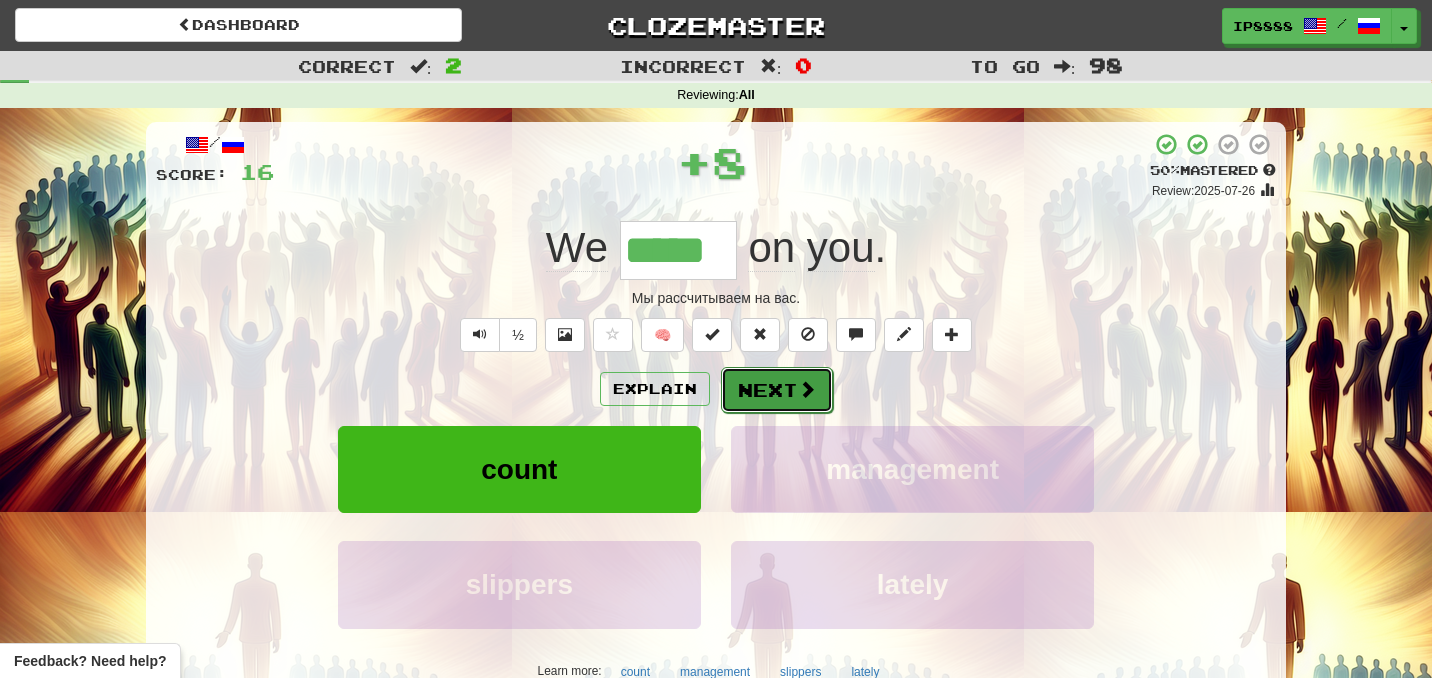 click on "Next" at bounding box center (777, 390) 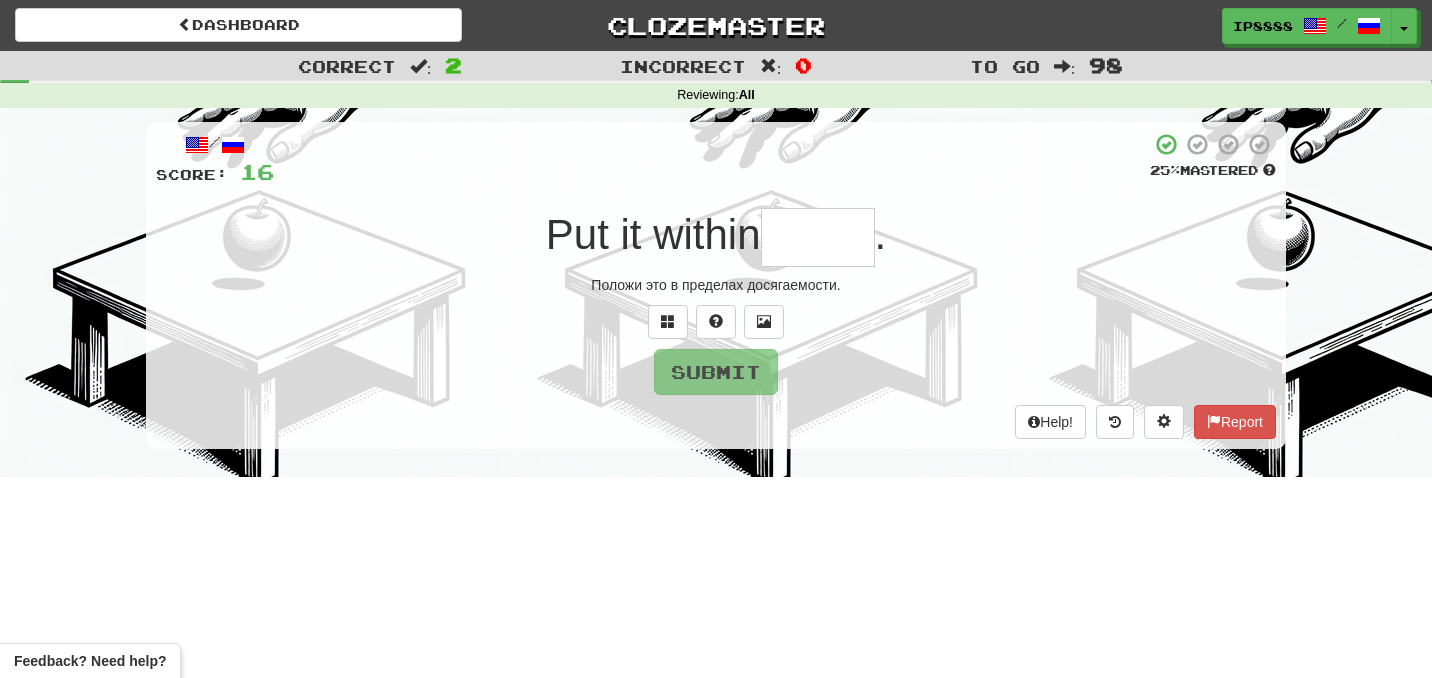 click at bounding box center [818, 237] 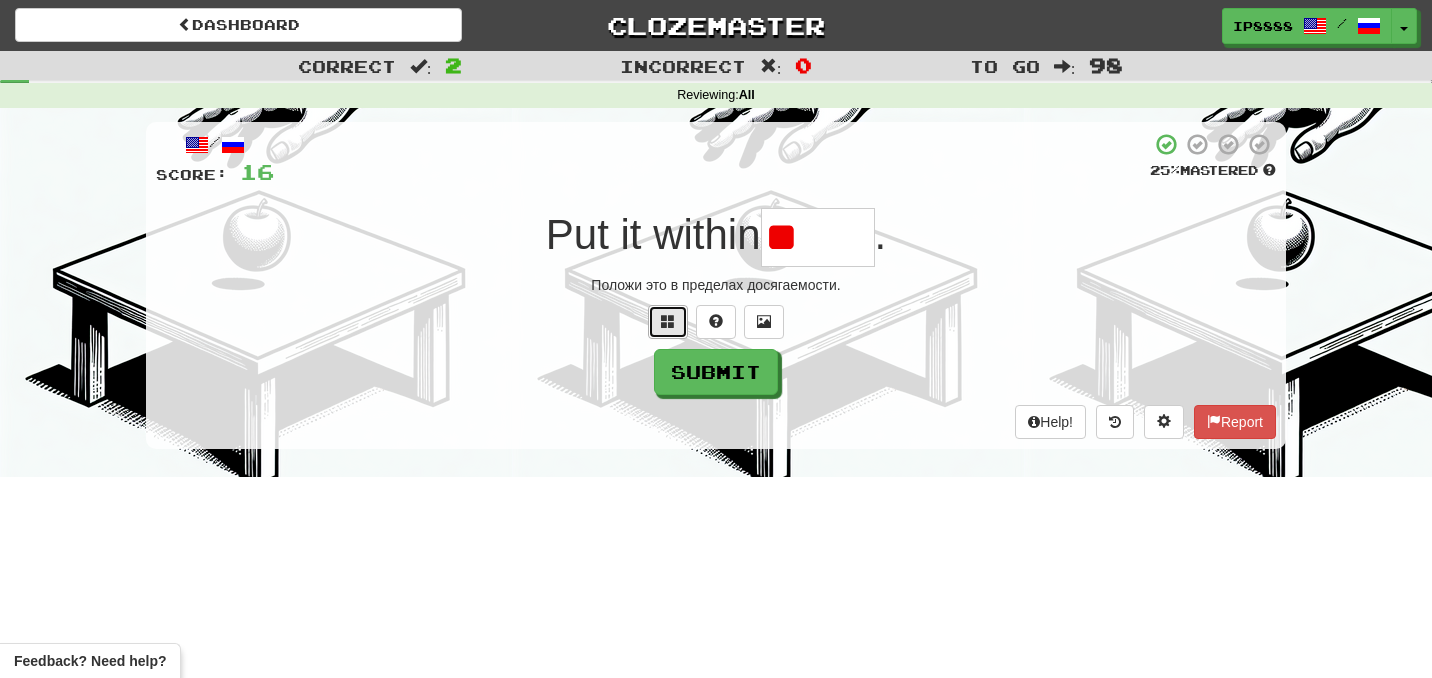click at bounding box center [668, 322] 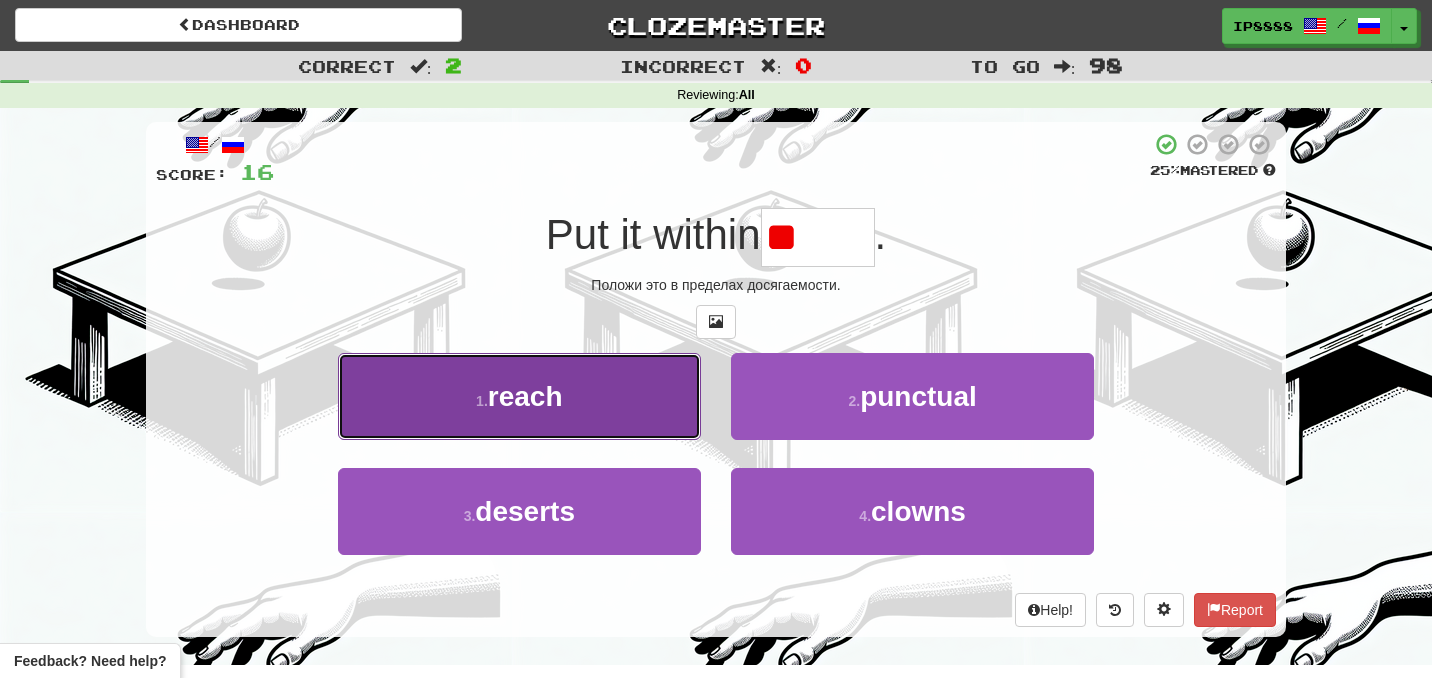 click on "1 .  reach" at bounding box center (519, 396) 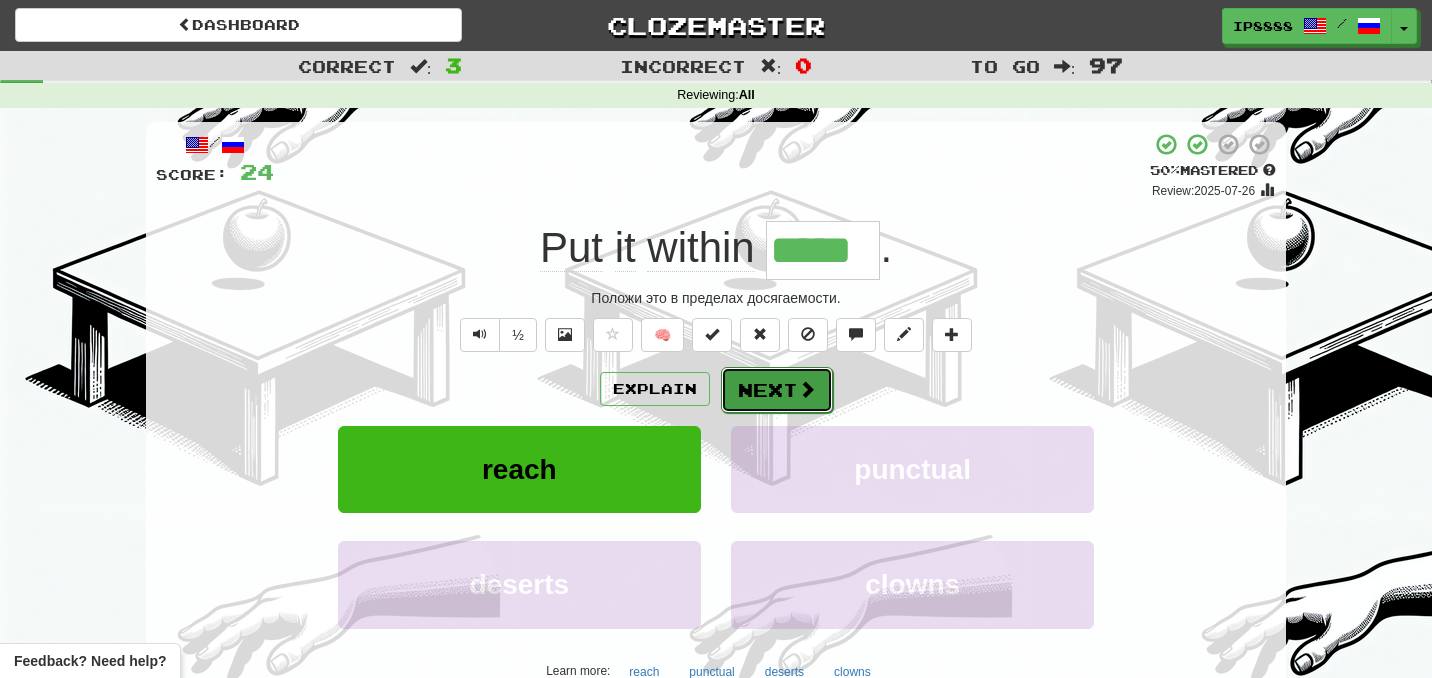 click on "Next" at bounding box center (777, 390) 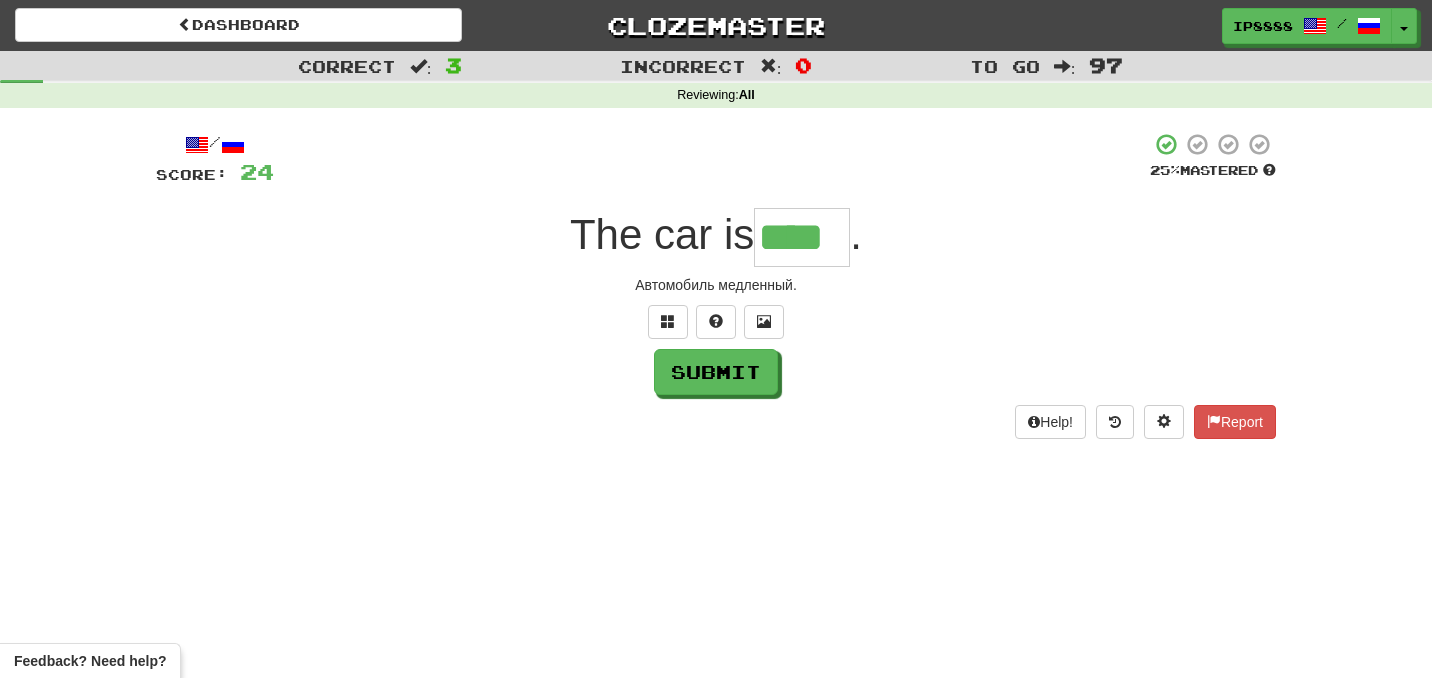 type on "****" 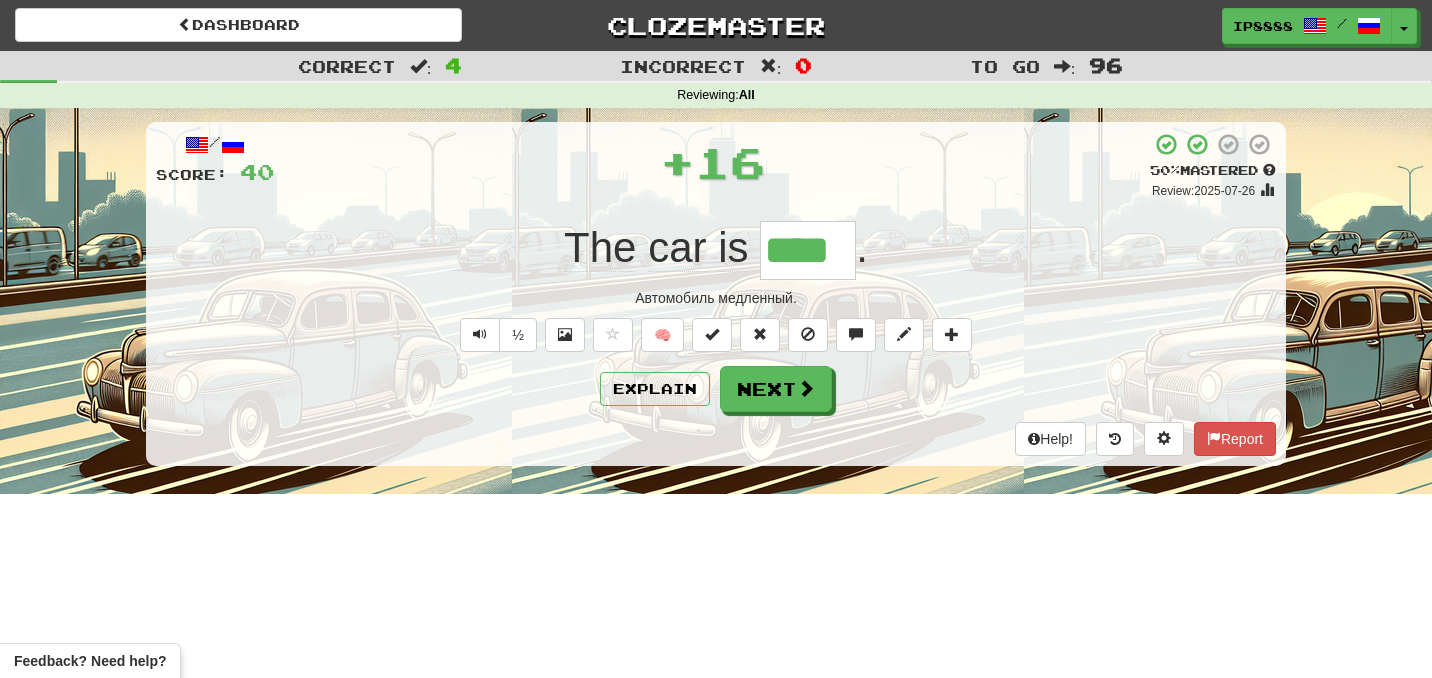 click on "/  Score:   40 + 16 50 %  Mastered Review:  2025-07-26 The   car   is   **** . Автомобиль медленный. ½ 🧠 Explain Next  Help!  Report" at bounding box center [716, 294] 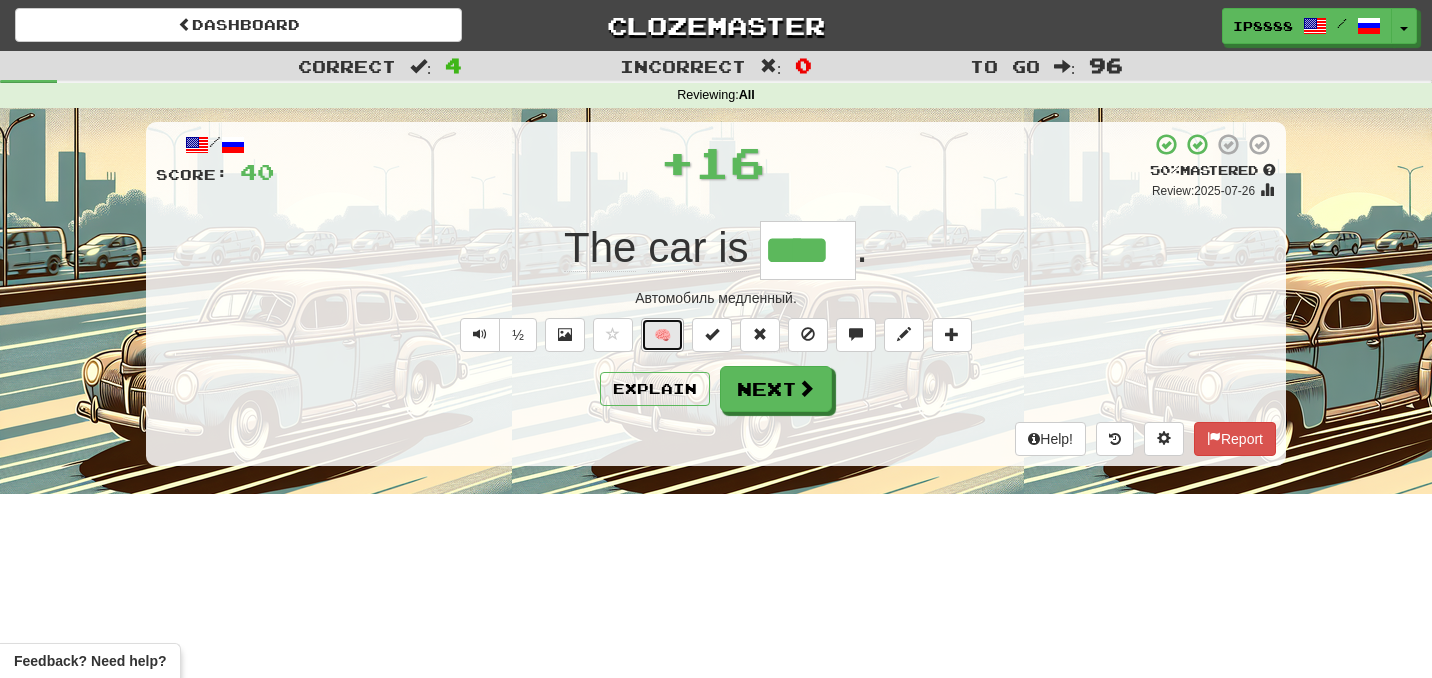 click on "🧠" at bounding box center [662, 335] 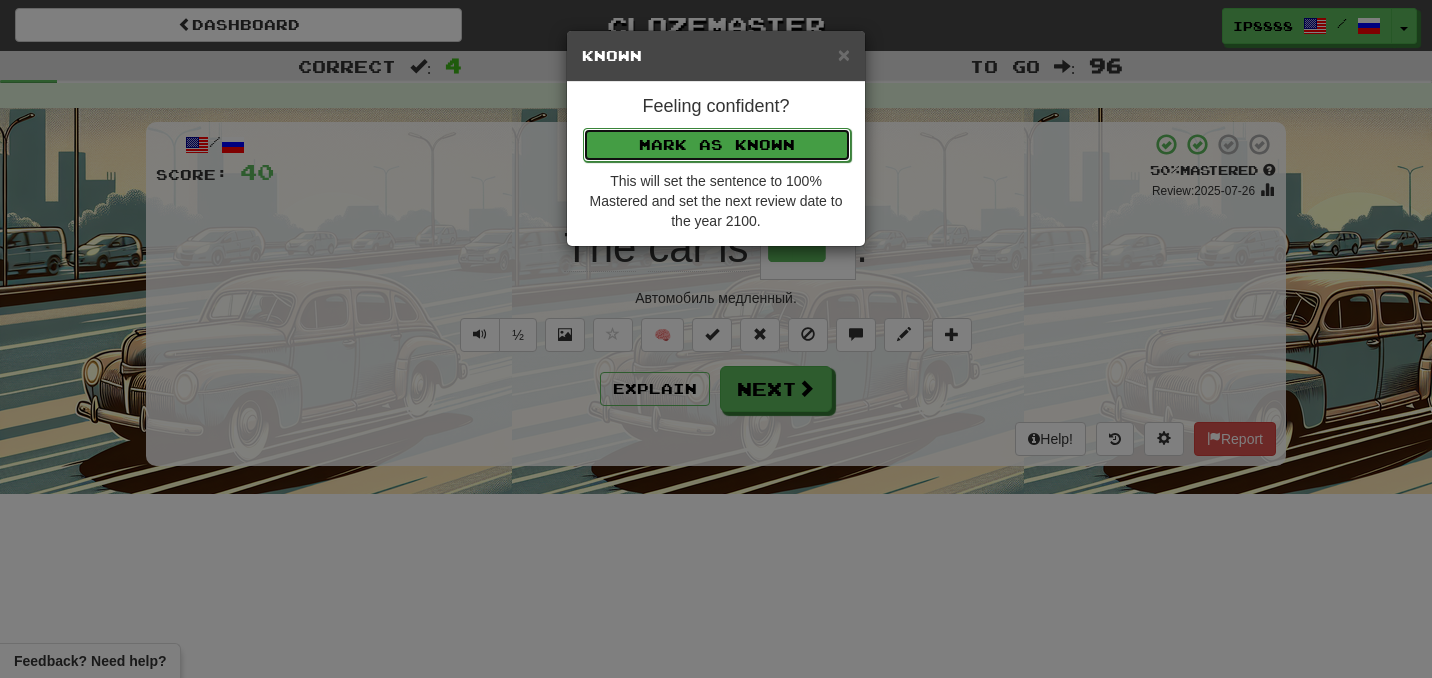 click on "Mark as Known" at bounding box center [717, 145] 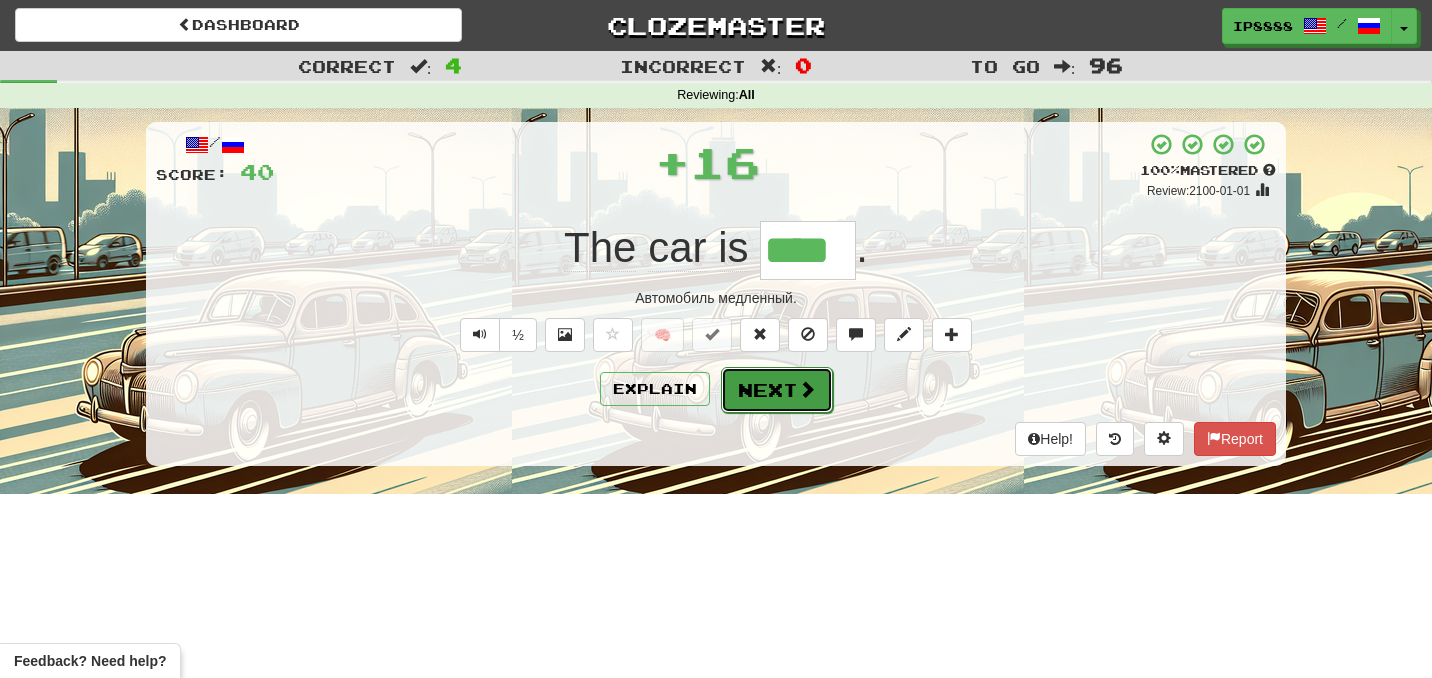 click on "Next" at bounding box center (777, 390) 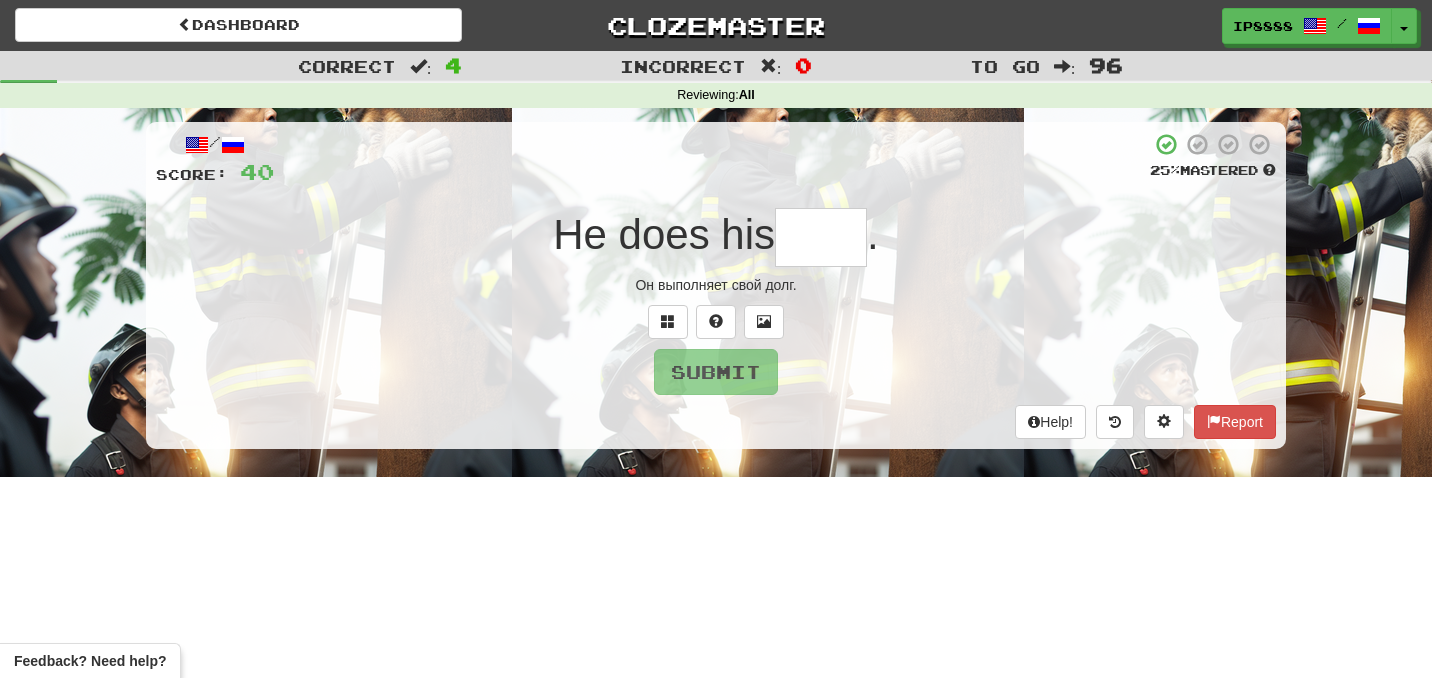 click at bounding box center (821, 237) 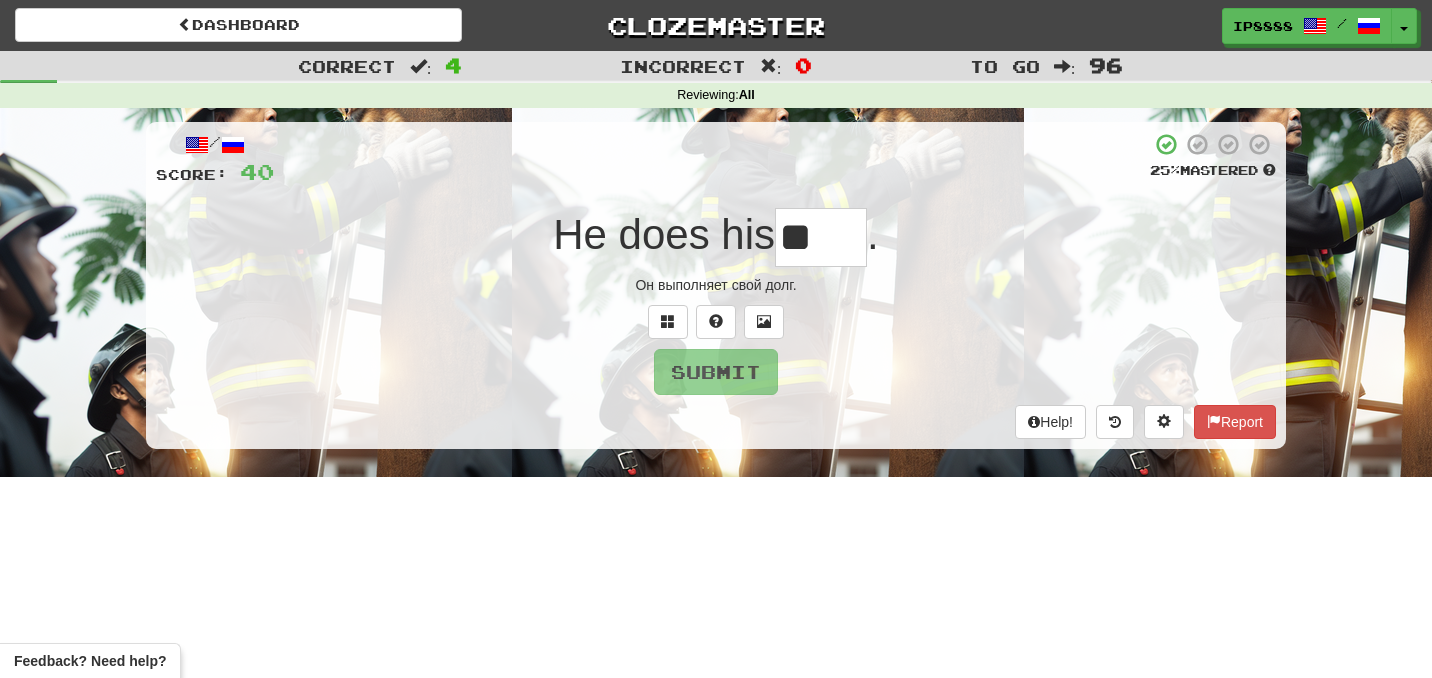 type on "***" 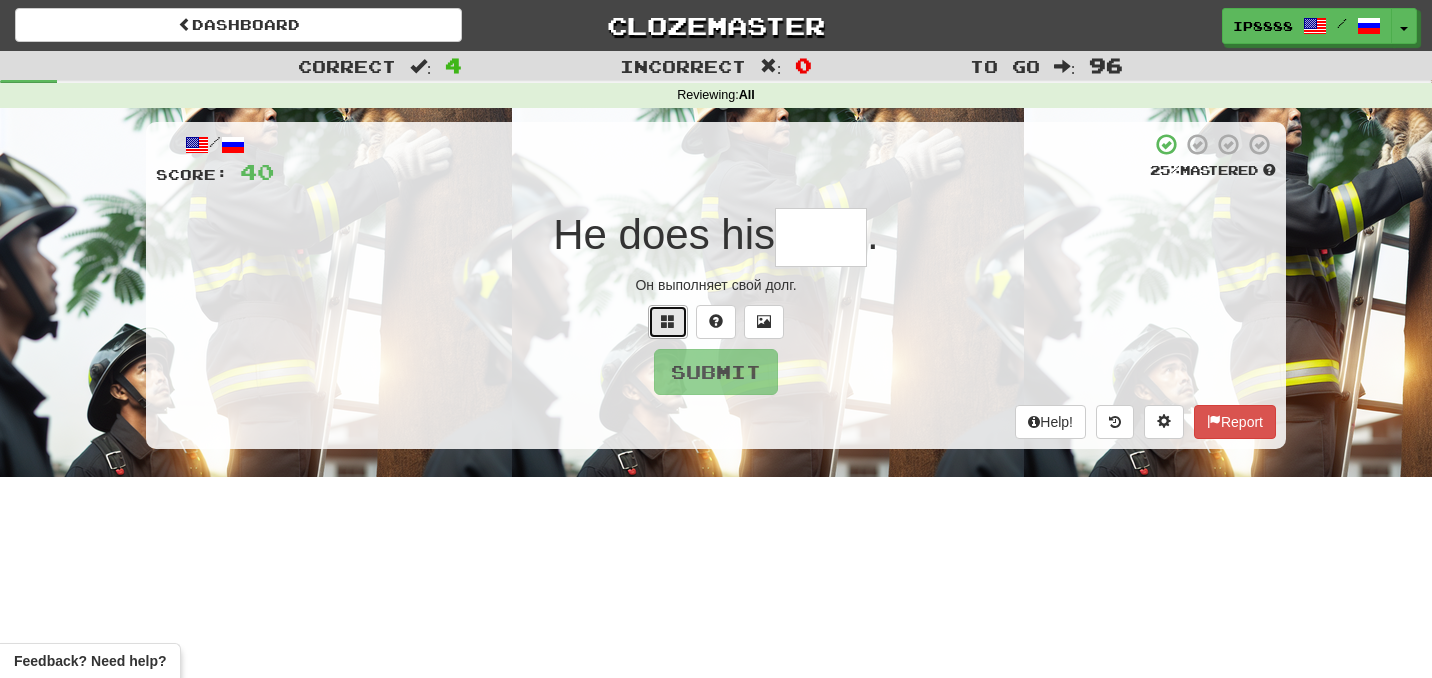 click at bounding box center (668, 322) 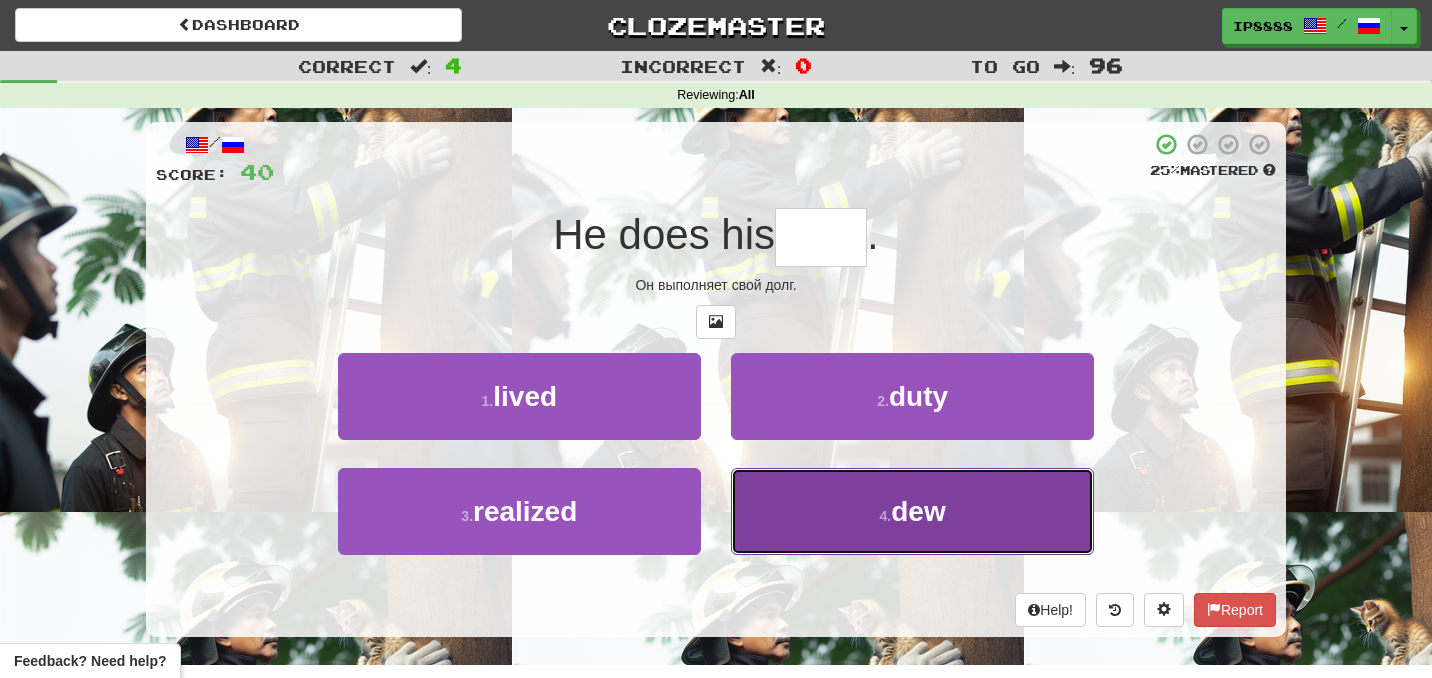 click on "4 .  dew" at bounding box center (912, 511) 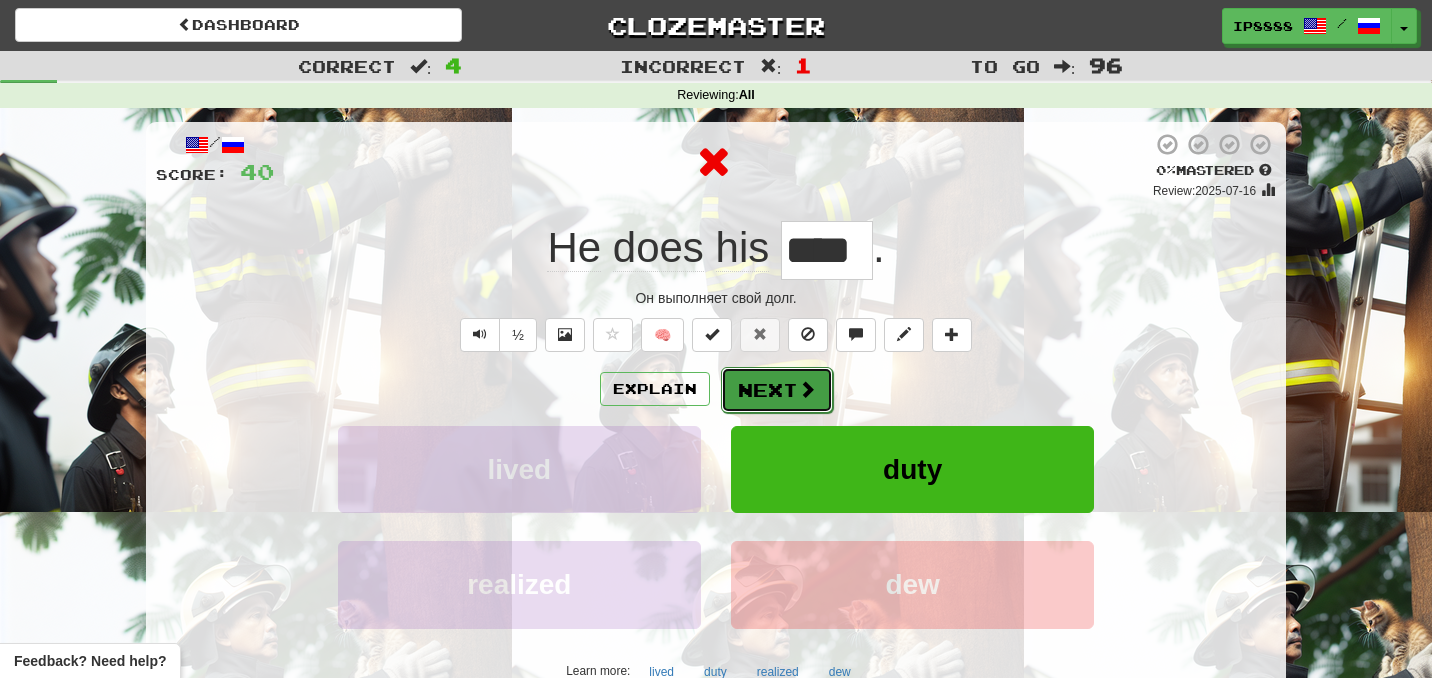 click on "Next" at bounding box center (777, 390) 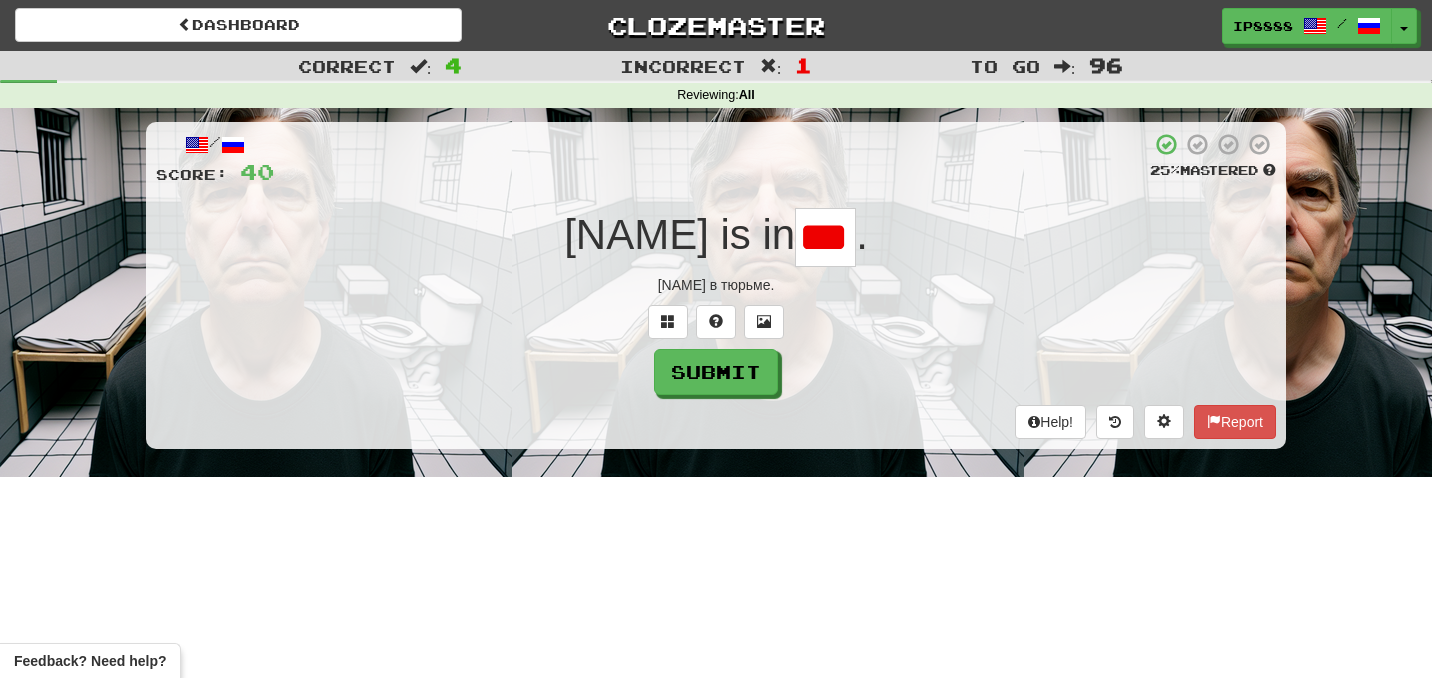 scroll, scrollTop: 0, scrollLeft: 0, axis: both 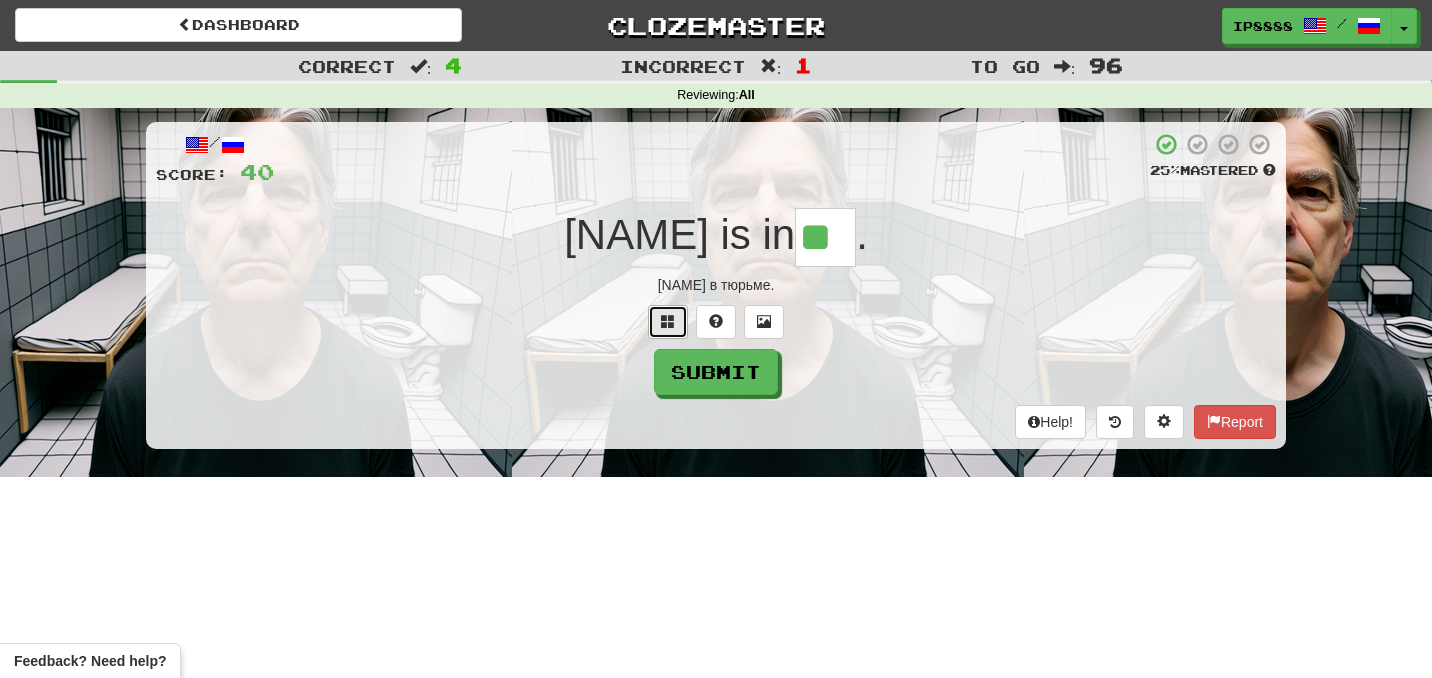 click at bounding box center [668, 321] 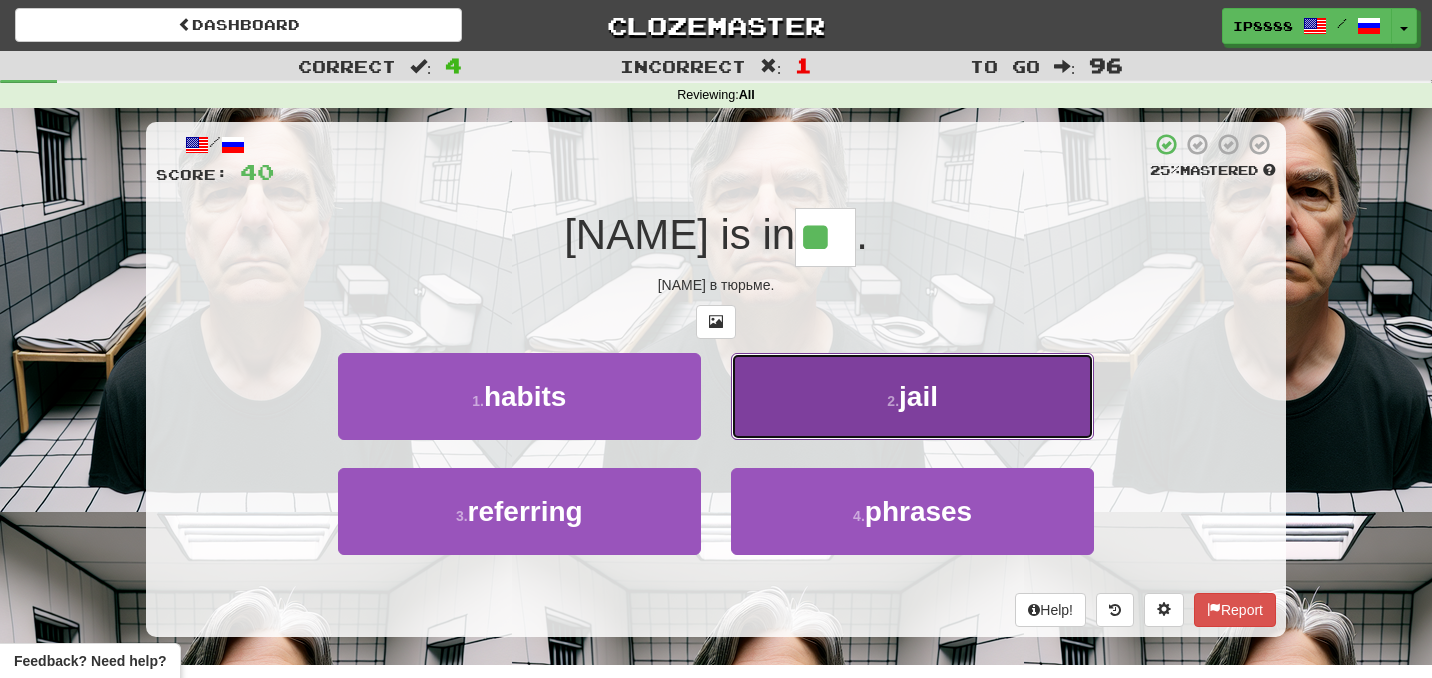 click on "2 .  jail" at bounding box center (912, 396) 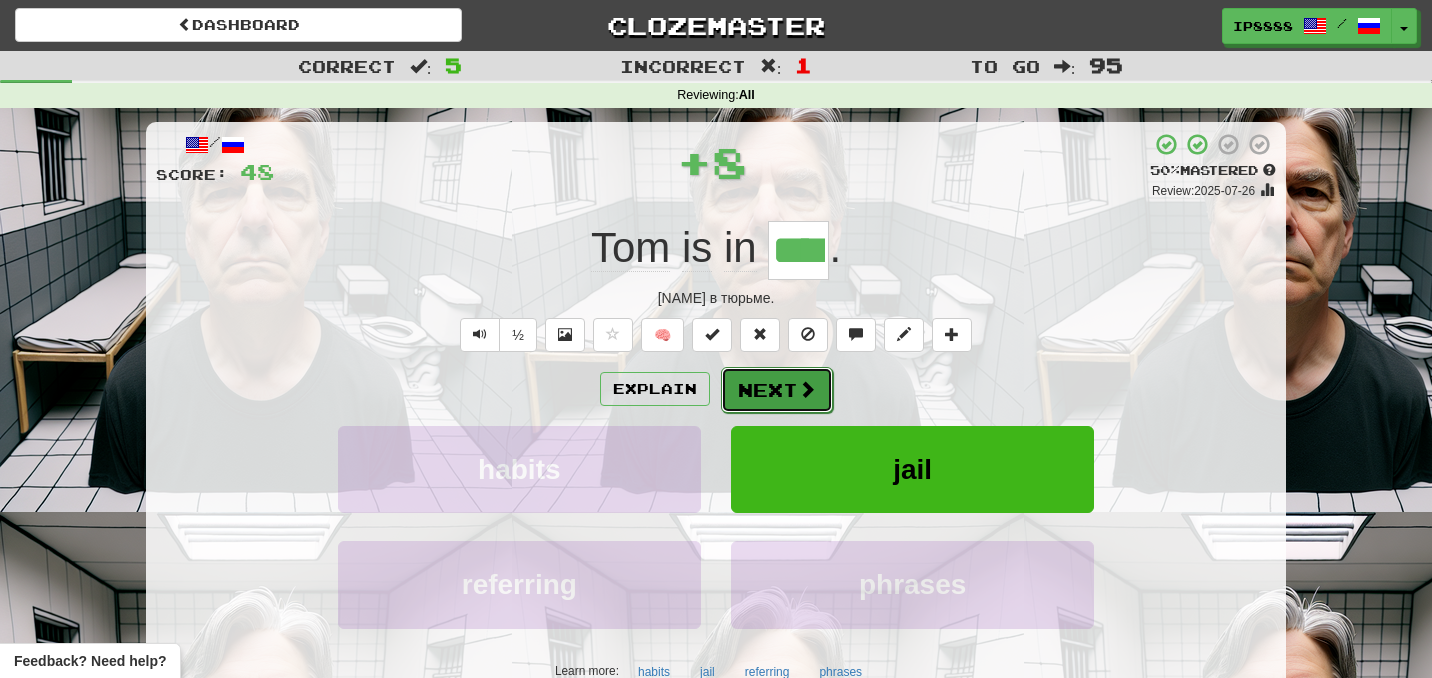 click on "Next" at bounding box center (777, 390) 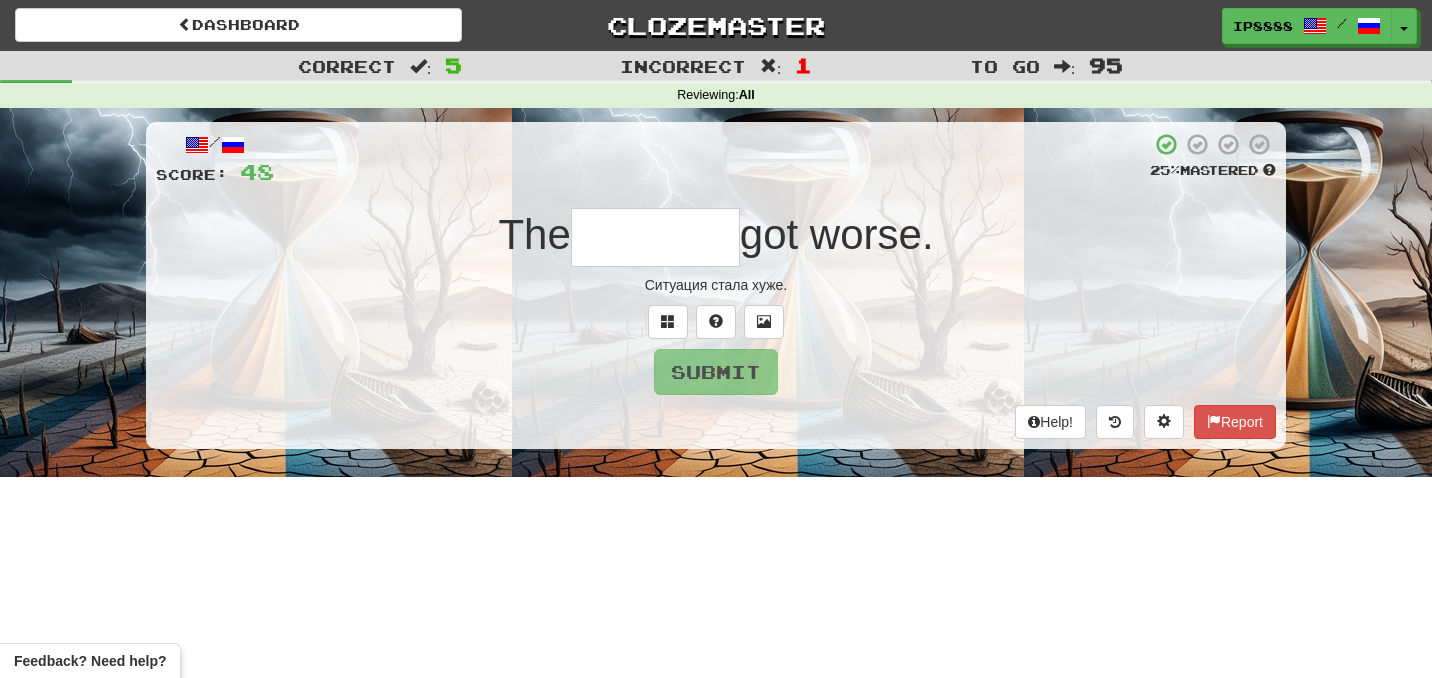 click at bounding box center [655, 237] 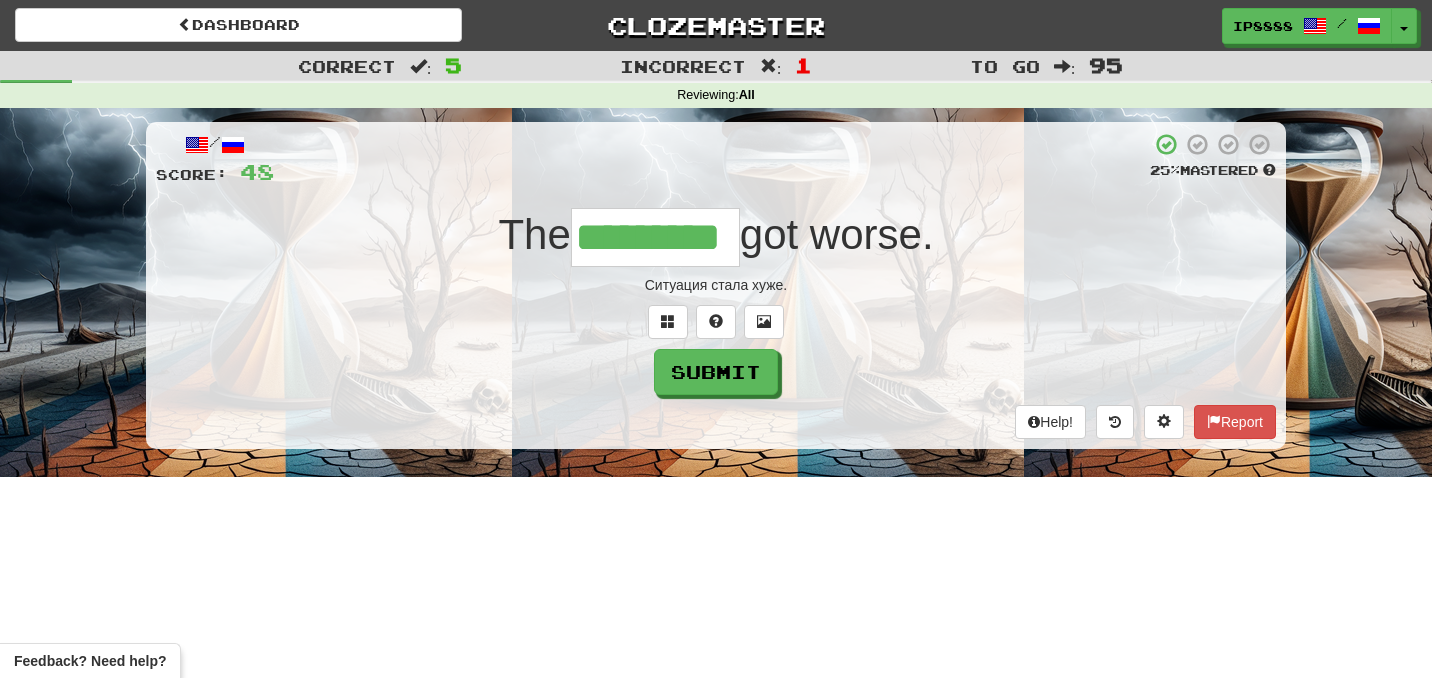 type on "*********" 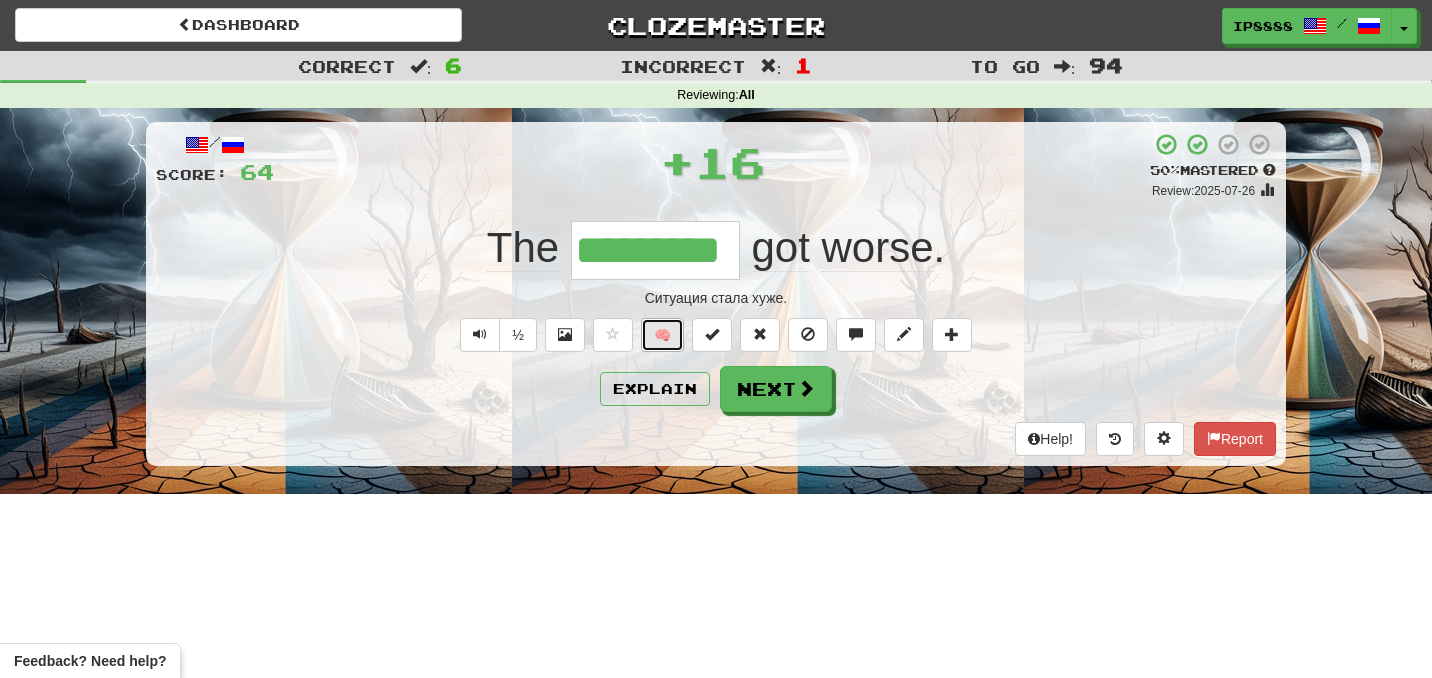 click on "🧠" at bounding box center (662, 335) 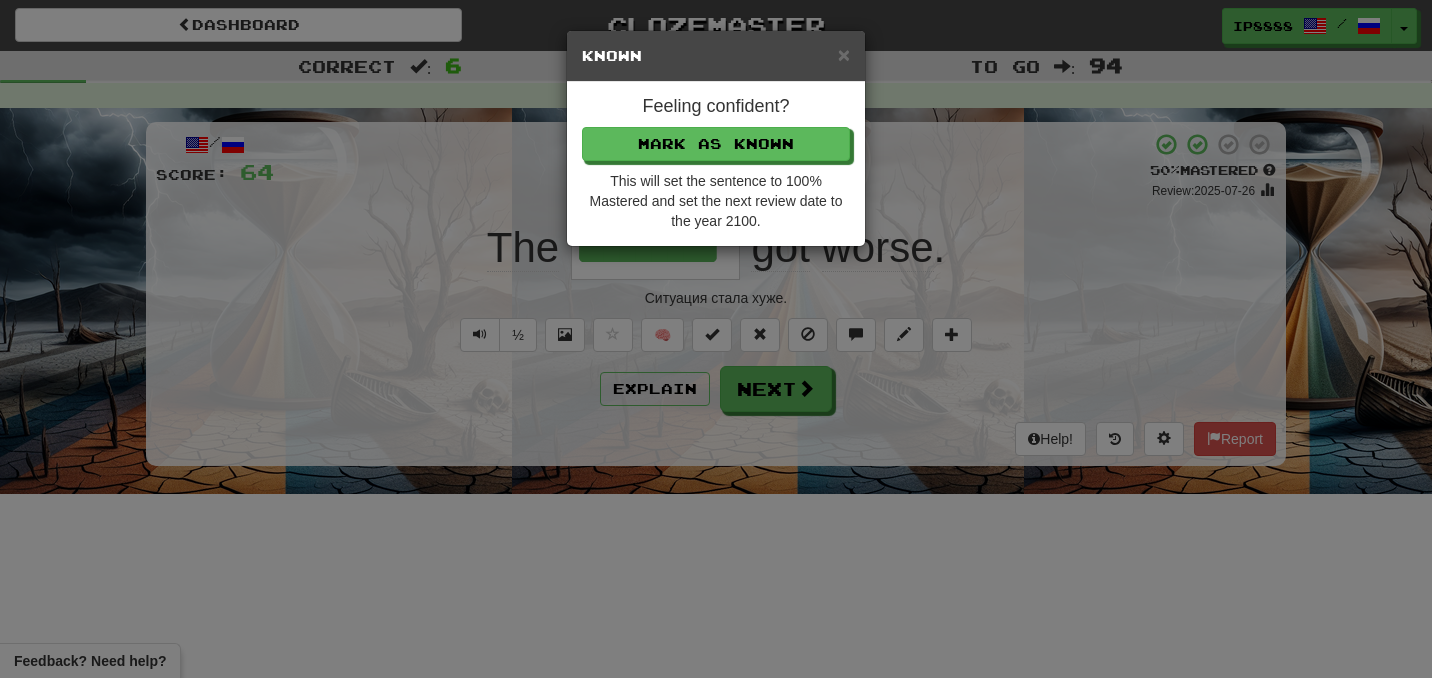 click on "This will set the sentence to 100% Mastered and set the next review date to the year 2100." at bounding box center [716, 201] 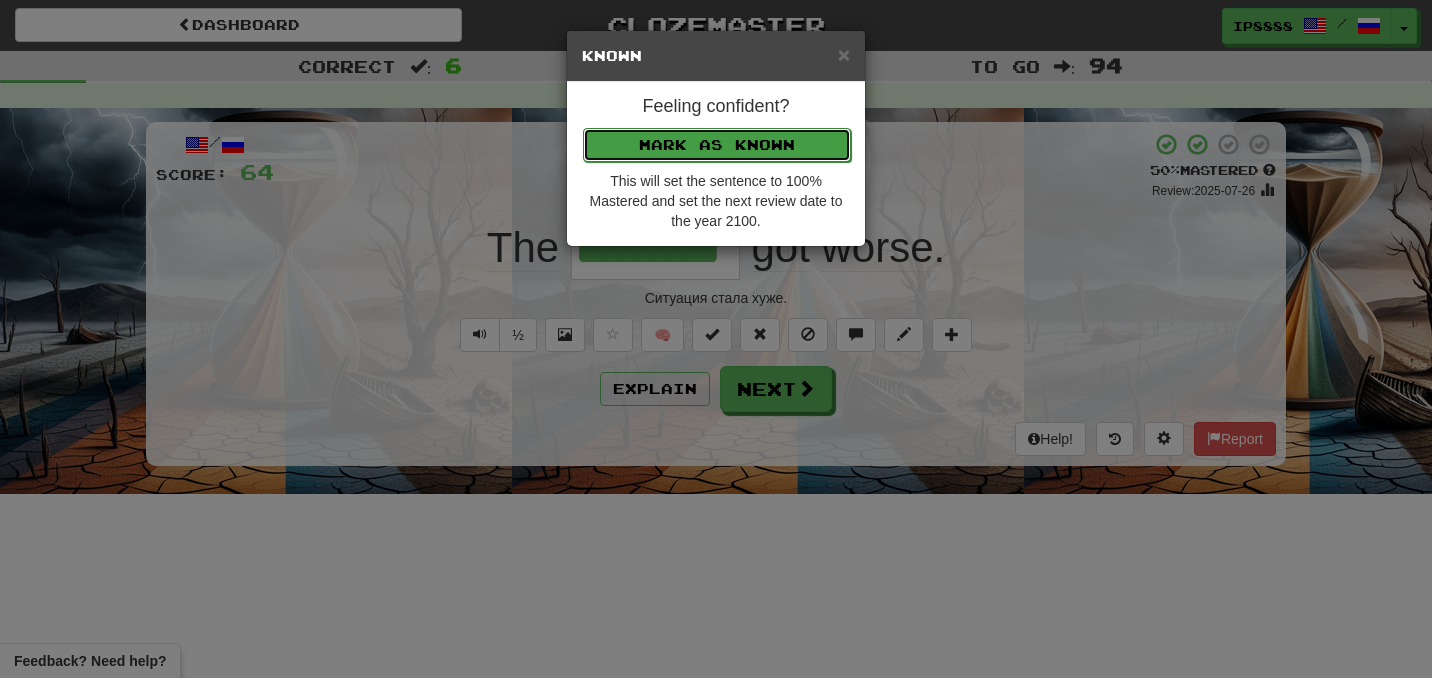 click on "Mark as Known" at bounding box center [717, 145] 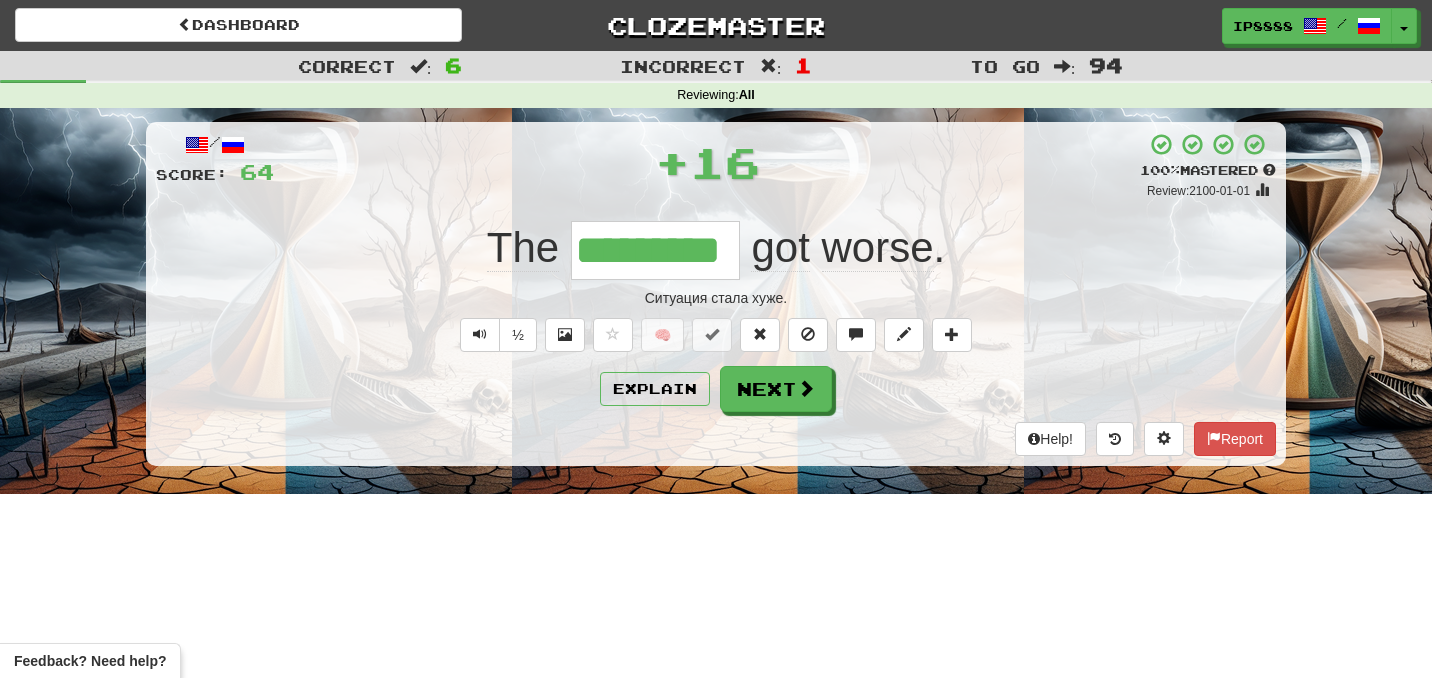 click on "/  Score:   64 + 16 100 %  Mastered Review:  2100-01-01 The   *********   got   worse . Ситуация стала хуже. ½ 🧠 Explain Next  Help!  Report" at bounding box center [716, 294] 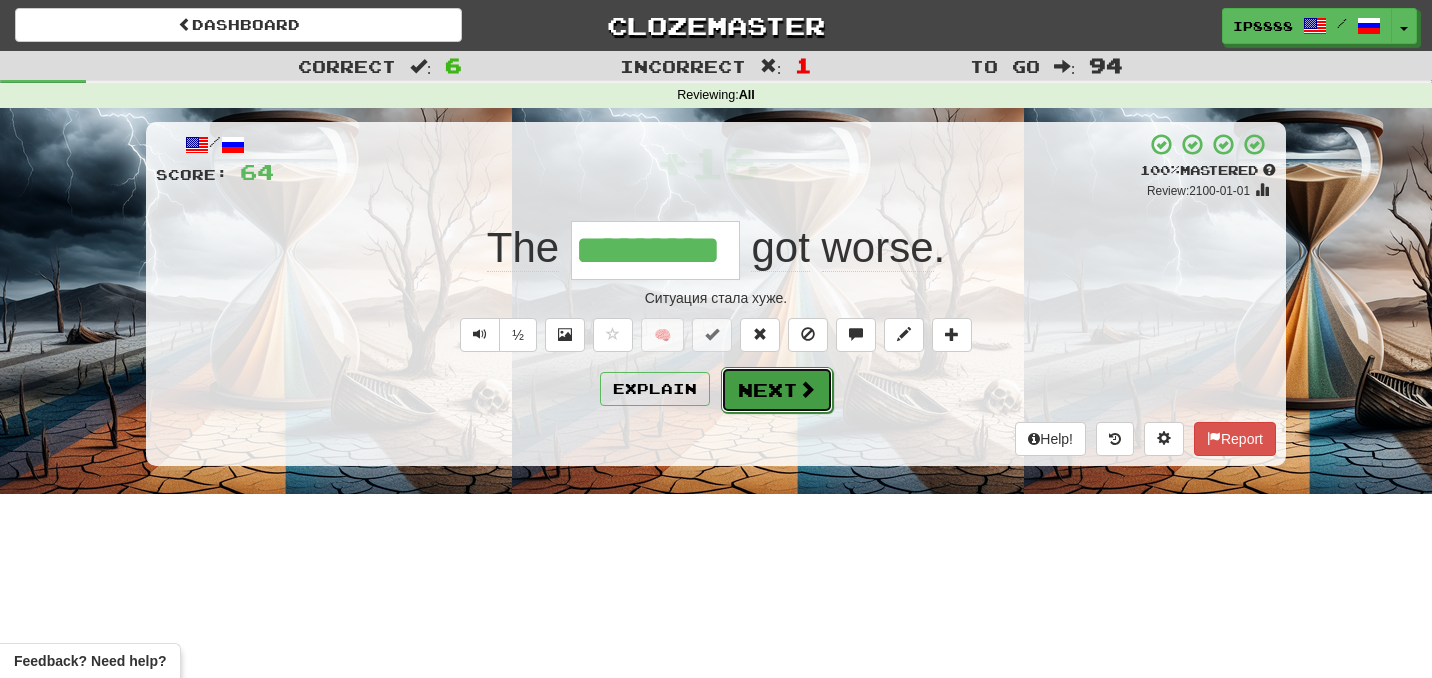 click on "Next" at bounding box center (777, 390) 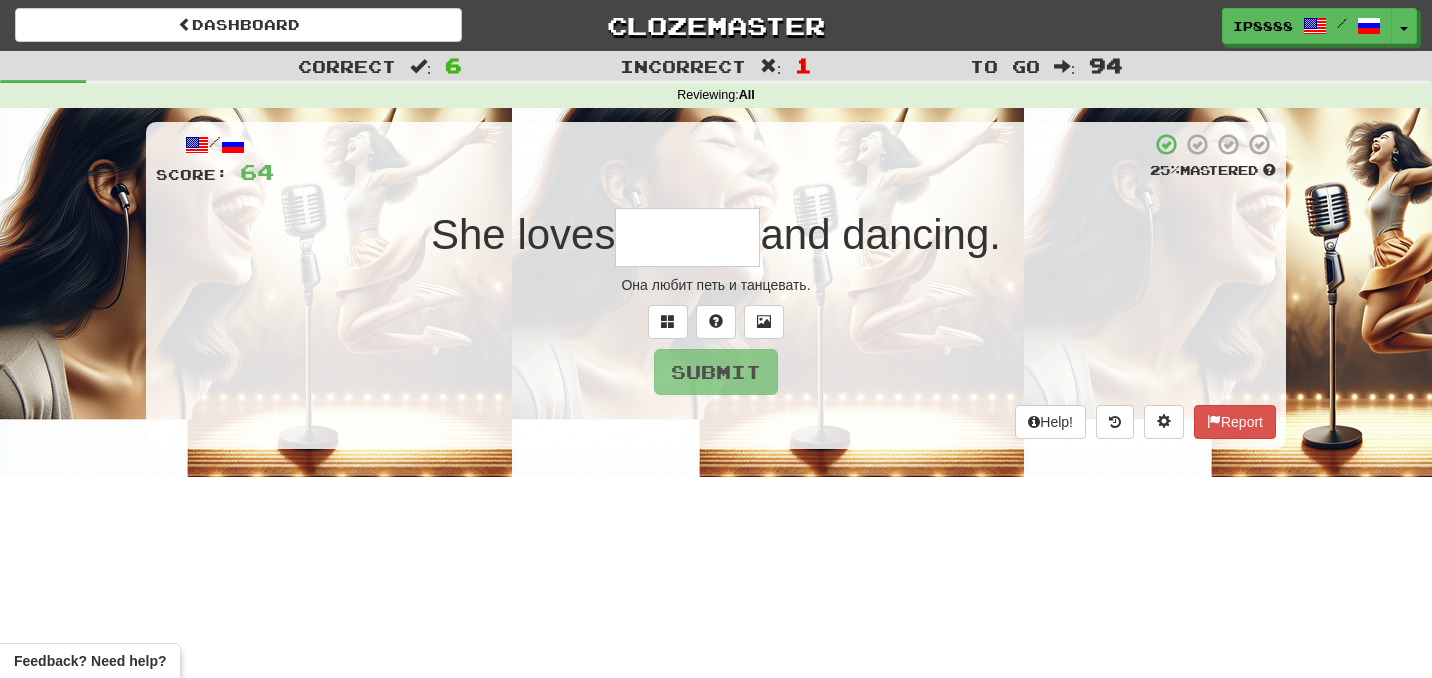 click at bounding box center [687, 237] 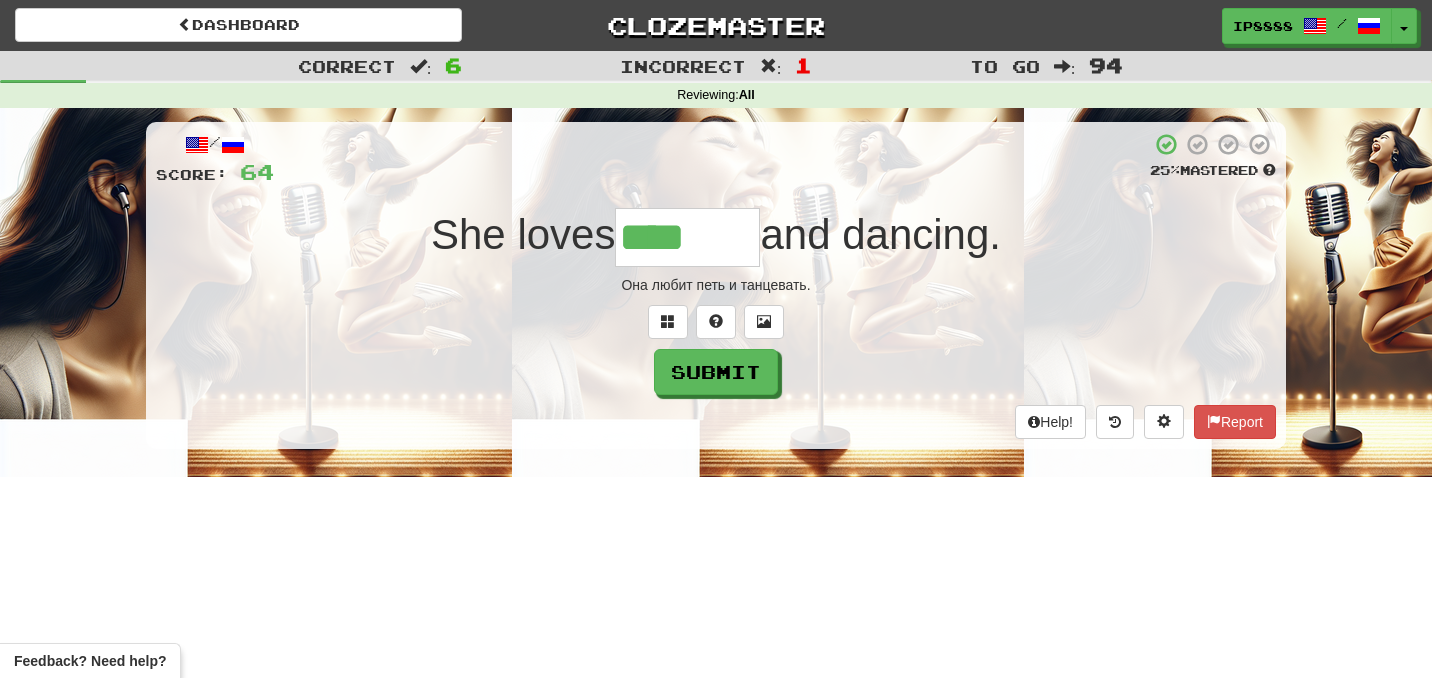 type on "*******" 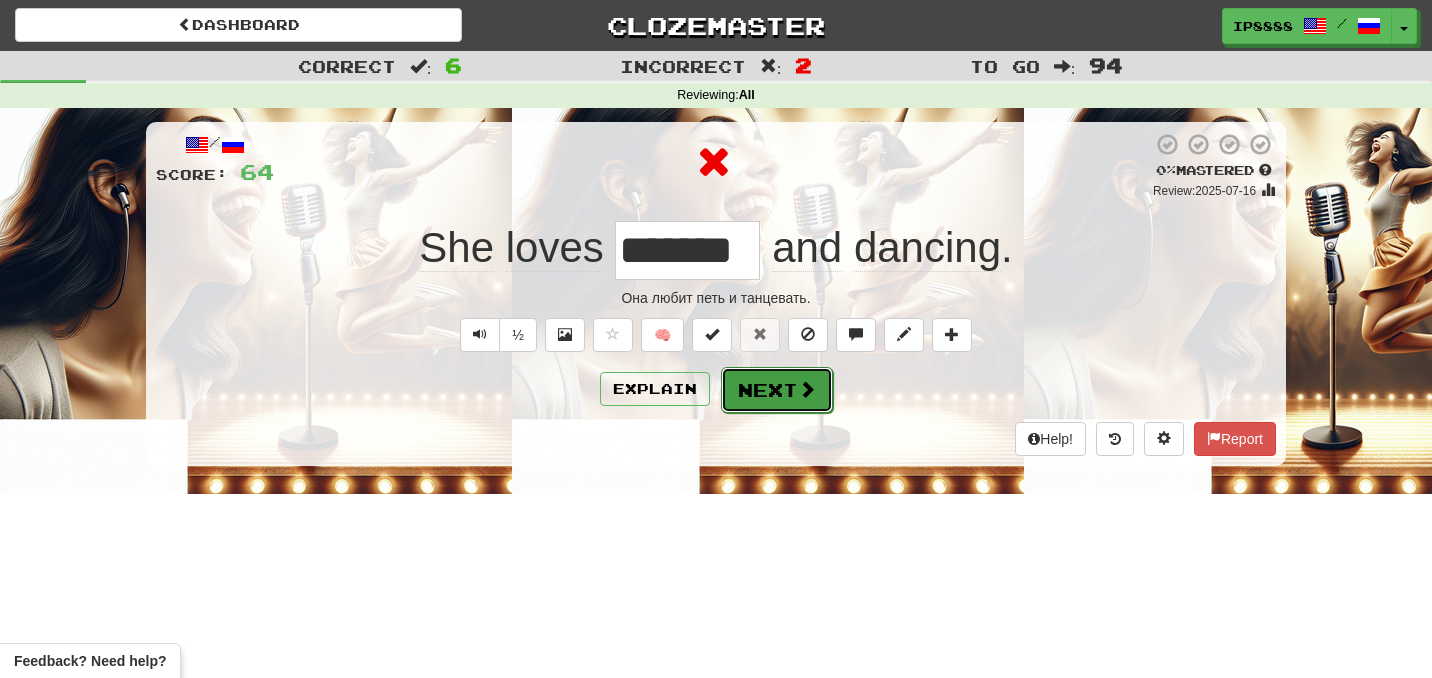 click on "Next" at bounding box center [777, 390] 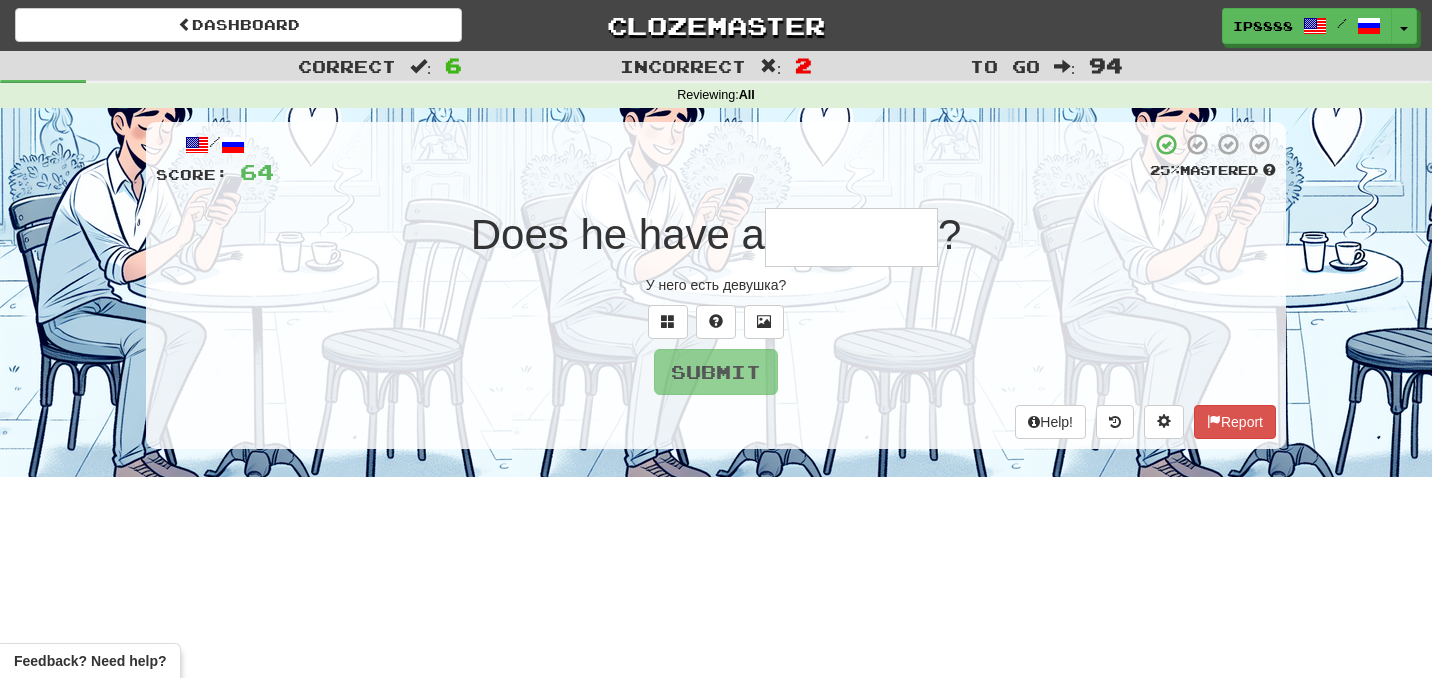 click at bounding box center (851, 237) 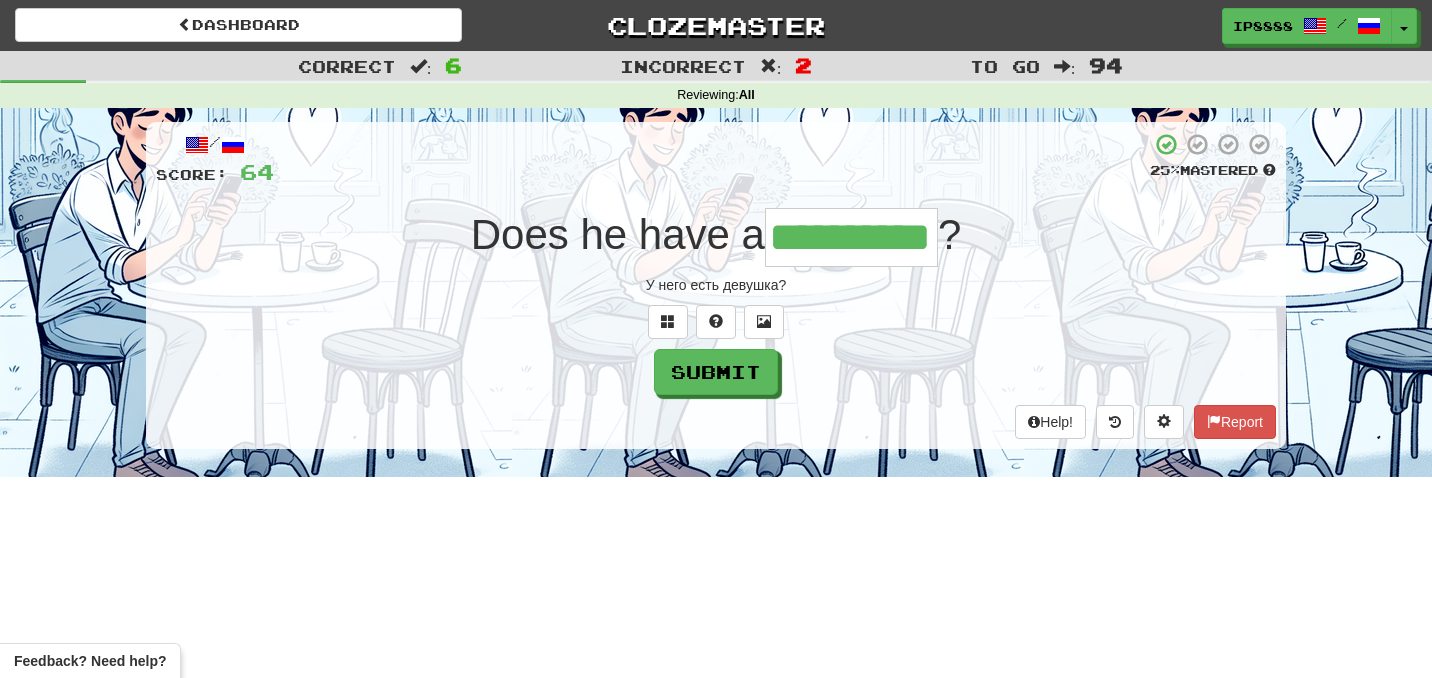 type on "**********" 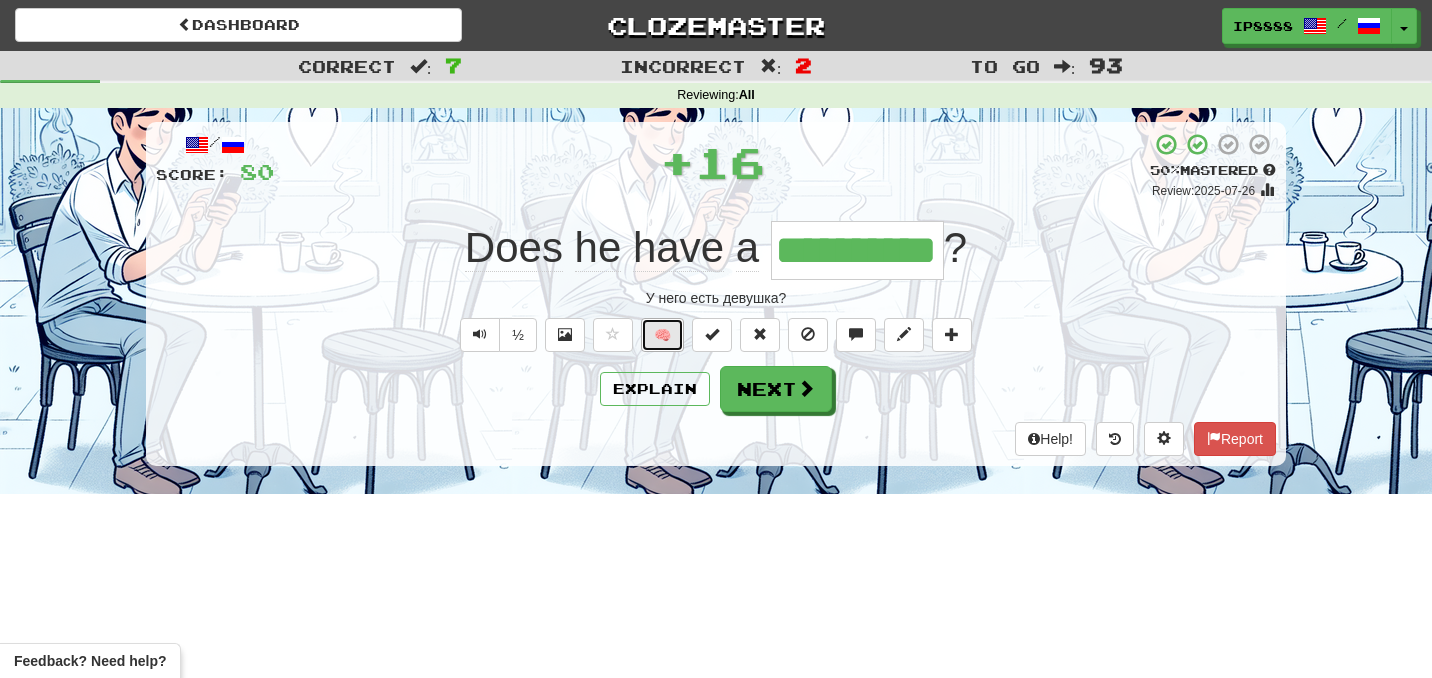 click on "🧠" at bounding box center (662, 335) 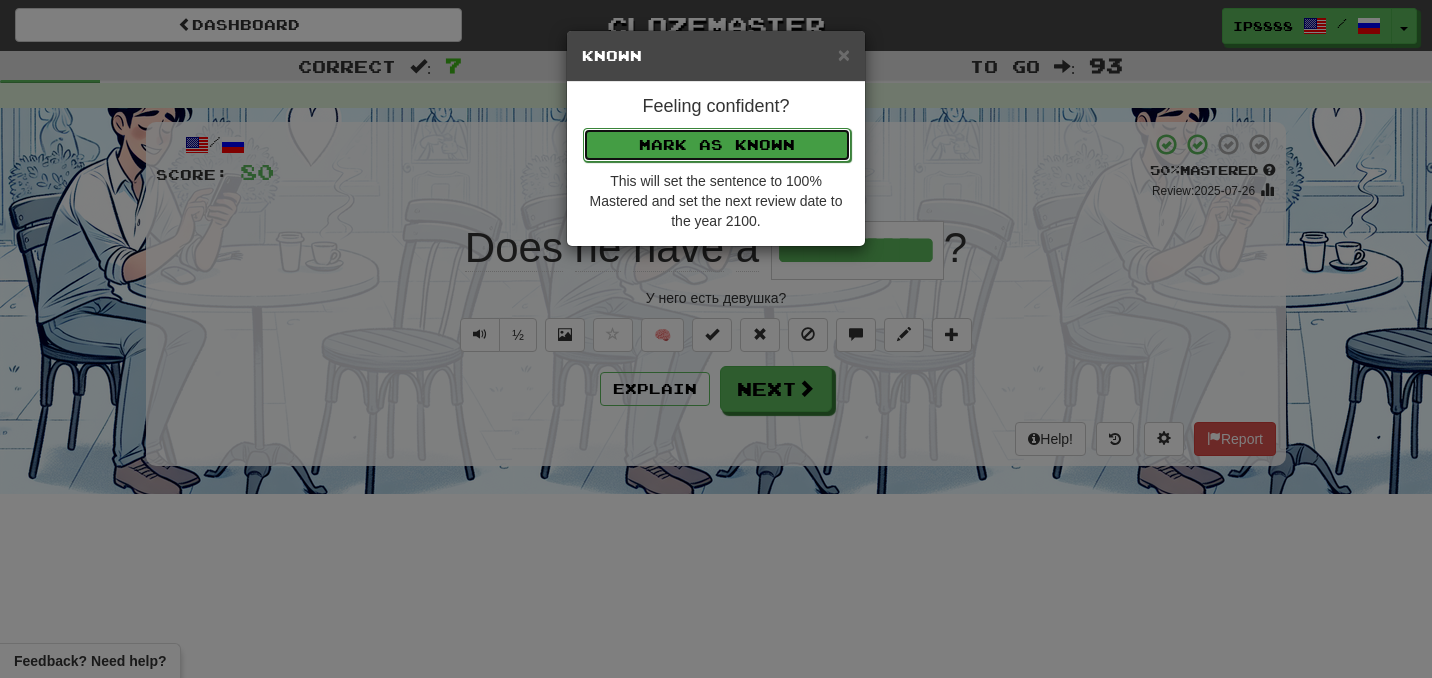 click on "Mark as Known" at bounding box center [717, 145] 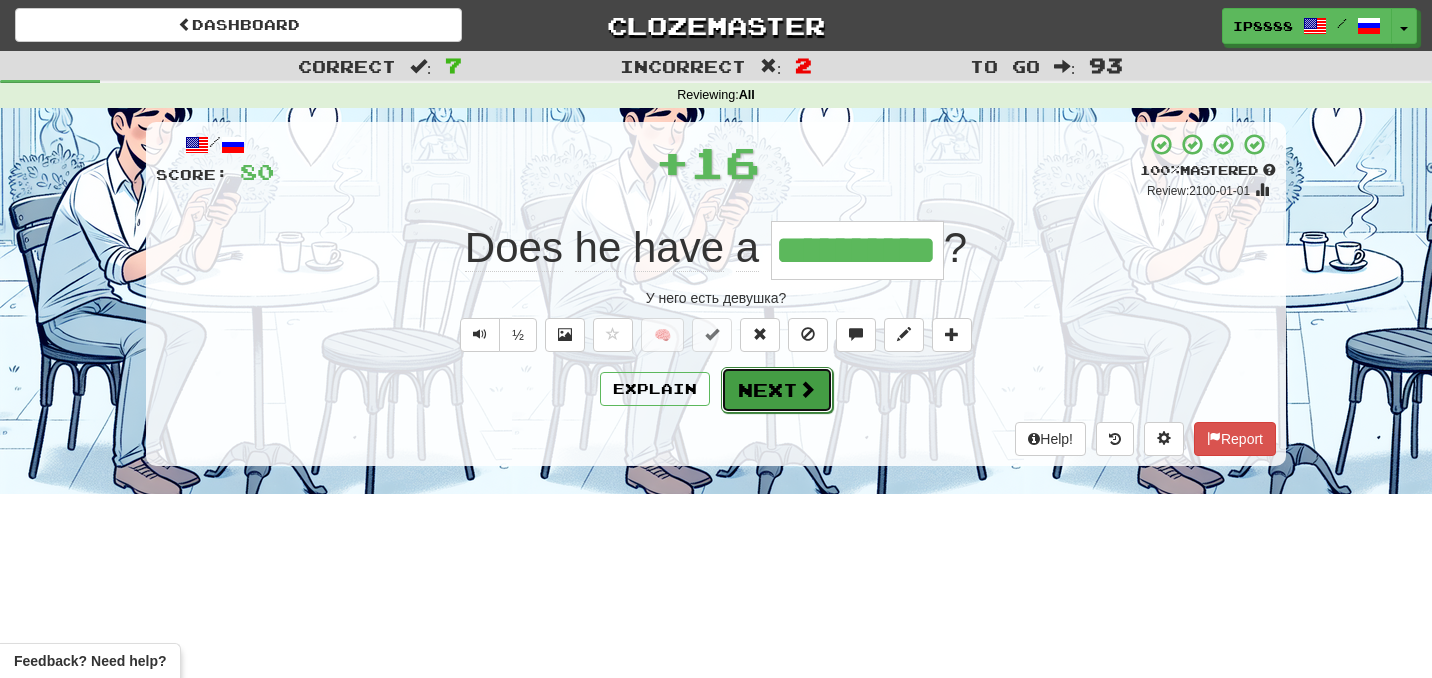 click on "Next" at bounding box center [777, 390] 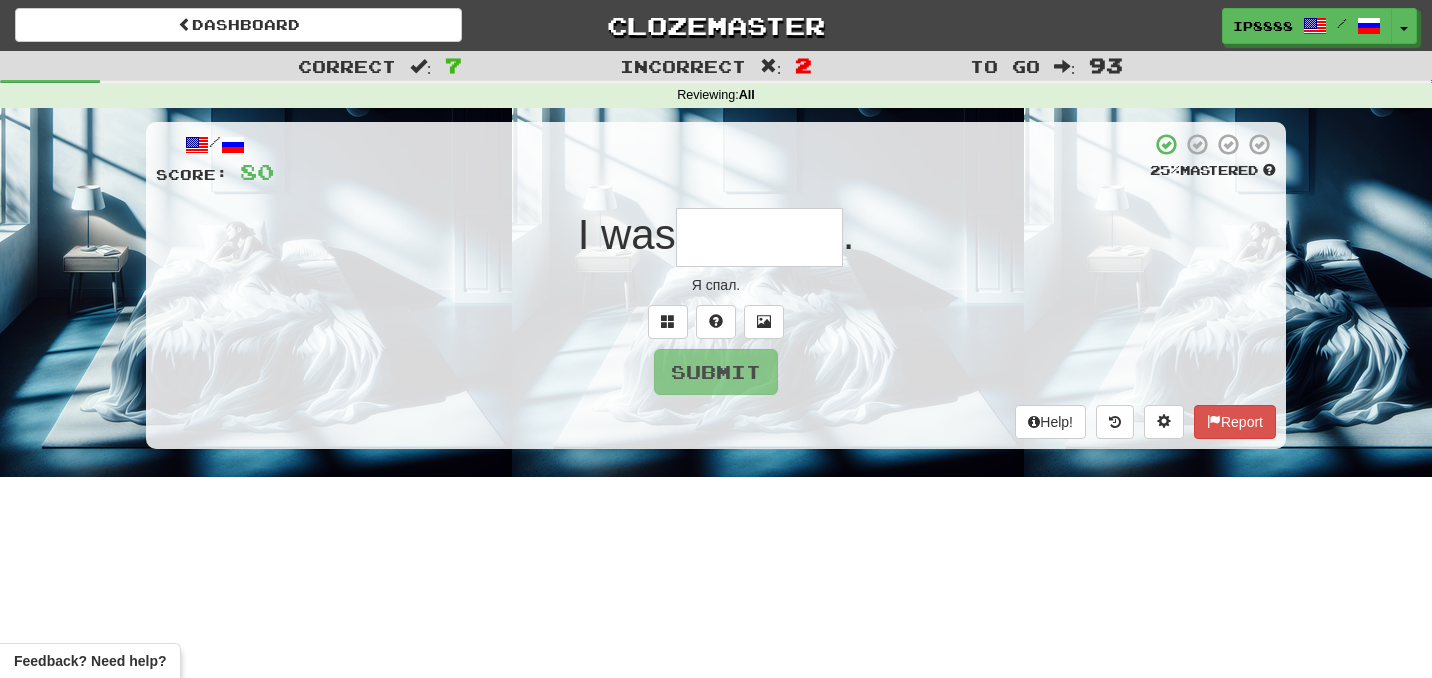 click at bounding box center (759, 237) 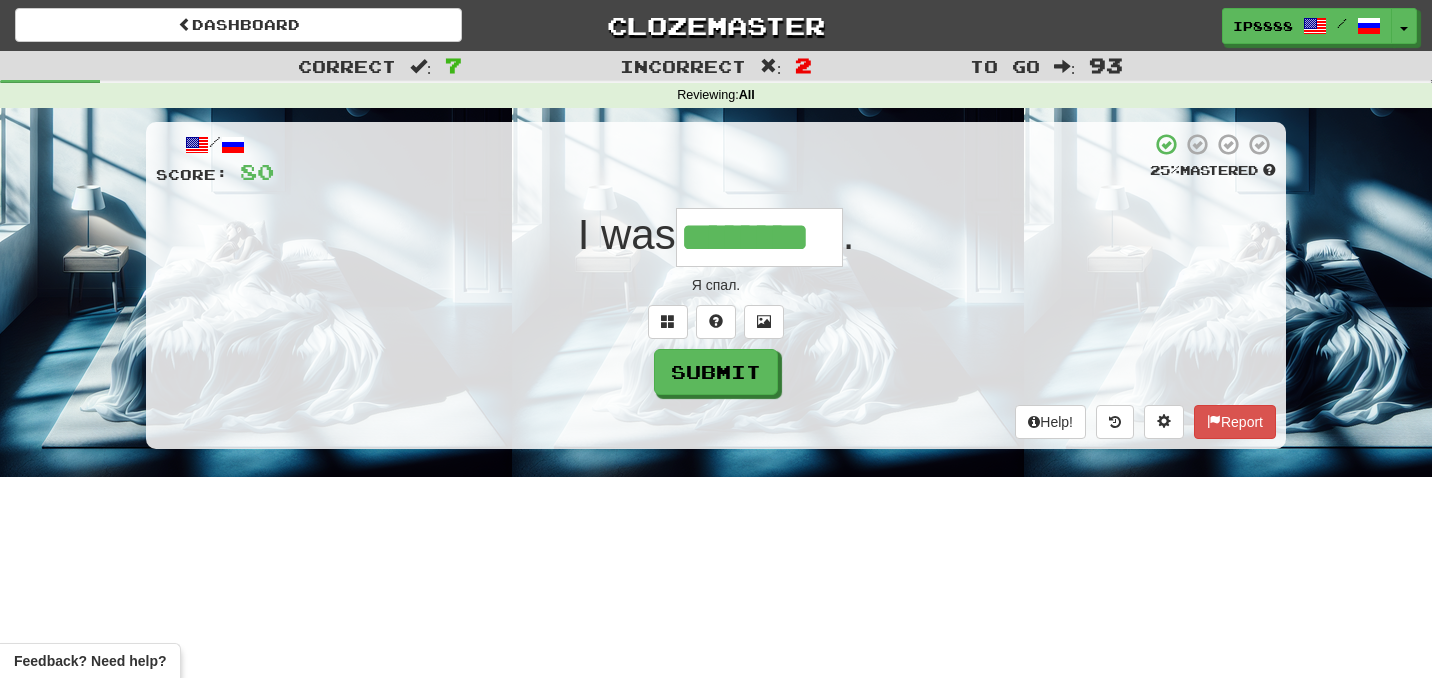 type on "********" 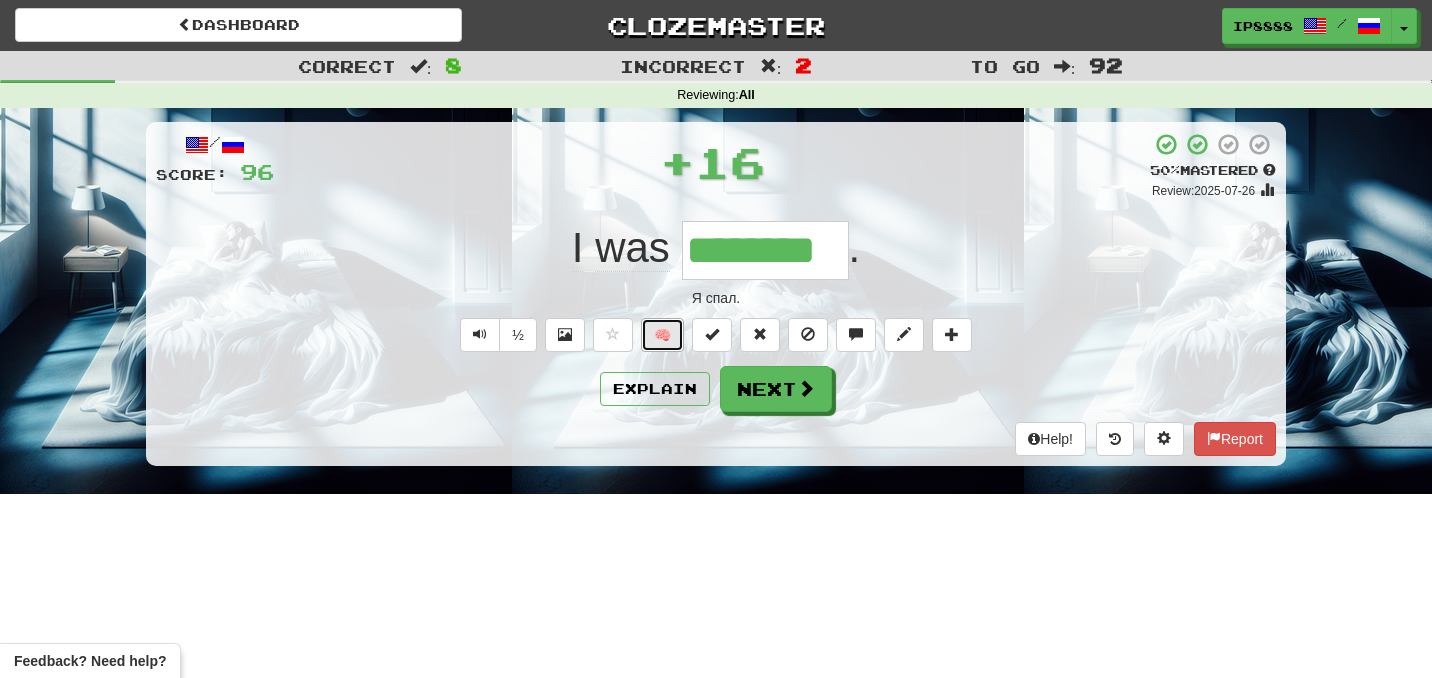 click on "🧠" at bounding box center [662, 335] 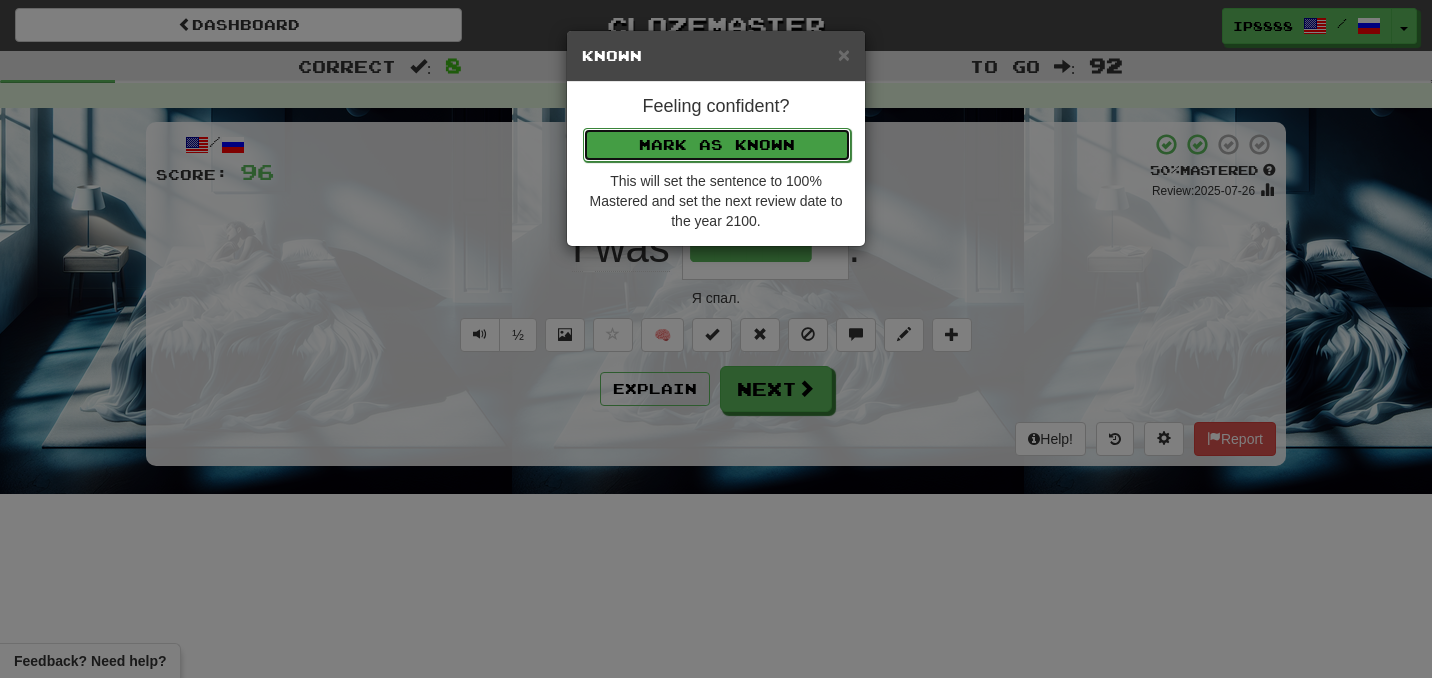 click on "Mark as Known" at bounding box center (717, 145) 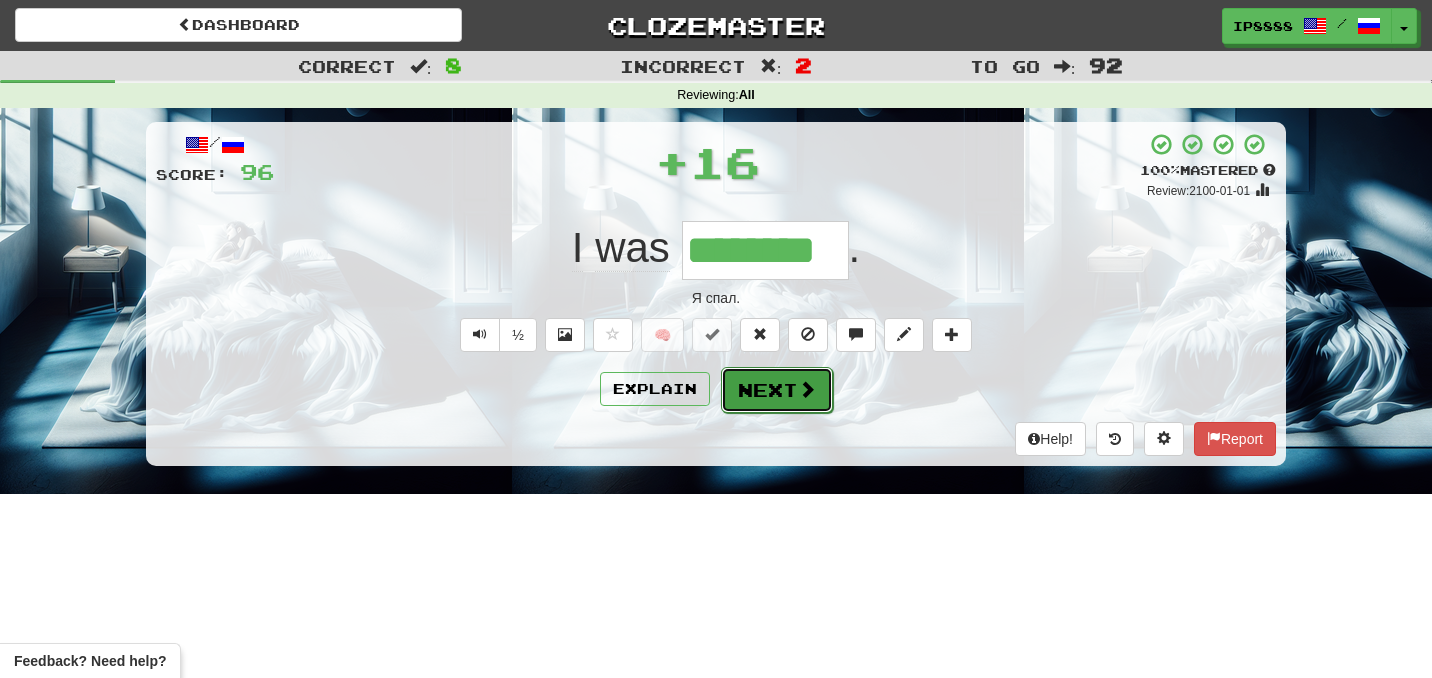 click on "Next" at bounding box center [777, 390] 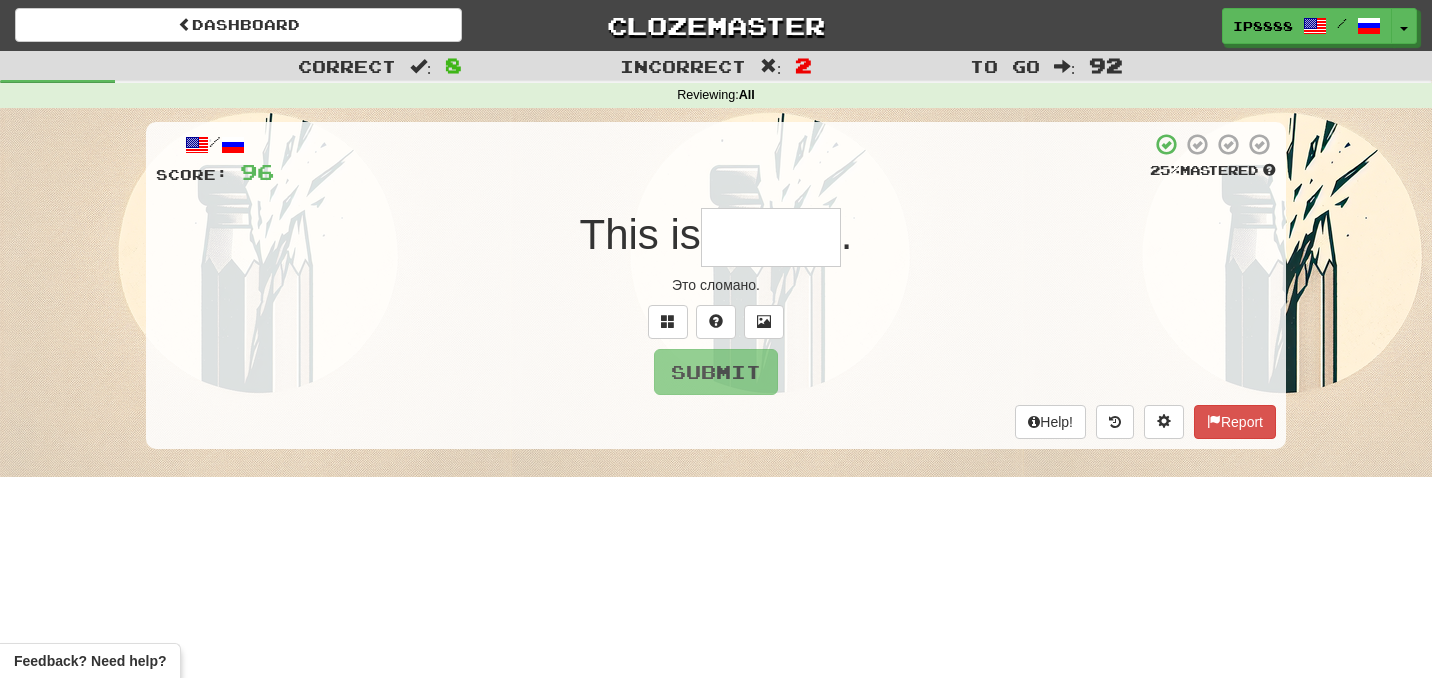 click at bounding box center [771, 237] 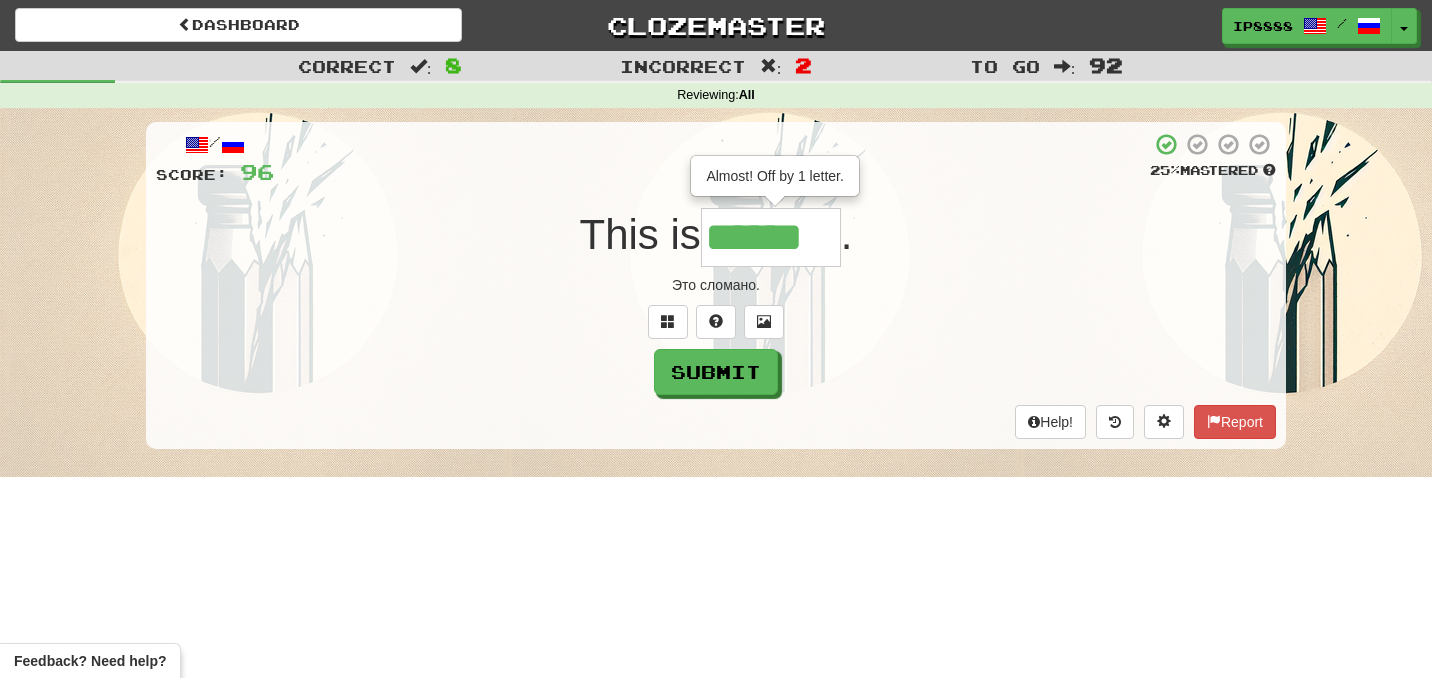 scroll, scrollTop: 0, scrollLeft: 0, axis: both 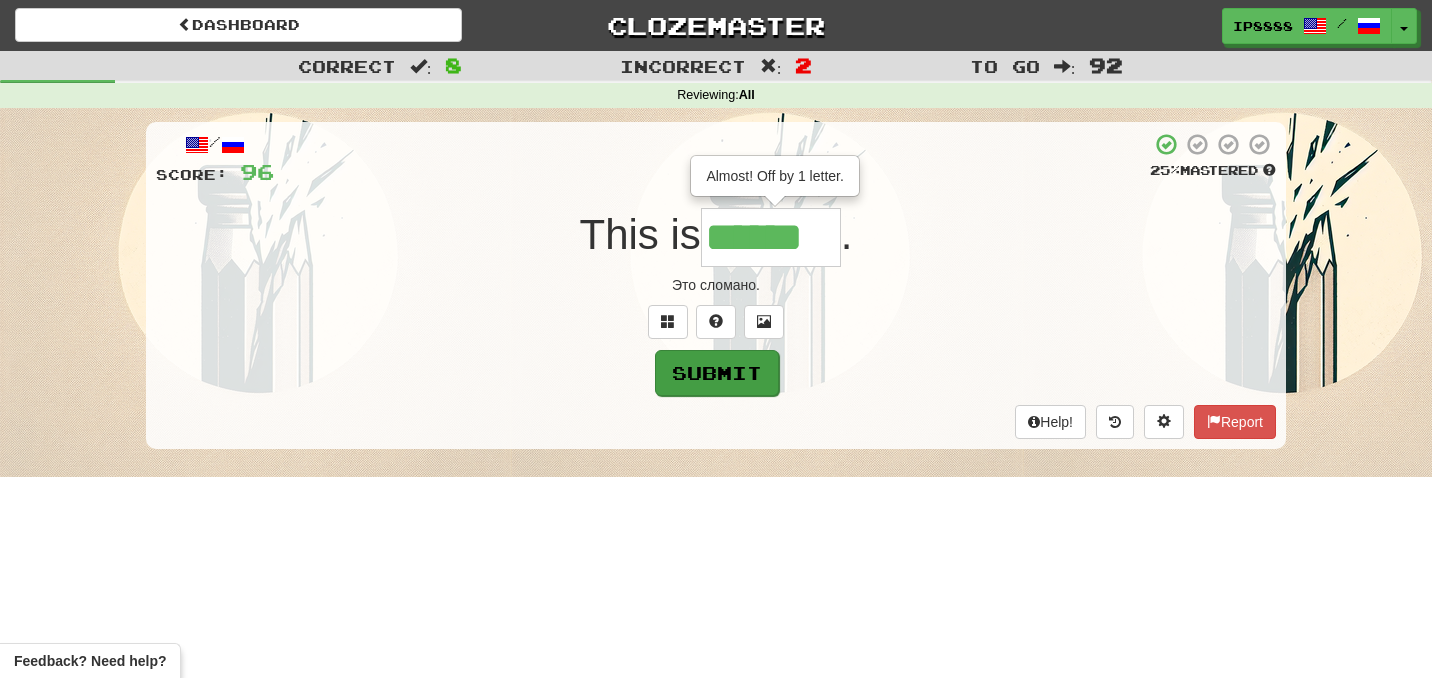 type on "******" 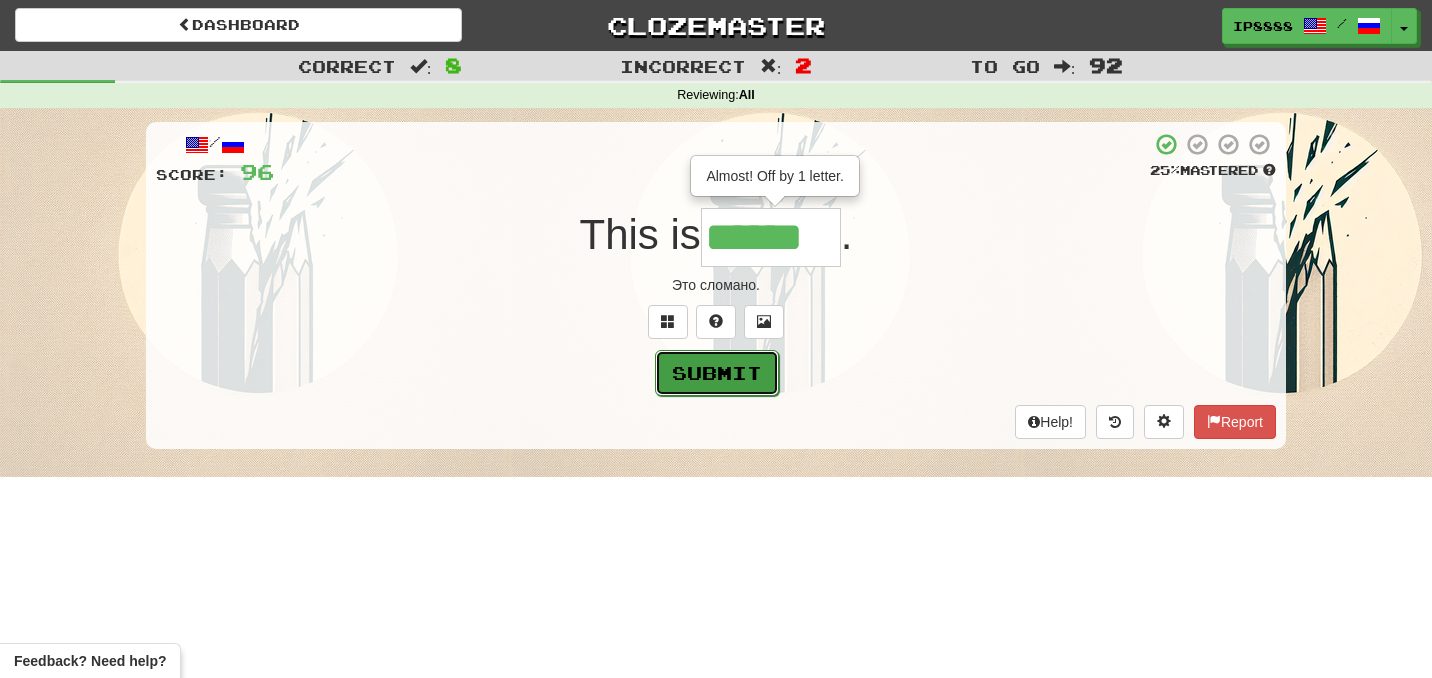click on "Submit" at bounding box center [717, 373] 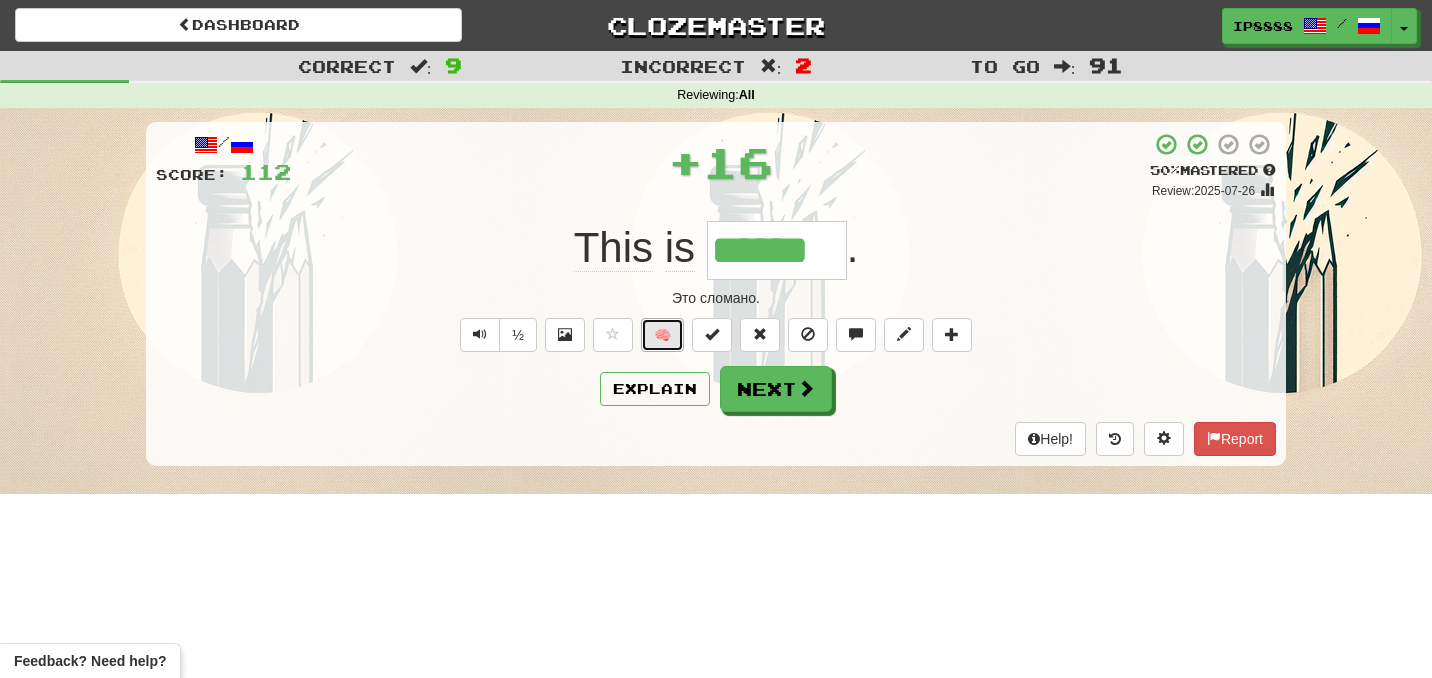 click on "🧠" at bounding box center (662, 335) 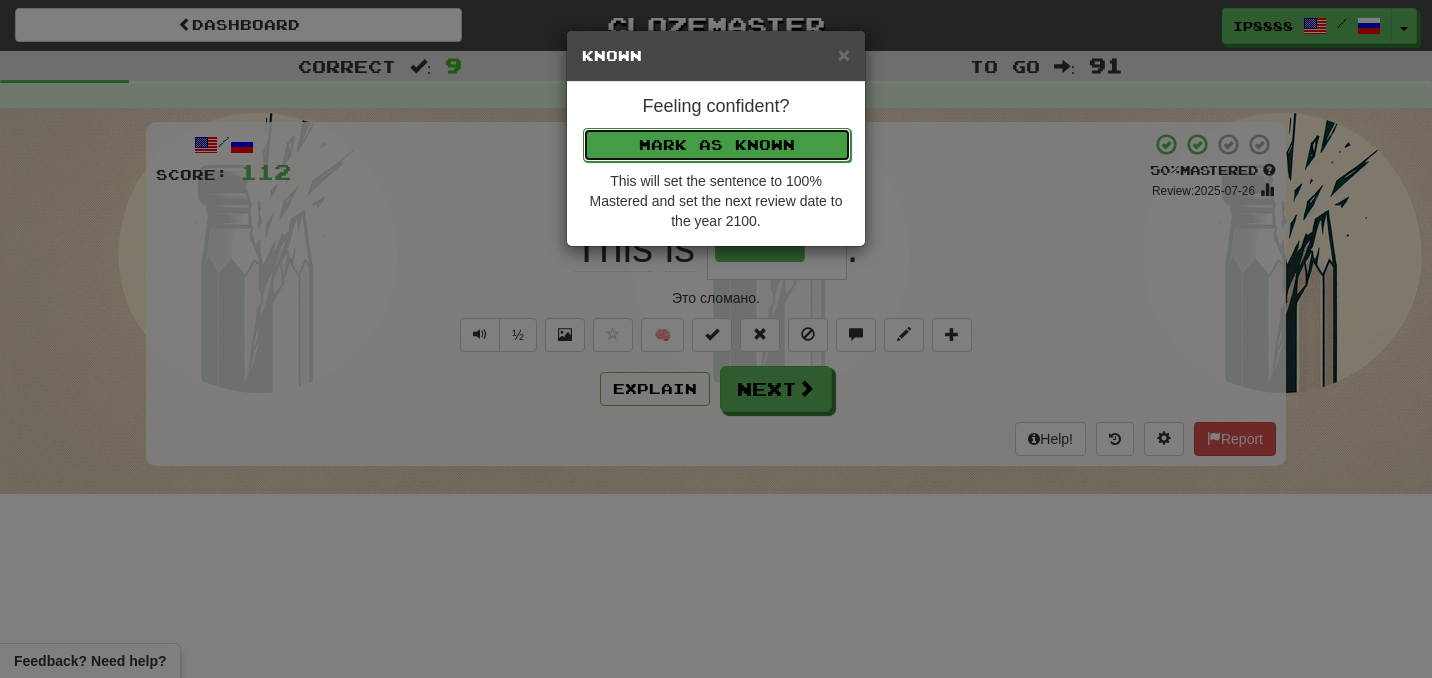 click on "Mark as Known" at bounding box center (717, 145) 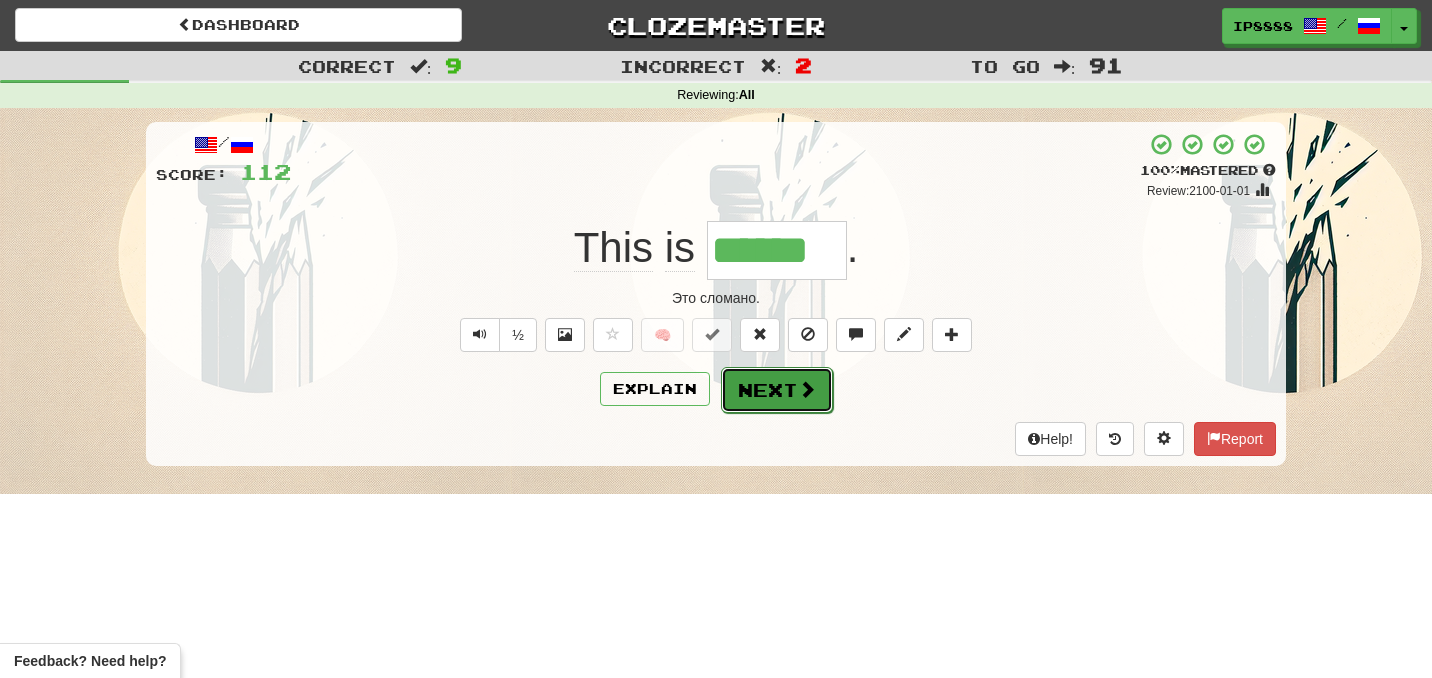 click on "Next" at bounding box center [777, 390] 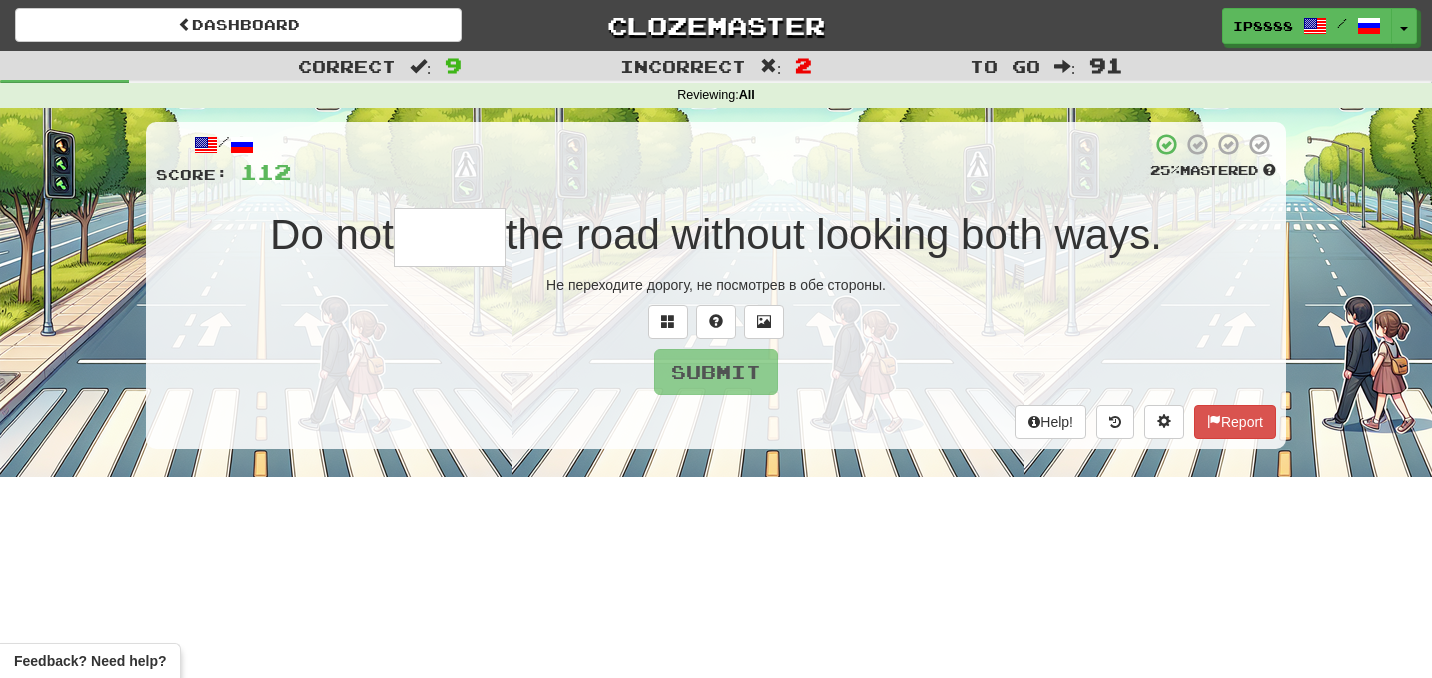 click at bounding box center [450, 237] 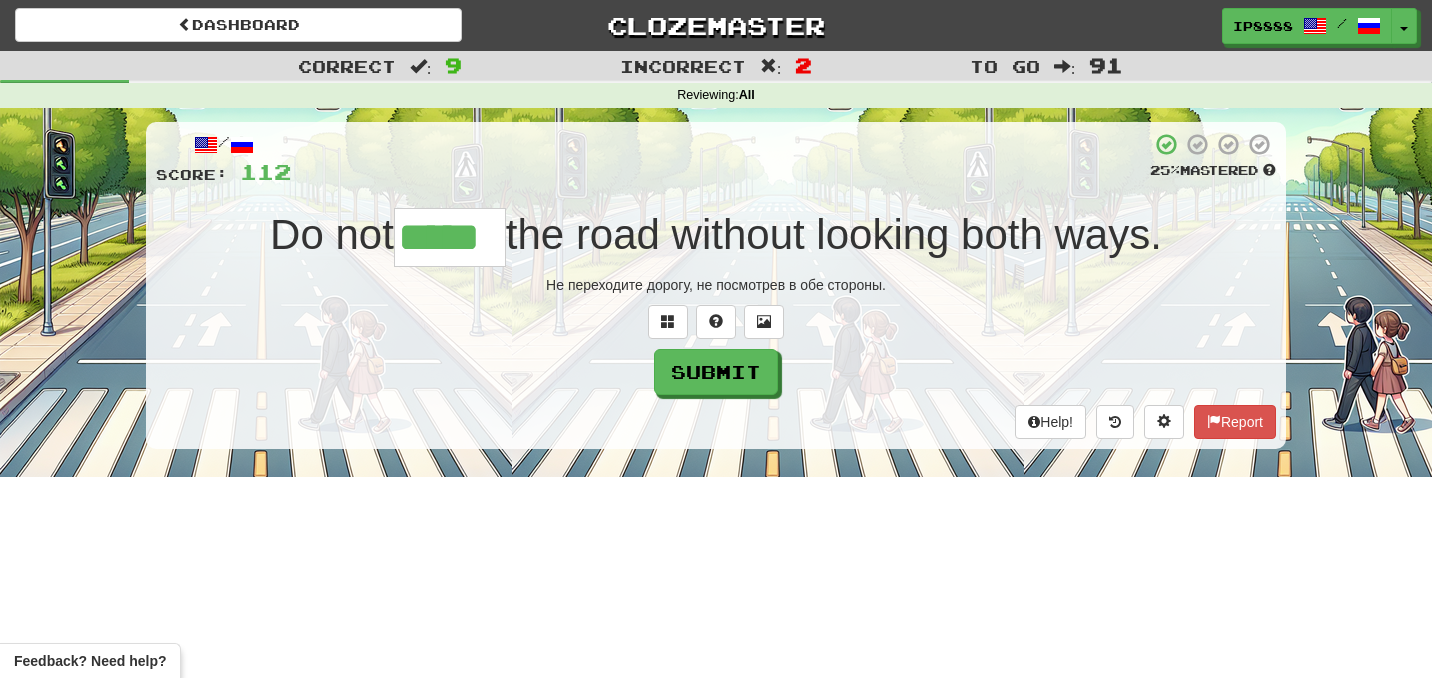 type on "*****" 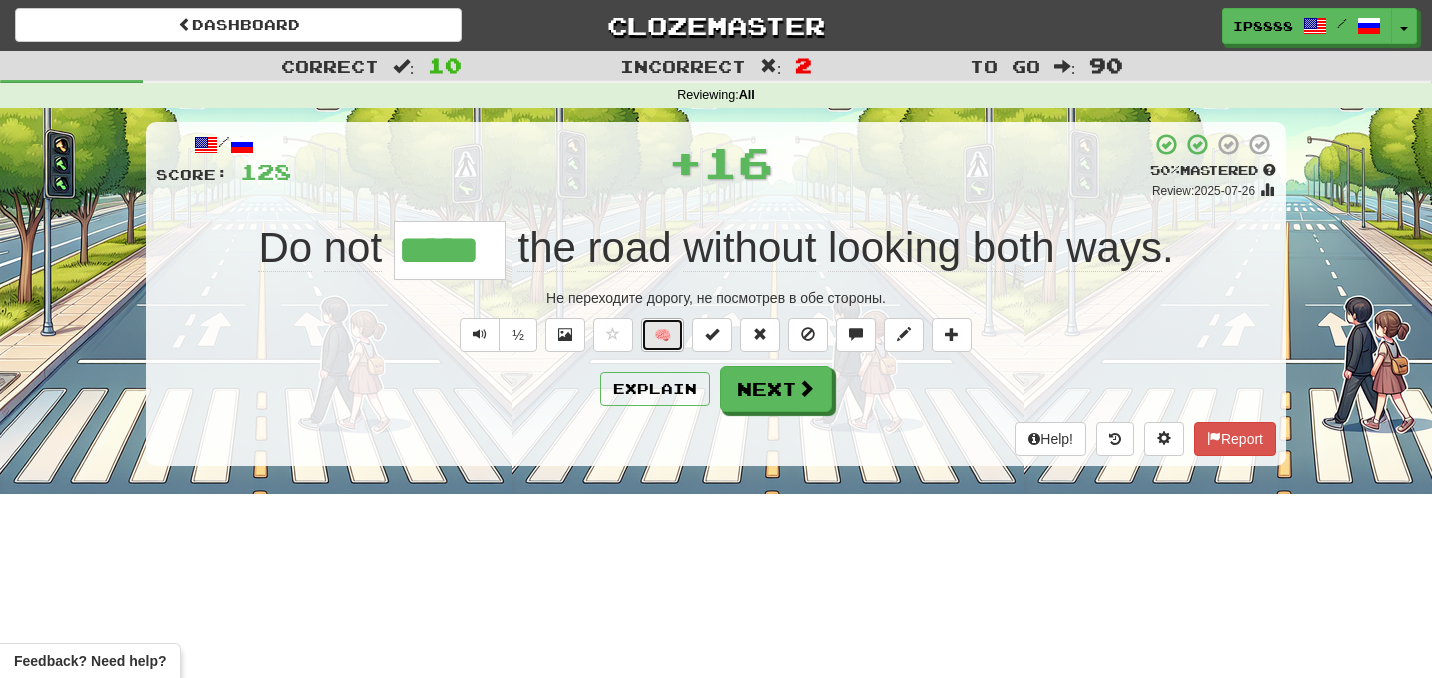 click on "🧠" at bounding box center [662, 335] 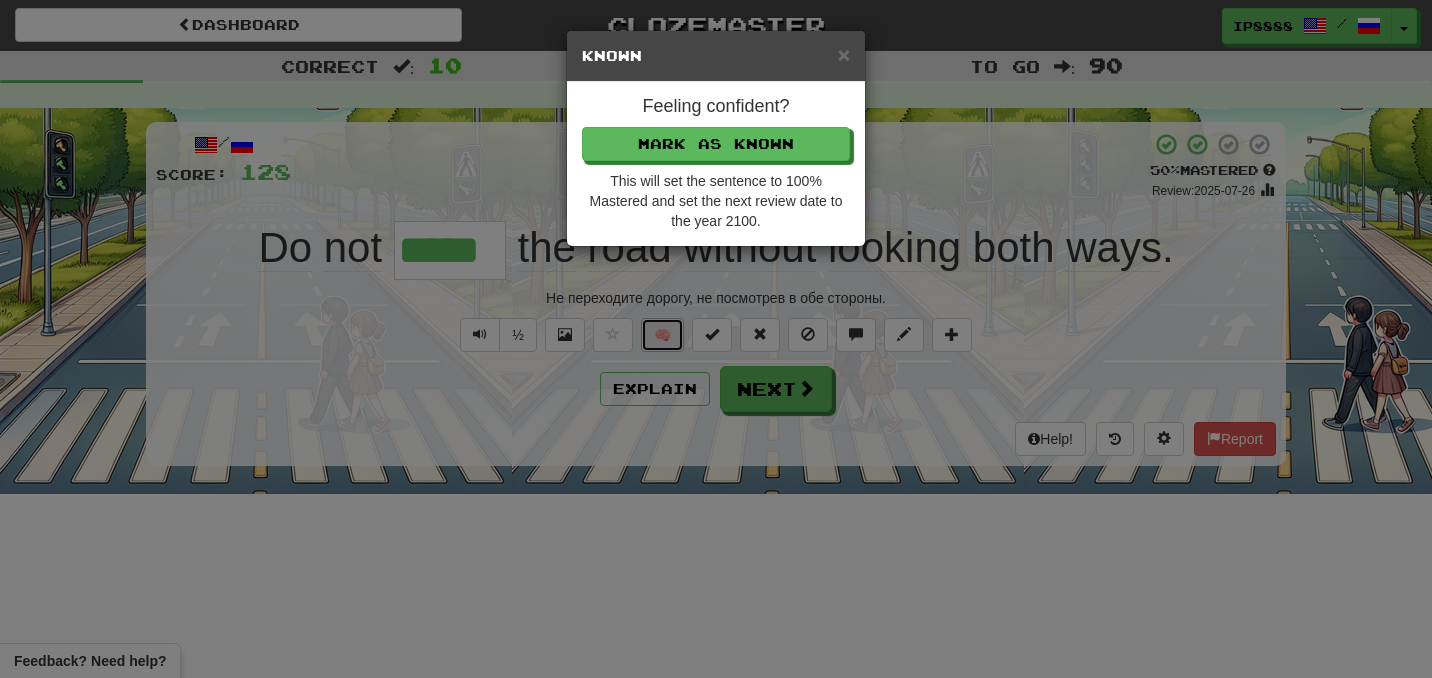 type 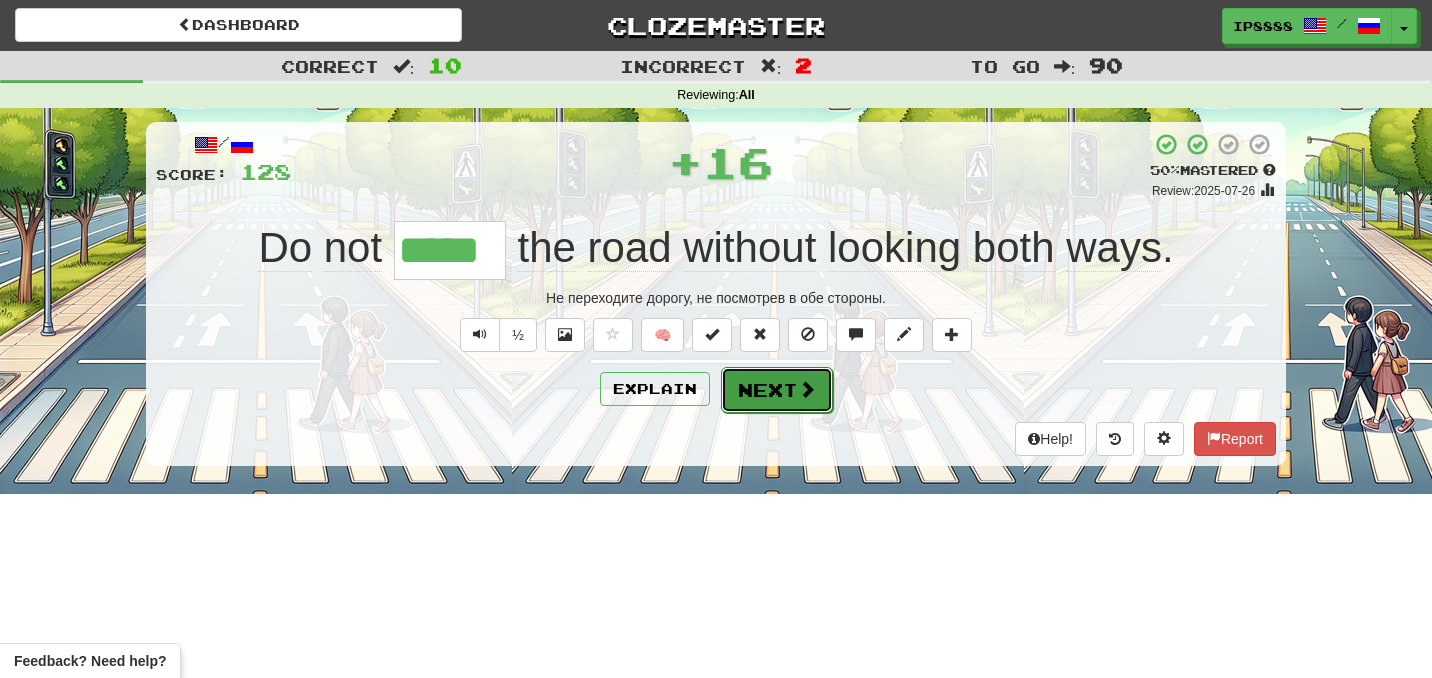 click at bounding box center [807, 389] 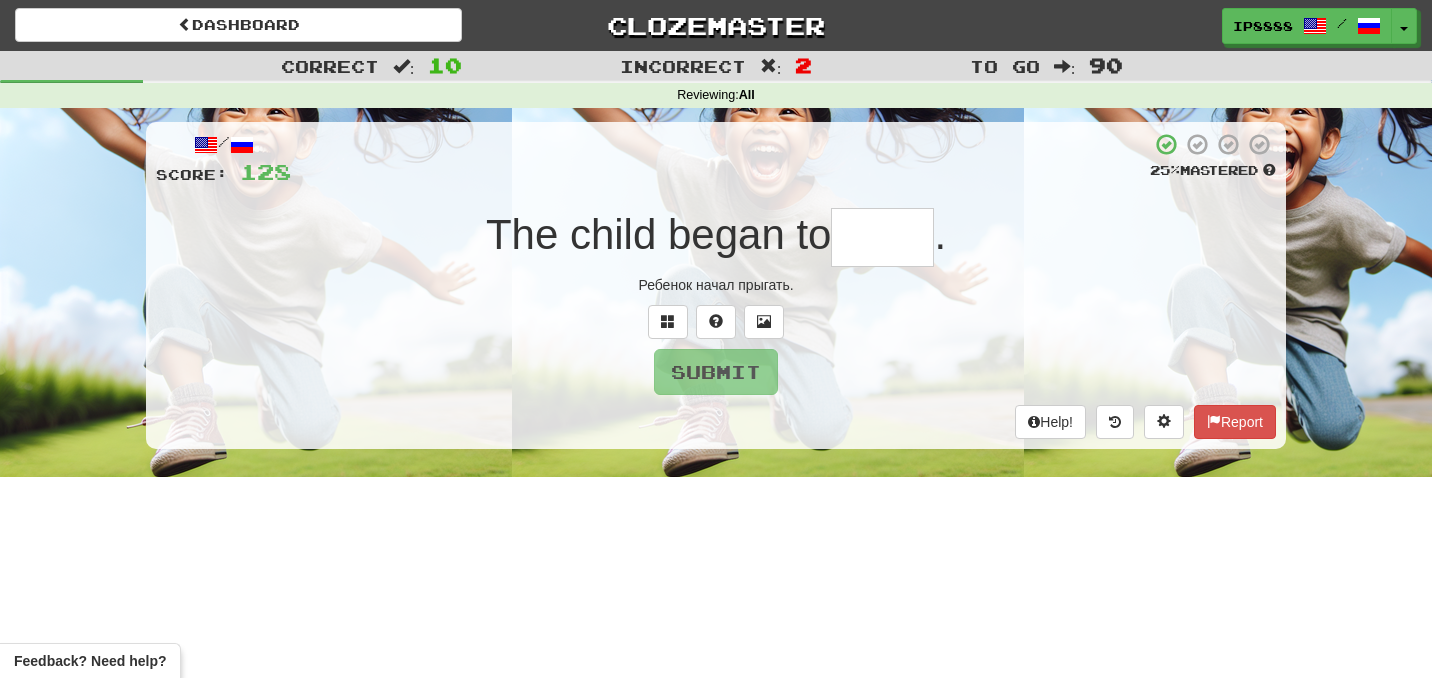 click on "/  Score:   128 25 %  Mastered The child began to  . Ребенок начал прыгать. Submit  Help!  Report" at bounding box center (716, 285) 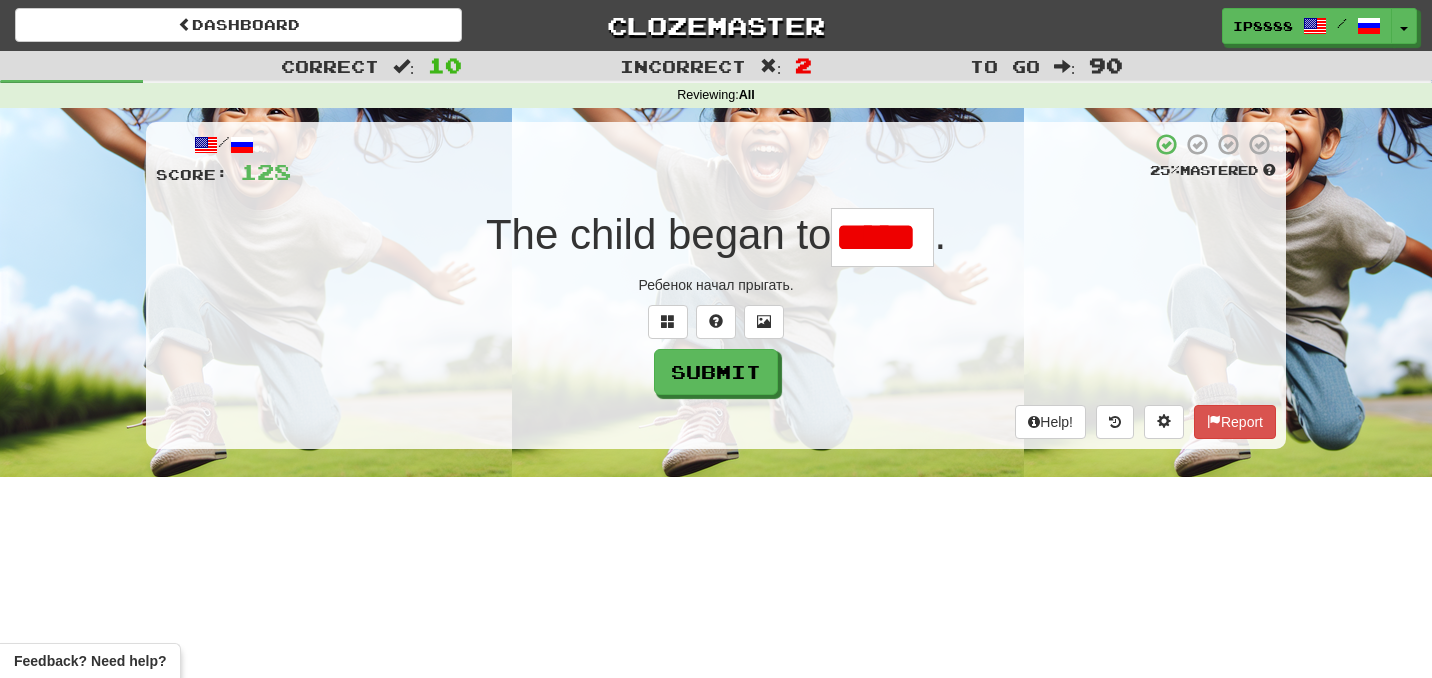 scroll, scrollTop: 0, scrollLeft: 0, axis: both 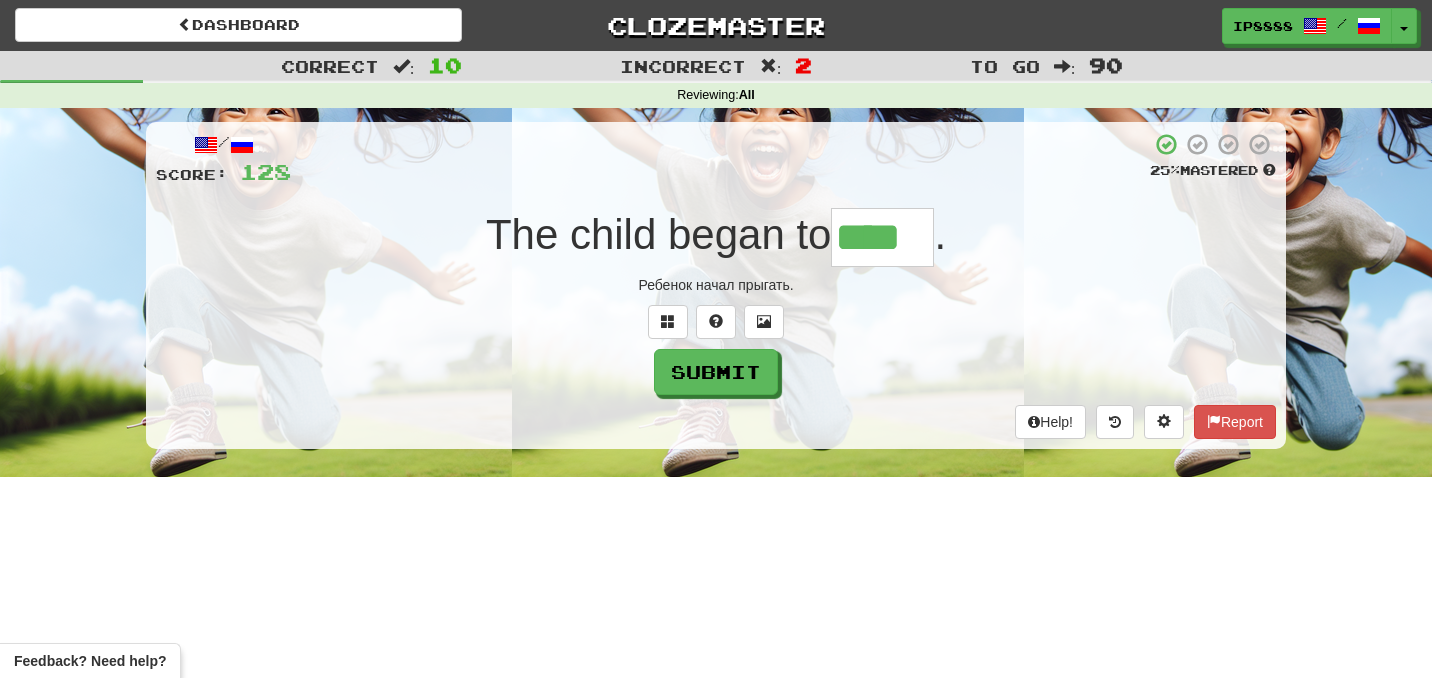 type on "****" 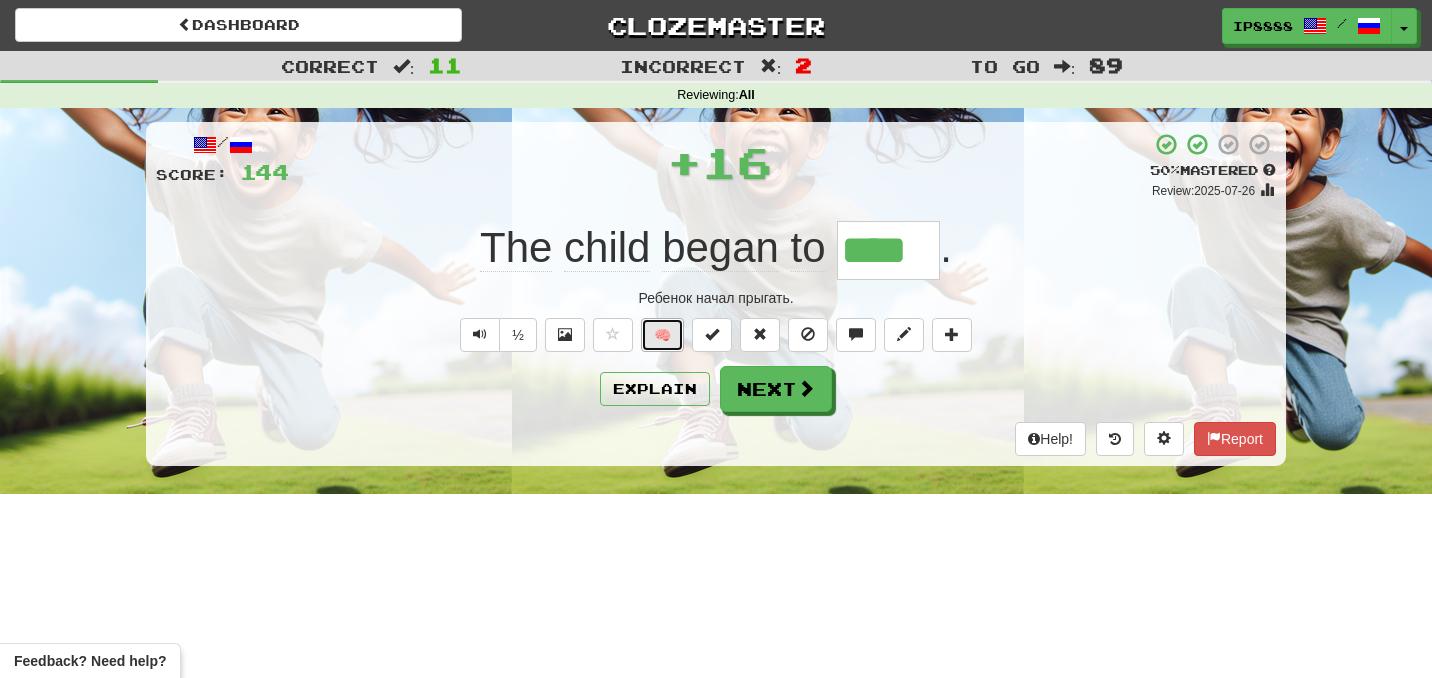 click on "🧠" at bounding box center [662, 335] 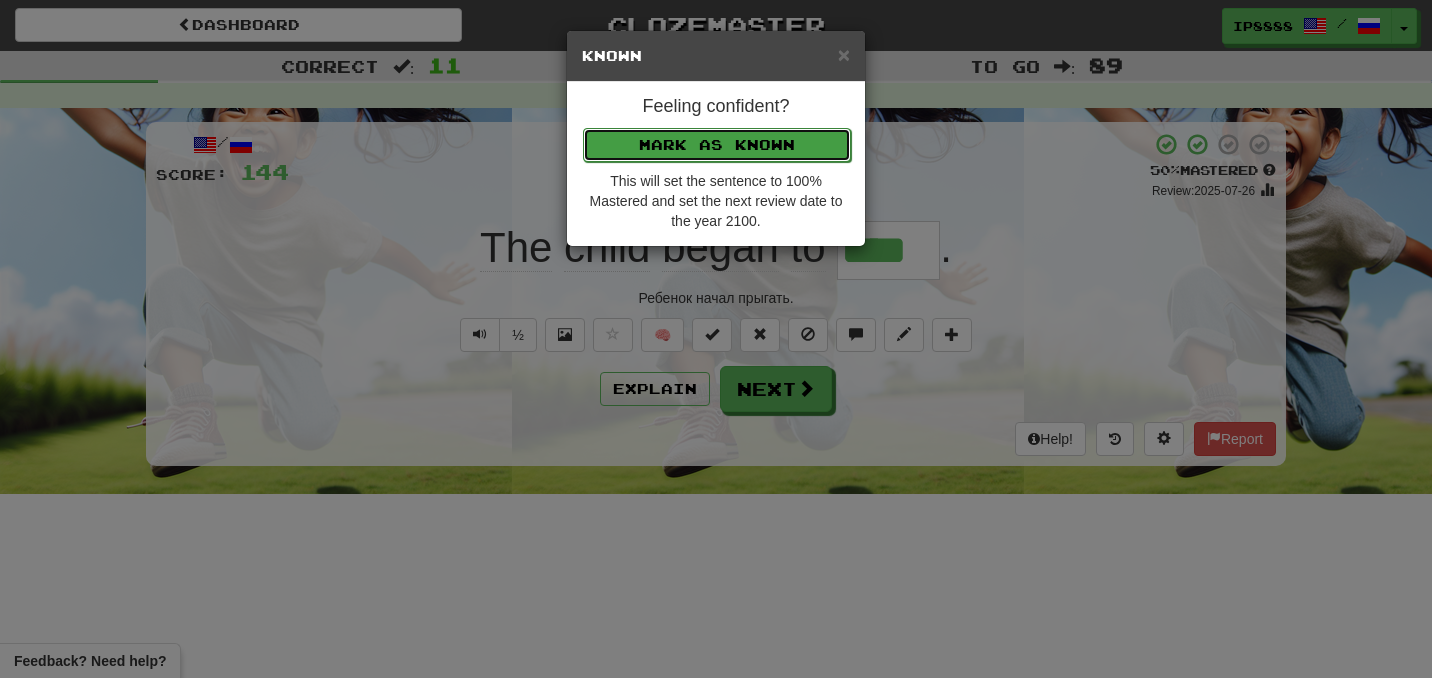 click on "Mark as Known" at bounding box center [717, 145] 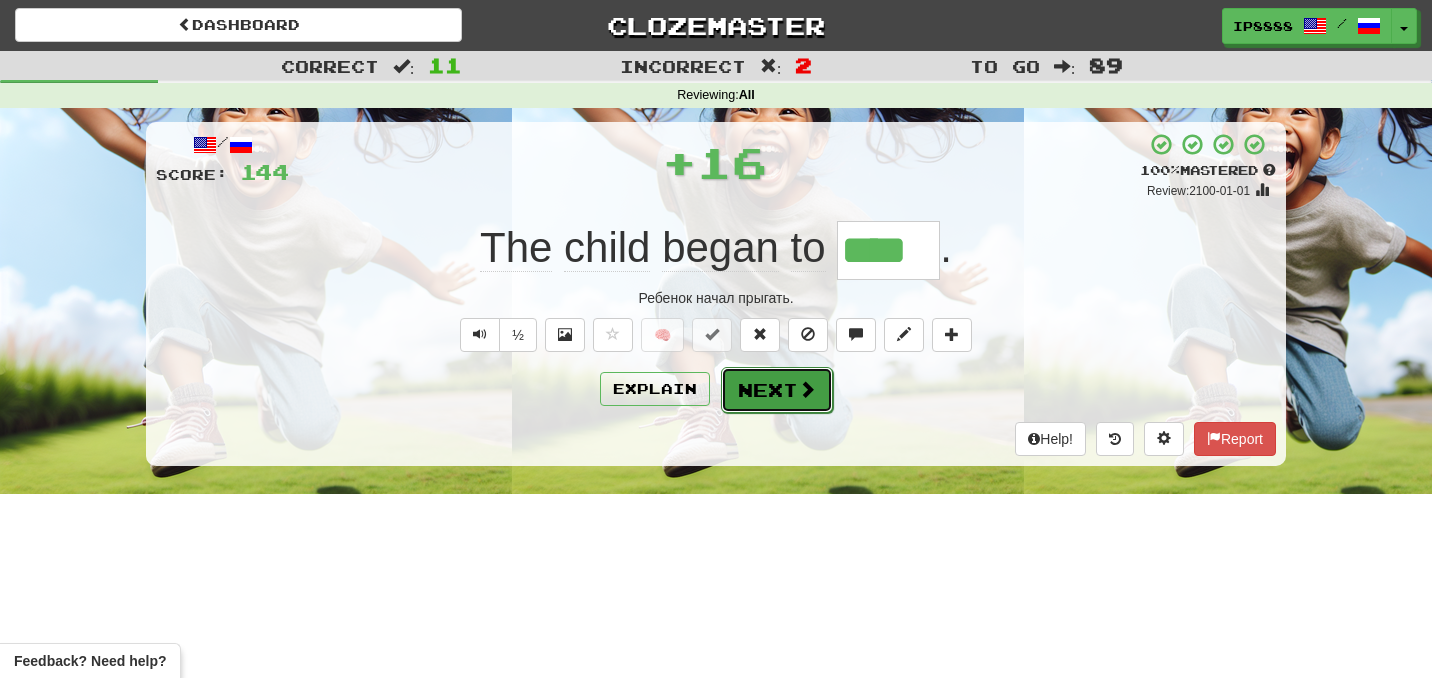 click on "Next" at bounding box center [777, 390] 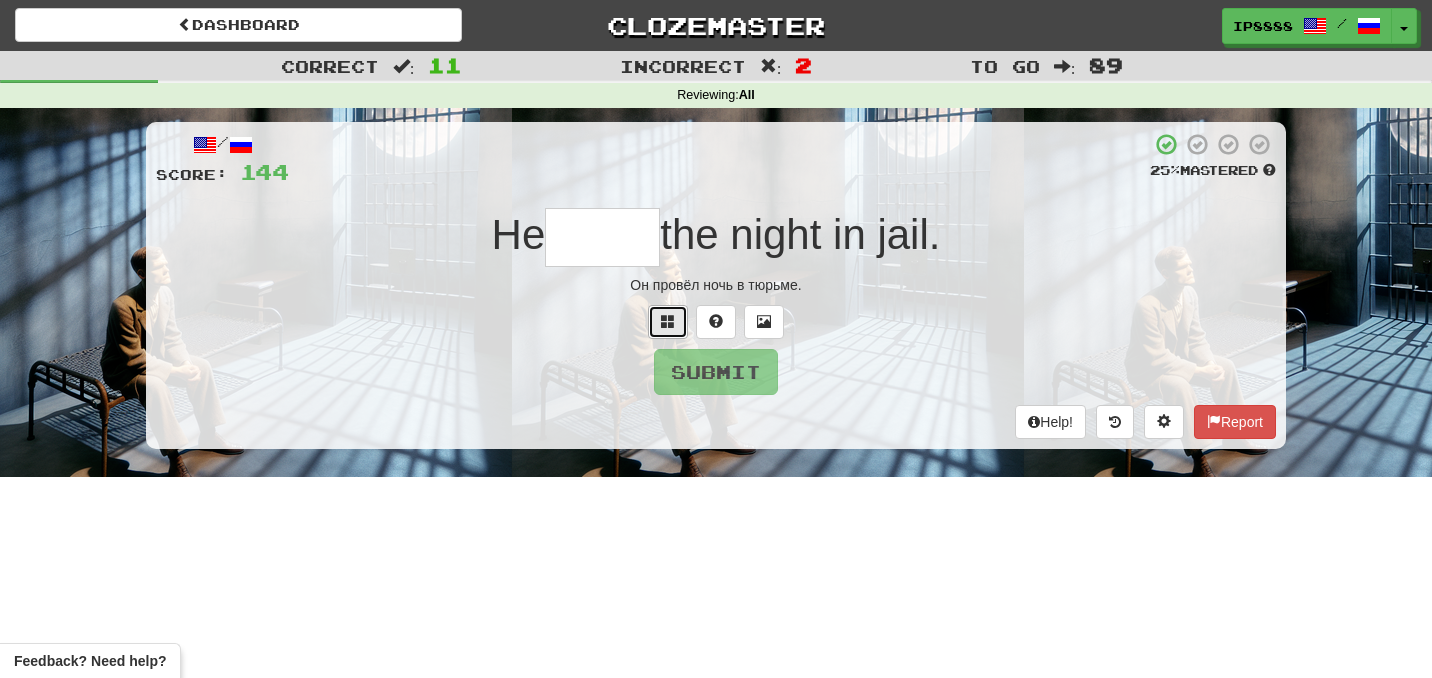 click at bounding box center [668, 322] 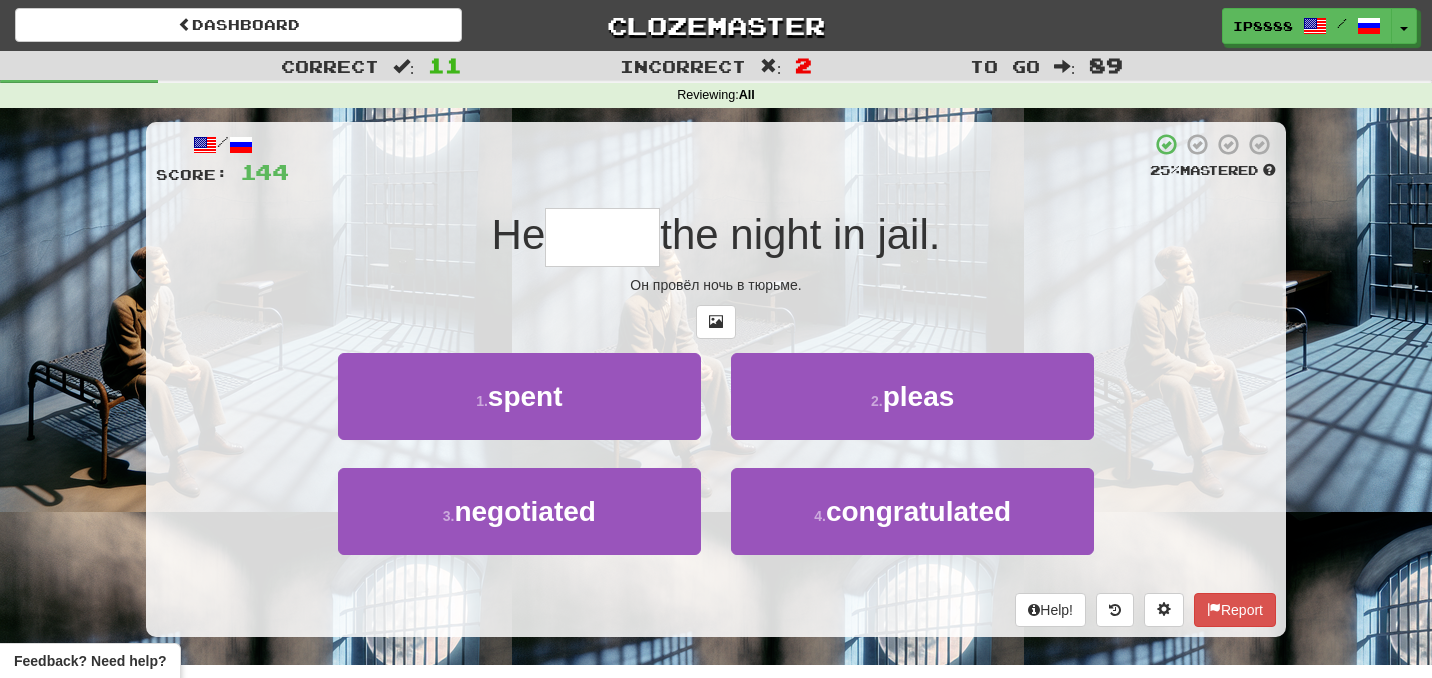 click at bounding box center [602, 237] 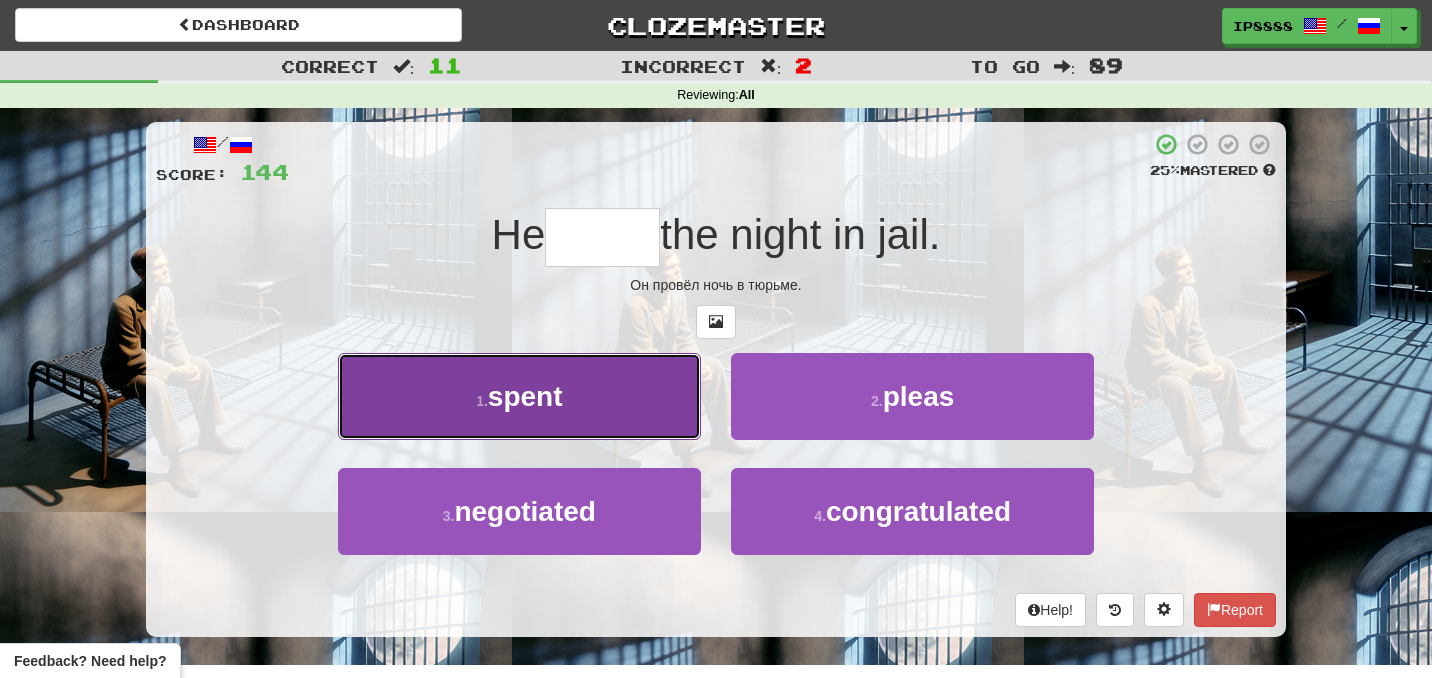 click on "1 .  spent" at bounding box center (519, 396) 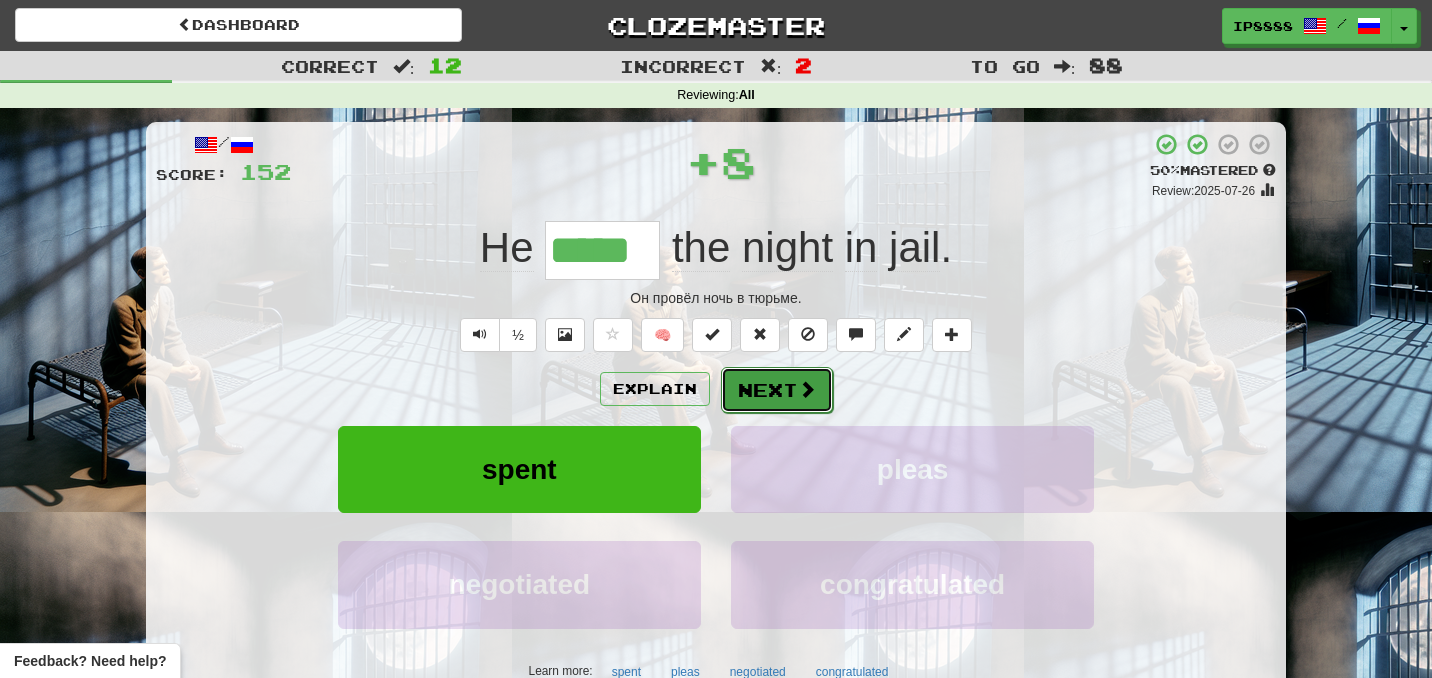 click on "Next" at bounding box center (777, 390) 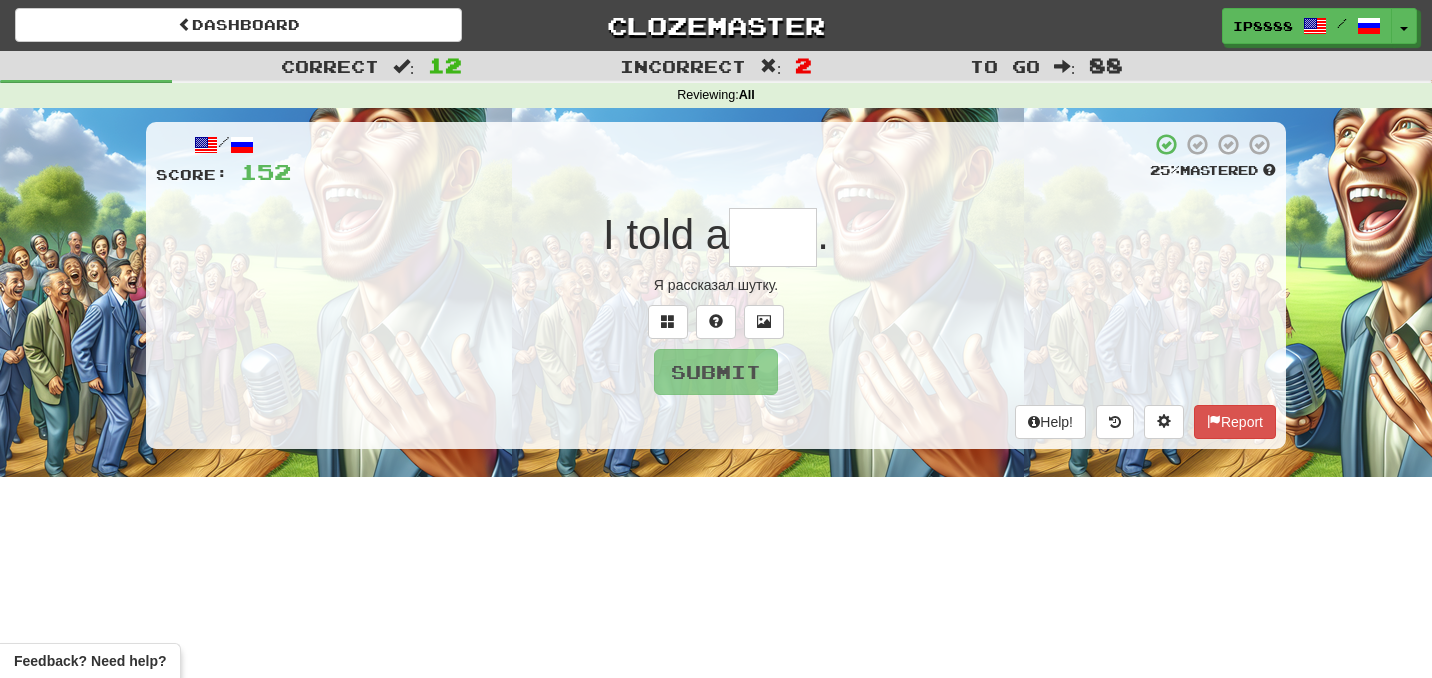 click at bounding box center (773, 237) 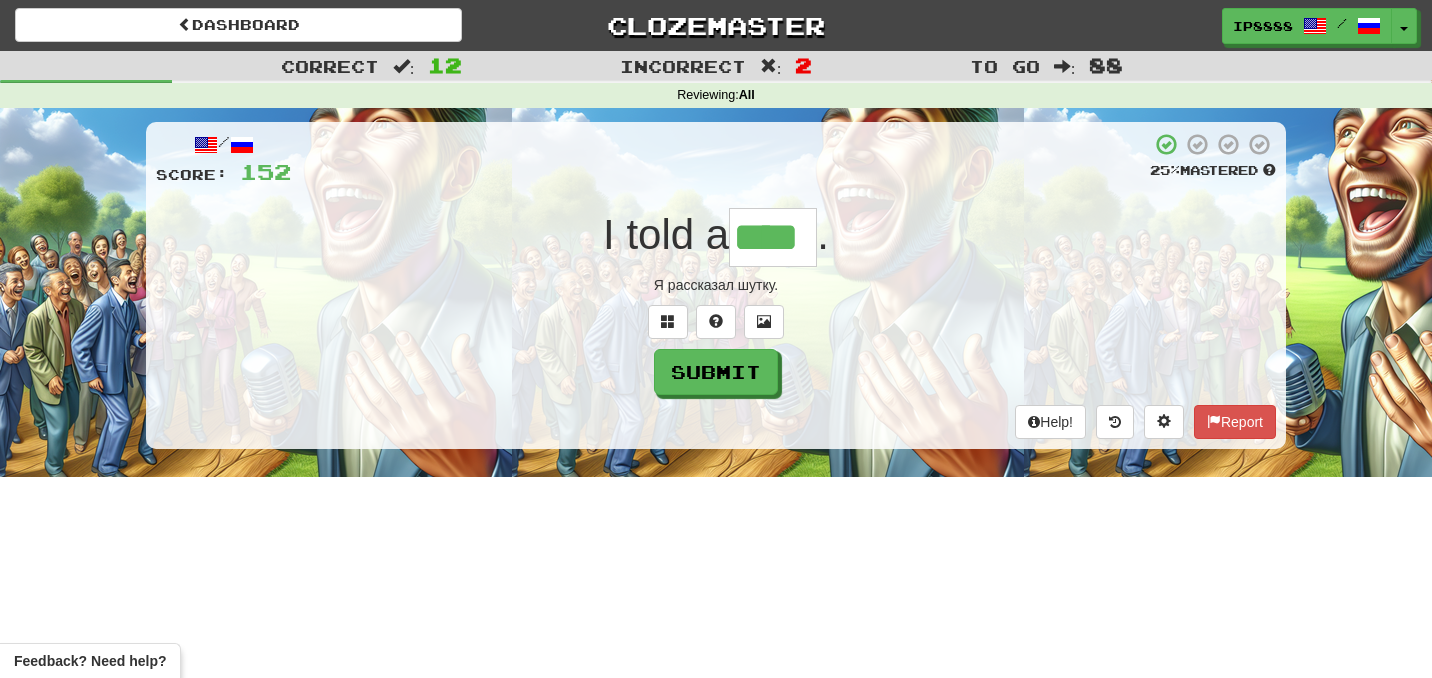 type on "****" 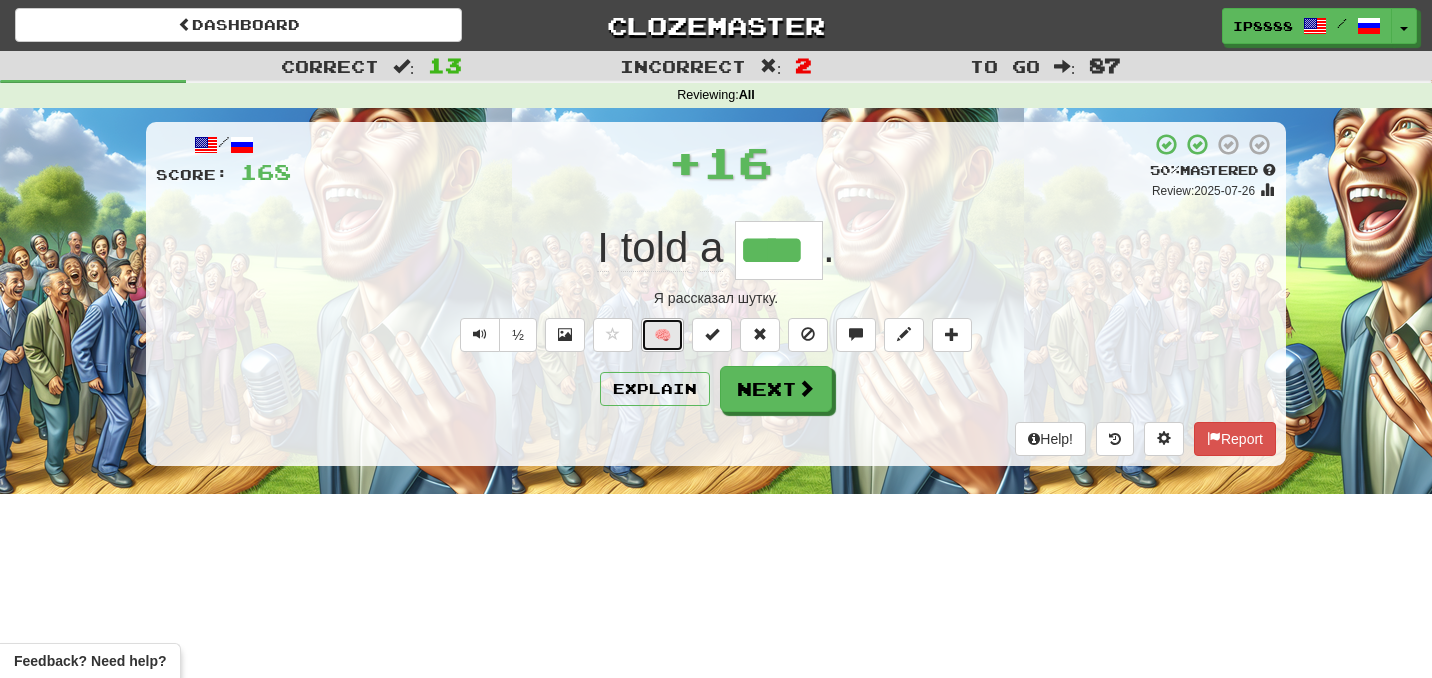 click on "🧠" at bounding box center (662, 335) 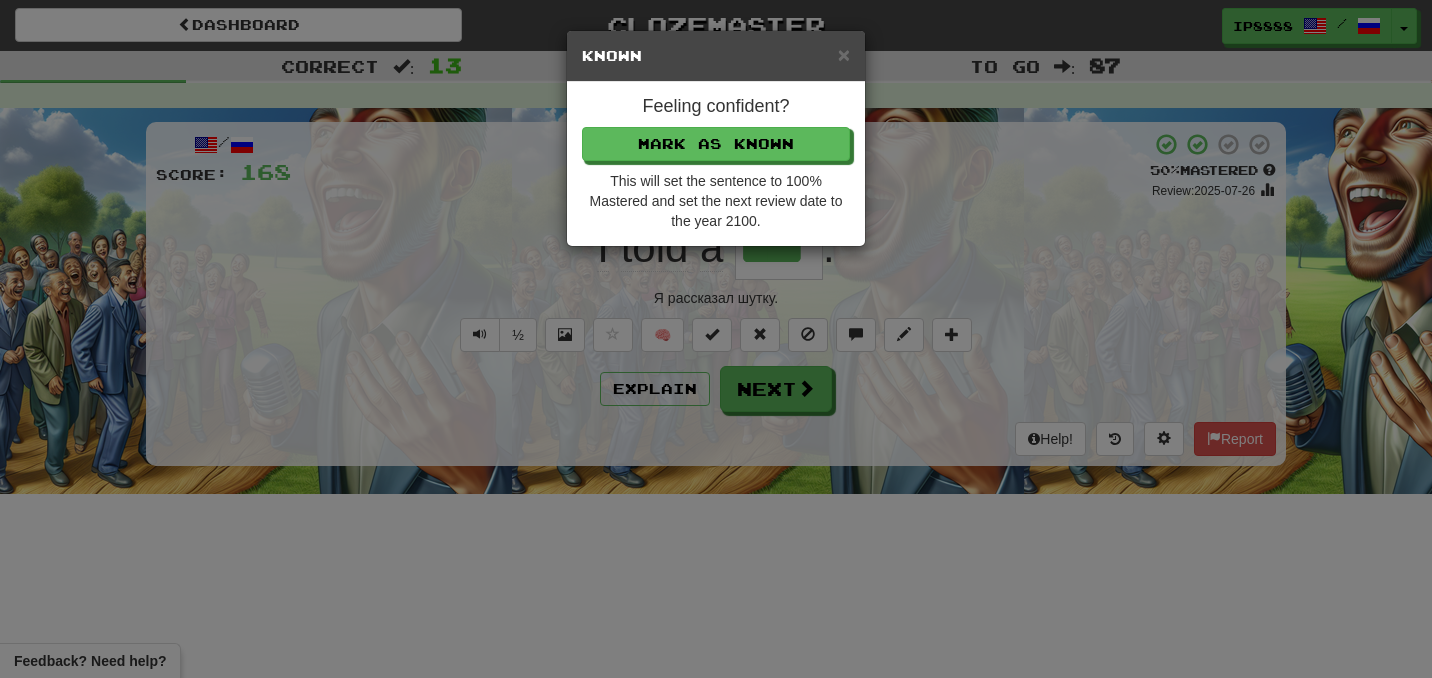 click on "Feeling confident? Mark as Known This will set the sentence to 100% Mastered and set the next review date to the year 2100." at bounding box center [716, 164] 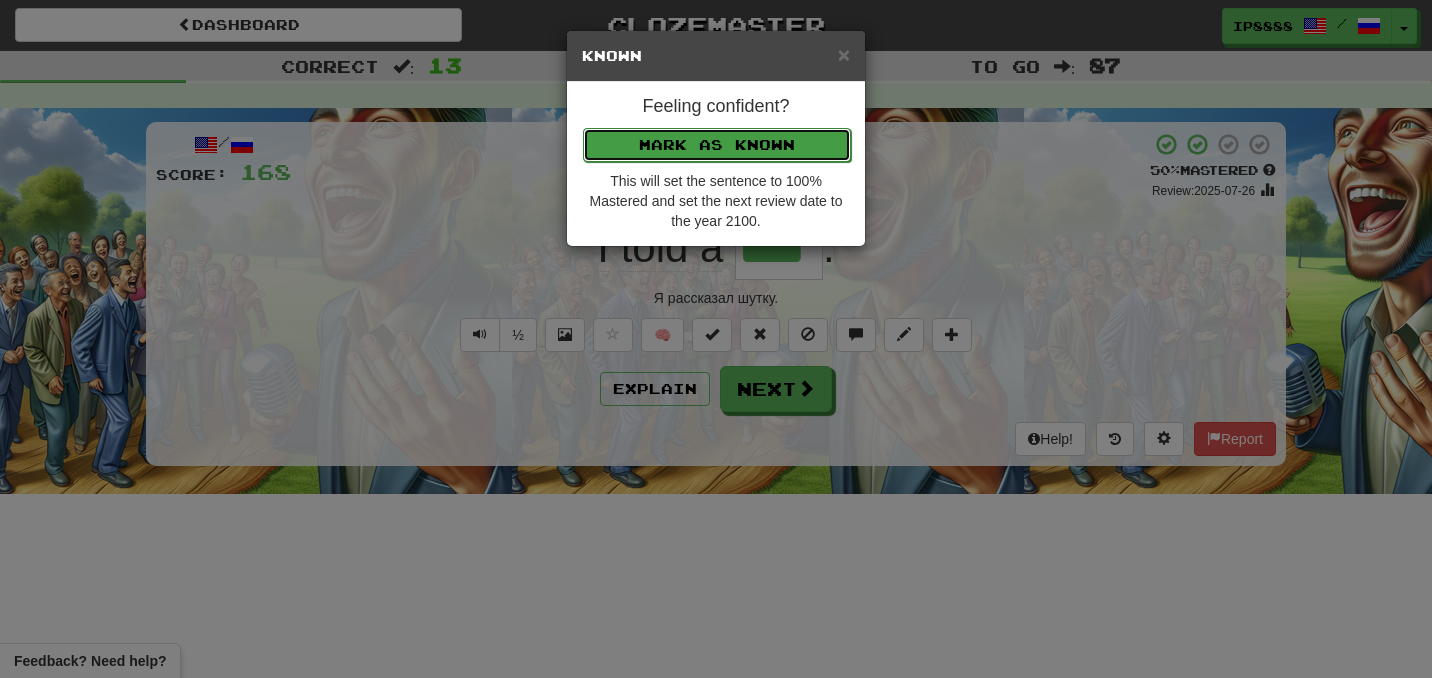 click on "Mark as Known" at bounding box center (717, 145) 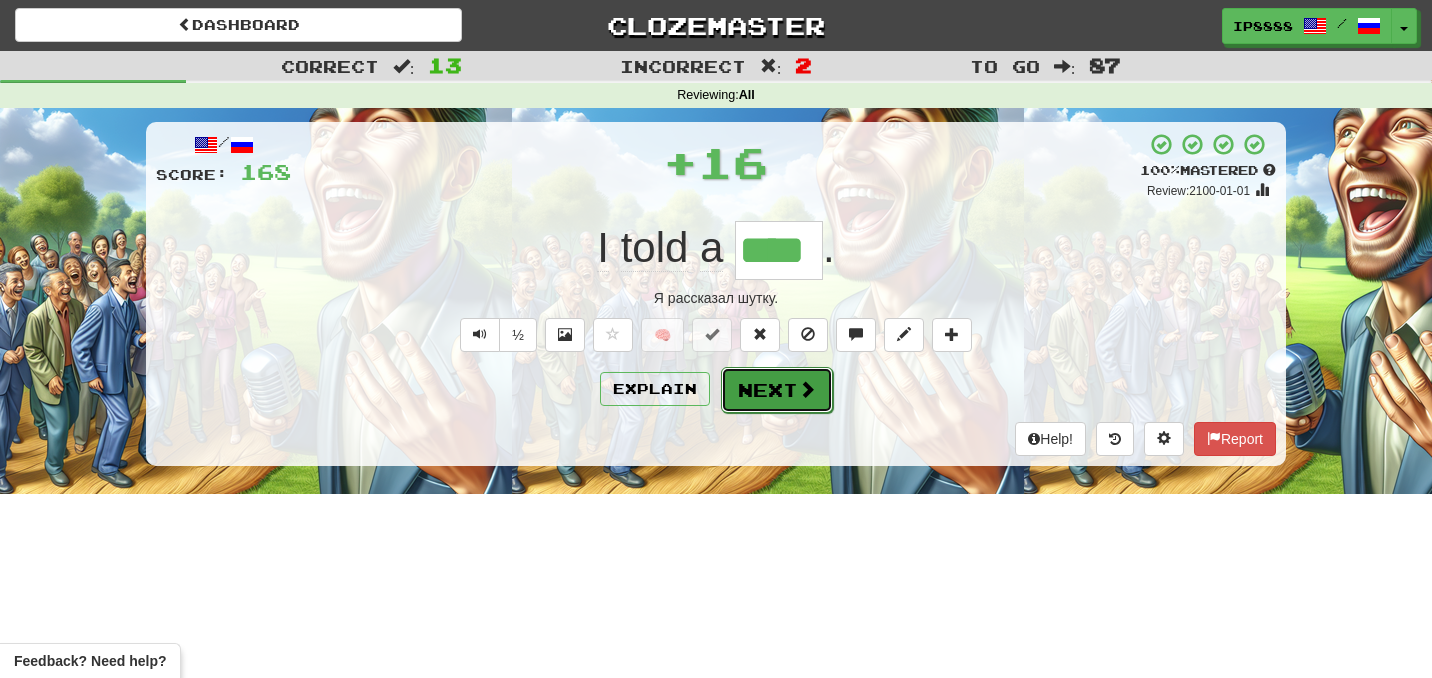 click on "Next" at bounding box center [777, 390] 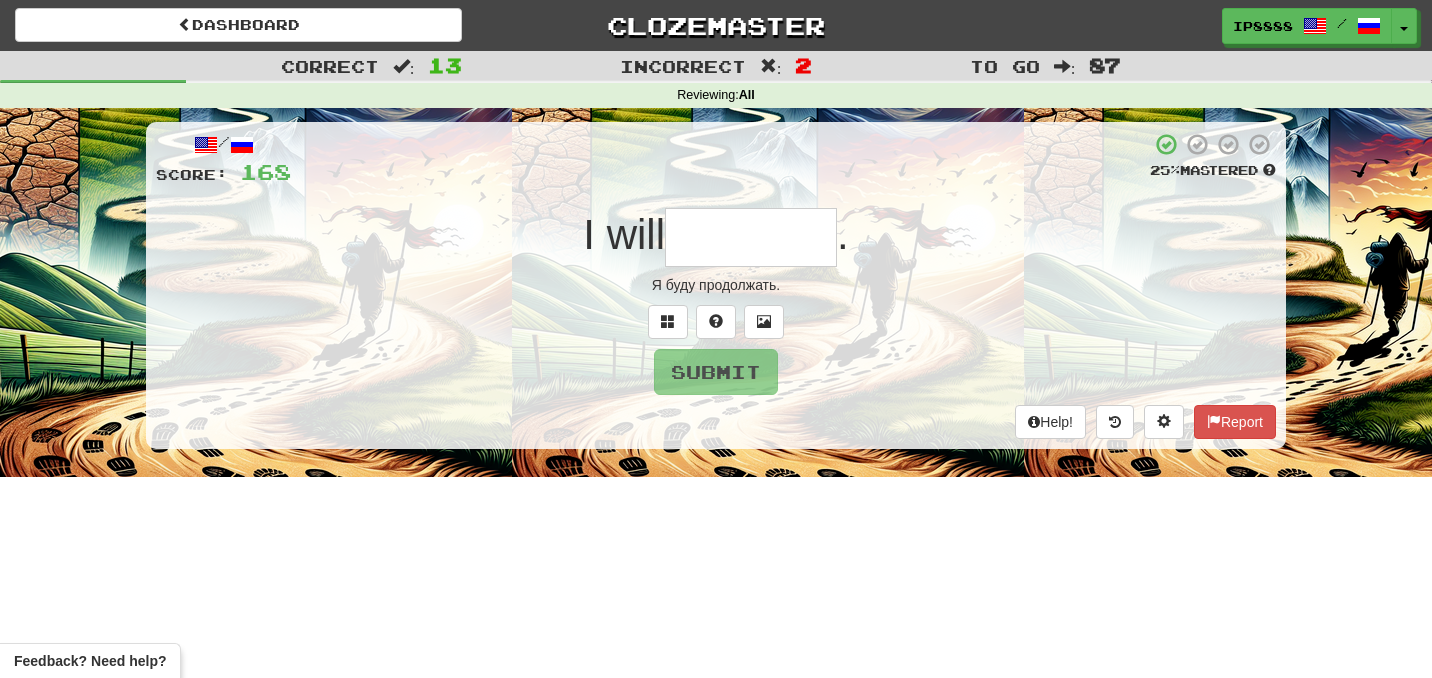click at bounding box center (751, 237) 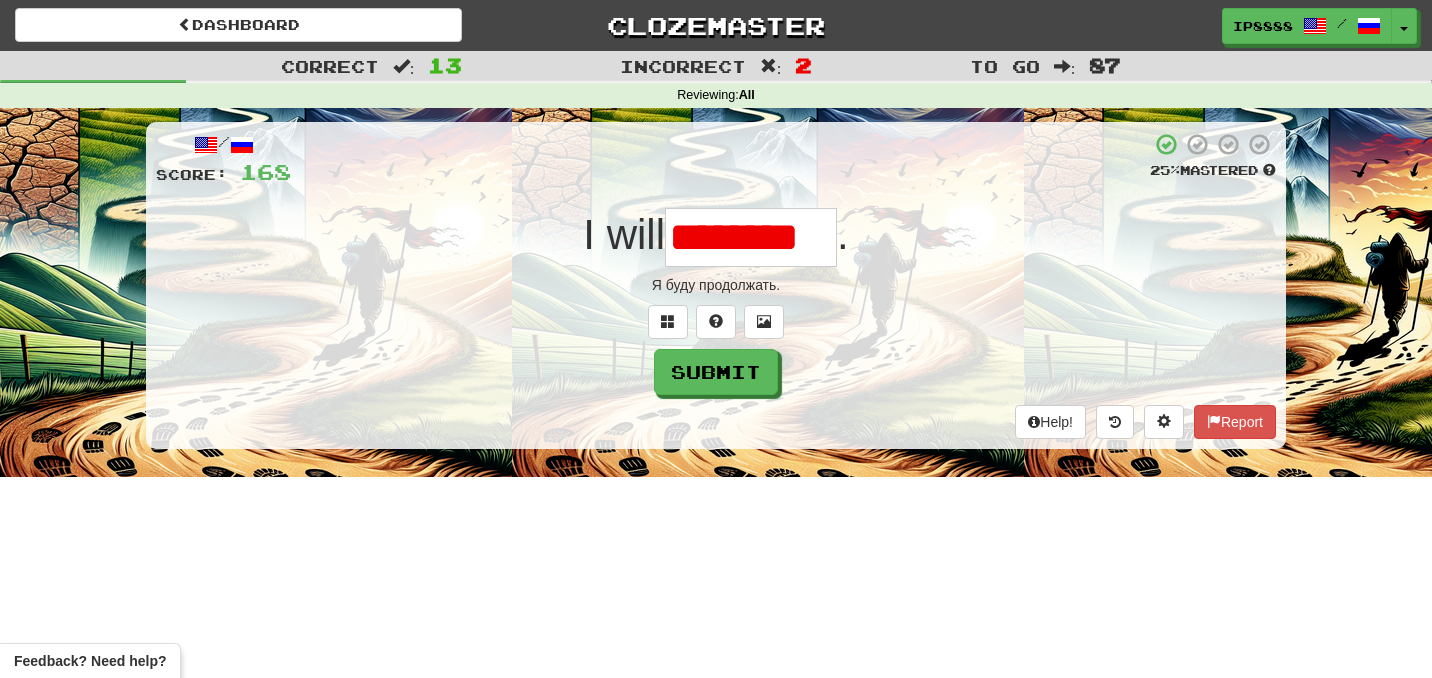 scroll, scrollTop: 0, scrollLeft: 0, axis: both 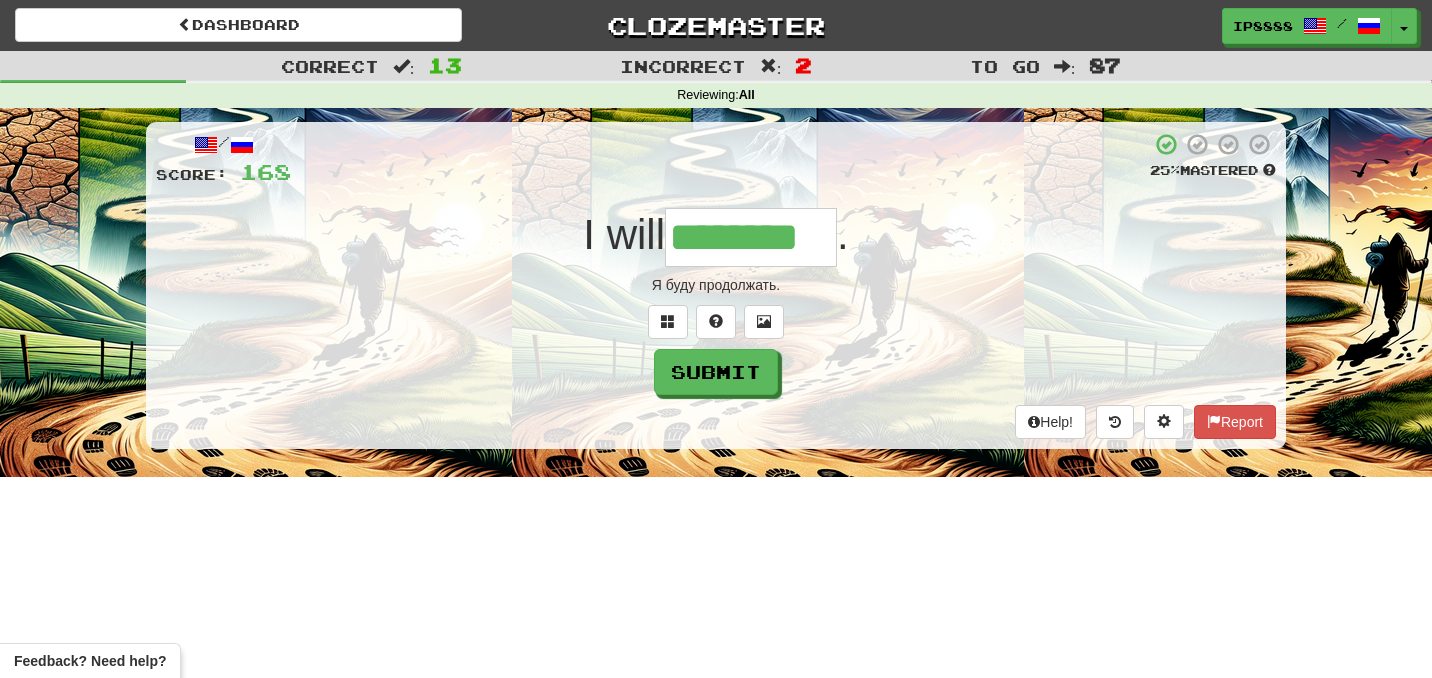 type on "********" 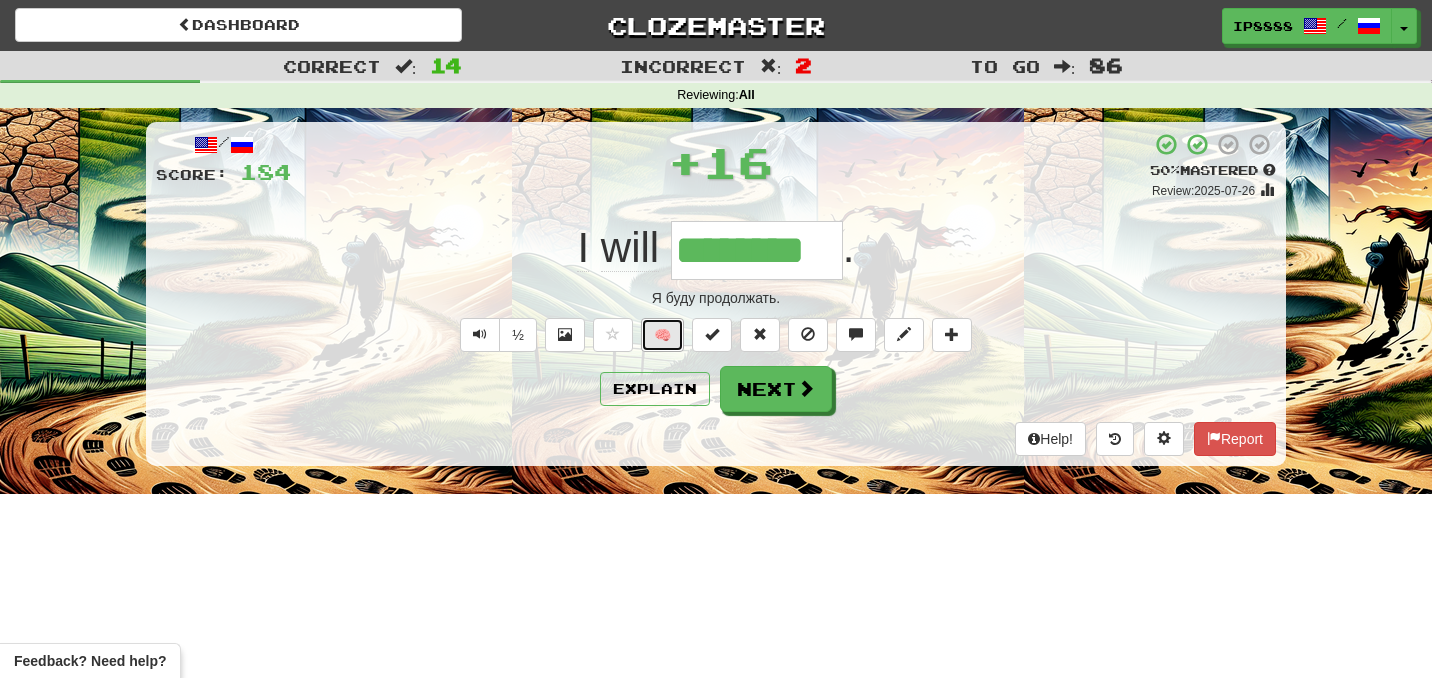 click on "🧠" at bounding box center [662, 335] 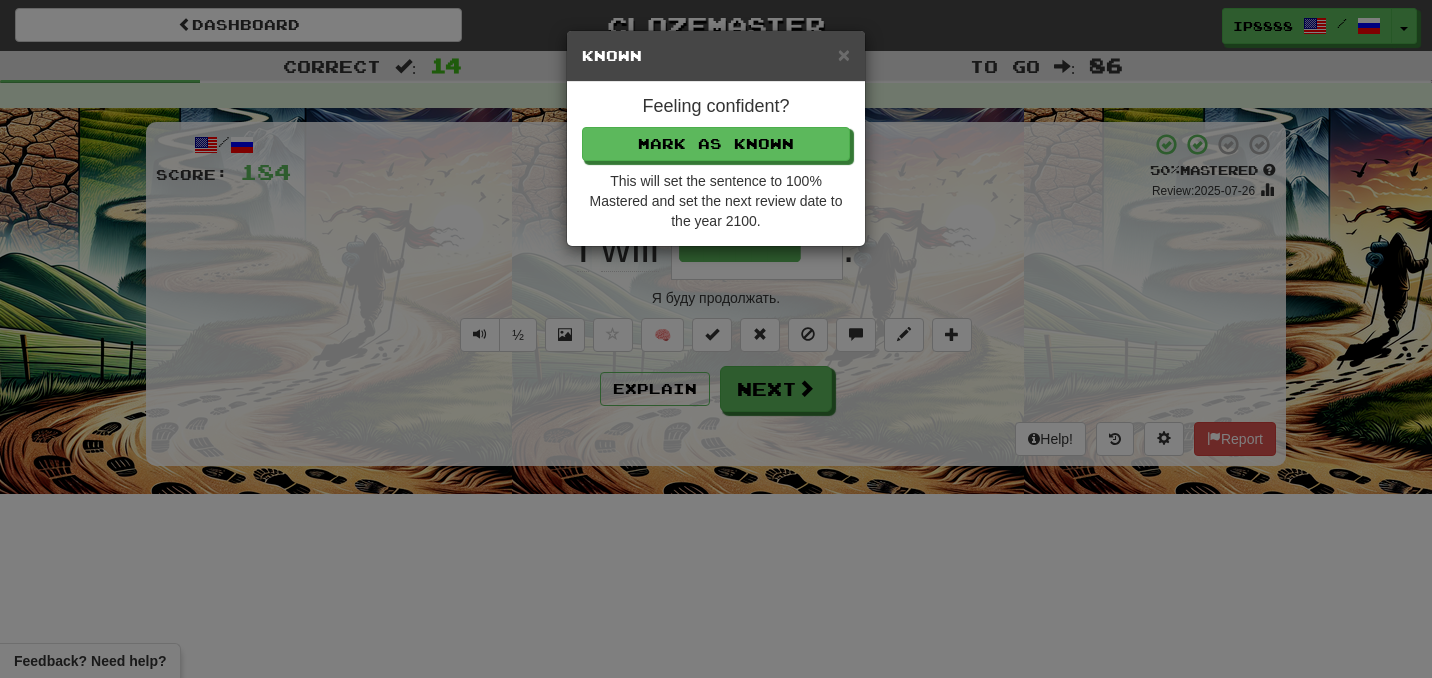 click on "Feeling confident? Mark as Known This will set the sentence to 100% Mastered and set the next review date to the year 2100." at bounding box center (716, 164) 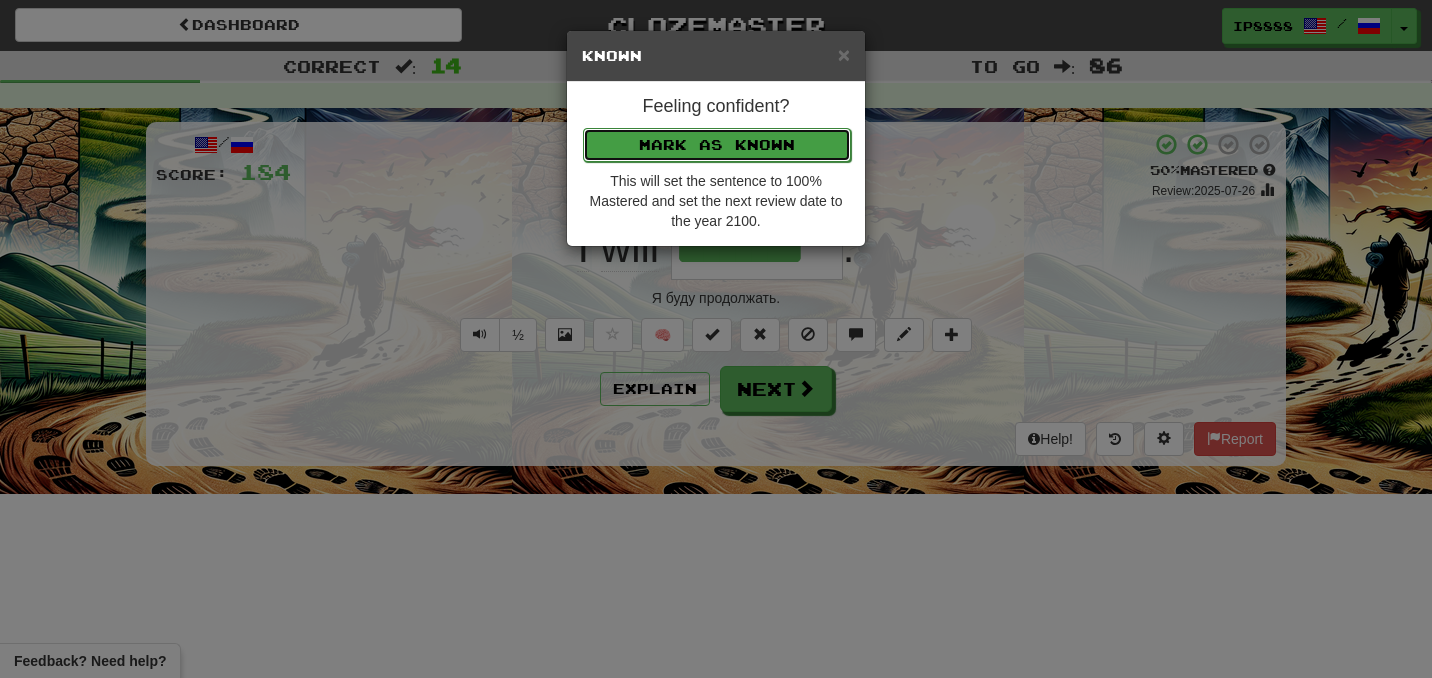 click on "Mark as Known" at bounding box center (717, 145) 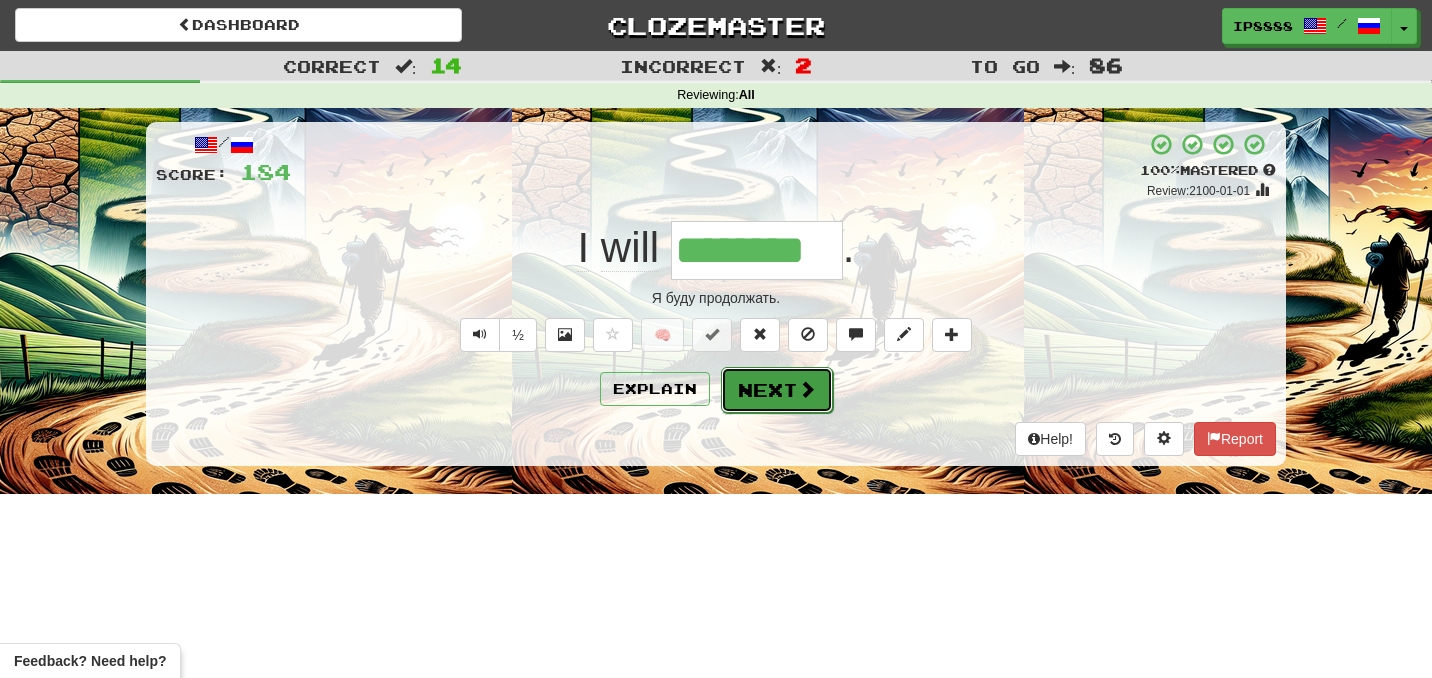 click on "Next" at bounding box center [777, 390] 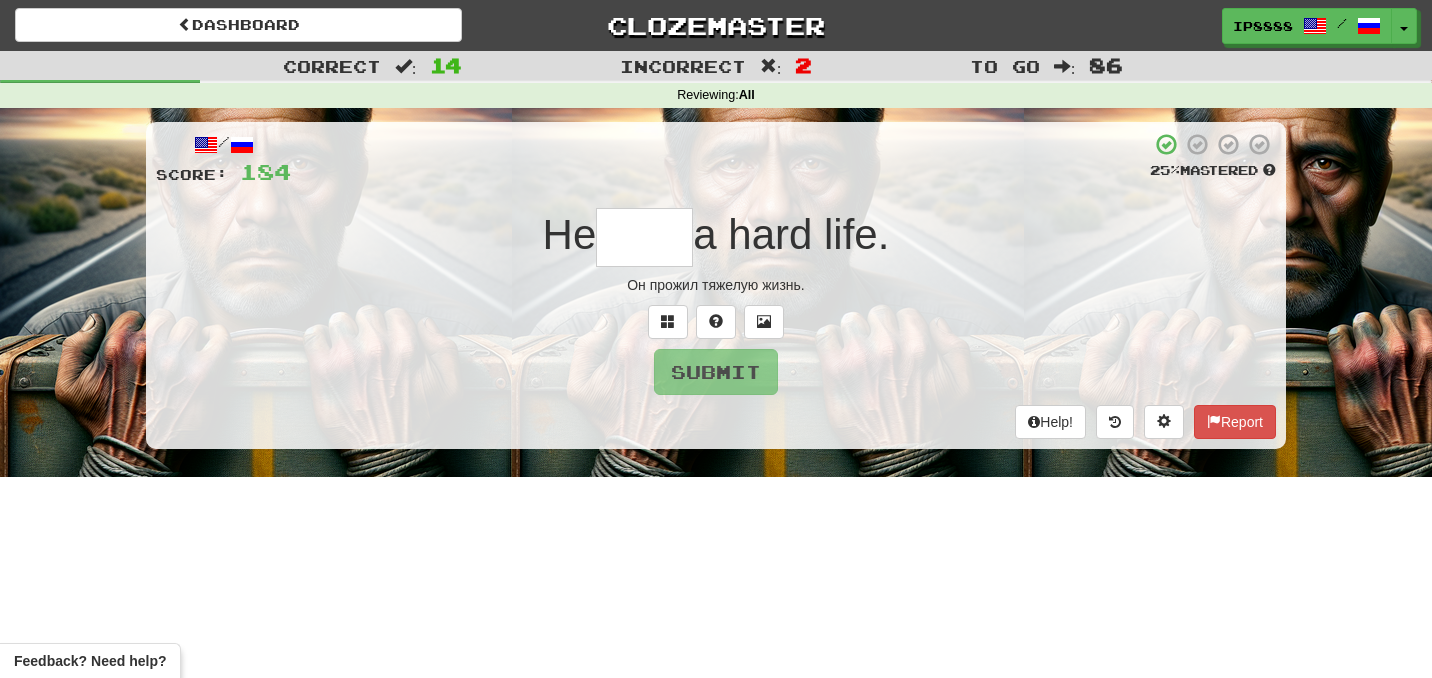 click at bounding box center [644, 237] 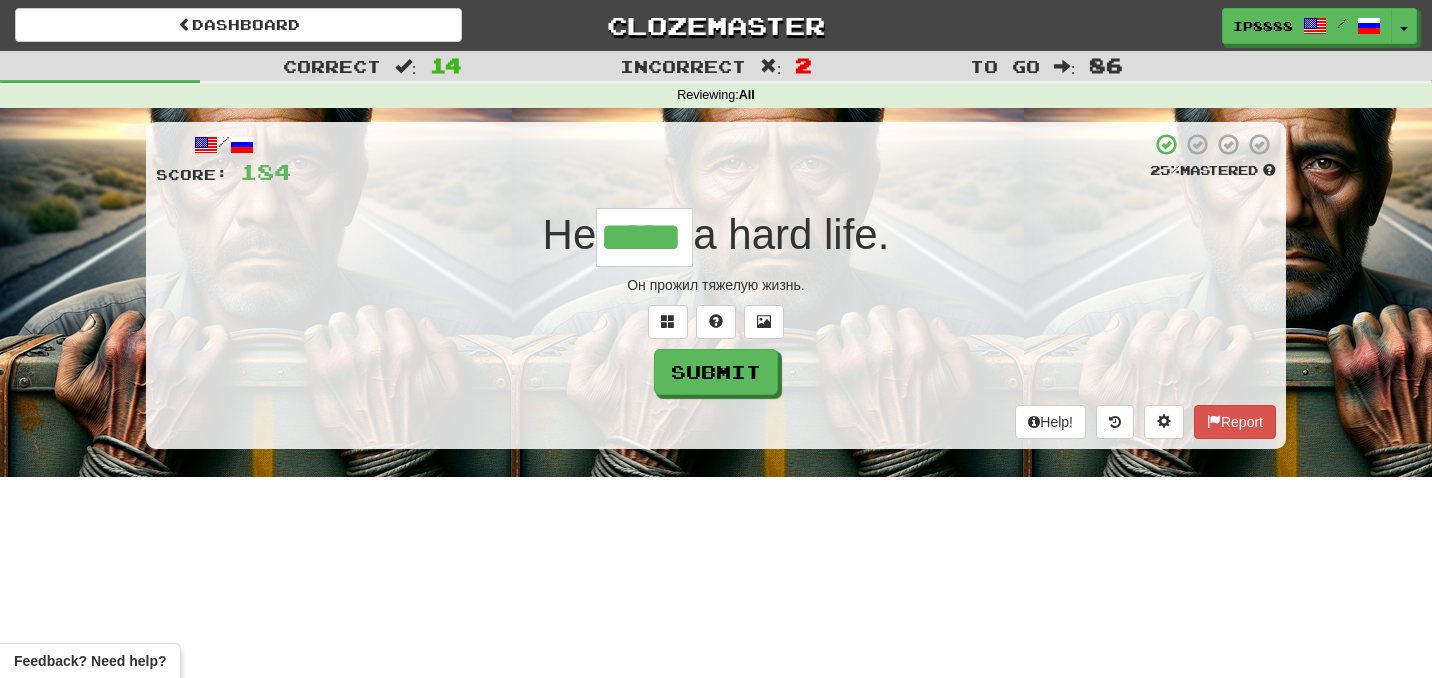 type on "*****" 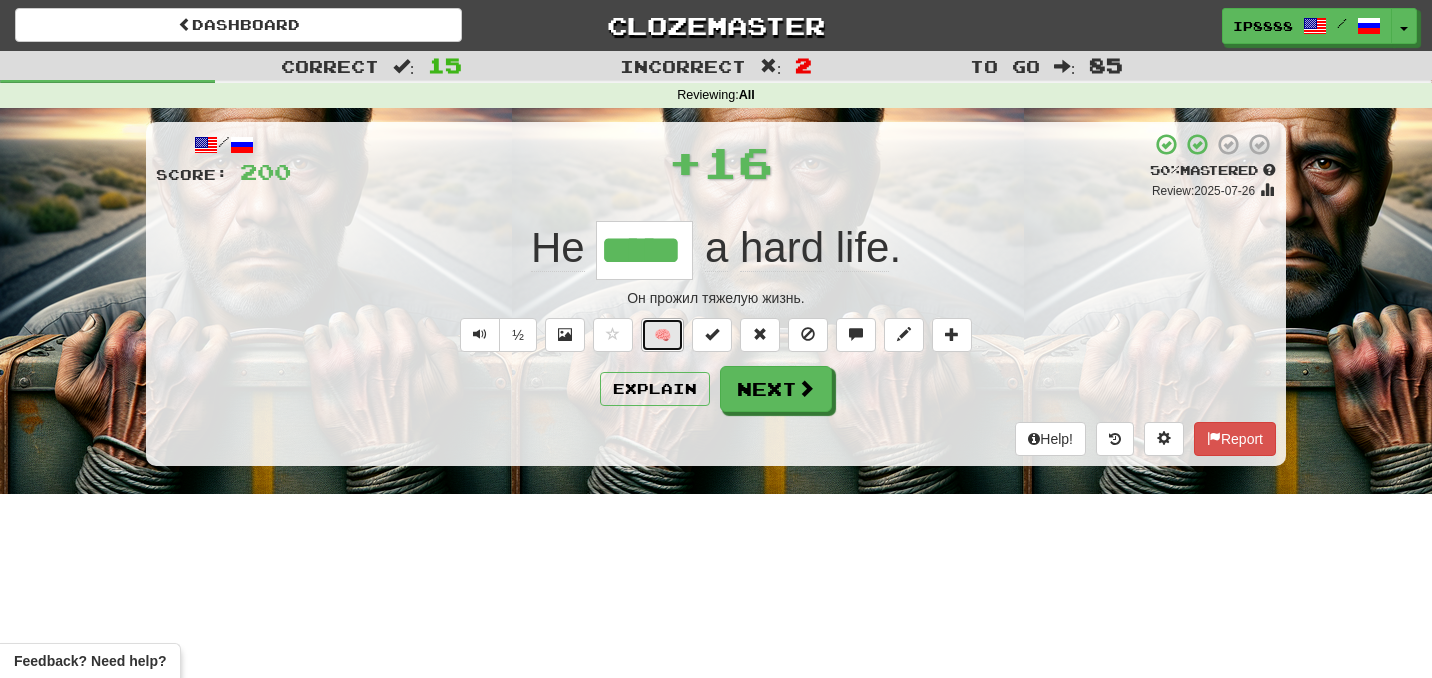 click on "🧠" at bounding box center (662, 335) 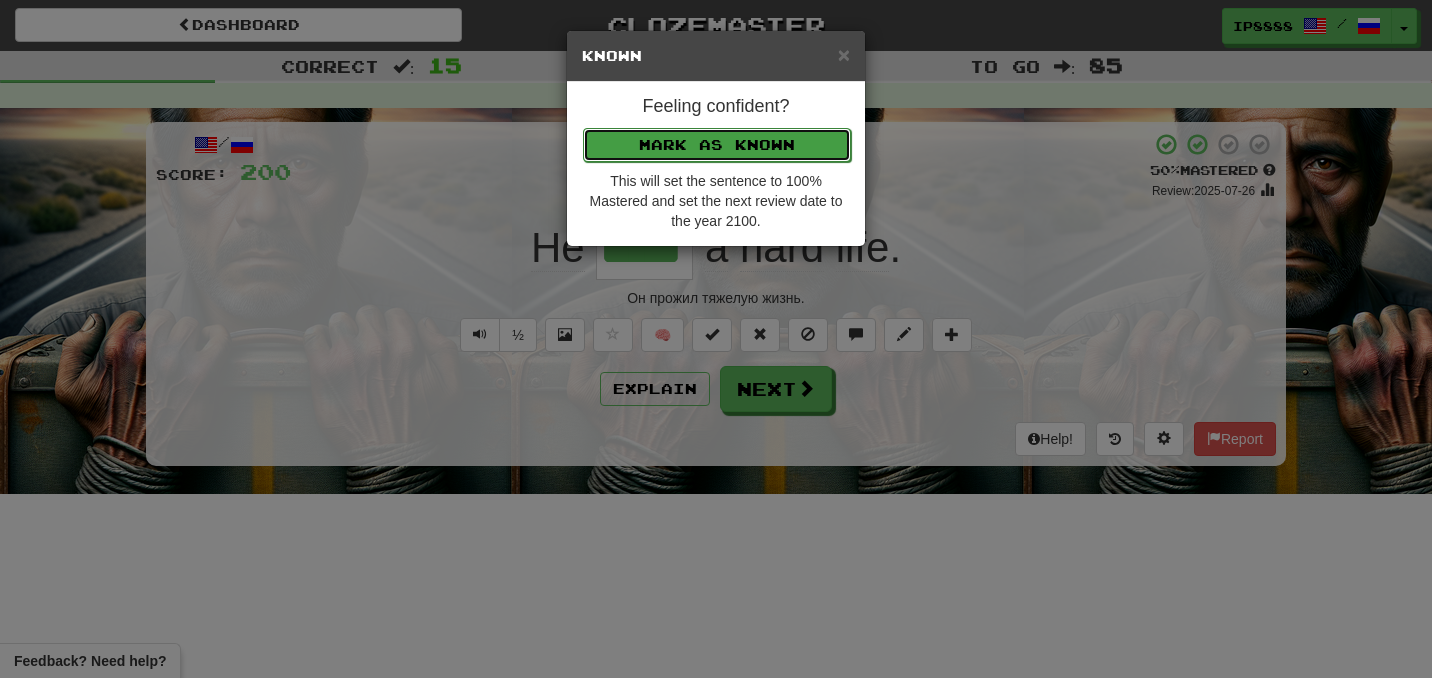click on "Mark as Known" at bounding box center (717, 145) 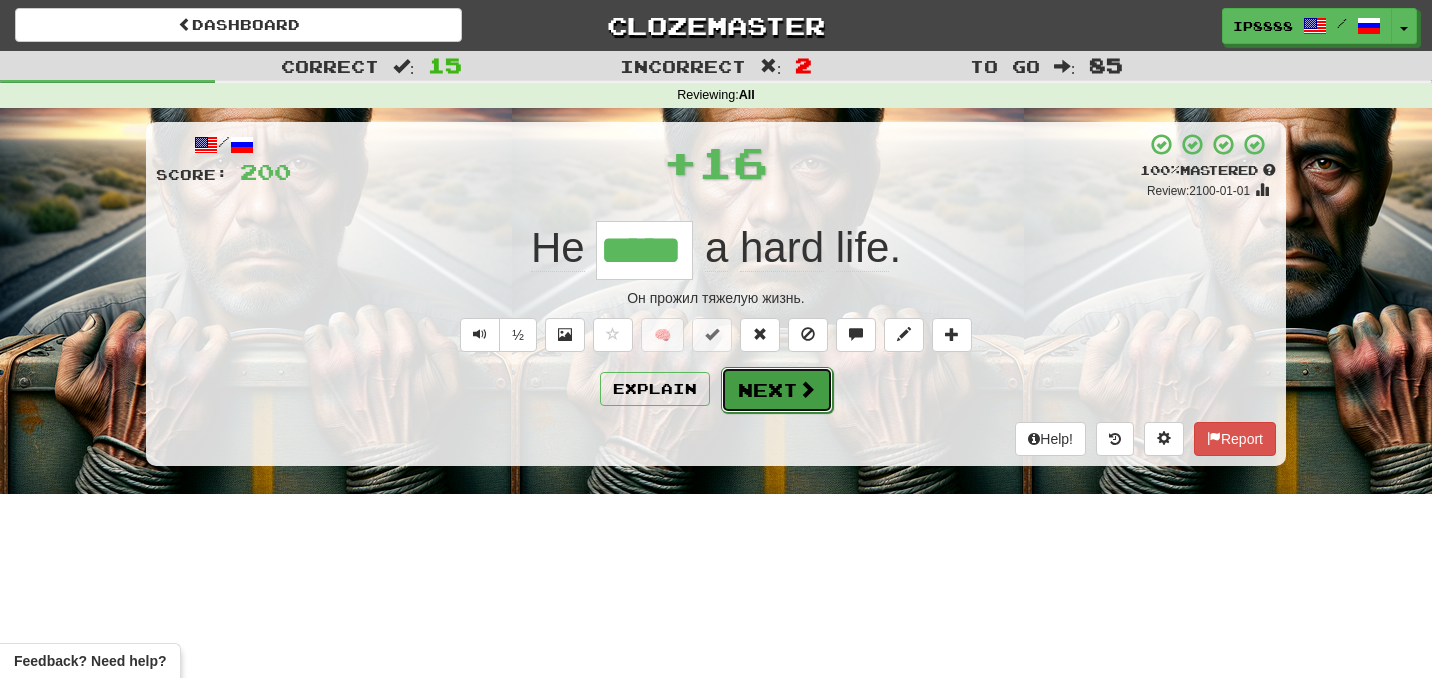 click on "Next" at bounding box center (777, 390) 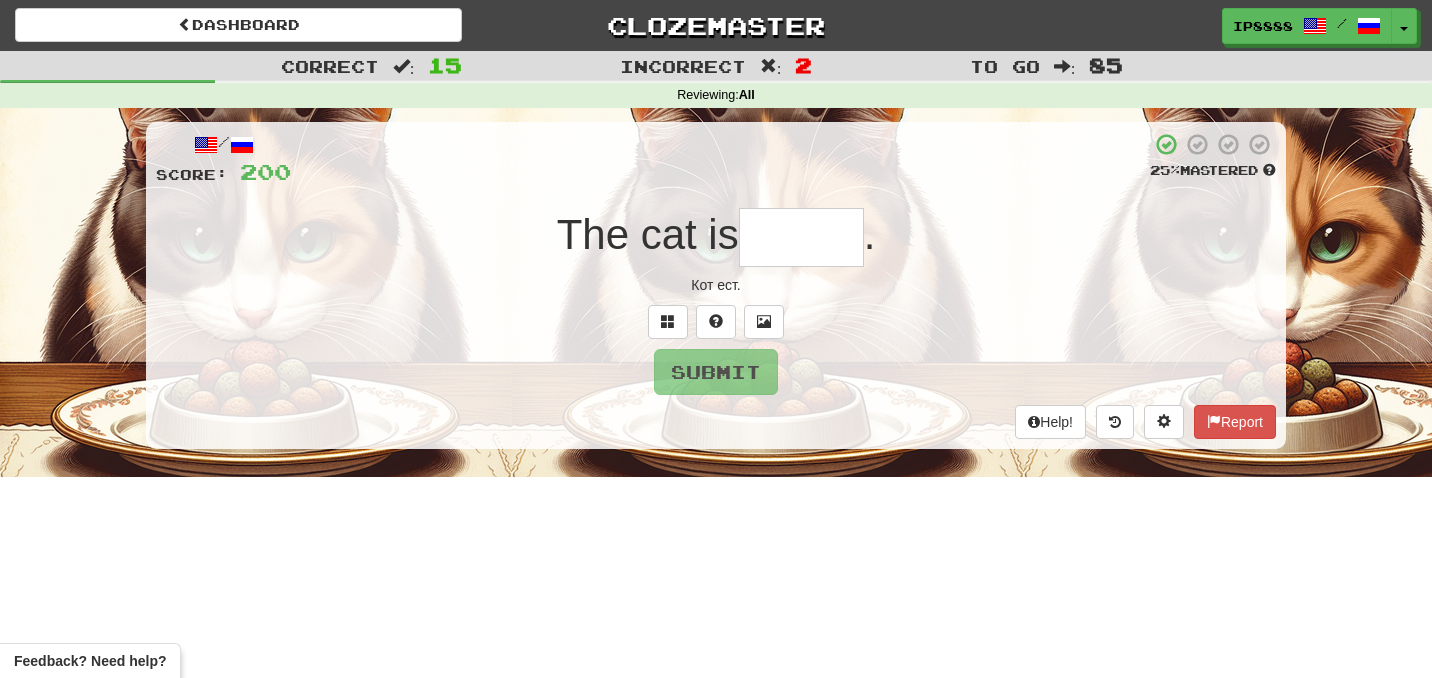 click at bounding box center (801, 237) 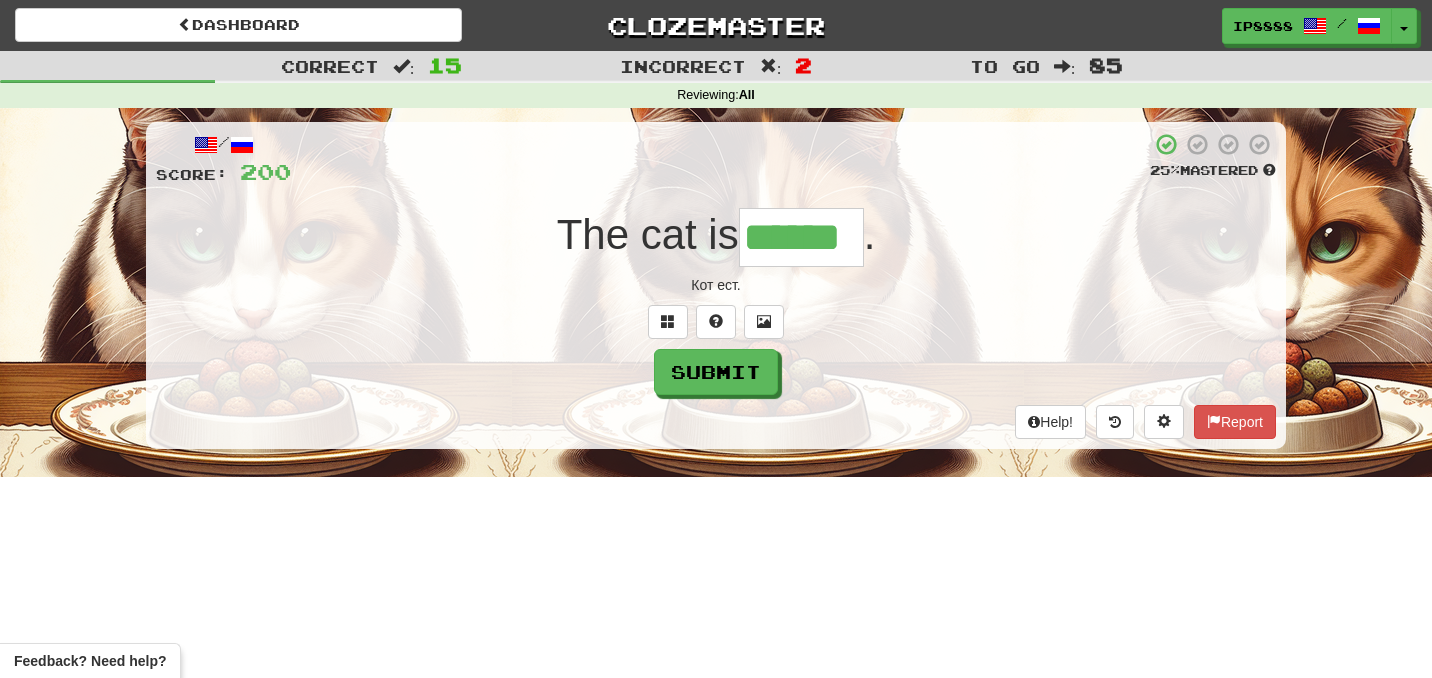 type on "******" 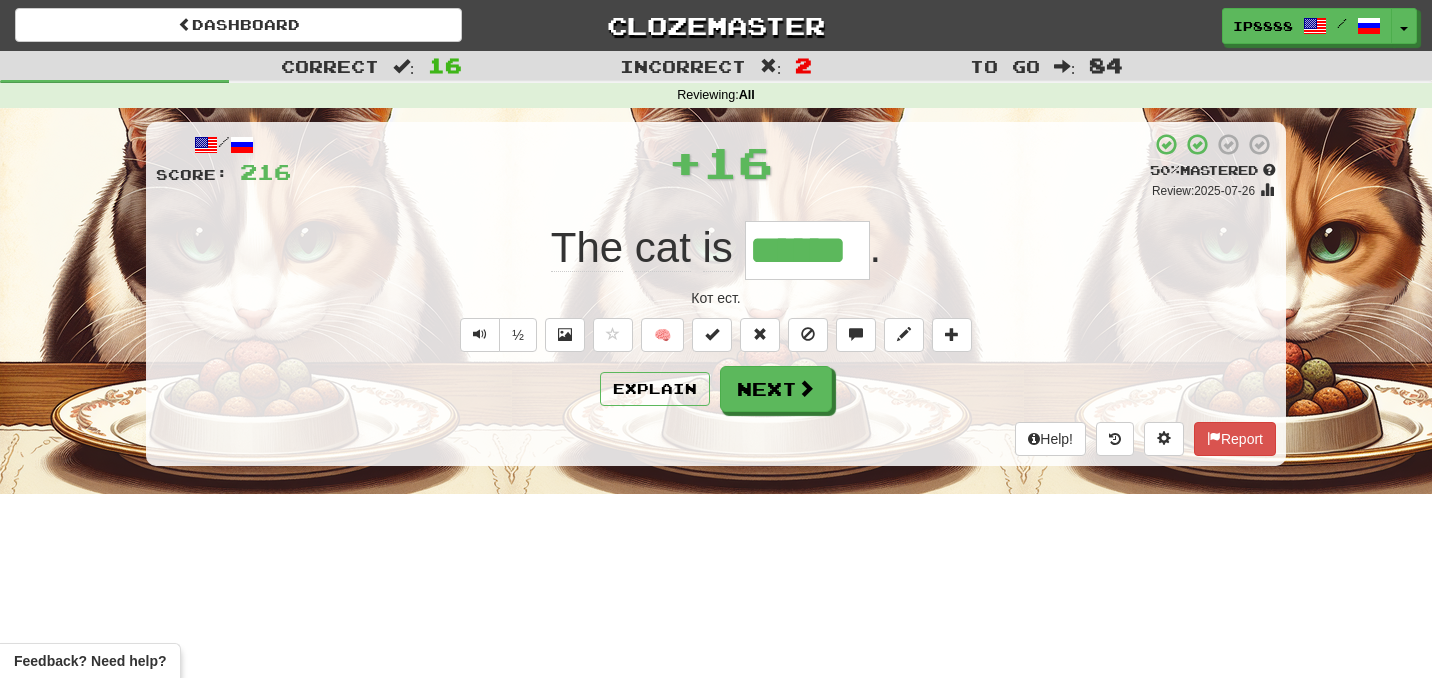 click on "/  Score:   216 + 16 50 %  Mastered Review:  2025-07-26 The   cat   is   ****** . Кот ест. ½ 🧠 Explain Next  Help!  Report" at bounding box center [716, 294] 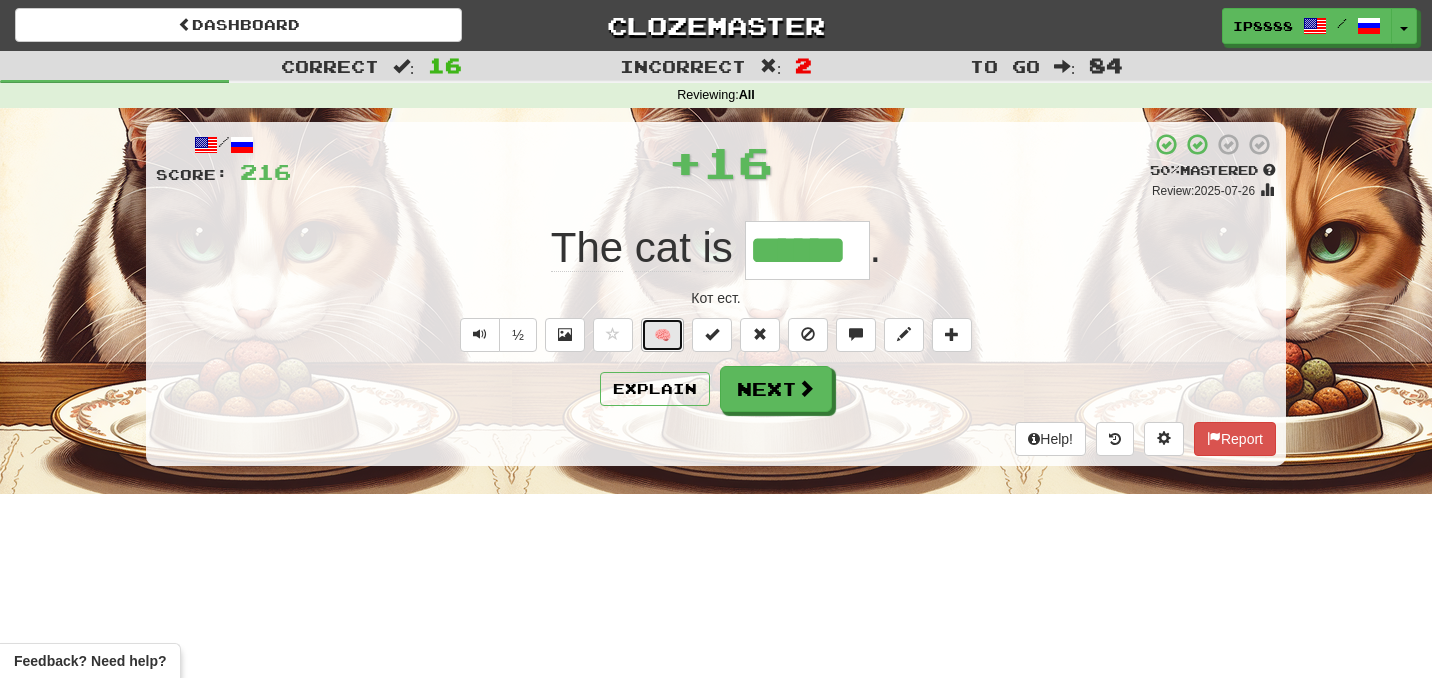 click on "🧠" at bounding box center (662, 335) 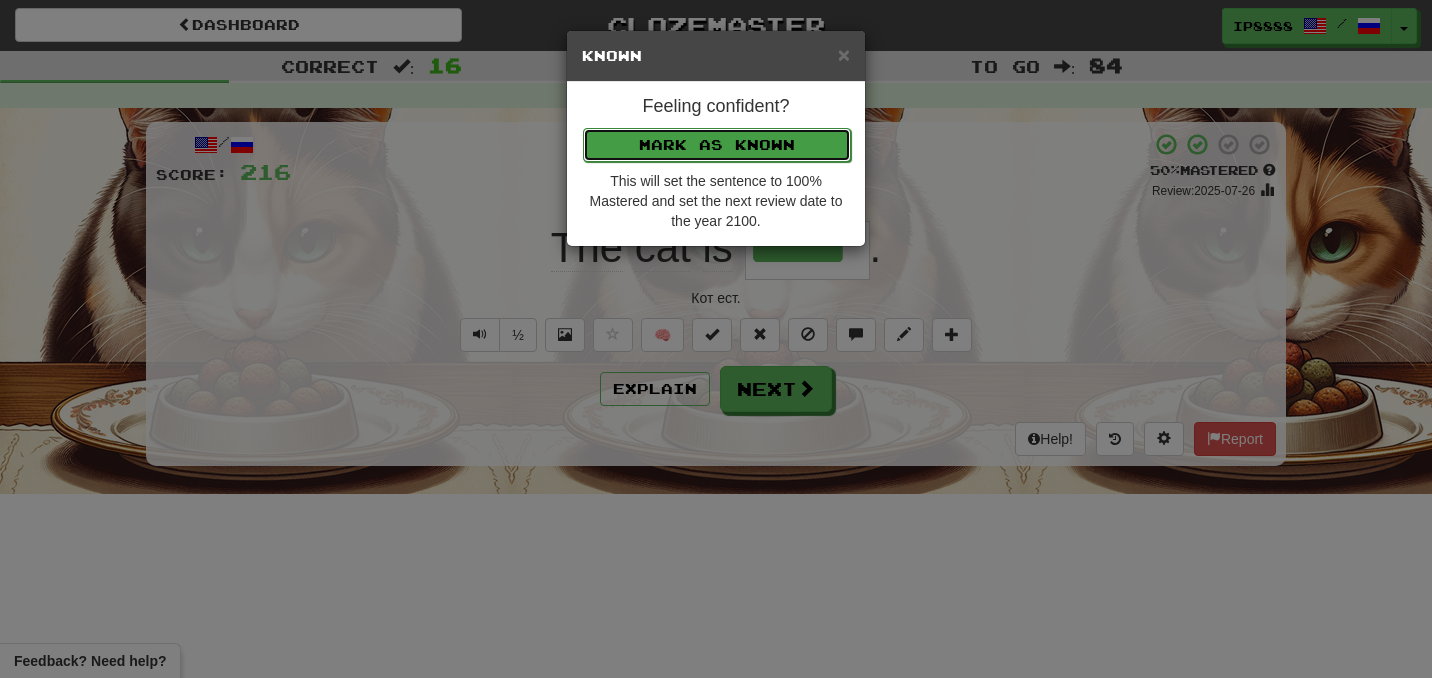 click on "Mark as Known" at bounding box center [717, 145] 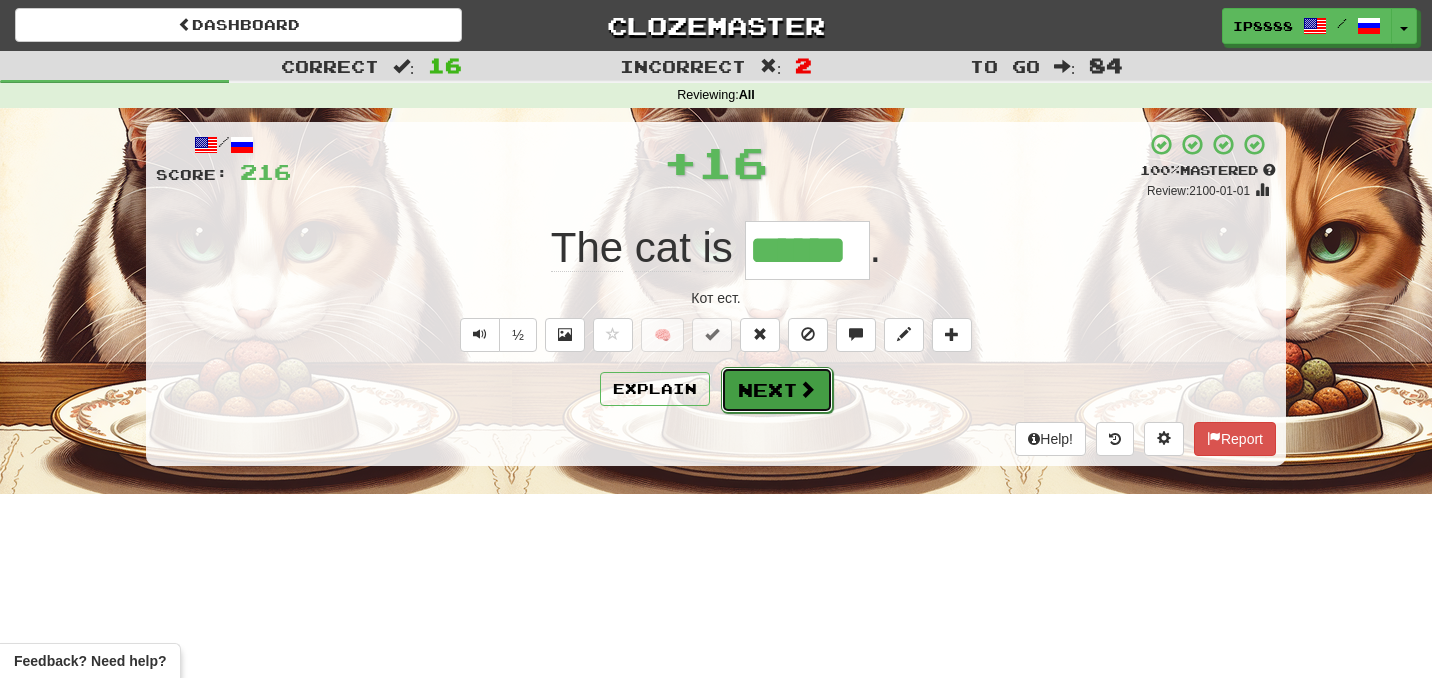 click on "Next" at bounding box center (777, 390) 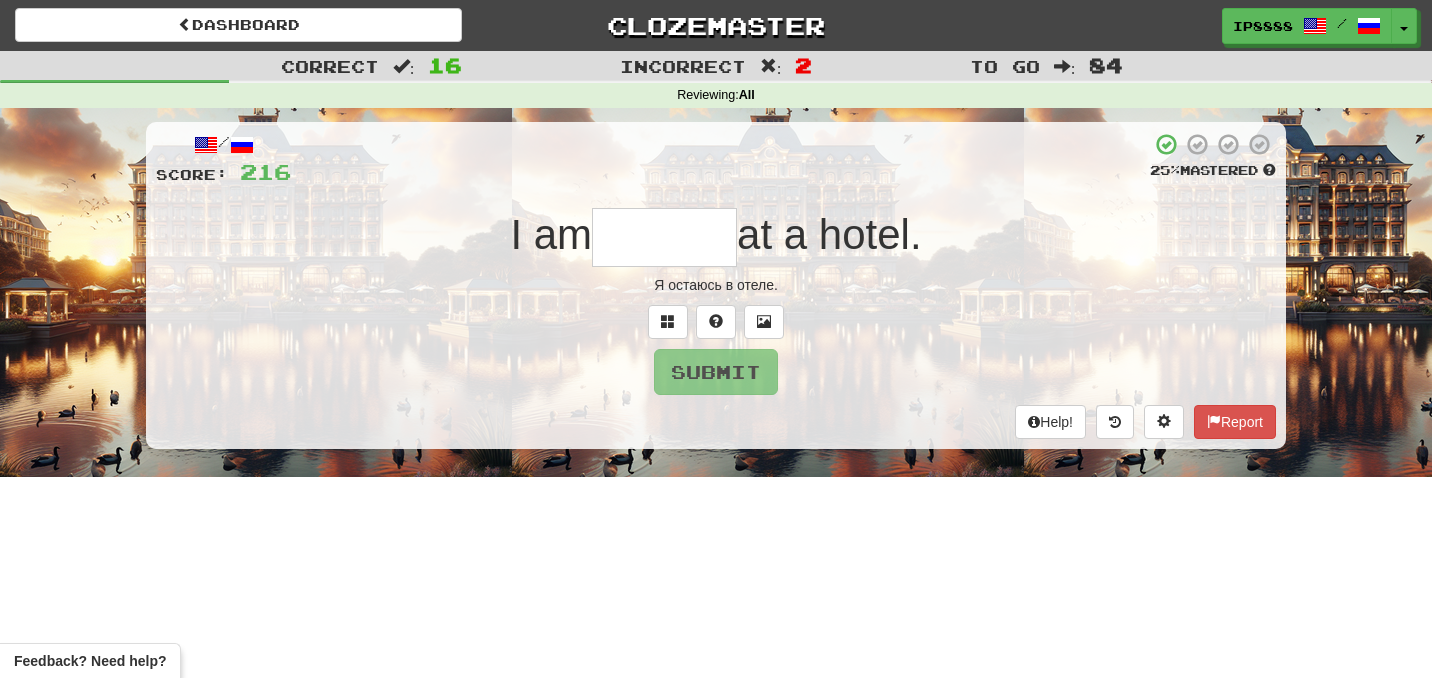 click at bounding box center [664, 237] 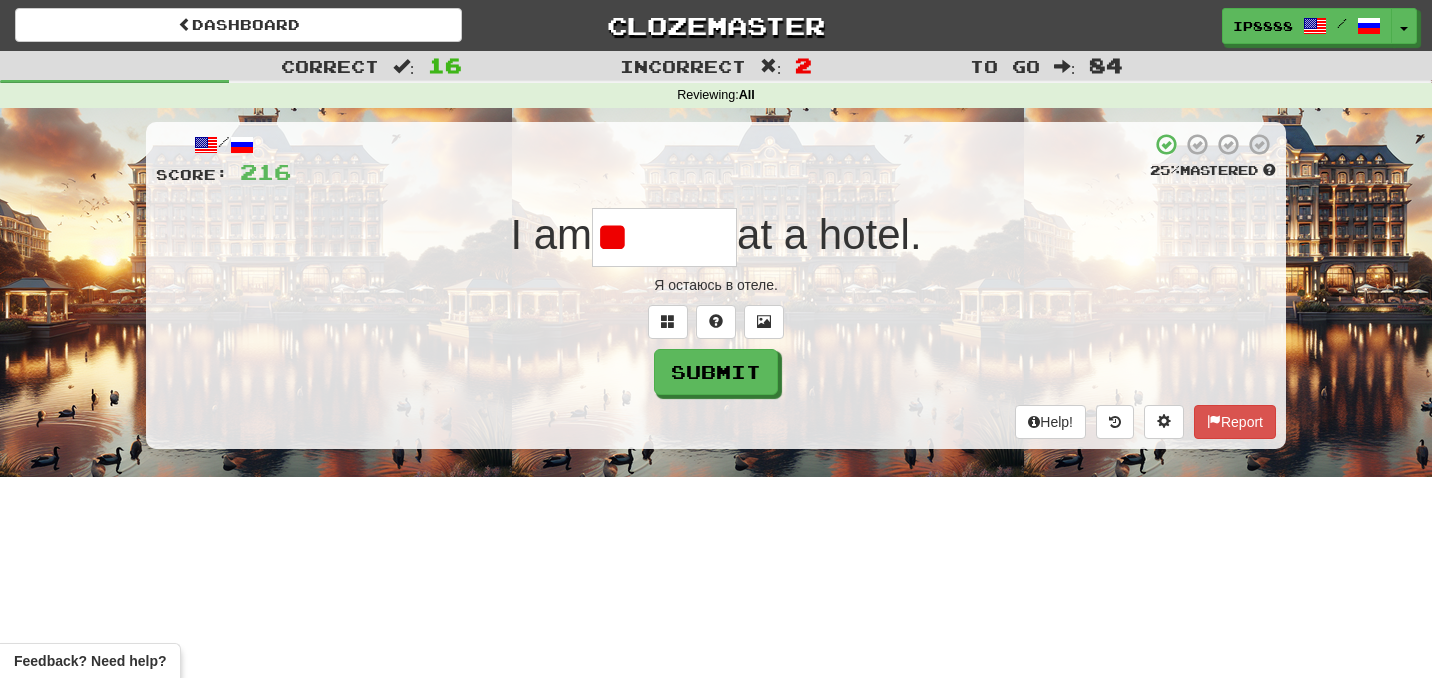 type on "***" 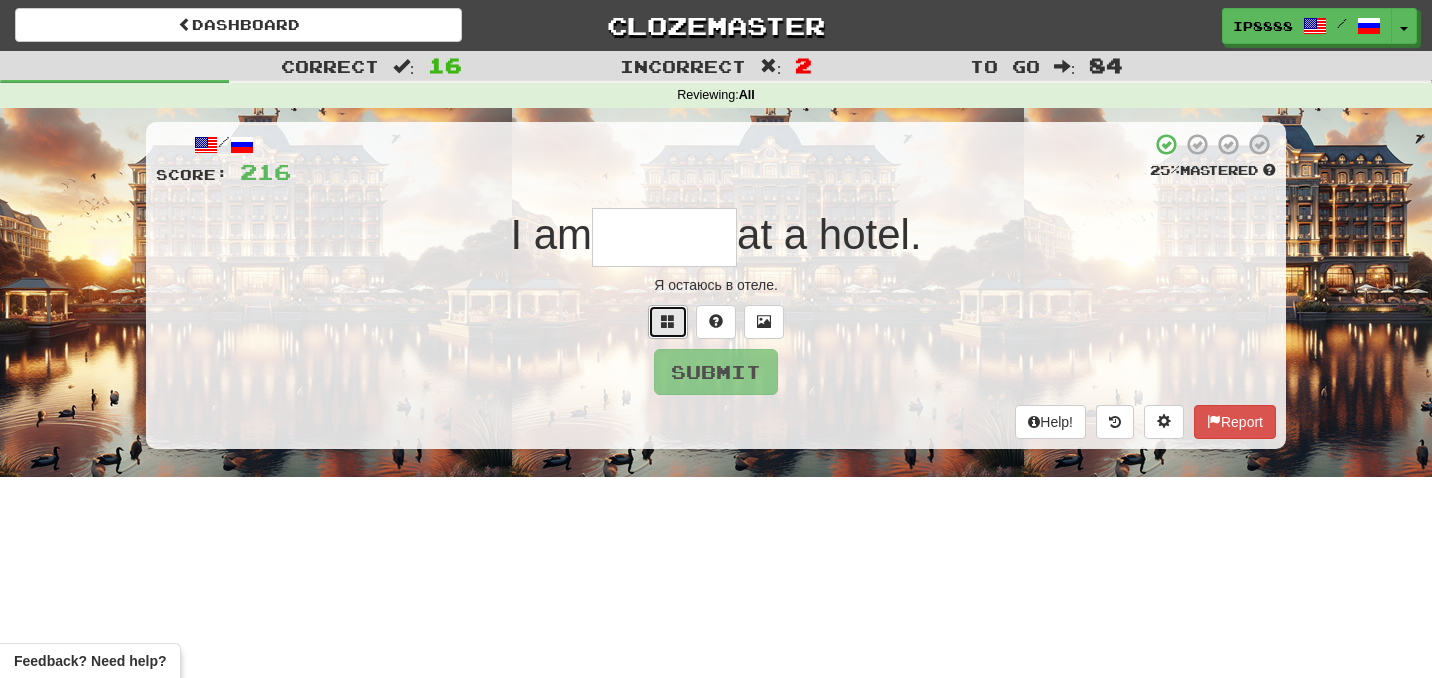 click at bounding box center [668, 322] 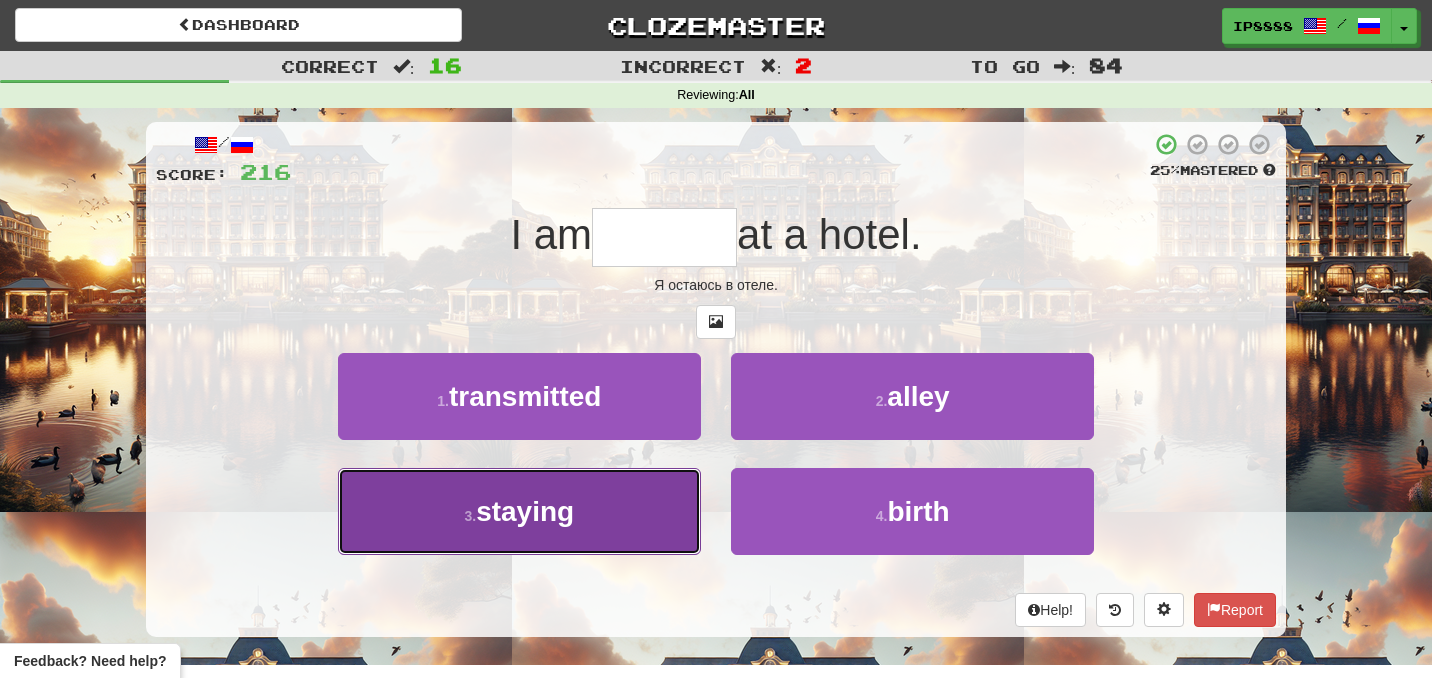 click on "3 .  staying" at bounding box center [519, 511] 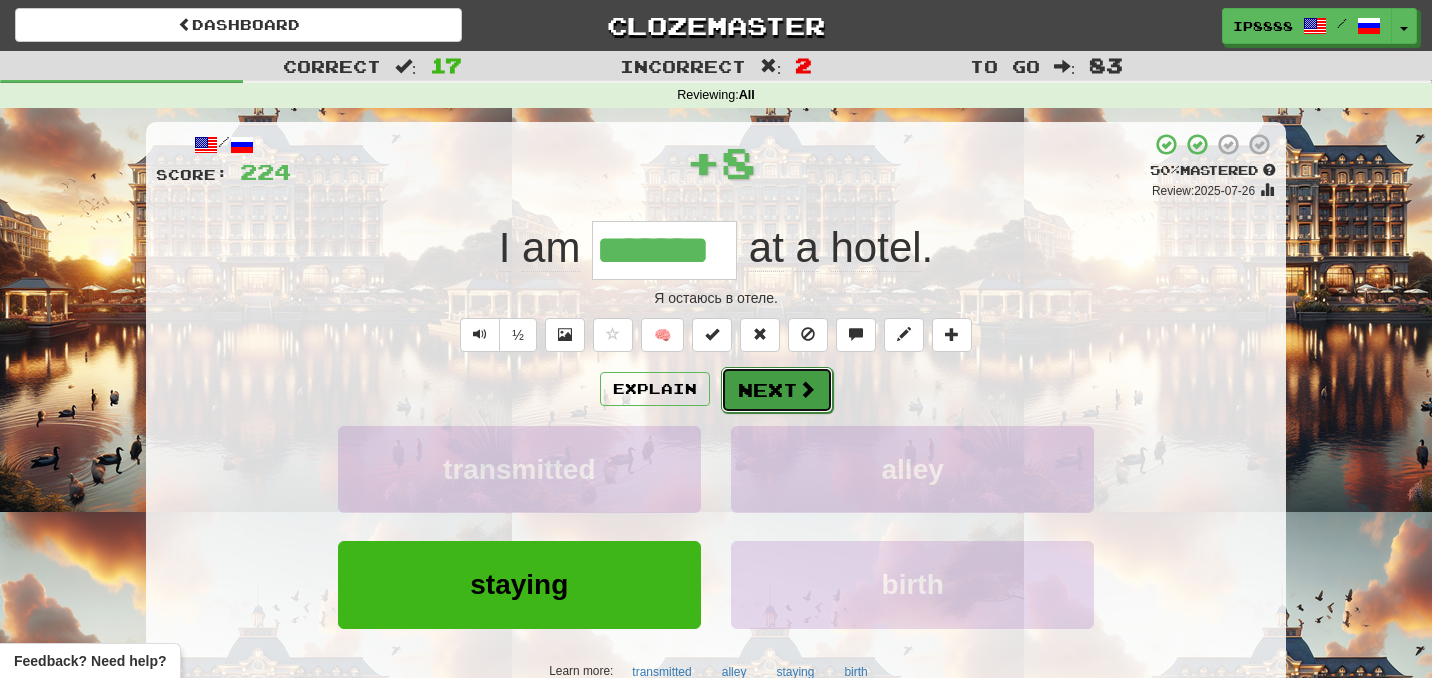 click at bounding box center (807, 389) 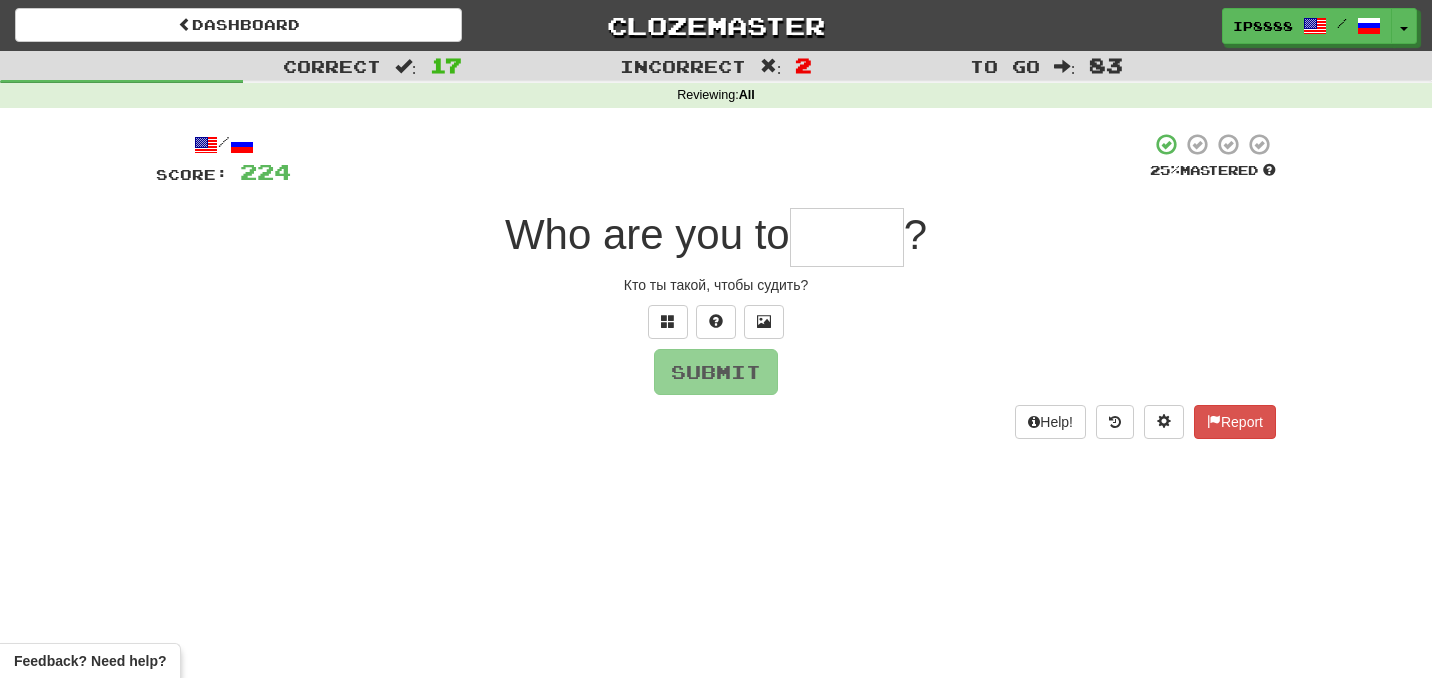 type on "*" 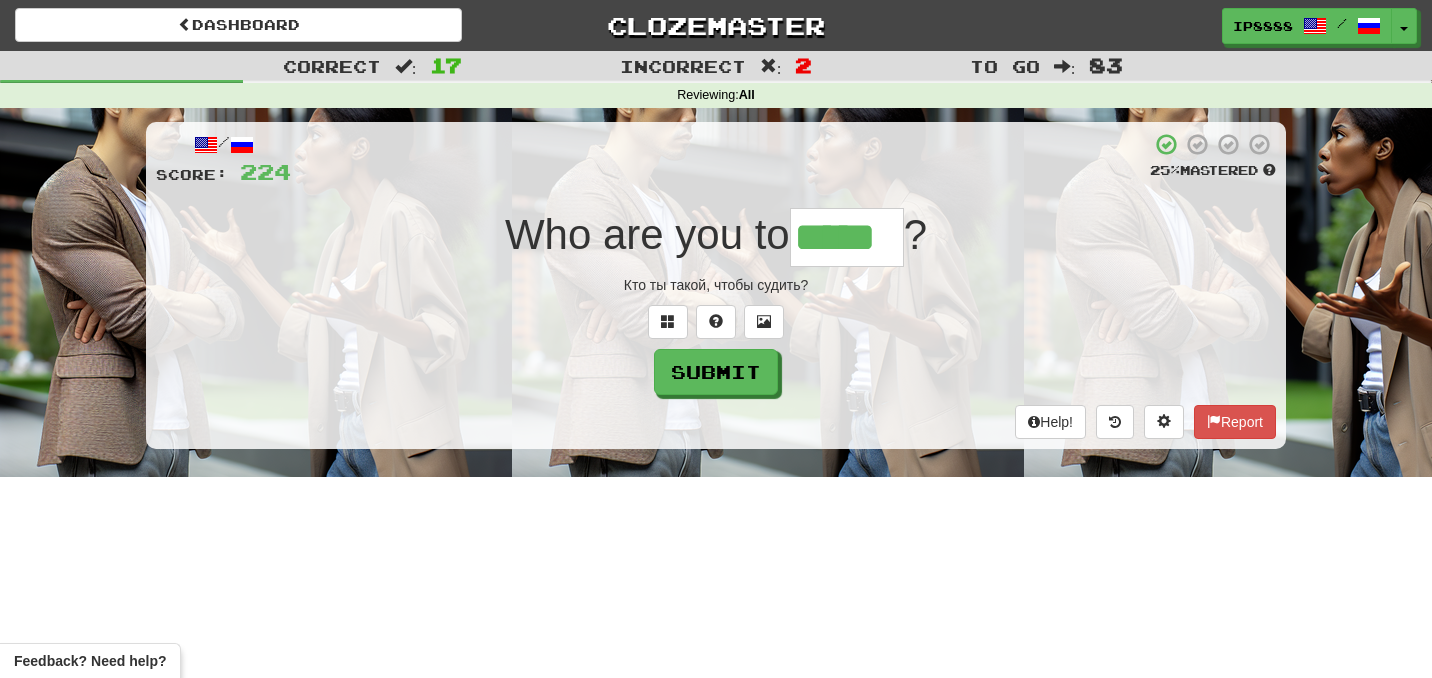 type on "*****" 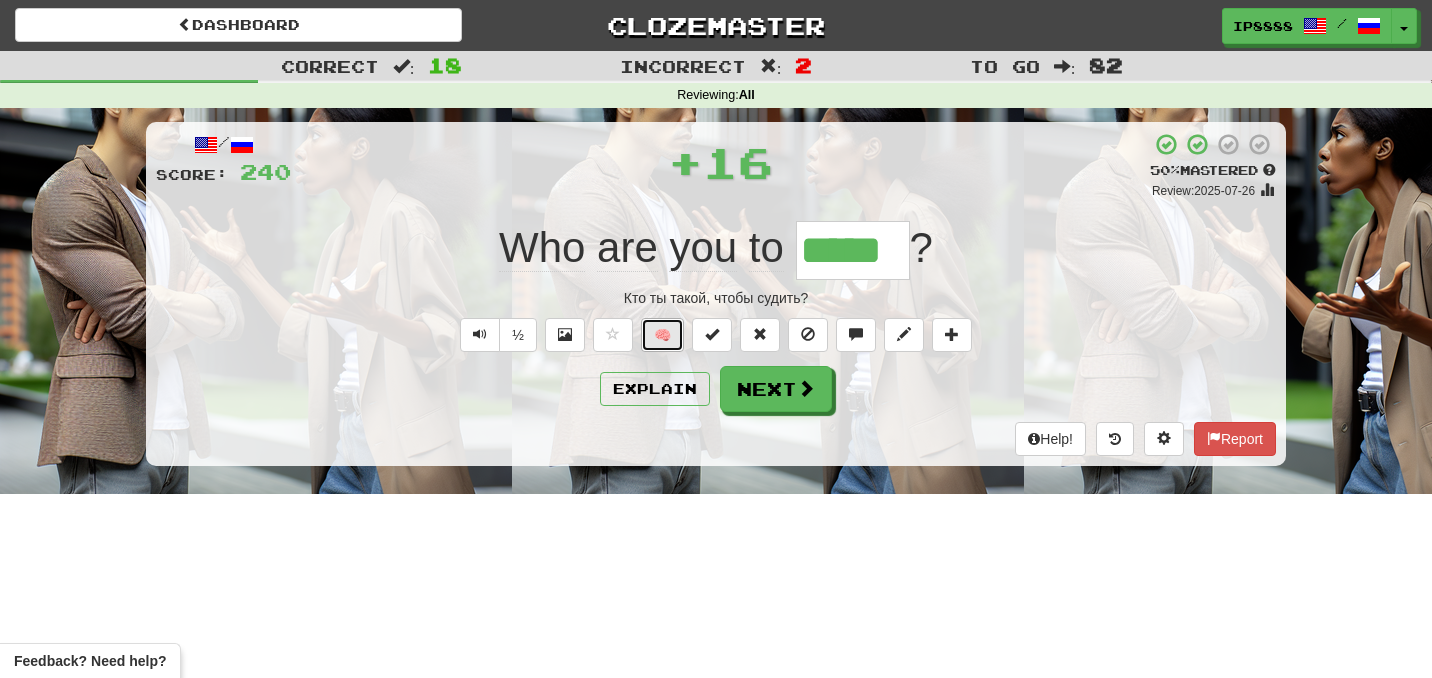 click on "🧠" at bounding box center (662, 335) 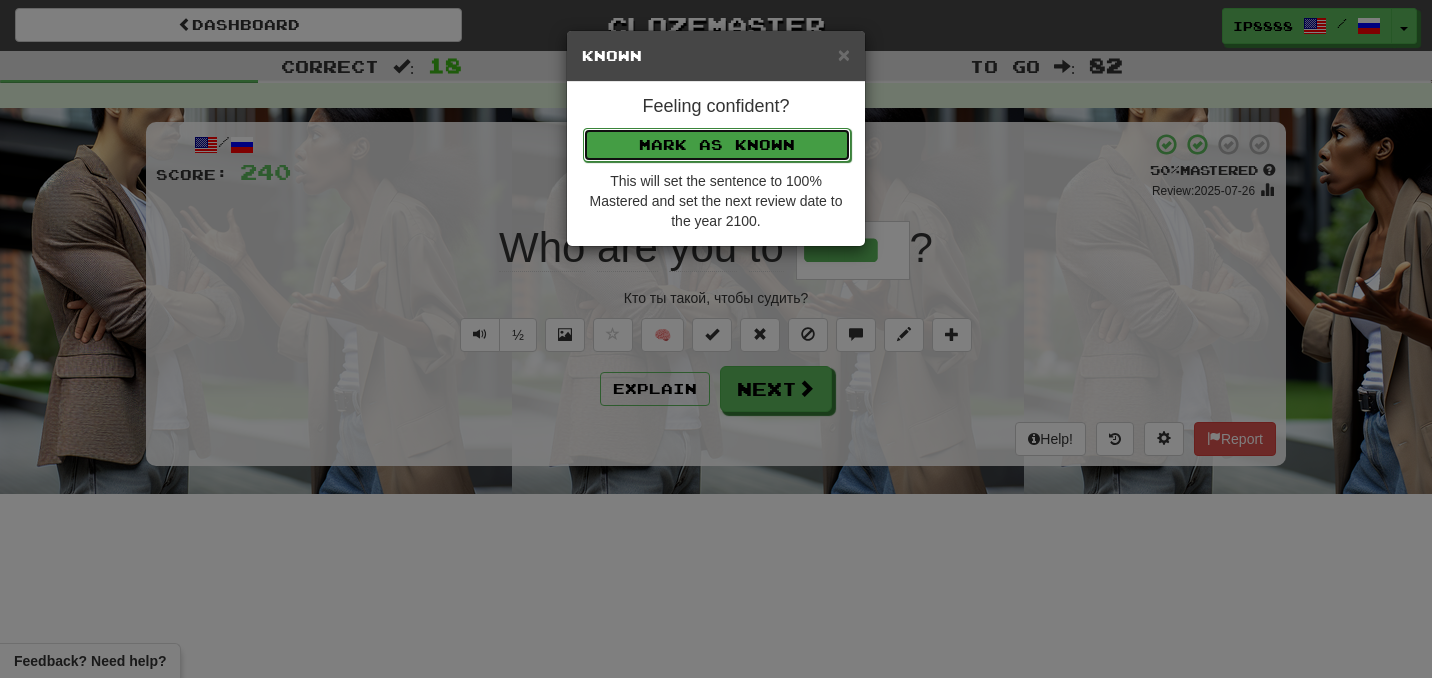 click on "Mark as Known" at bounding box center (717, 145) 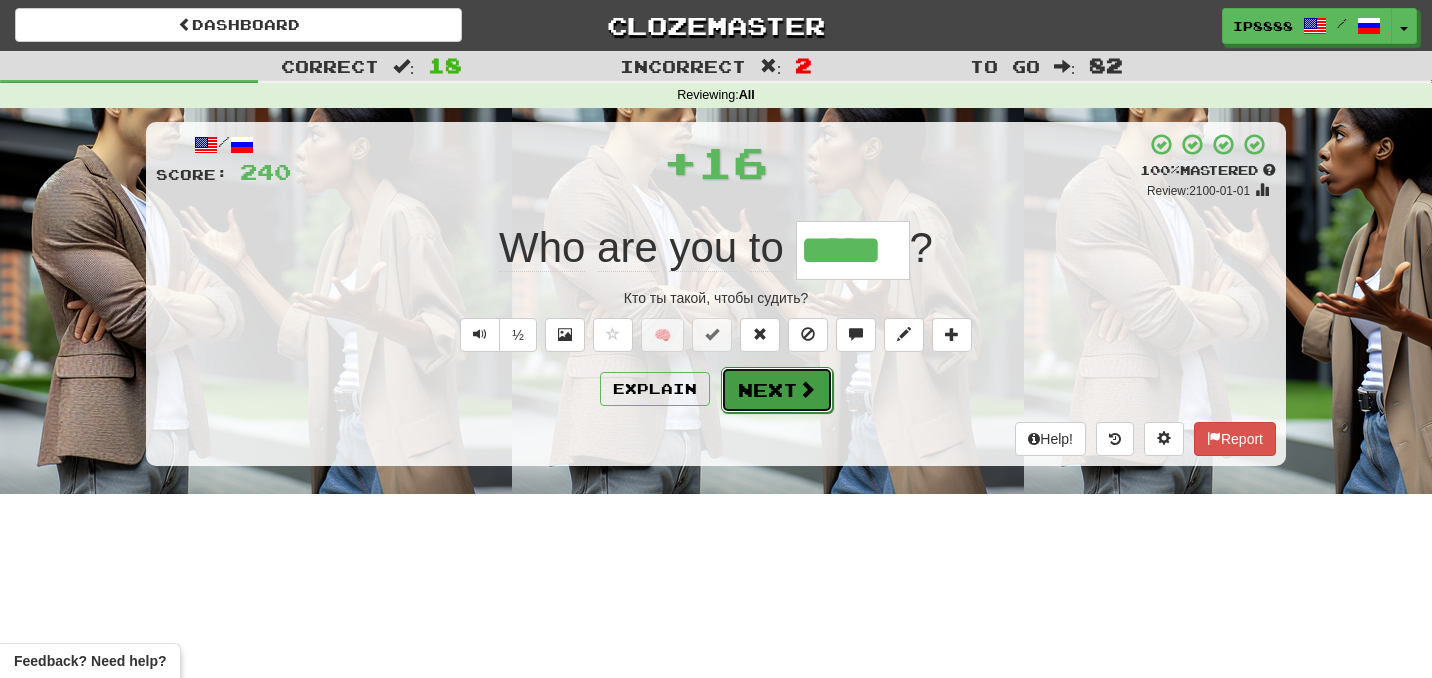 click on "Next" at bounding box center (777, 390) 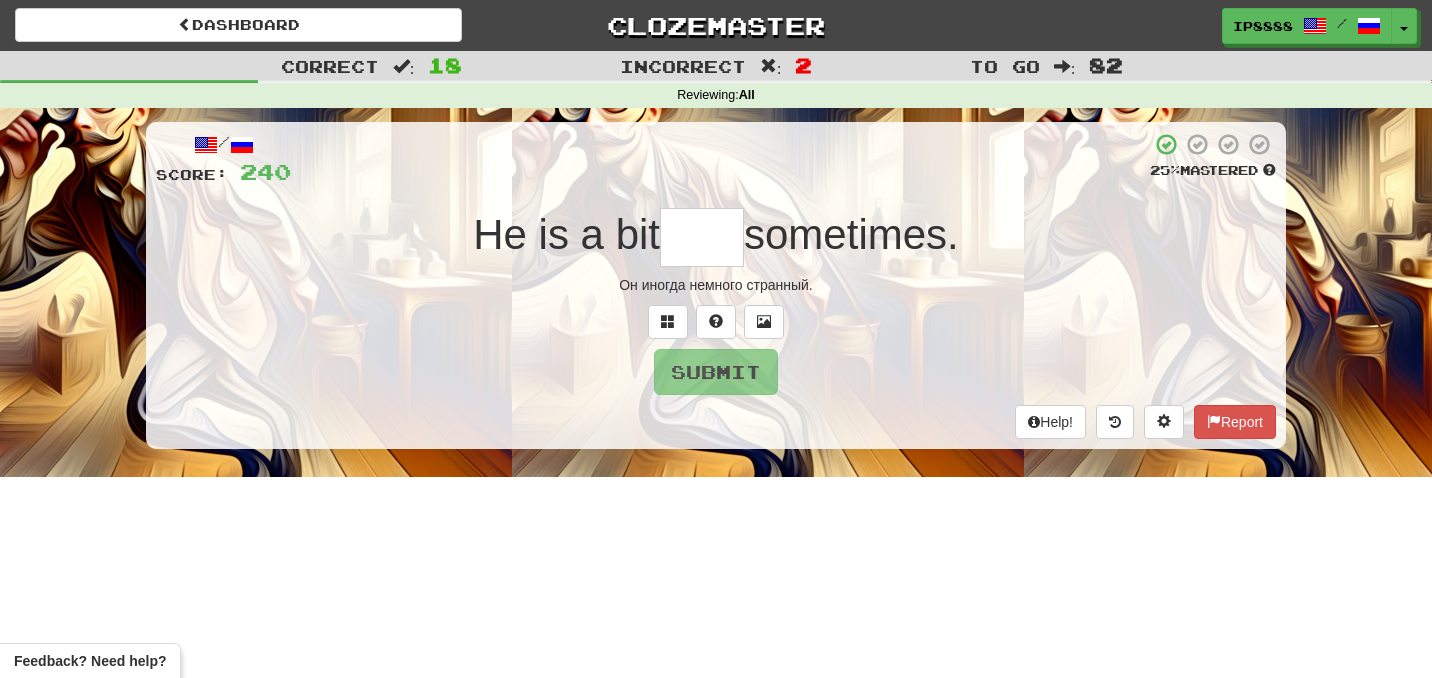 click at bounding box center (702, 237) 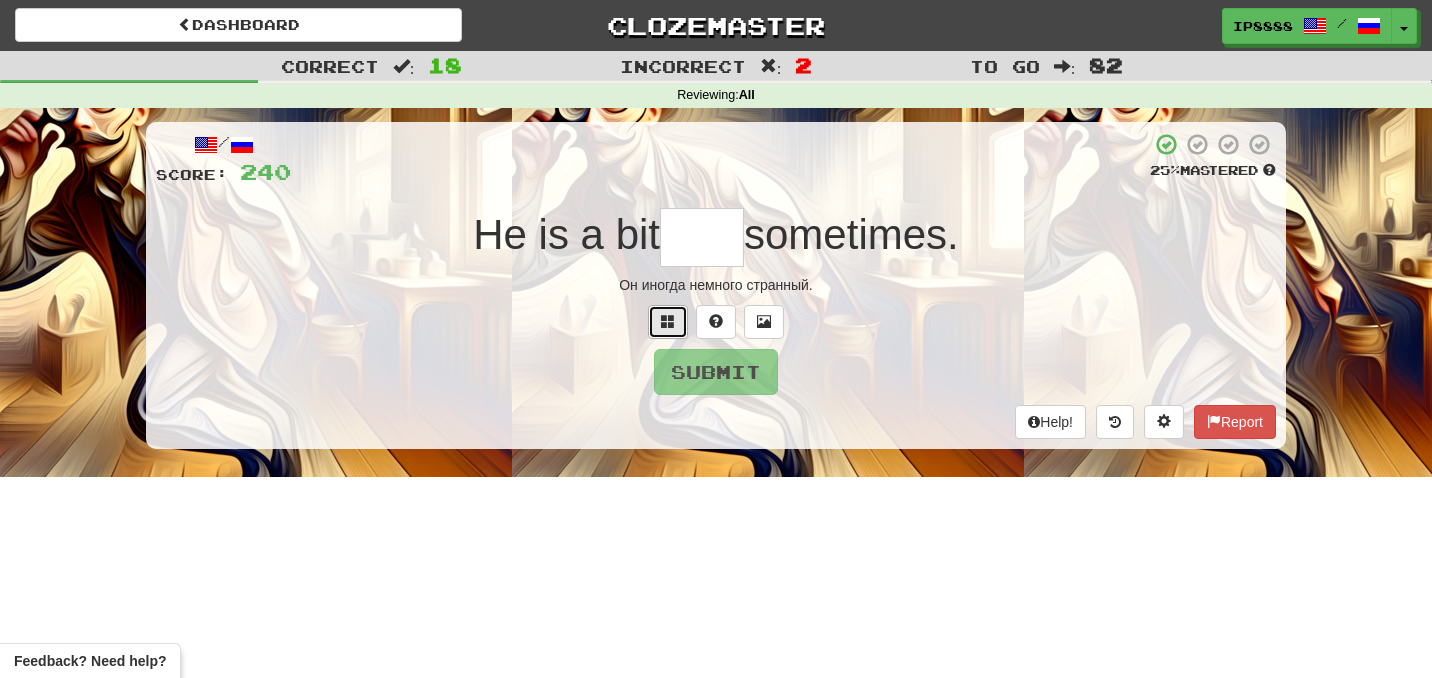 click at bounding box center [668, 321] 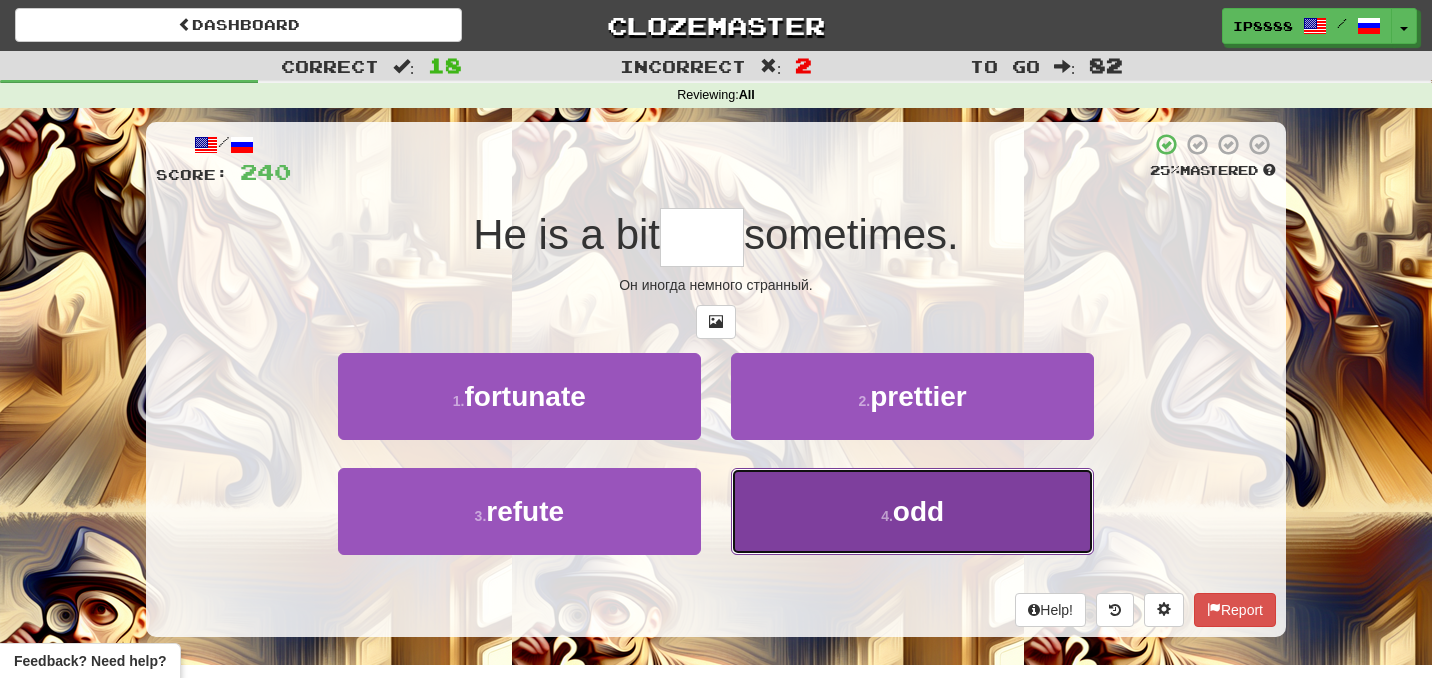 click on "4 .  odd" at bounding box center [912, 511] 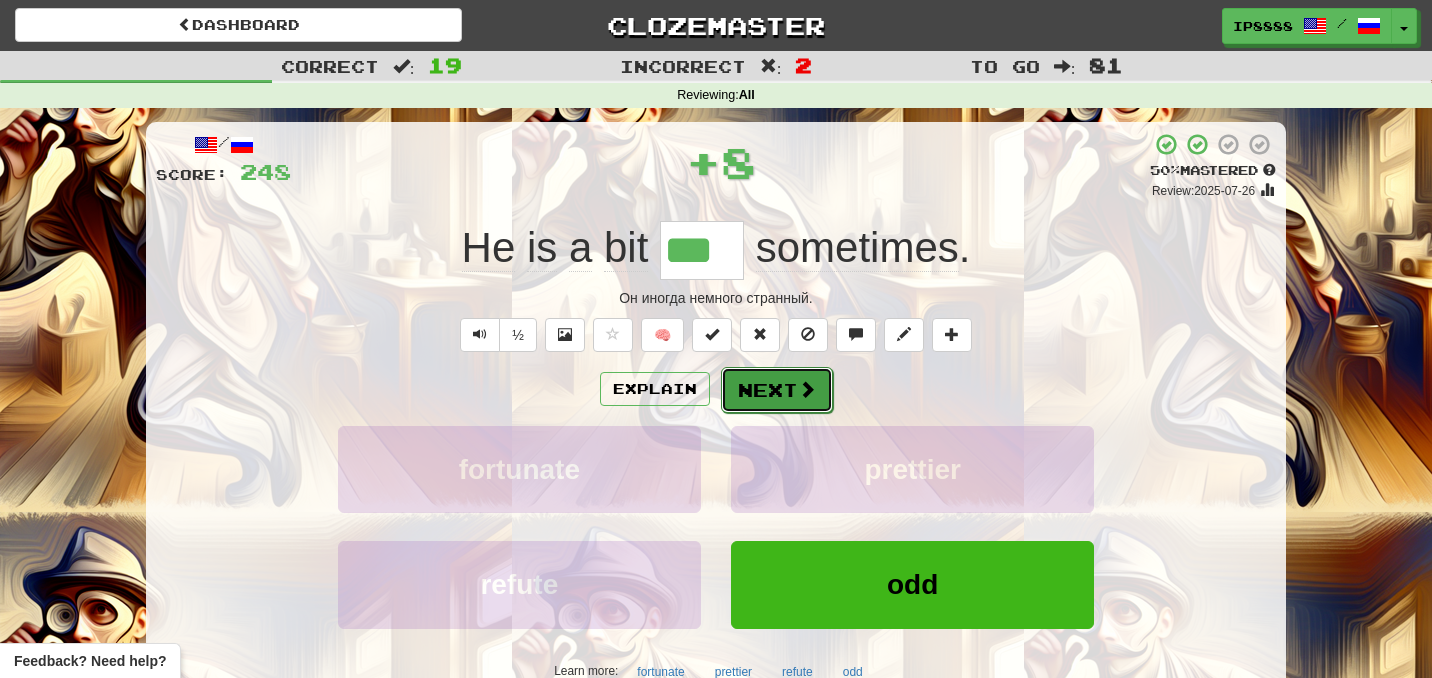 click on "Next" at bounding box center [777, 390] 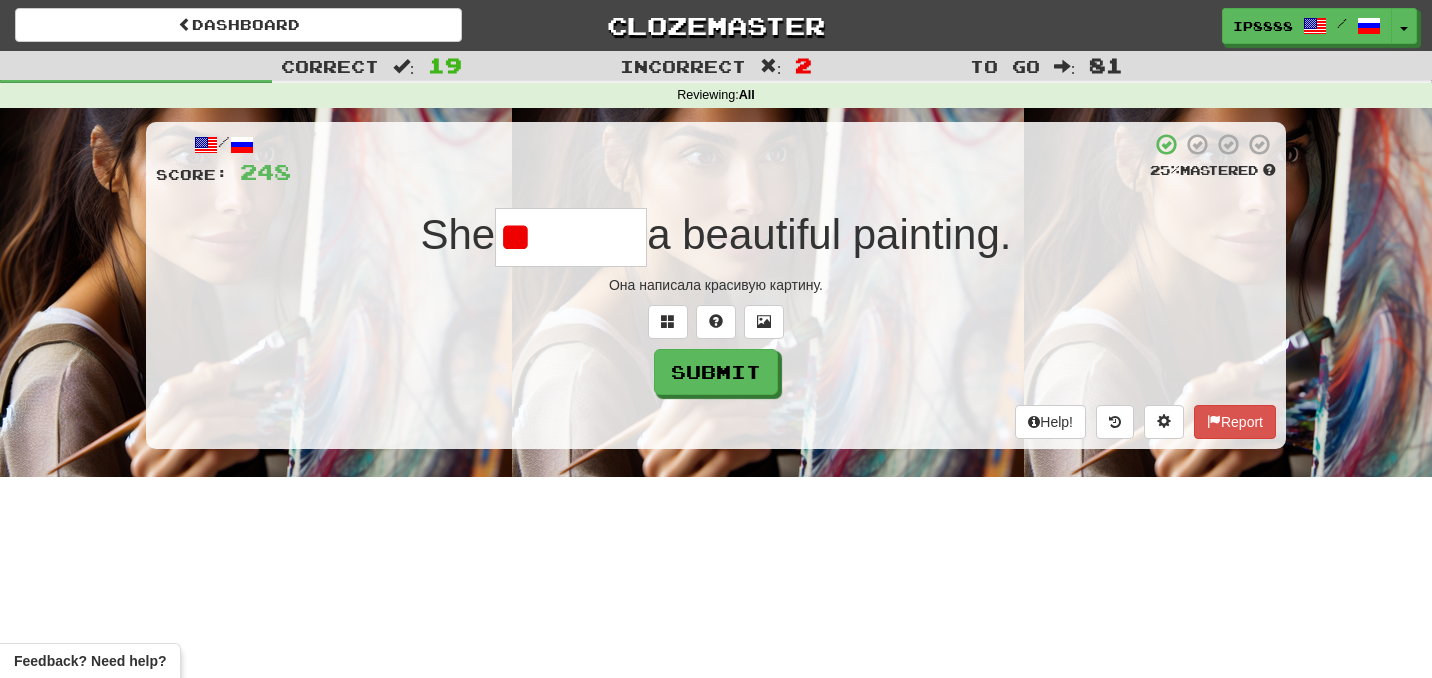 type on "*" 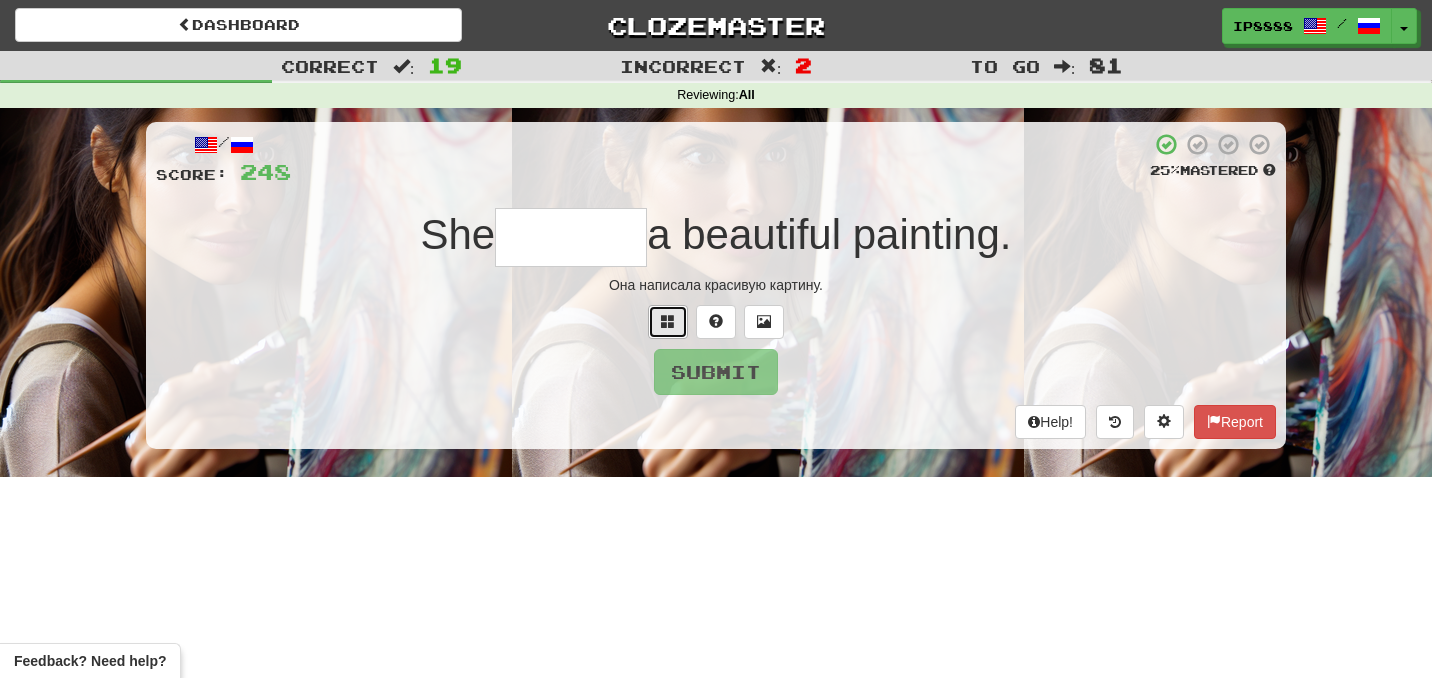 click at bounding box center [668, 322] 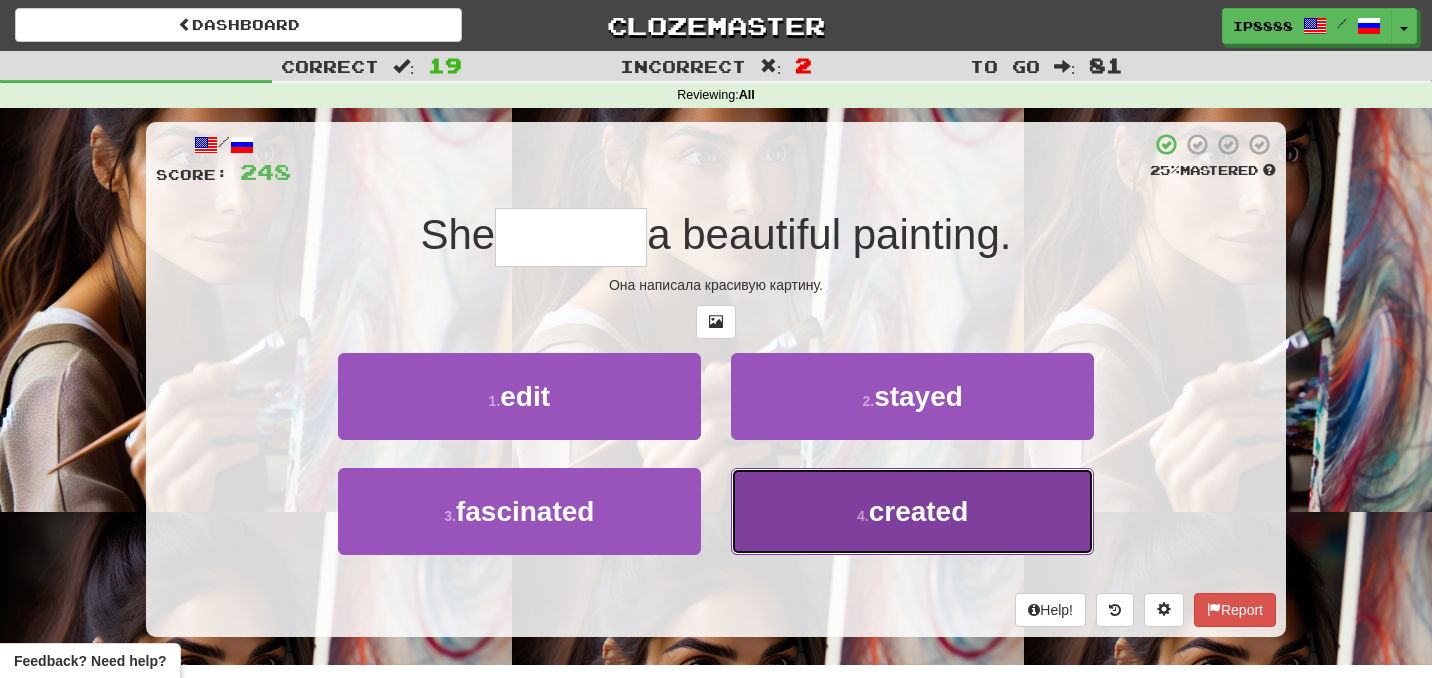 click on "4 .  created" at bounding box center [912, 511] 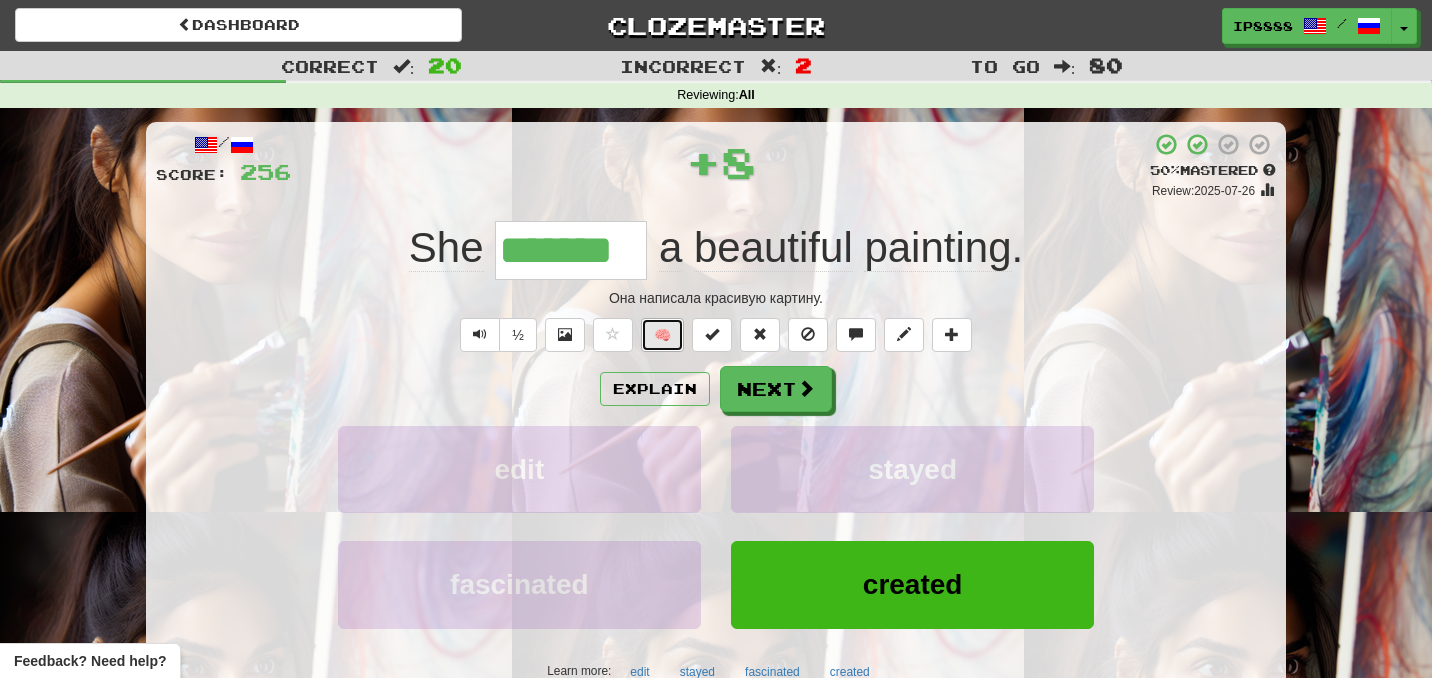 click on "🧠" at bounding box center [662, 335] 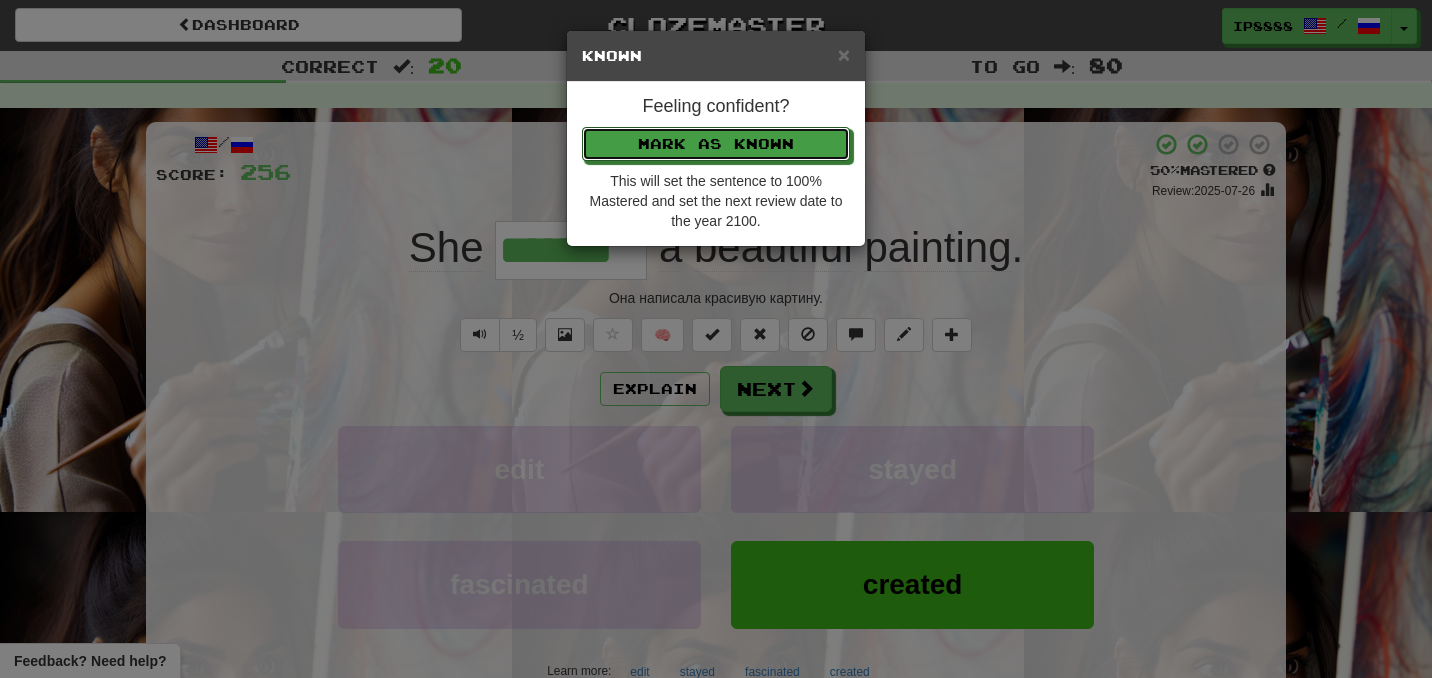 type 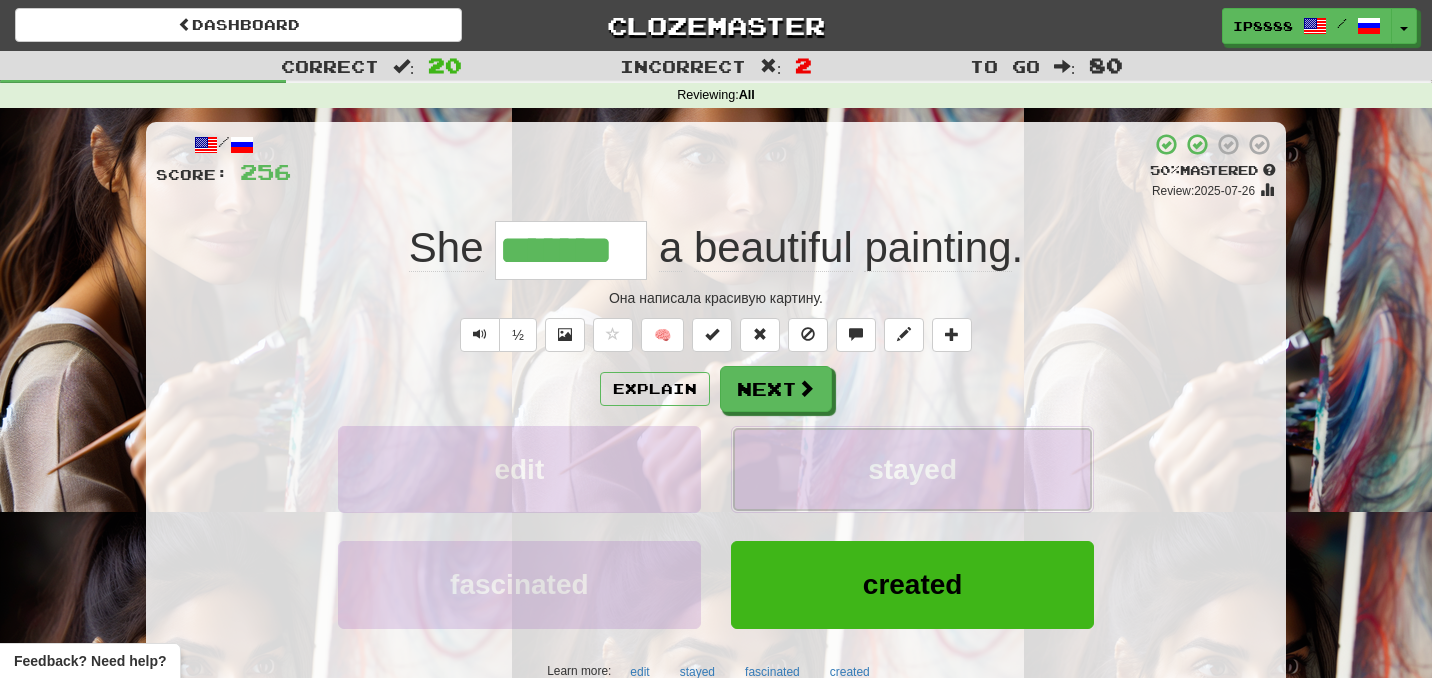 click on "stayed" at bounding box center [912, 469] 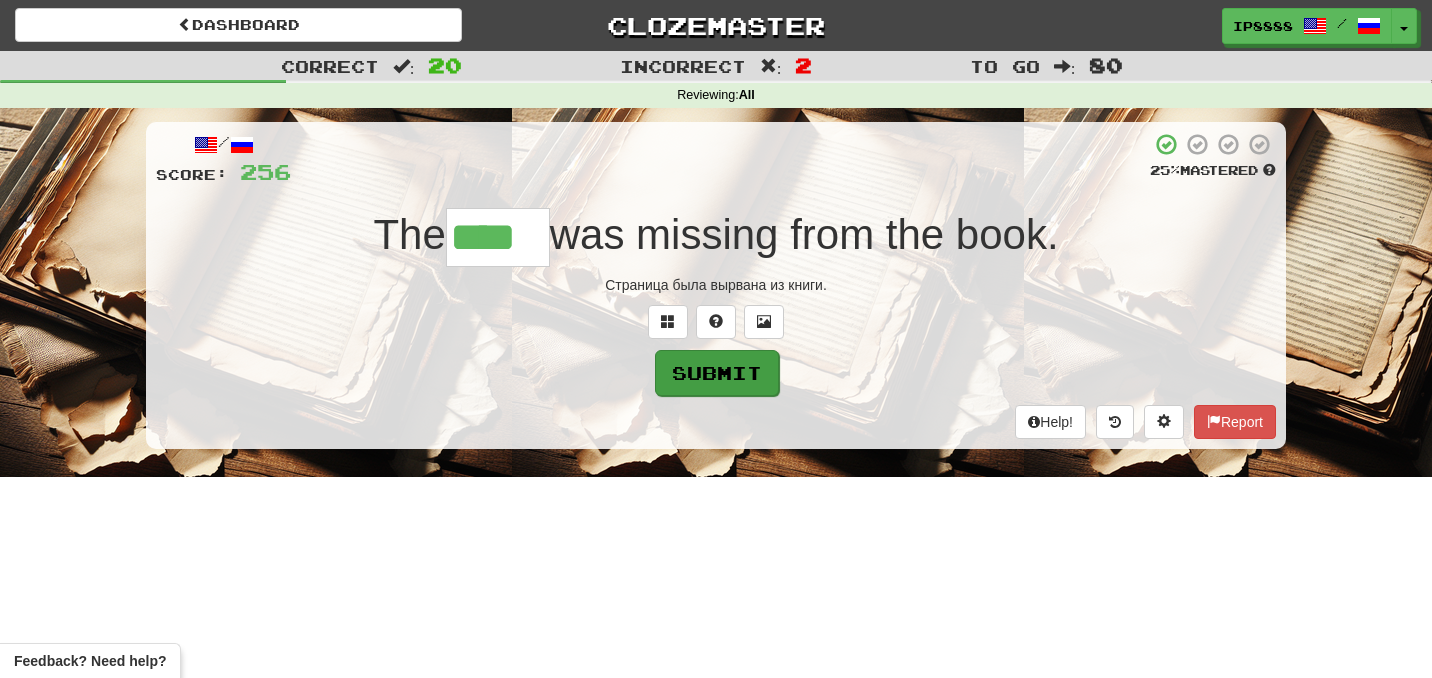 type on "****" 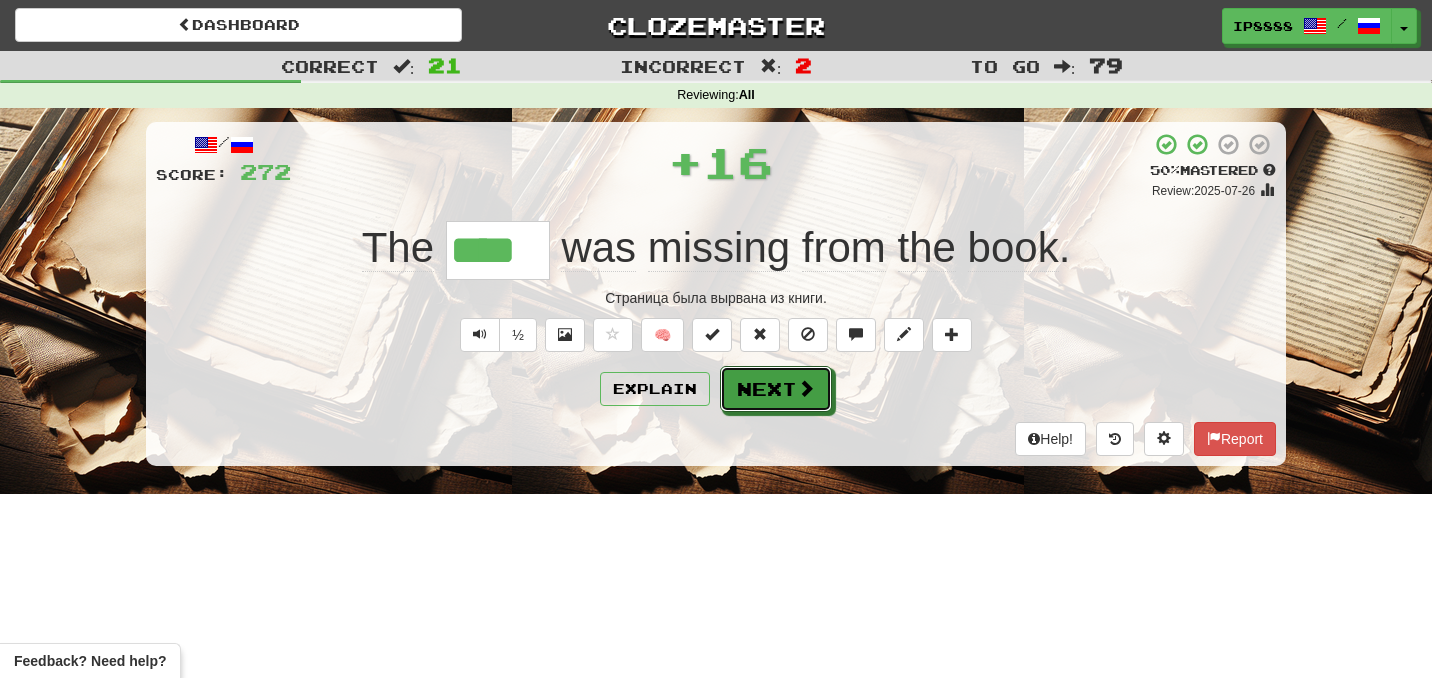drag, startPoint x: 765, startPoint y: 396, endPoint x: 721, endPoint y: 453, distance: 72.00694 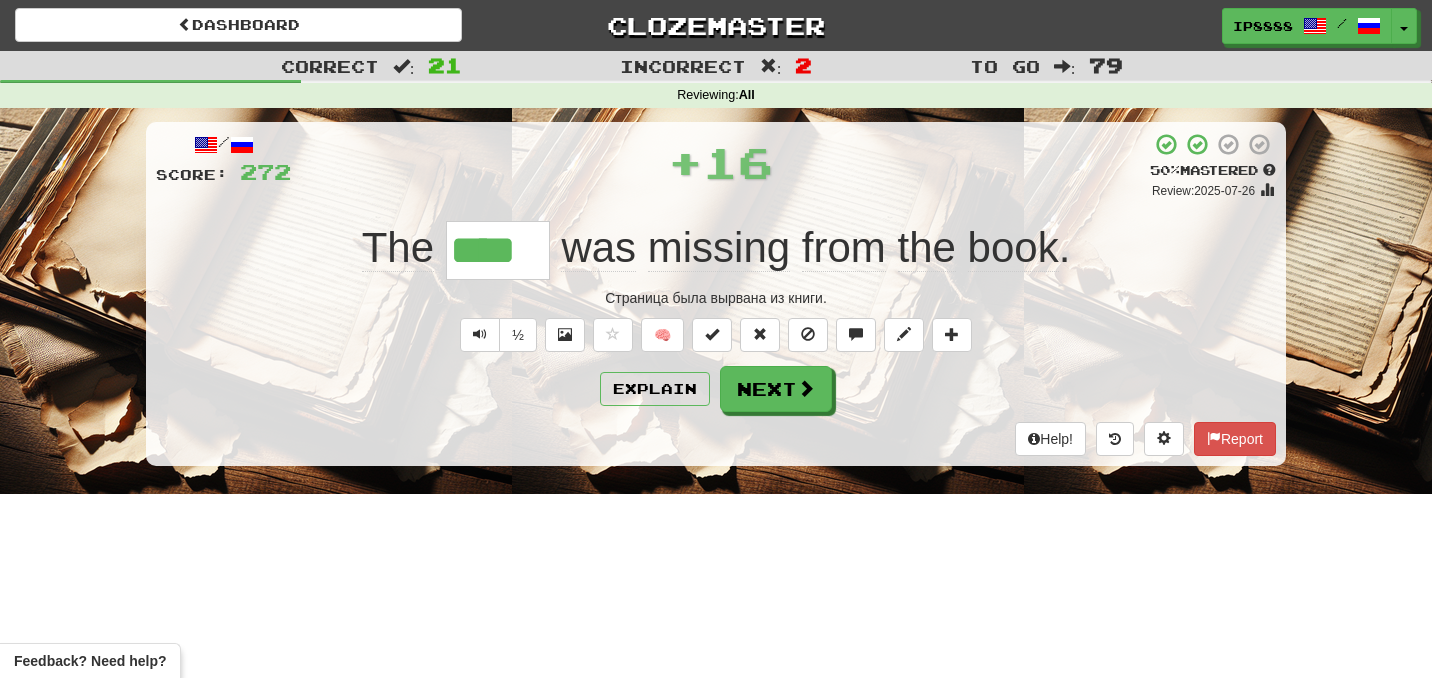 click on "/  Score:   272 + 16 50 %  Mastered Review:  2025-07-26 The   ****   was   missing   from   the   book . Страница была вырвана из книги. ½ 🧠 Explain Next  Help!  Report" at bounding box center [716, 294] 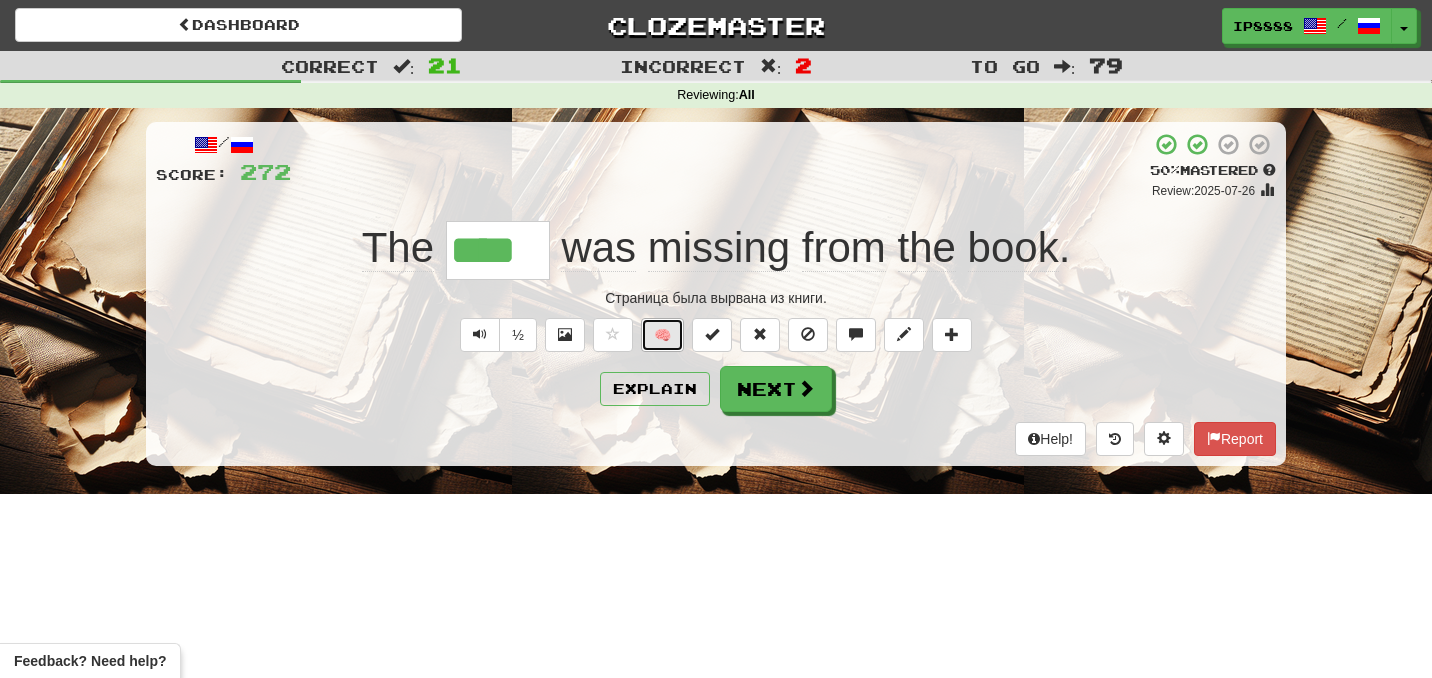 click on "🧠" at bounding box center (662, 335) 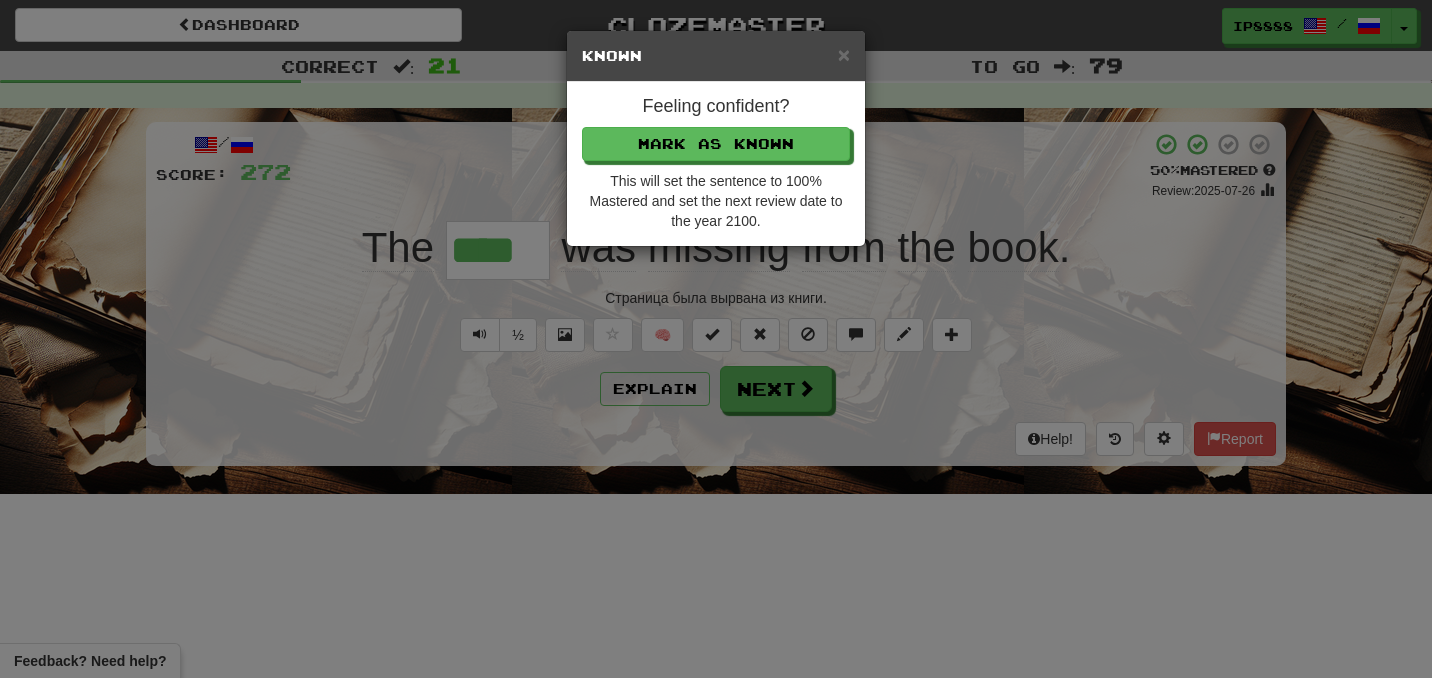 click on "Feeling confident? Mark as Known This will set the sentence to 100% Mastered and set the next review date to the year 2100." at bounding box center [716, 164] 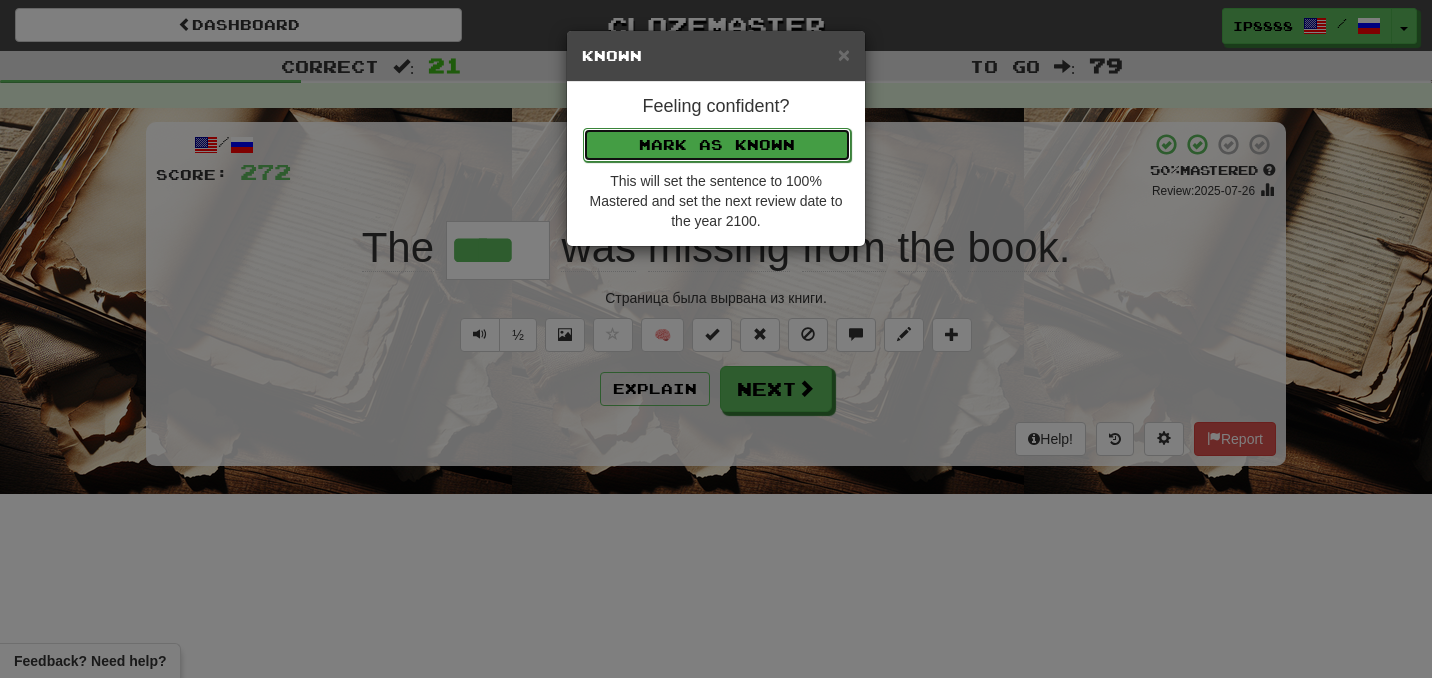 click on "Mark as Known" at bounding box center [717, 145] 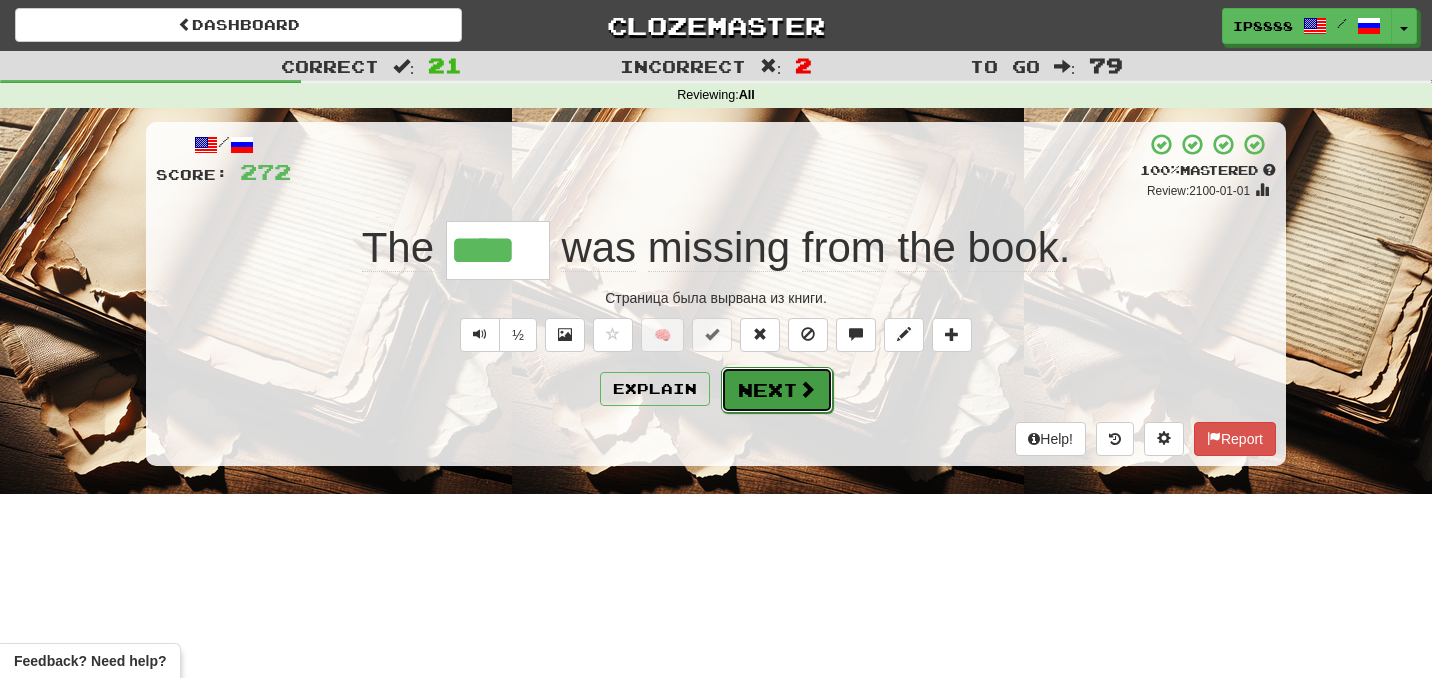 click on "Next" at bounding box center (777, 390) 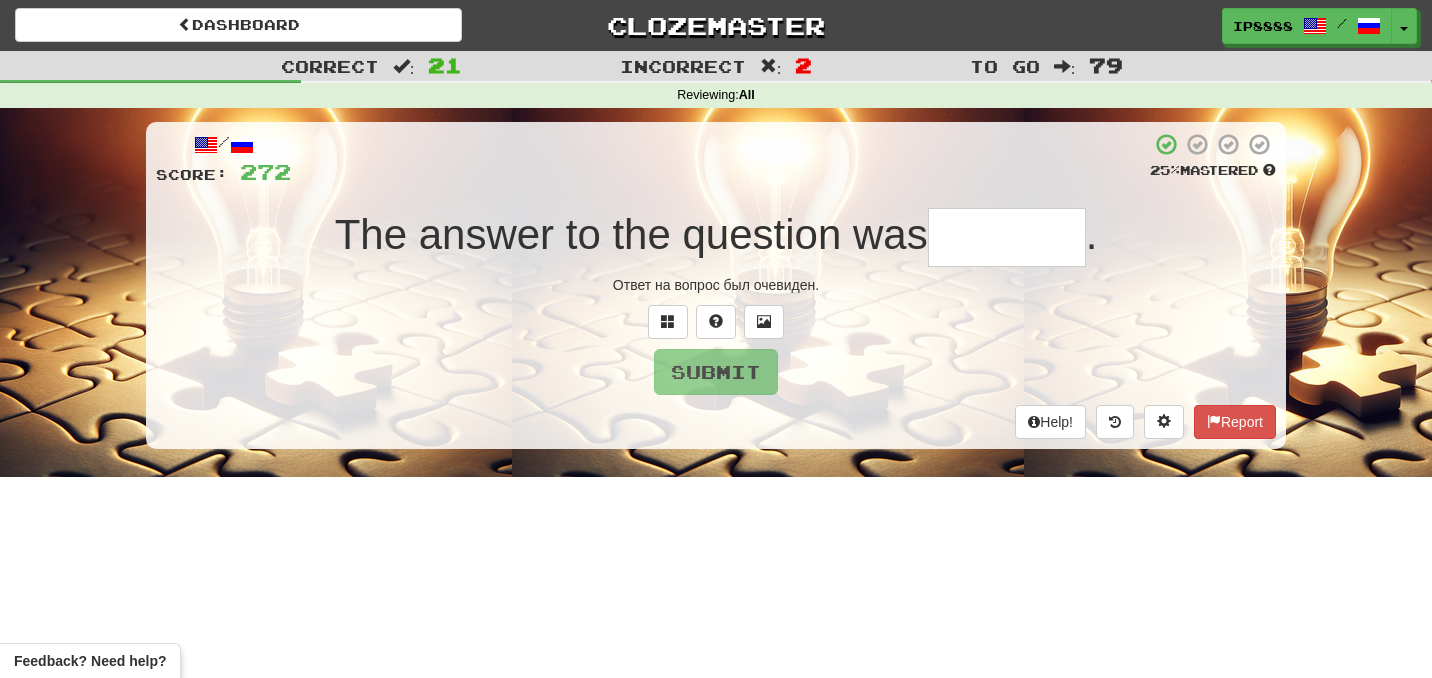 click at bounding box center (1007, 237) 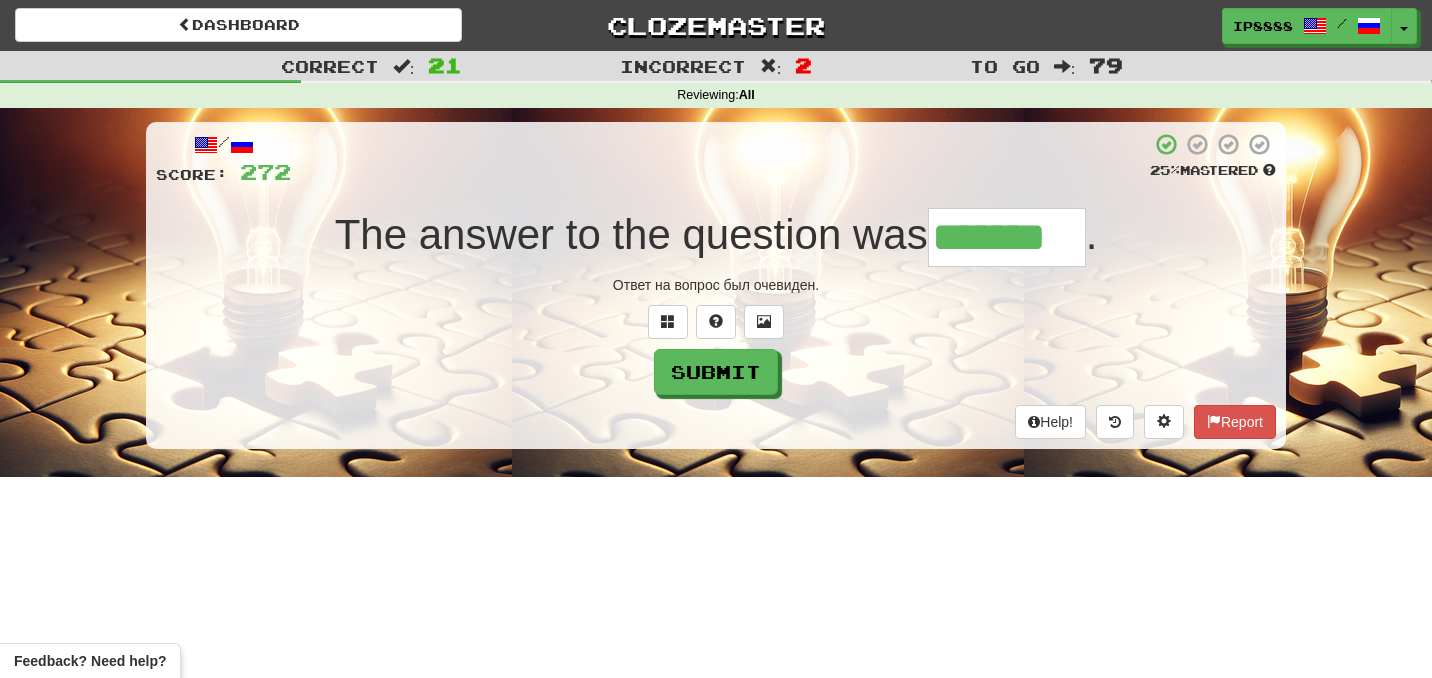 type on "*******" 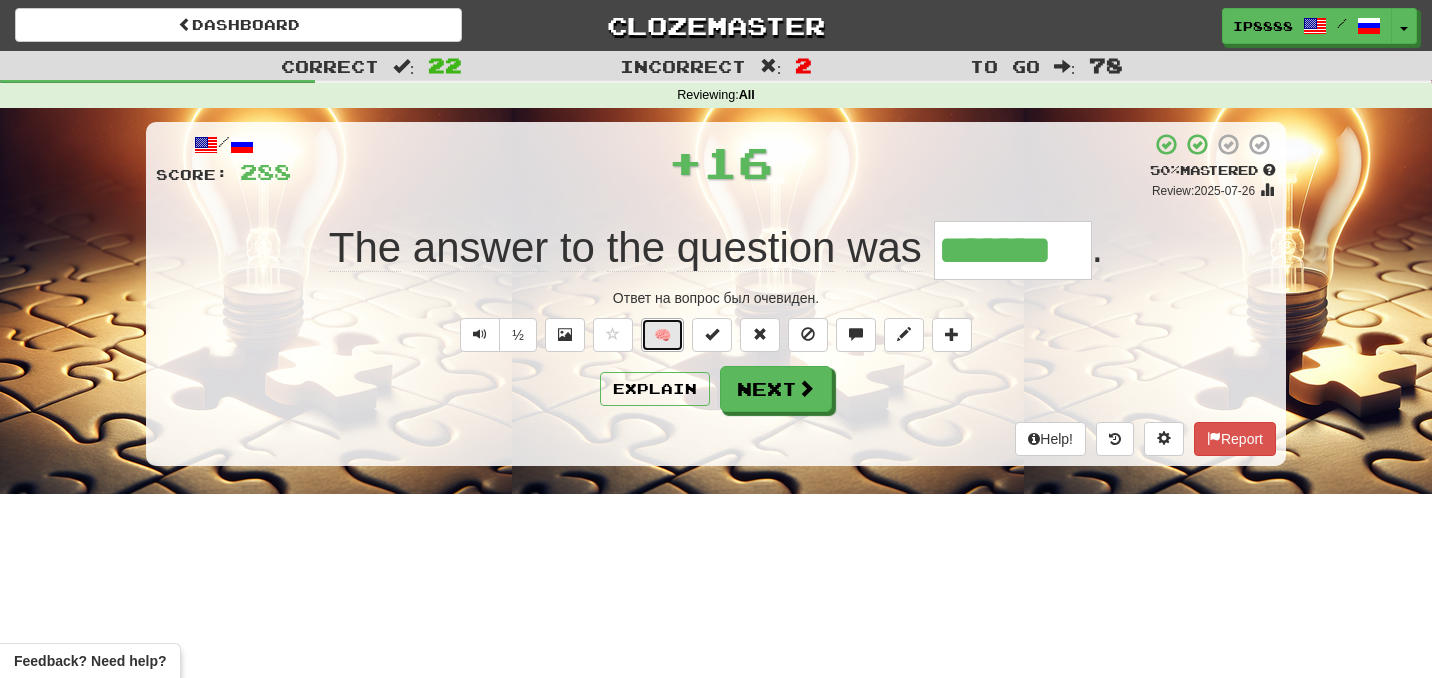 click on "🧠" at bounding box center [662, 335] 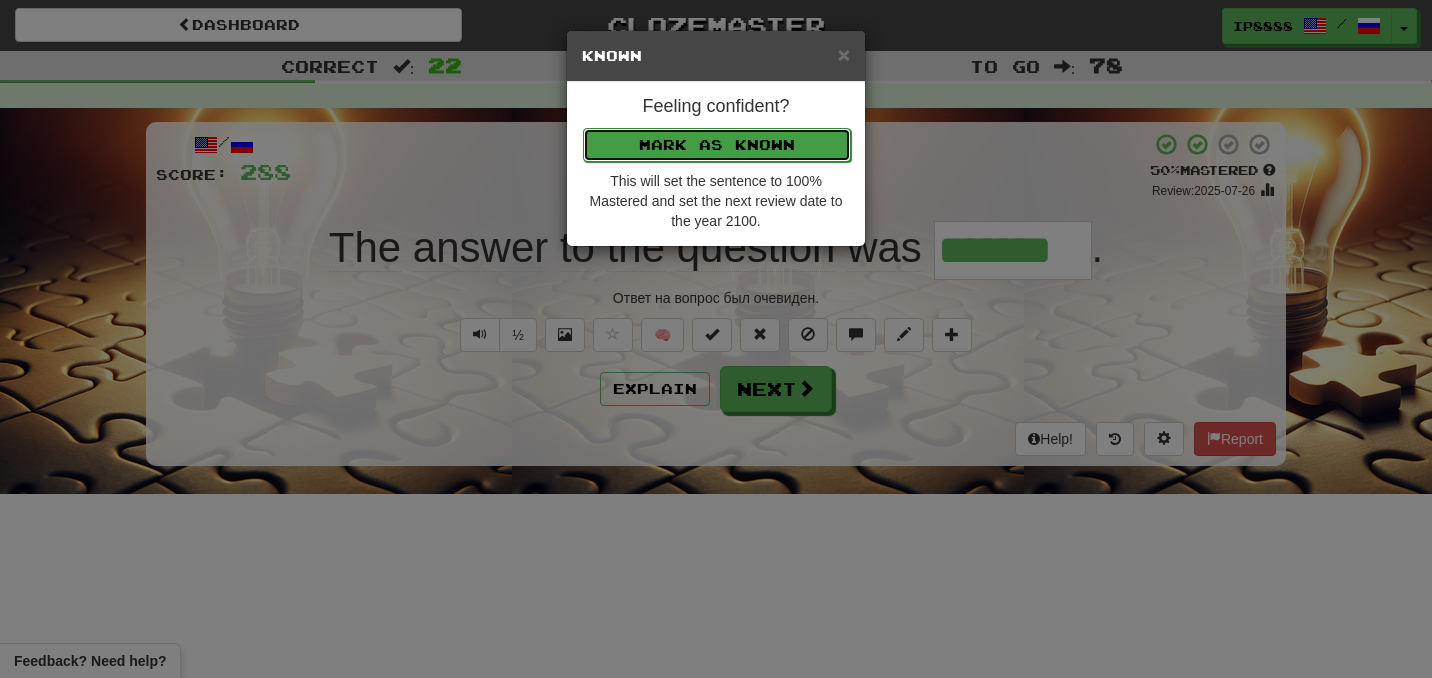 click on "Mark as Known" at bounding box center [717, 145] 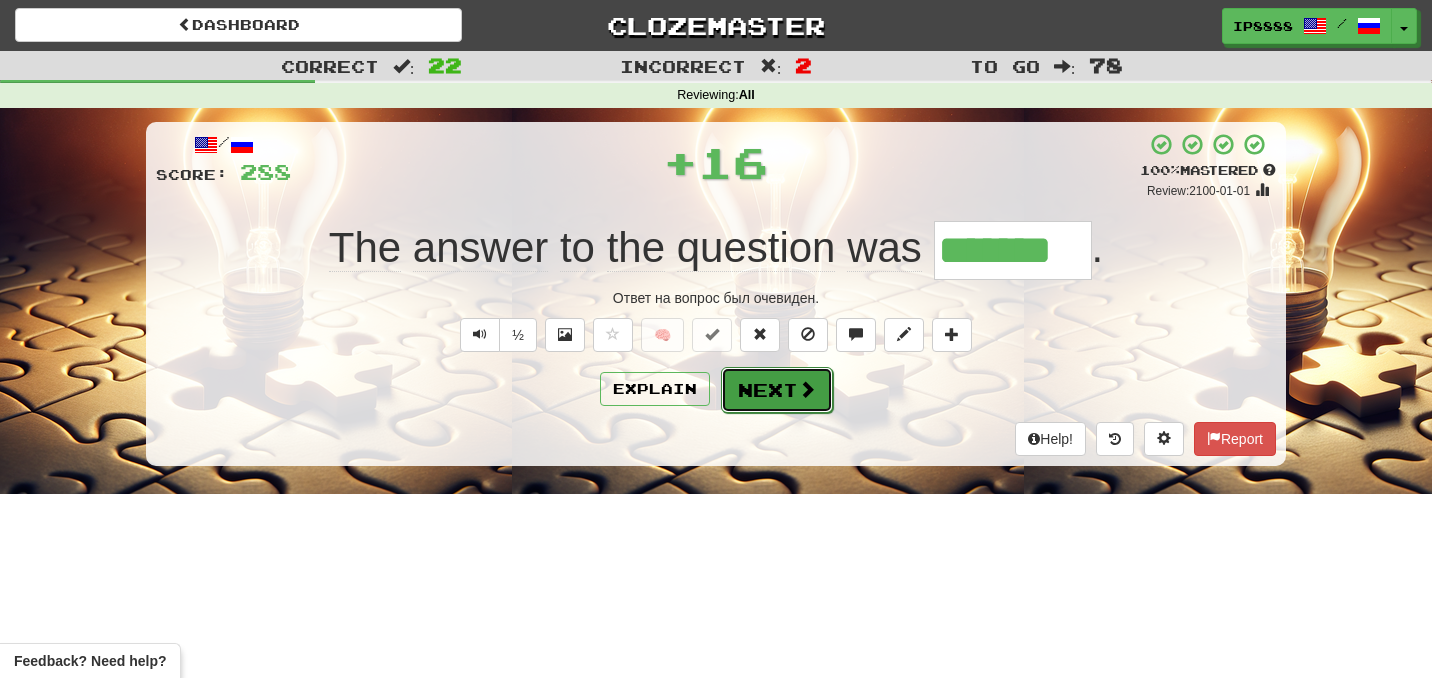click on "Next" at bounding box center [777, 390] 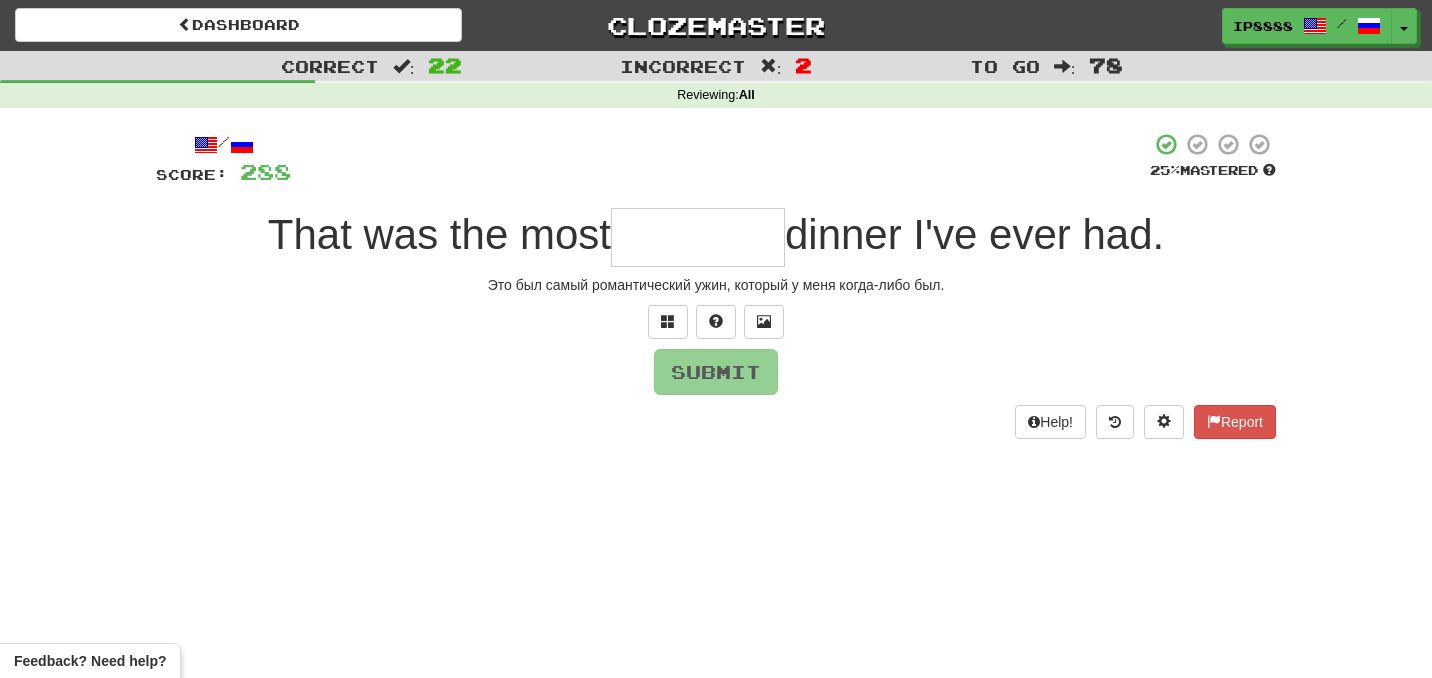 click at bounding box center [698, 237] 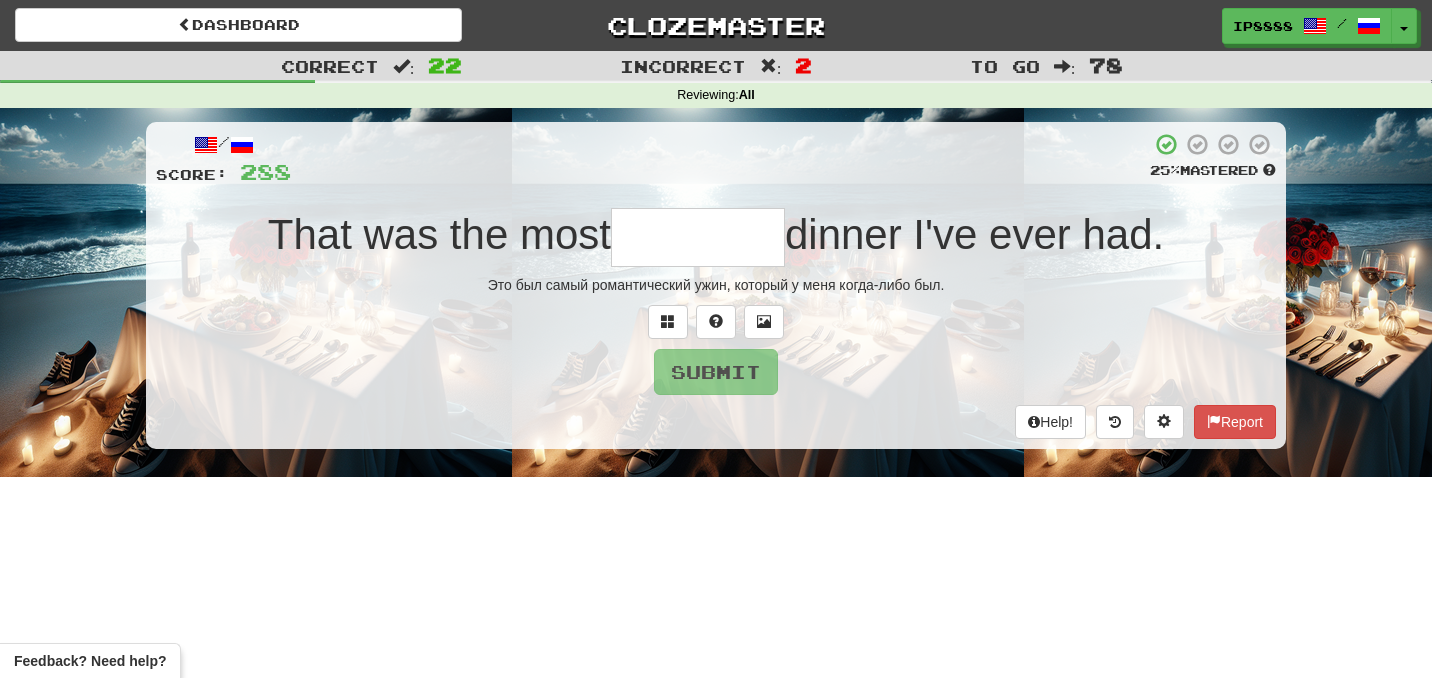 click at bounding box center [698, 237] 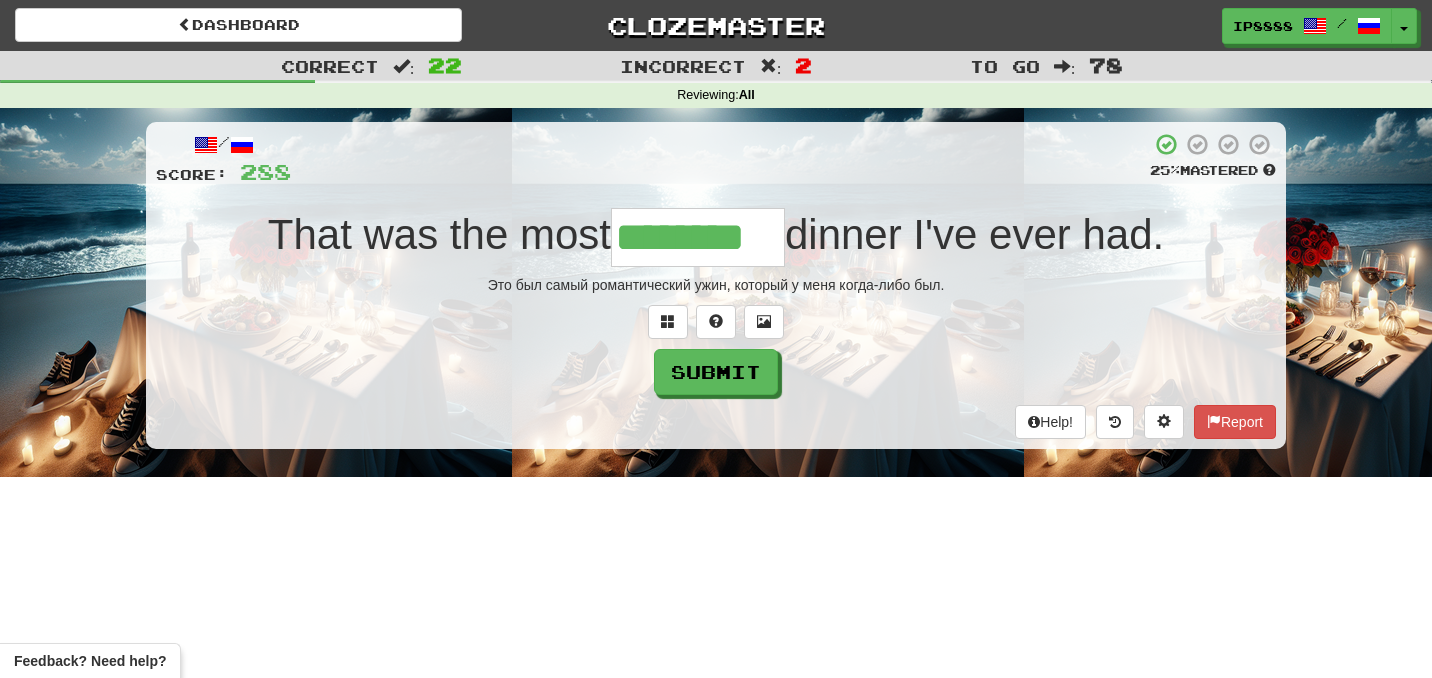 type on "********" 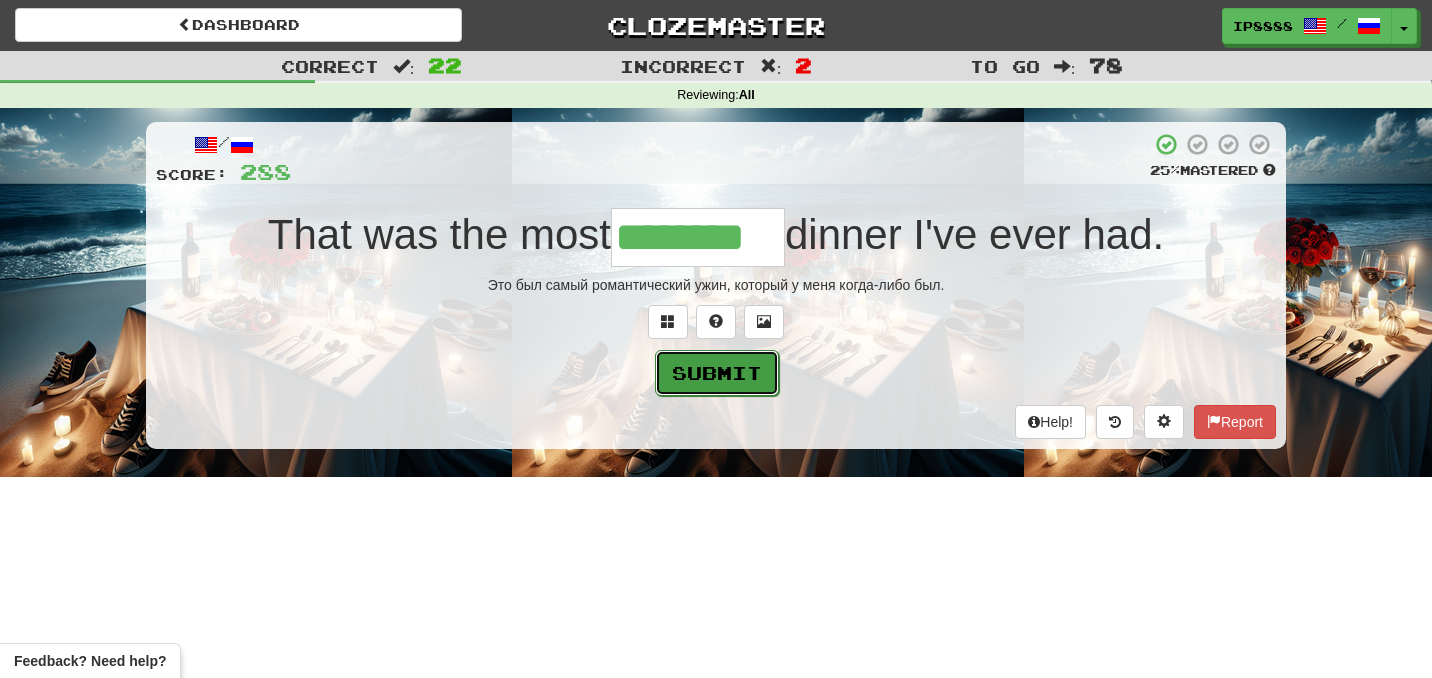click on "Submit" at bounding box center [717, 373] 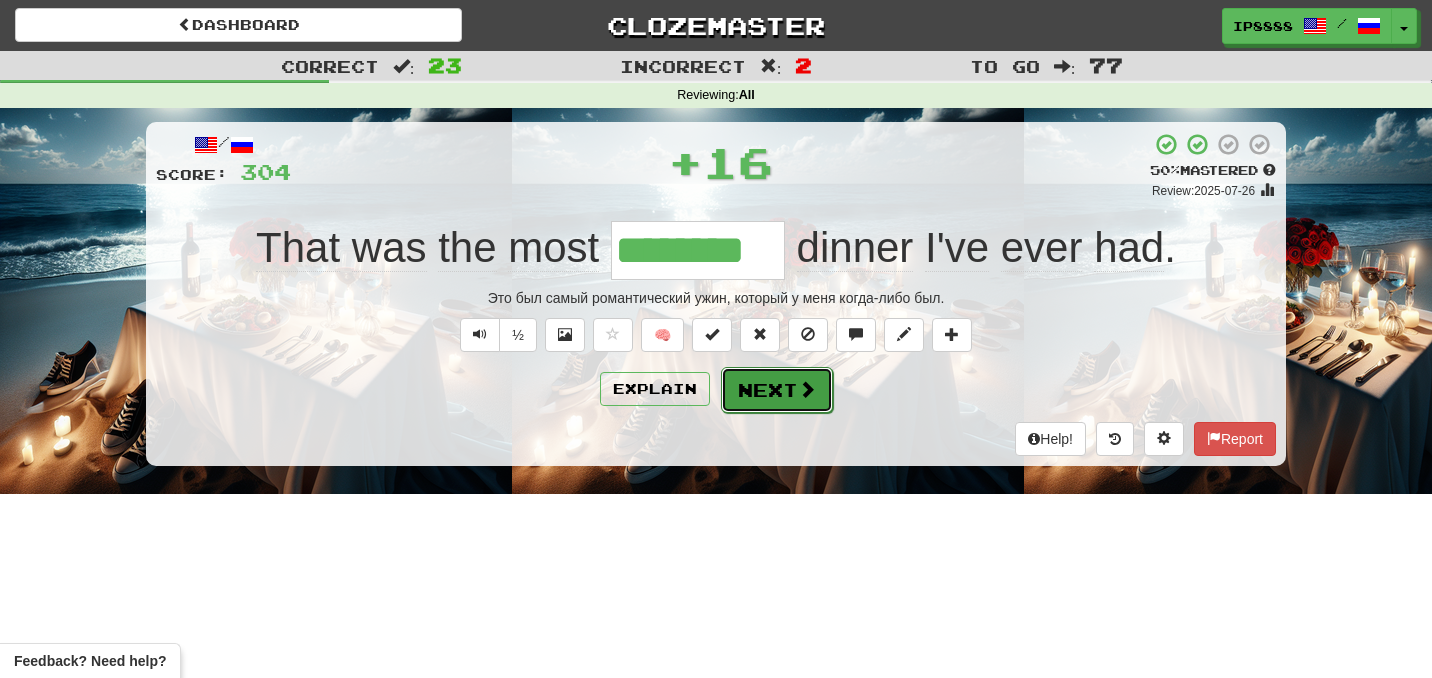 click on "Next" at bounding box center [777, 390] 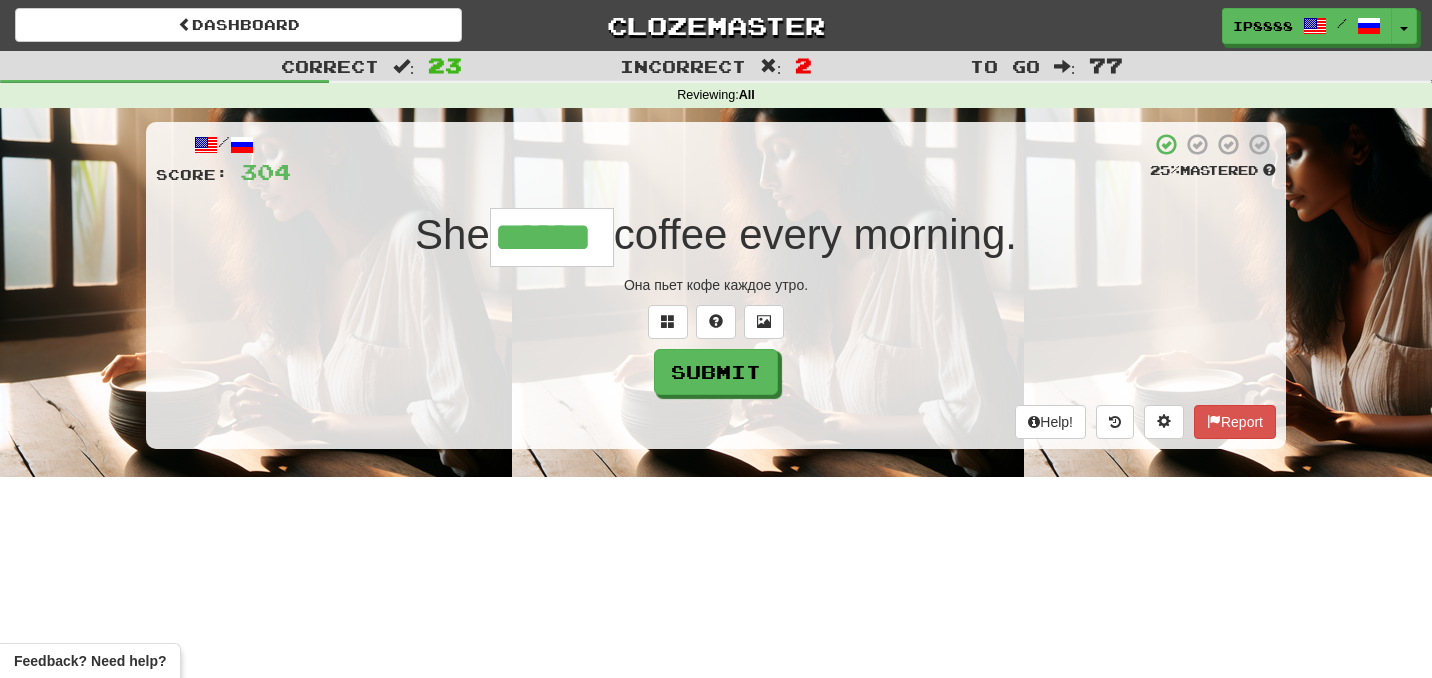 type on "******" 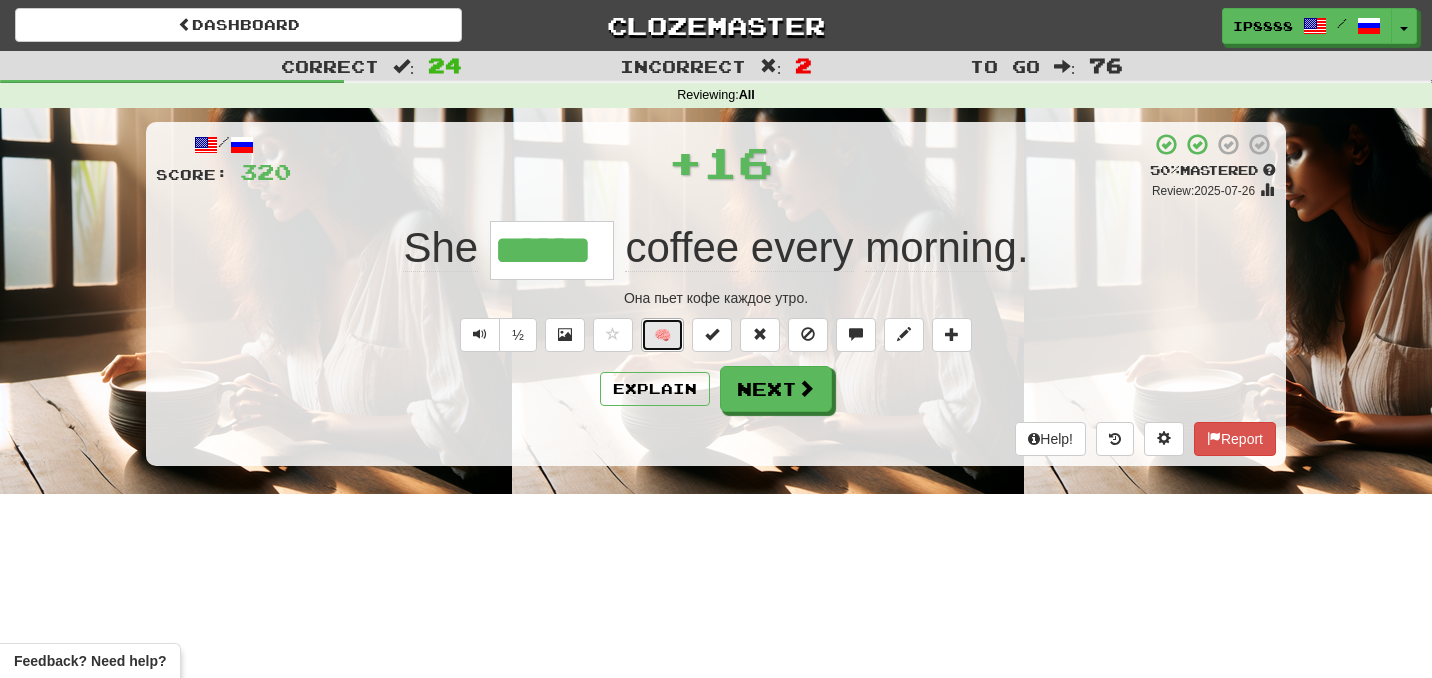 click on "🧠" at bounding box center [662, 335] 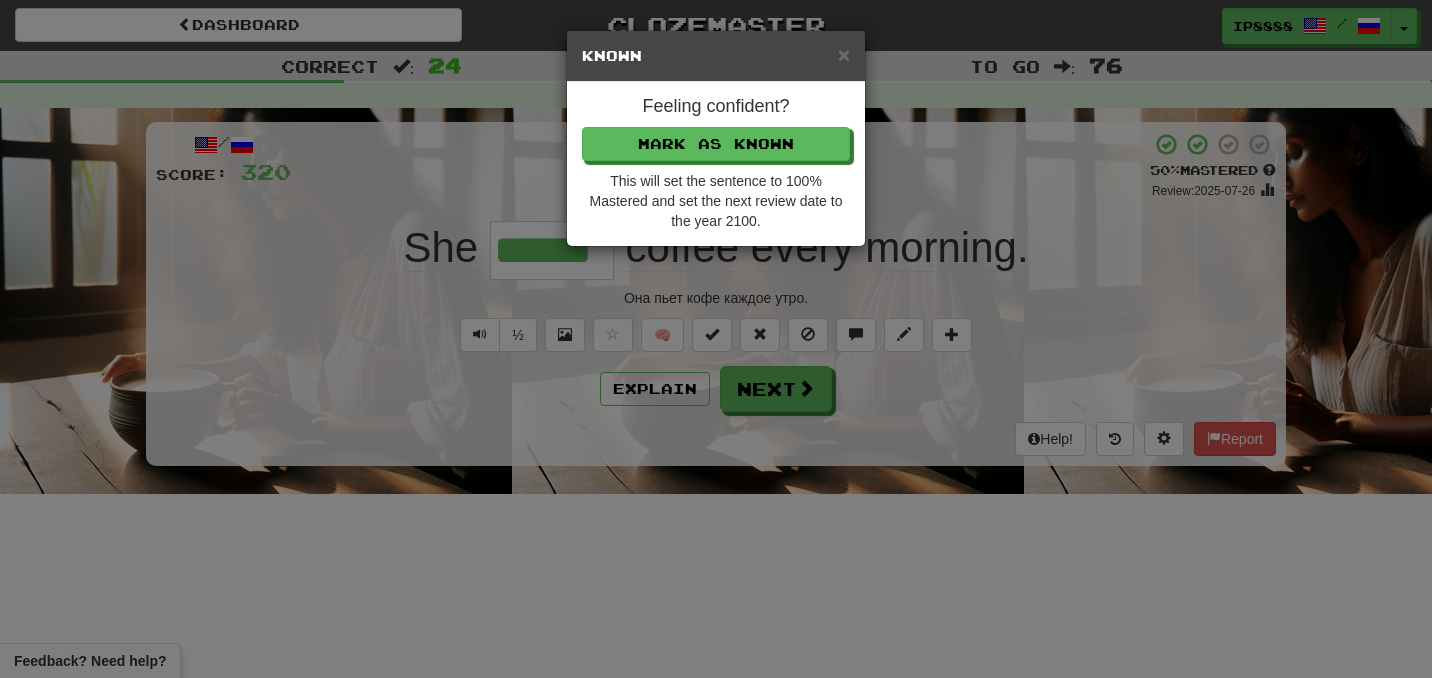click on "Feeling confident? Mark as Known This will set the sentence to 100% Mastered and set the next review date to the year 2100." at bounding box center [716, 164] 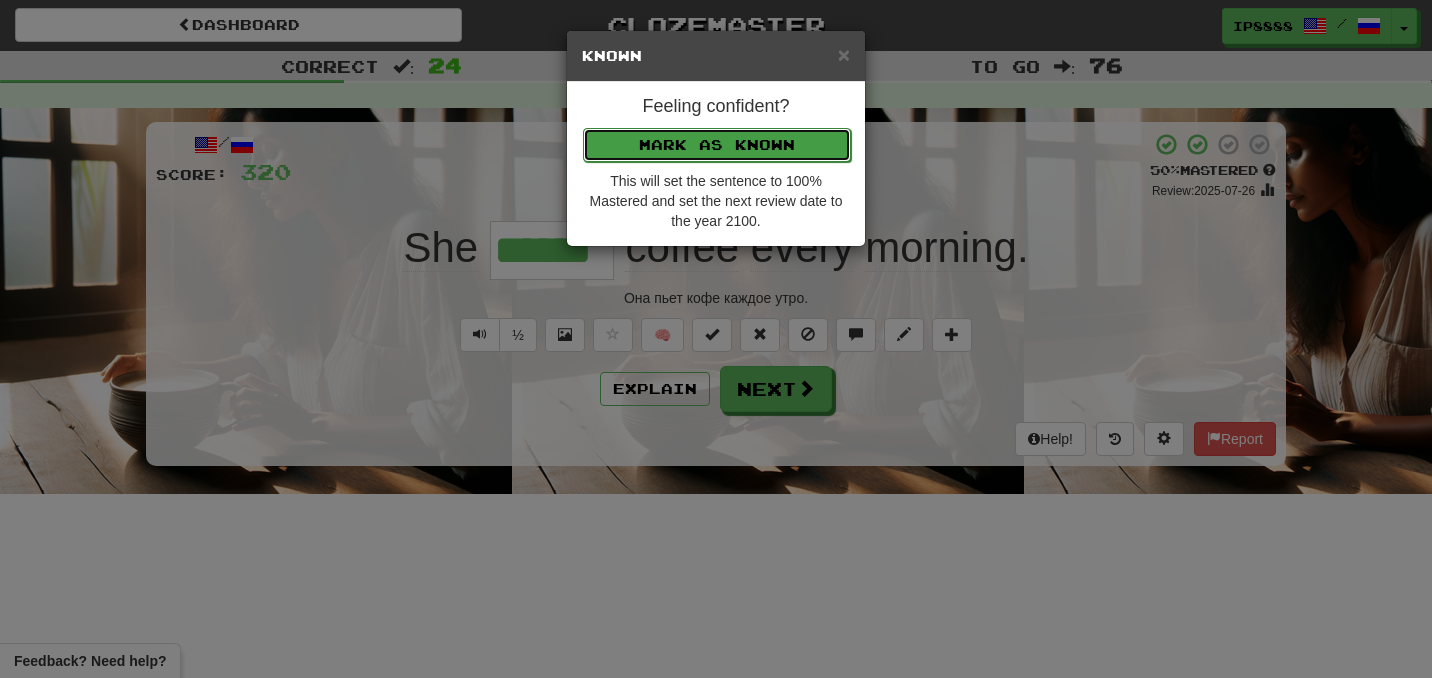 click on "Mark as Known" at bounding box center (717, 145) 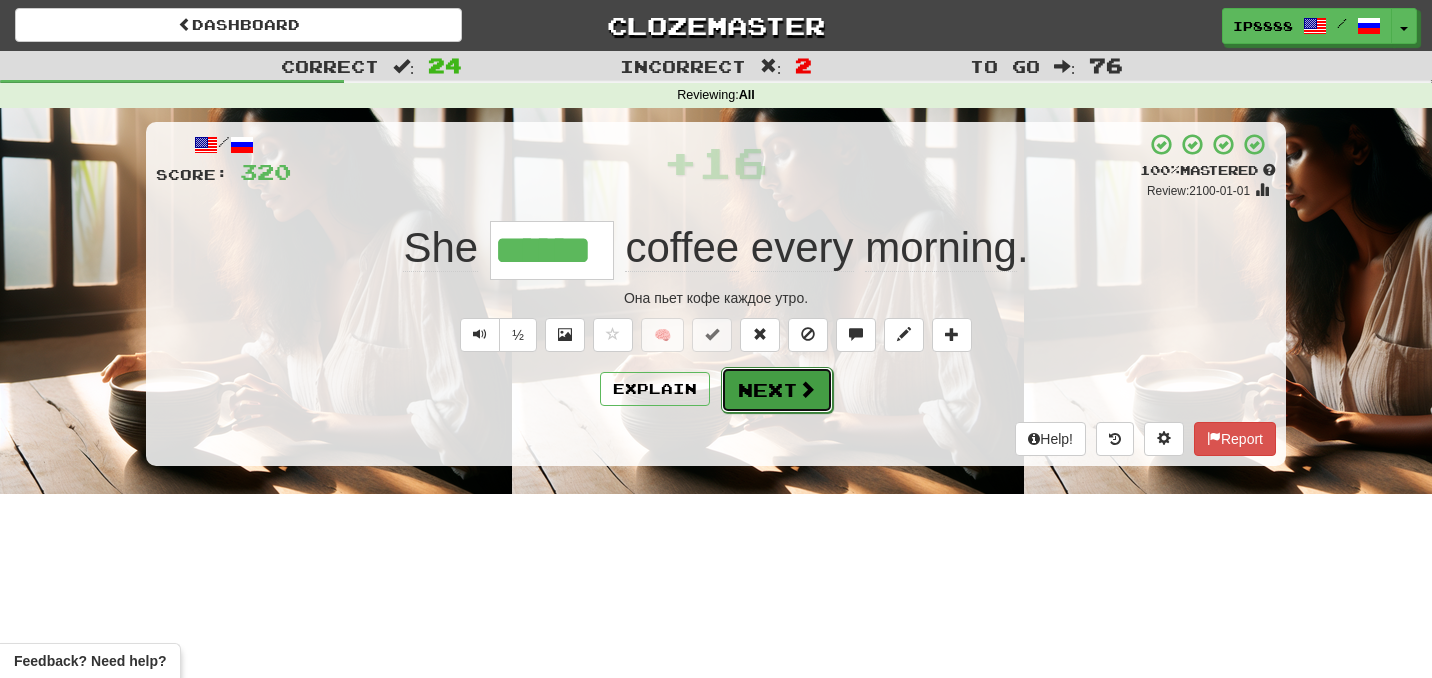 click on "Next" at bounding box center [777, 390] 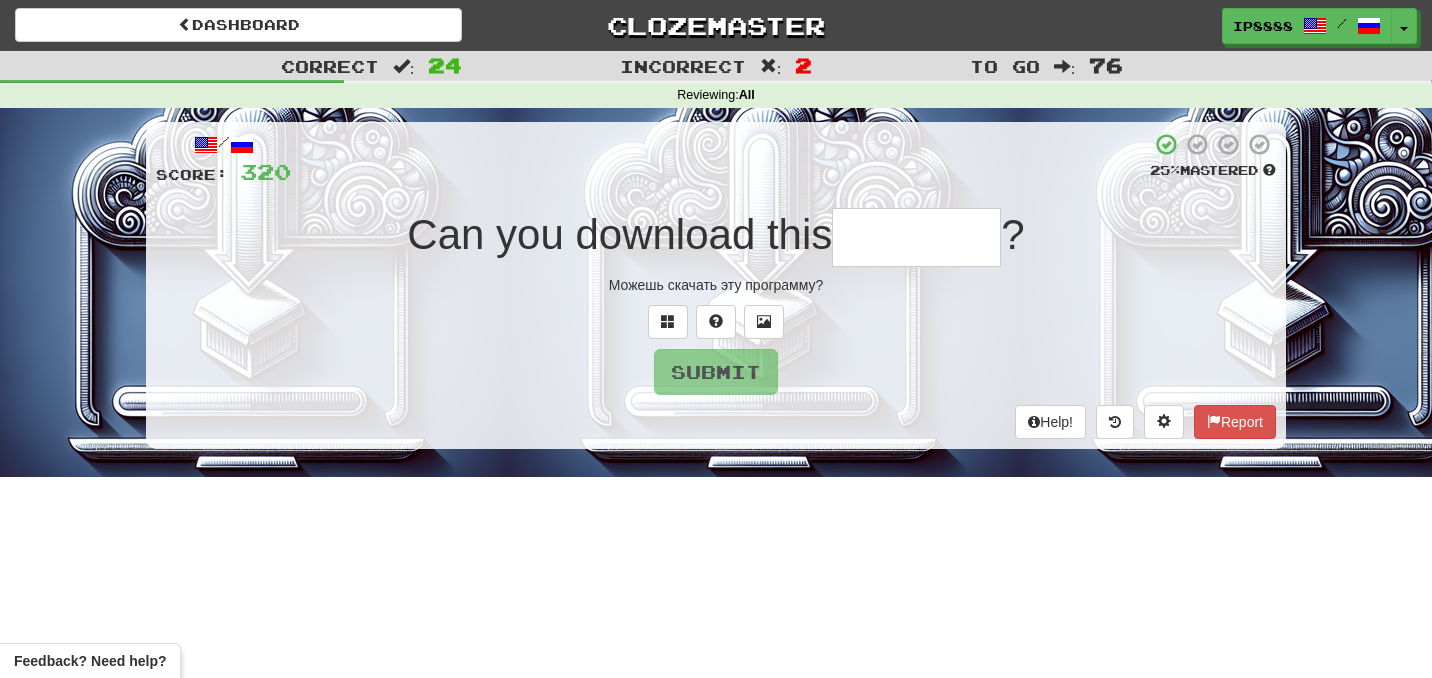click at bounding box center [916, 237] 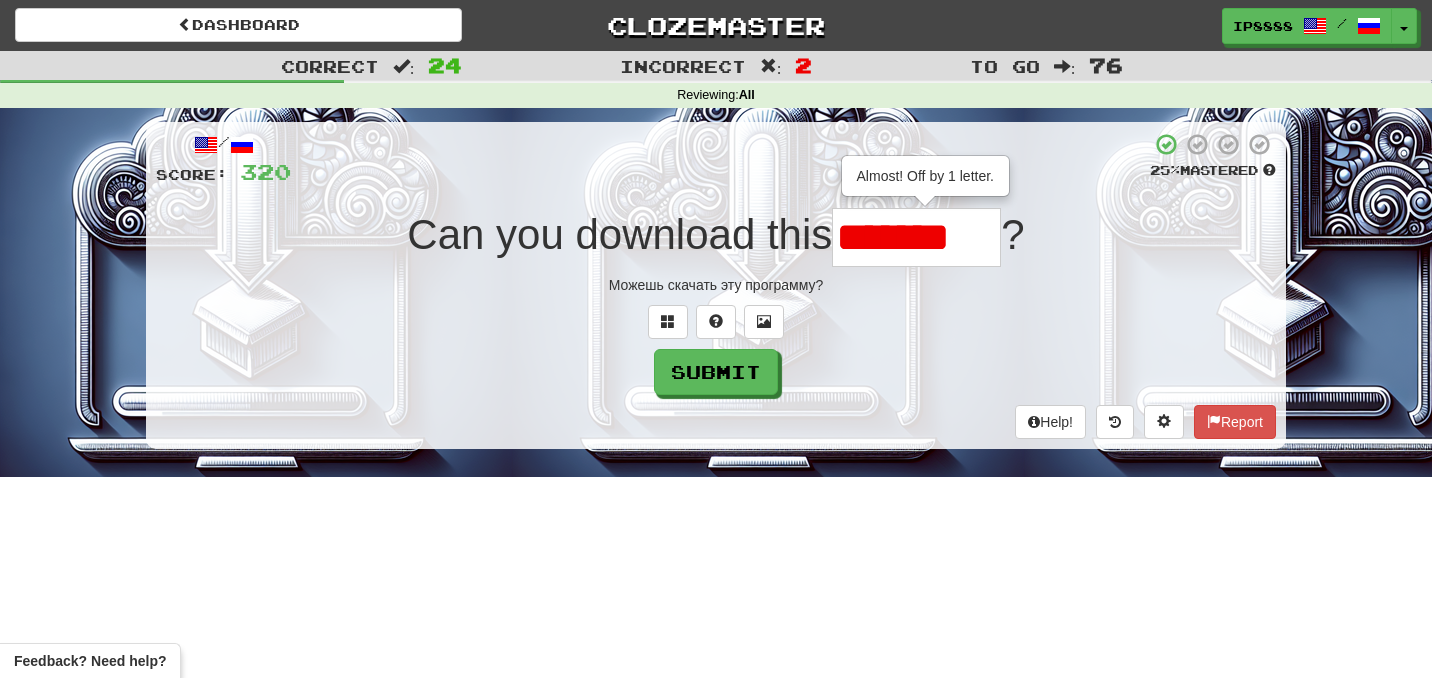 scroll, scrollTop: 0, scrollLeft: 0, axis: both 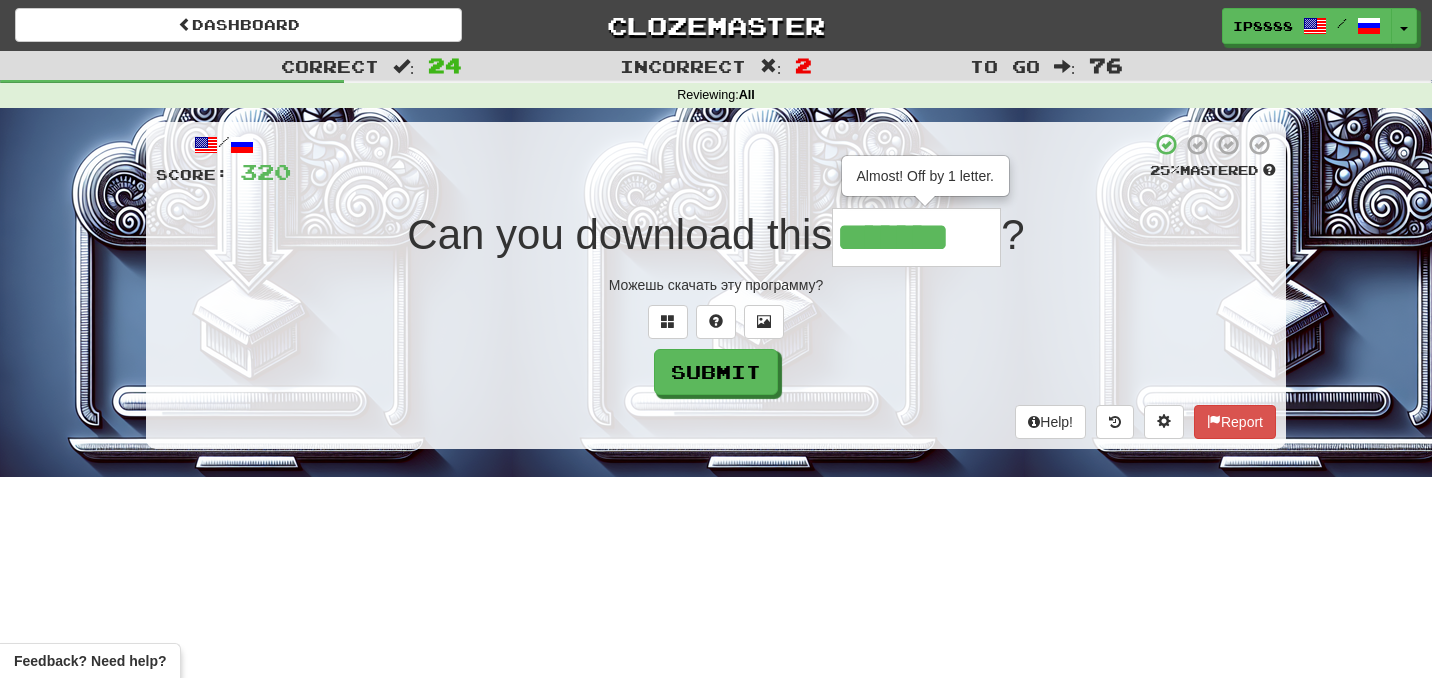 type on "*******" 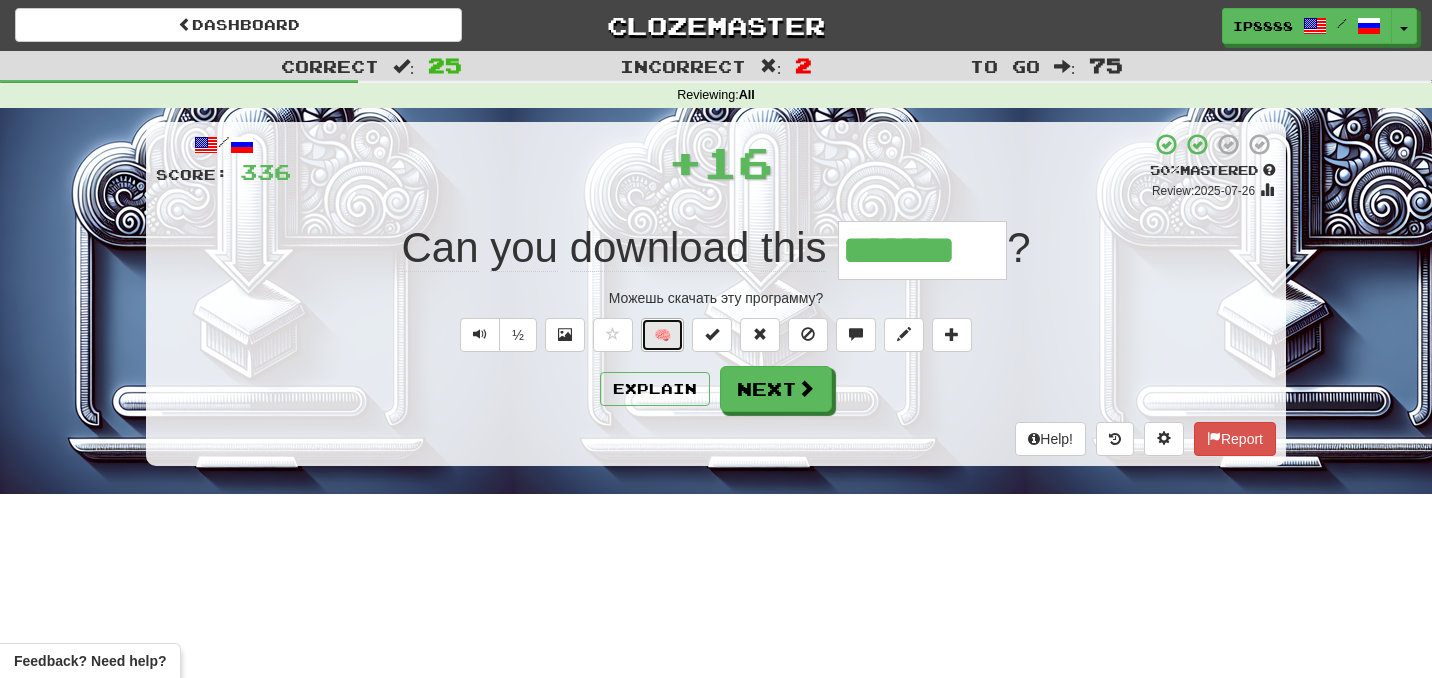 click on "🧠" at bounding box center [662, 335] 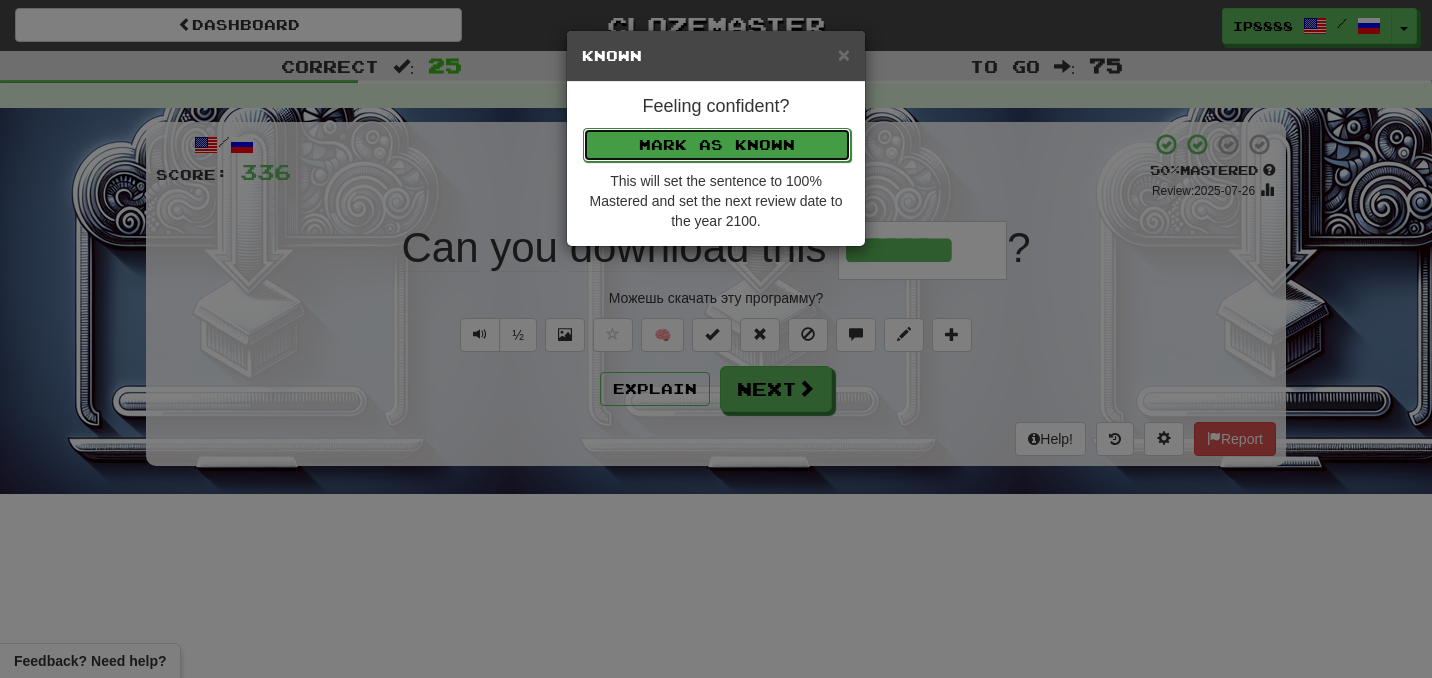 click on "Mark as Known" at bounding box center [717, 145] 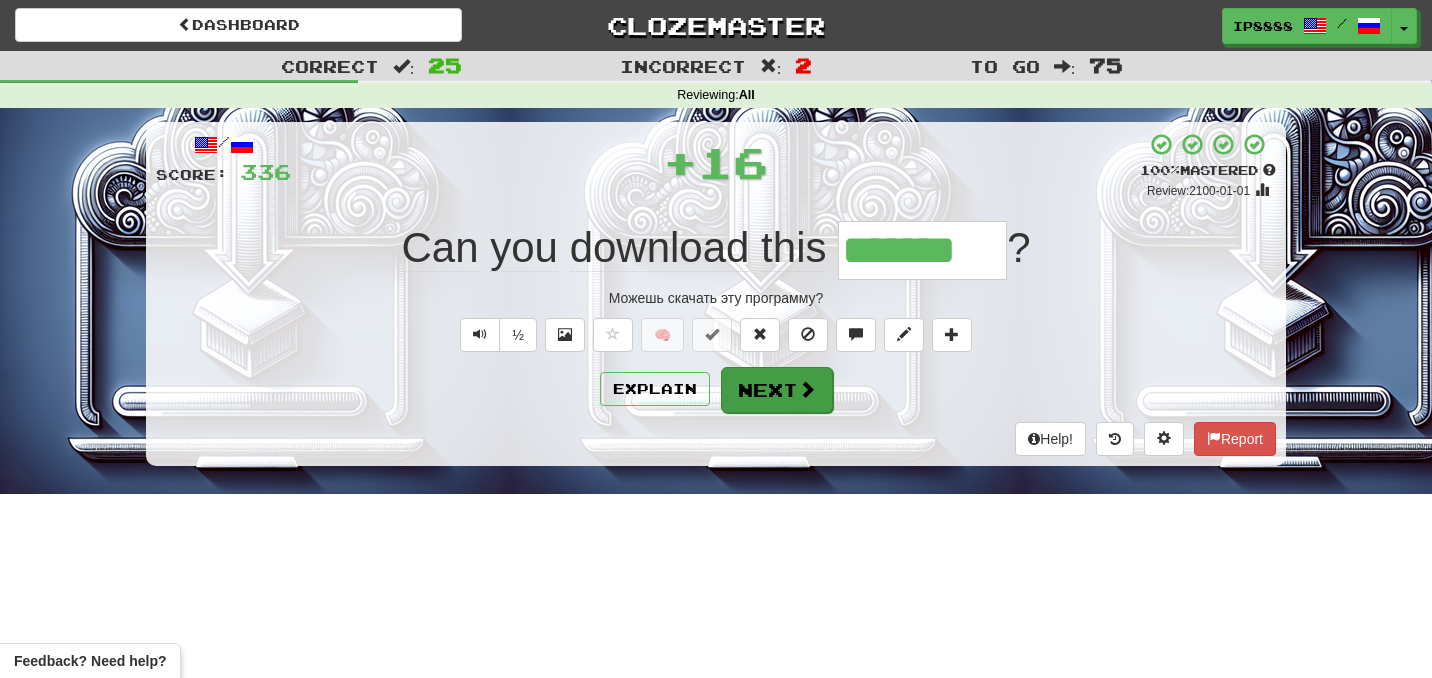 click on "/  Score:   336 + 16 100 %  Mastered Review:  2100-01-01 Can   you   download   this   ******* ? Можешь скачать эту программу? ½ 🧠 Explain Next  Help!  Report" at bounding box center (716, 294) 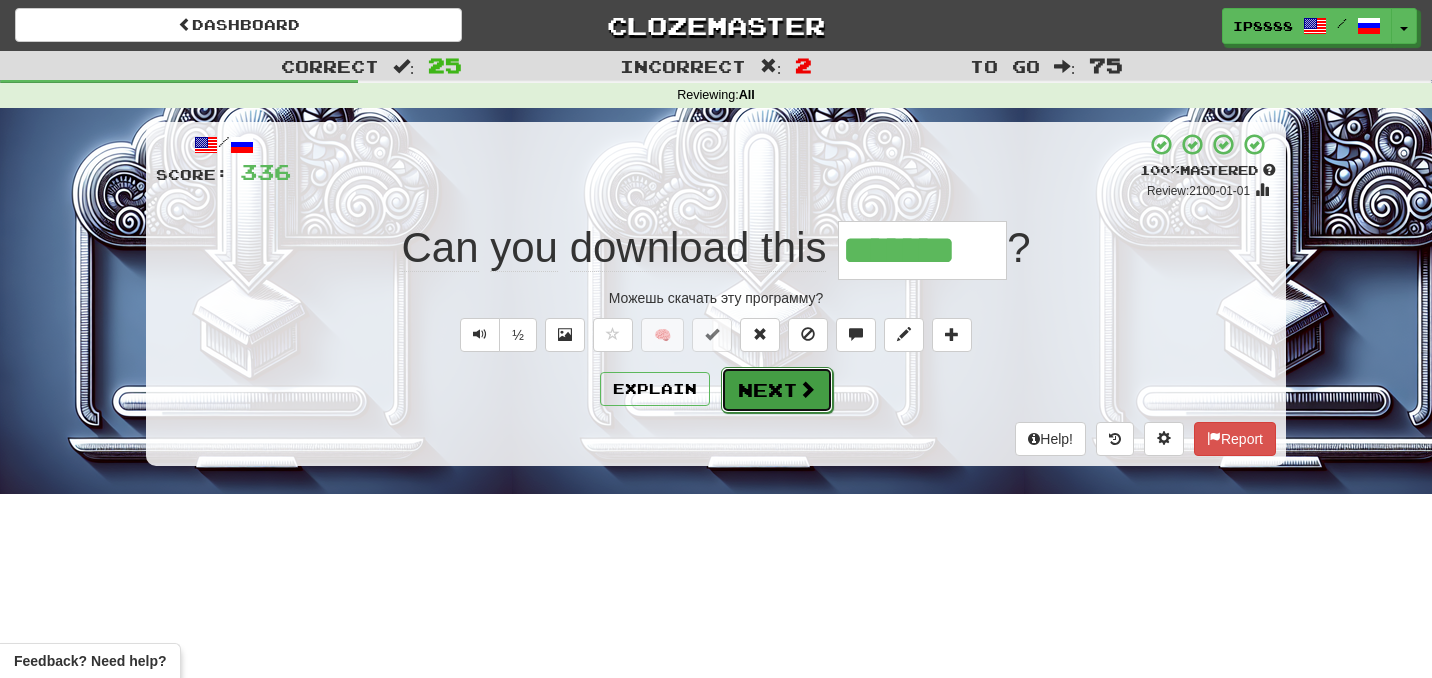 click on "Next" at bounding box center (777, 390) 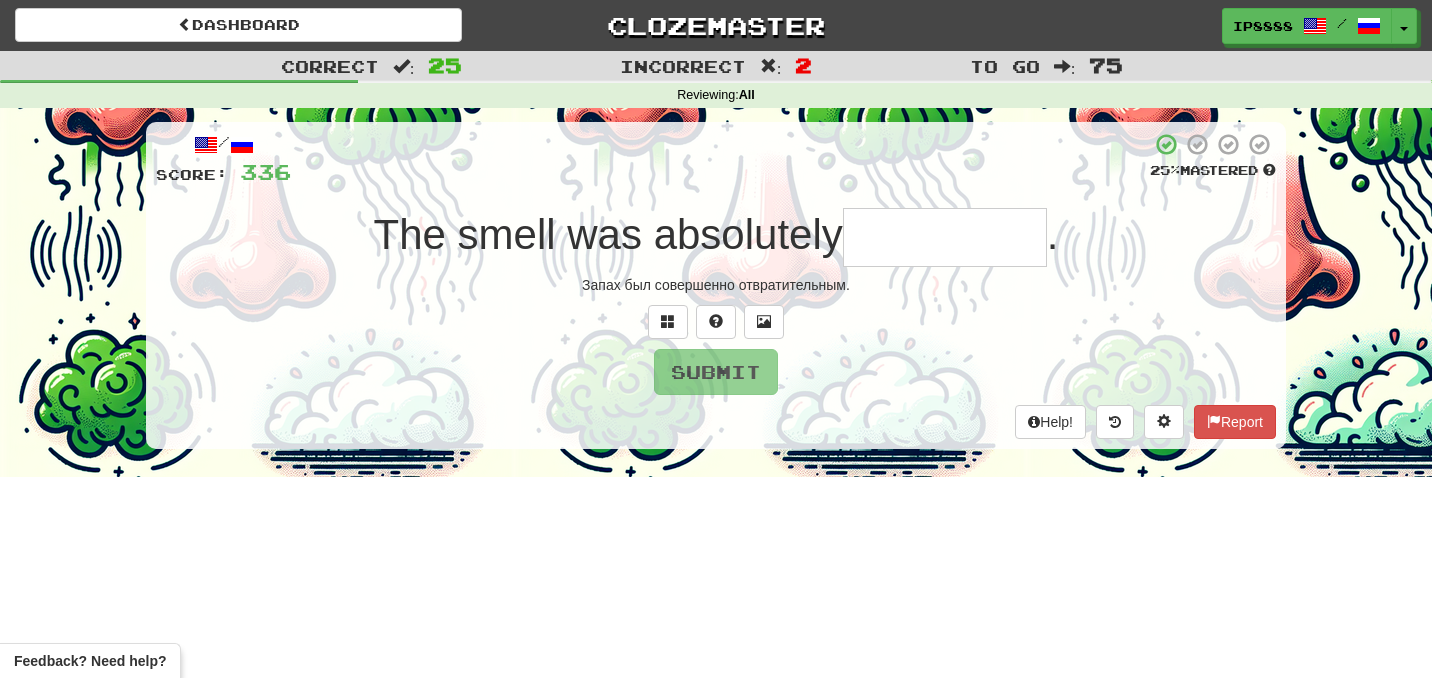 click at bounding box center [945, 237] 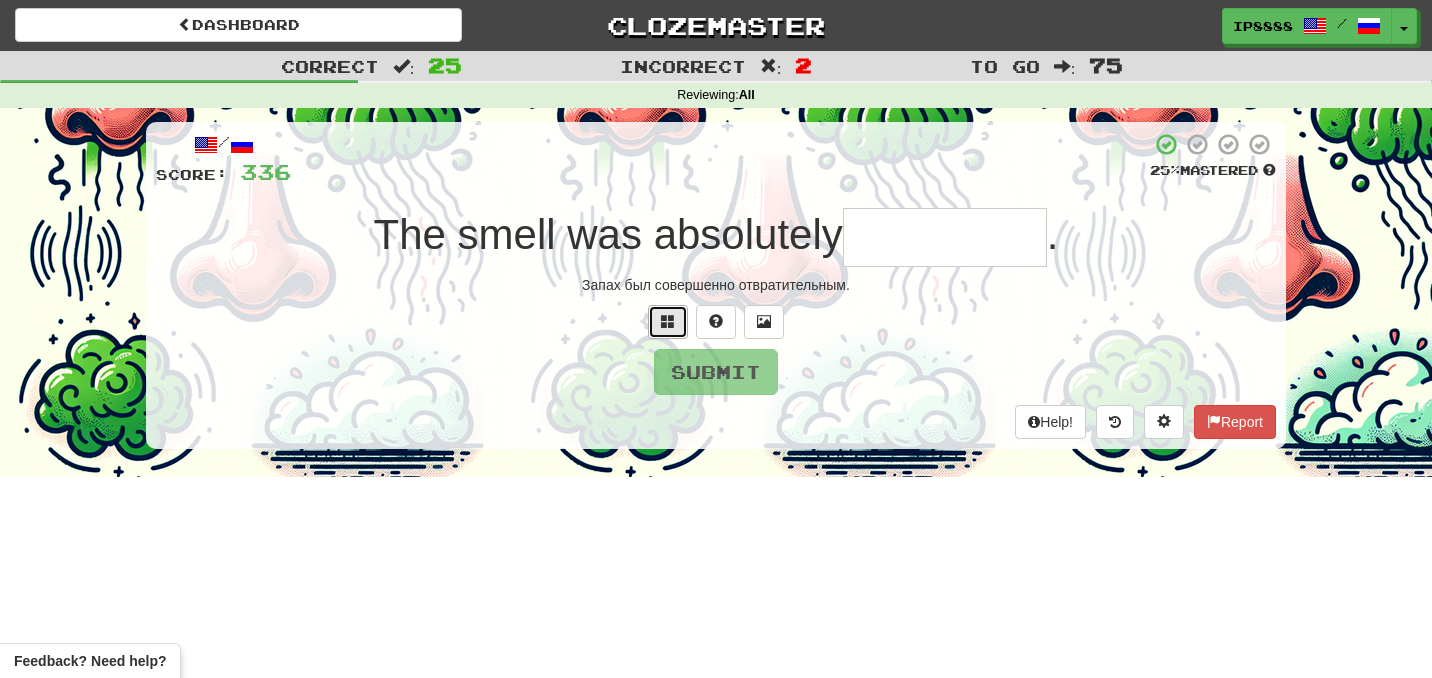 click at bounding box center [668, 321] 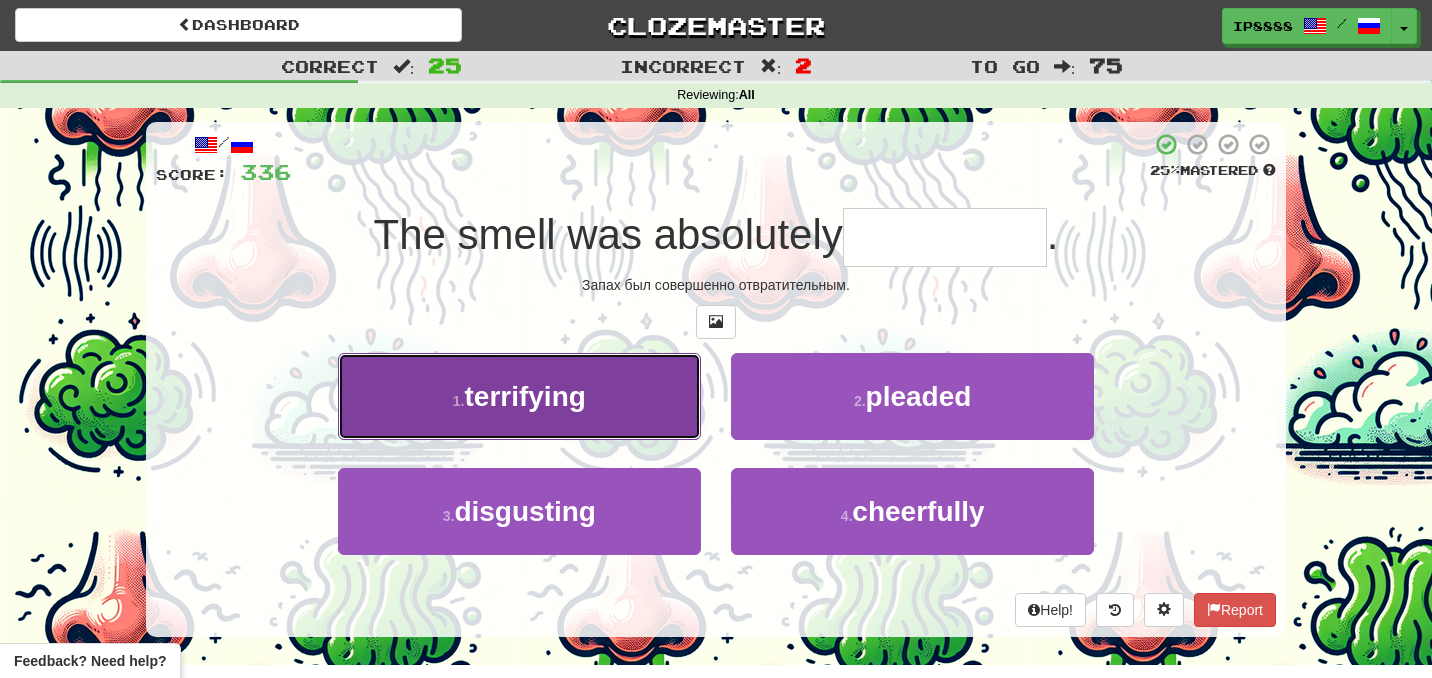 click on "1 .  terrifying" at bounding box center (519, 396) 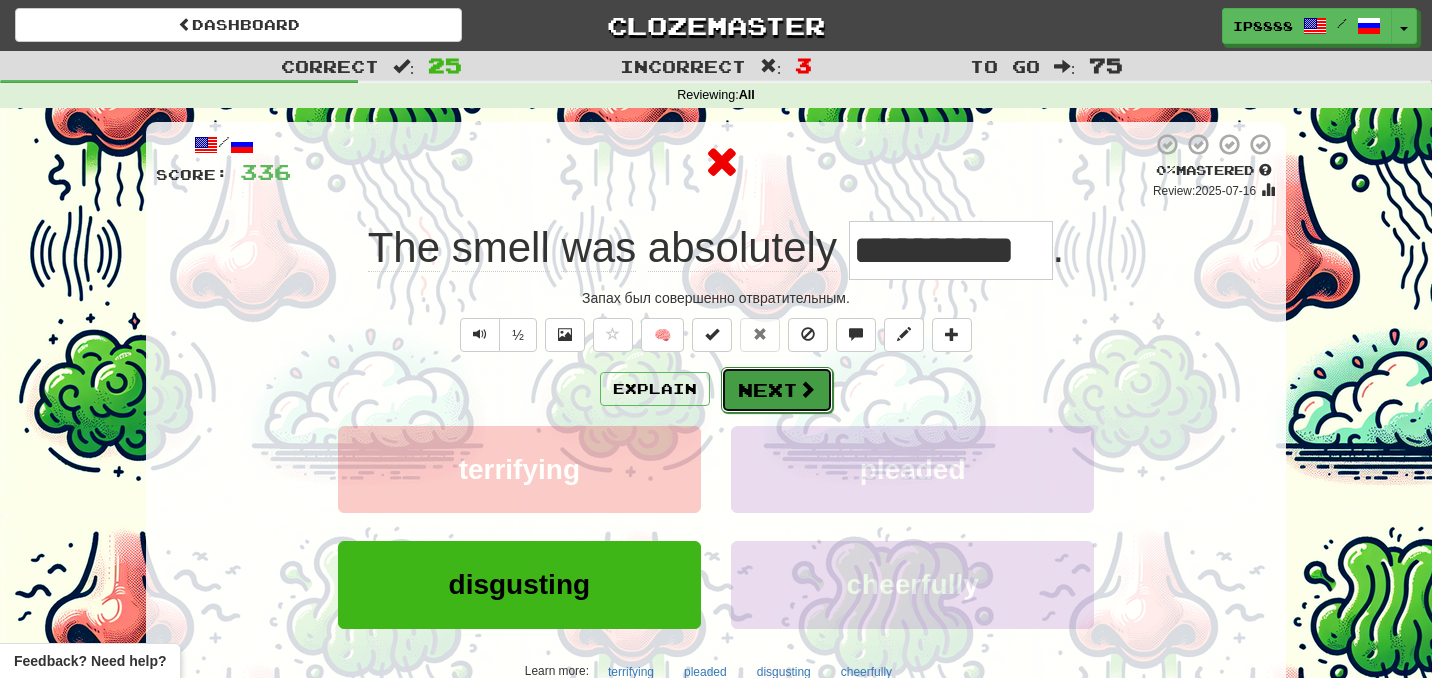 click on "Next" at bounding box center [777, 390] 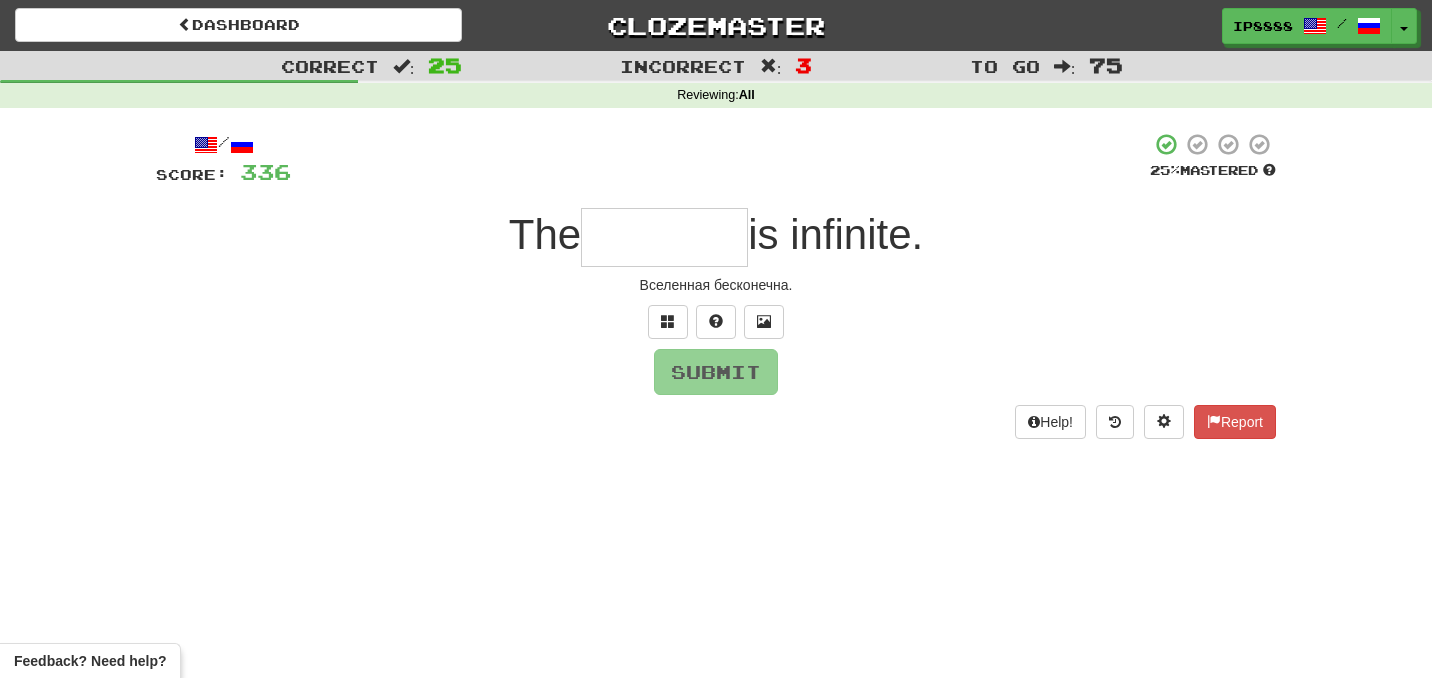 click at bounding box center [664, 237] 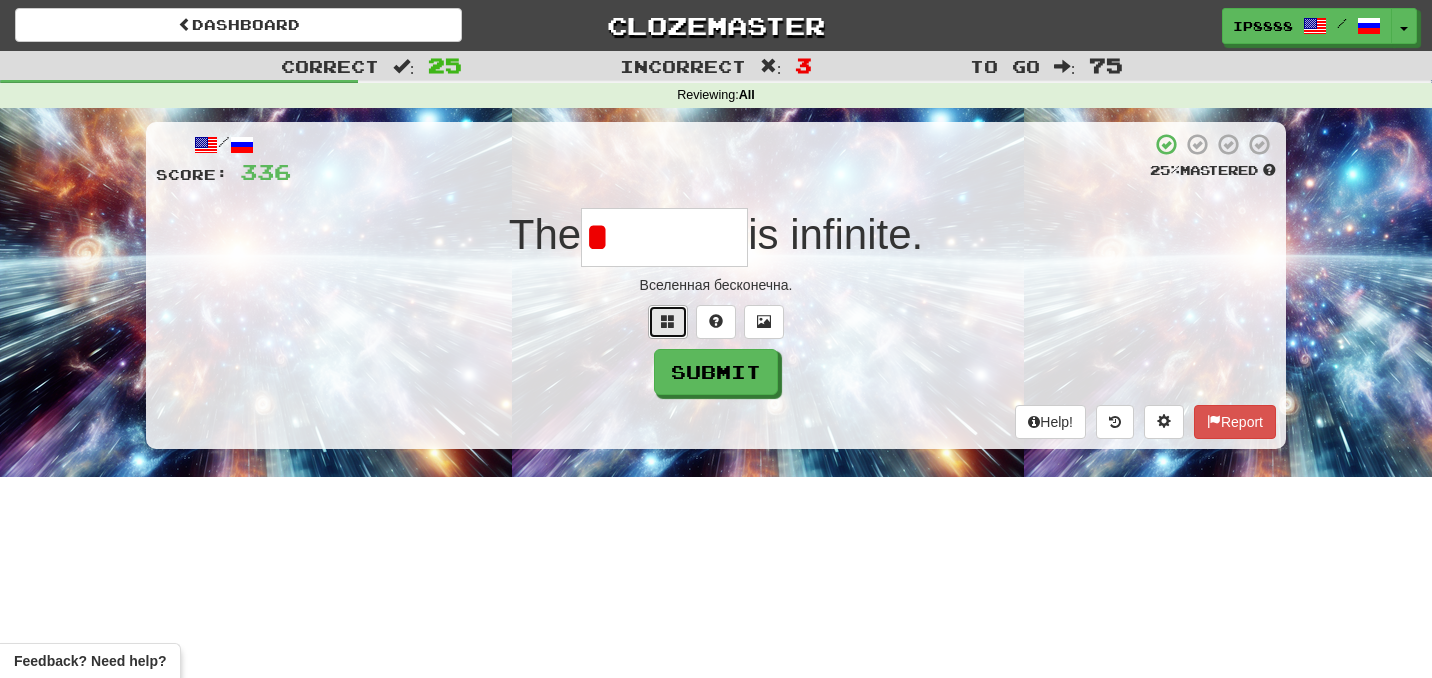 click at bounding box center [668, 321] 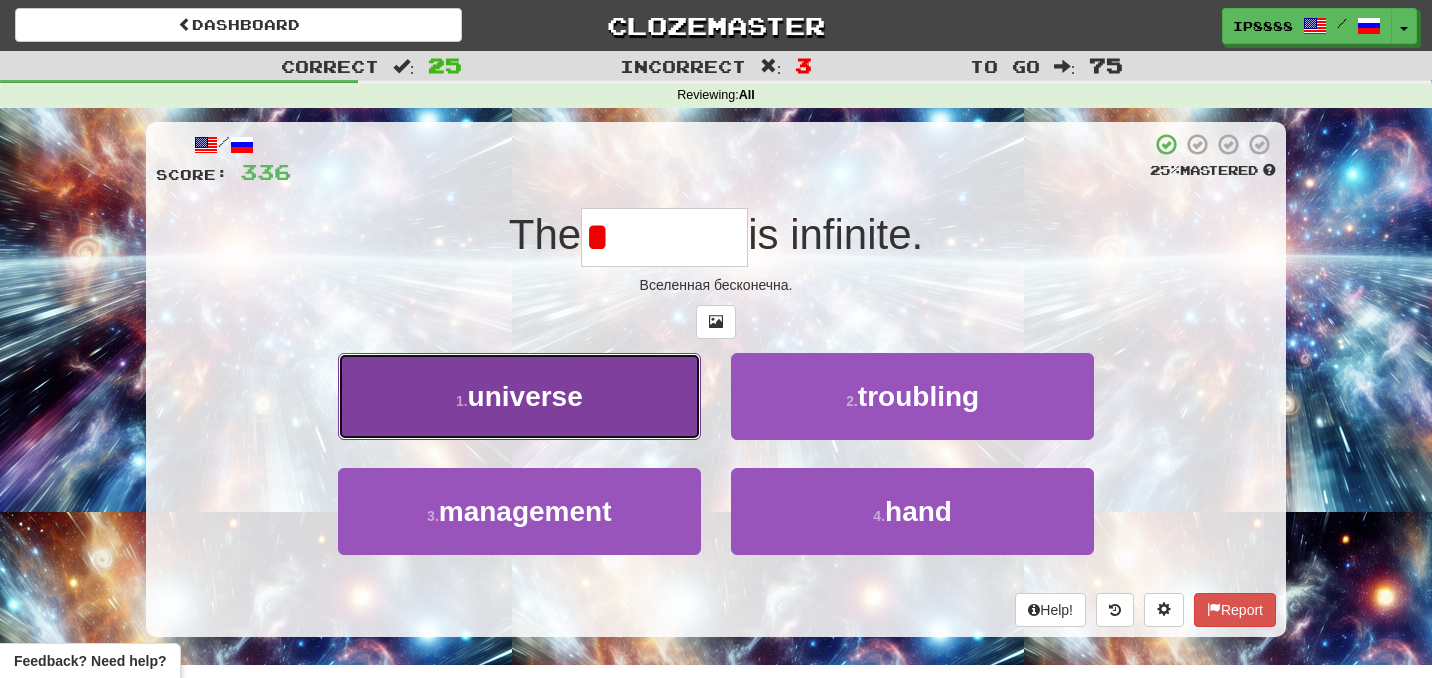 click on "1 .  universe" at bounding box center (519, 396) 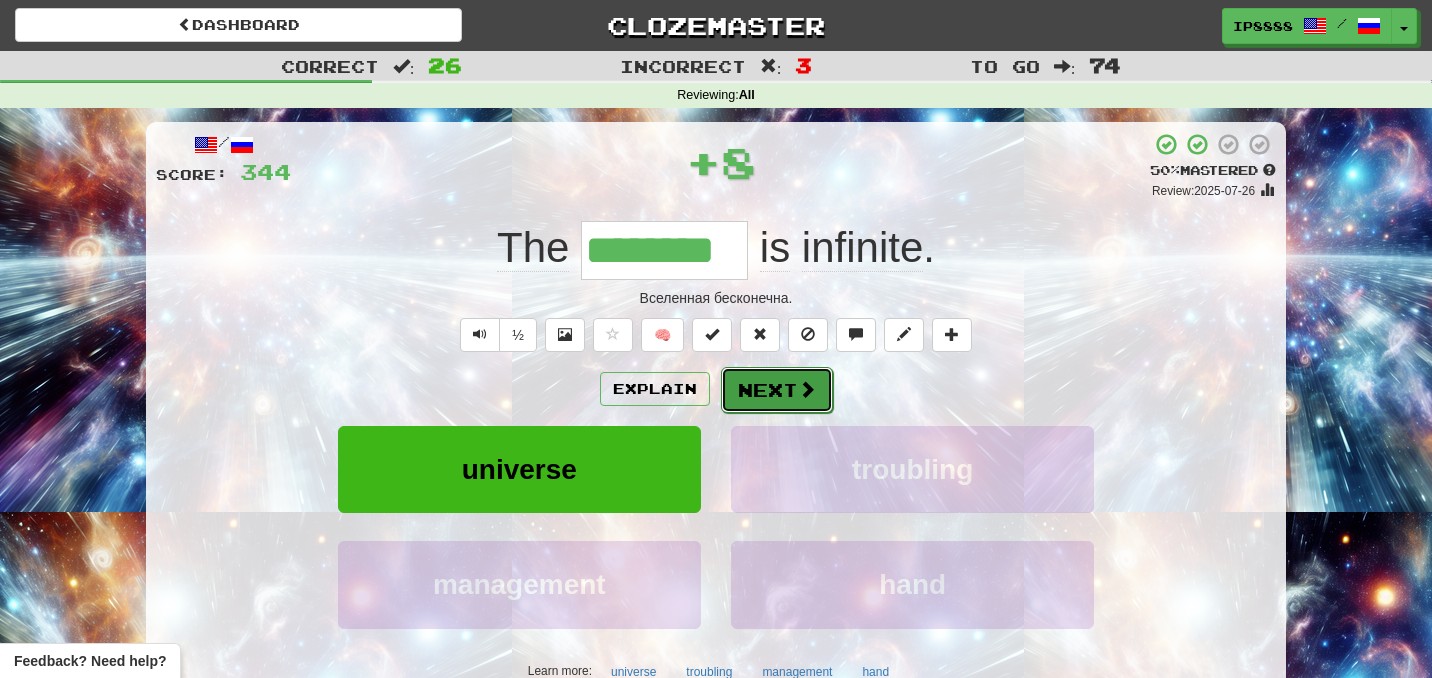 click on "Next" at bounding box center [777, 390] 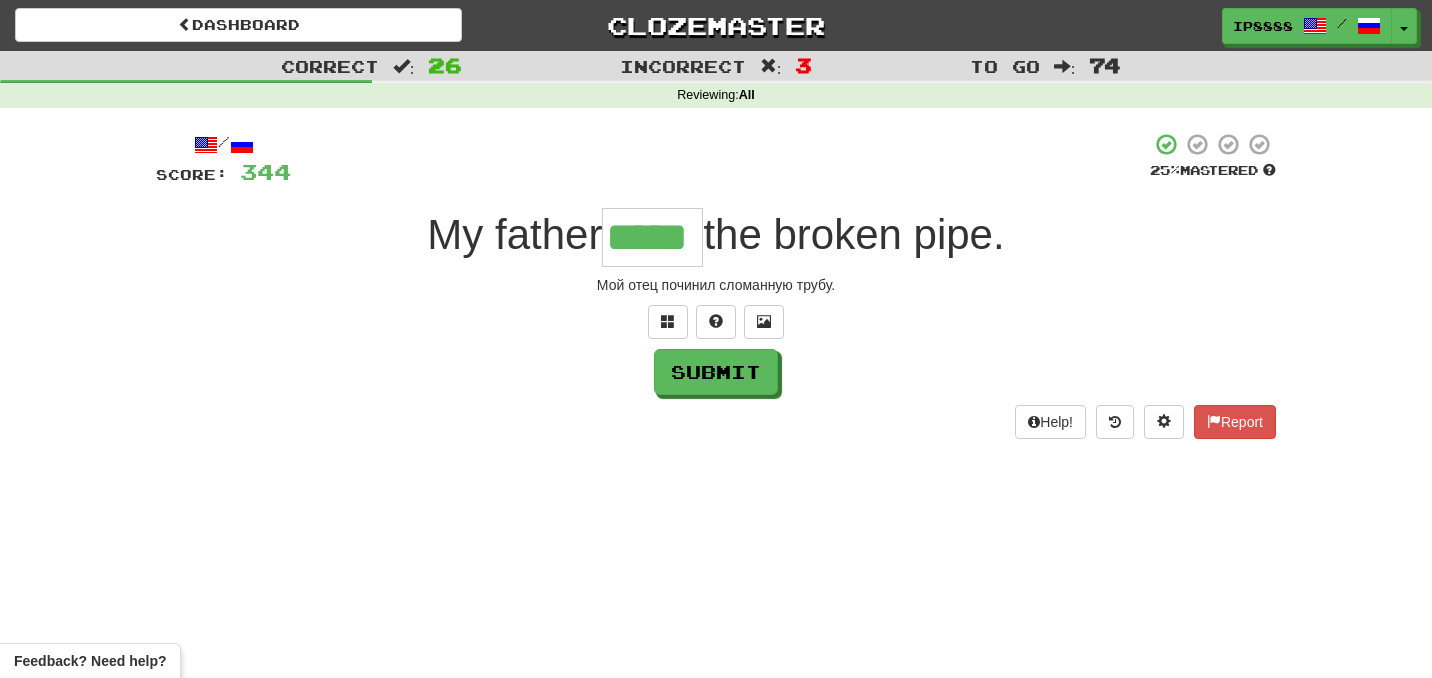 type on "*****" 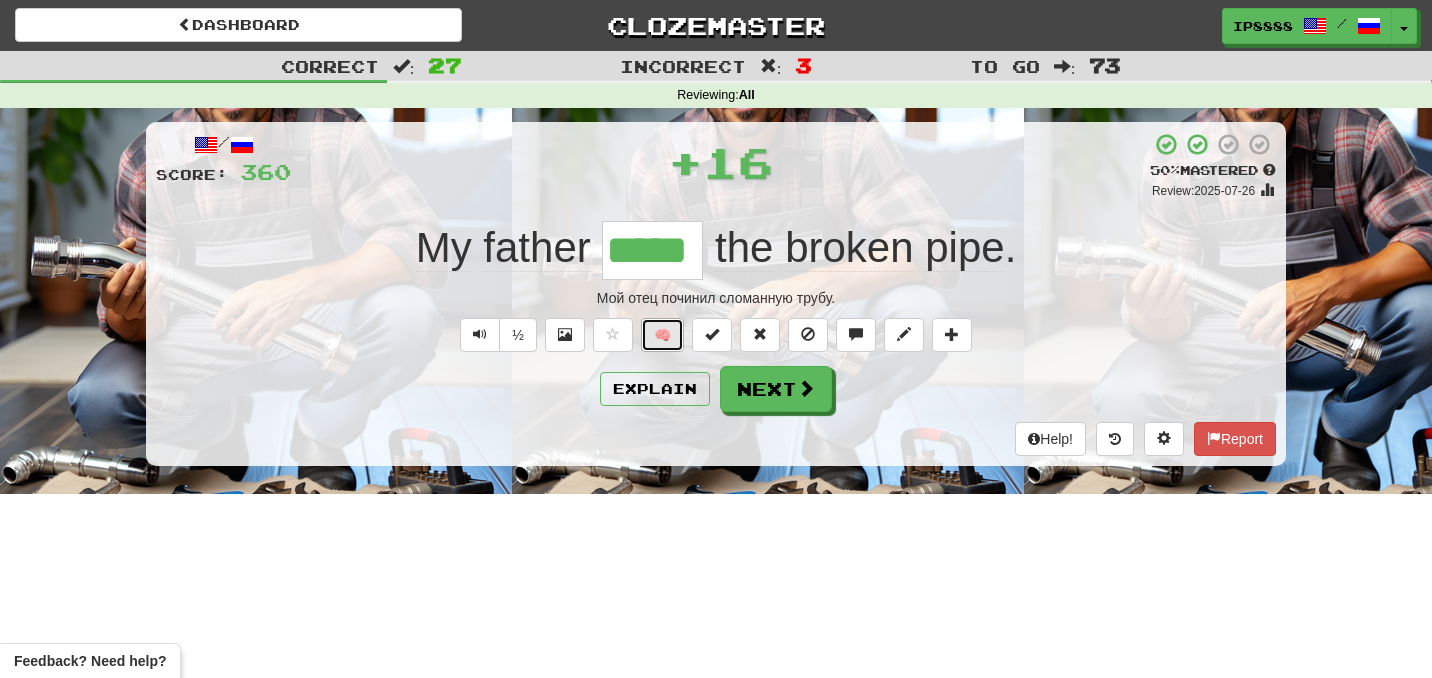 click on "🧠" at bounding box center [662, 335] 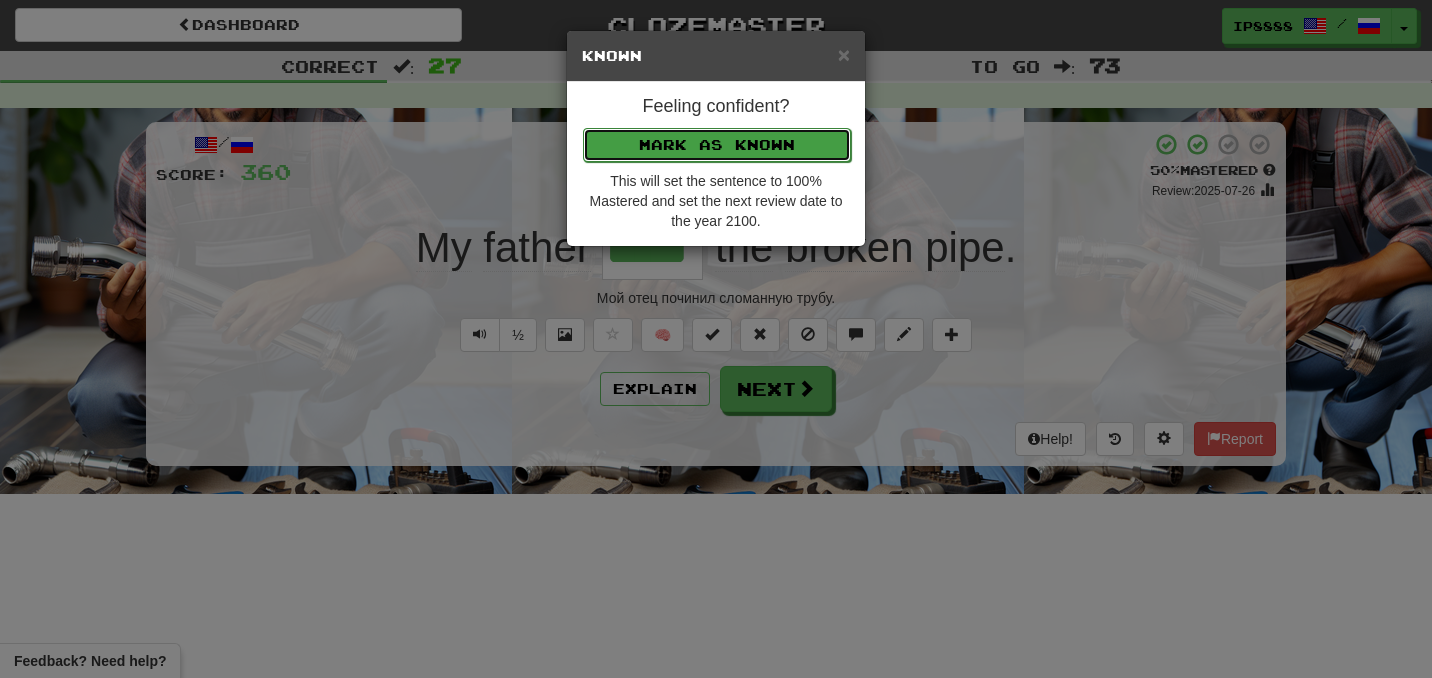 click on "Mark as Known" at bounding box center (717, 145) 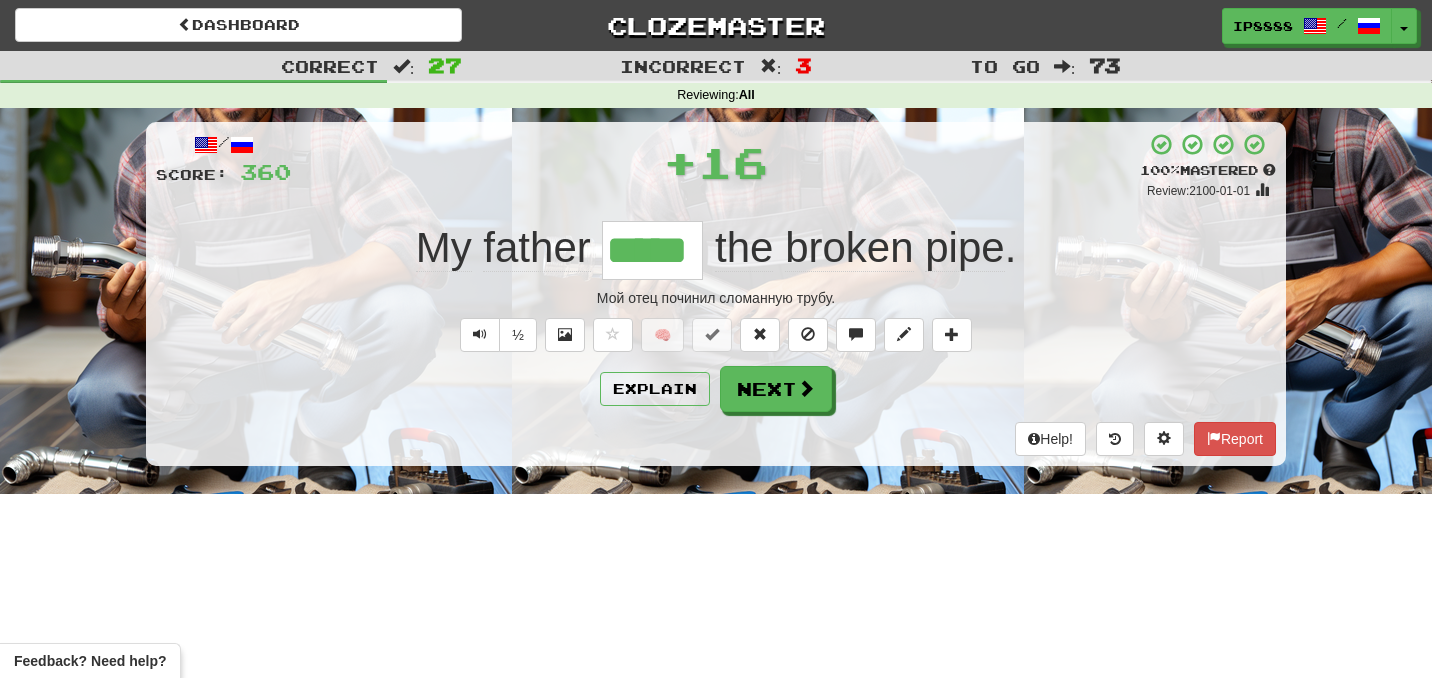 click on "/  Score:   360 + 16 100 %  Mastered Review:  2100-01-01 My   father   *****   the   broken   pipe . Мой отец починил сломанную трубу. ½ 🧠 Explain Next  Help!  Report" at bounding box center (716, 294) 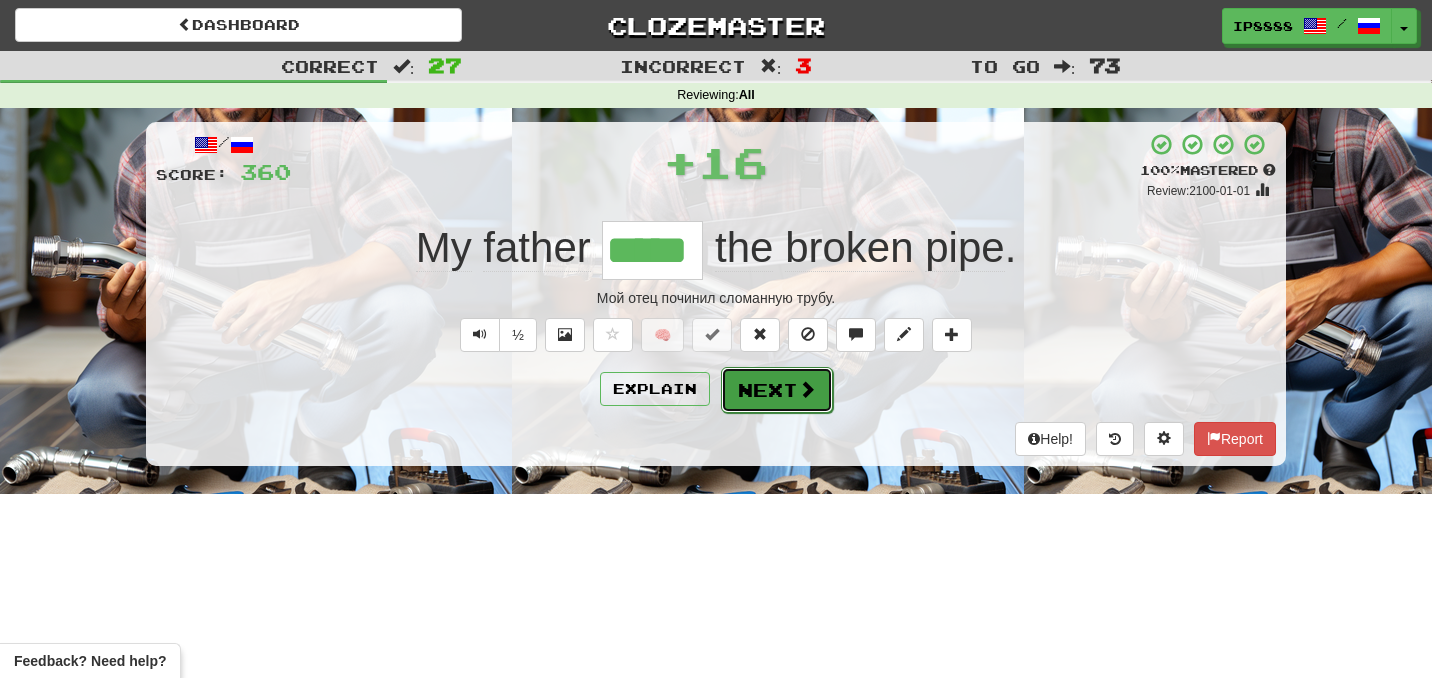 click on "Next" at bounding box center (777, 390) 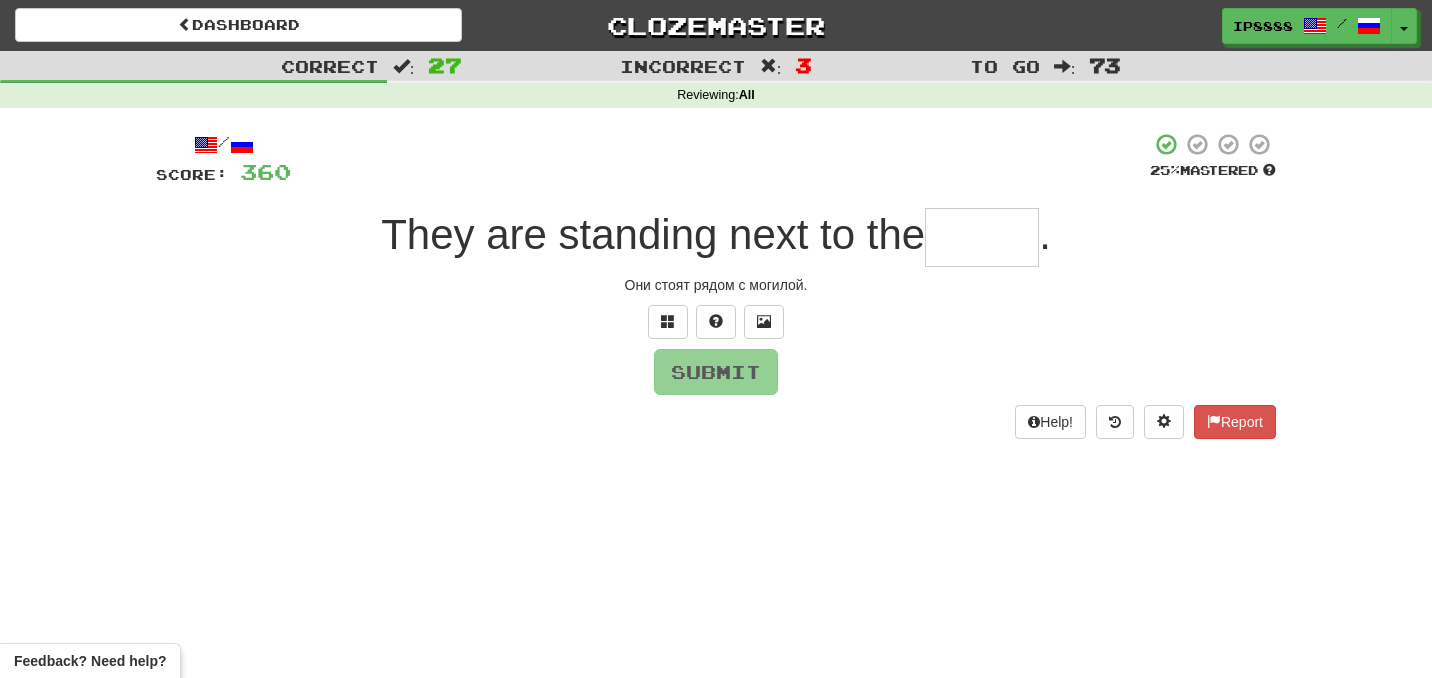 click at bounding box center (982, 237) 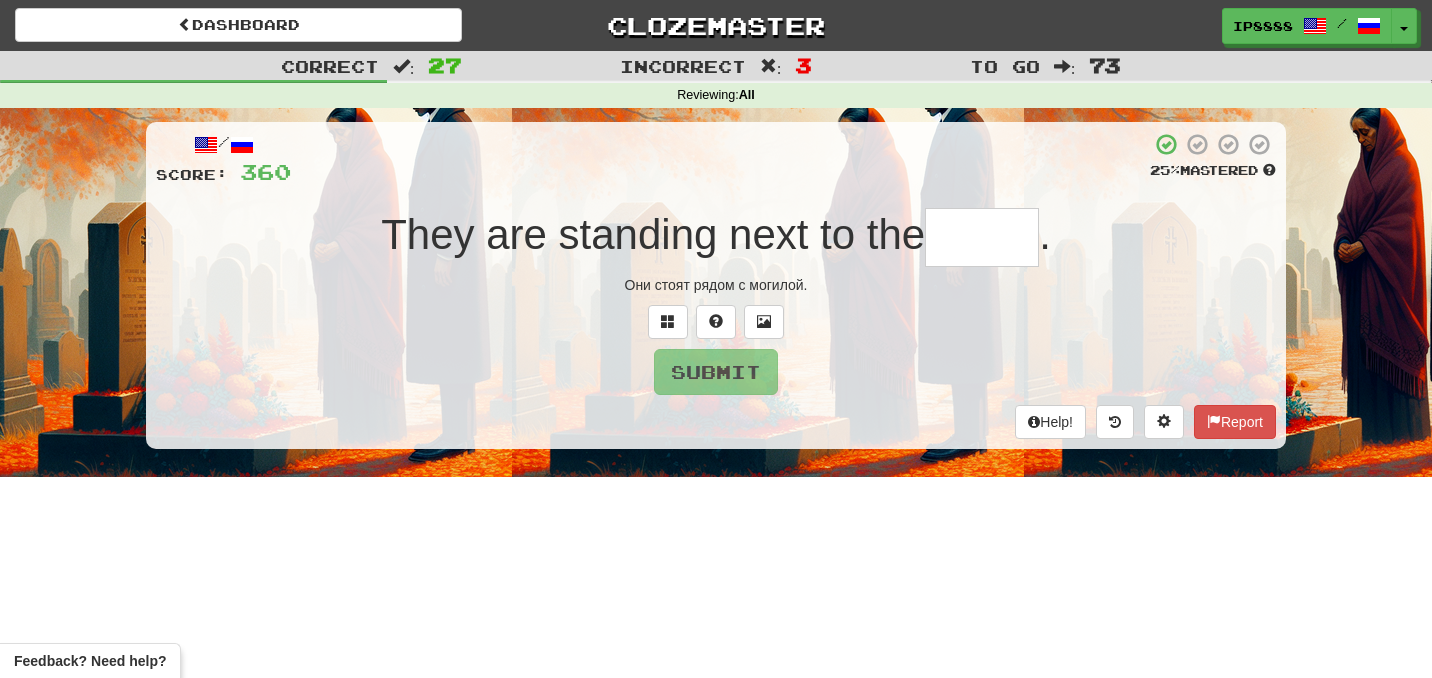 click at bounding box center [982, 237] 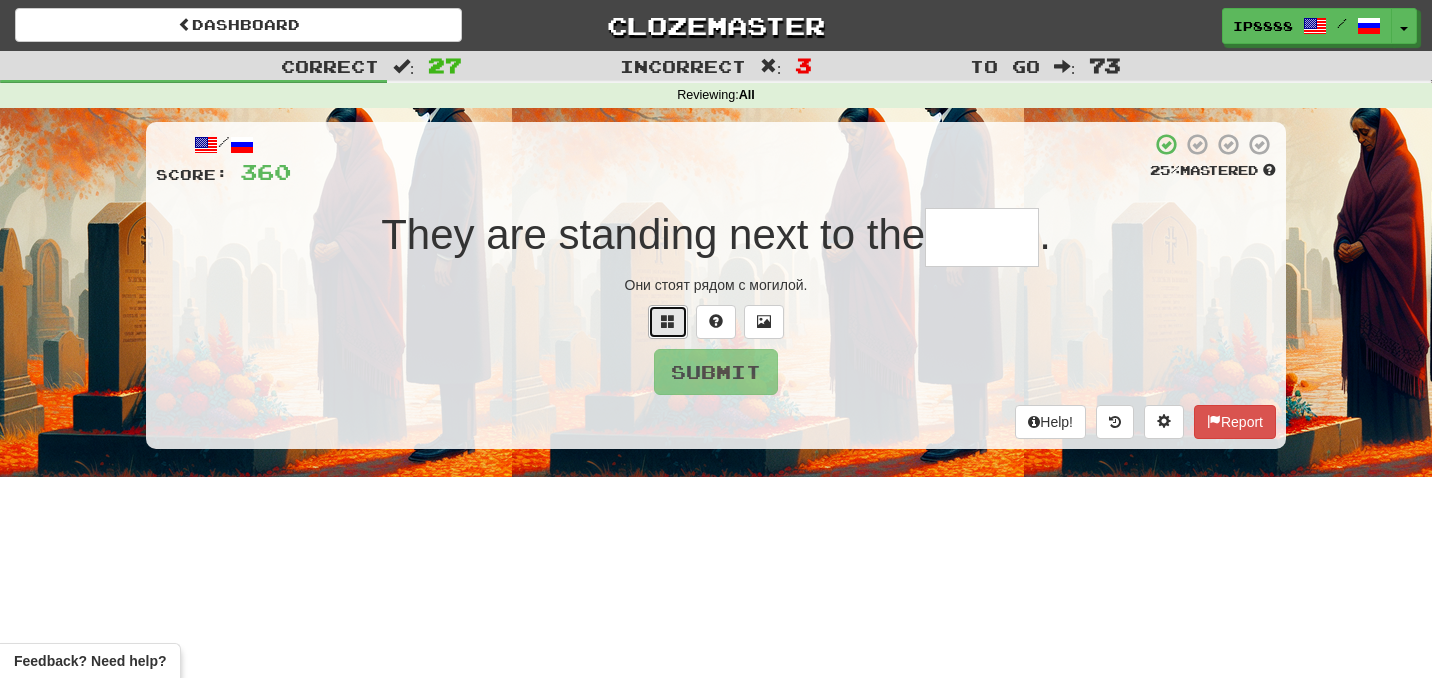 click at bounding box center [668, 322] 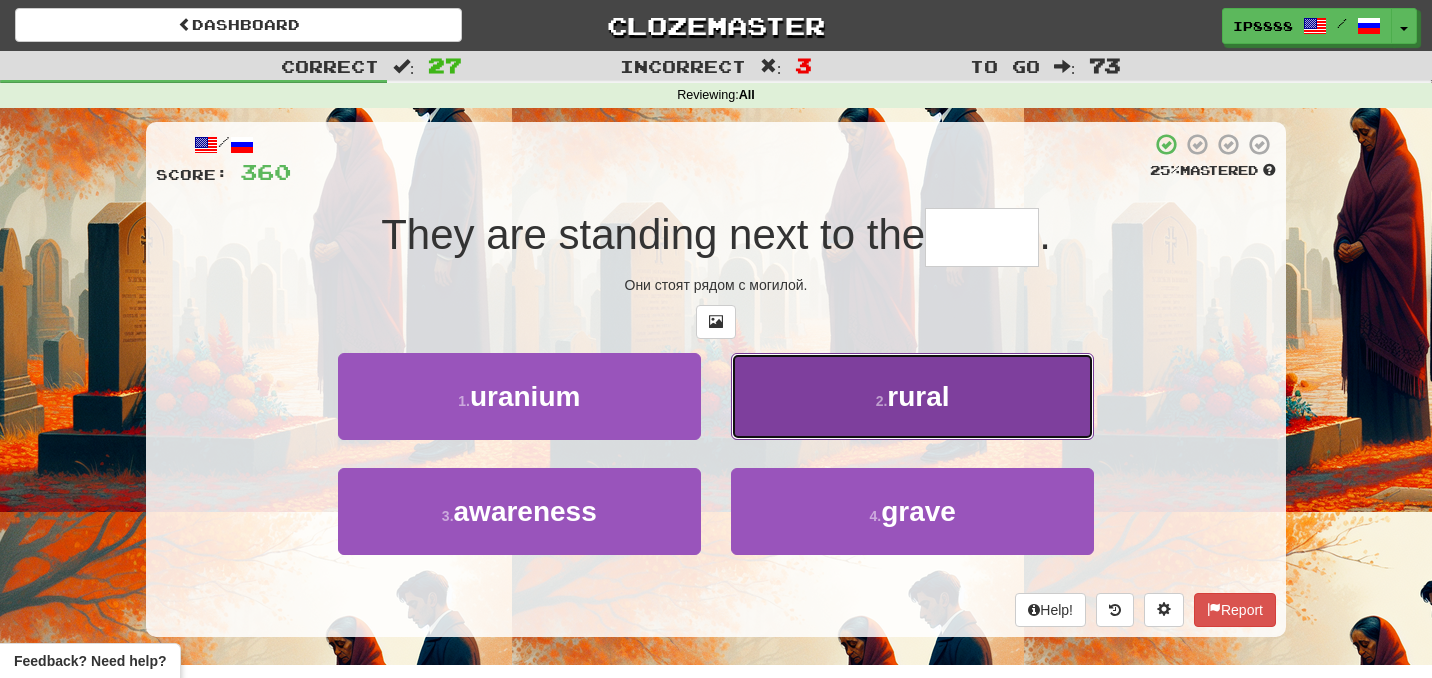 click on "2 .  rural" at bounding box center (912, 396) 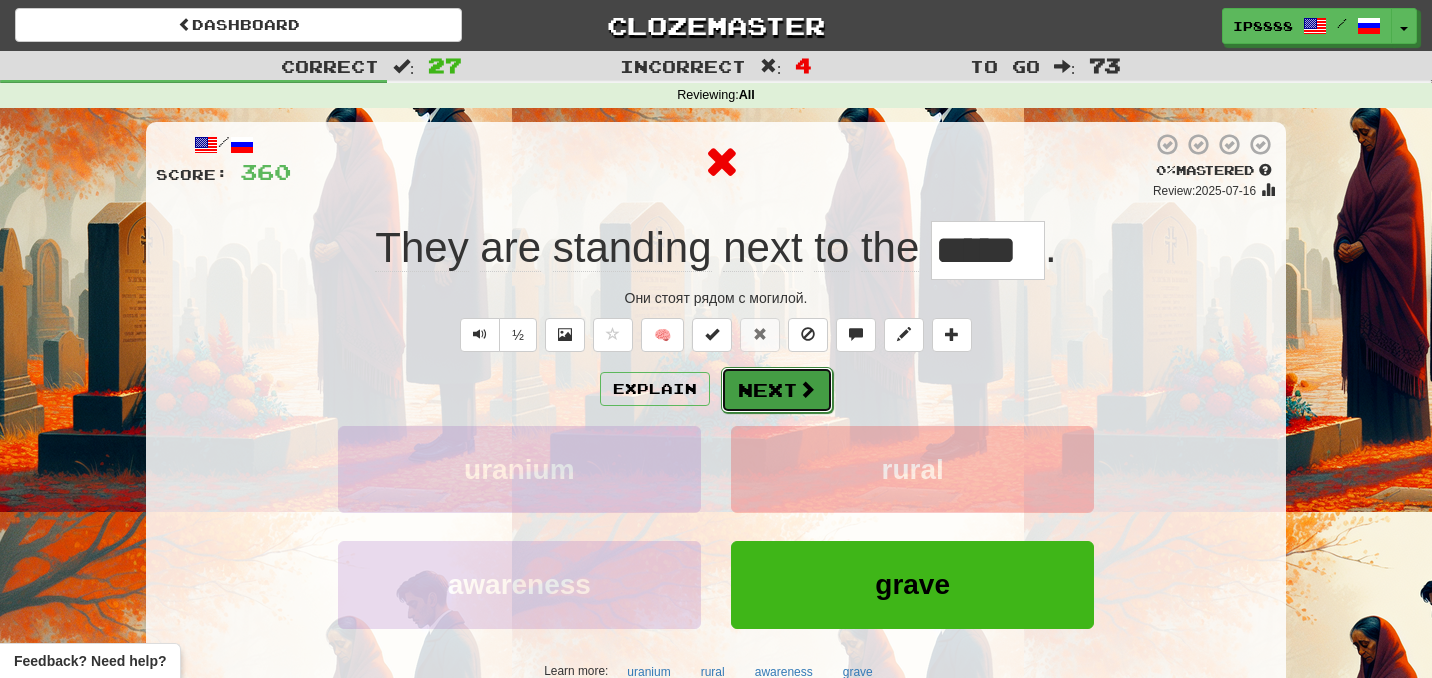 click on "Next" at bounding box center (777, 390) 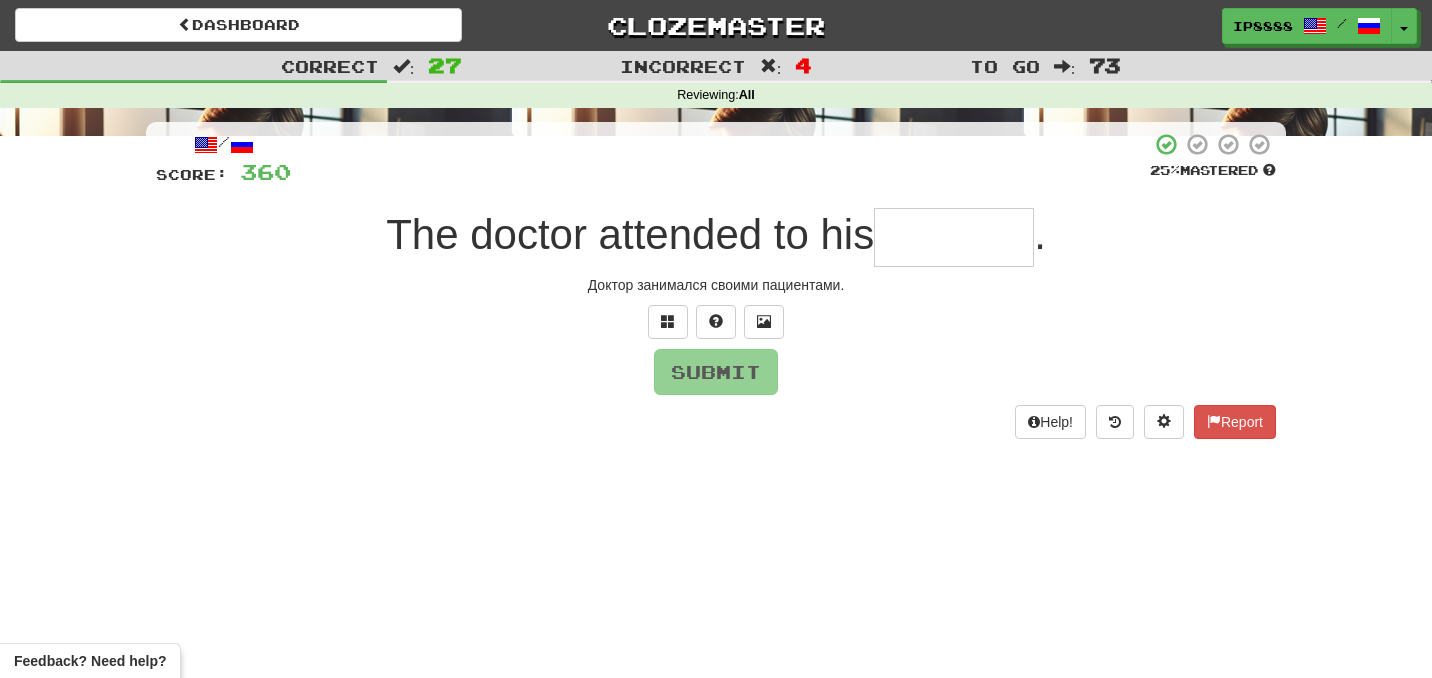 click at bounding box center [954, 237] 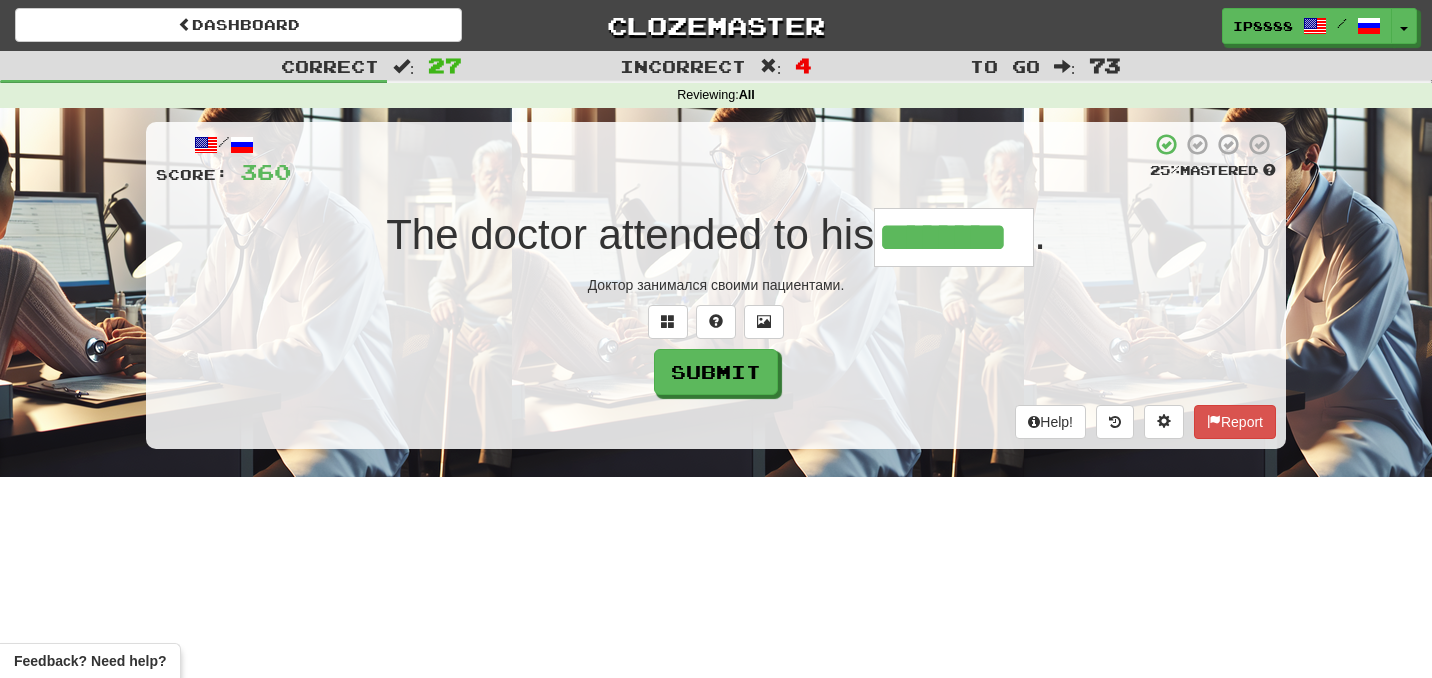 type on "********" 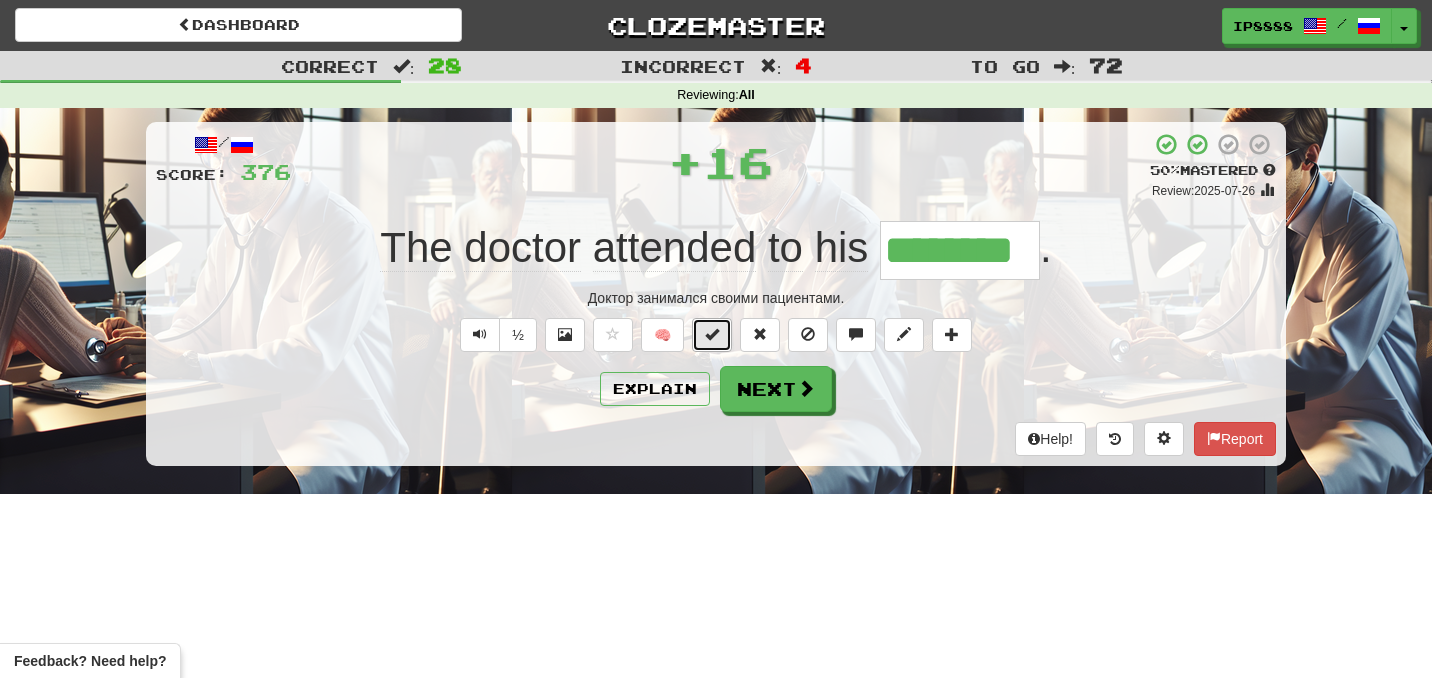click at bounding box center (712, 335) 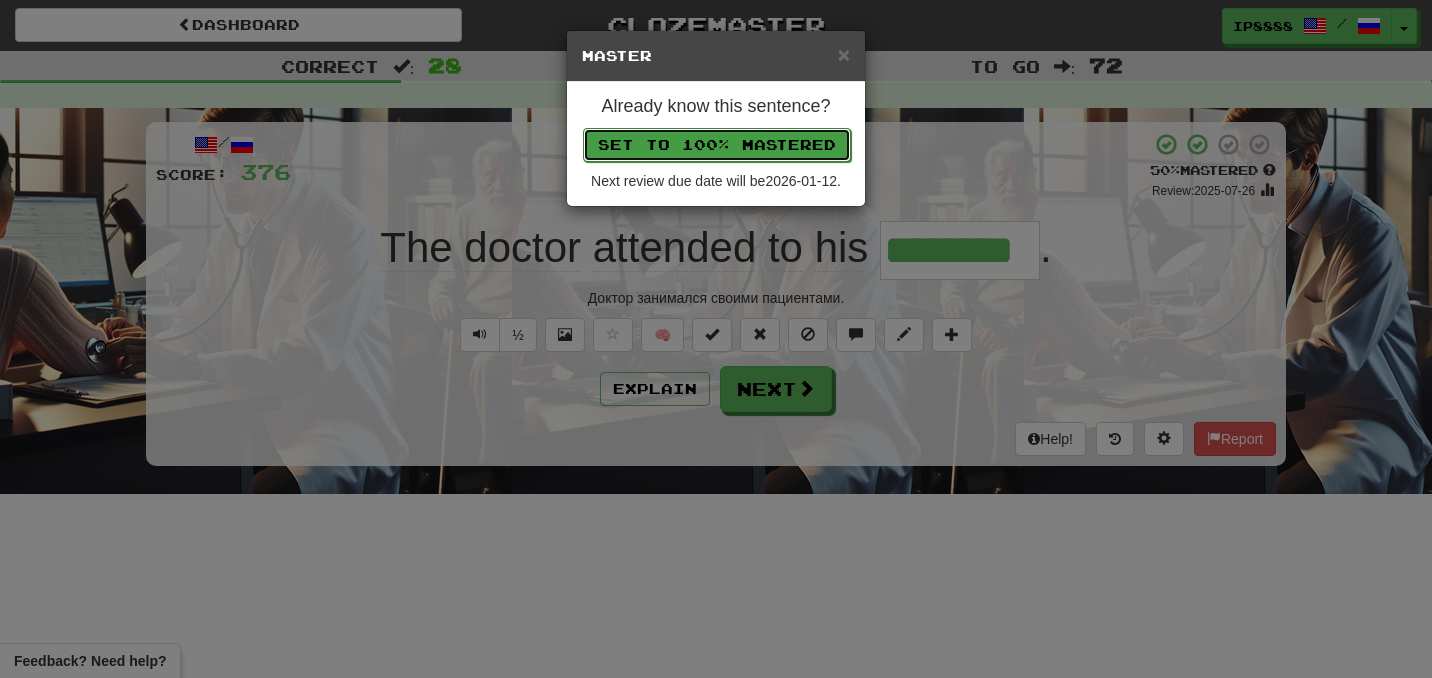 click on "Set to 100% Mastered" at bounding box center [717, 145] 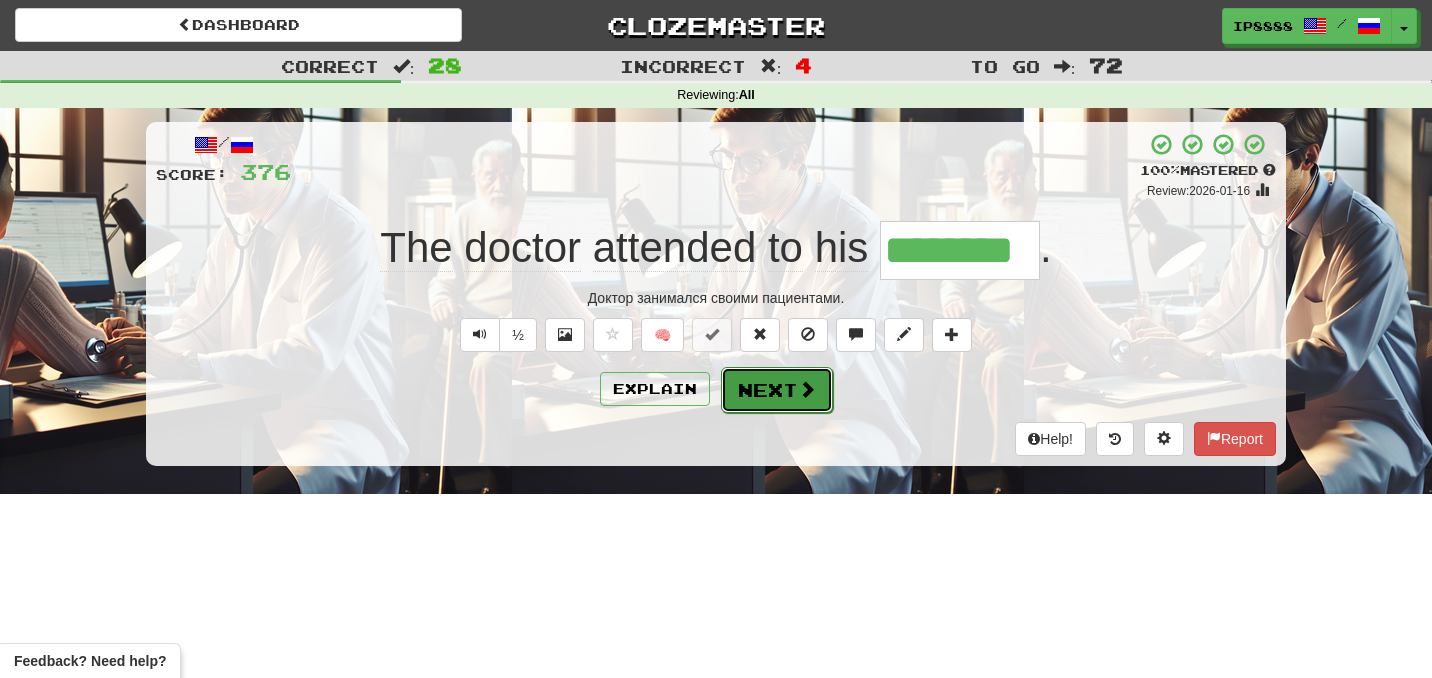 click on "Next" at bounding box center (777, 390) 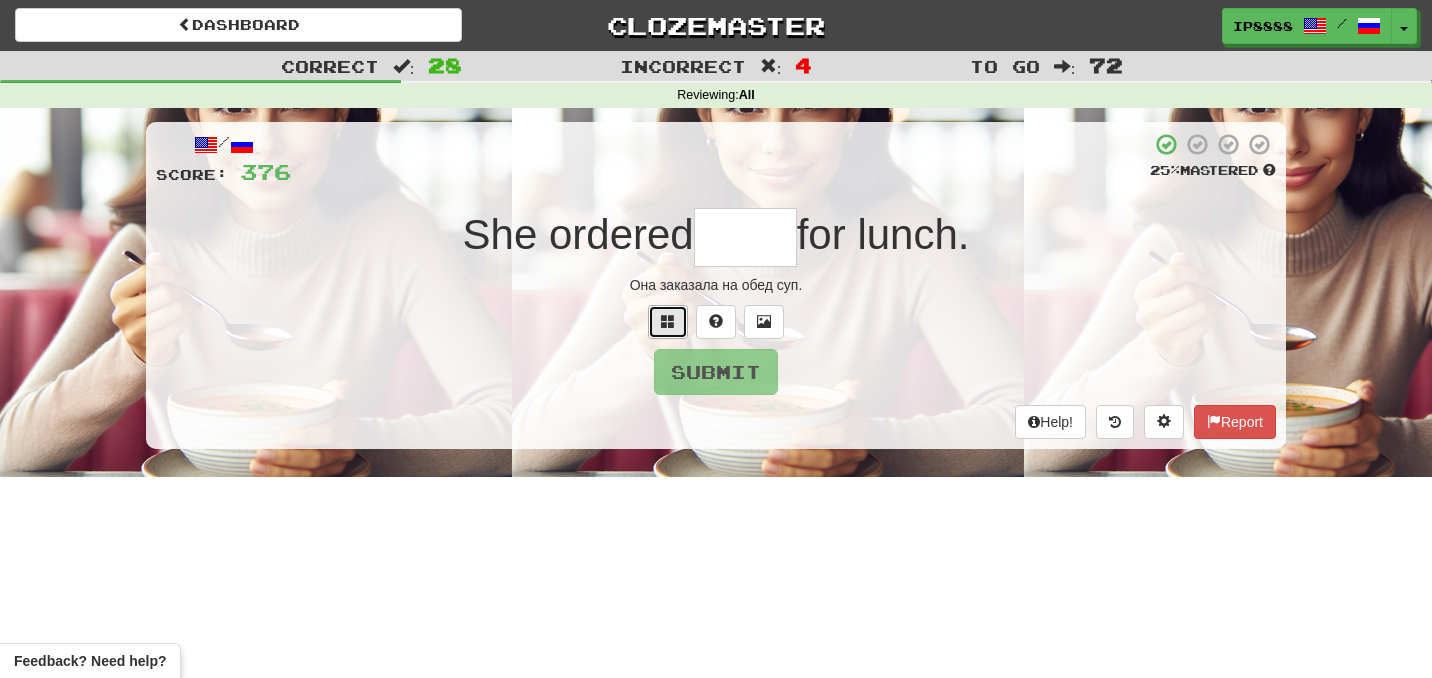 click at bounding box center [668, 321] 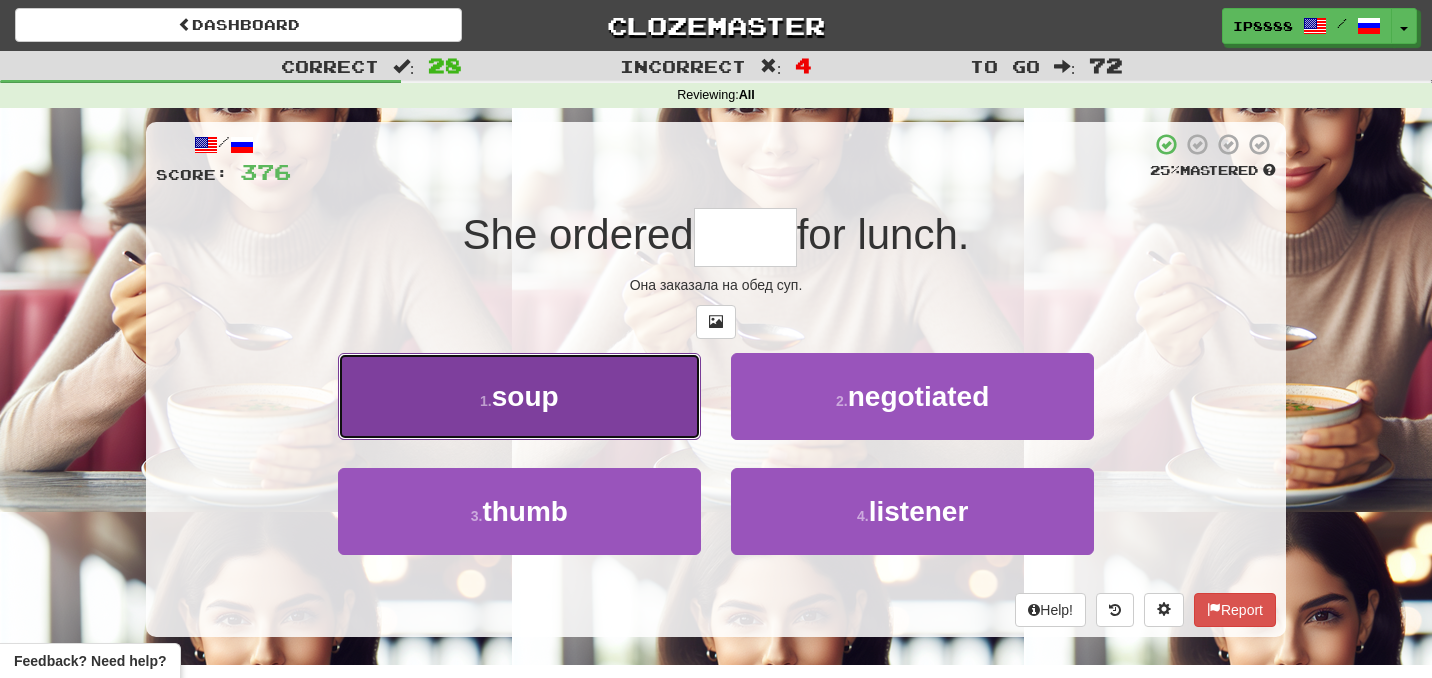 click on "1 .  soup" at bounding box center (519, 396) 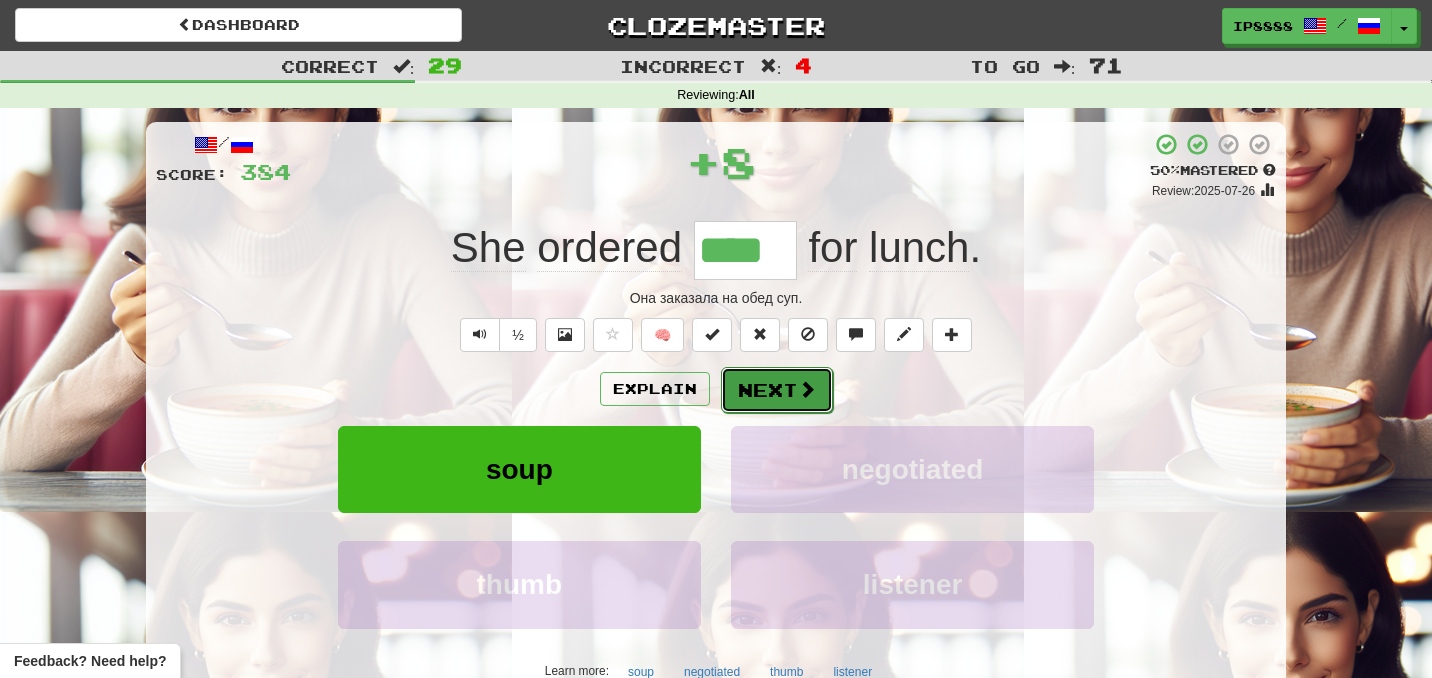 click on "Next" at bounding box center (777, 390) 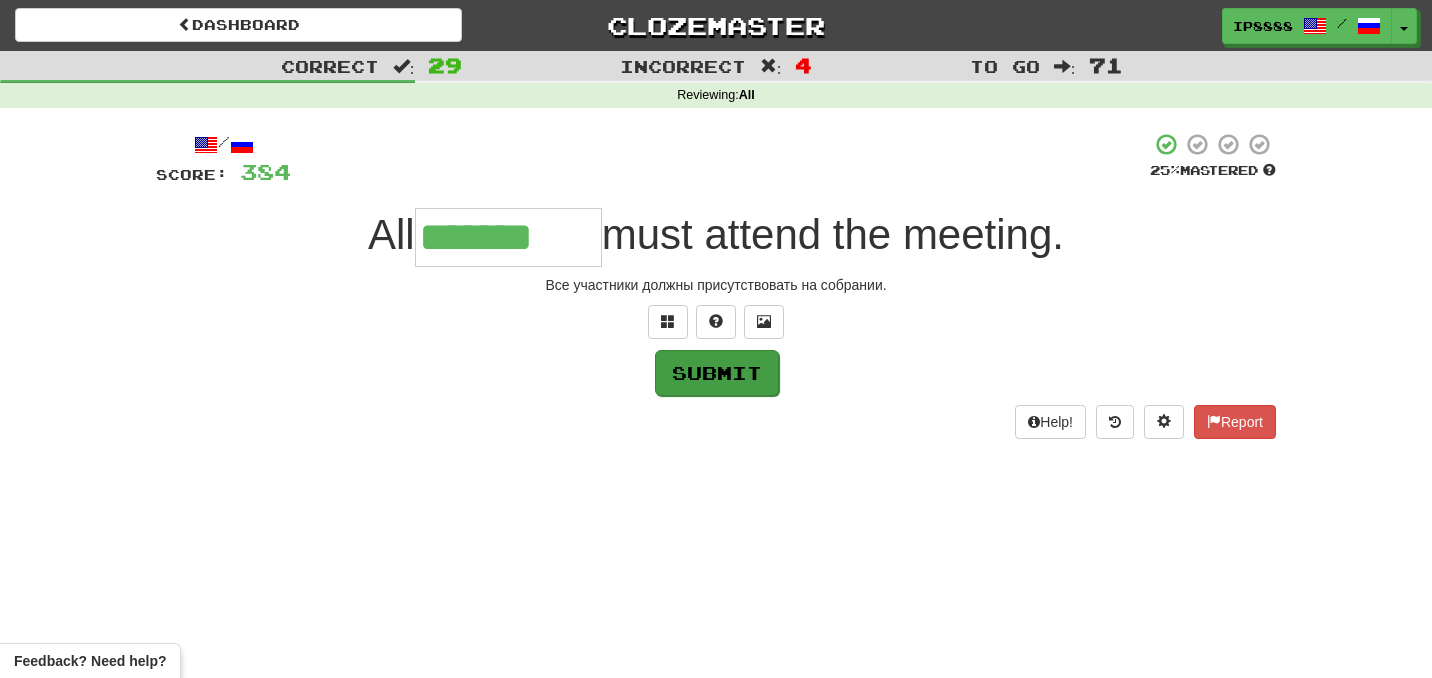 type on "*******" 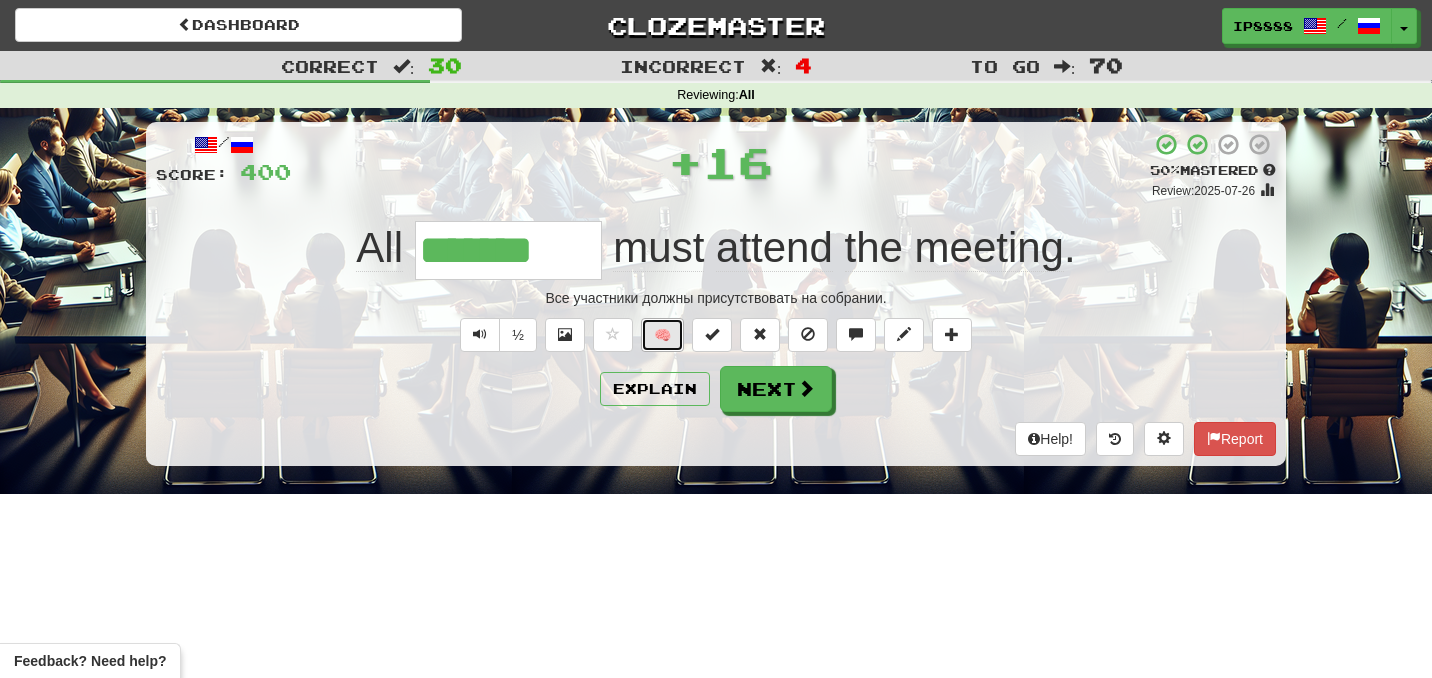 click on "🧠" at bounding box center (662, 335) 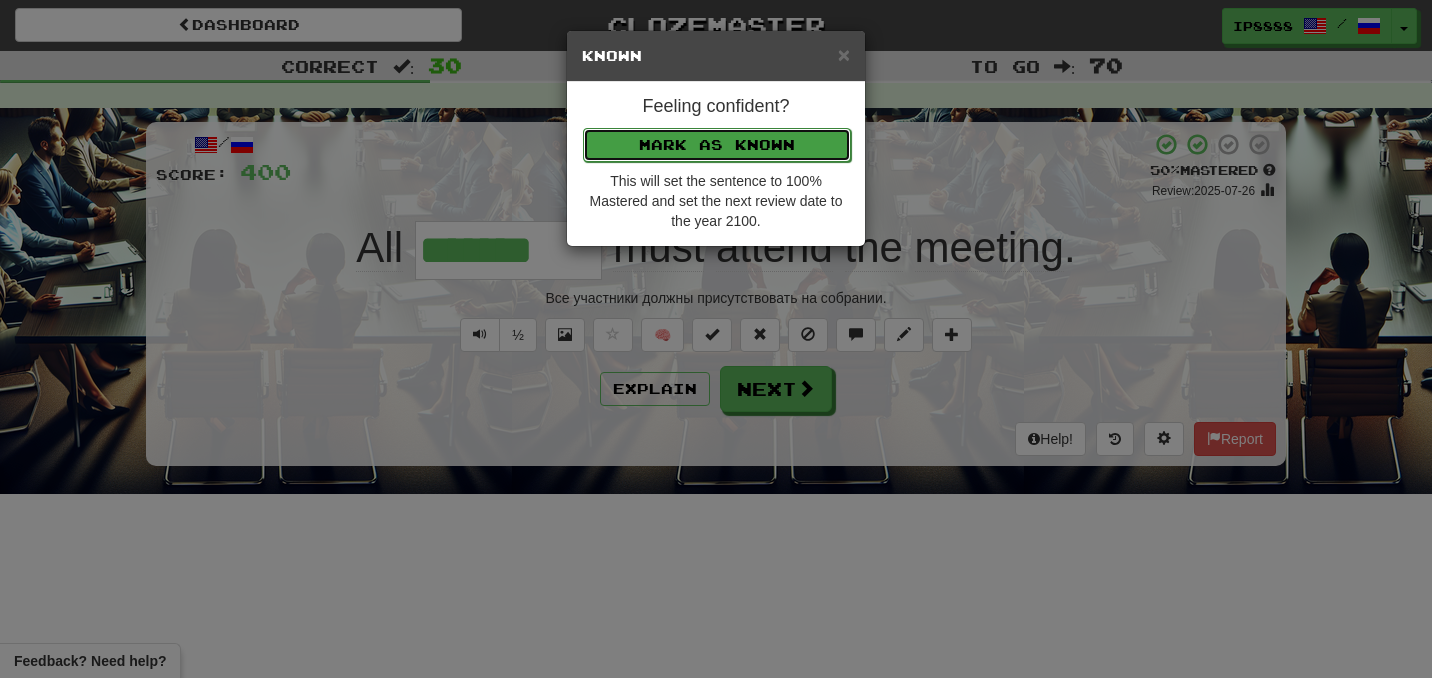 click on "Mark as Known" at bounding box center [717, 145] 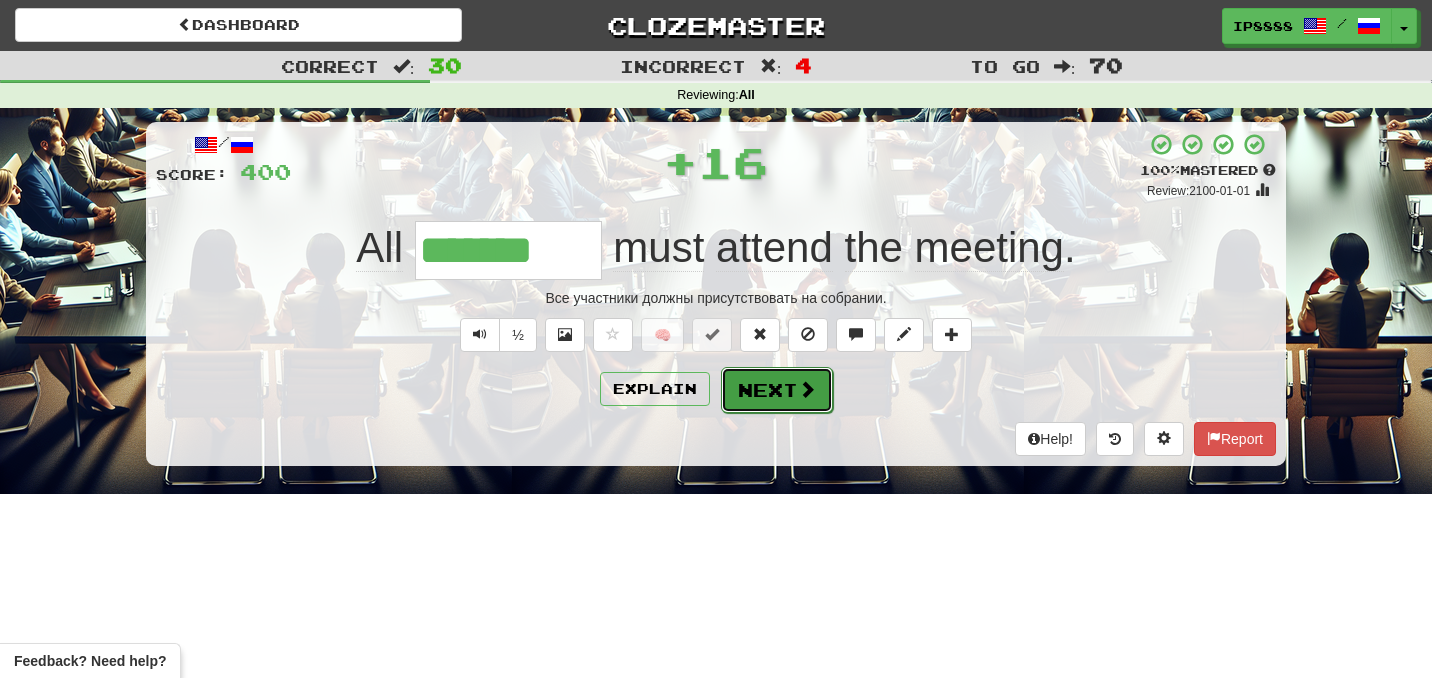 click on "Next" at bounding box center (777, 390) 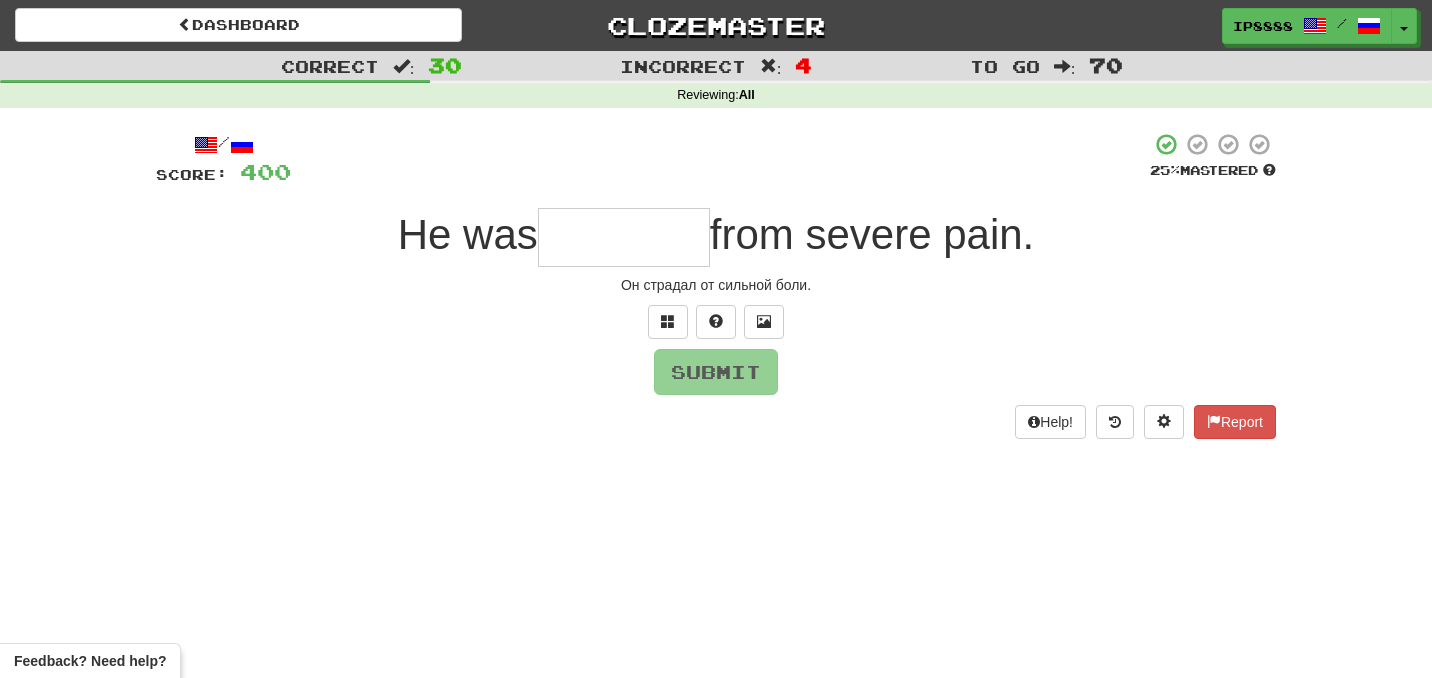 click at bounding box center [624, 237] 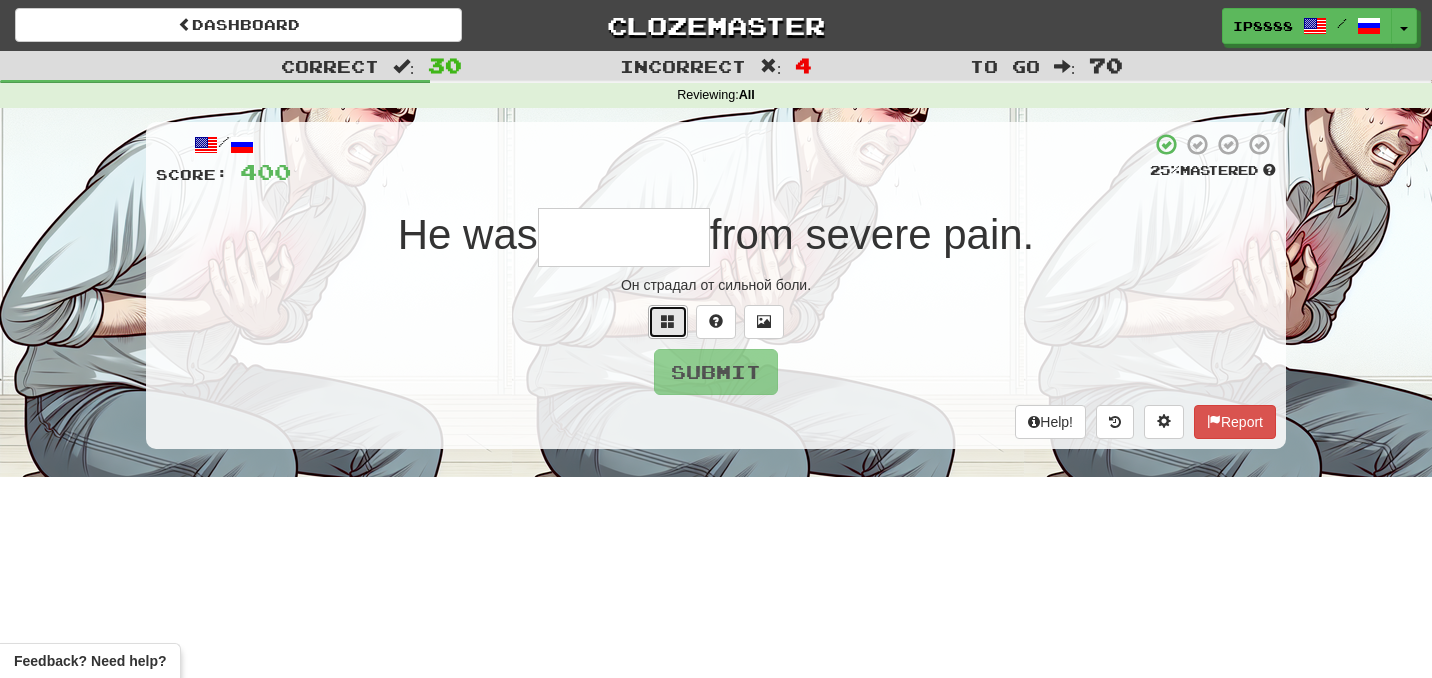click at bounding box center [668, 321] 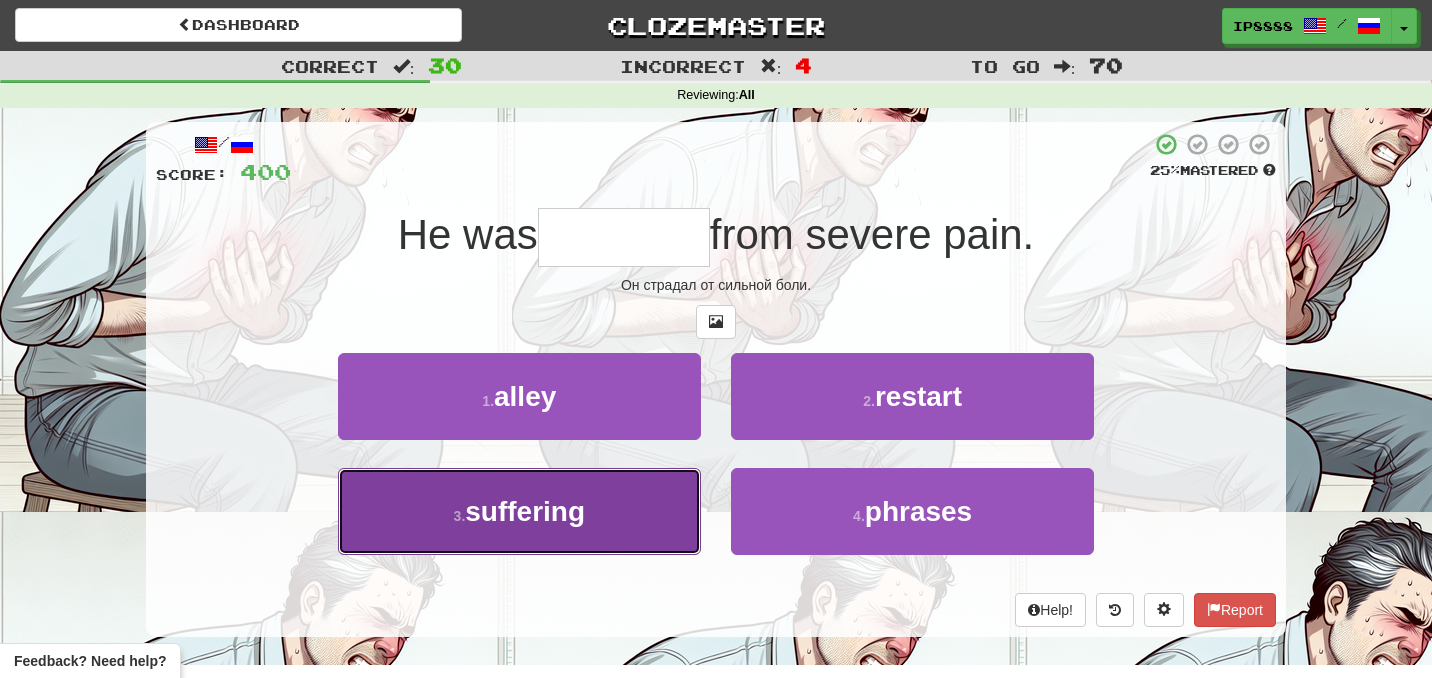 click on "3 .  suffering" at bounding box center [519, 511] 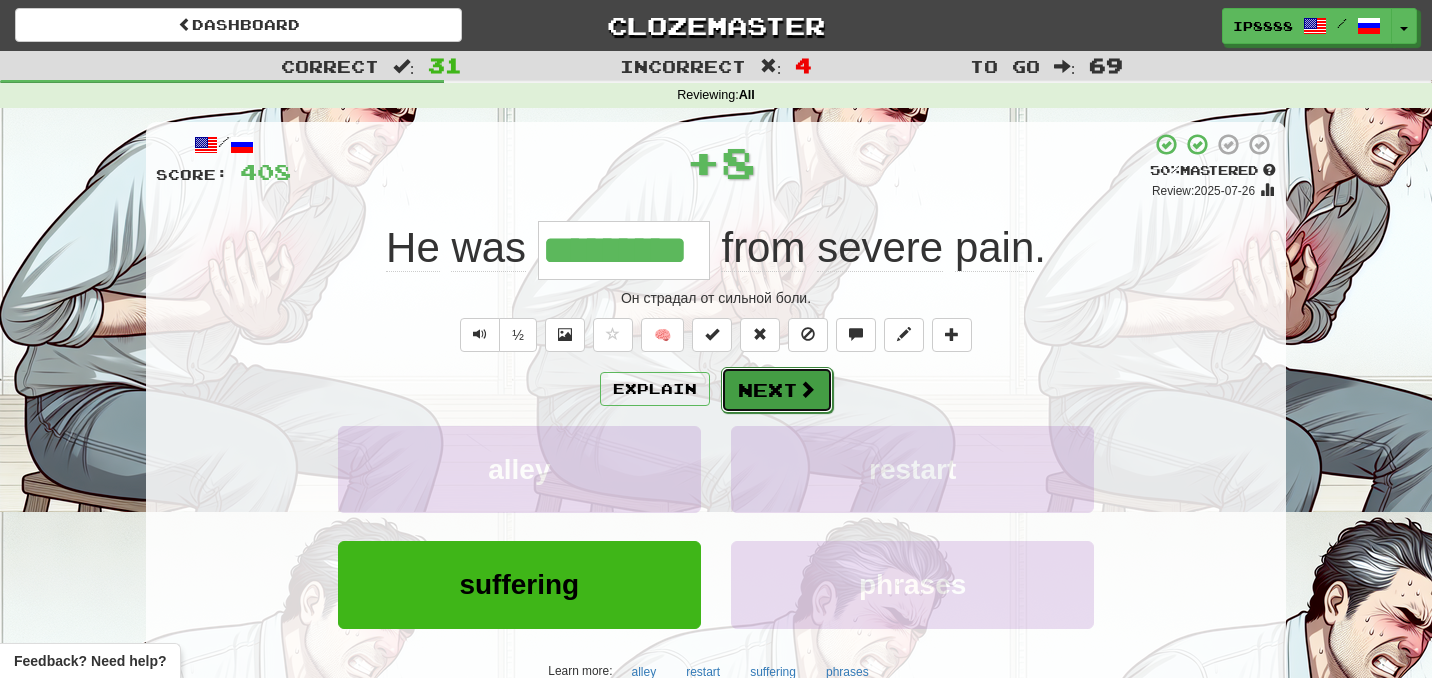 click on "Next" at bounding box center (777, 390) 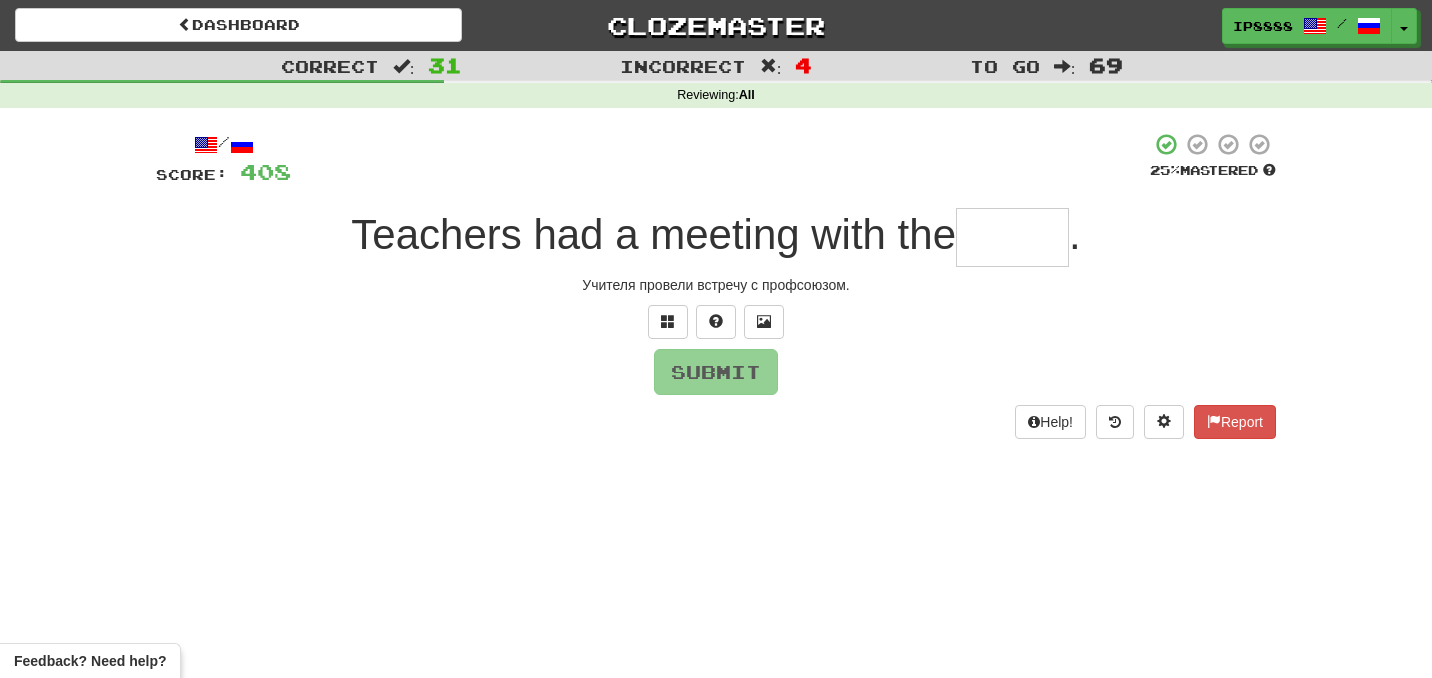 click at bounding box center (1012, 237) 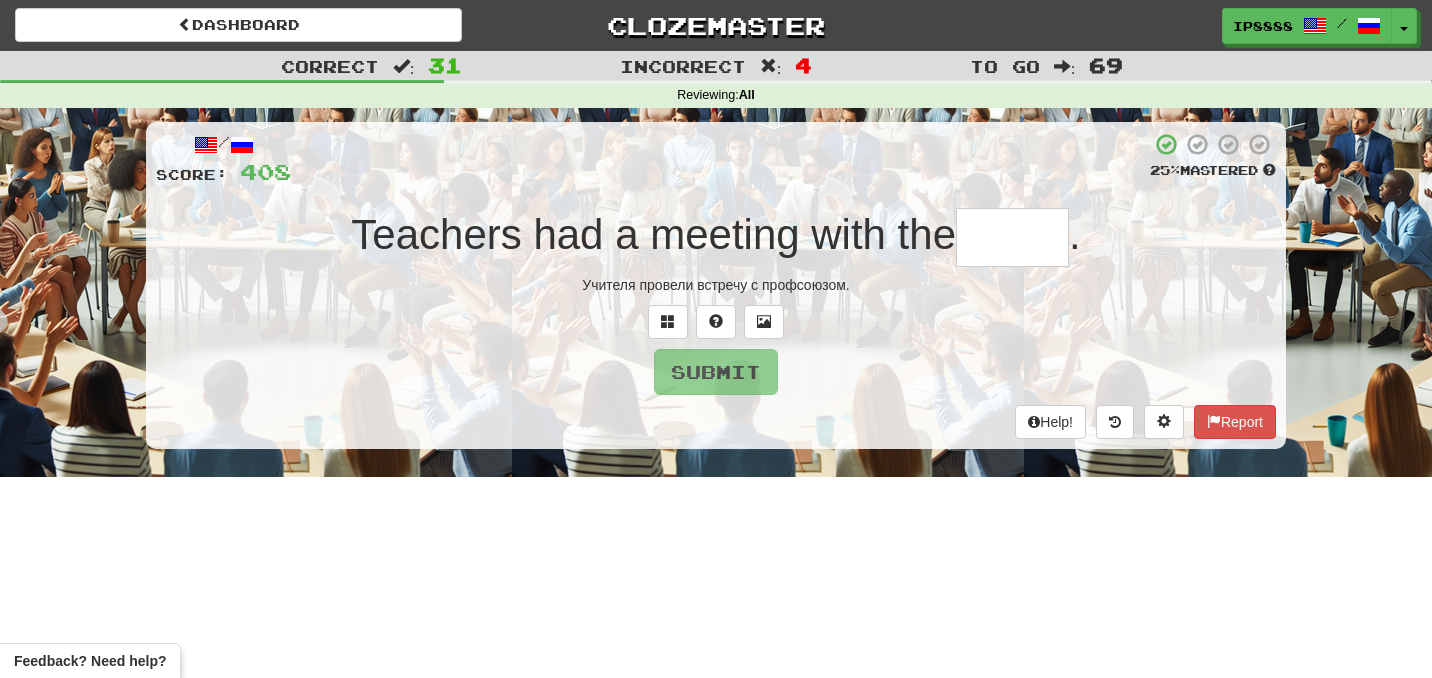 click at bounding box center (1012, 237) 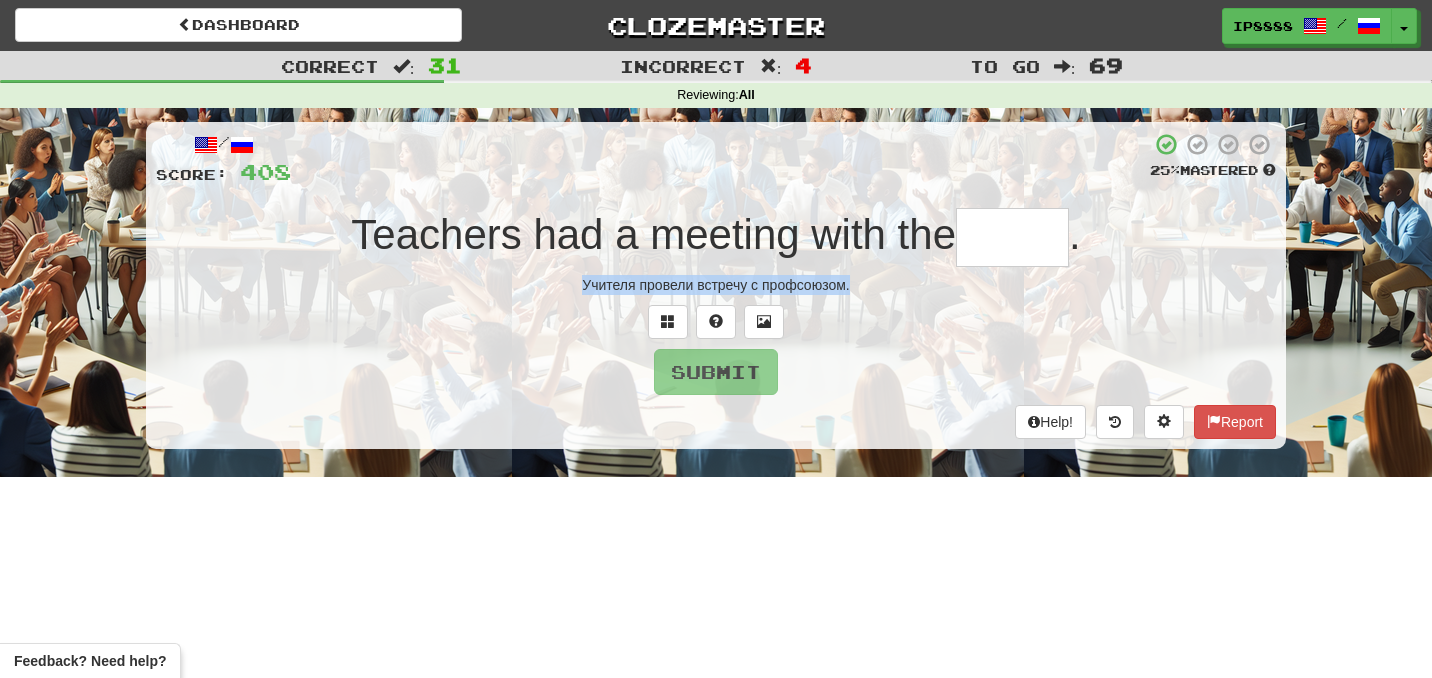 drag, startPoint x: 866, startPoint y: 283, endPoint x: 572, endPoint y: 285, distance: 294.0068 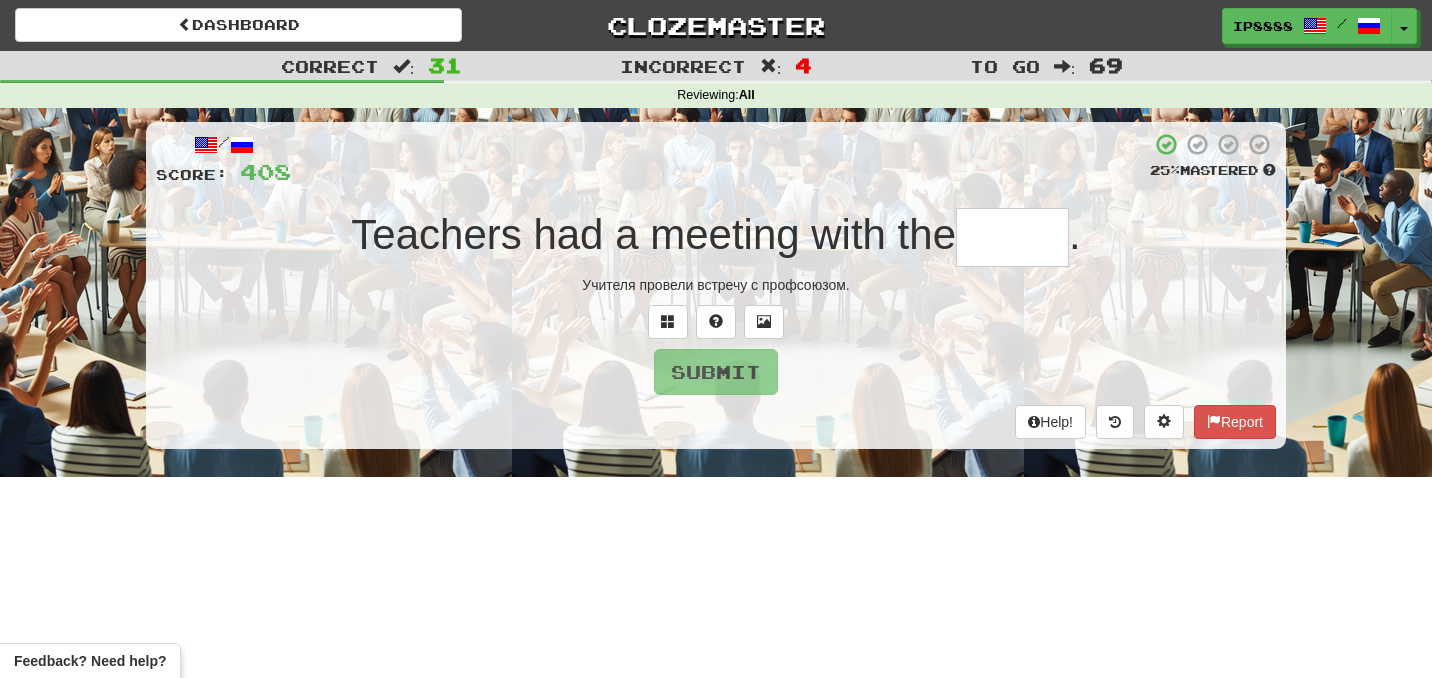 click at bounding box center (1012, 237) 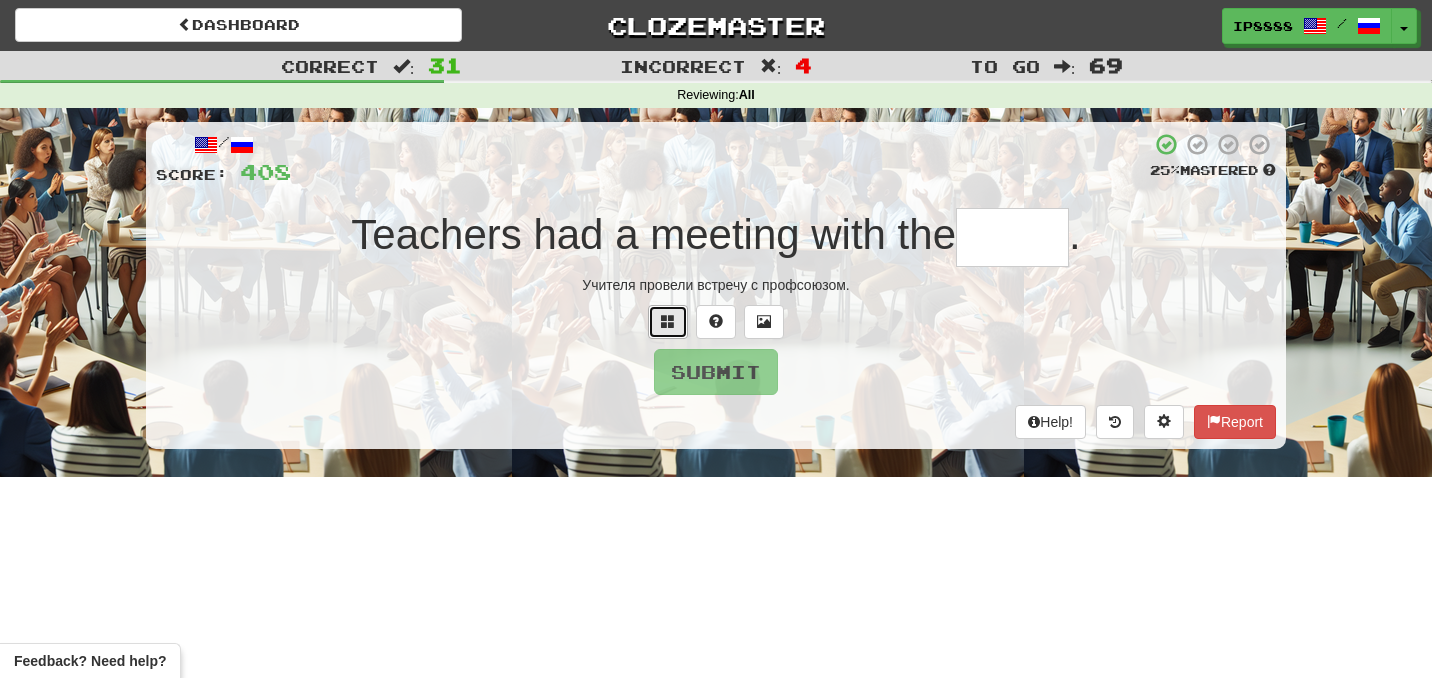 click at bounding box center (668, 322) 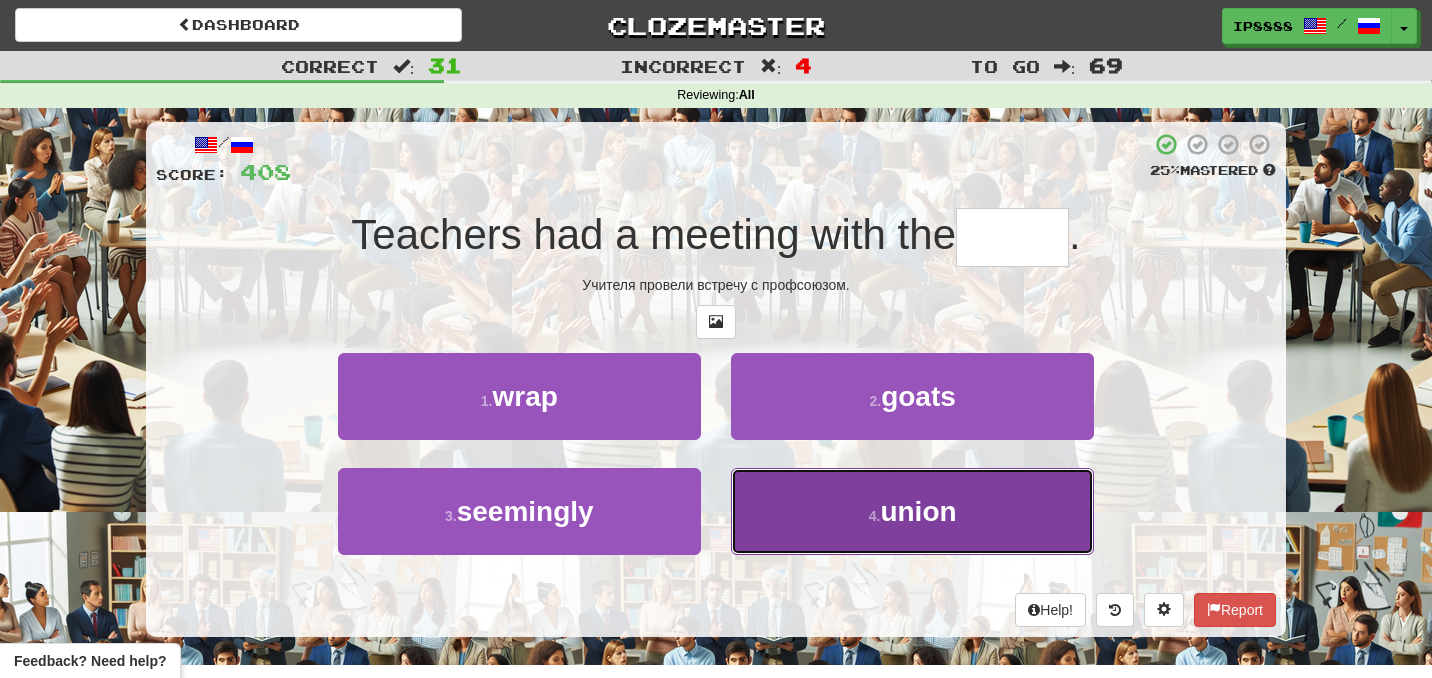 click on "4 .  union" at bounding box center [912, 511] 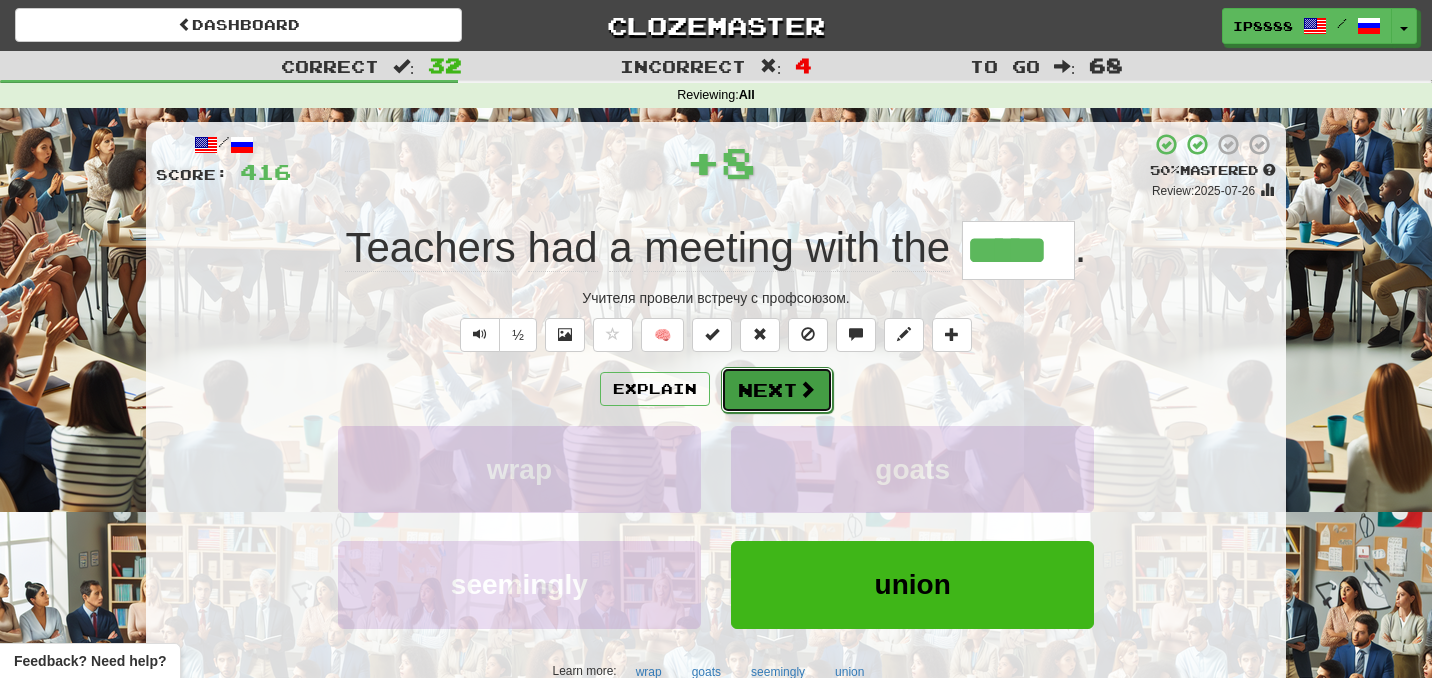 click at bounding box center (807, 389) 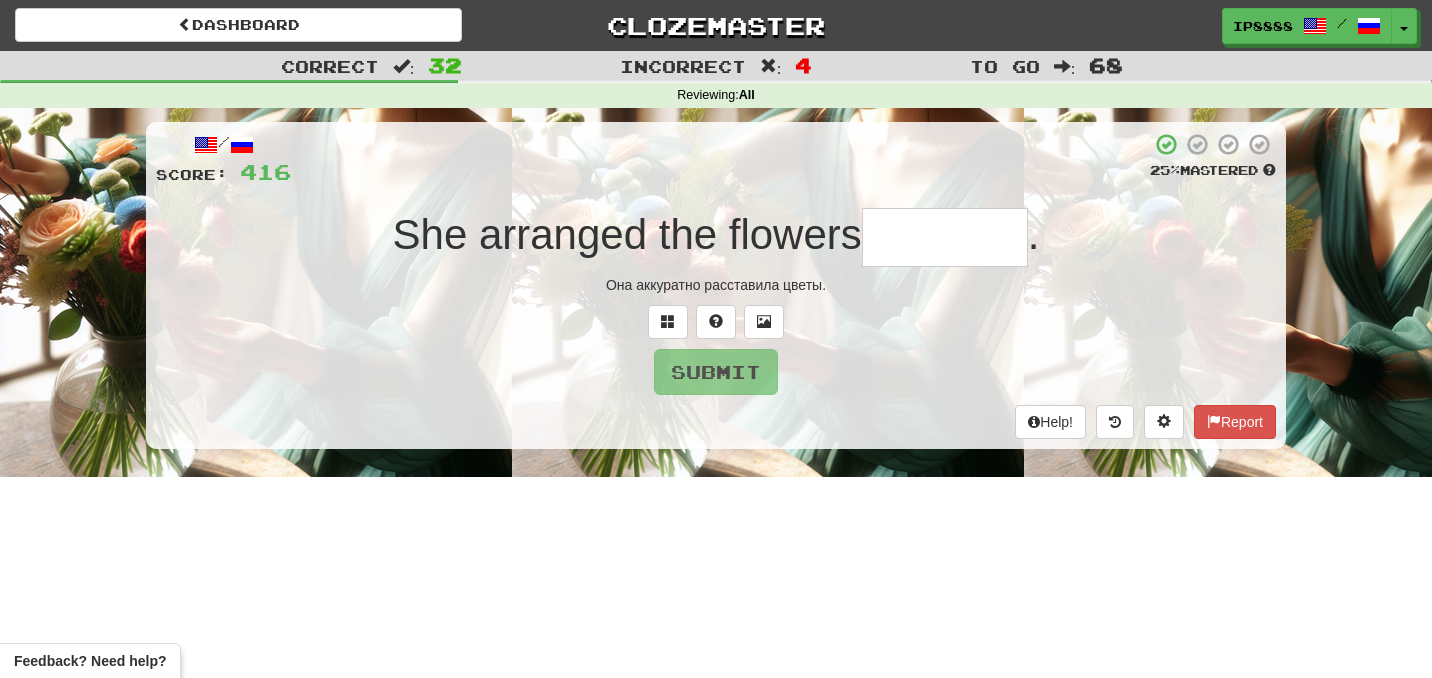 click at bounding box center (945, 237) 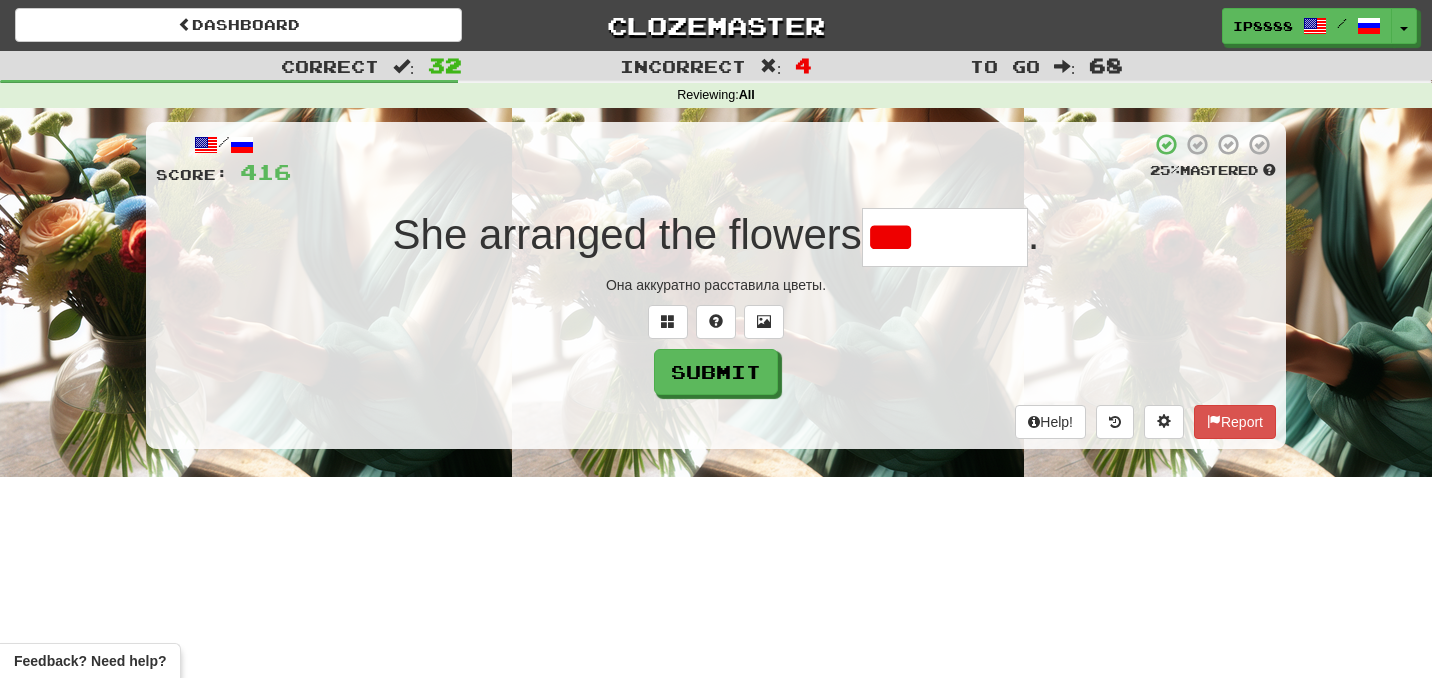 click on "/  Score:   416 25 %  Mastered She arranged the flowers  *** . Она аккуратно расставила цветы. Submit  Help!  Report" at bounding box center [716, 285] 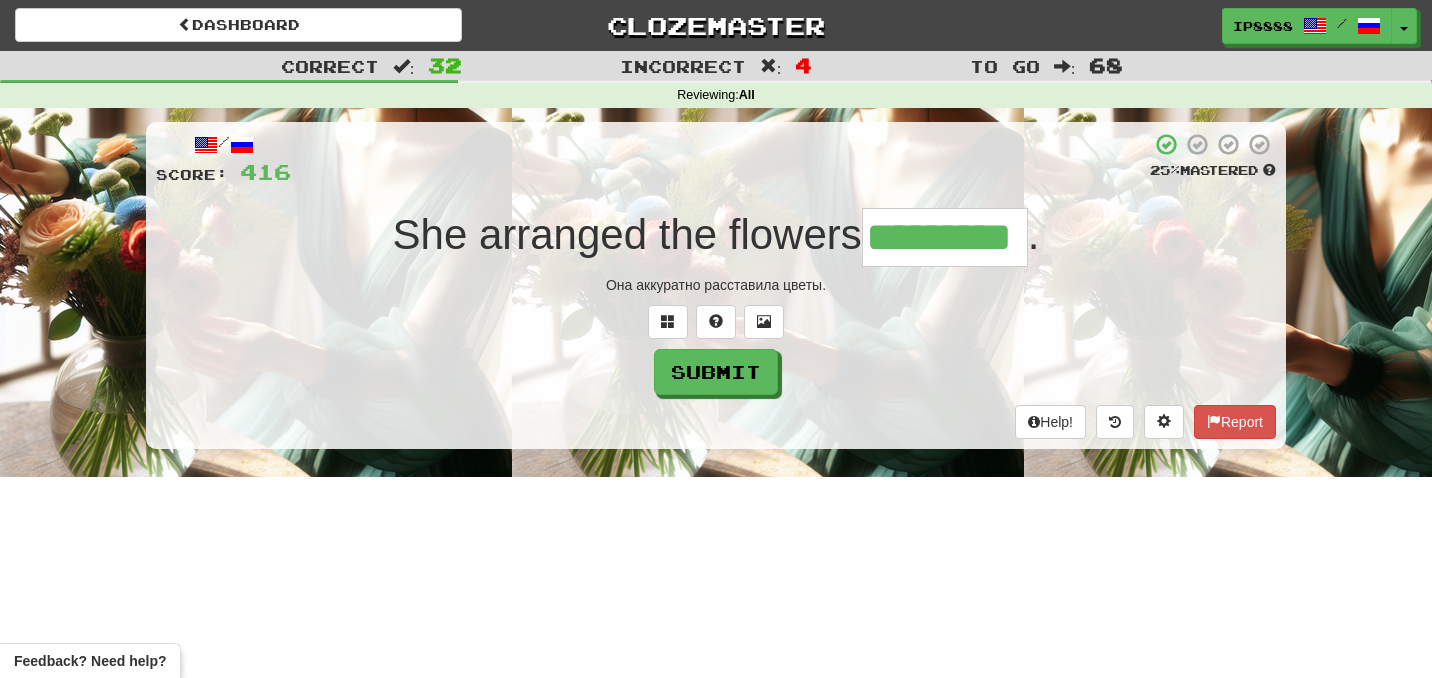 type on "*********" 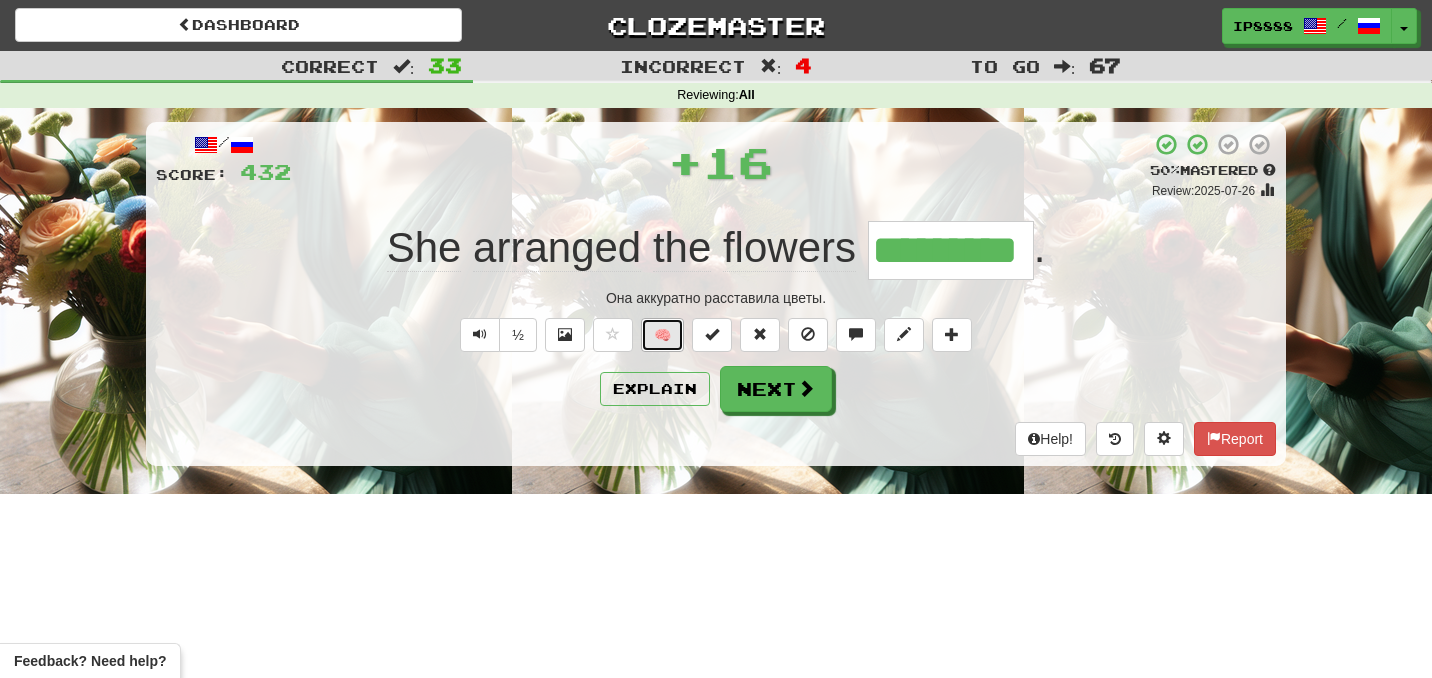 click on "🧠" at bounding box center [662, 335] 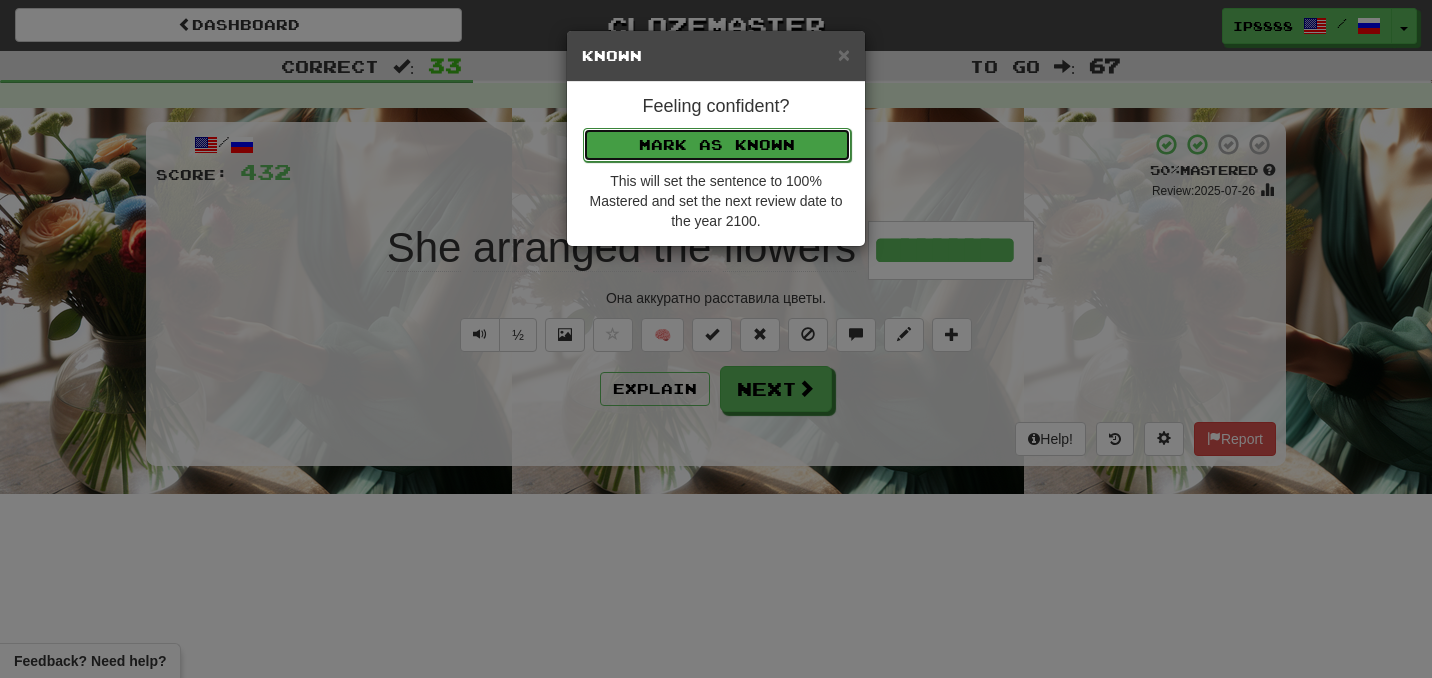 click on "Mark as Known" at bounding box center (717, 145) 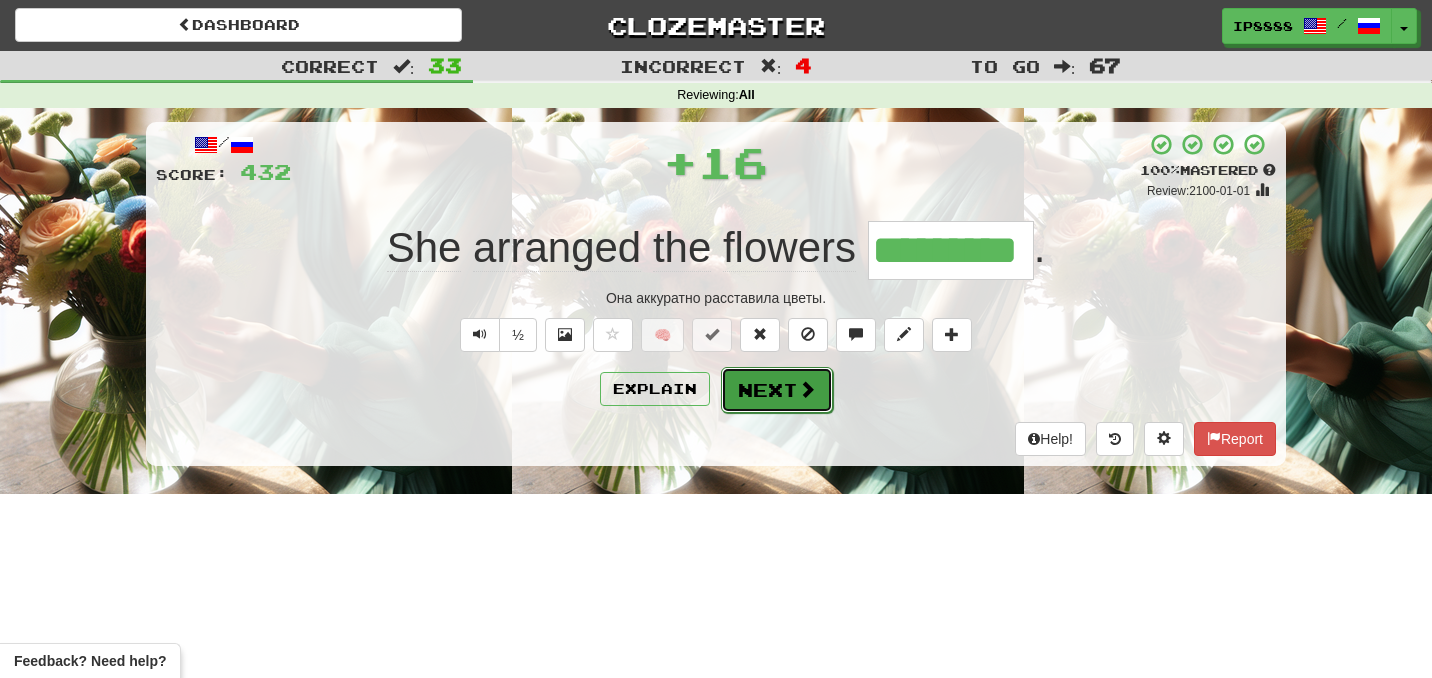 click on "Next" at bounding box center (777, 390) 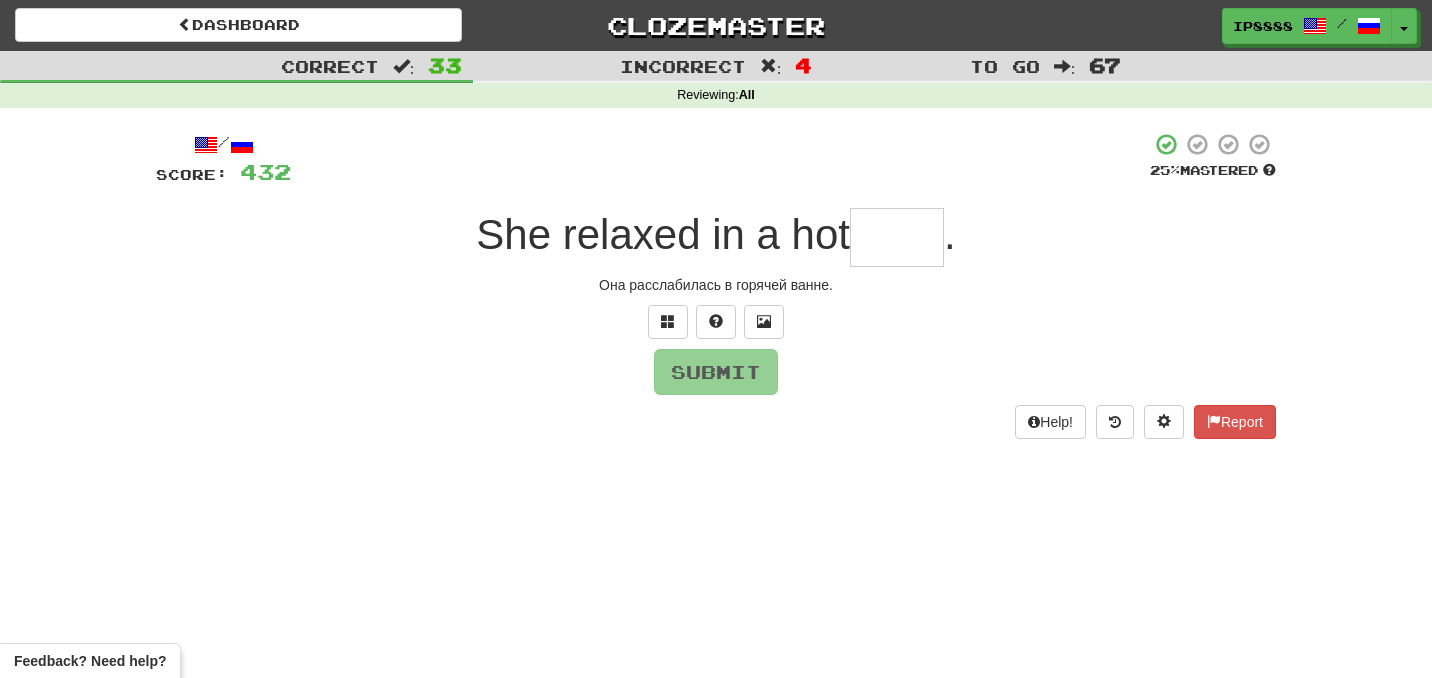 click at bounding box center (897, 237) 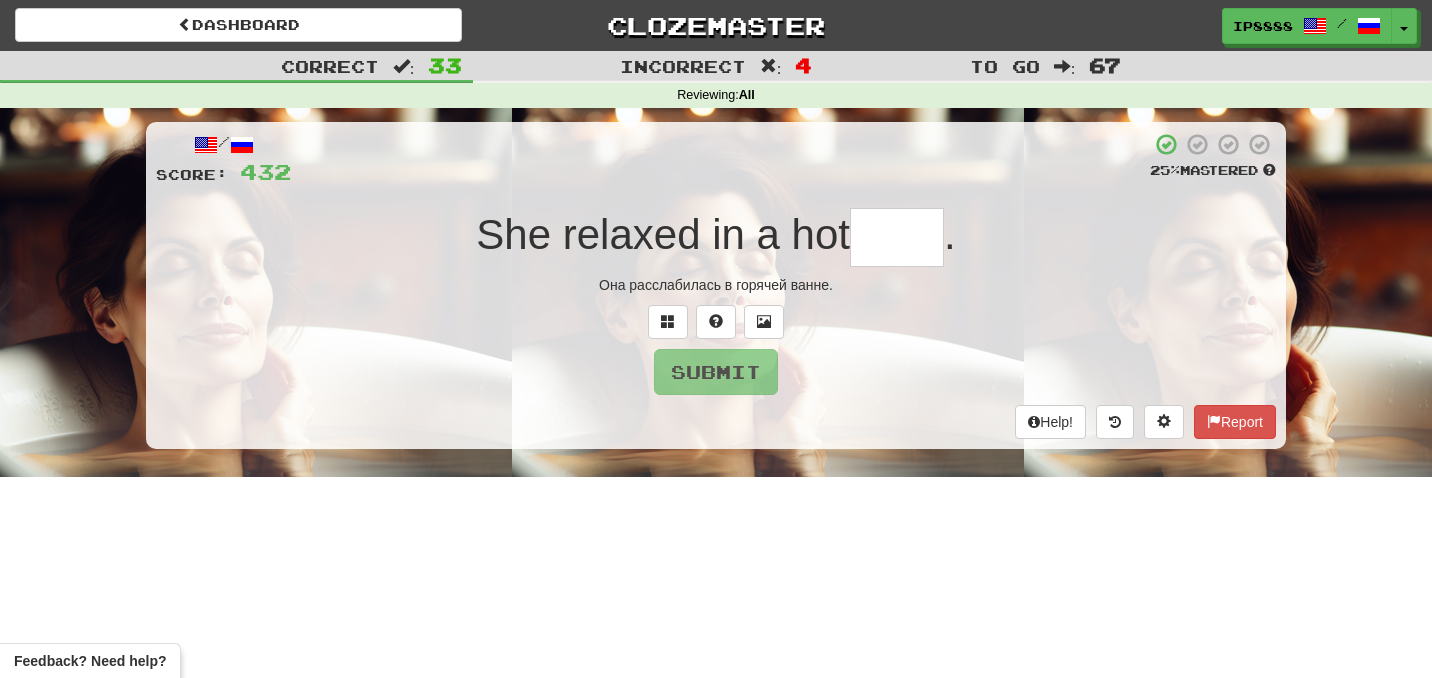 click at bounding box center (897, 237) 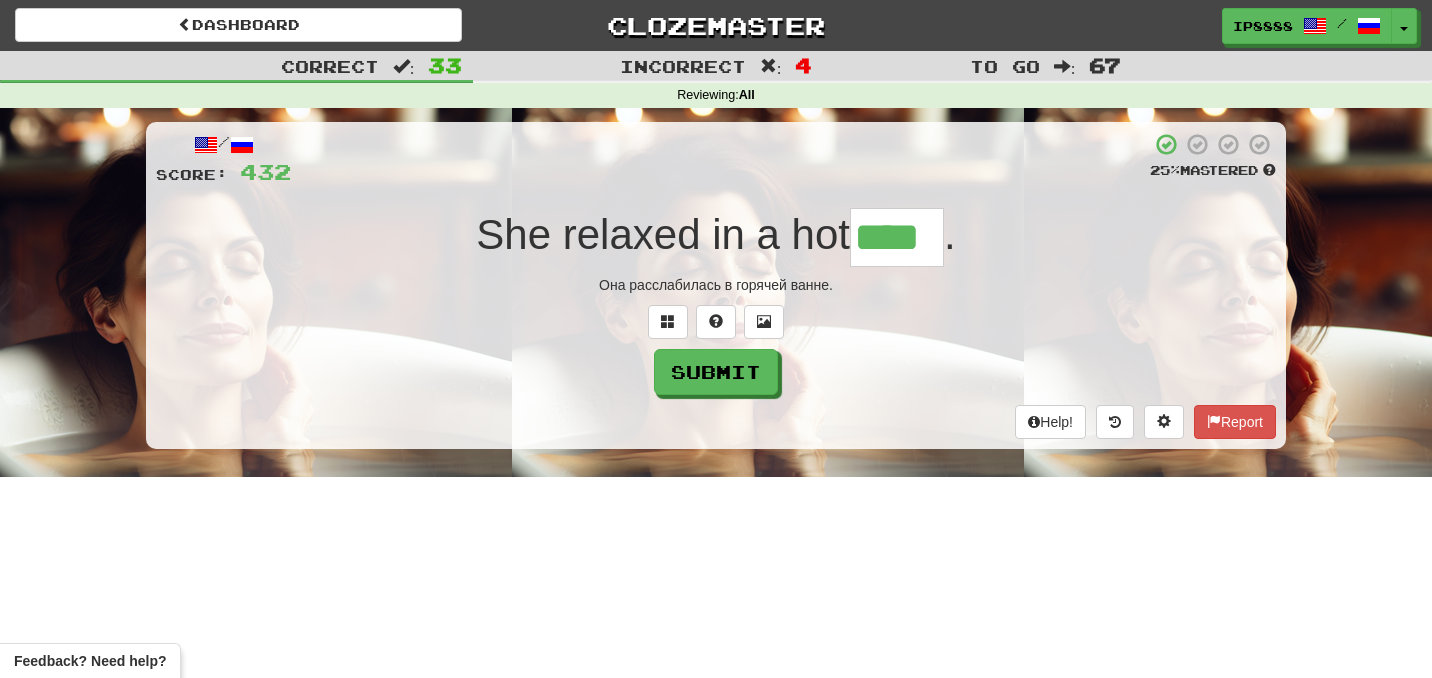 type on "****" 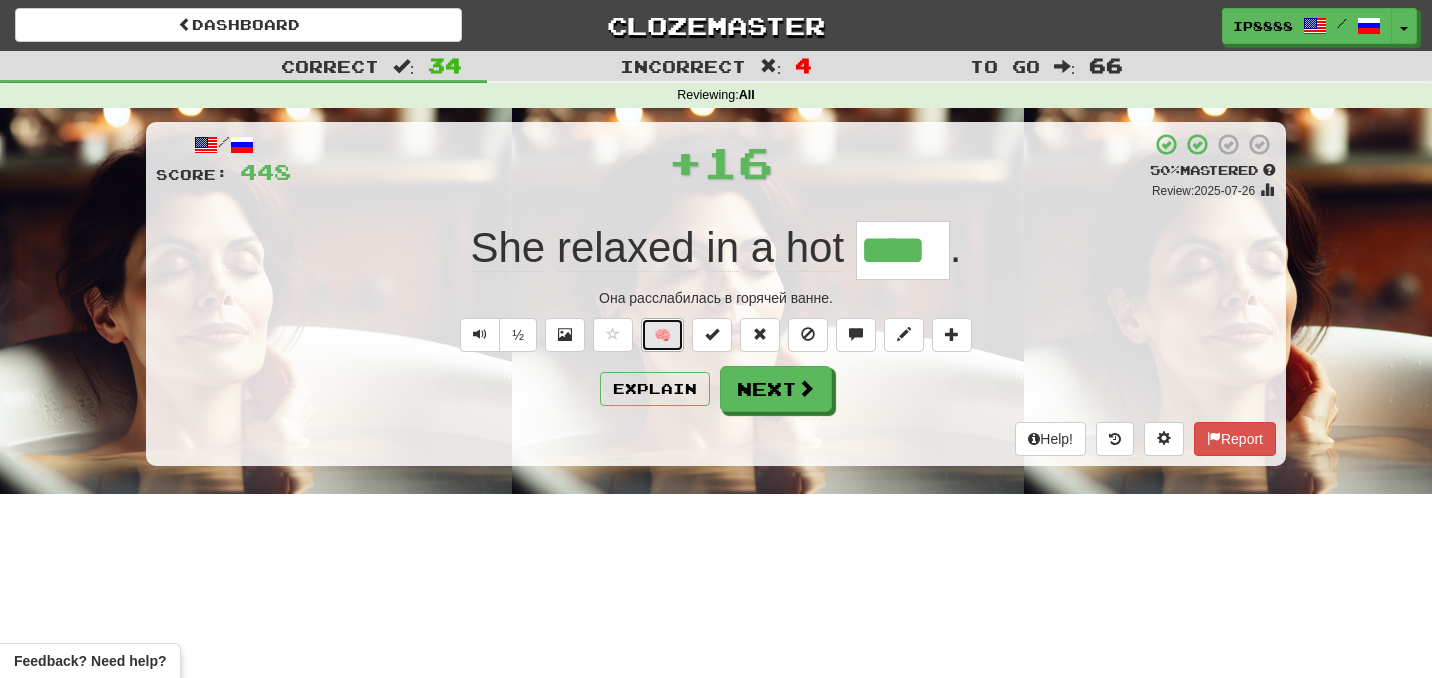 click on "🧠" at bounding box center [662, 335] 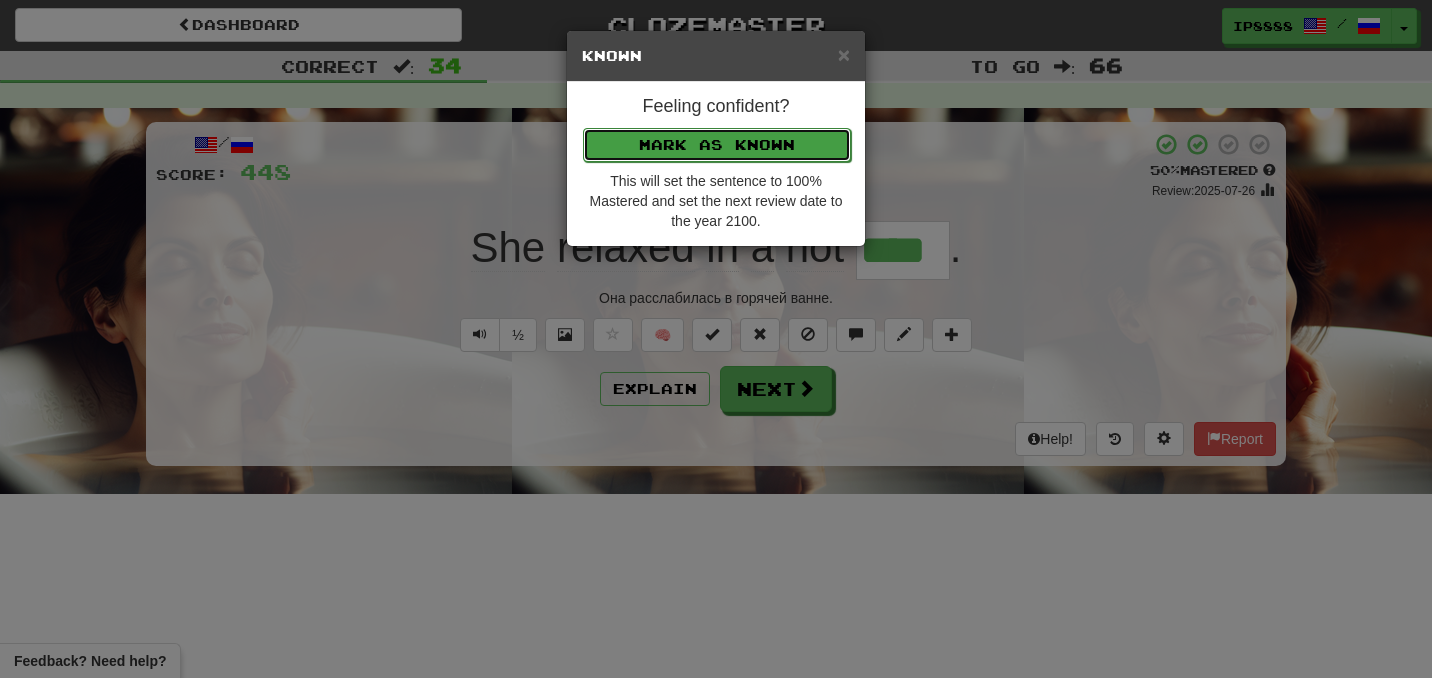 click on "Mark as Known" at bounding box center (717, 145) 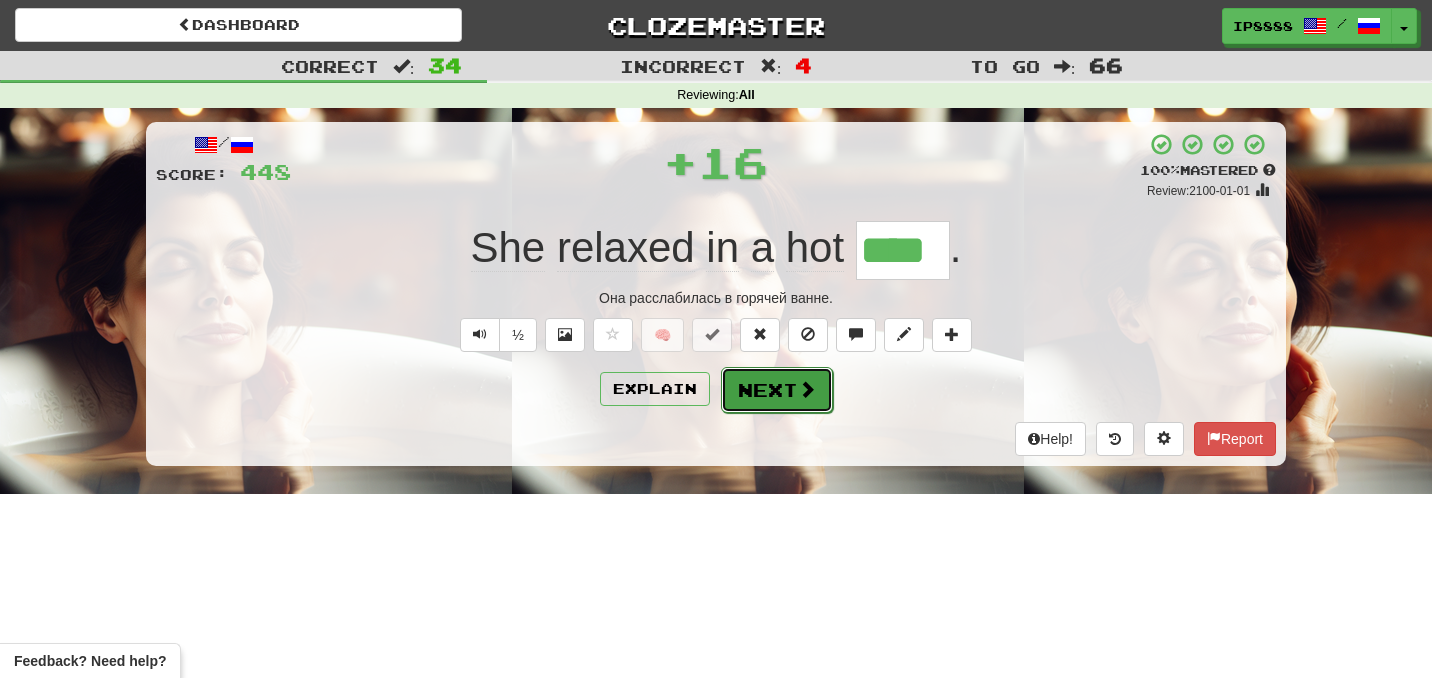 click on "Next" at bounding box center (777, 390) 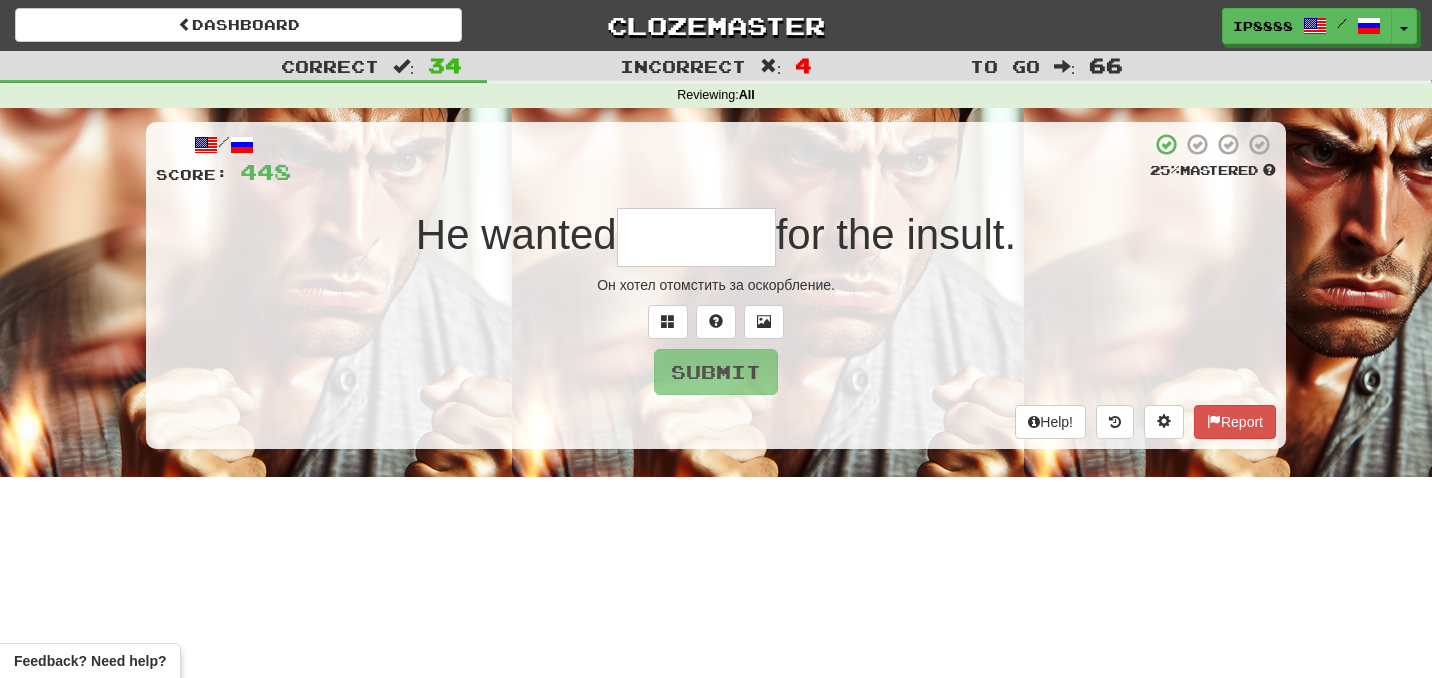 click at bounding box center (696, 237) 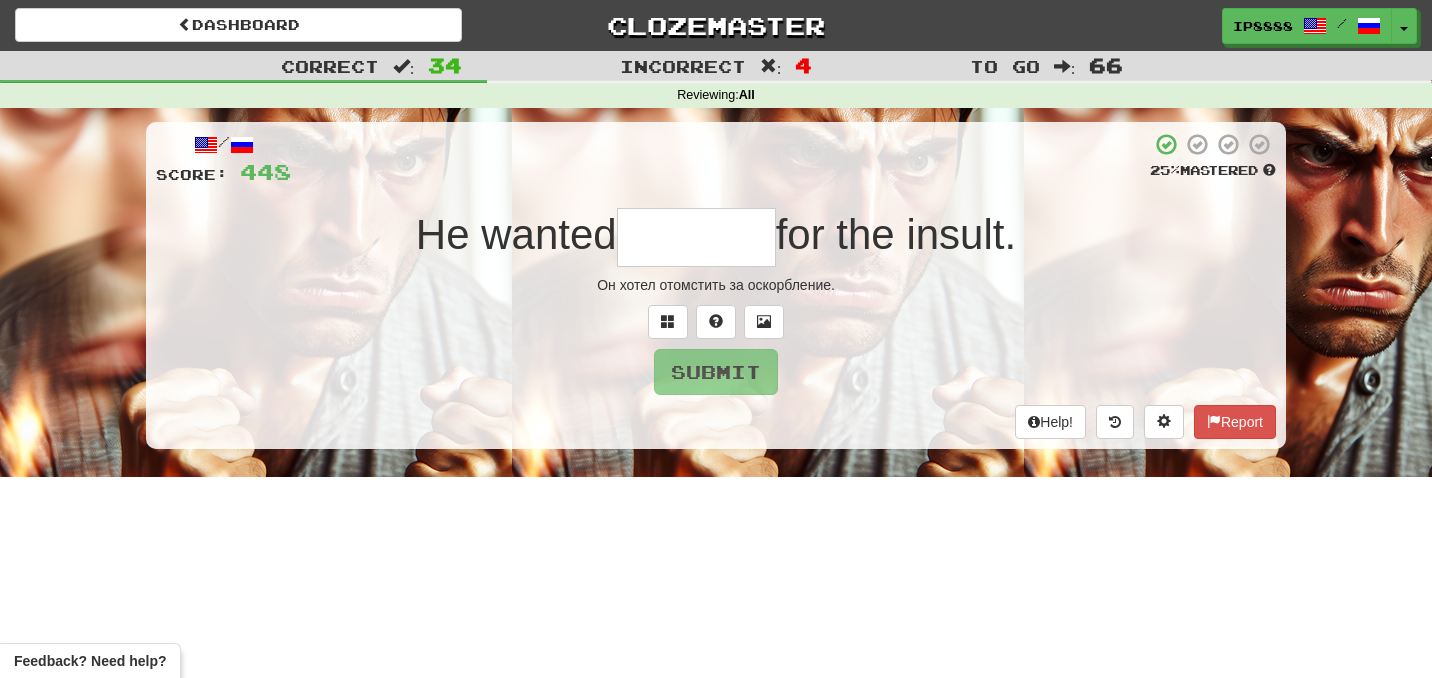 click at bounding box center [696, 237] 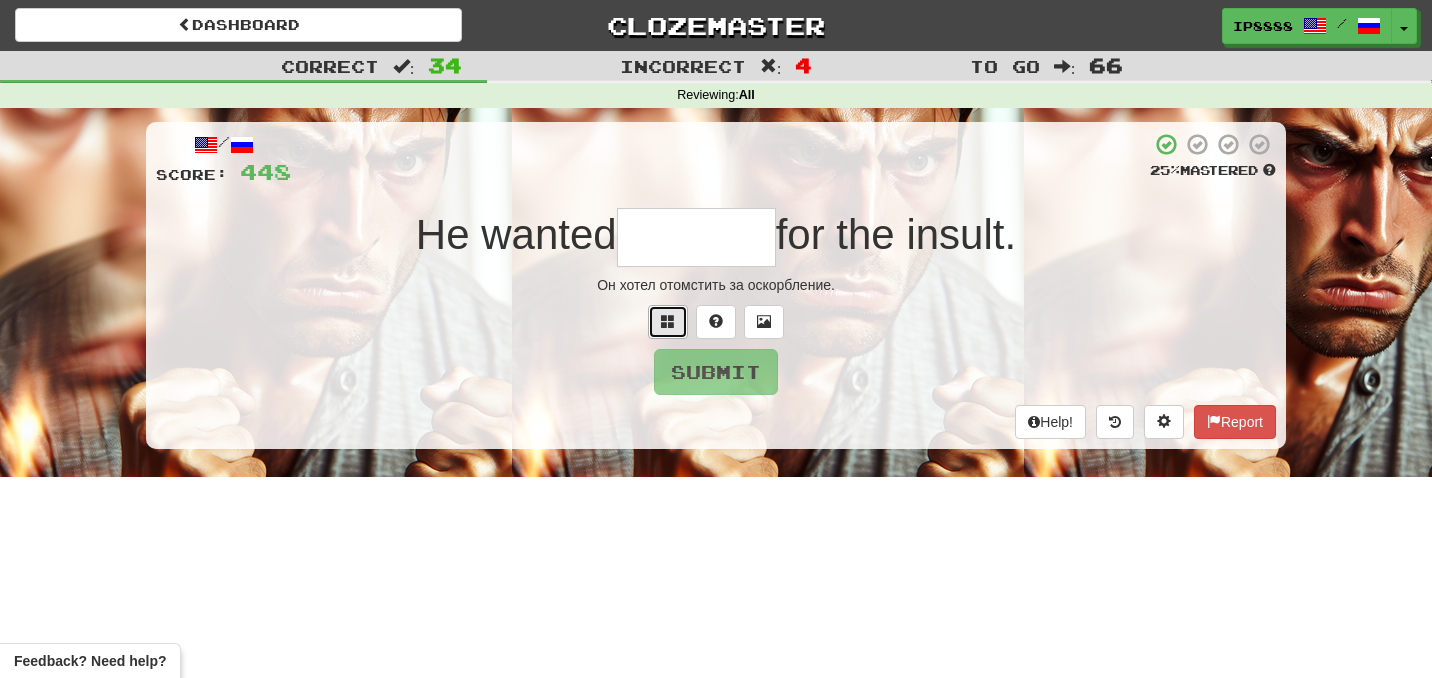 click at bounding box center (668, 322) 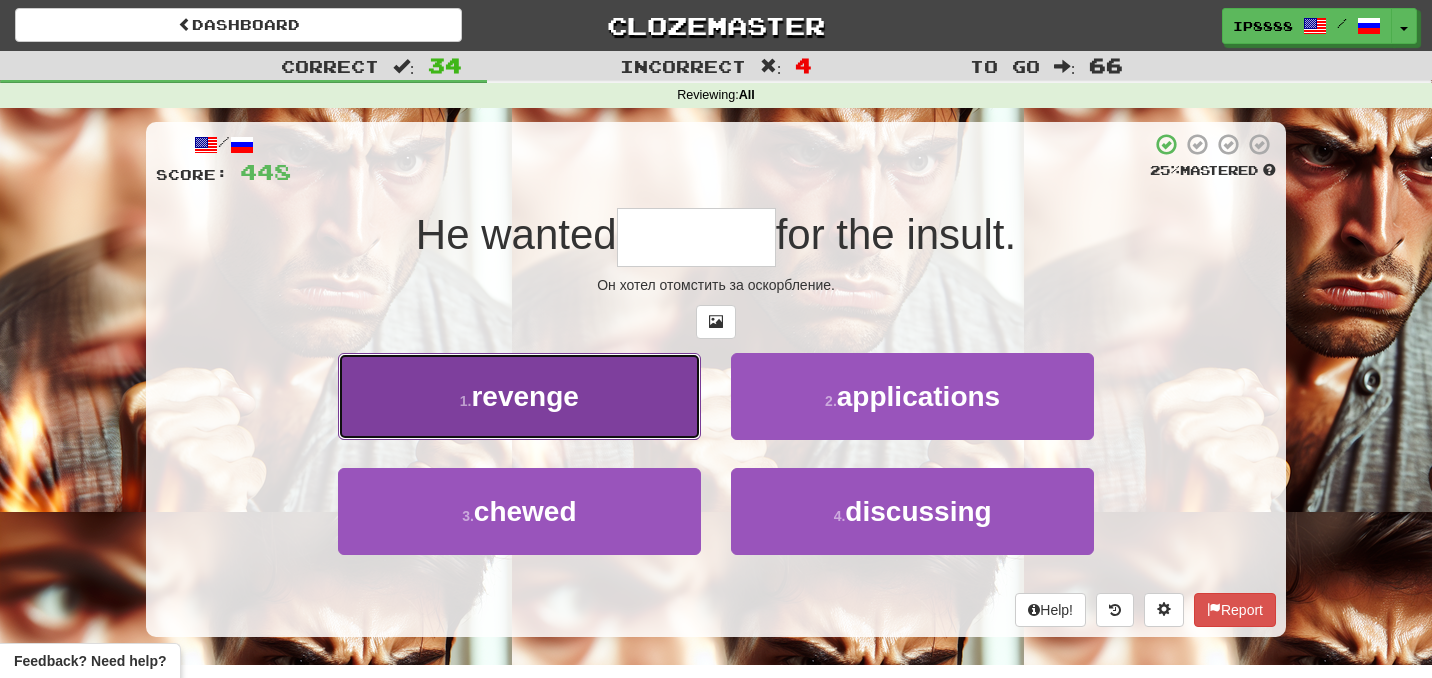 click on "1 .  revenge" at bounding box center (519, 396) 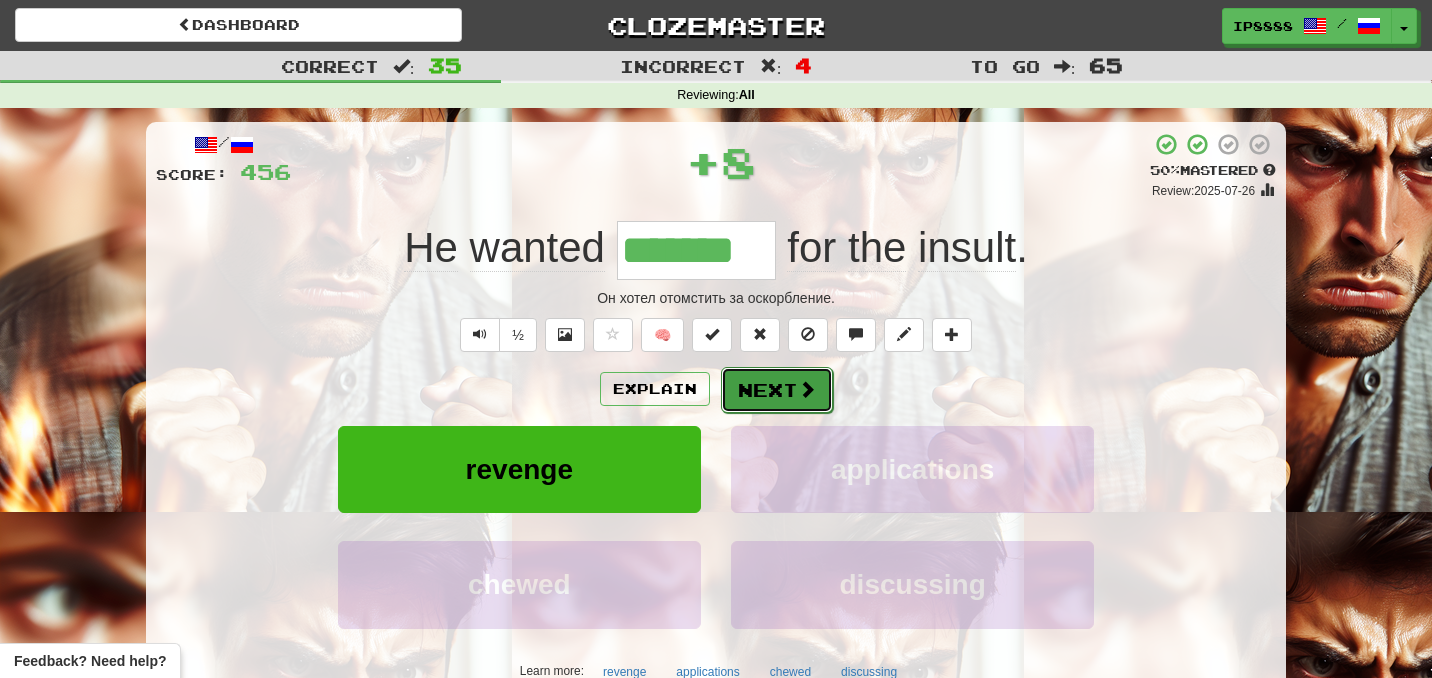 click on "Next" at bounding box center [777, 390] 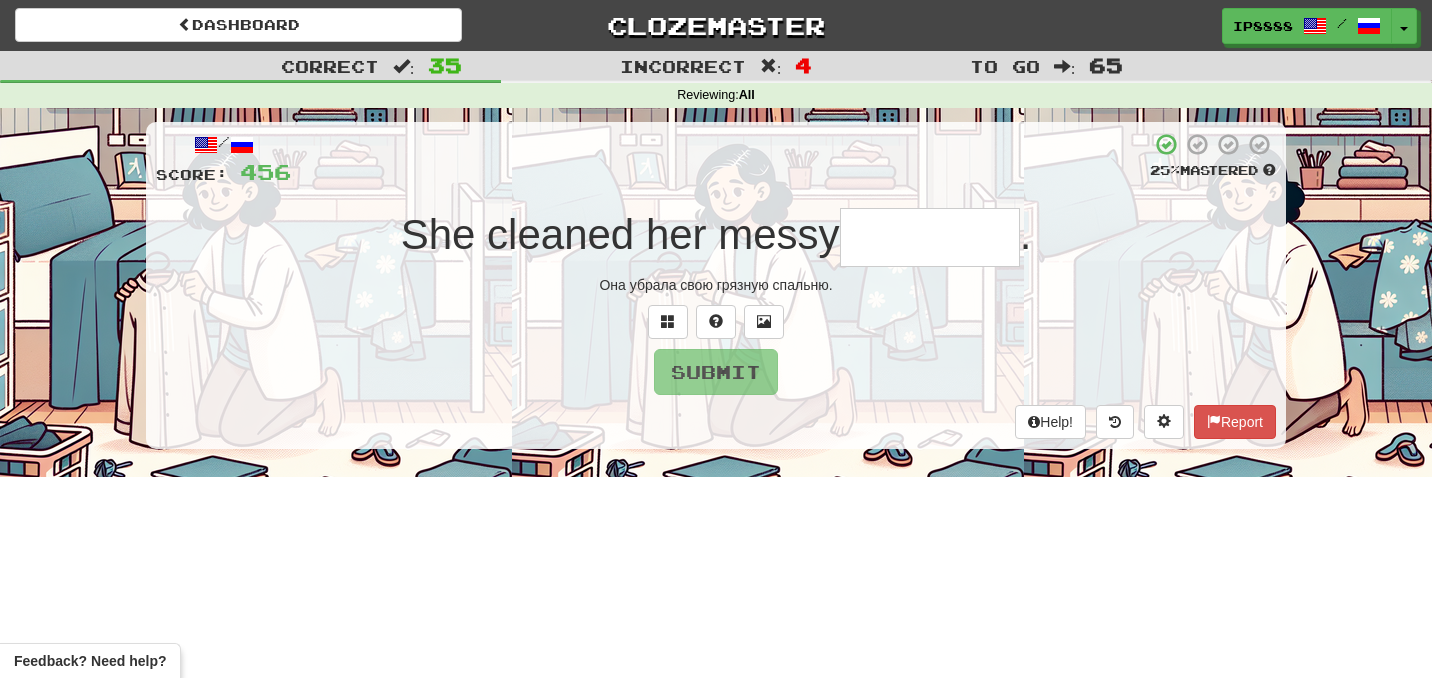click at bounding box center [930, 237] 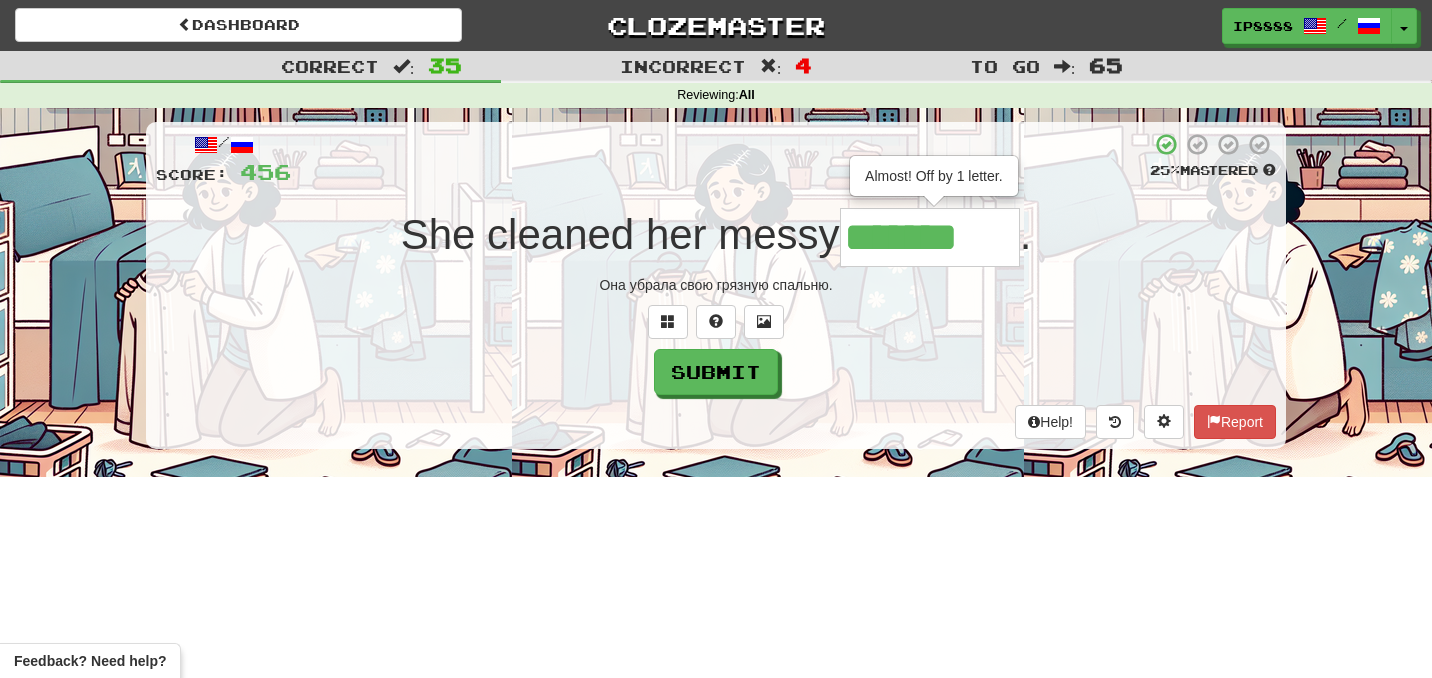 scroll, scrollTop: 0, scrollLeft: 0, axis: both 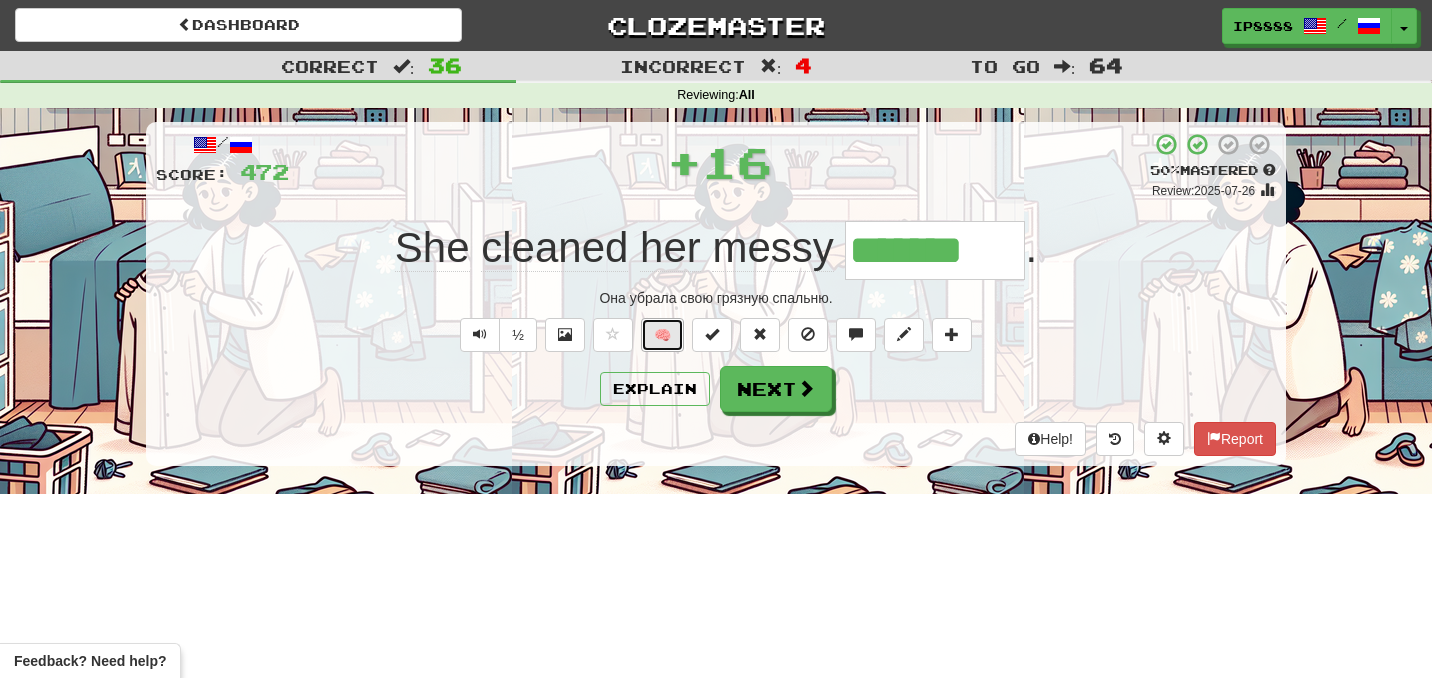 click on "🧠" at bounding box center [662, 335] 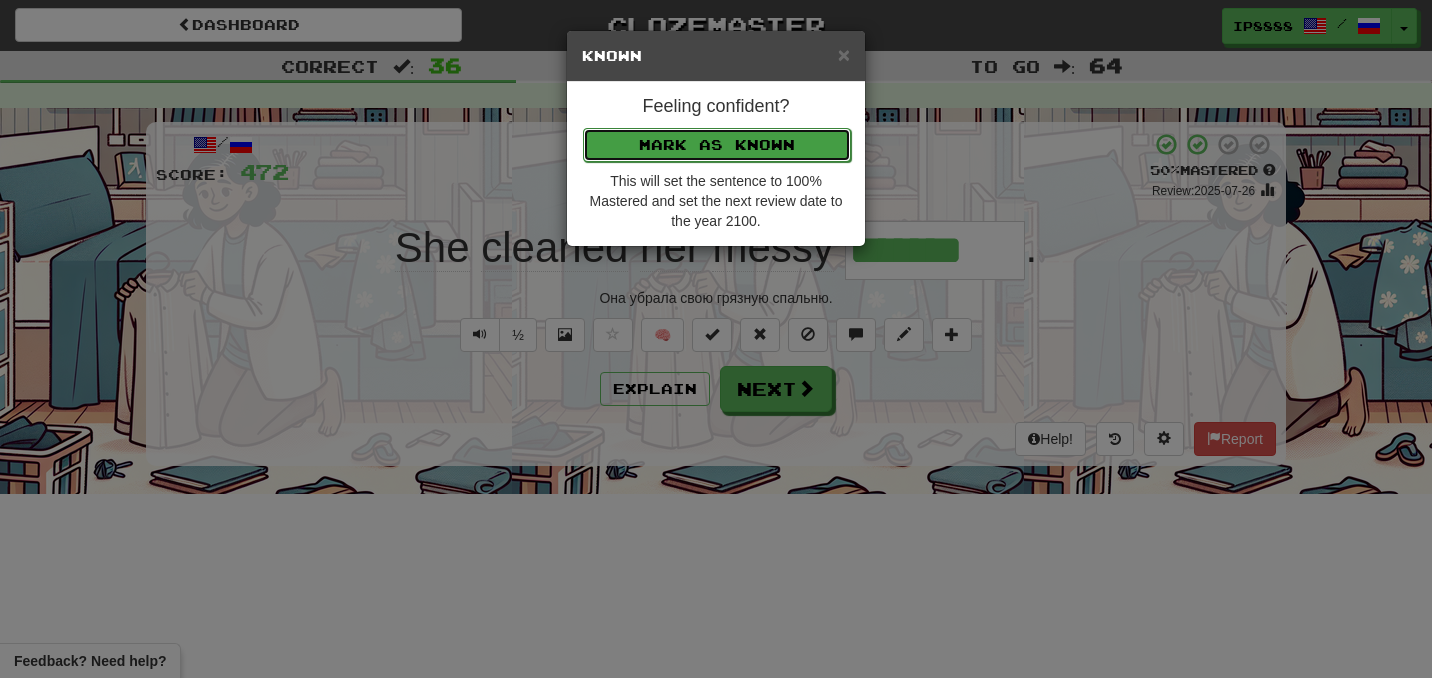 click on "Mark as Known" at bounding box center [717, 145] 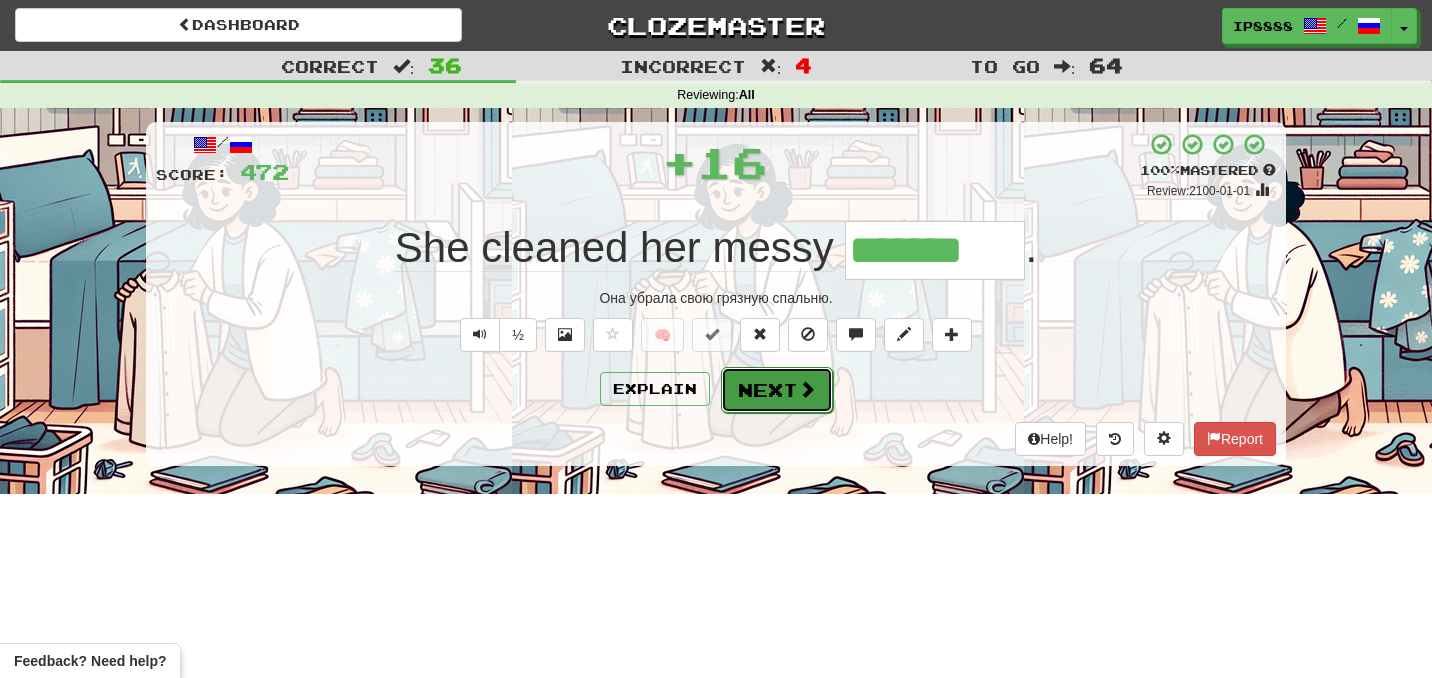 click on "Next" at bounding box center (777, 390) 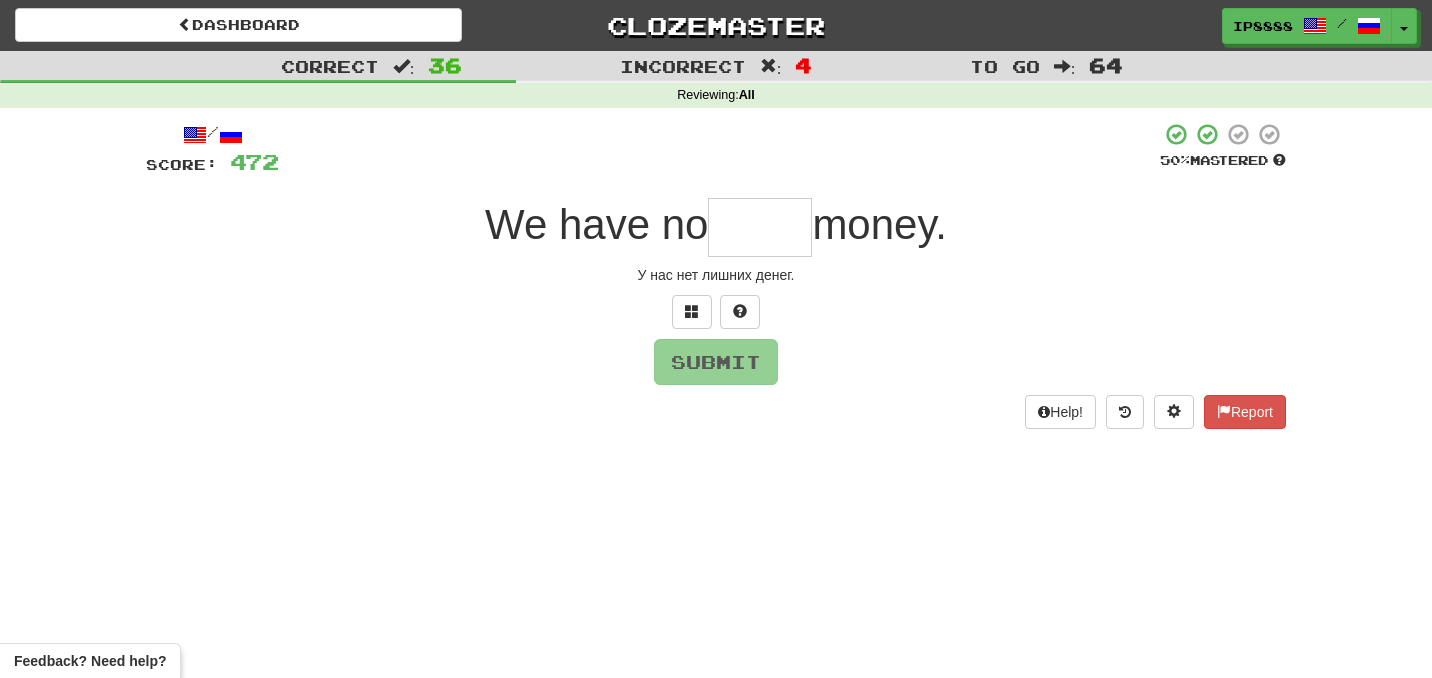 click at bounding box center [760, 227] 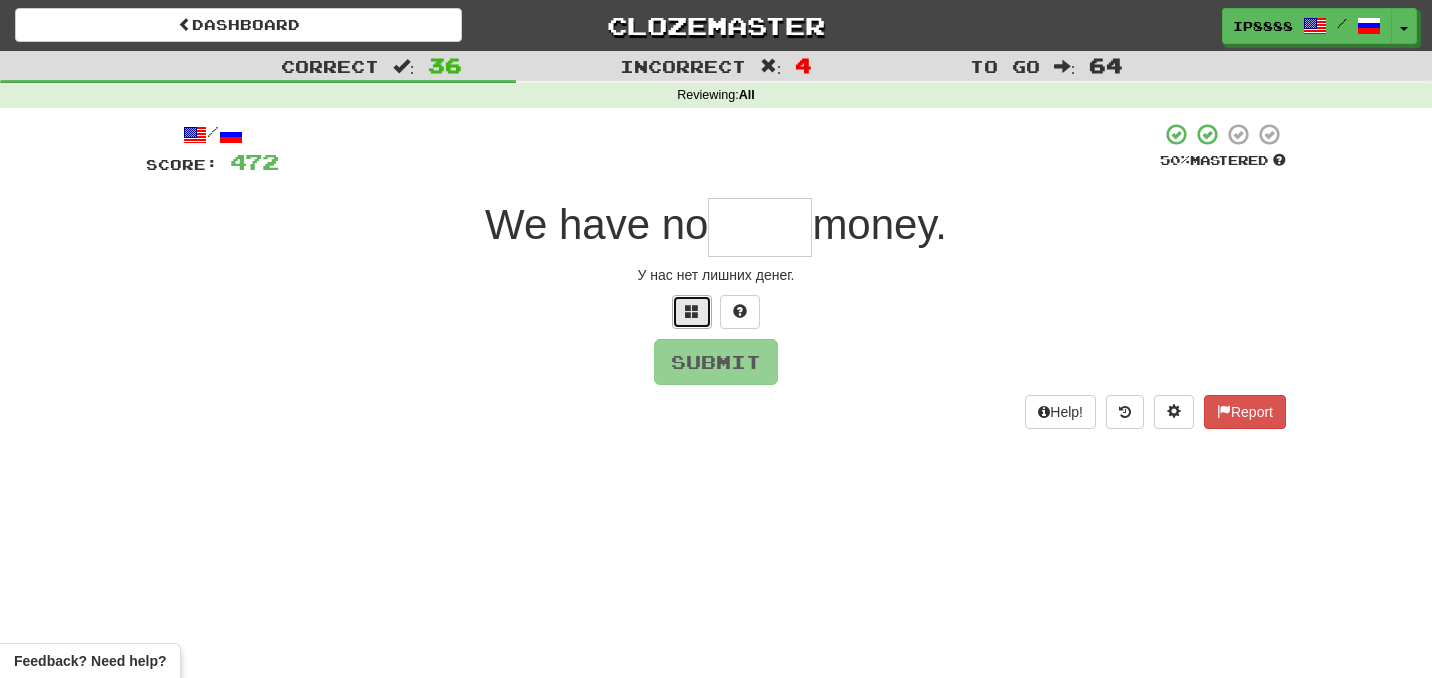 click at bounding box center [692, 312] 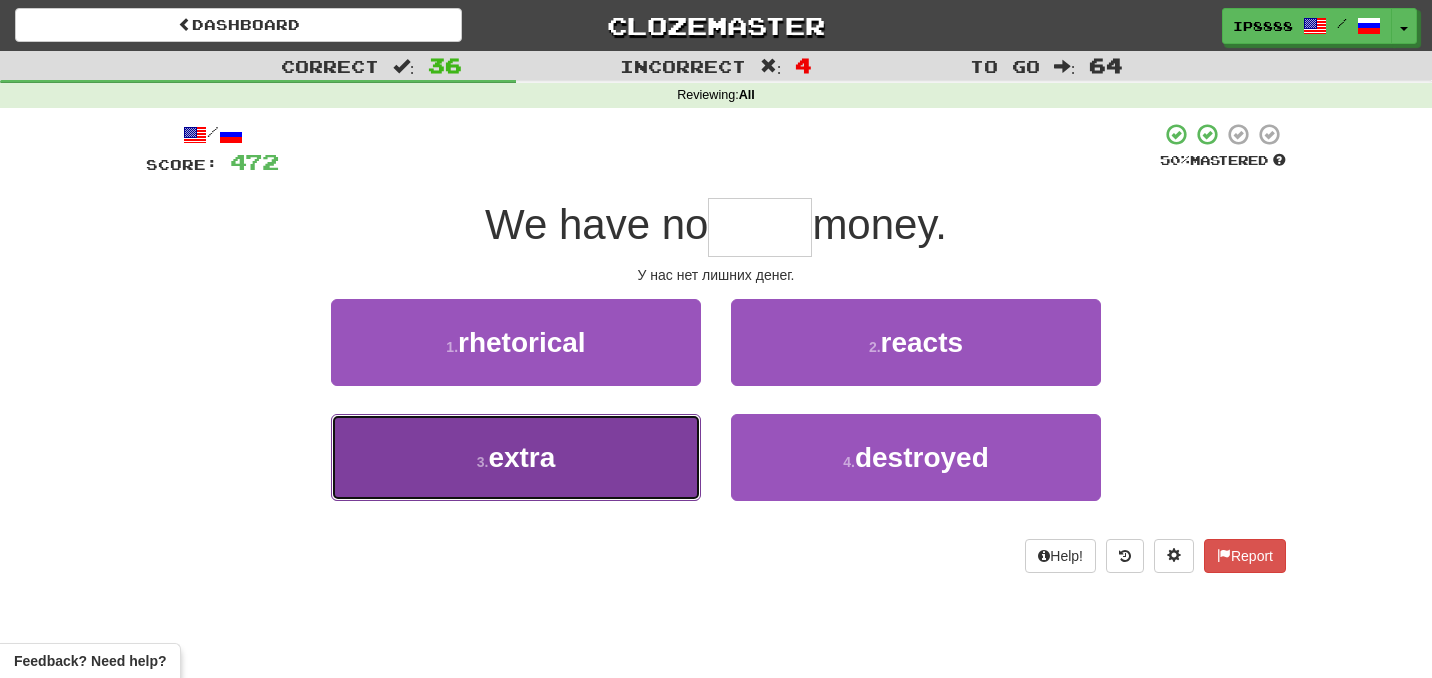 click on "3 .  extra" at bounding box center (516, 457) 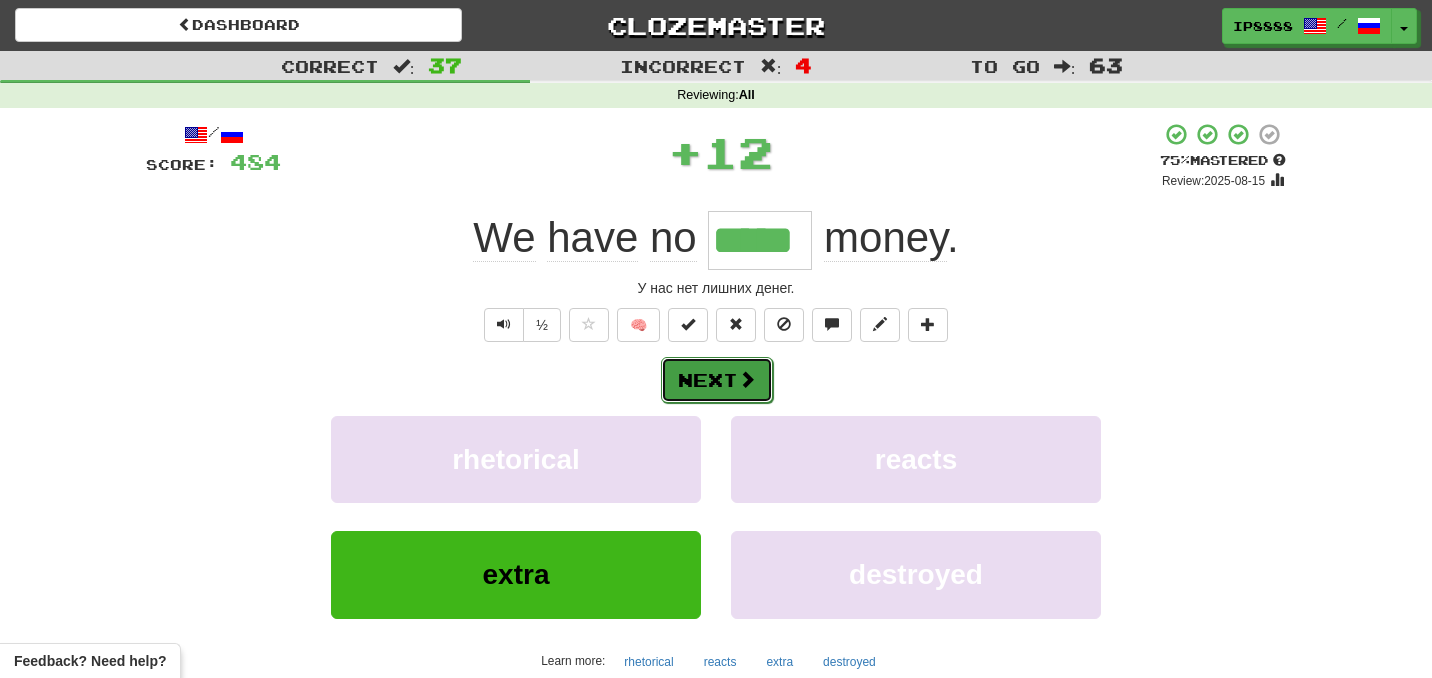 click on "Next" at bounding box center (717, 380) 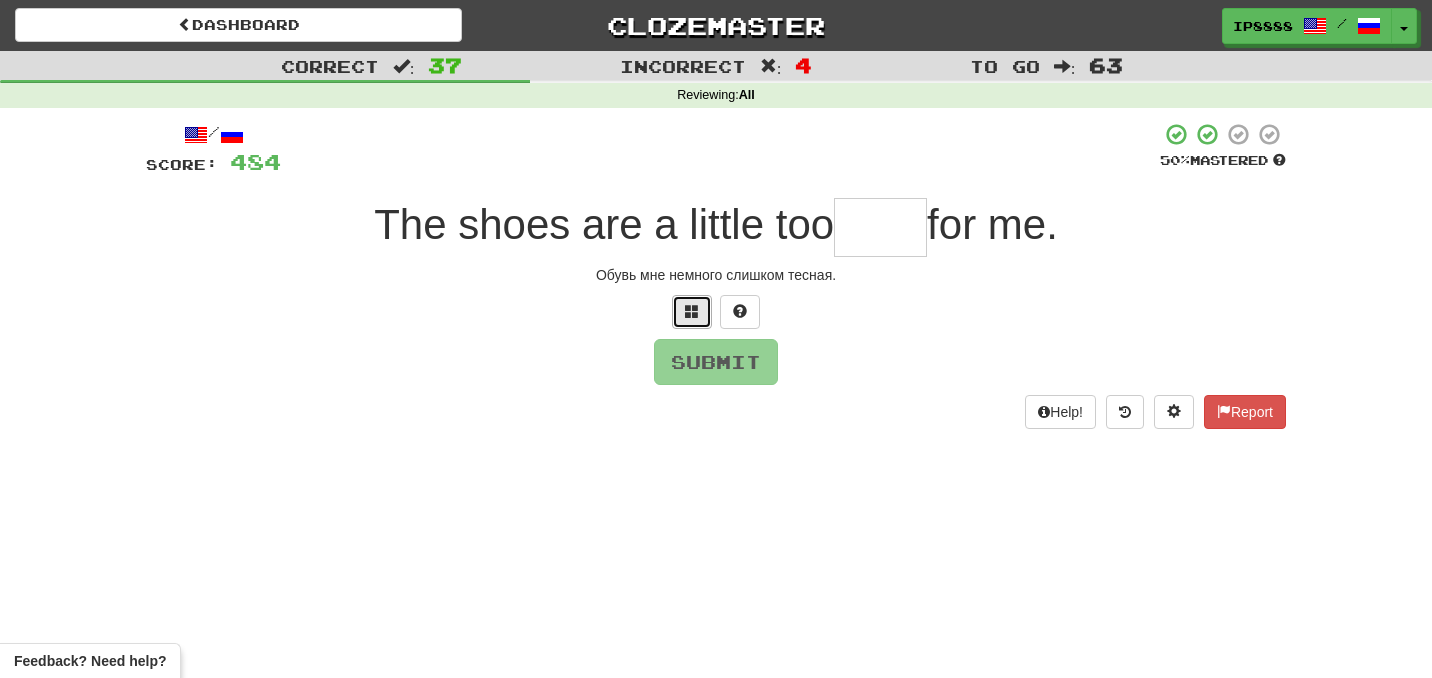 click at bounding box center (692, 311) 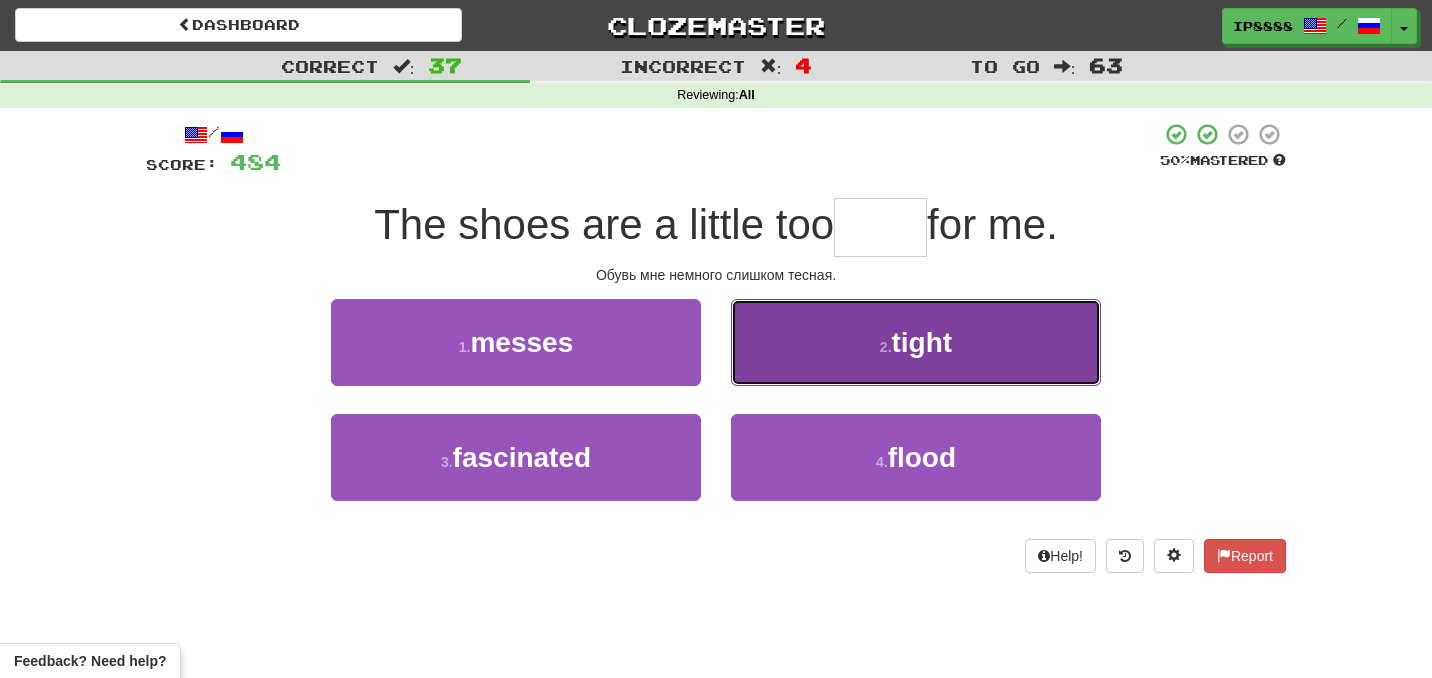 click on "2 .  tight" at bounding box center (916, 342) 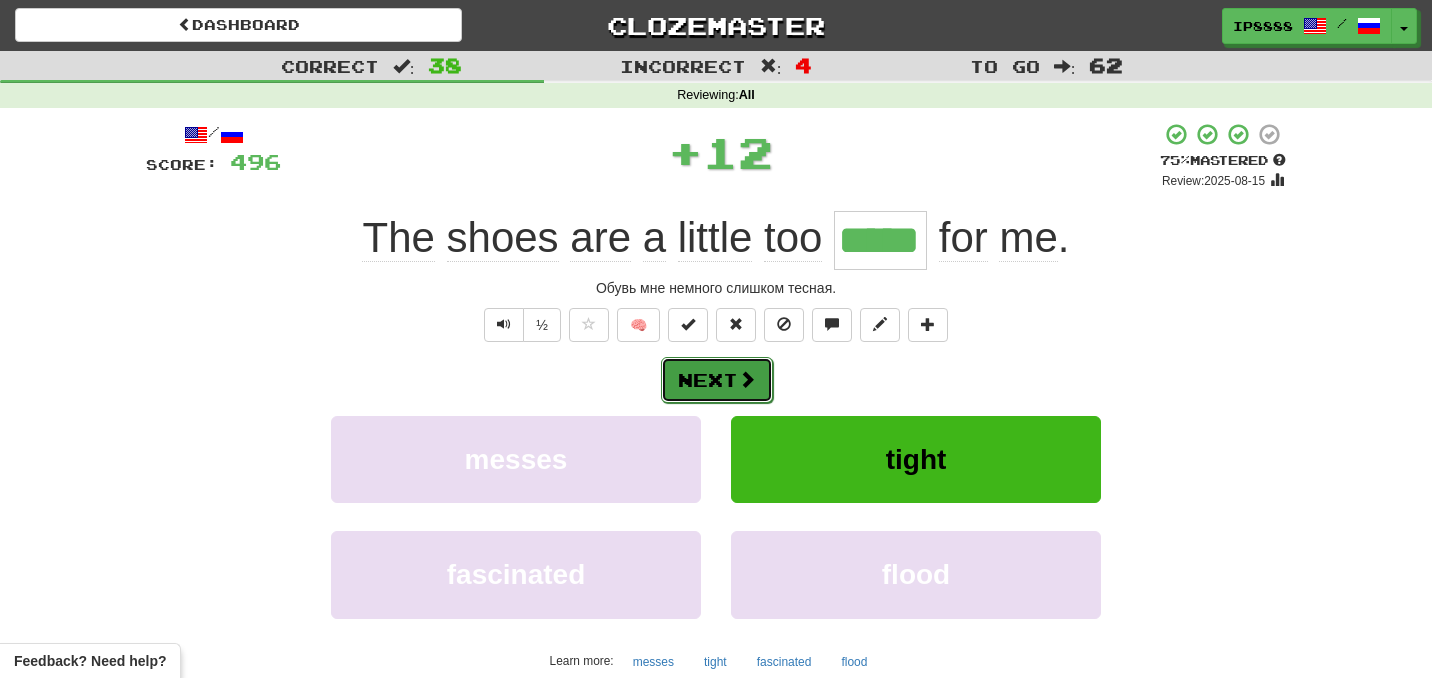 click on "Next" at bounding box center (717, 380) 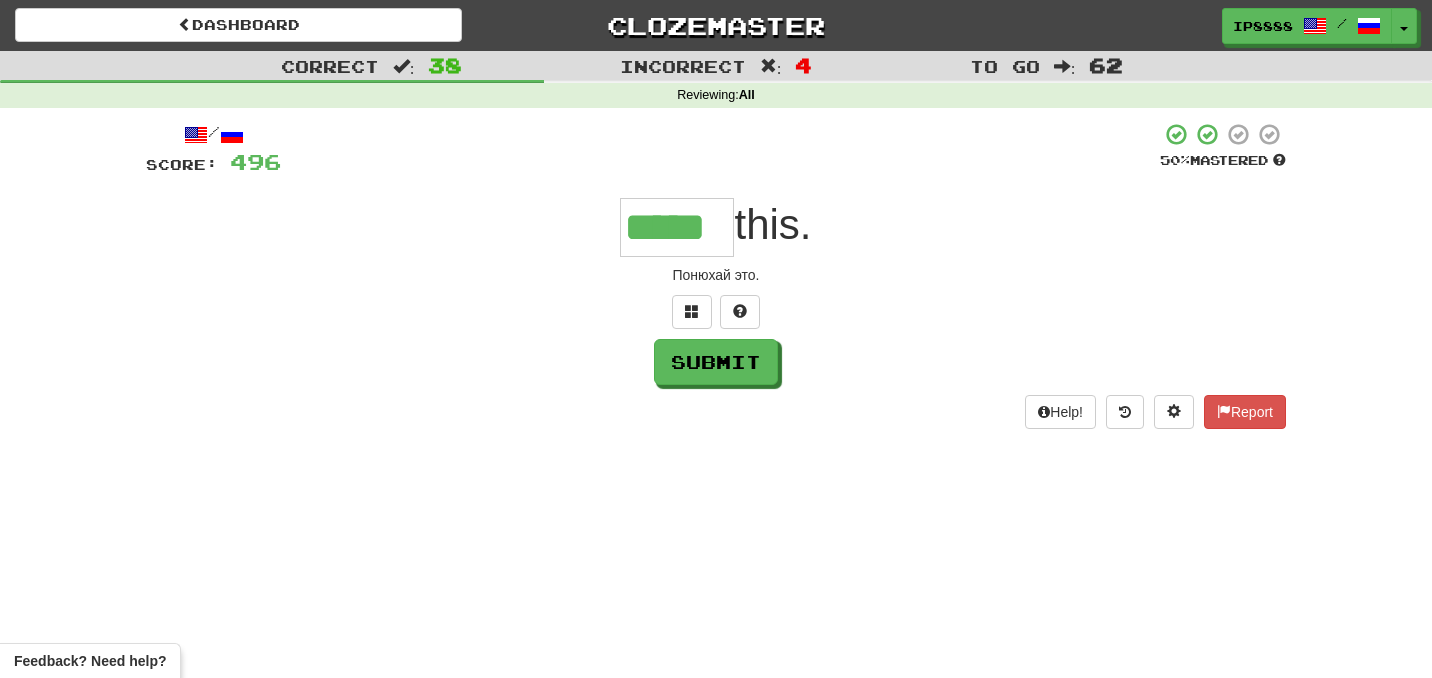 type on "*****" 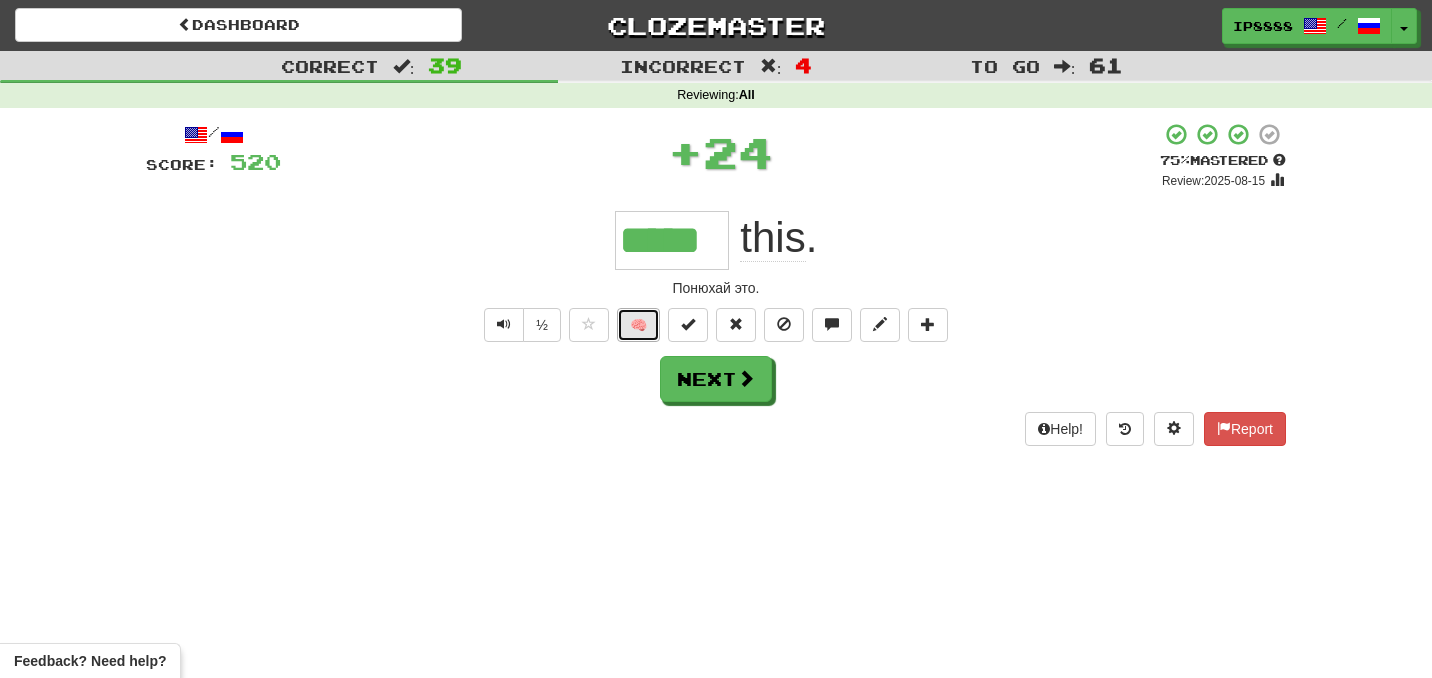 click on "🧠" at bounding box center (638, 325) 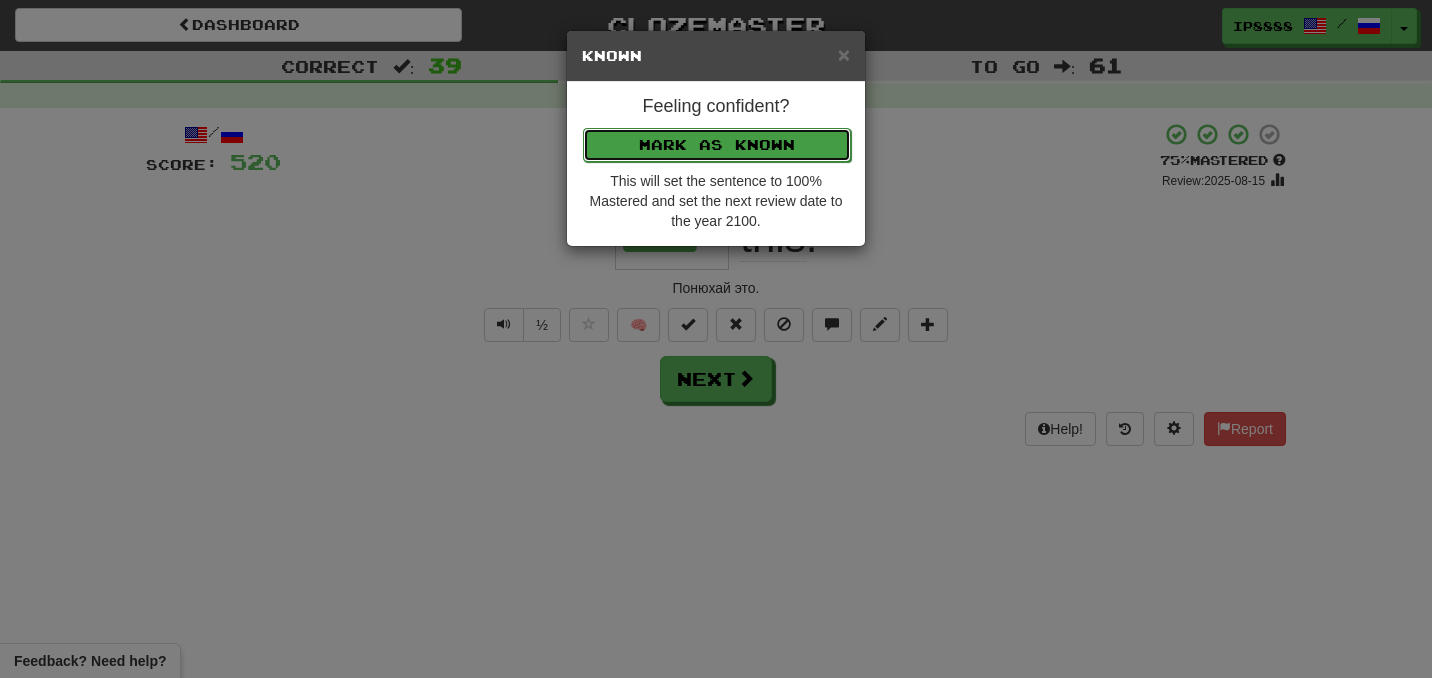 click on "Mark as Known" at bounding box center [717, 145] 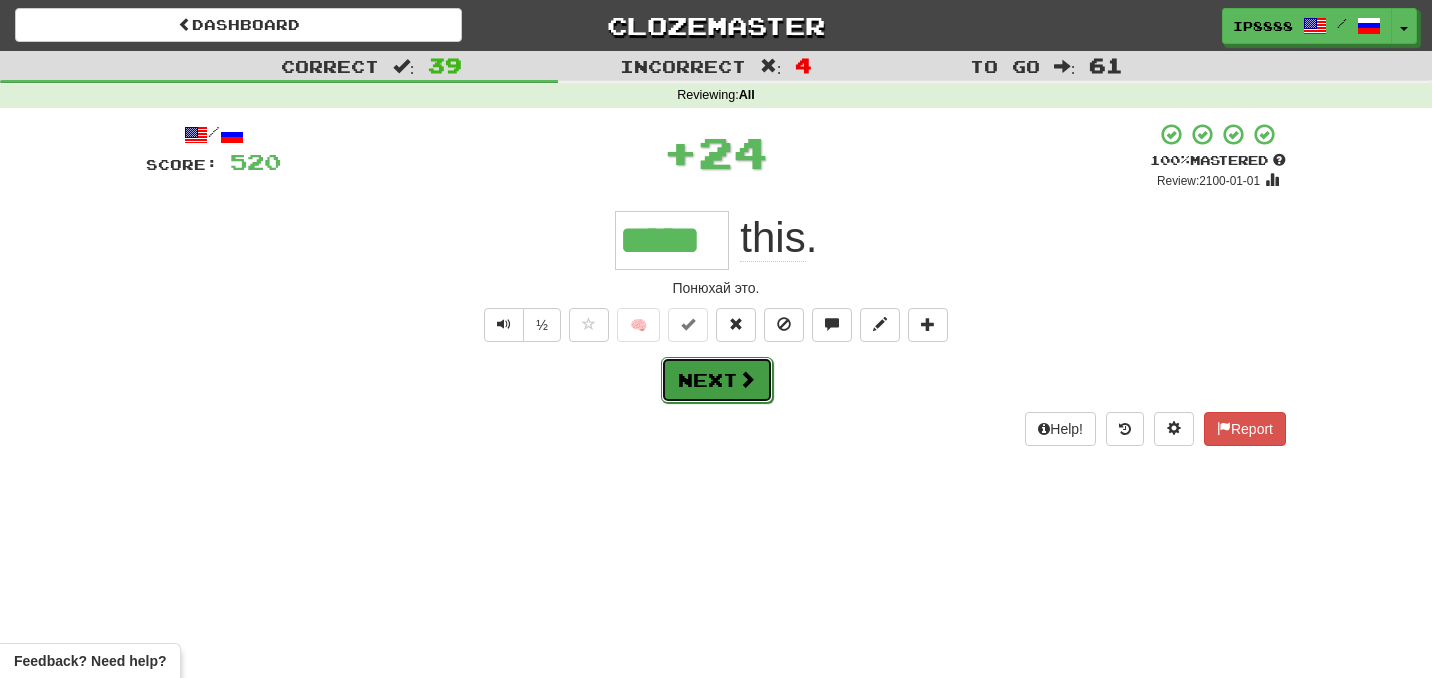 click on "Next" at bounding box center (717, 380) 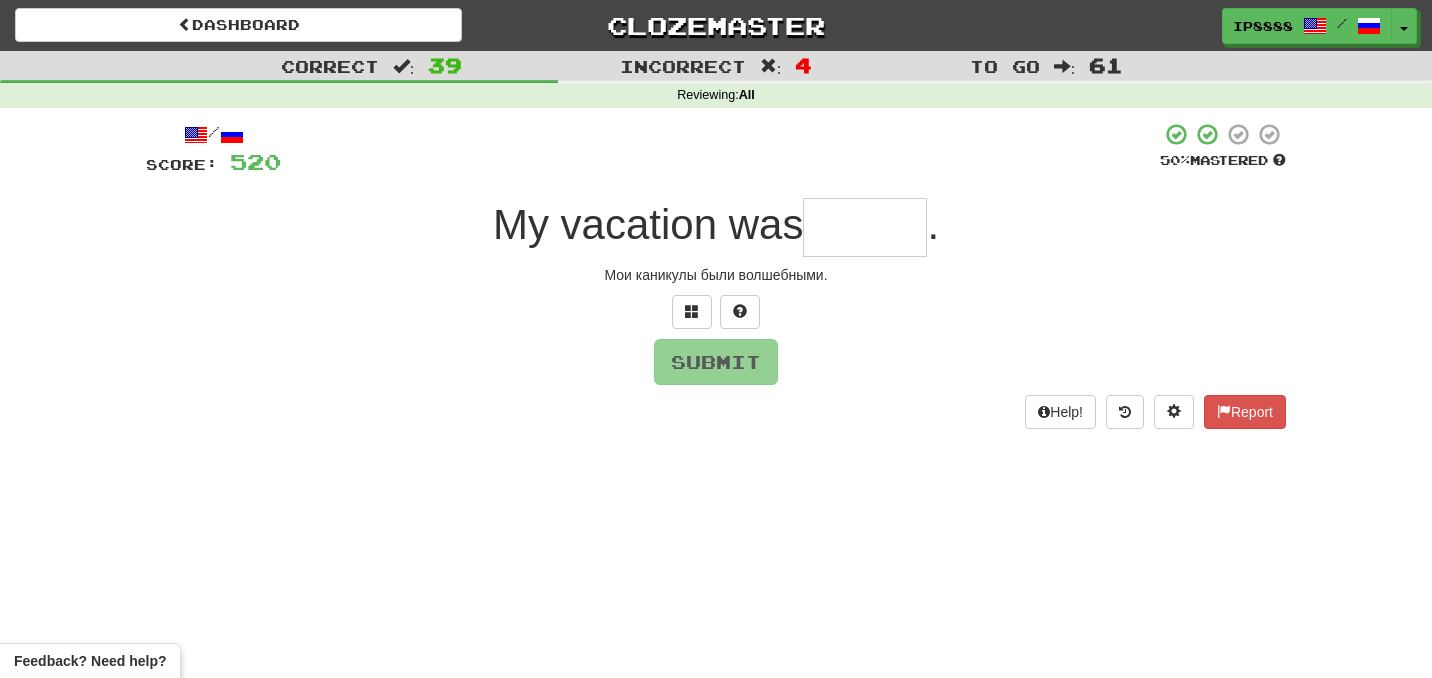 click at bounding box center [865, 227] 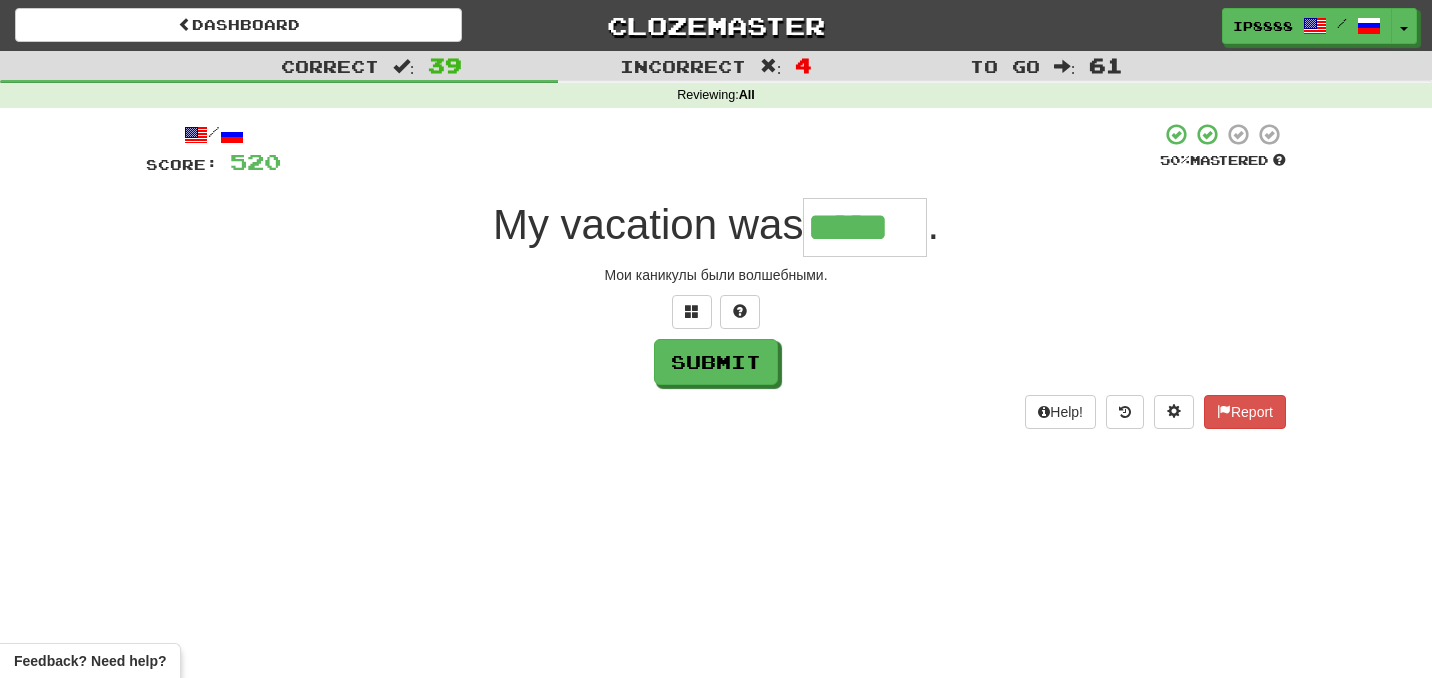 type on "*****" 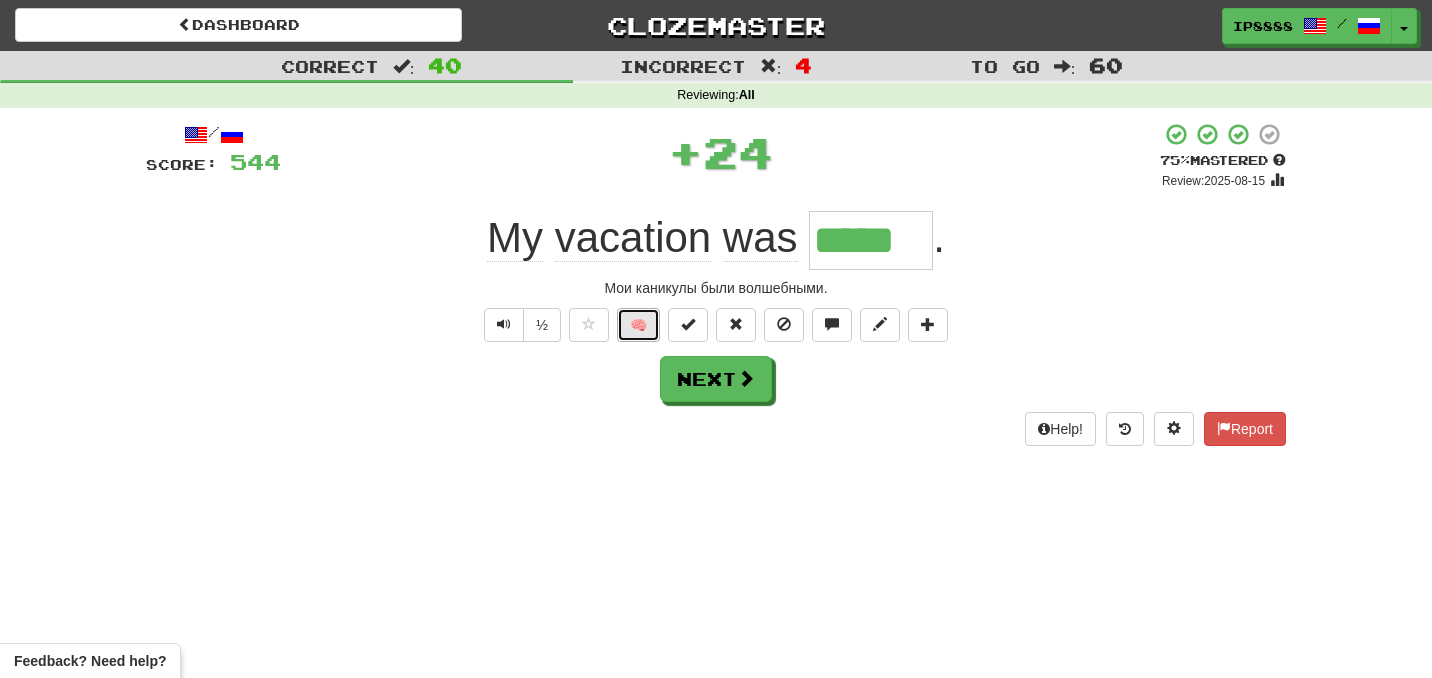 click on "🧠" at bounding box center [638, 325] 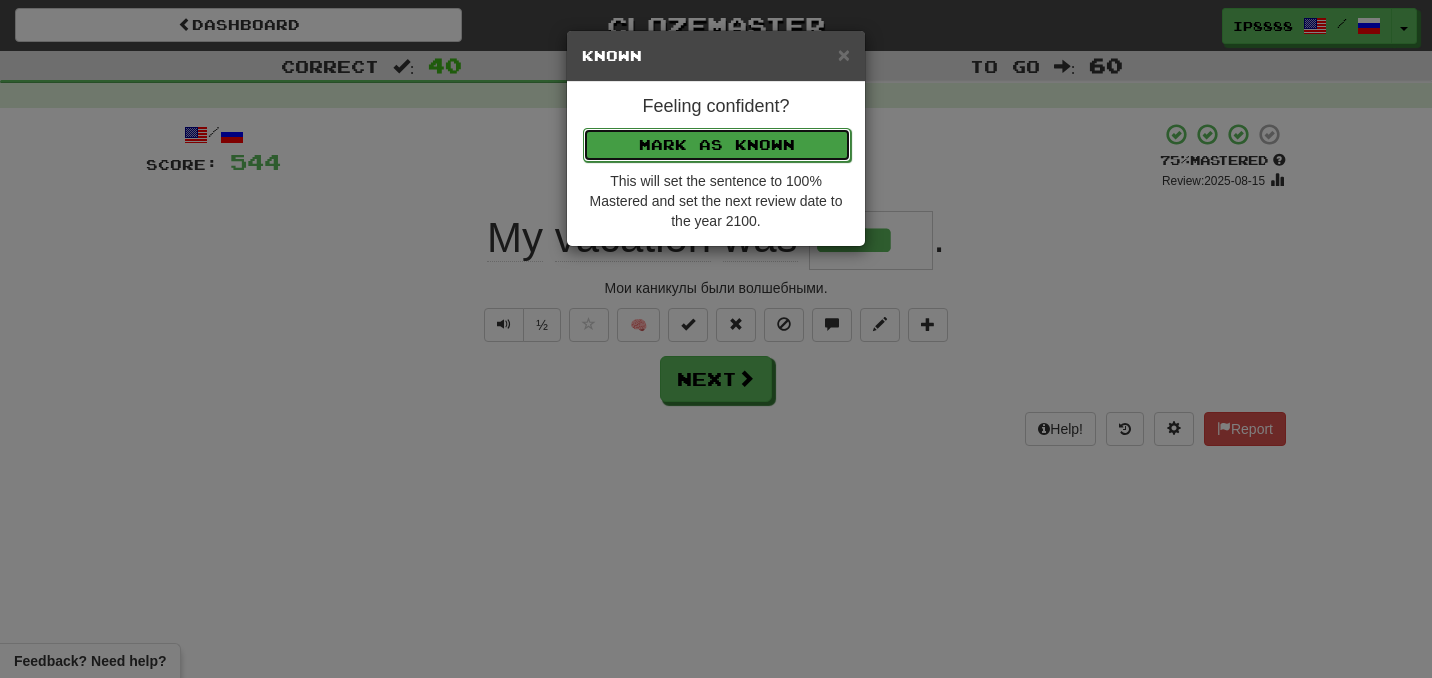 click on "Mark as Known" at bounding box center (717, 145) 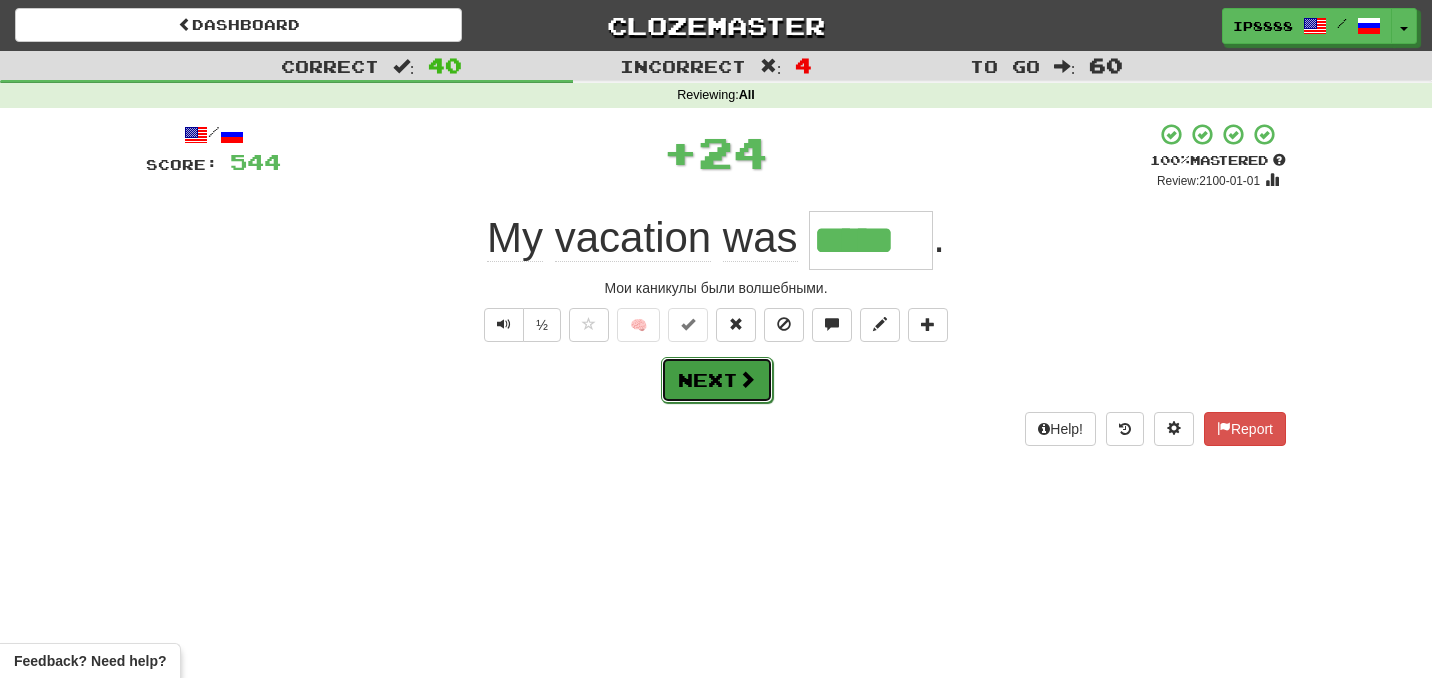 click on "Next" at bounding box center [717, 380] 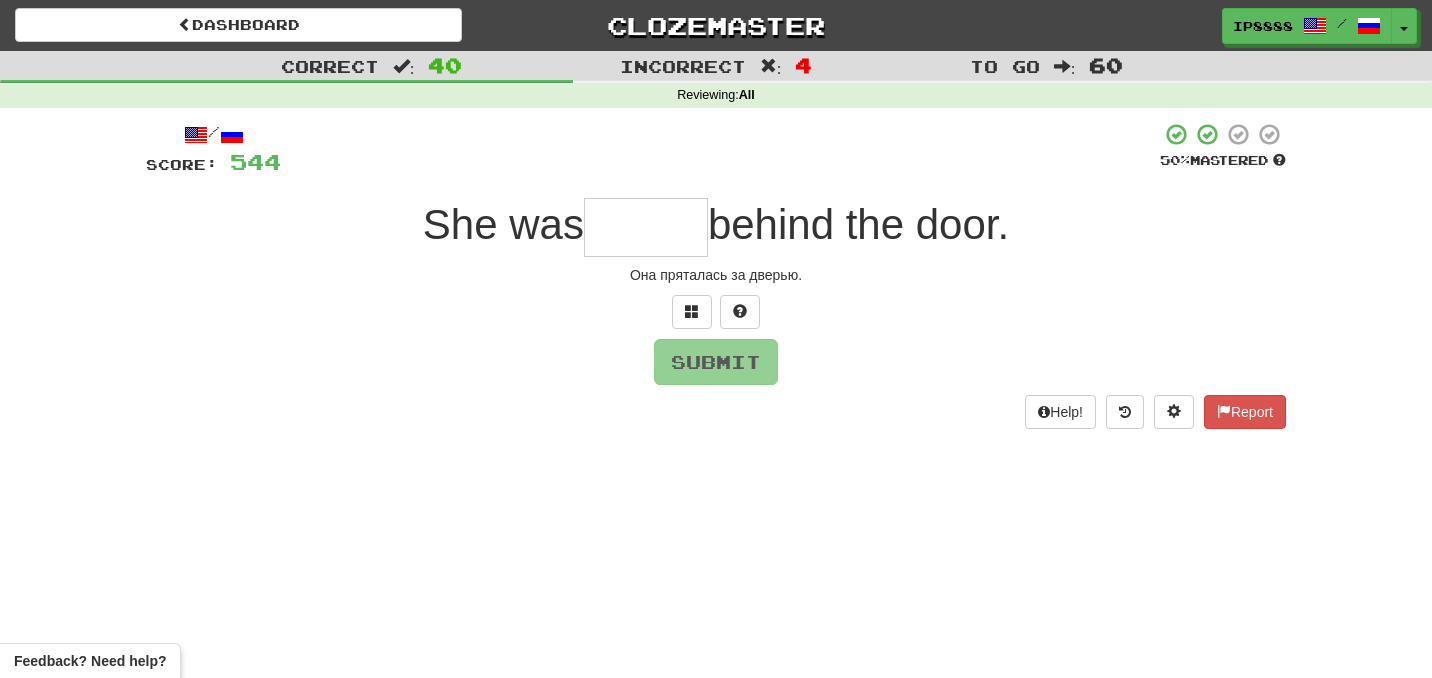 click at bounding box center [646, 227] 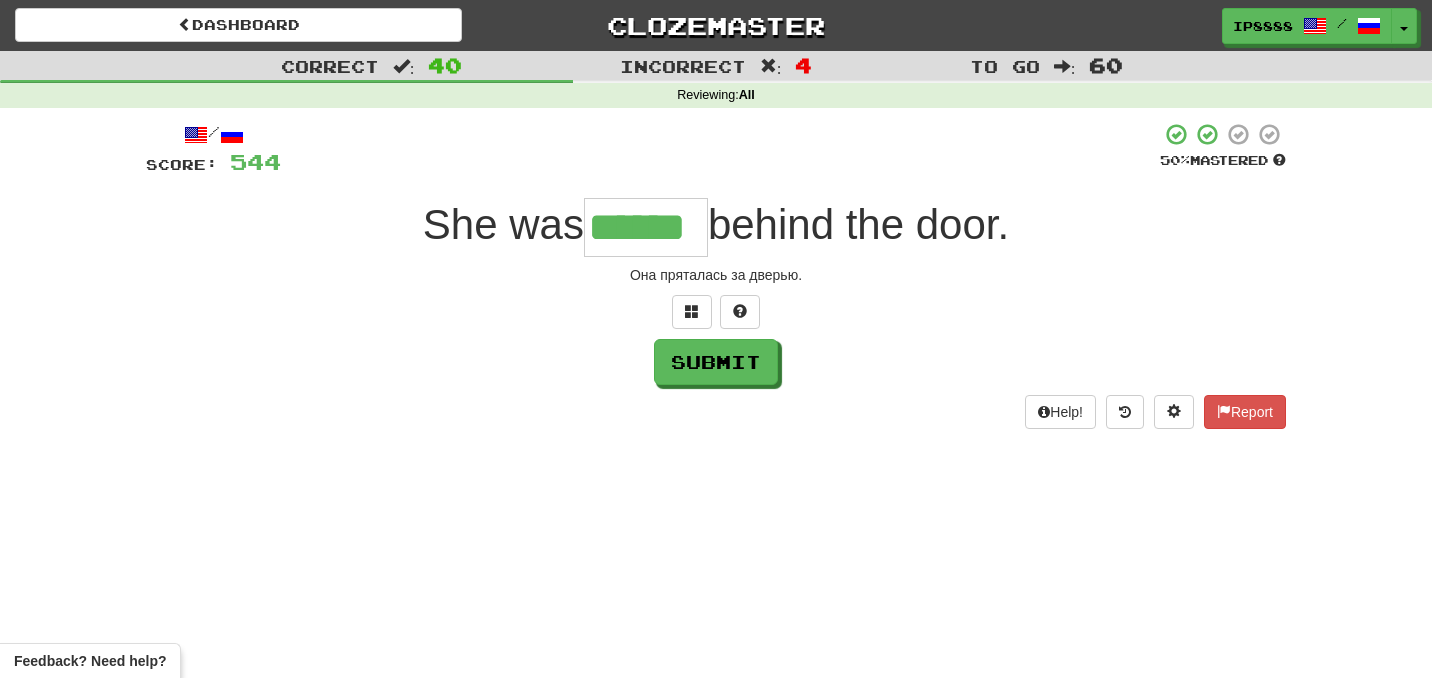 type on "******" 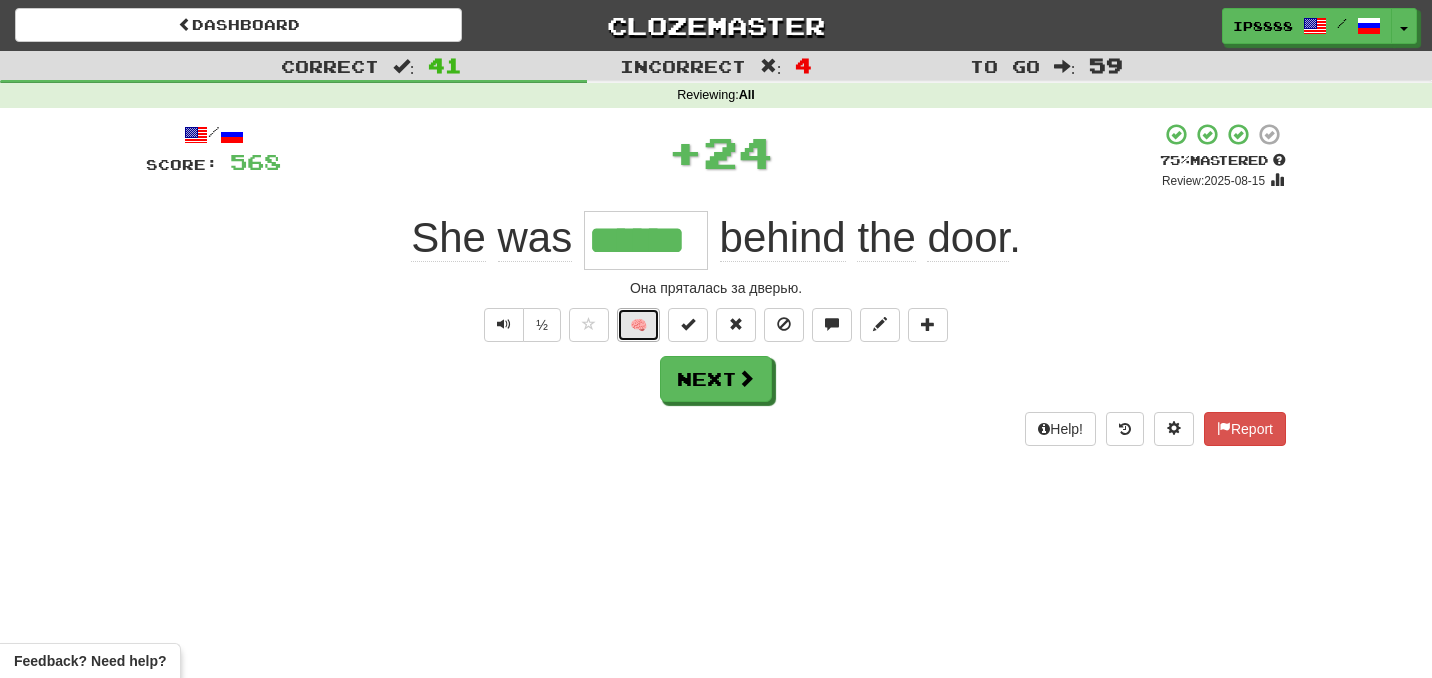 click on "🧠" at bounding box center [638, 325] 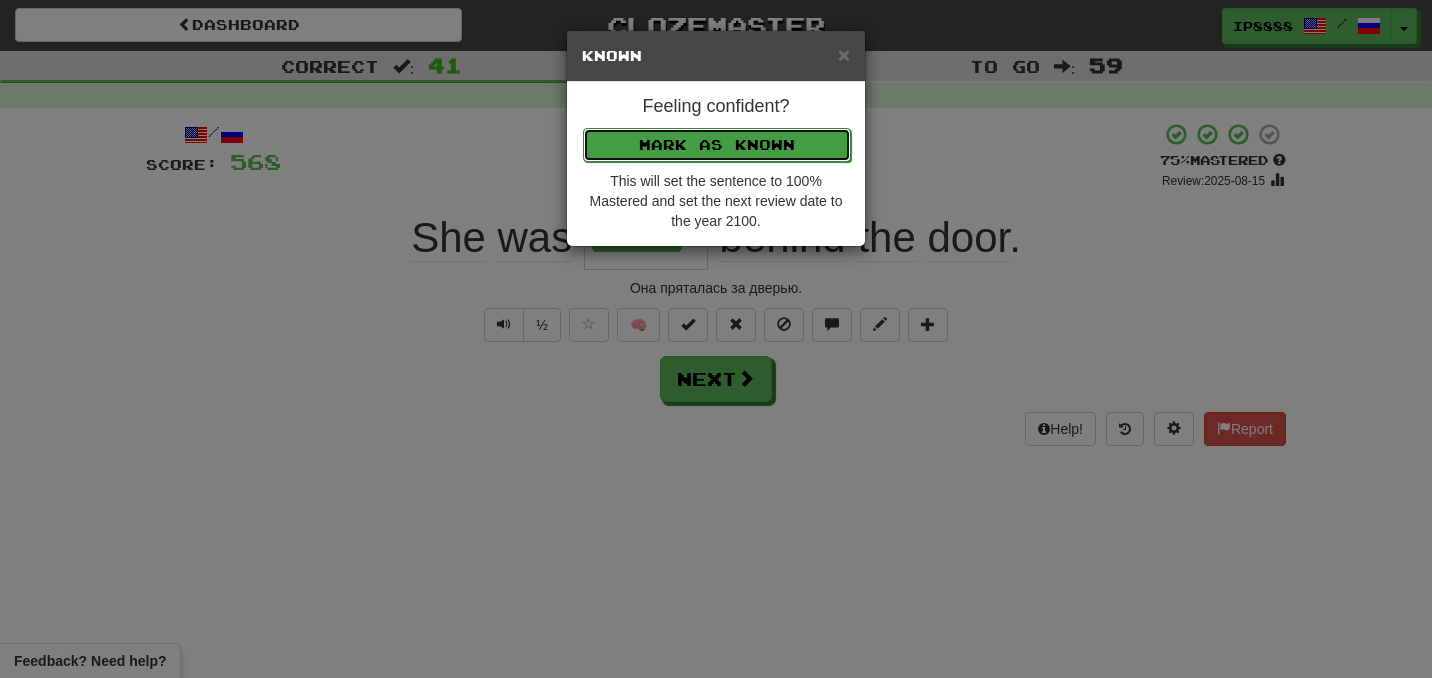 click on "Mark as Known" at bounding box center (717, 145) 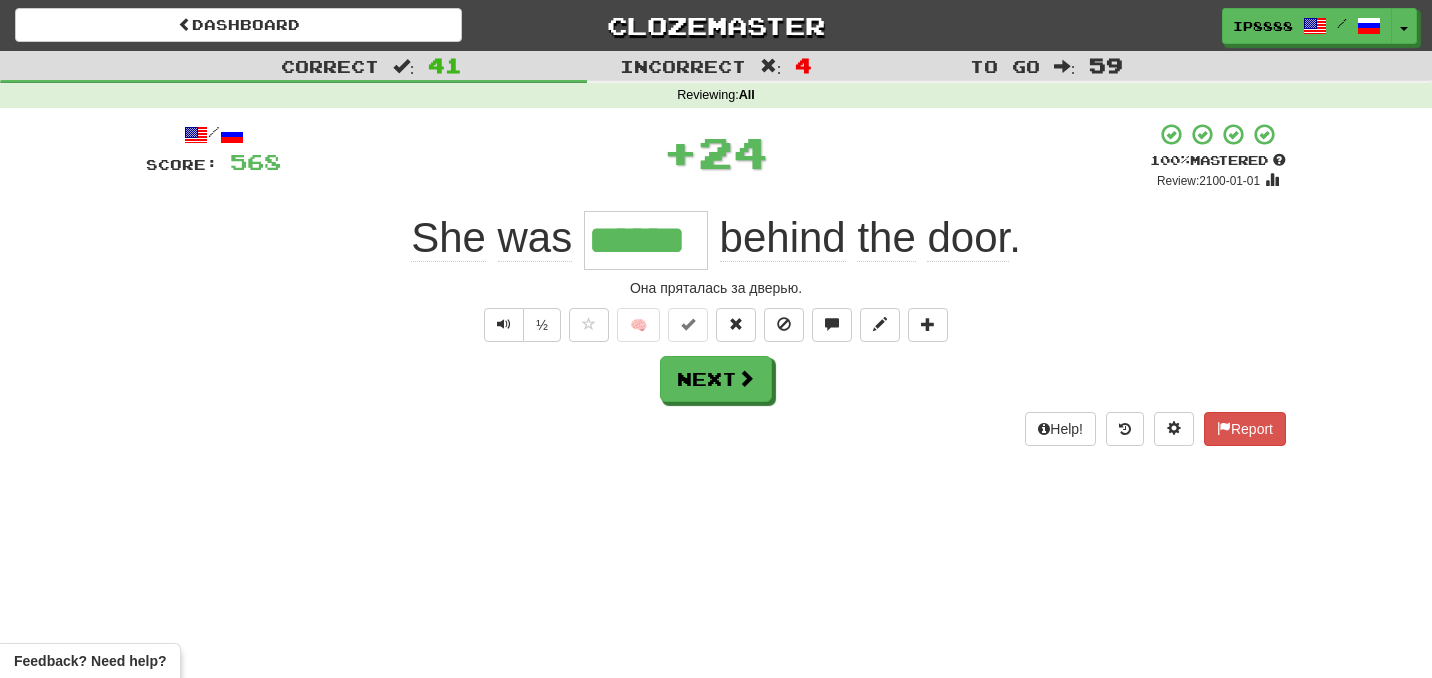 click on "Help!  Report" at bounding box center (716, 429) 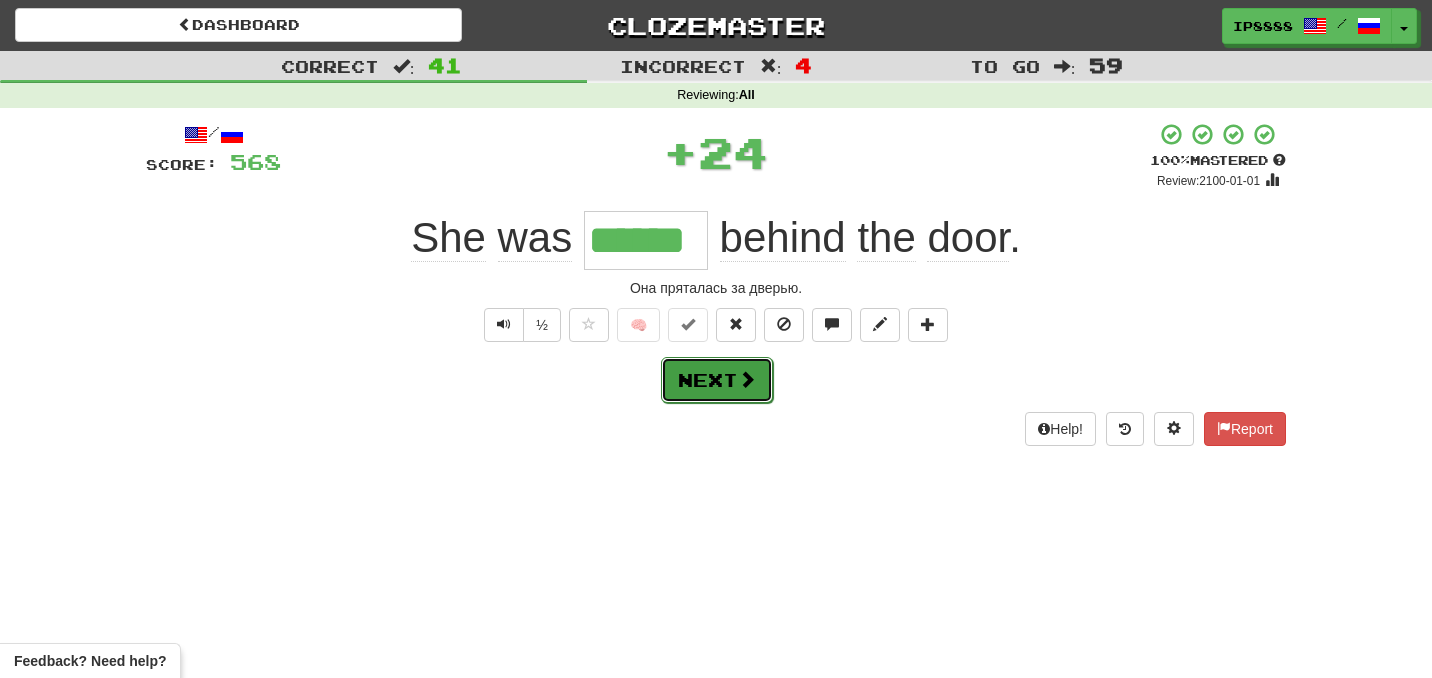 click on "Next" at bounding box center (717, 380) 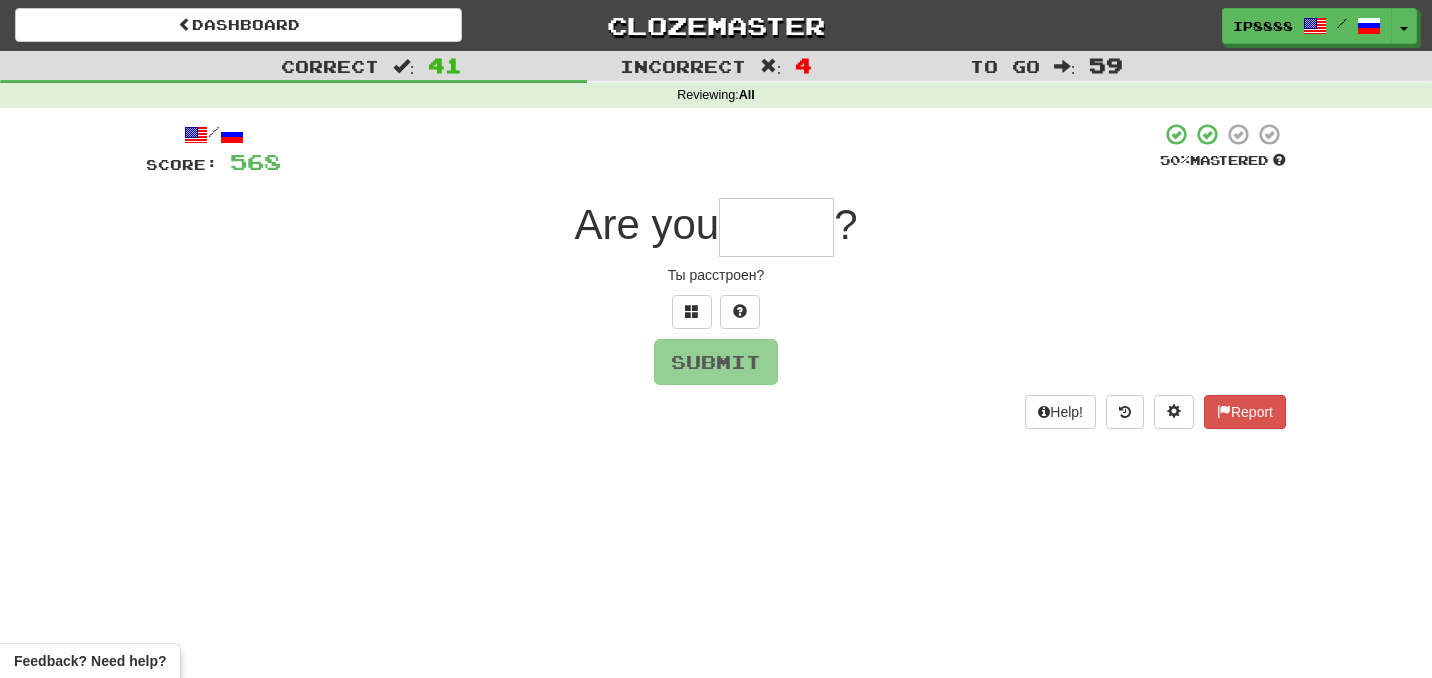 click at bounding box center [776, 227] 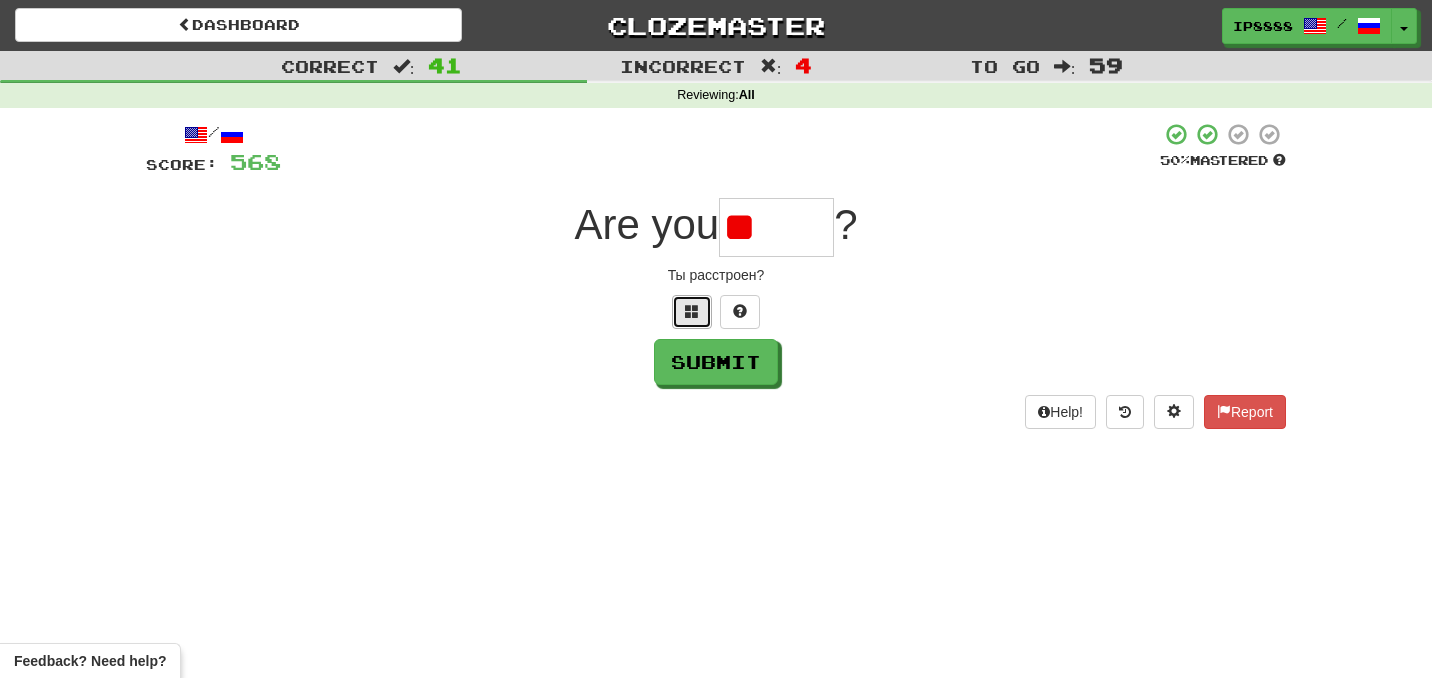 click at bounding box center (692, 311) 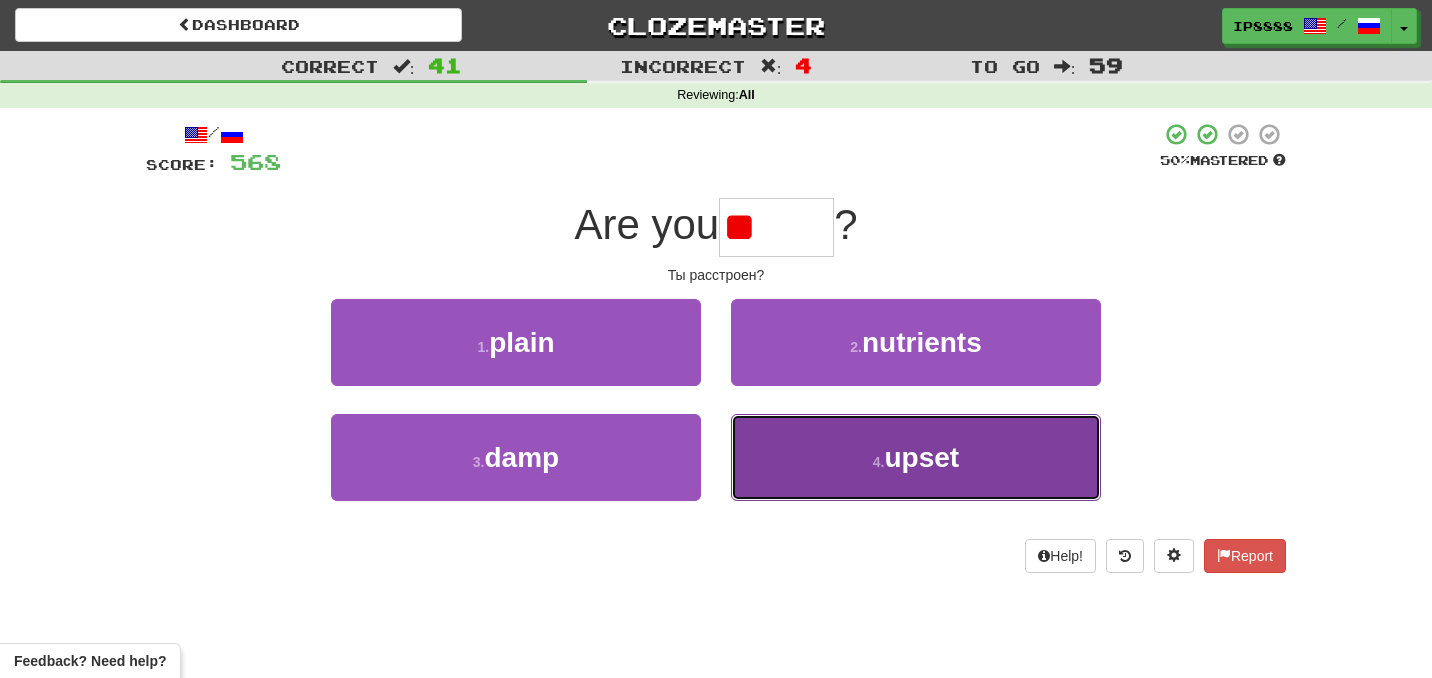 click on "4 .  upset" at bounding box center (916, 457) 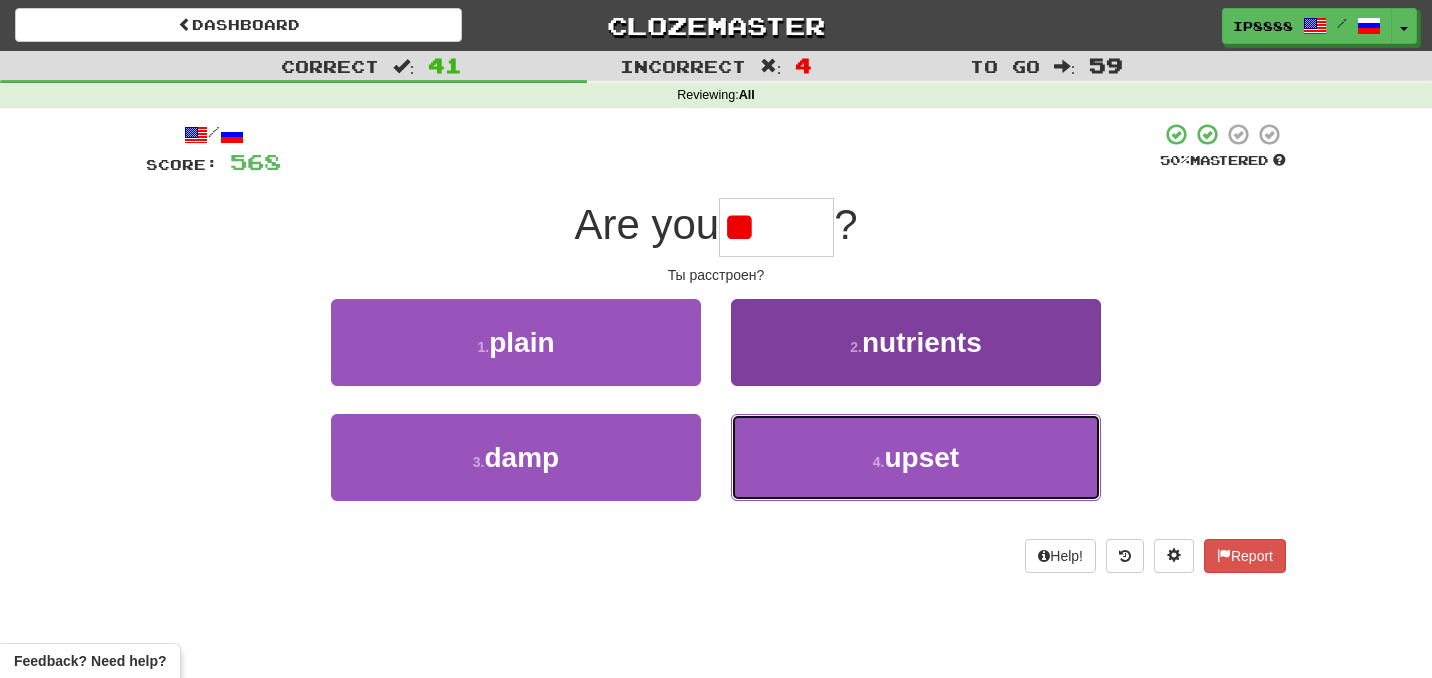 type on "*****" 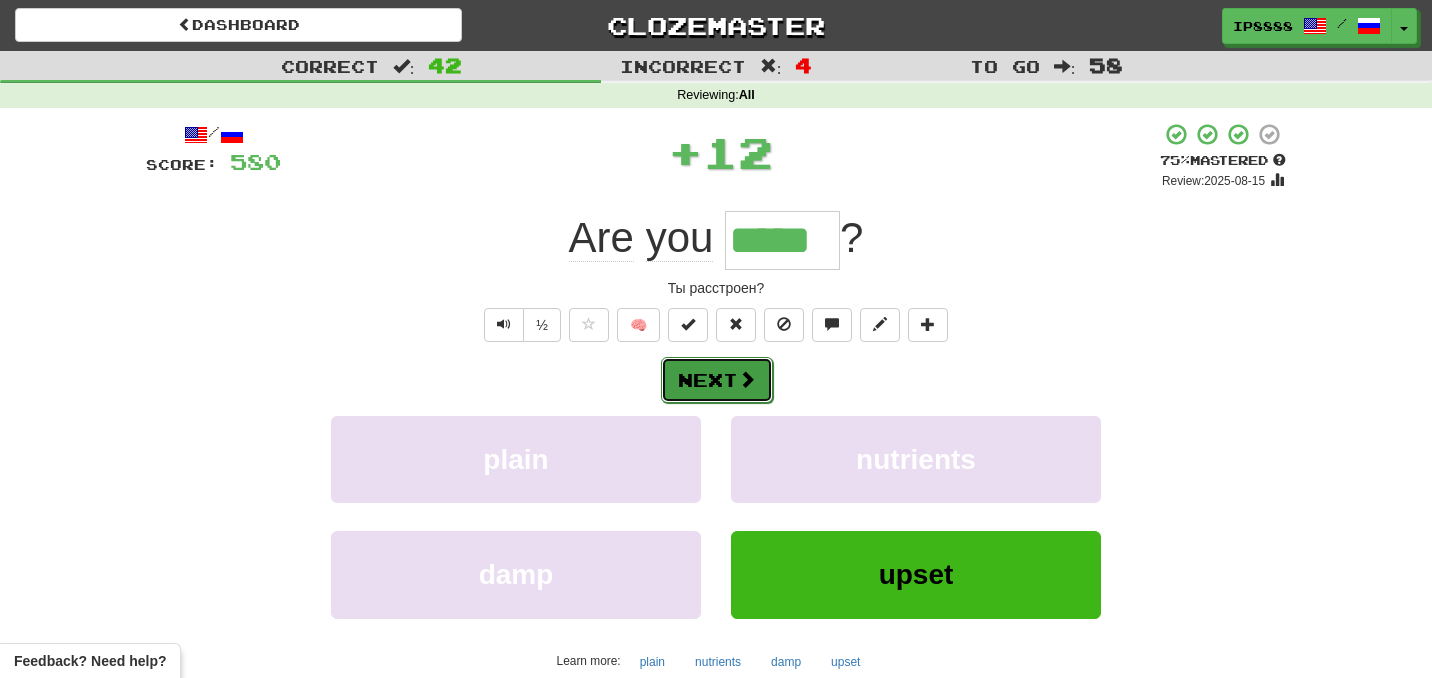 click on "Next" at bounding box center [717, 380] 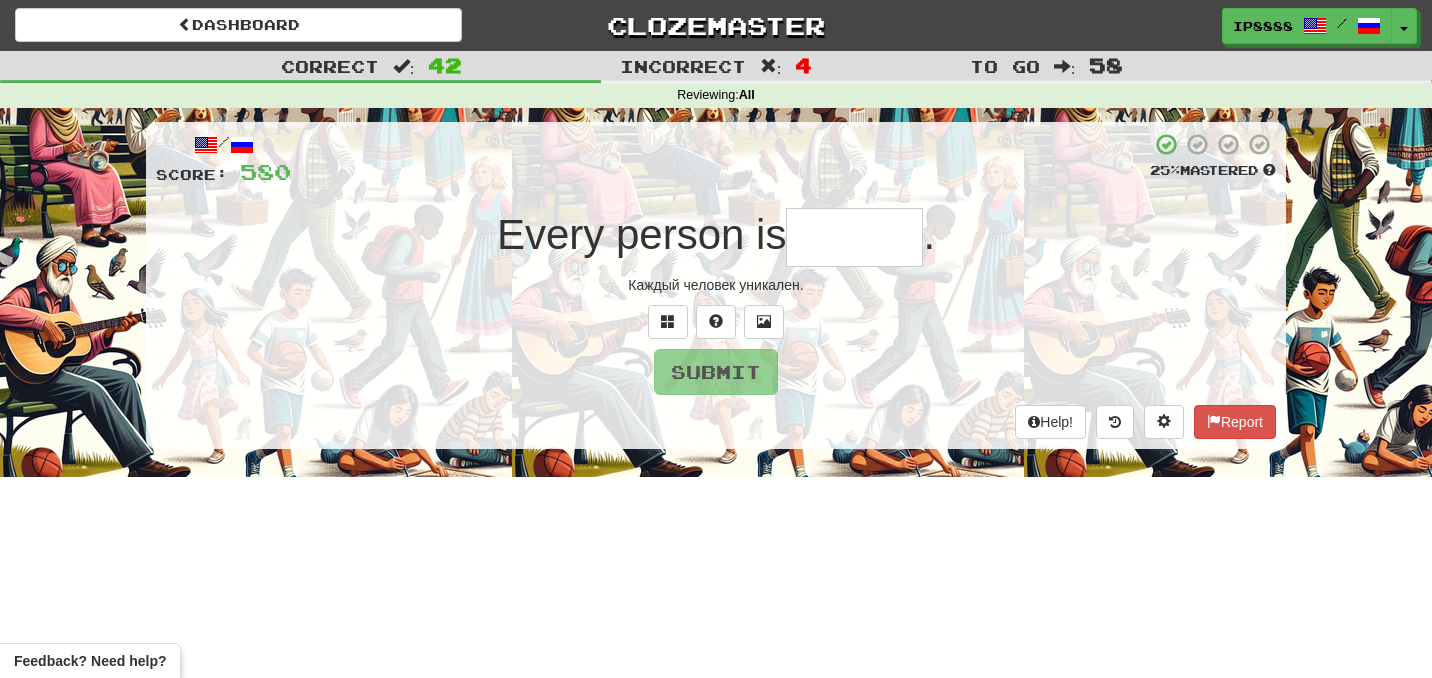click at bounding box center [854, 237] 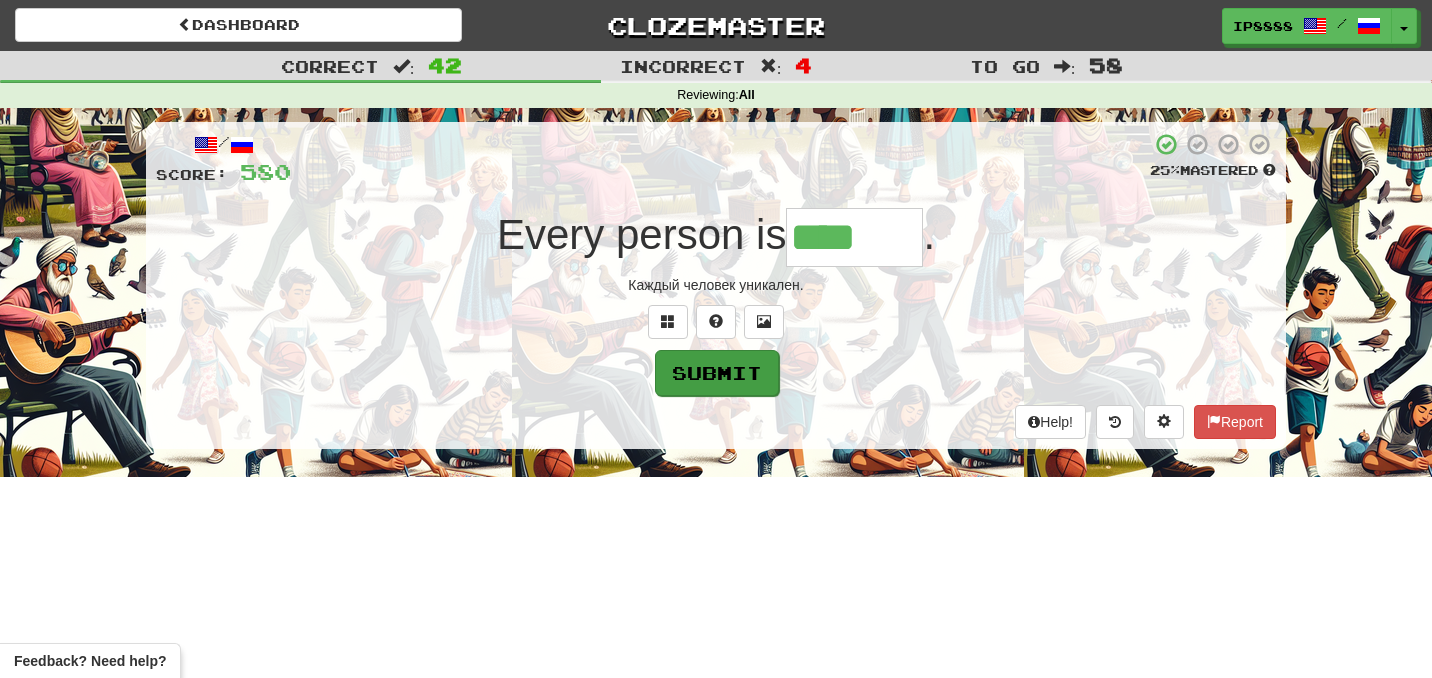 type on "****" 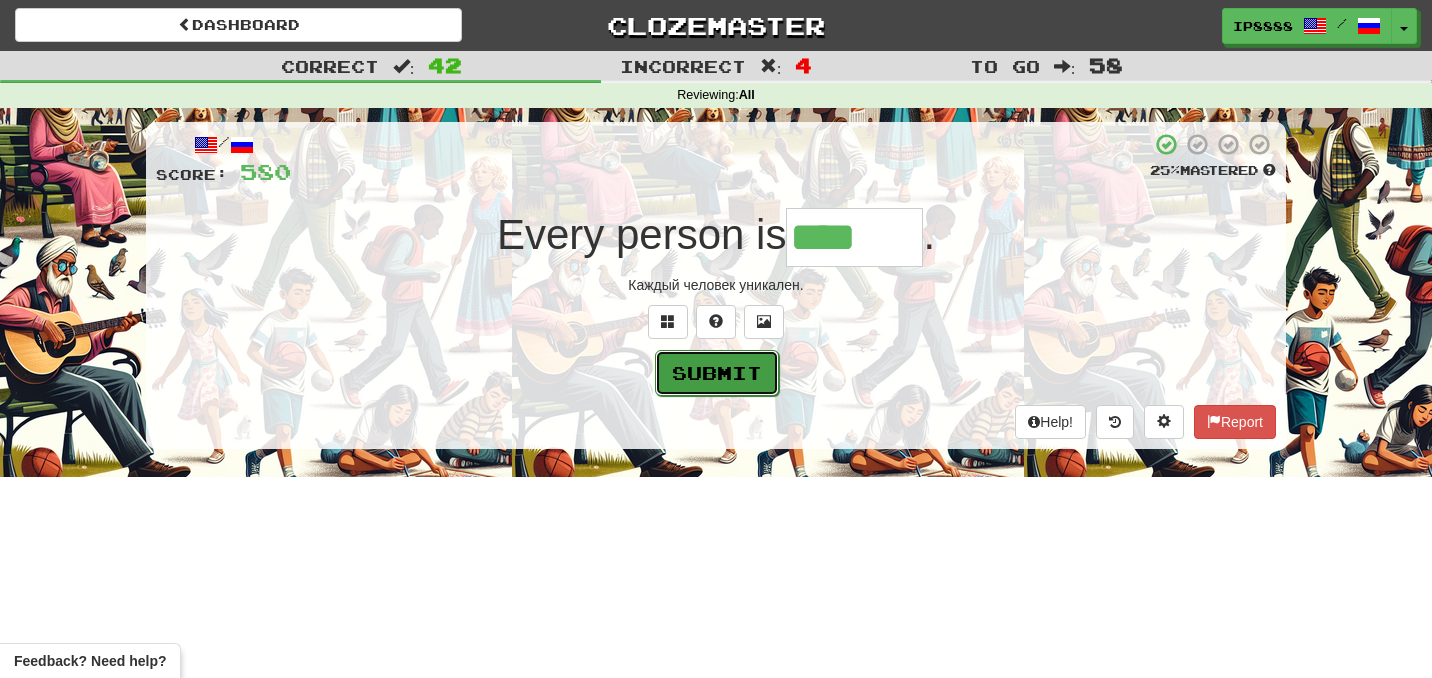 click on "Submit" at bounding box center [717, 373] 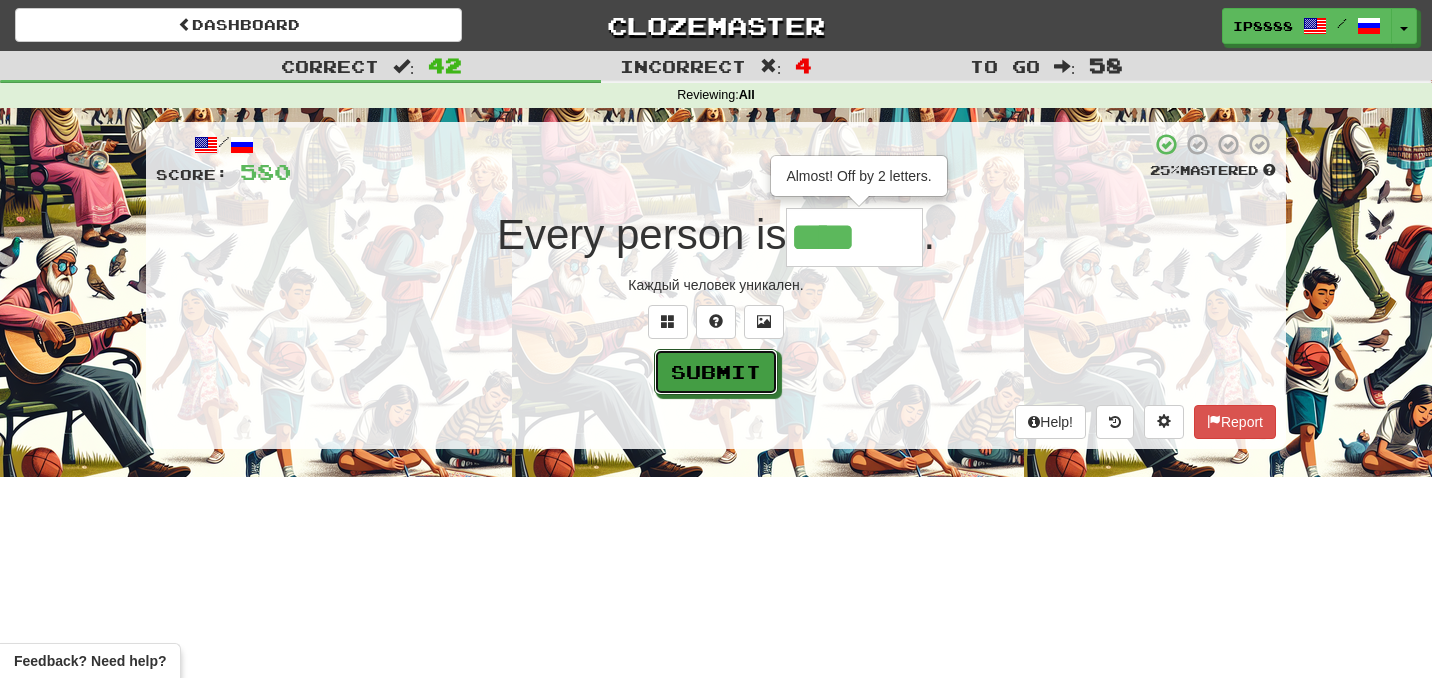type 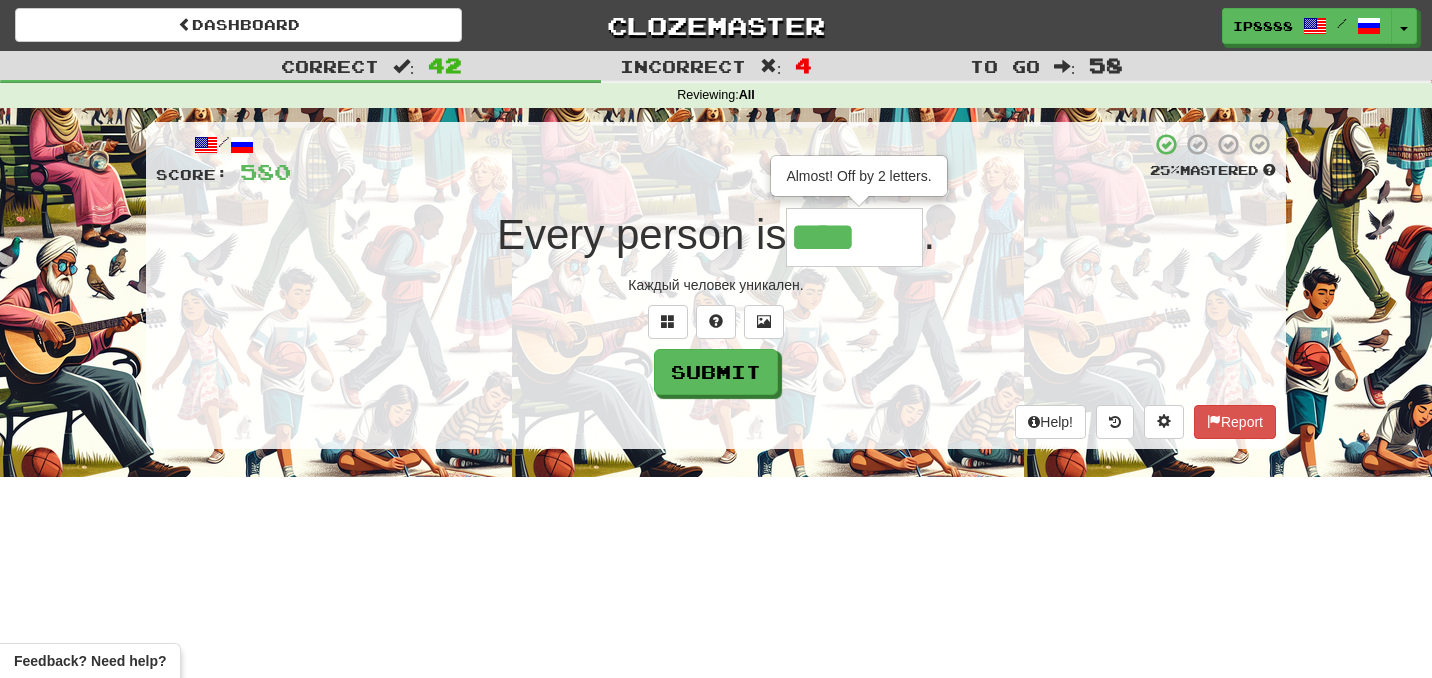 click on "****" at bounding box center [854, 237] 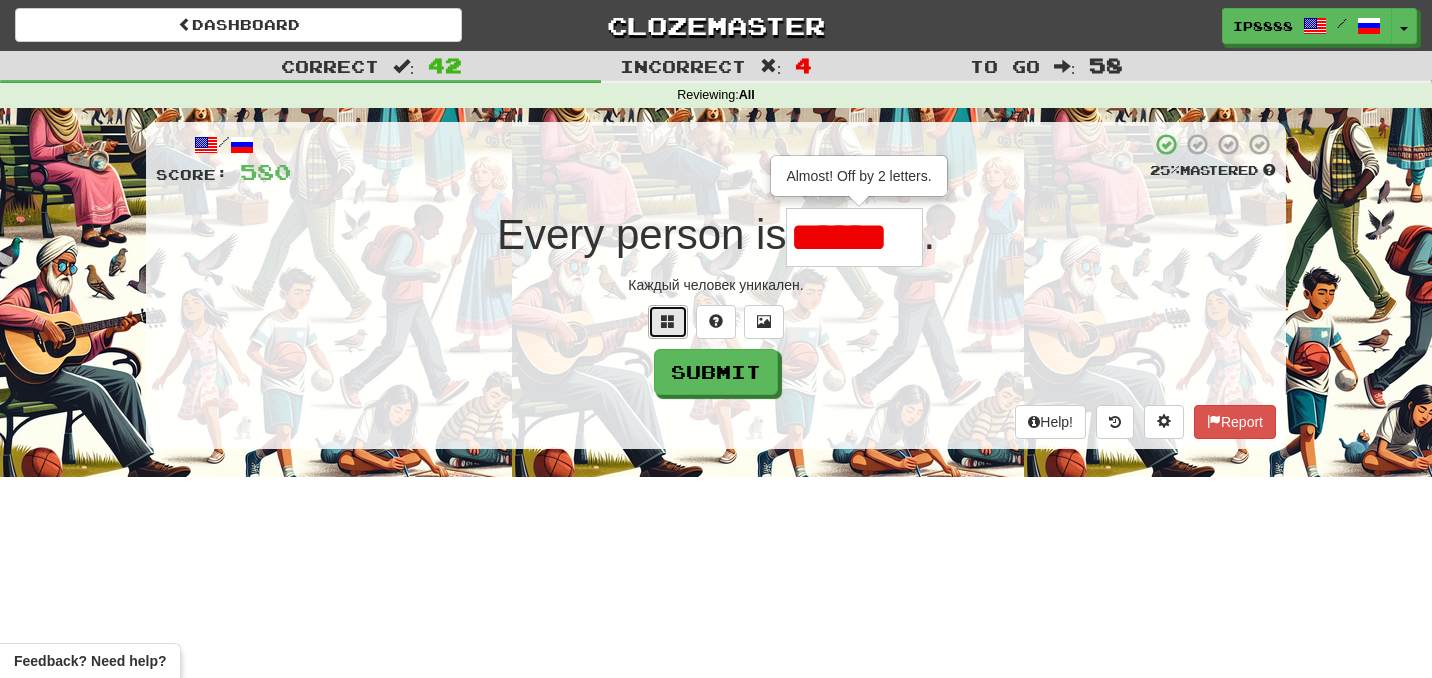 click at bounding box center (668, 322) 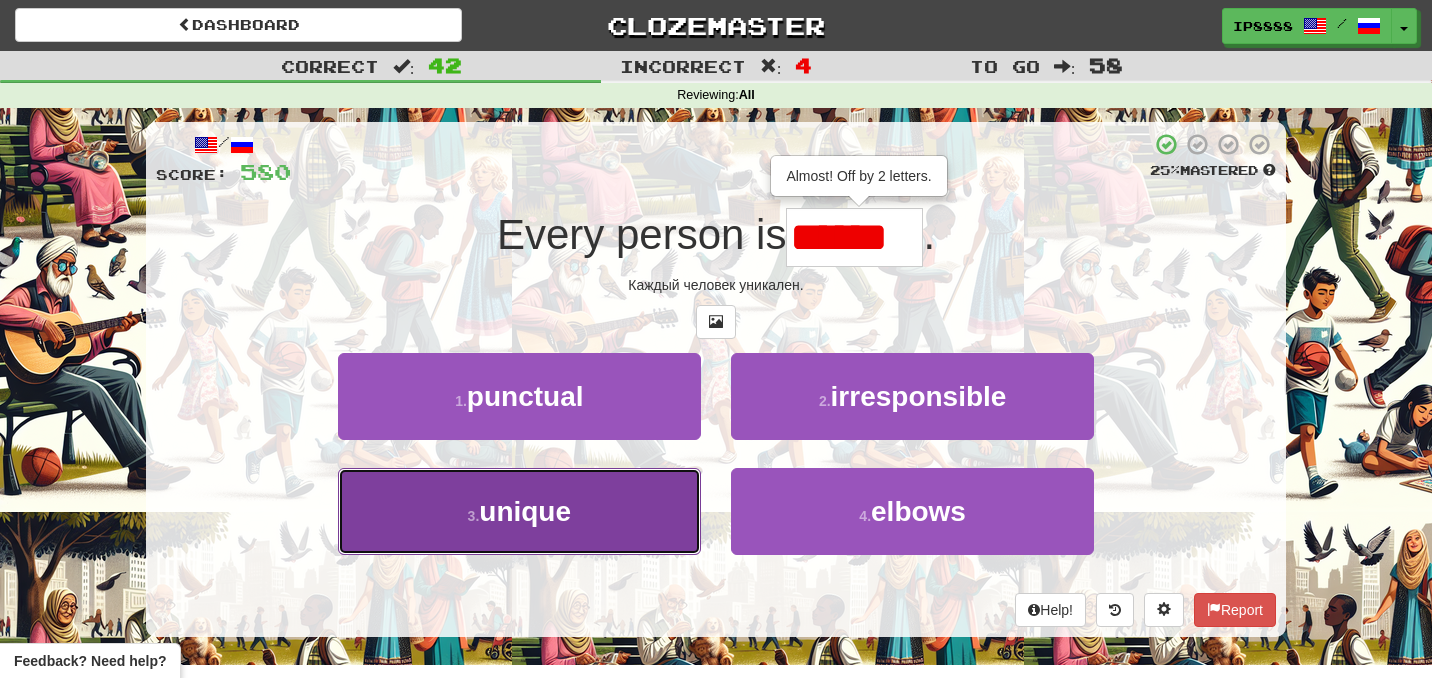 click on "unique" at bounding box center [525, 511] 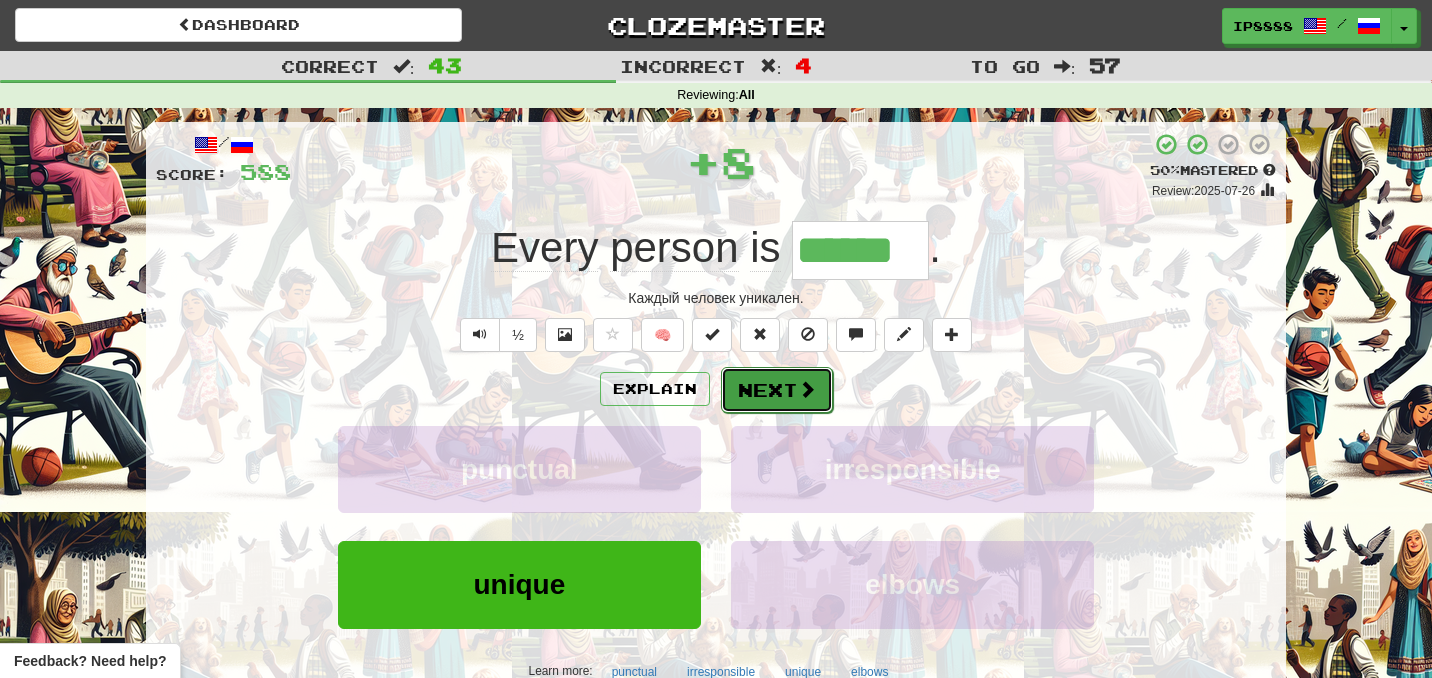 click on "Next" at bounding box center [777, 390] 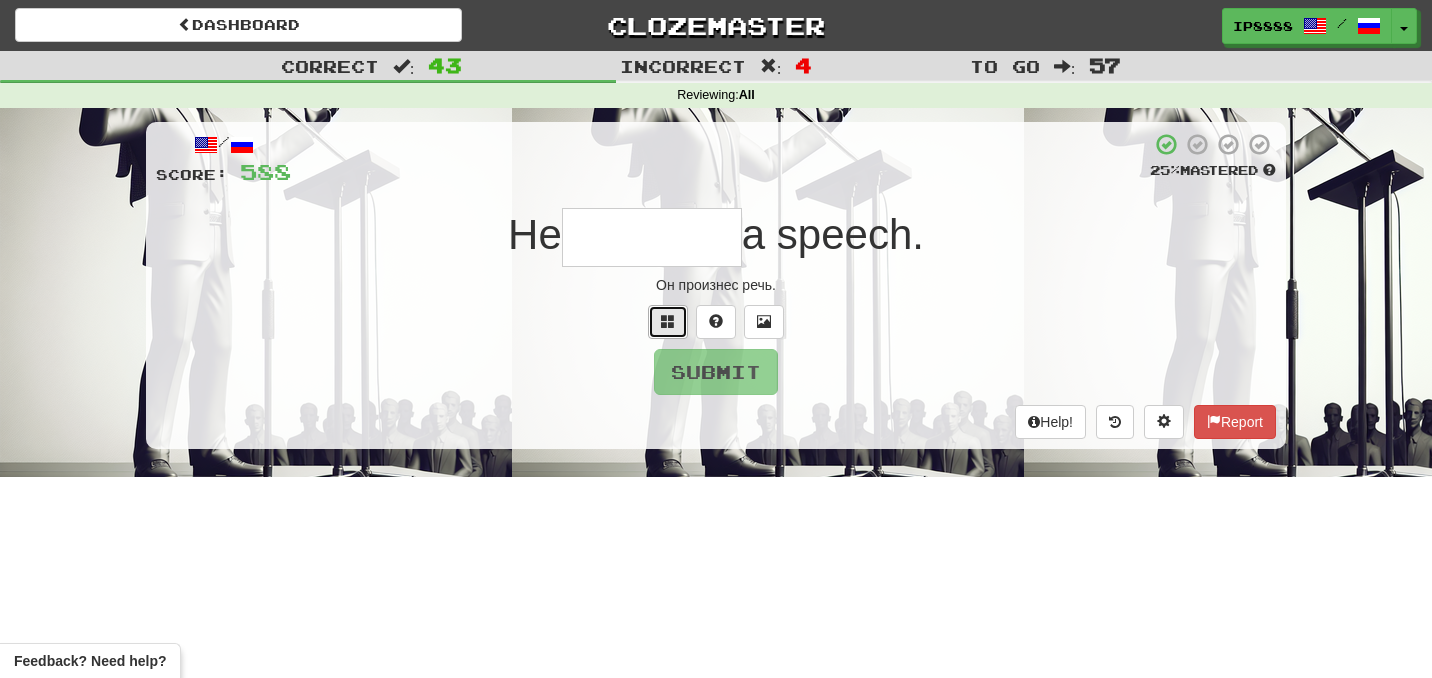 click at bounding box center [668, 322] 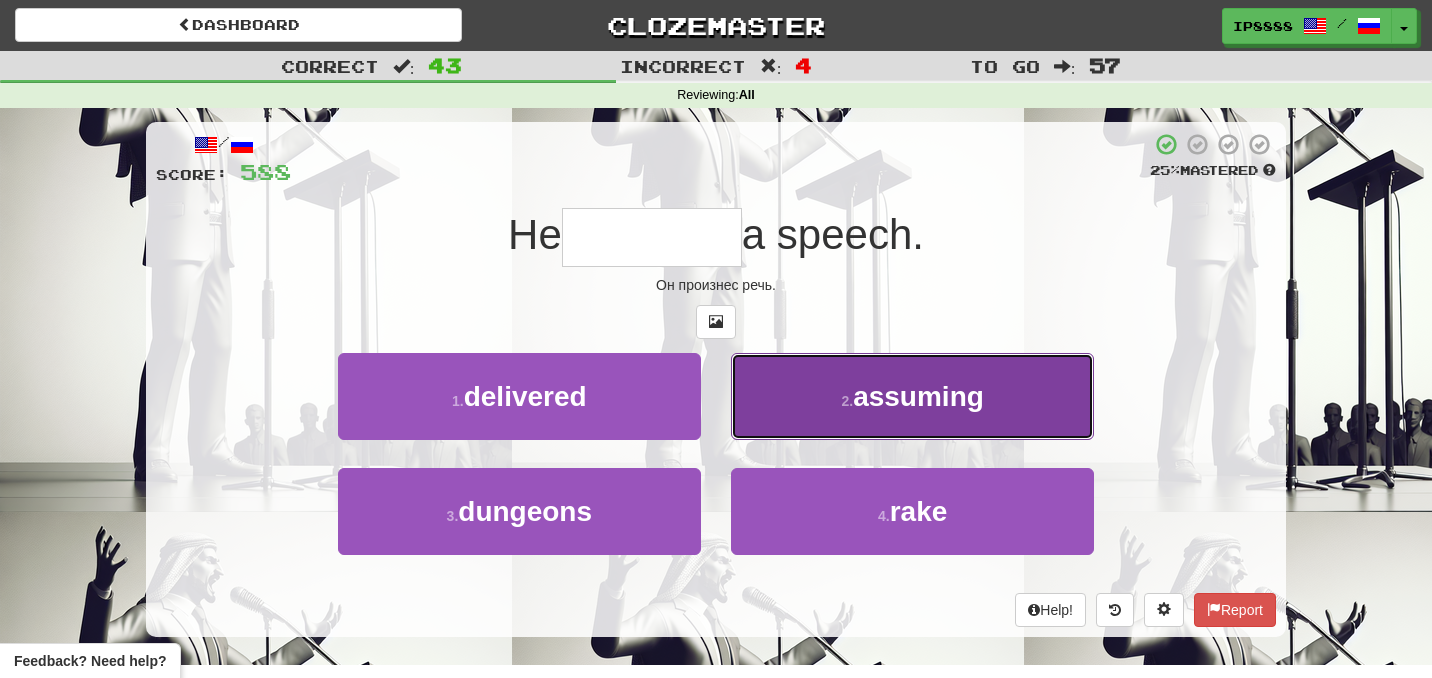 click on "2 .  assuming" at bounding box center [912, 396] 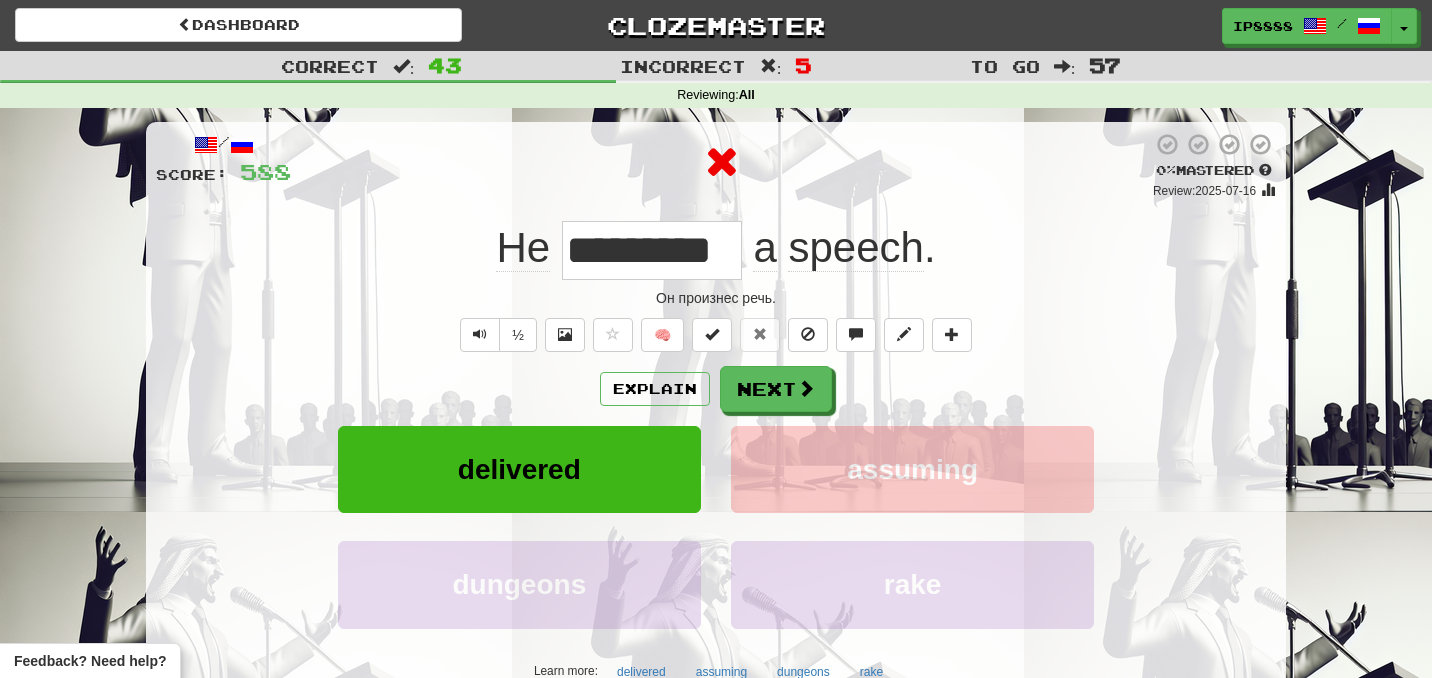 click on "/  Score:   588 0 %  Mastered Review:  2025-07-16 He   *********   a   speech . Он произнес речь. ½ 🧠 Explain Next delivered assuming dungeons rake Learn more: delivered assuming dungeons rake  Help!  Report" at bounding box center [716, 431] 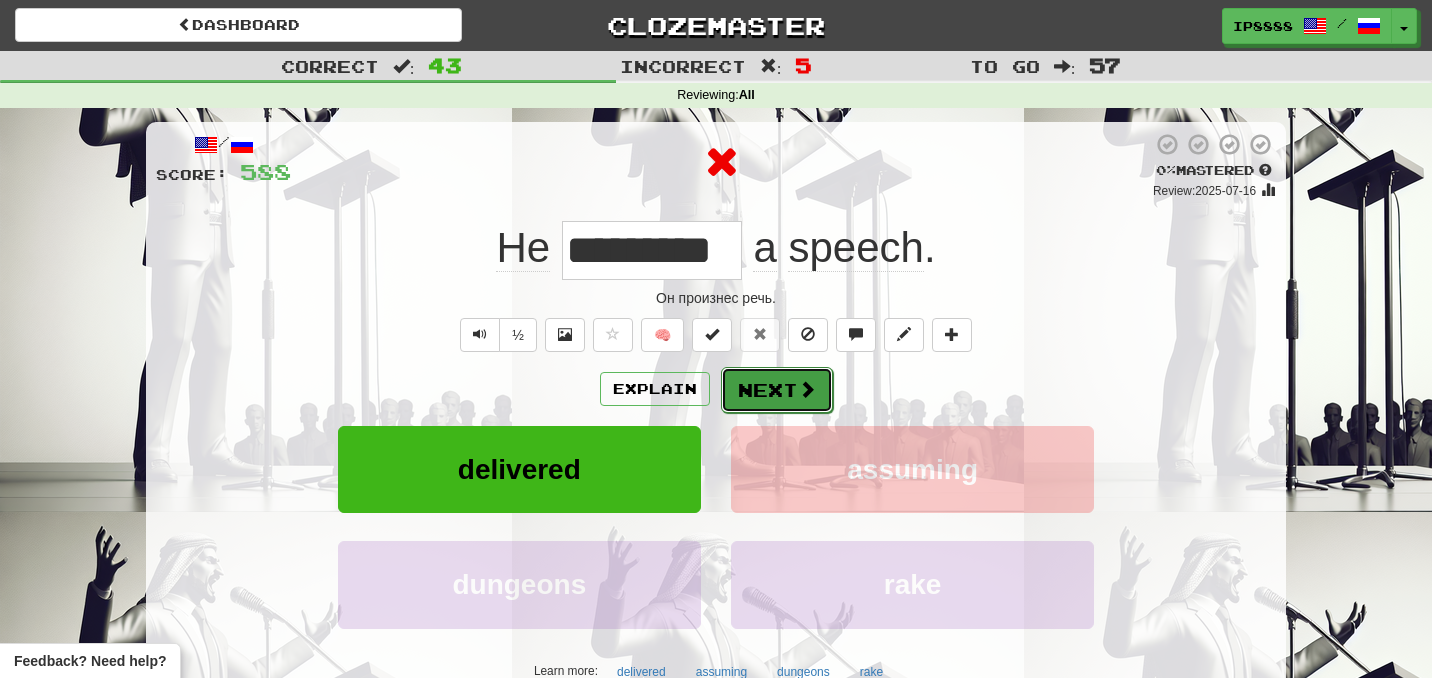 click on "Next" at bounding box center (777, 390) 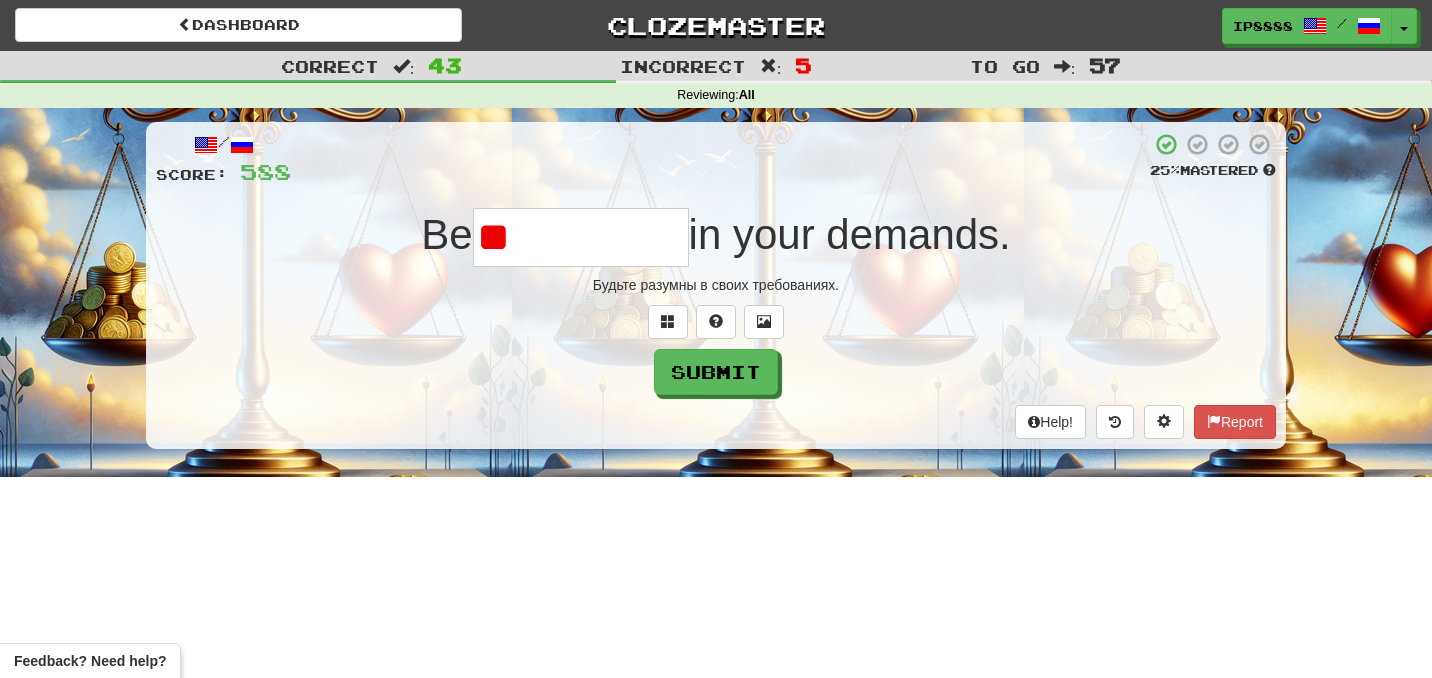type on "*" 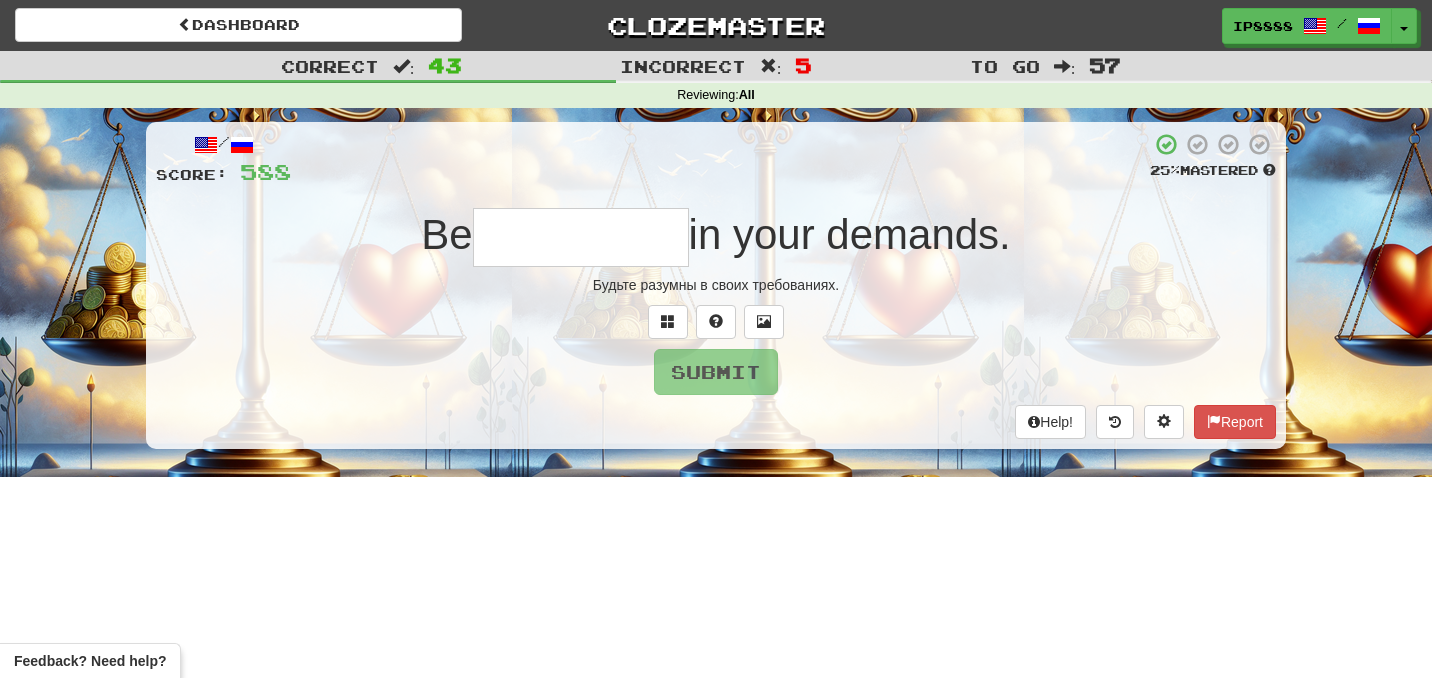click at bounding box center (716, 322) 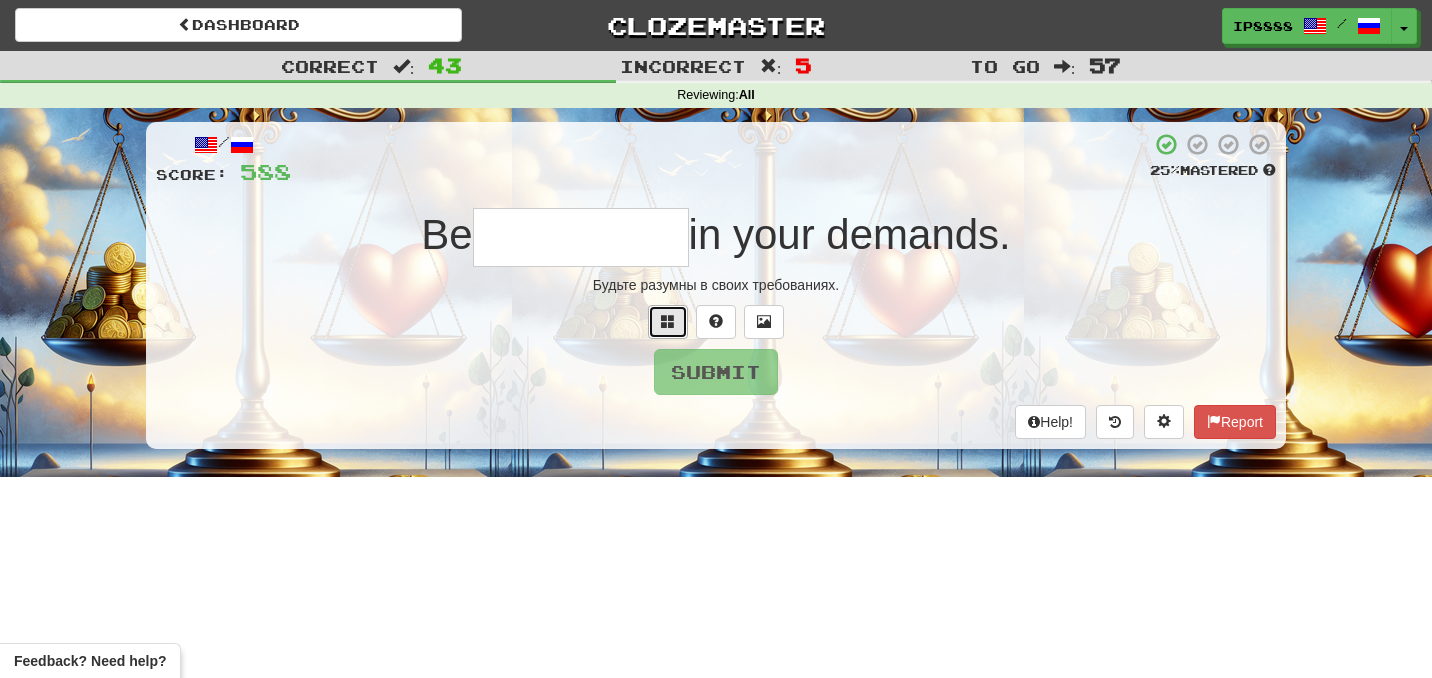 click at bounding box center (668, 321) 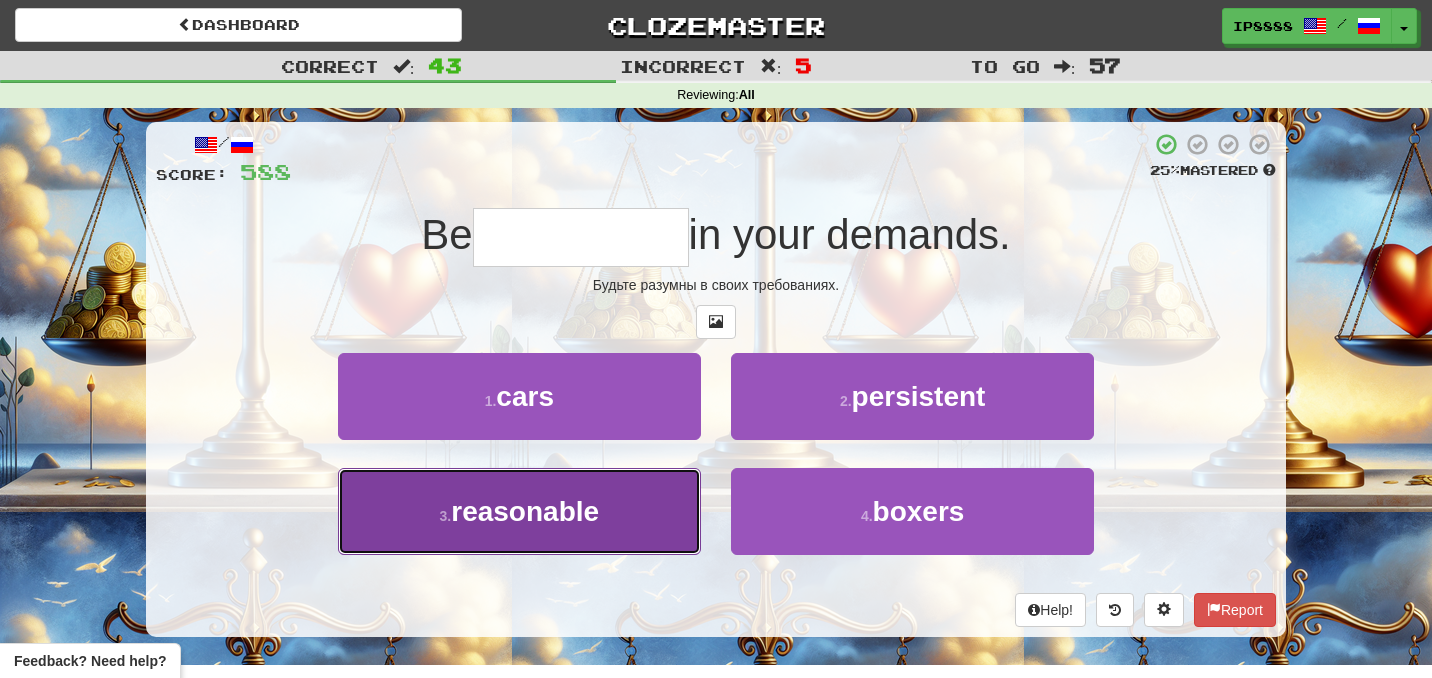 click on "reasonable" at bounding box center (525, 511) 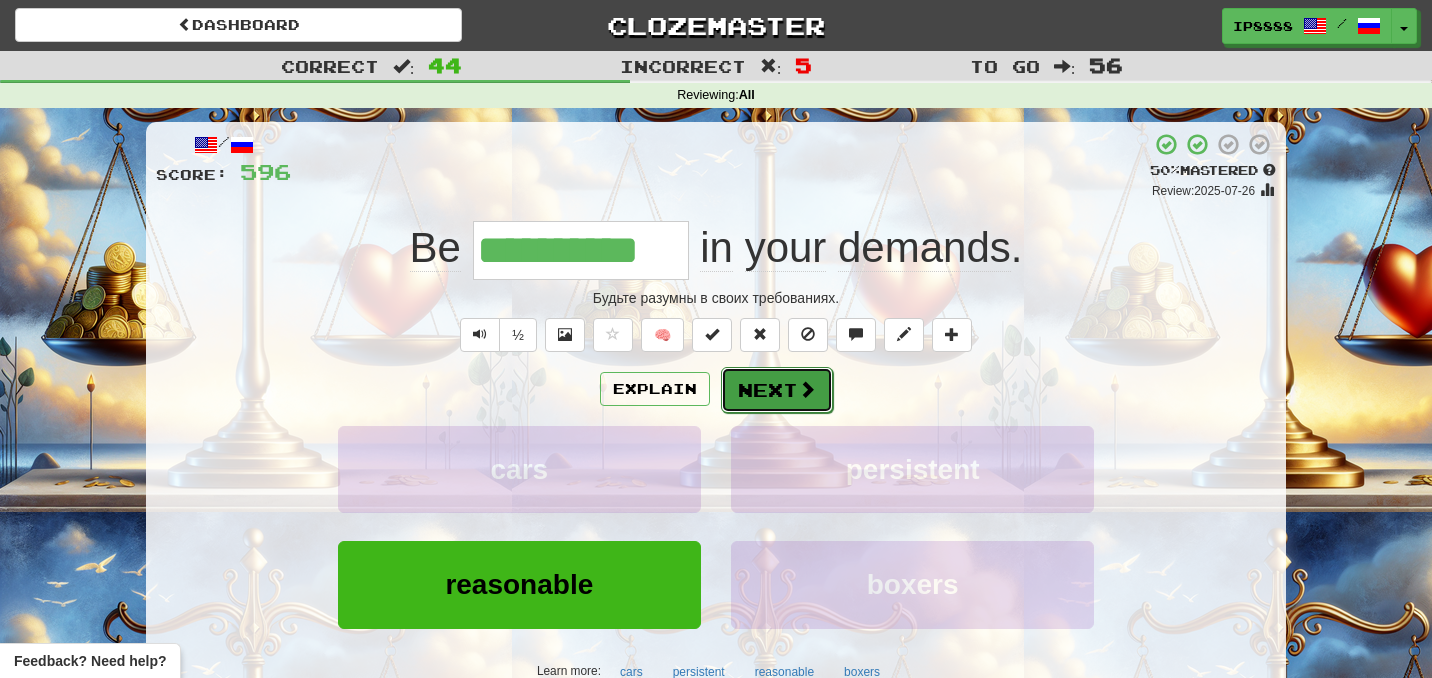 click on "Next" at bounding box center [777, 390] 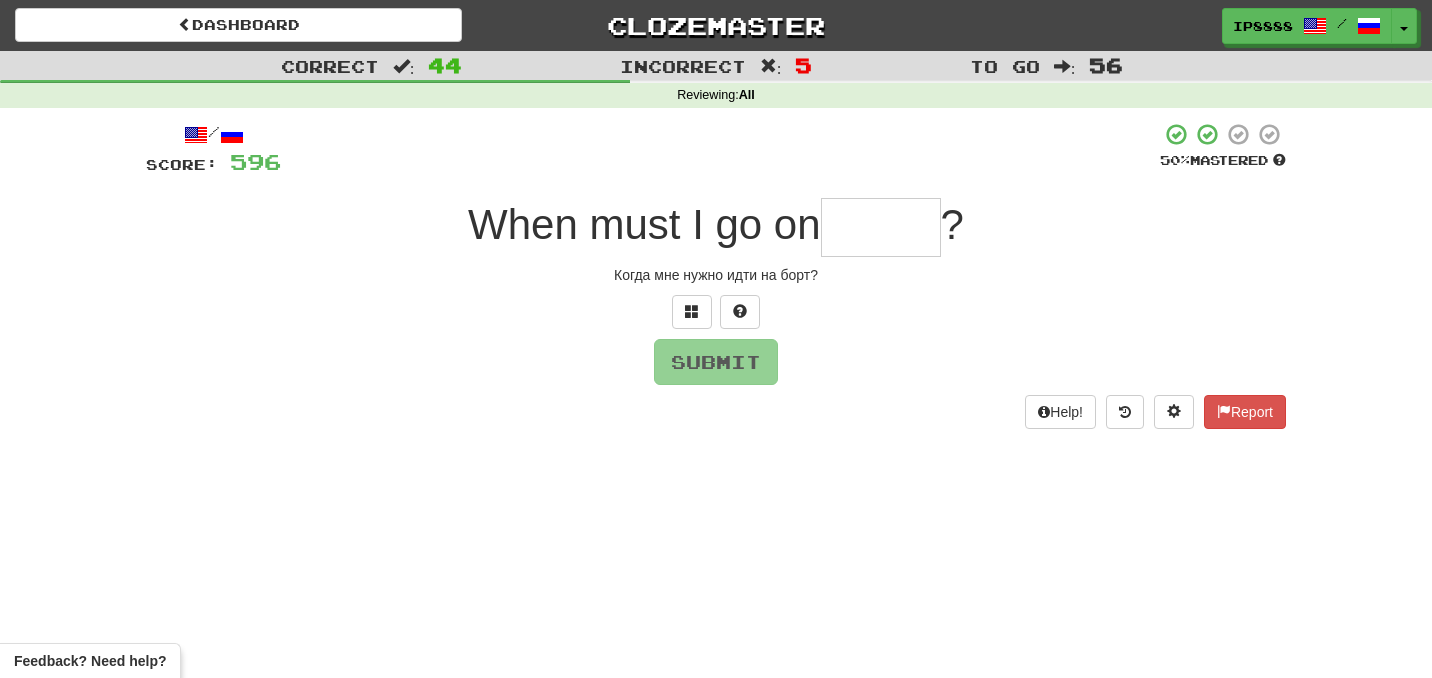 click at bounding box center (881, 227) 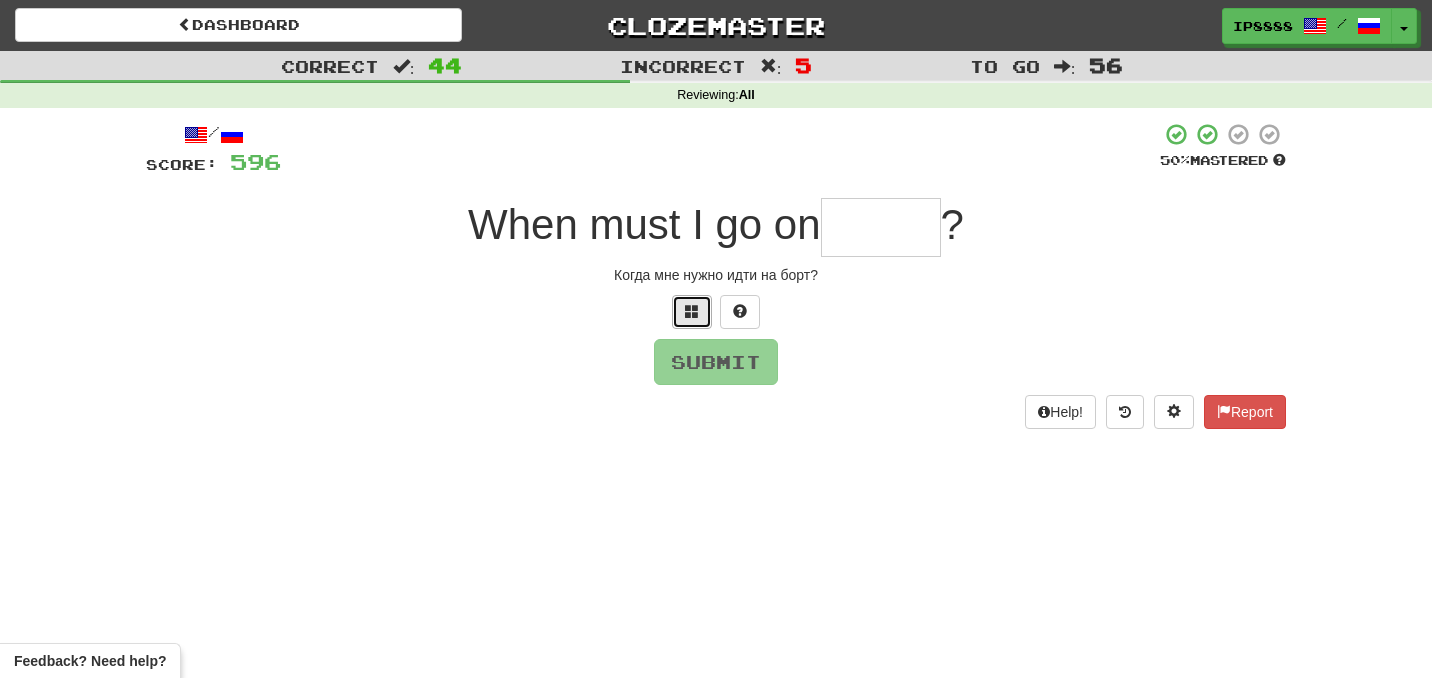 click at bounding box center [692, 311] 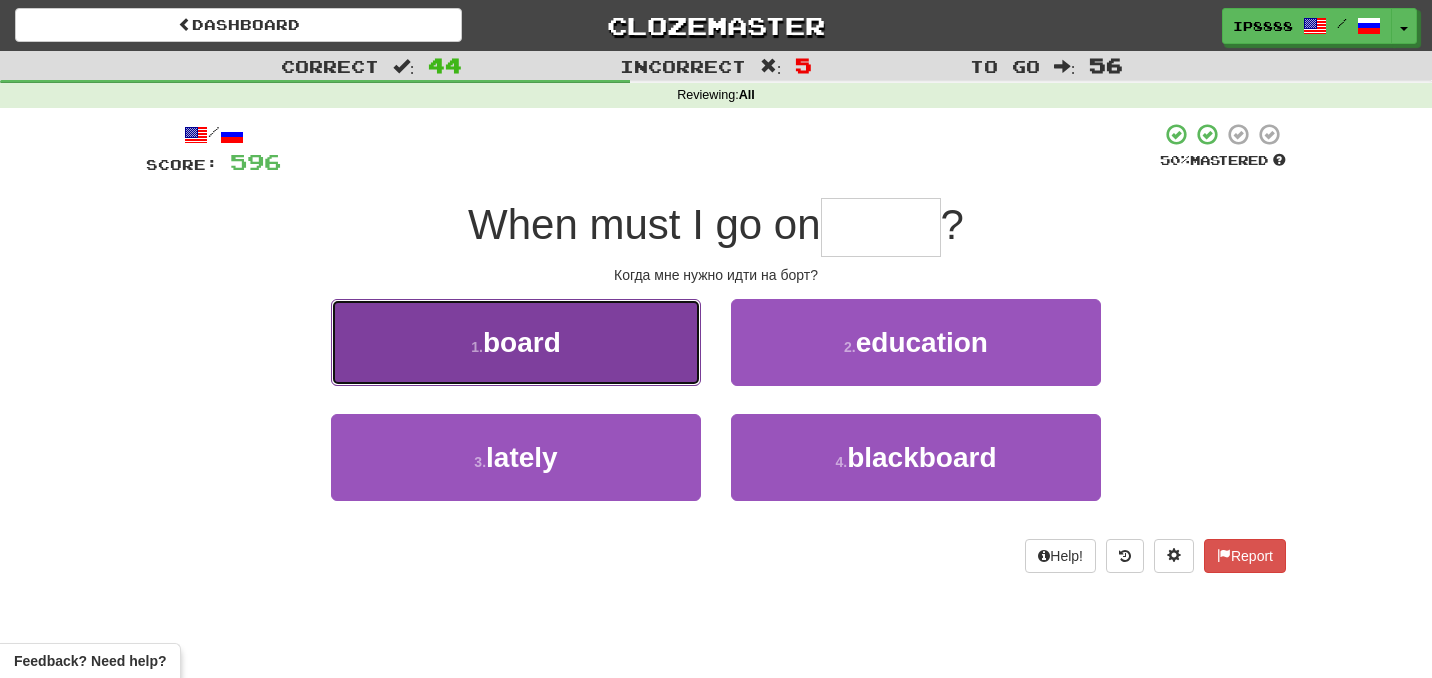 click on "1 .  board" at bounding box center [516, 342] 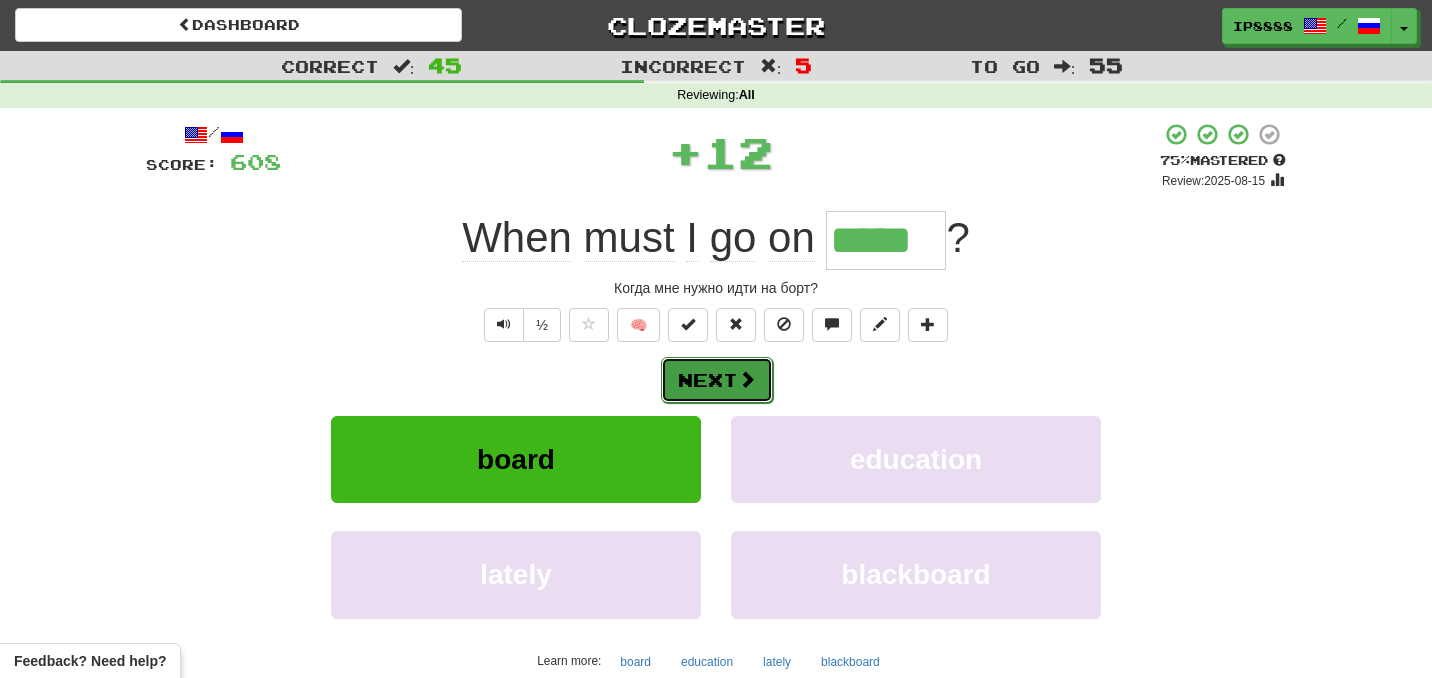 click on "Next" at bounding box center [717, 380] 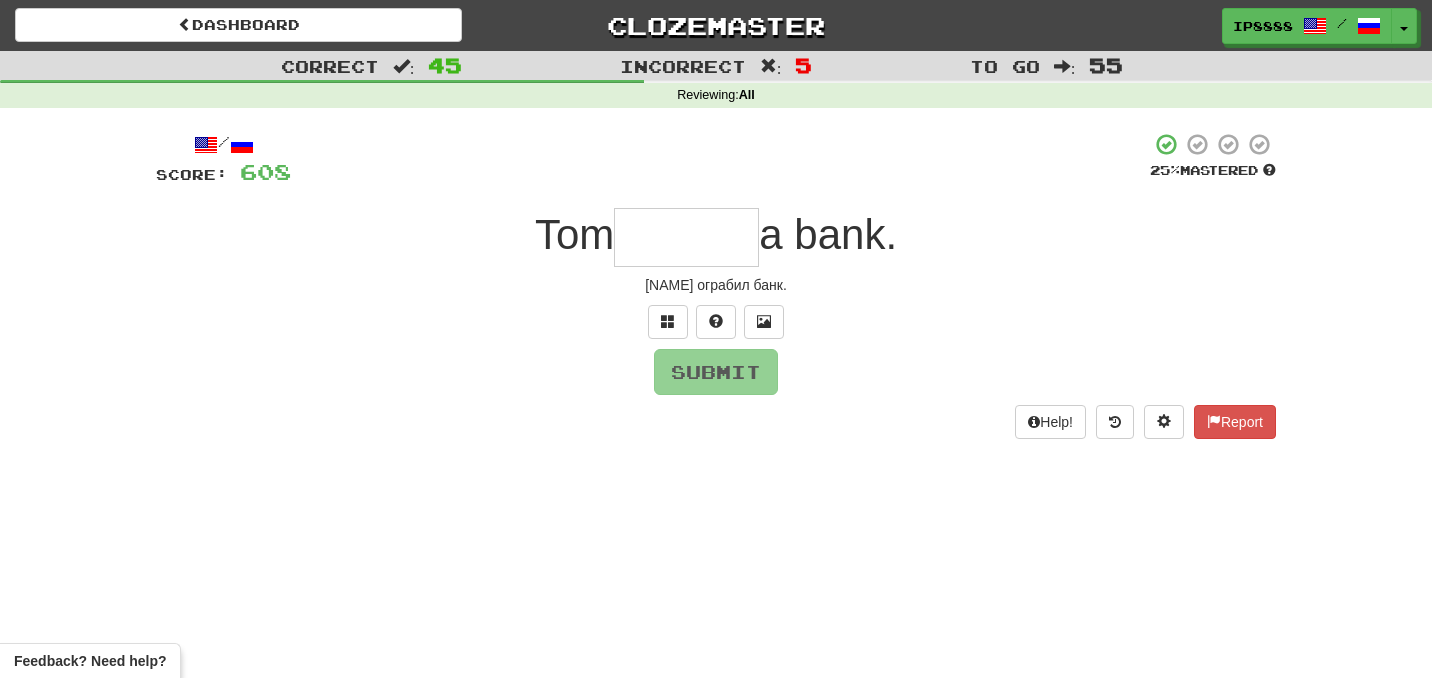 click at bounding box center [686, 237] 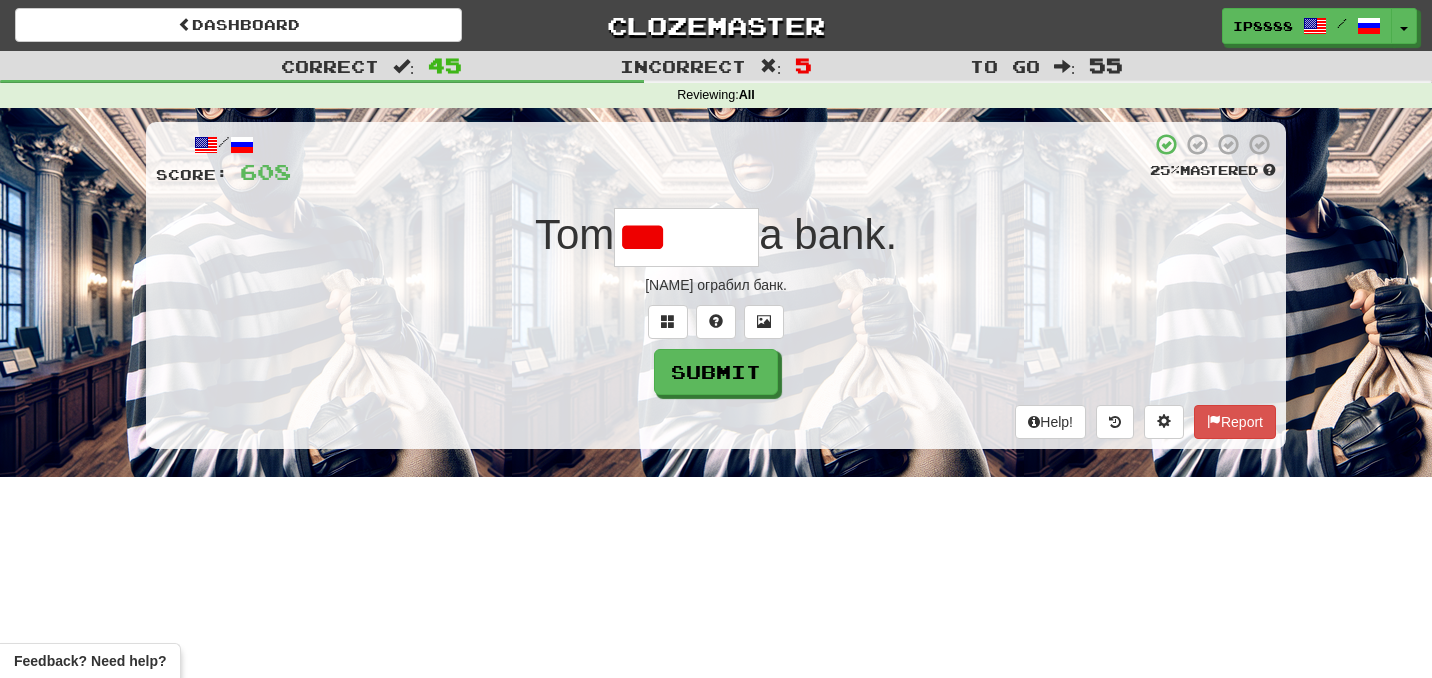 type on "**" 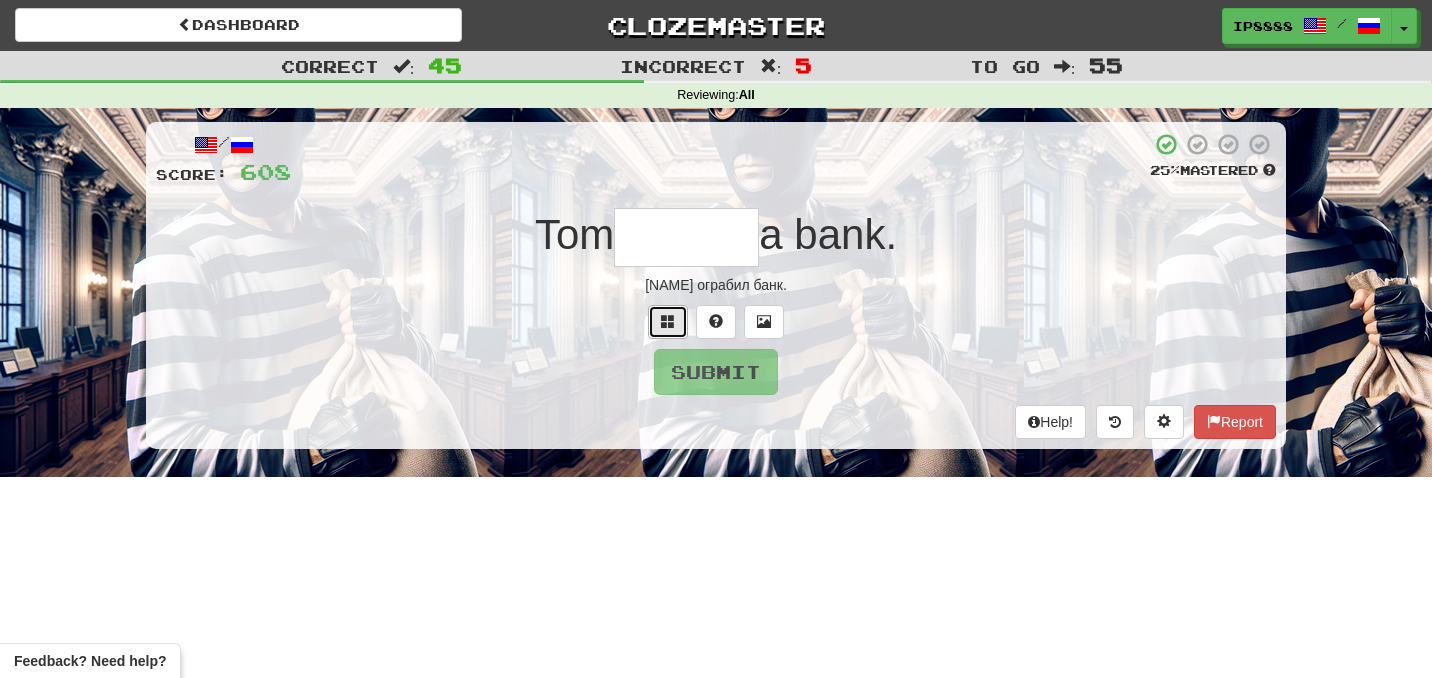 click at bounding box center [668, 322] 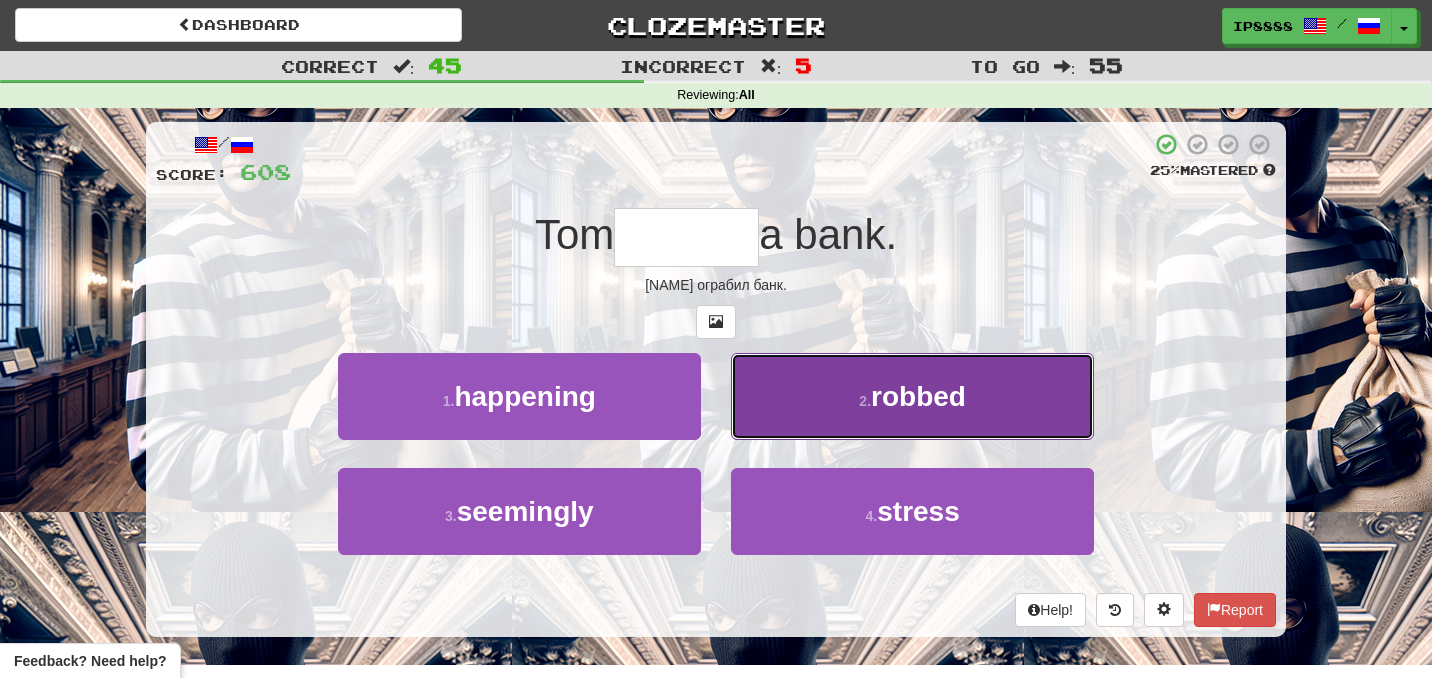click on "2 .  robbed" at bounding box center [912, 396] 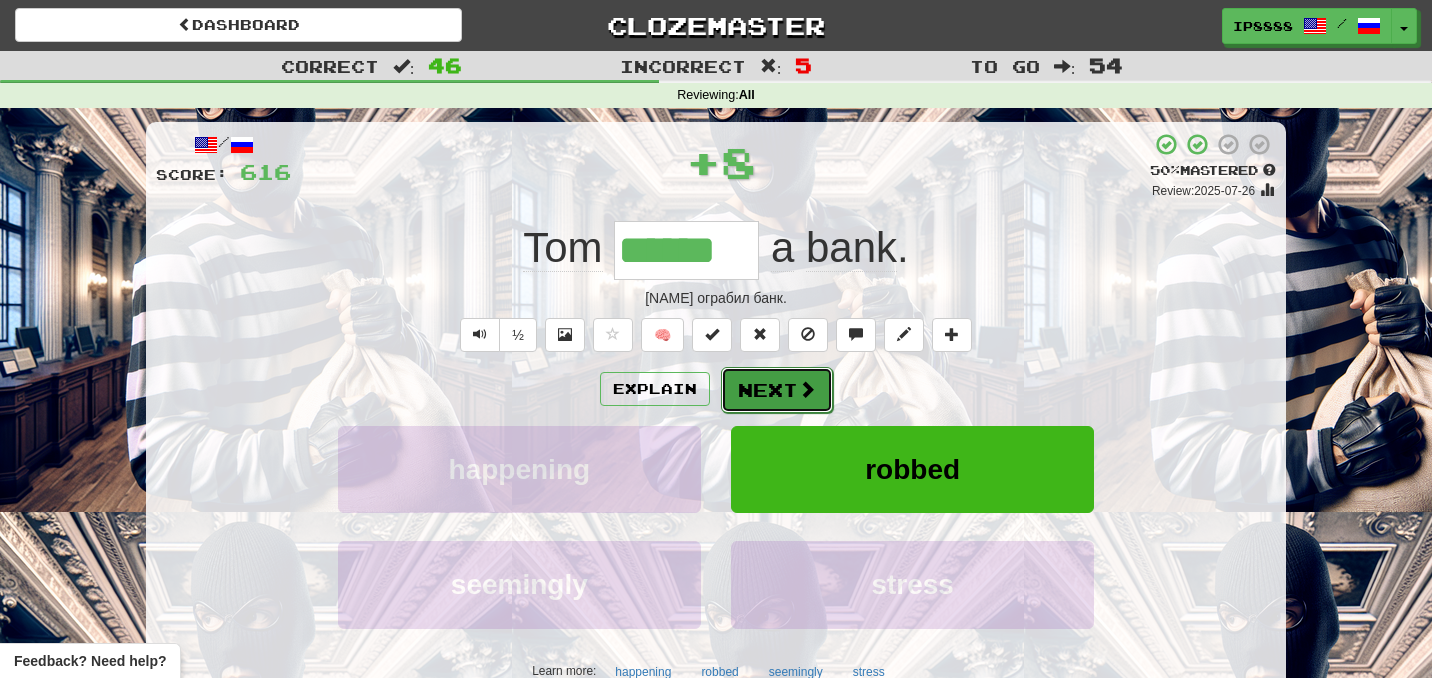 click on "Next" at bounding box center (777, 390) 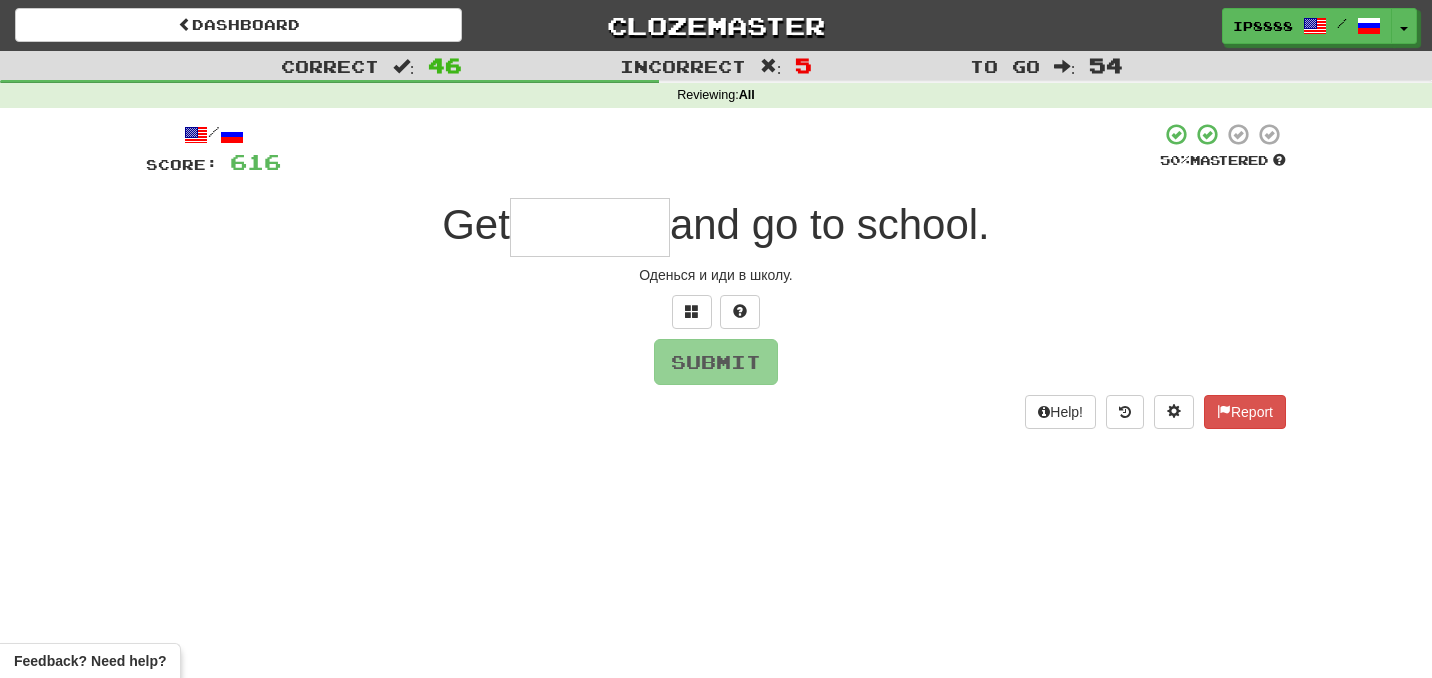 click at bounding box center [590, 227] 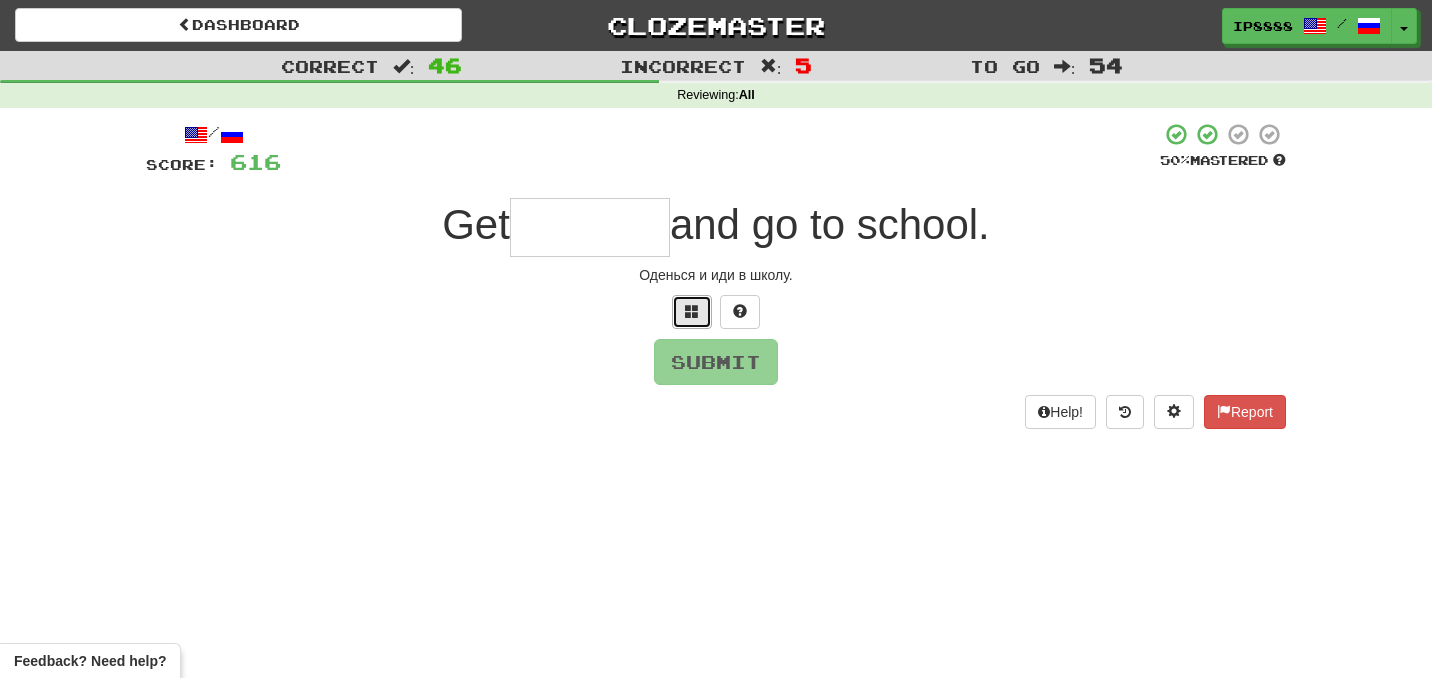 click at bounding box center (692, 311) 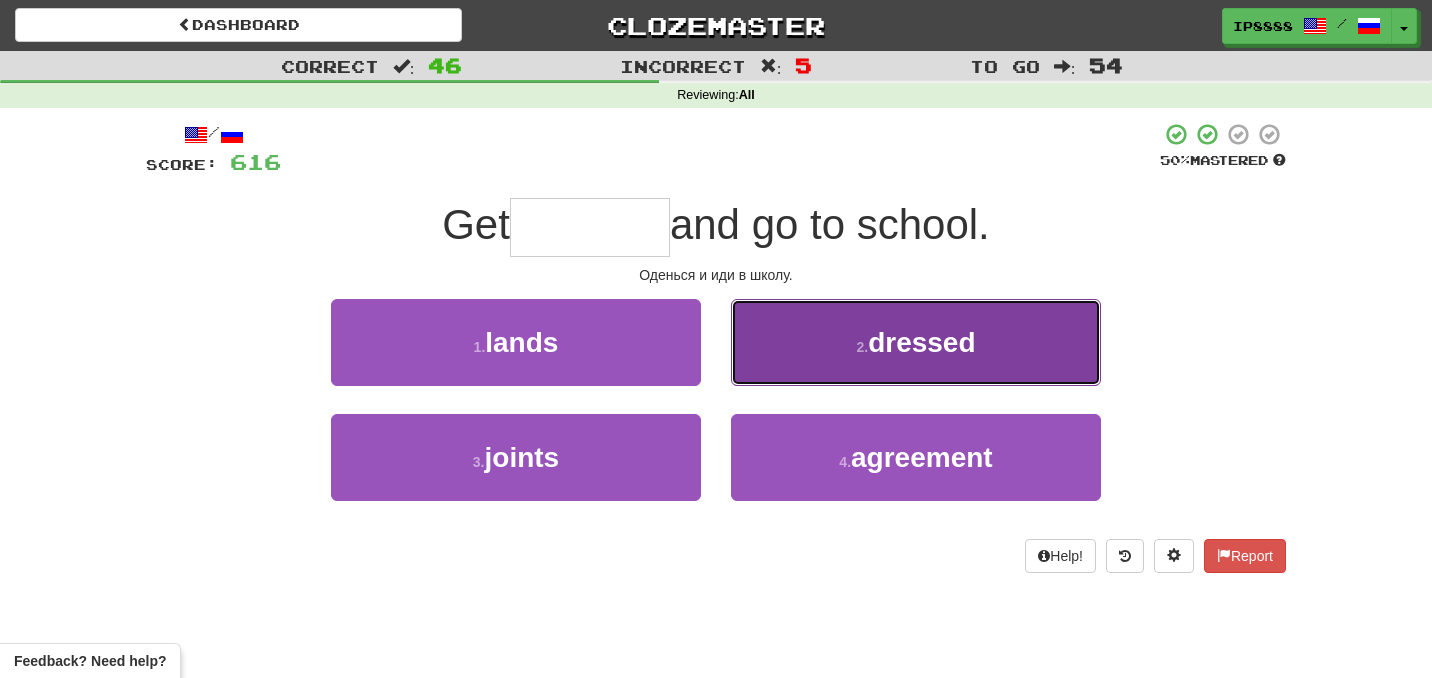 click on "2 .  dressed" at bounding box center (916, 342) 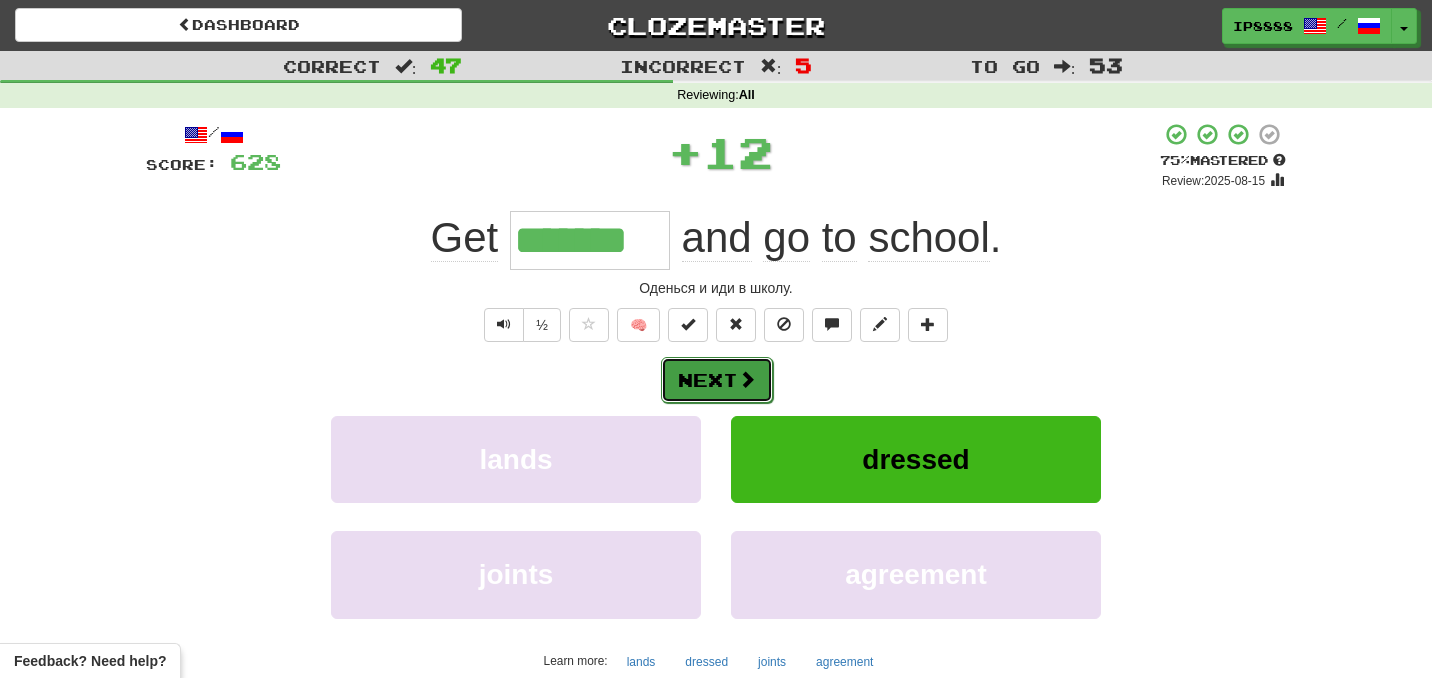 click at bounding box center (747, 379) 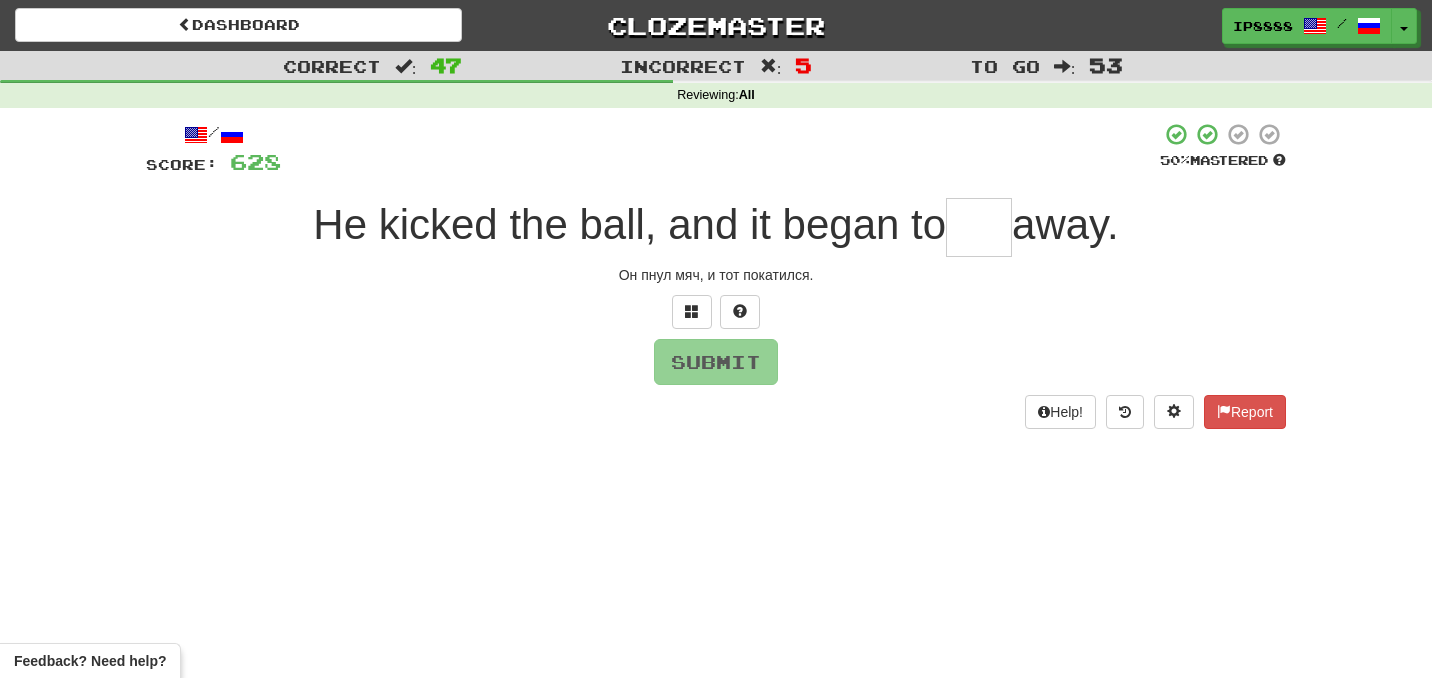click at bounding box center (979, 227) 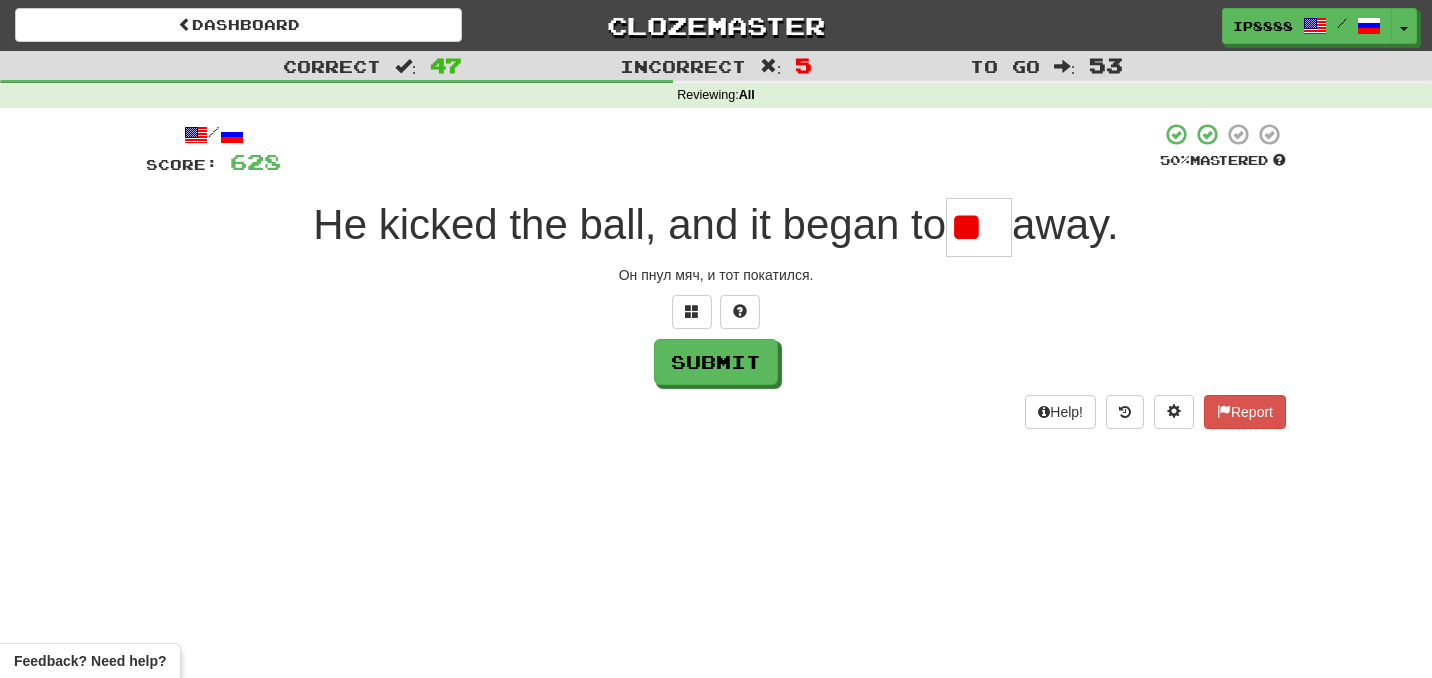 type on "*" 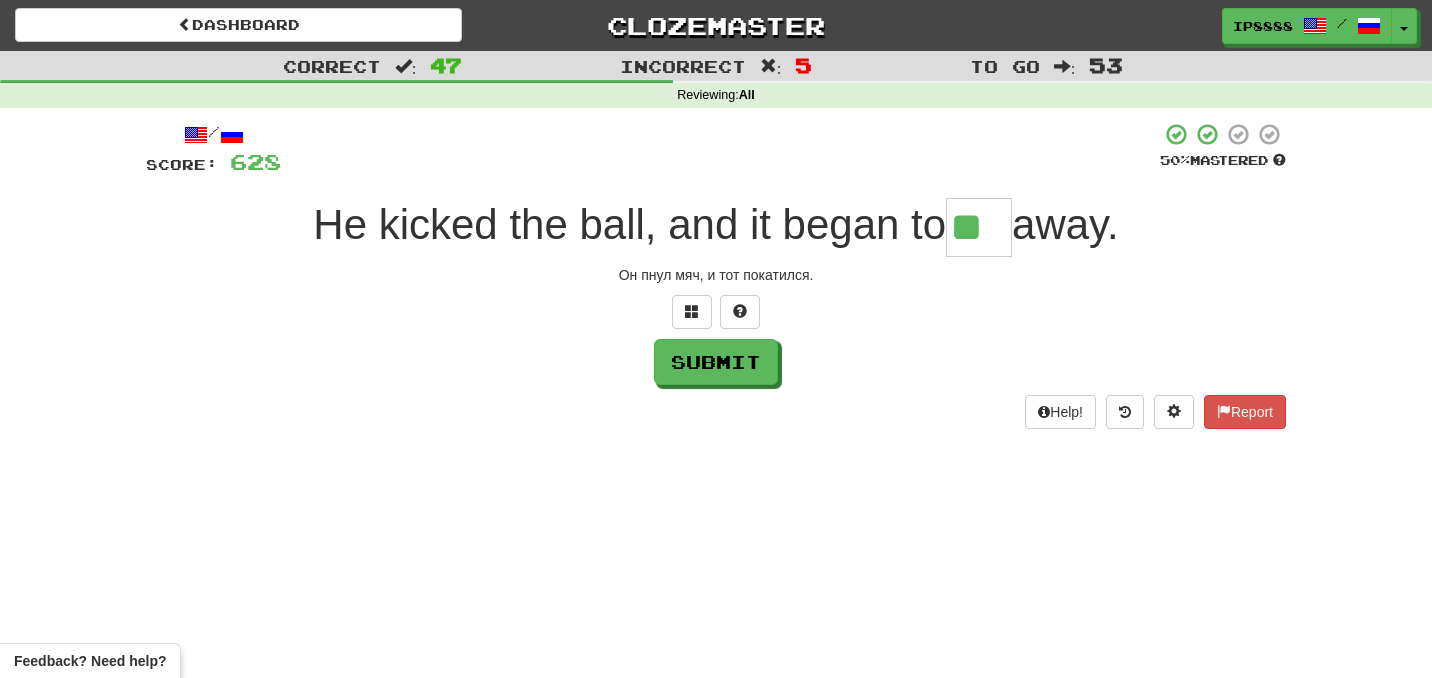 scroll, scrollTop: 0, scrollLeft: 0, axis: both 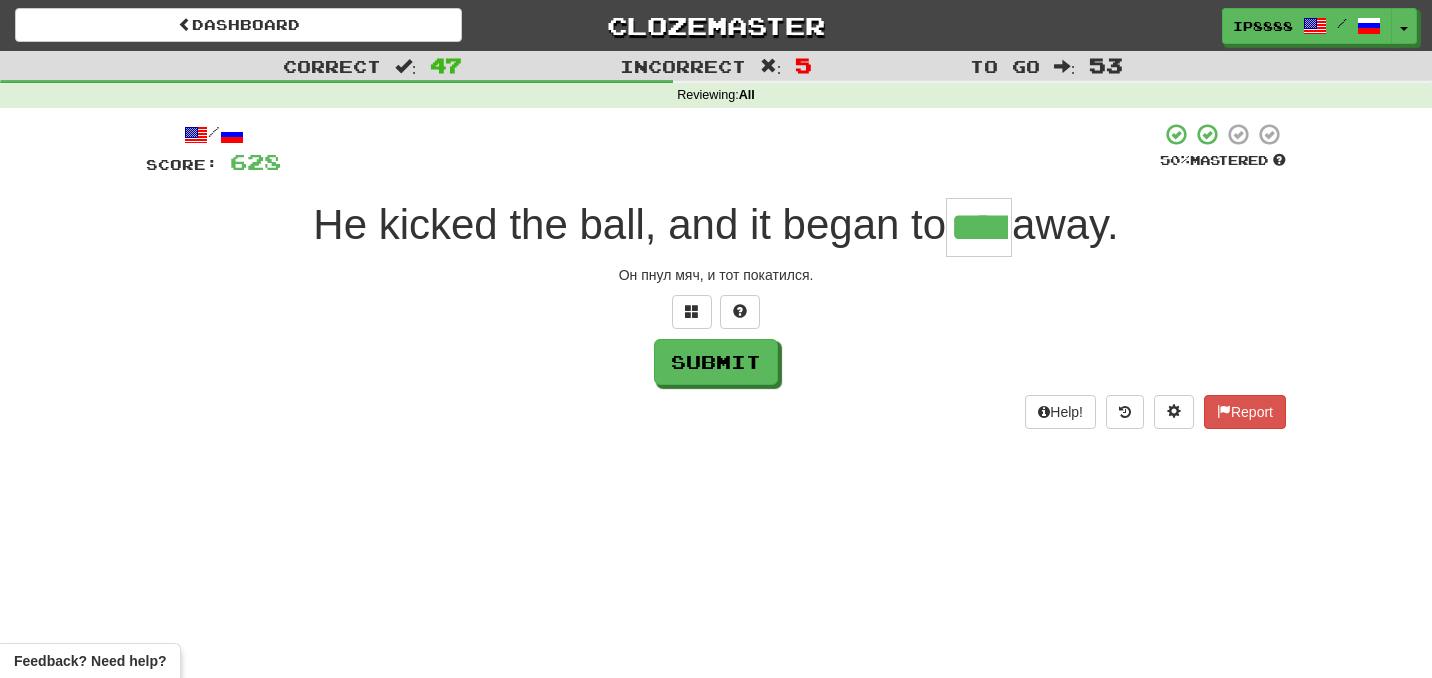 type on "****" 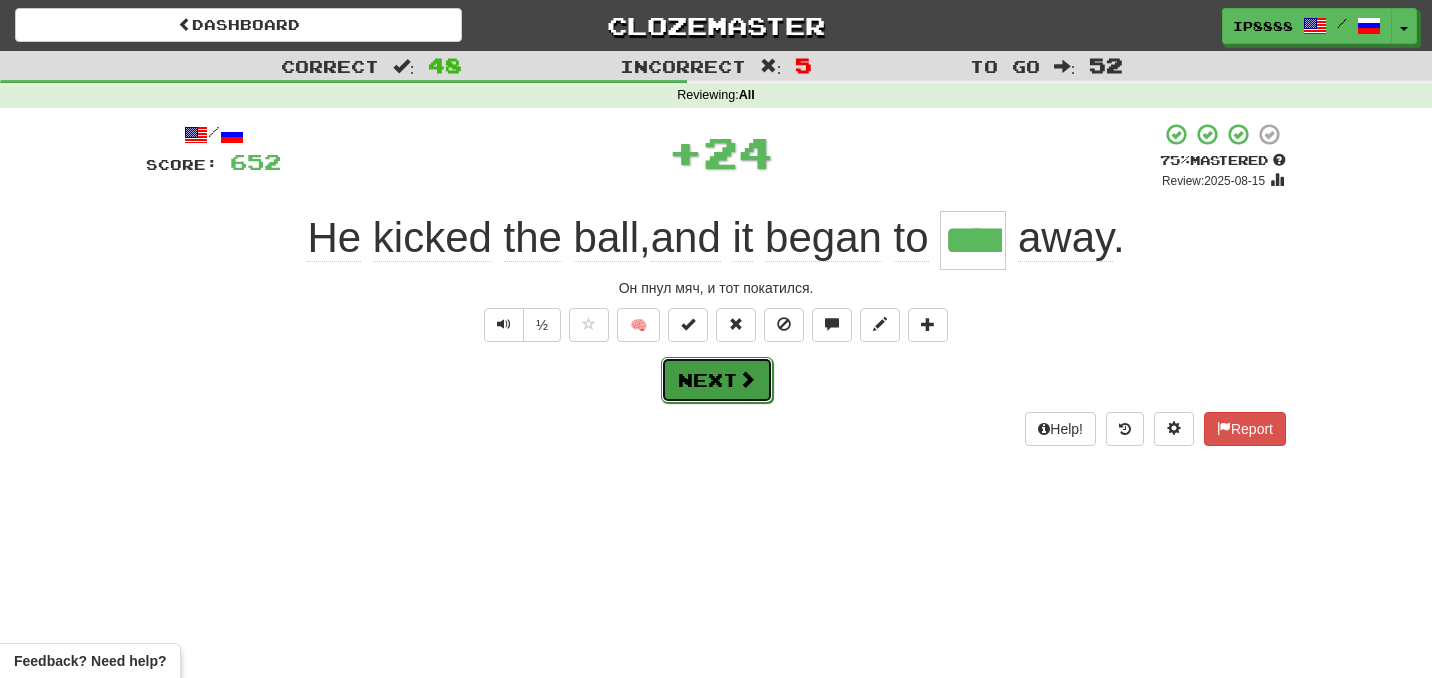 click on "Next" at bounding box center (717, 380) 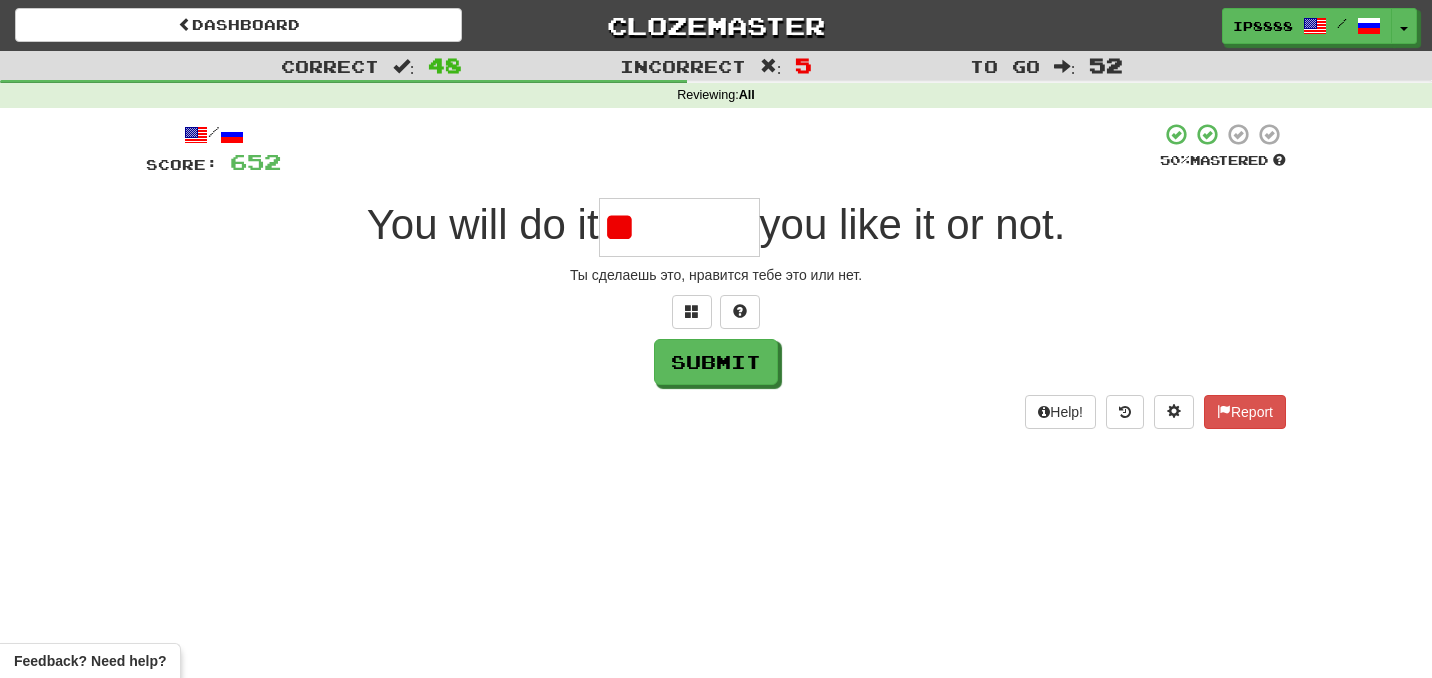 type on "*" 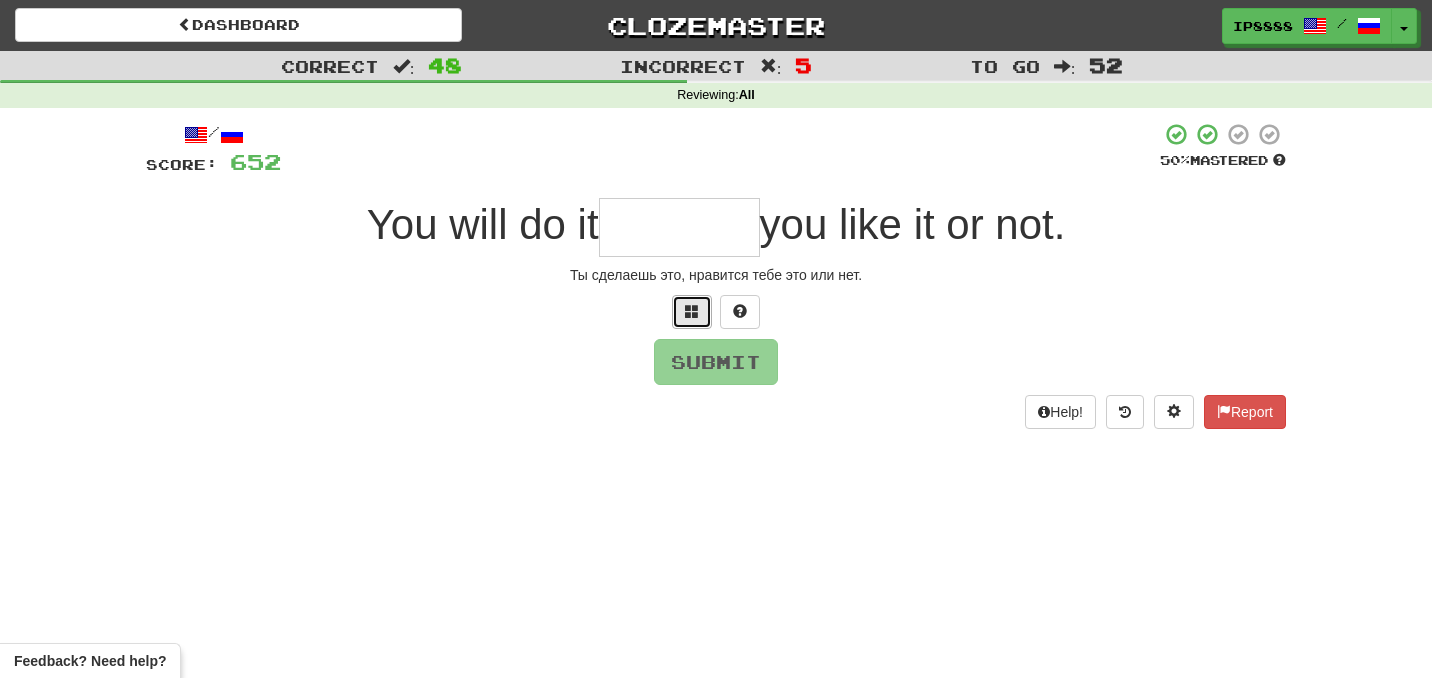click at bounding box center [692, 311] 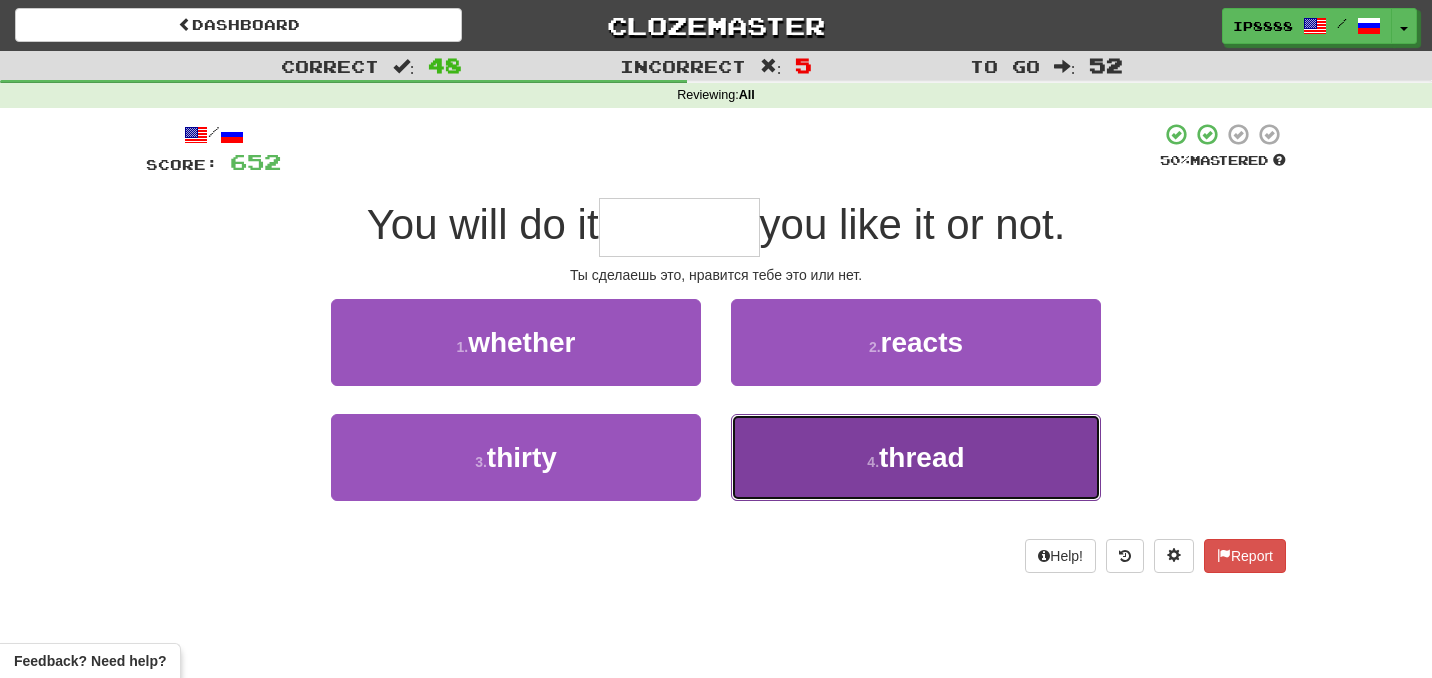 click on "4 .  thread" at bounding box center [916, 457] 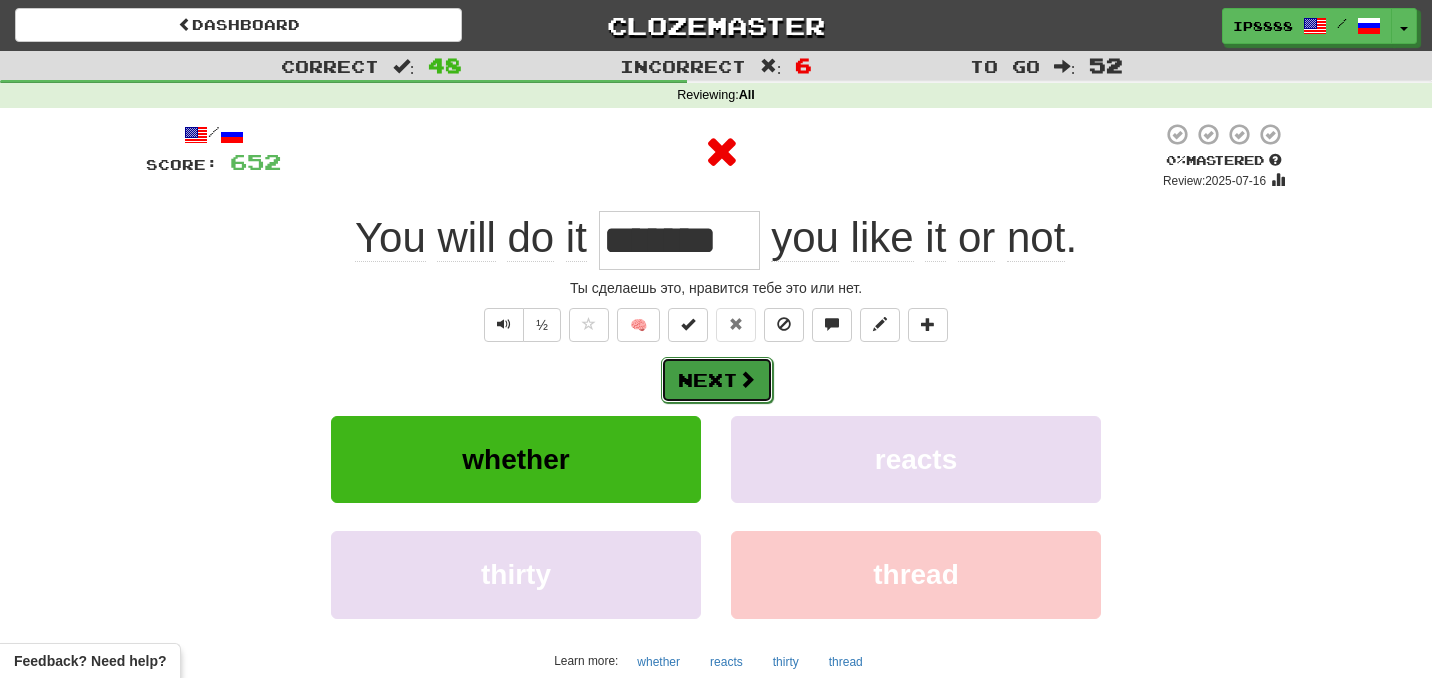 click on "Next" at bounding box center [717, 380] 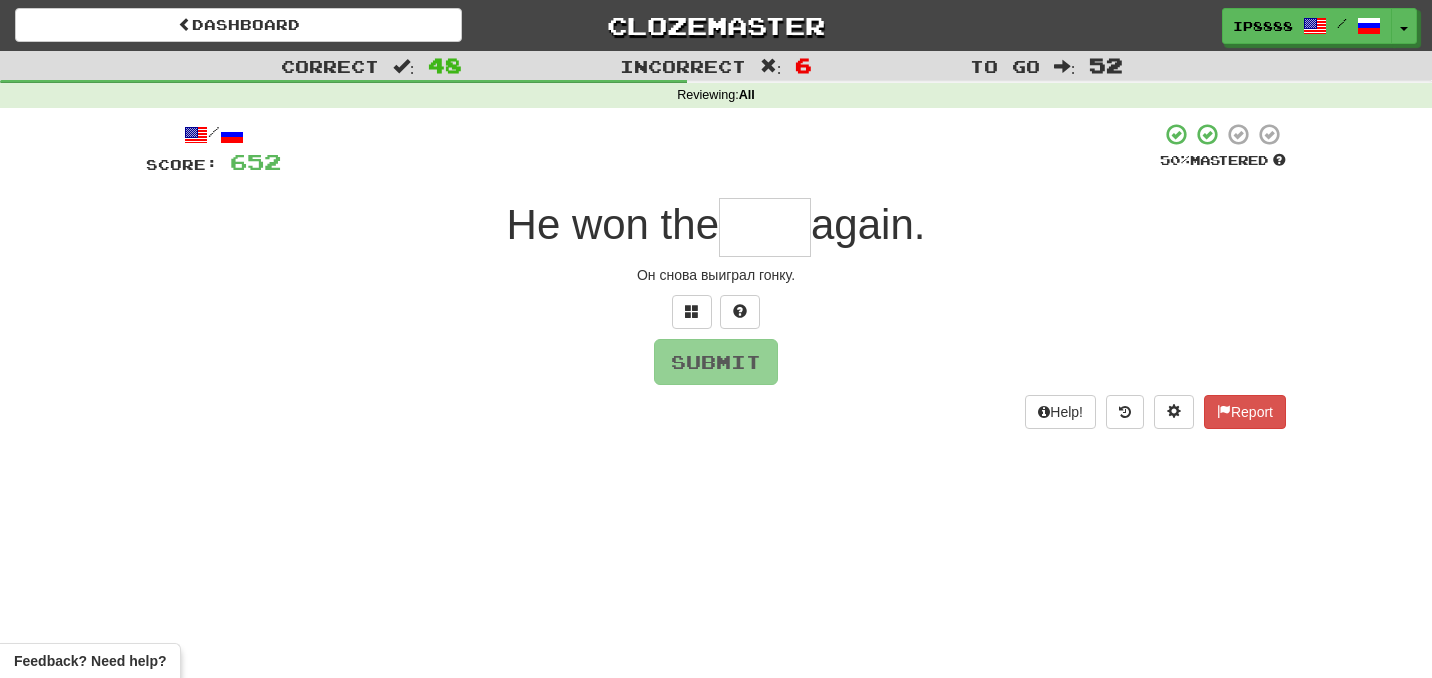 click at bounding box center (765, 227) 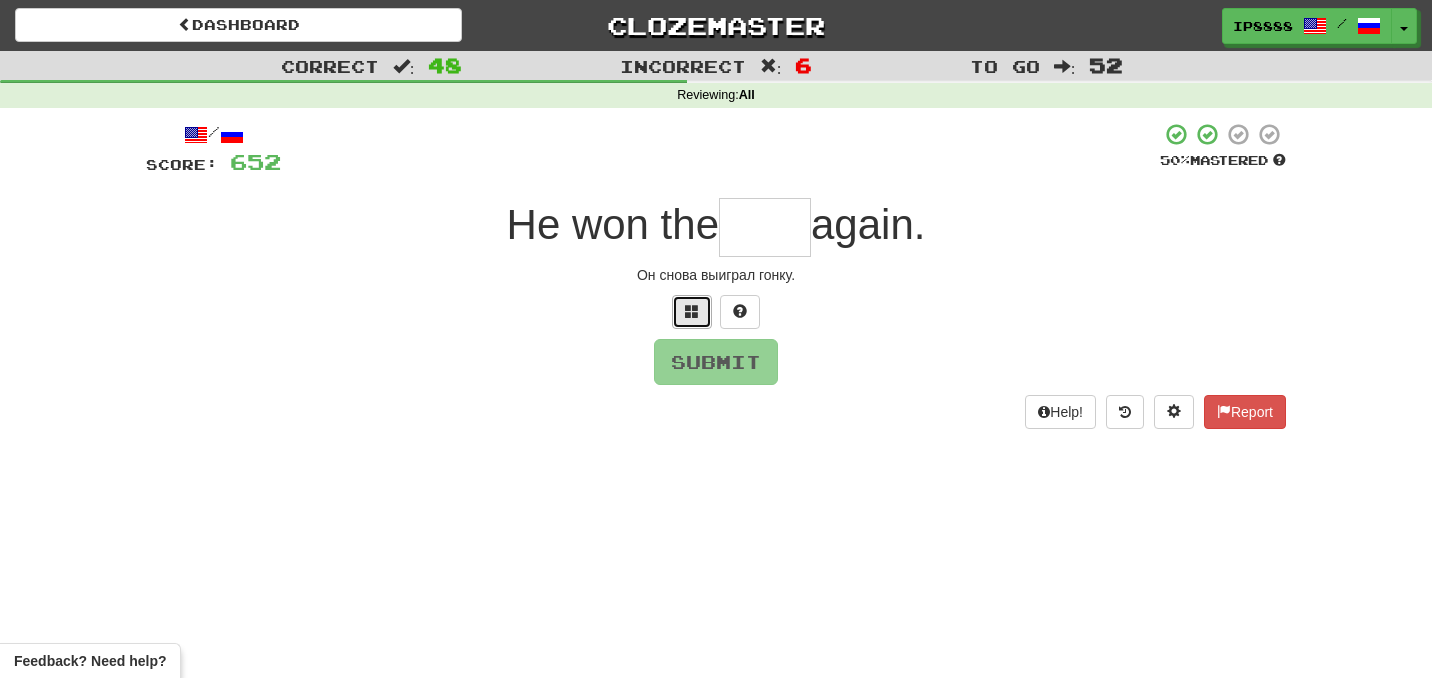 click at bounding box center [692, 311] 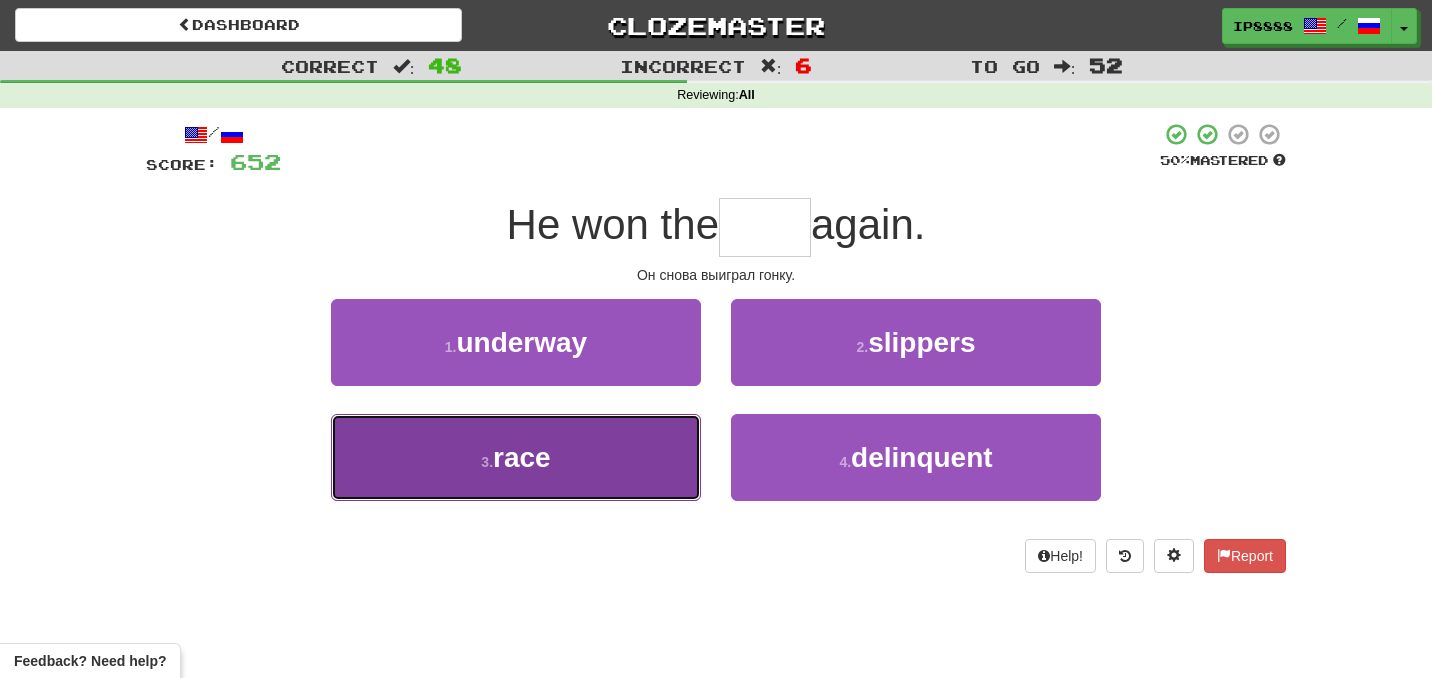 click on "3 .  race" at bounding box center (516, 457) 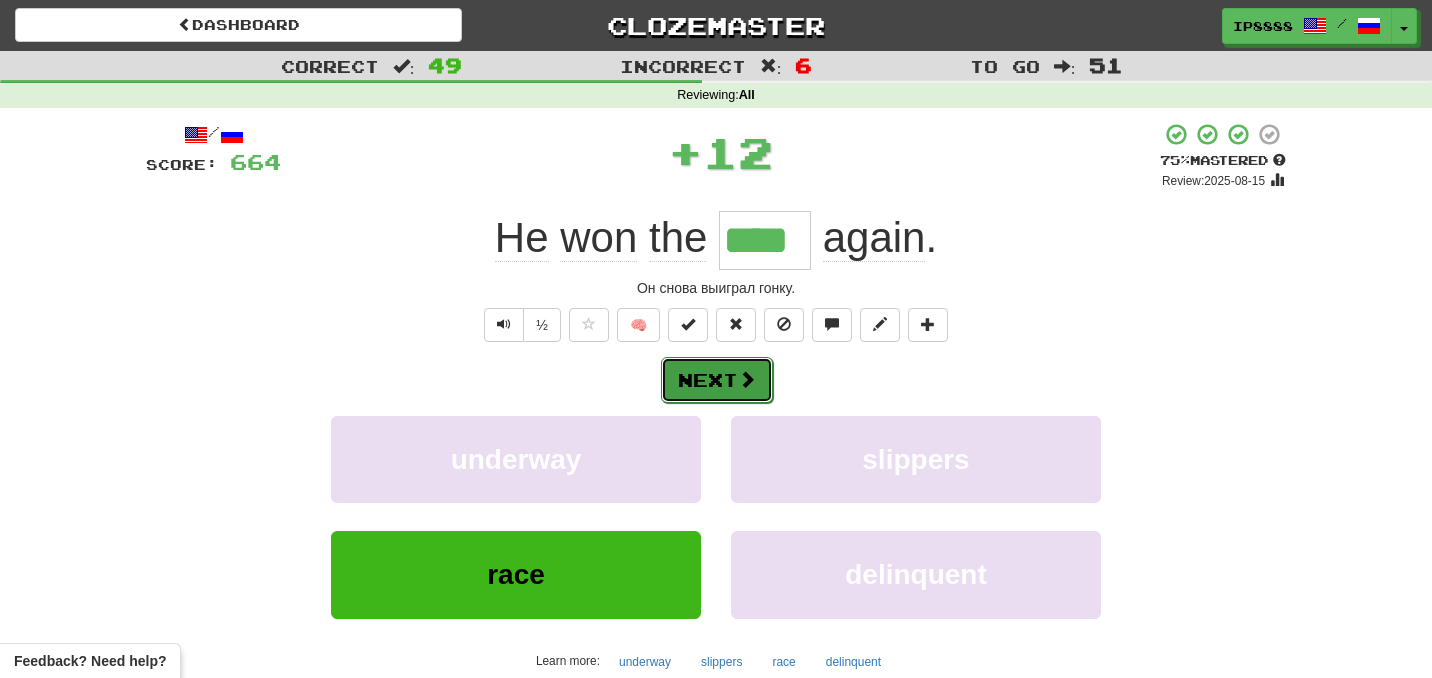 click on "Next" at bounding box center [717, 380] 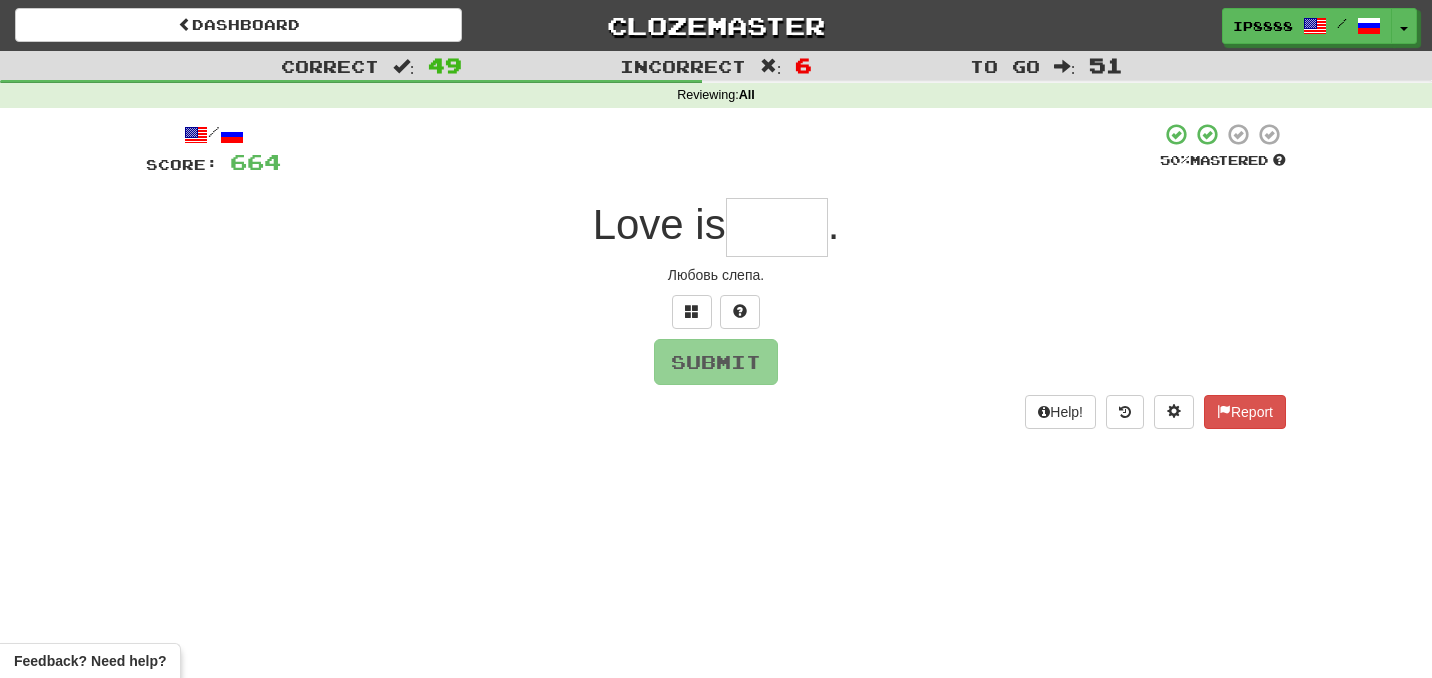 click at bounding box center [777, 227] 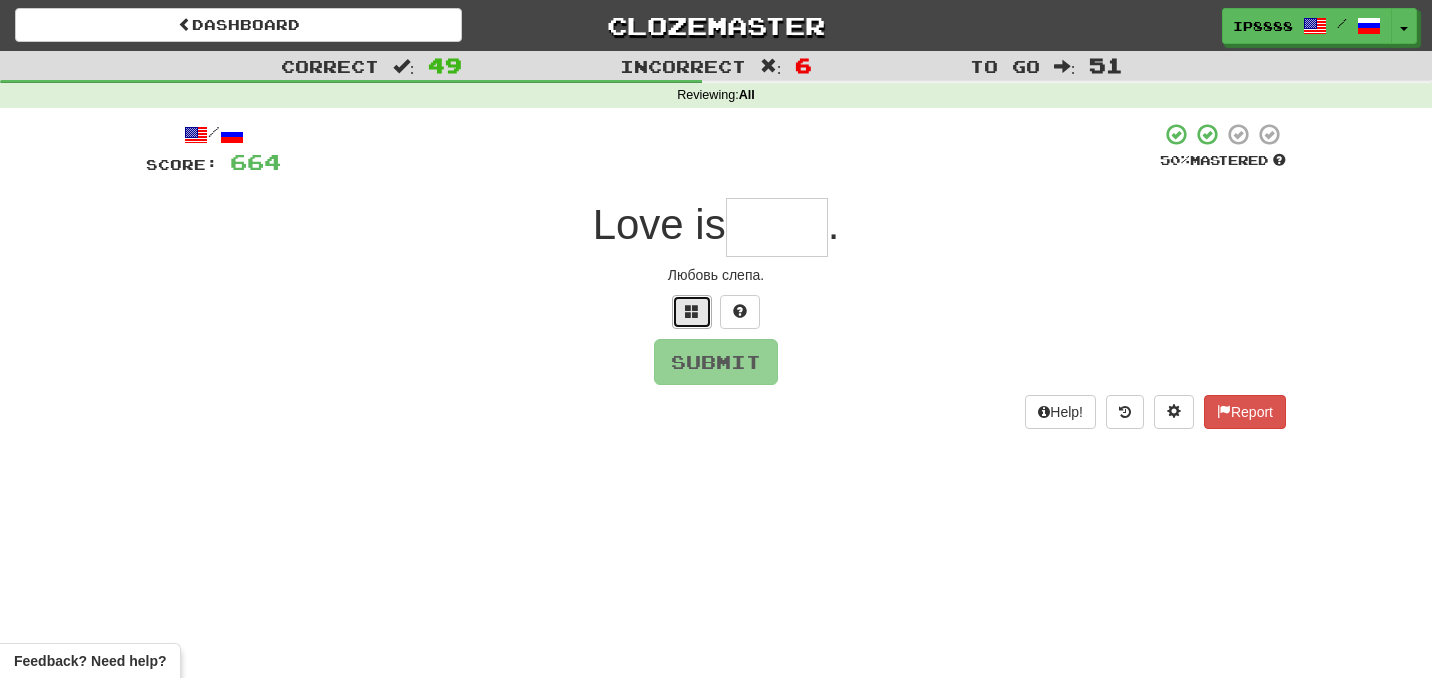 click at bounding box center [692, 312] 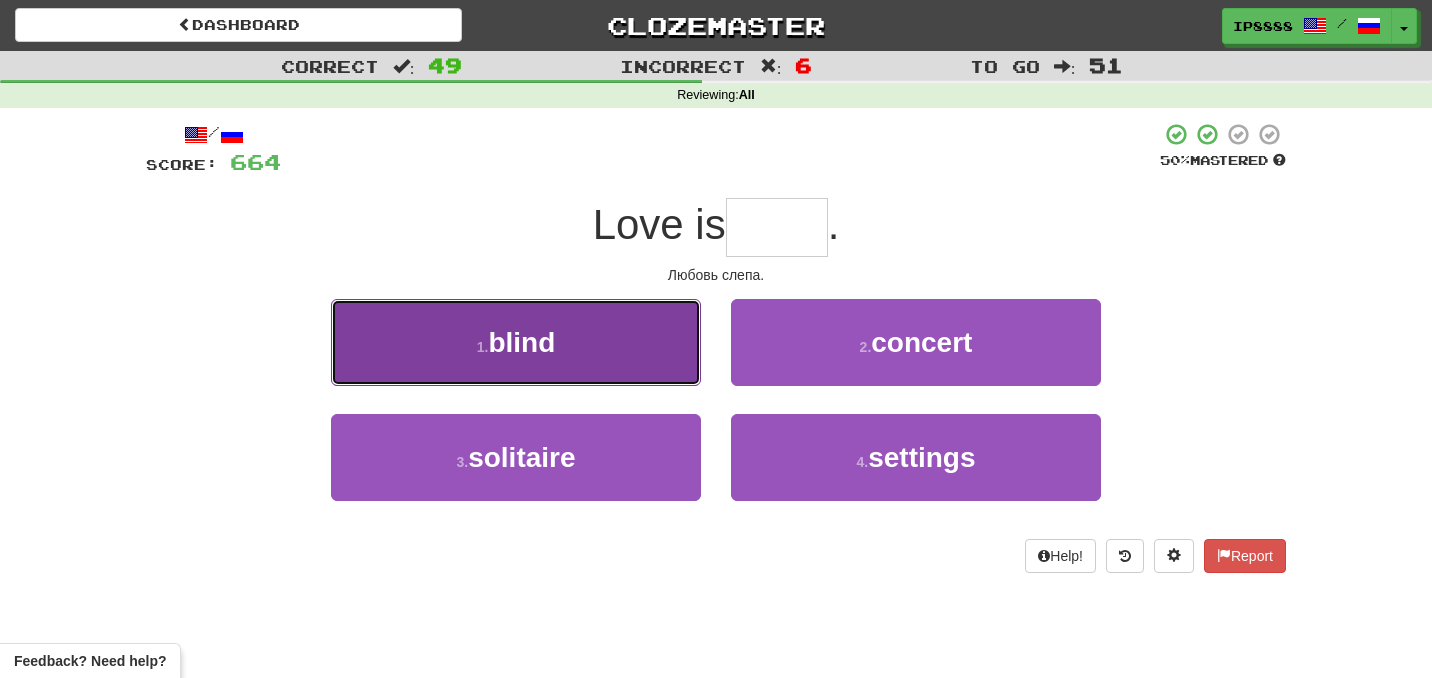 click on "1 .  blind" at bounding box center [516, 342] 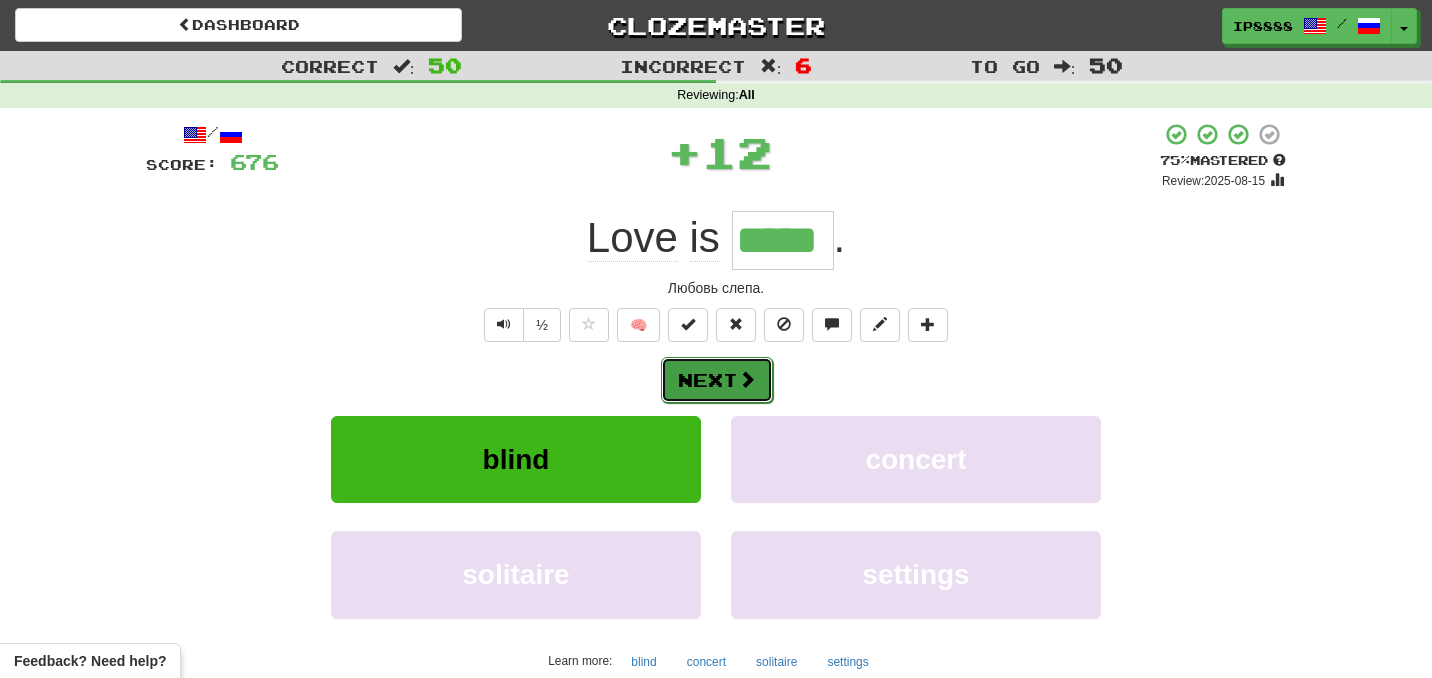 click on "Next" at bounding box center [717, 380] 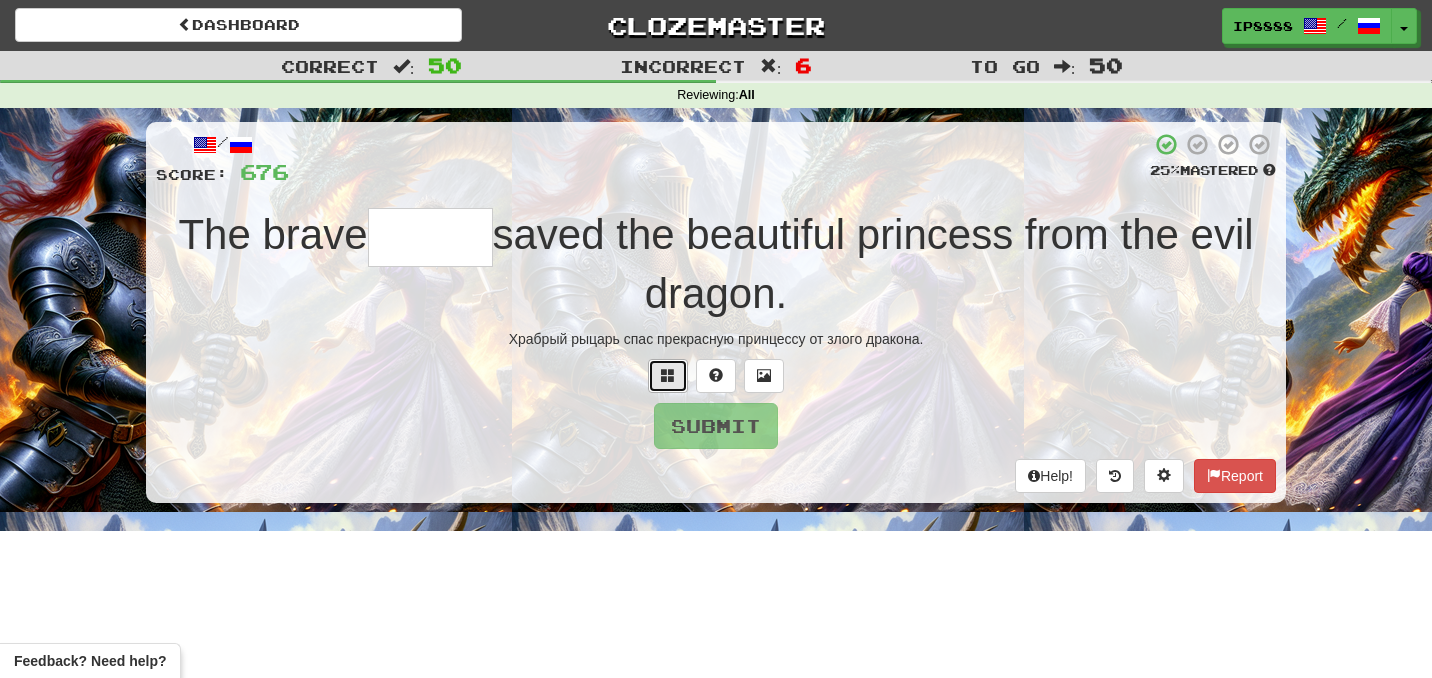 click at bounding box center (668, 375) 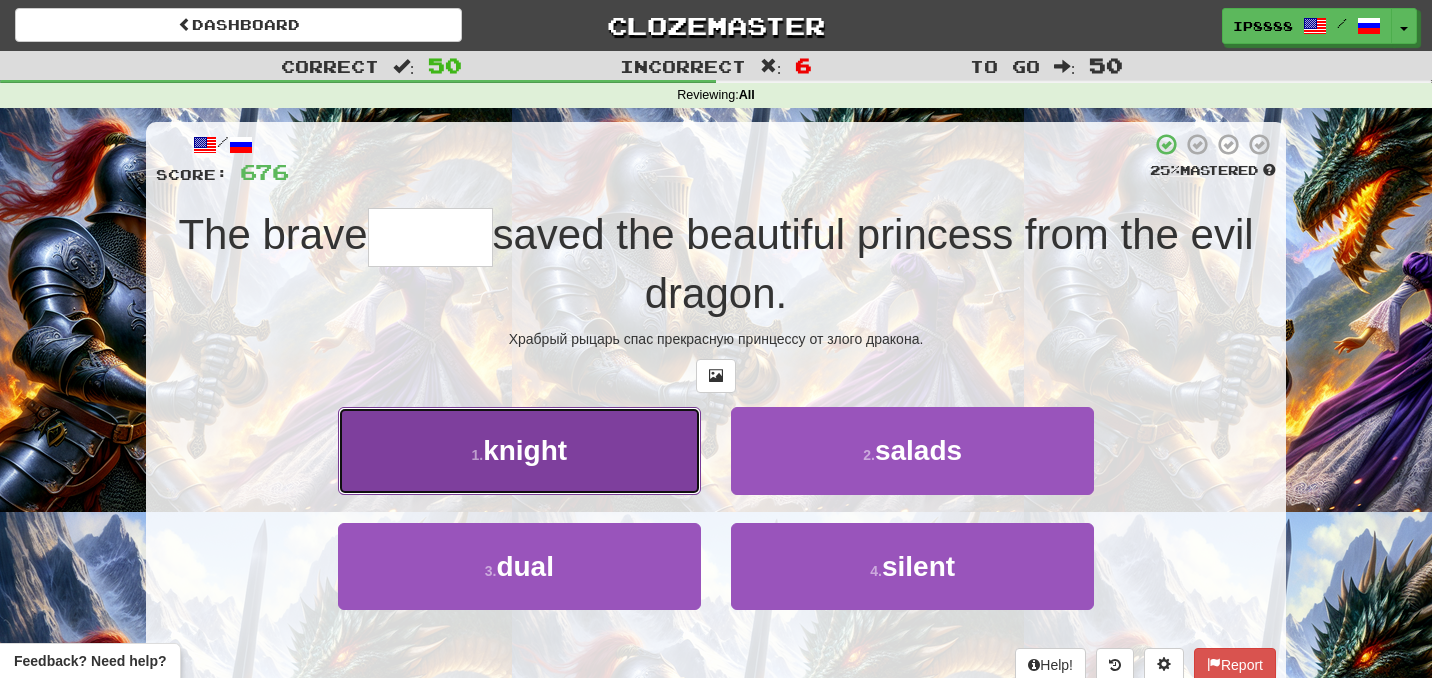 click on "knight" at bounding box center (525, 450) 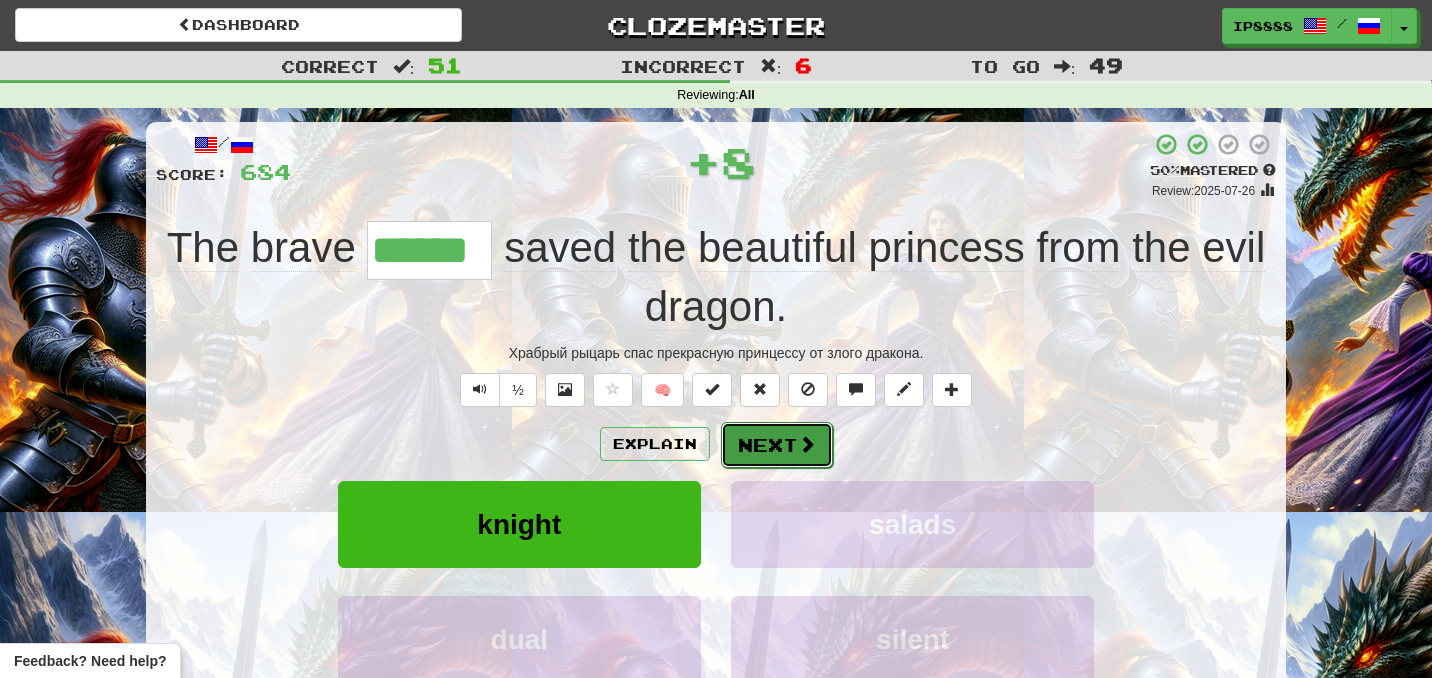 click on "Next" at bounding box center [777, 445] 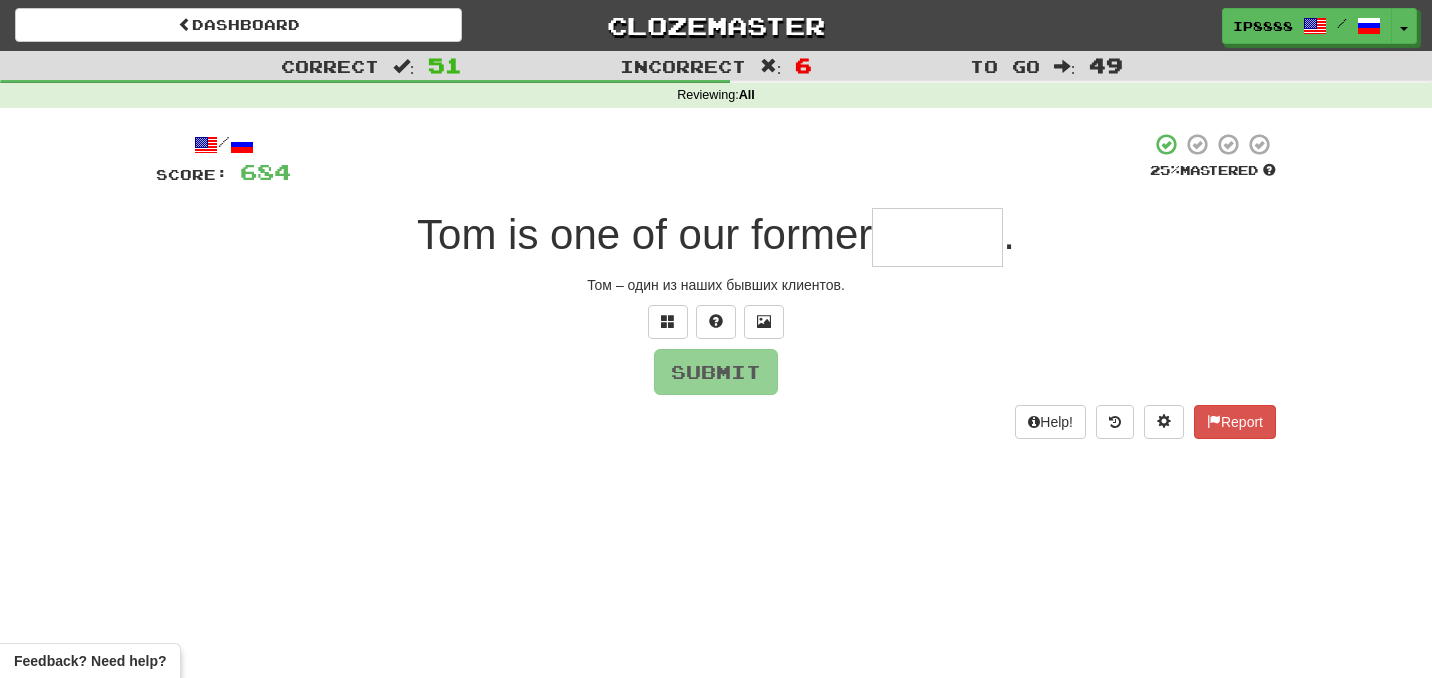 click at bounding box center (937, 237) 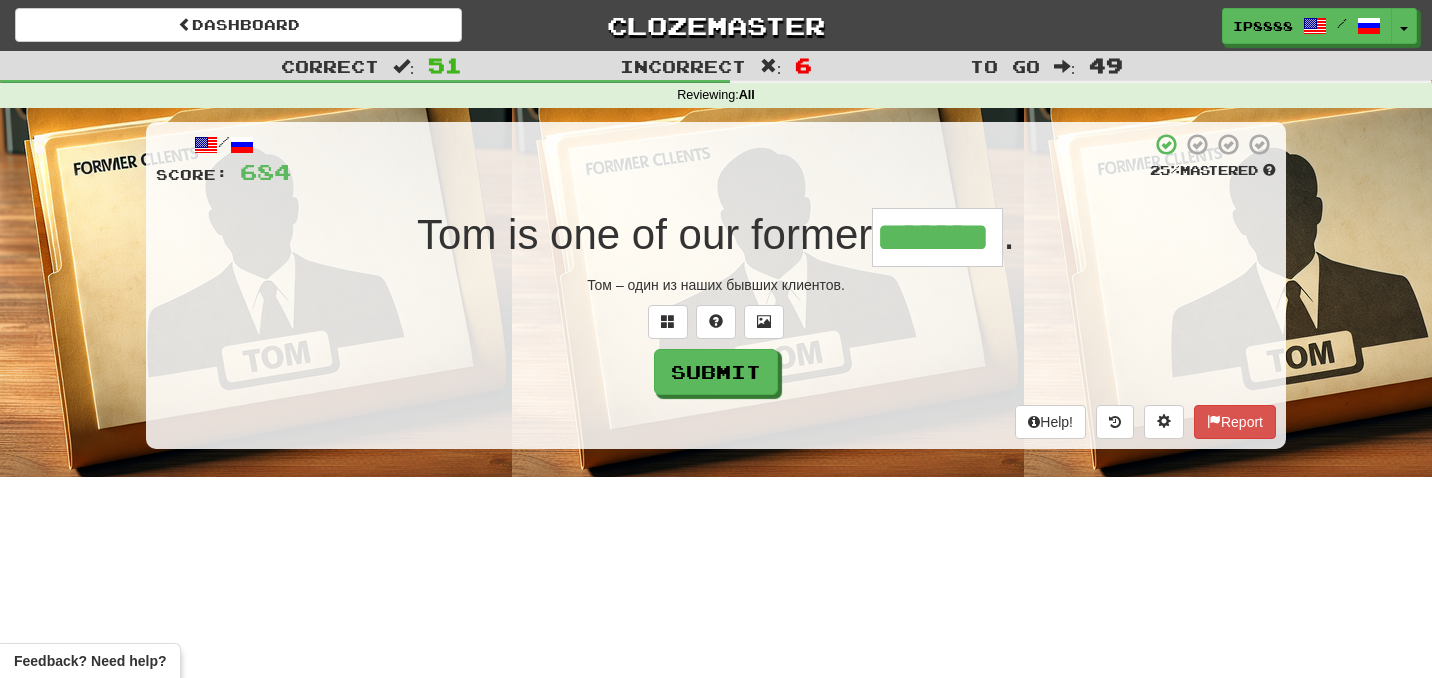 type on "*******" 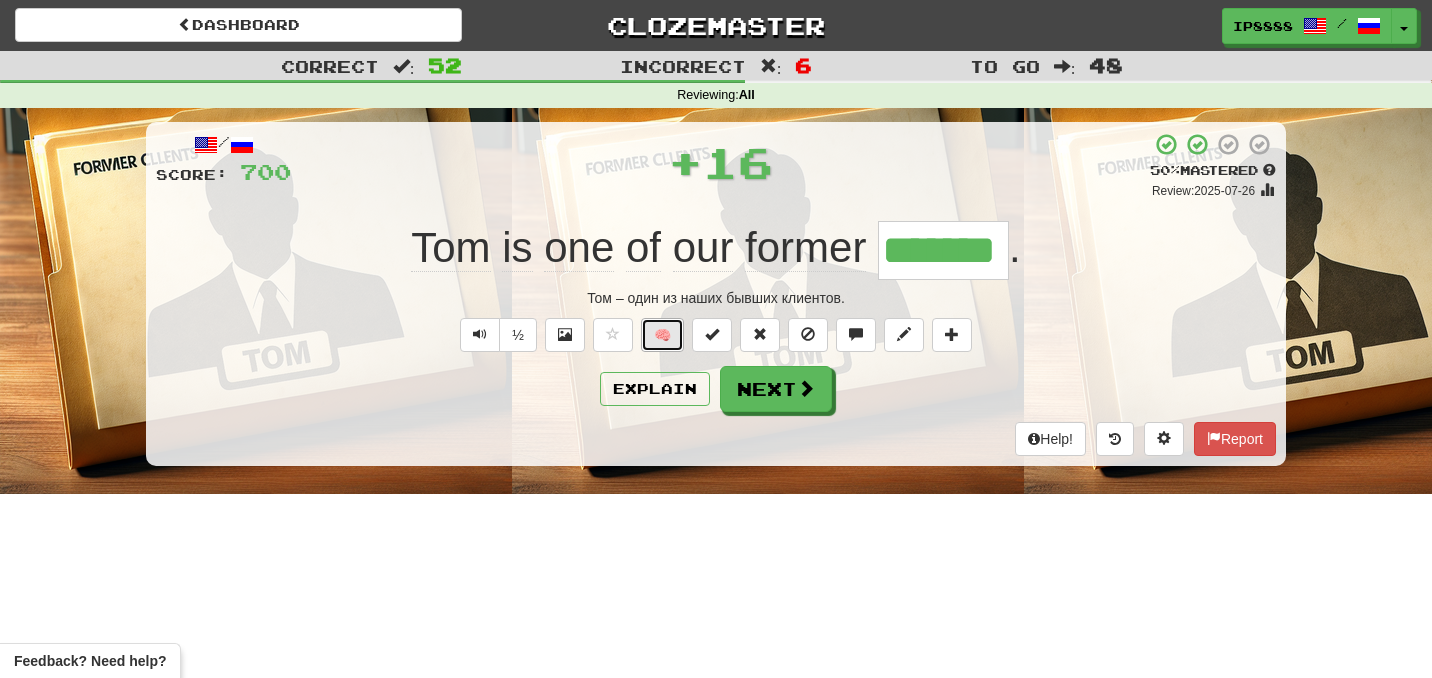 click on "🧠" at bounding box center (662, 335) 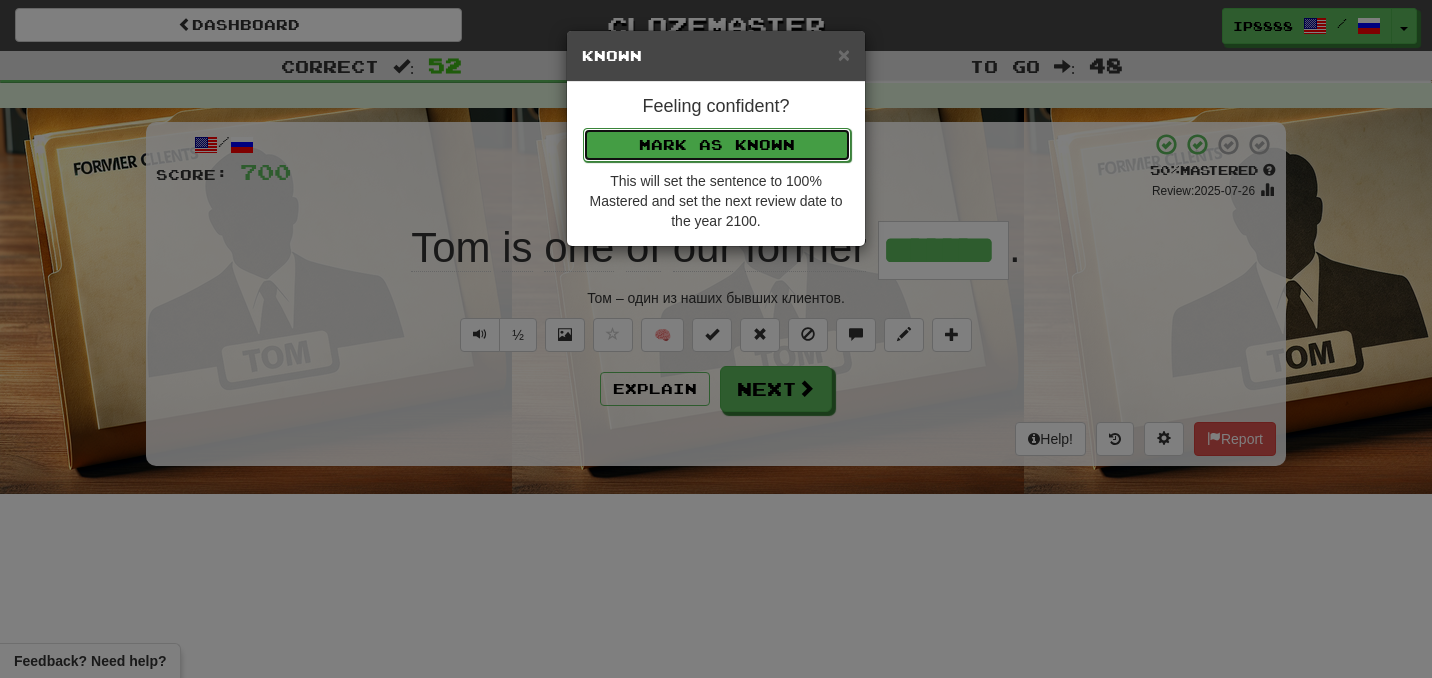 click on "Mark as Known" at bounding box center (717, 145) 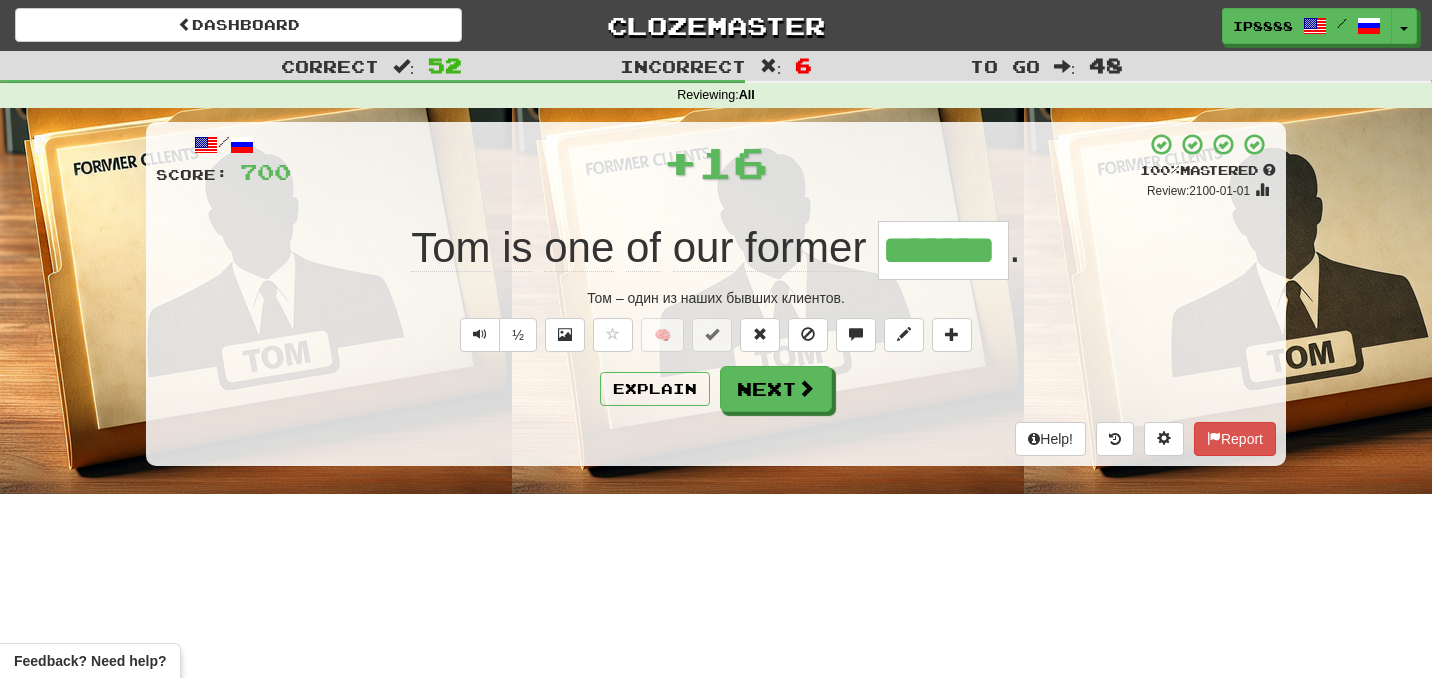 click on "/ Score: 700 + 16 100 % Mastered Review: 2100-01-01 Tom is one of our former ******* . Том – один из наших бывших клиентов. ½ 🧠 Explain Next Help! Report" at bounding box center [716, 294] 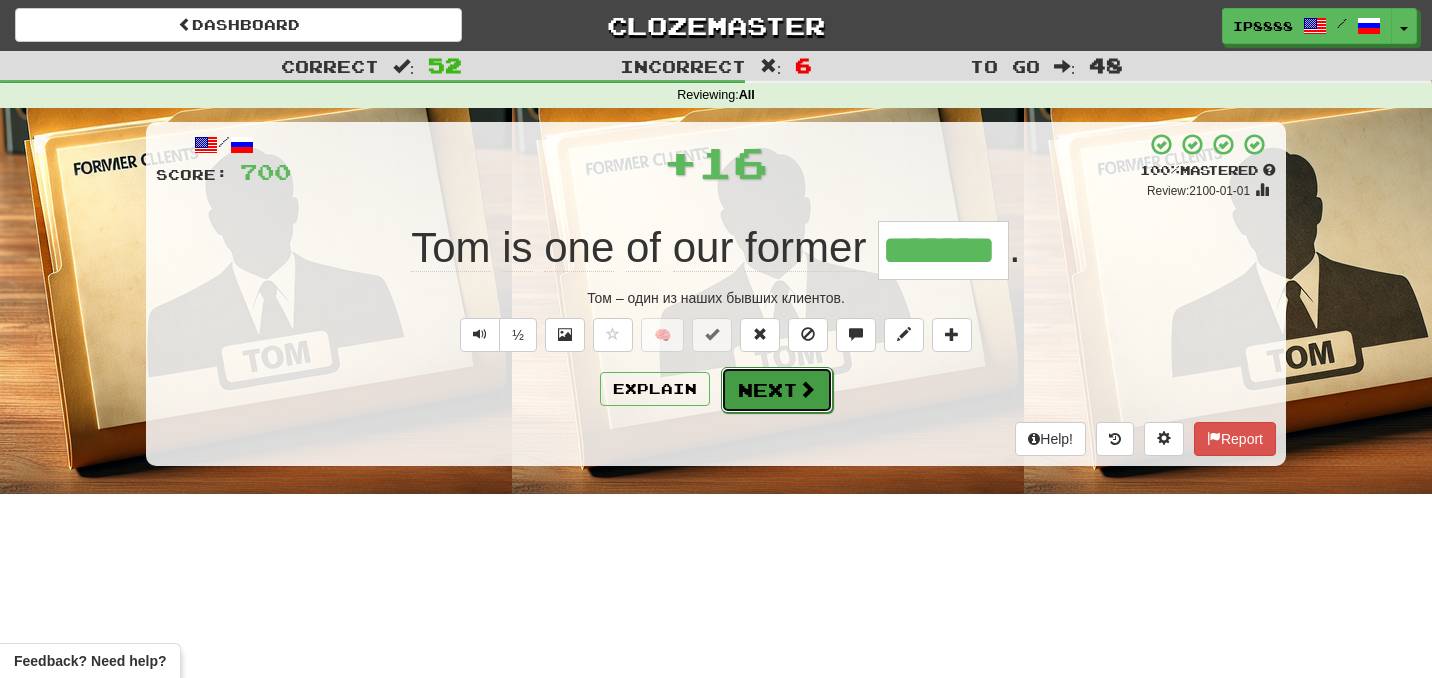 click on "Next" at bounding box center [777, 390] 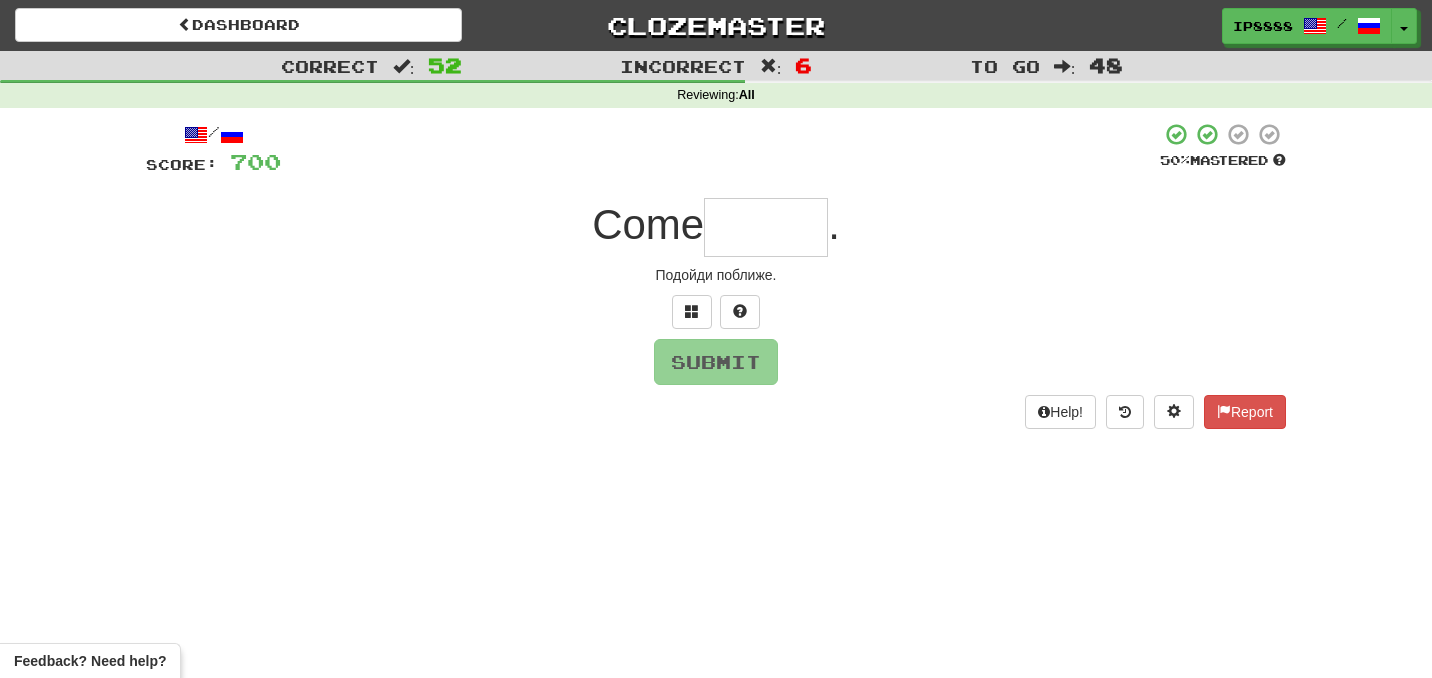 click at bounding box center [766, 227] 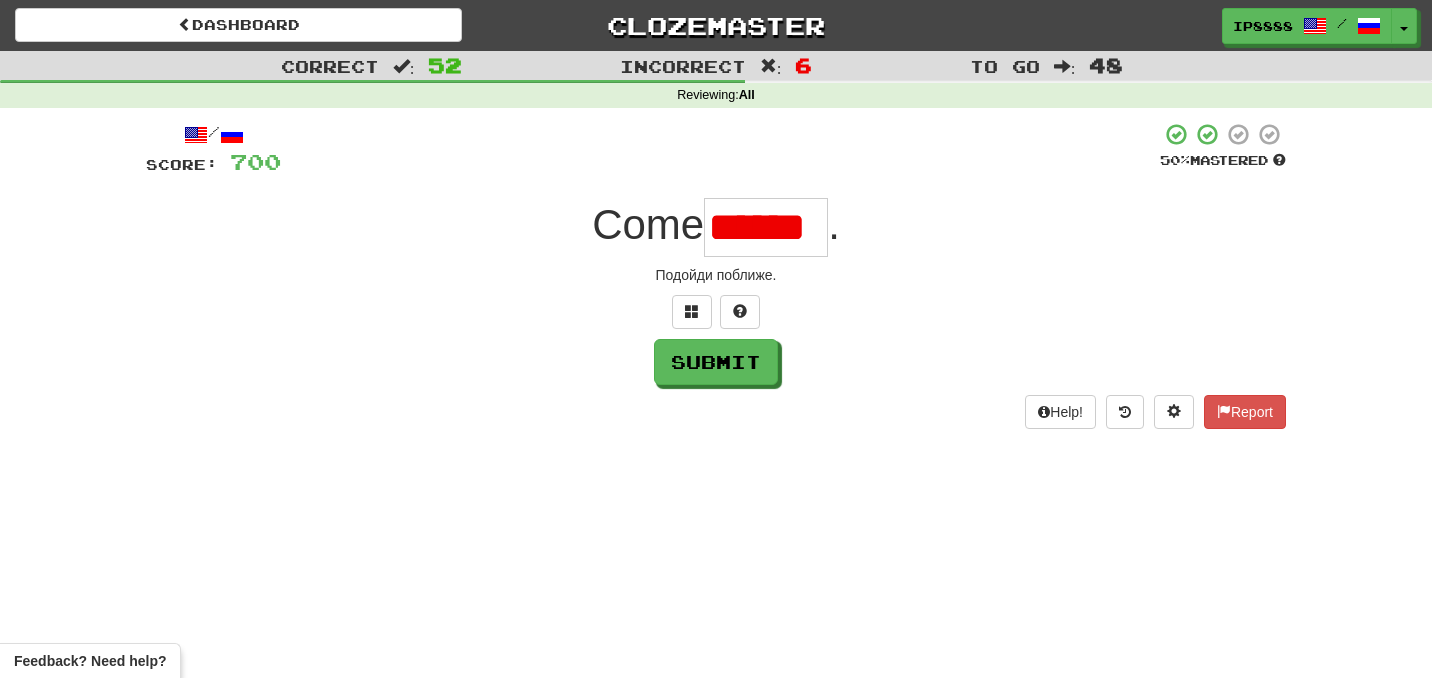 scroll, scrollTop: 0, scrollLeft: 0, axis: both 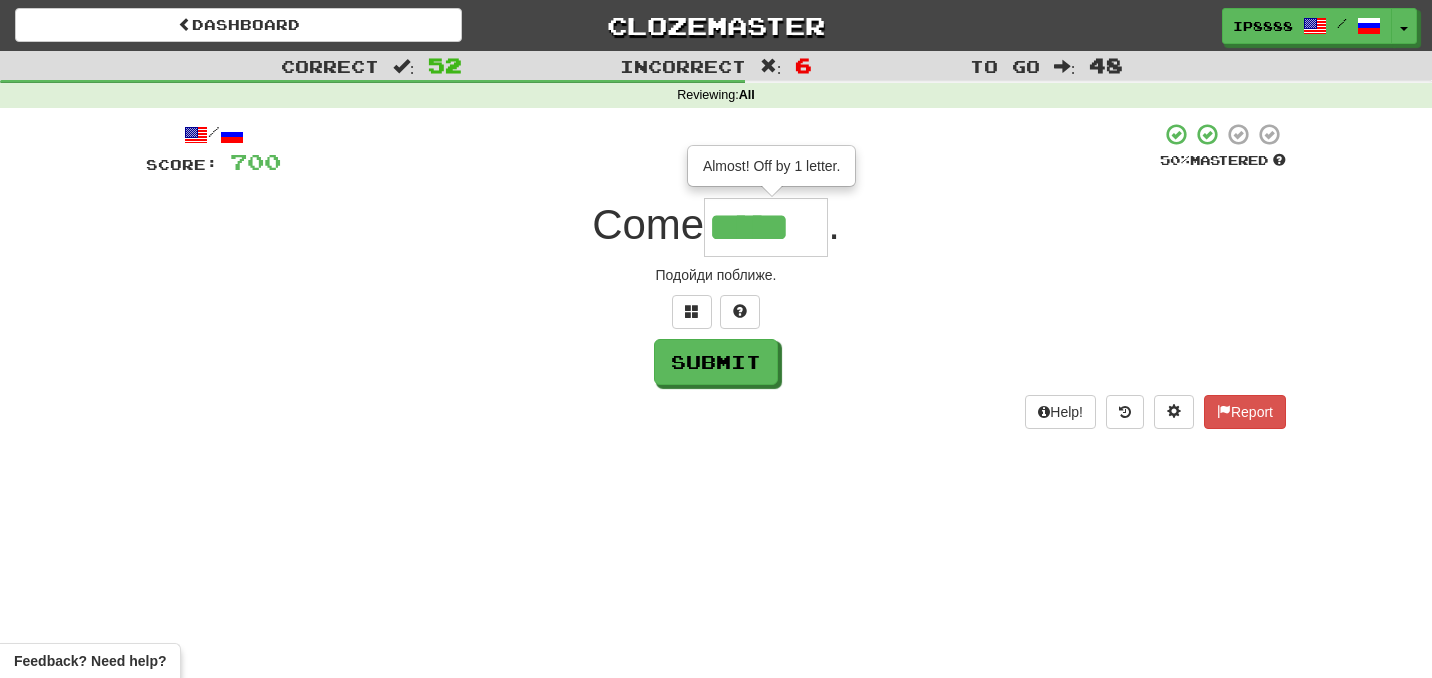 click on "/  Score:   700 50 %  Mastered Come  ***** Almost! Off by 1 letter. . Подойди поближе. Submit  Help!  Report" at bounding box center (716, 275) 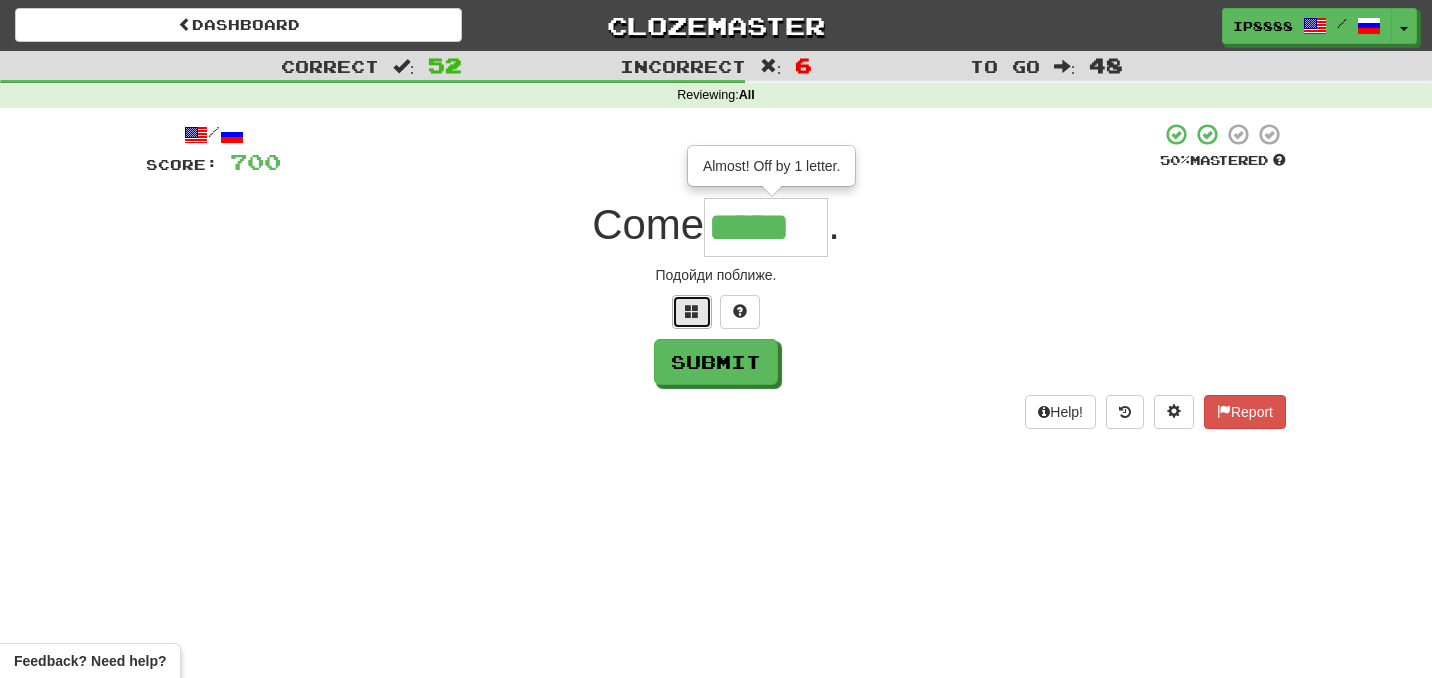 click at bounding box center (692, 312) 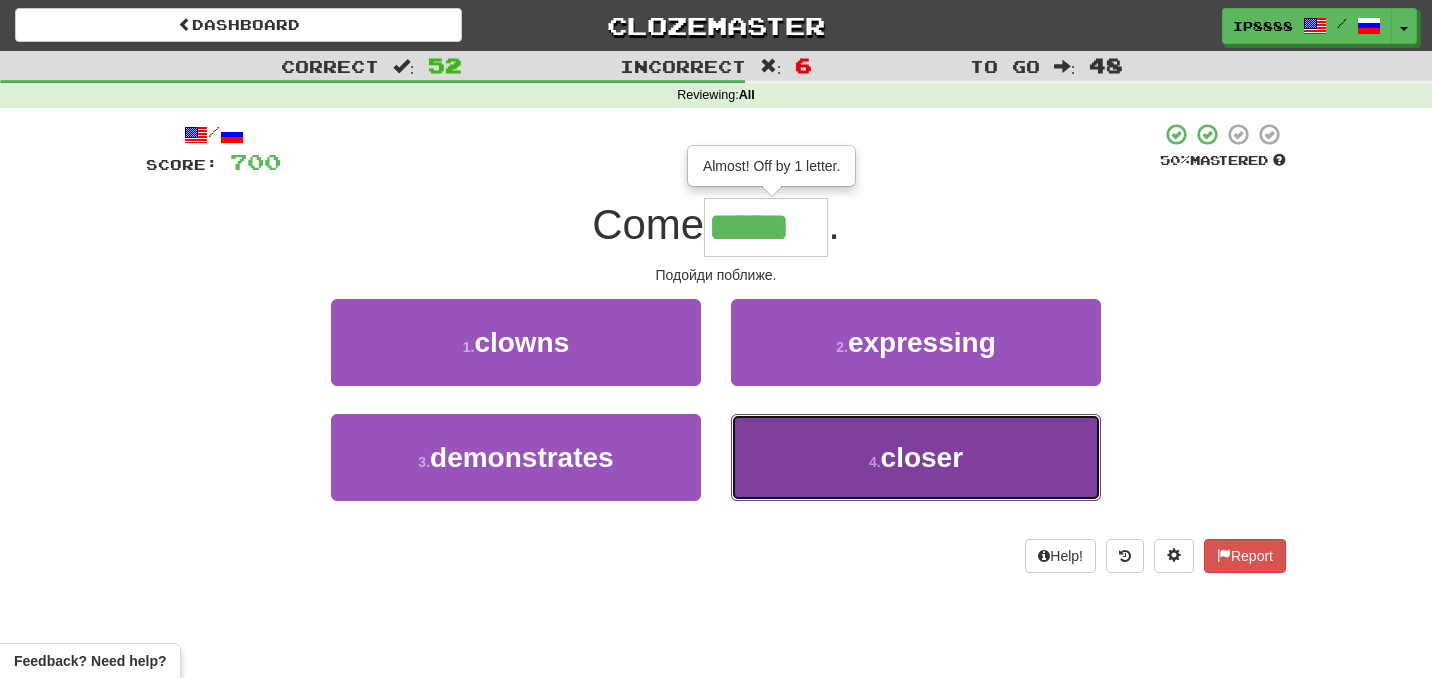 click on "4 .  closer" at bounding box center [916, 457] 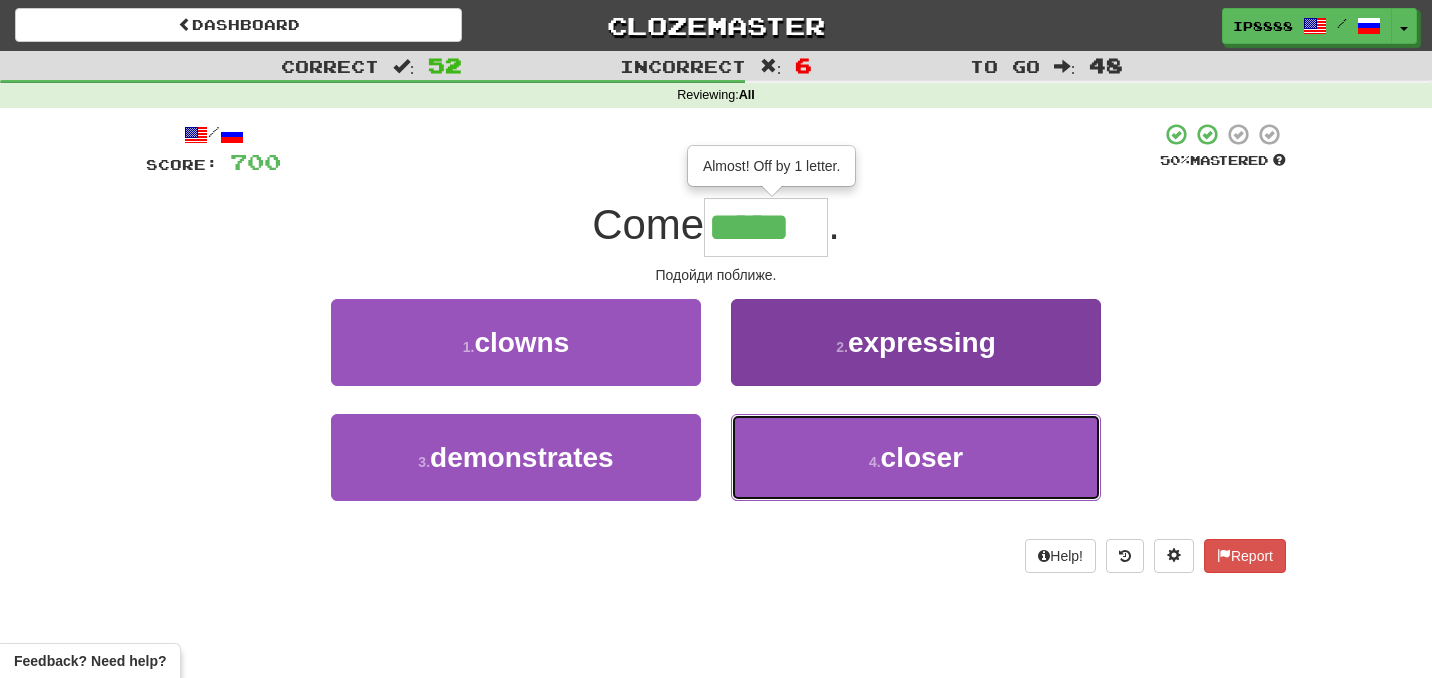 type on "******" 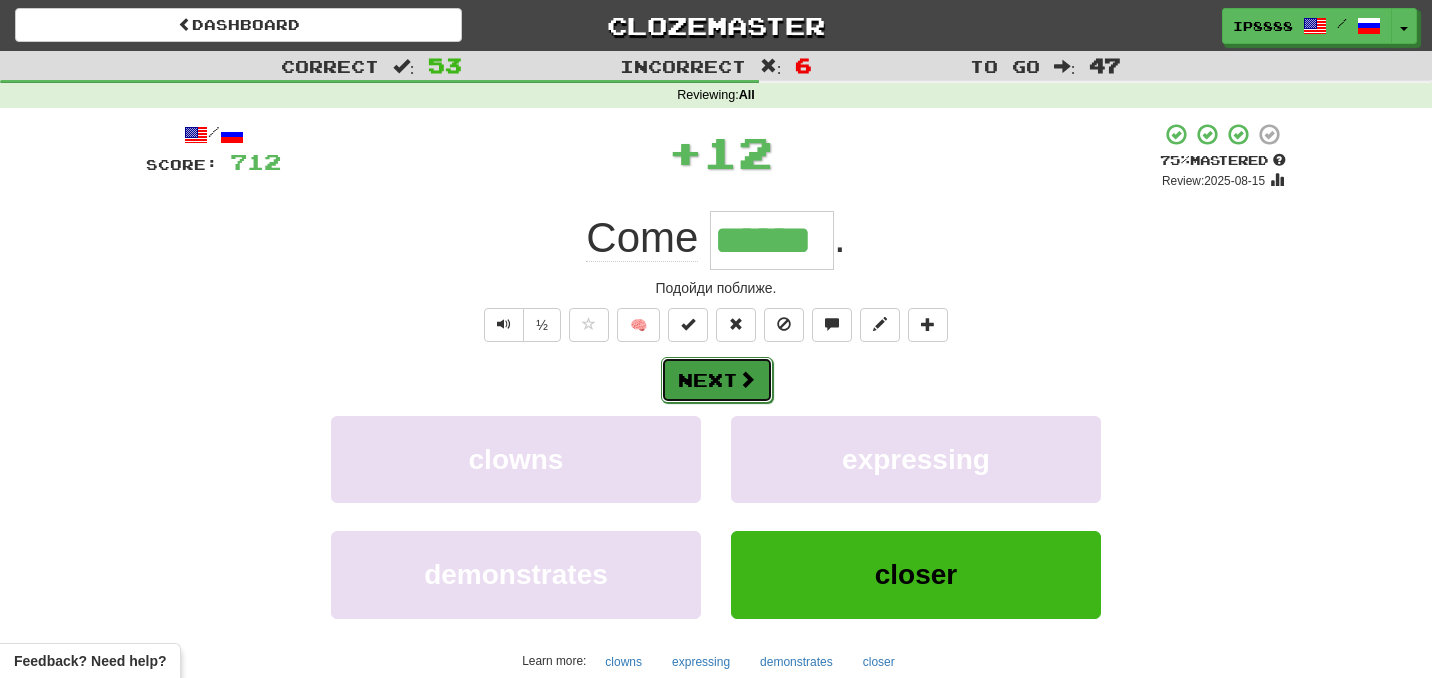 click on "Next" at bounding box center [717, 380] 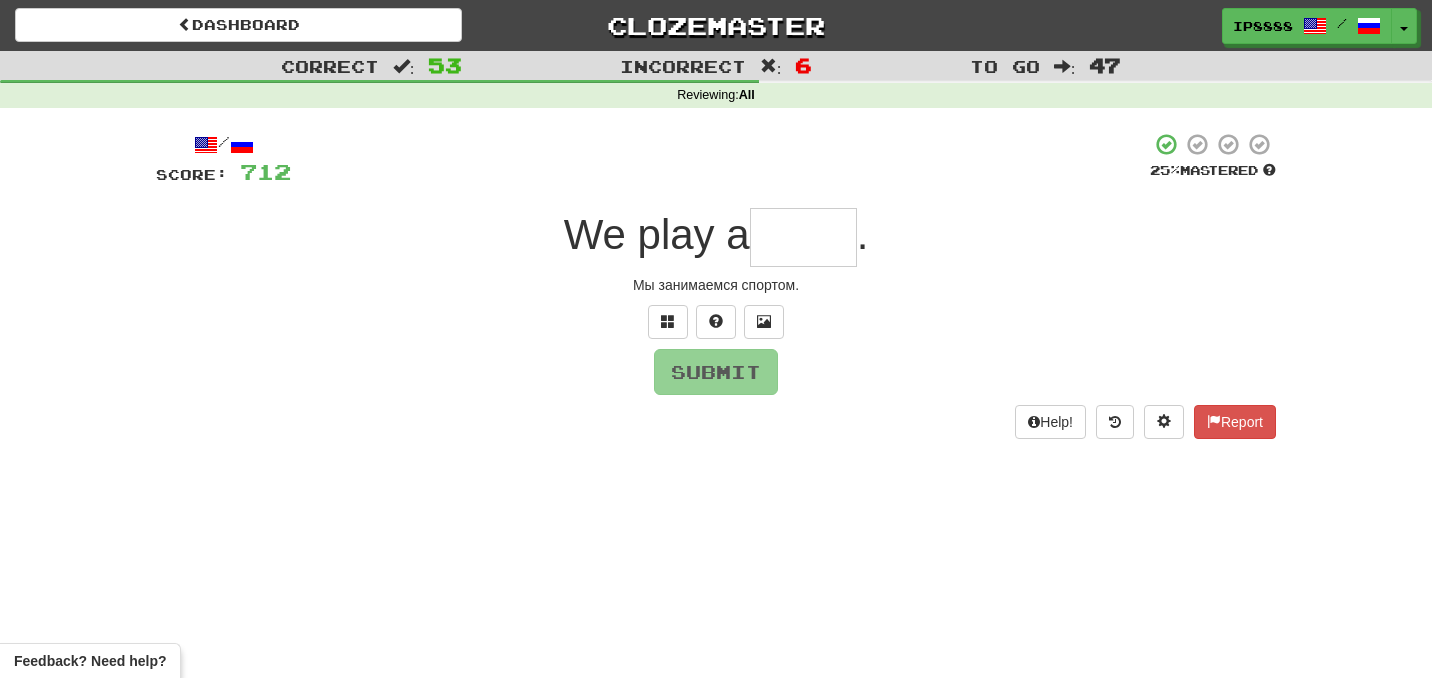 click at bounding box center (803, 237) 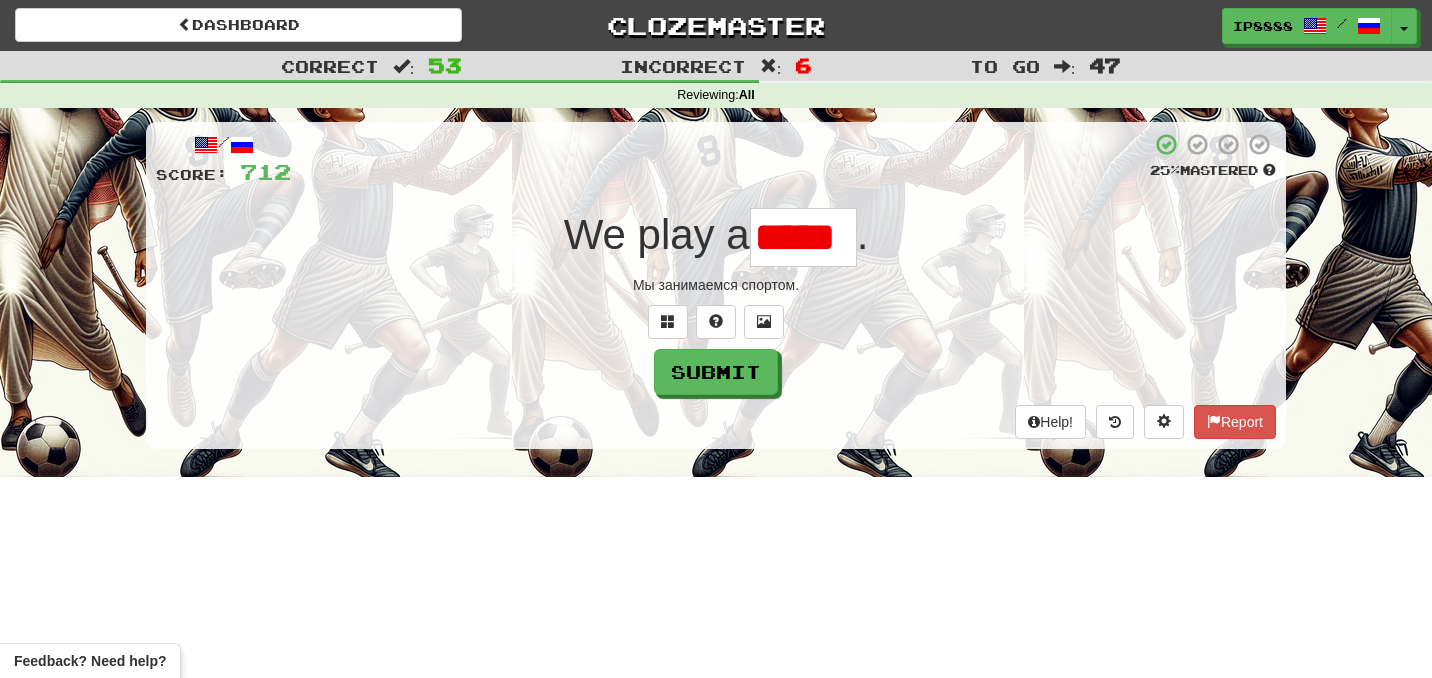 scroll, scrollTop: 0, scrollLeft: 0, axis: both 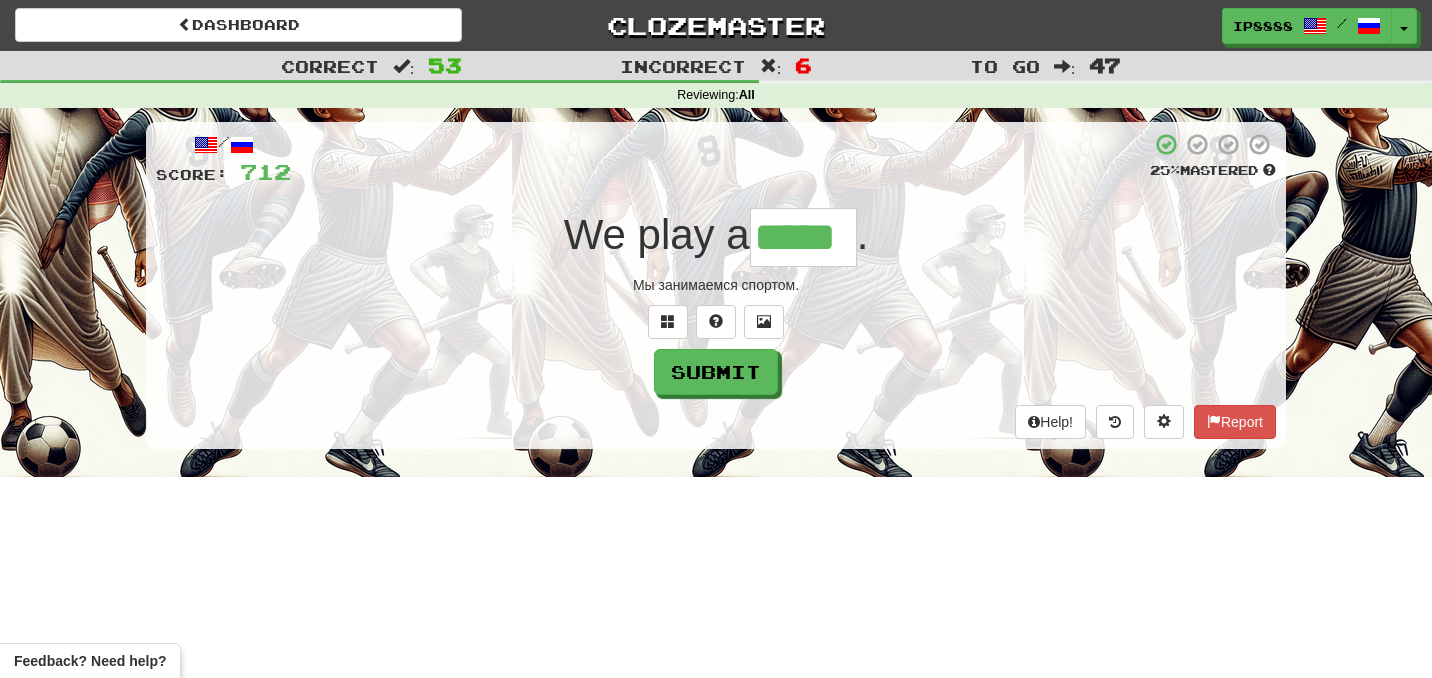 type on "*****" 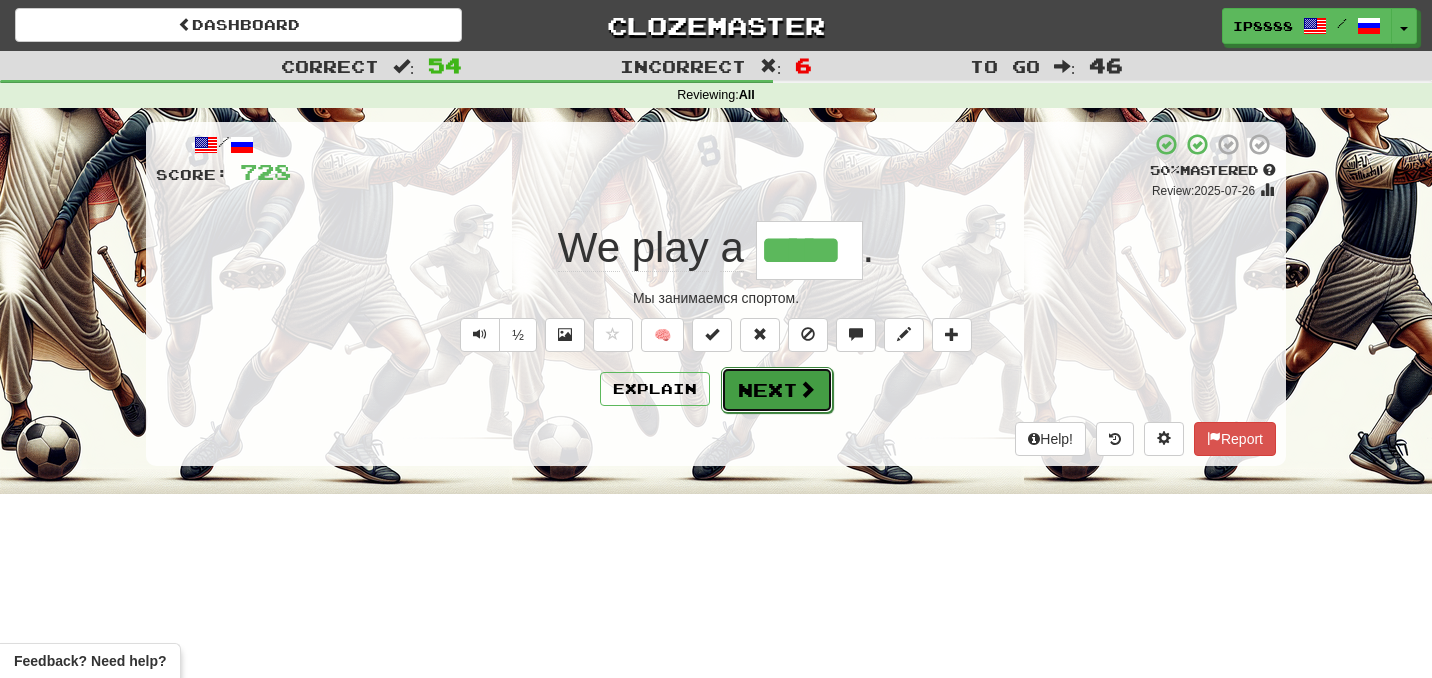 click on "Next" at bounding box center (777, 390) 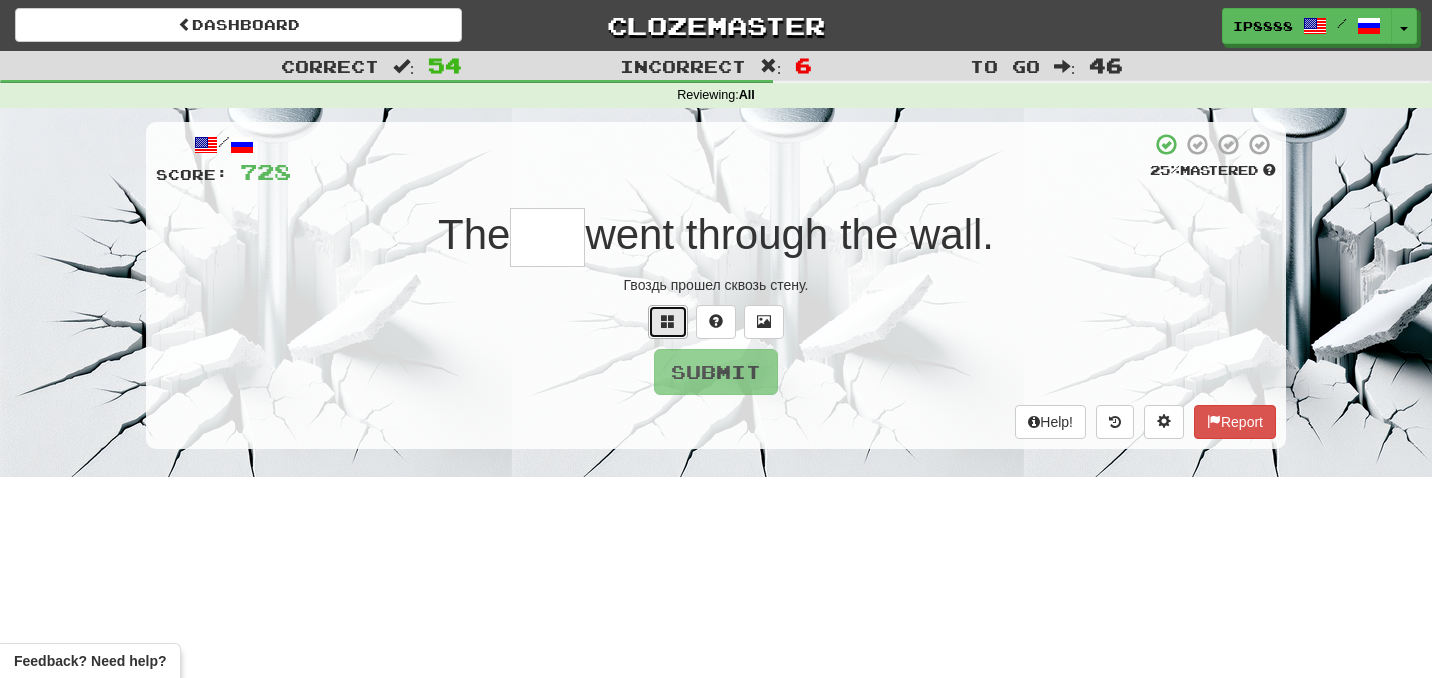 click at bounding box center [668, 321] 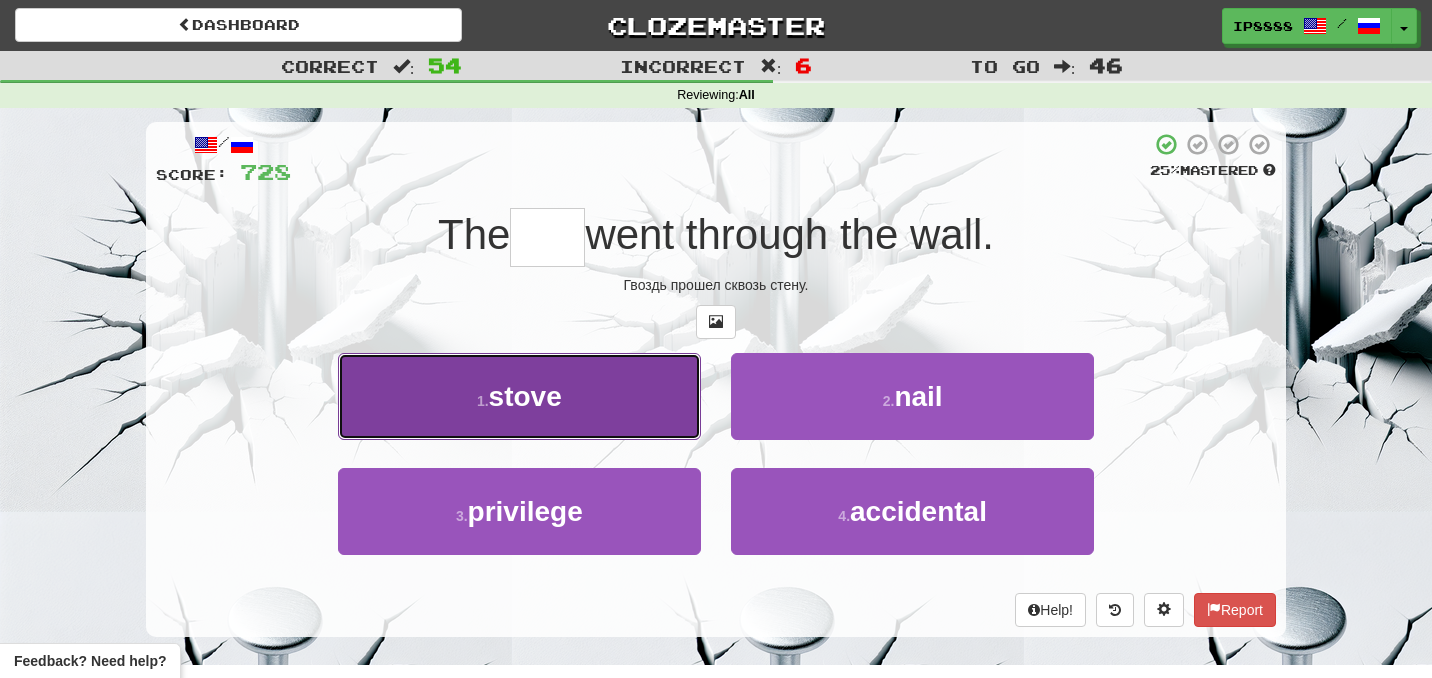 click on "1 .  stove" at bounding box center (519, 396) 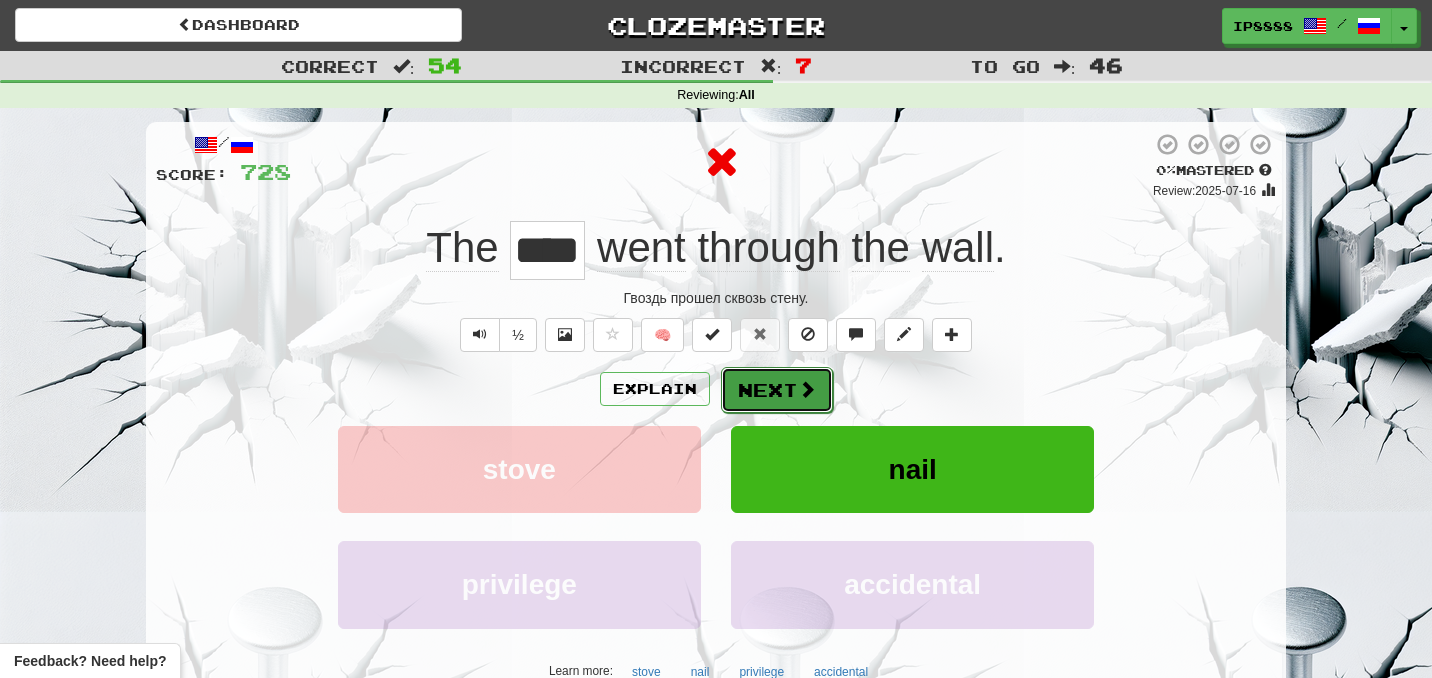 click on "Next" at bounding box center [777, 390] 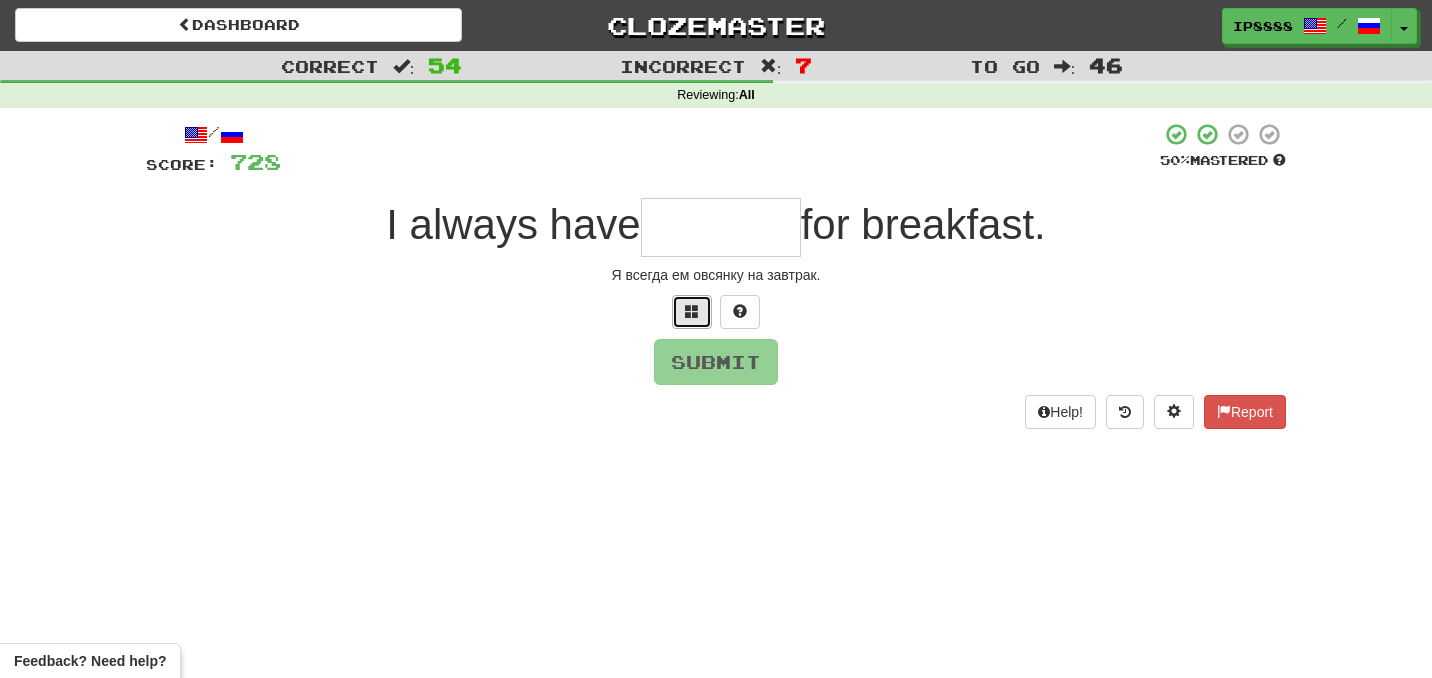 click at bounding box center (692, 311) 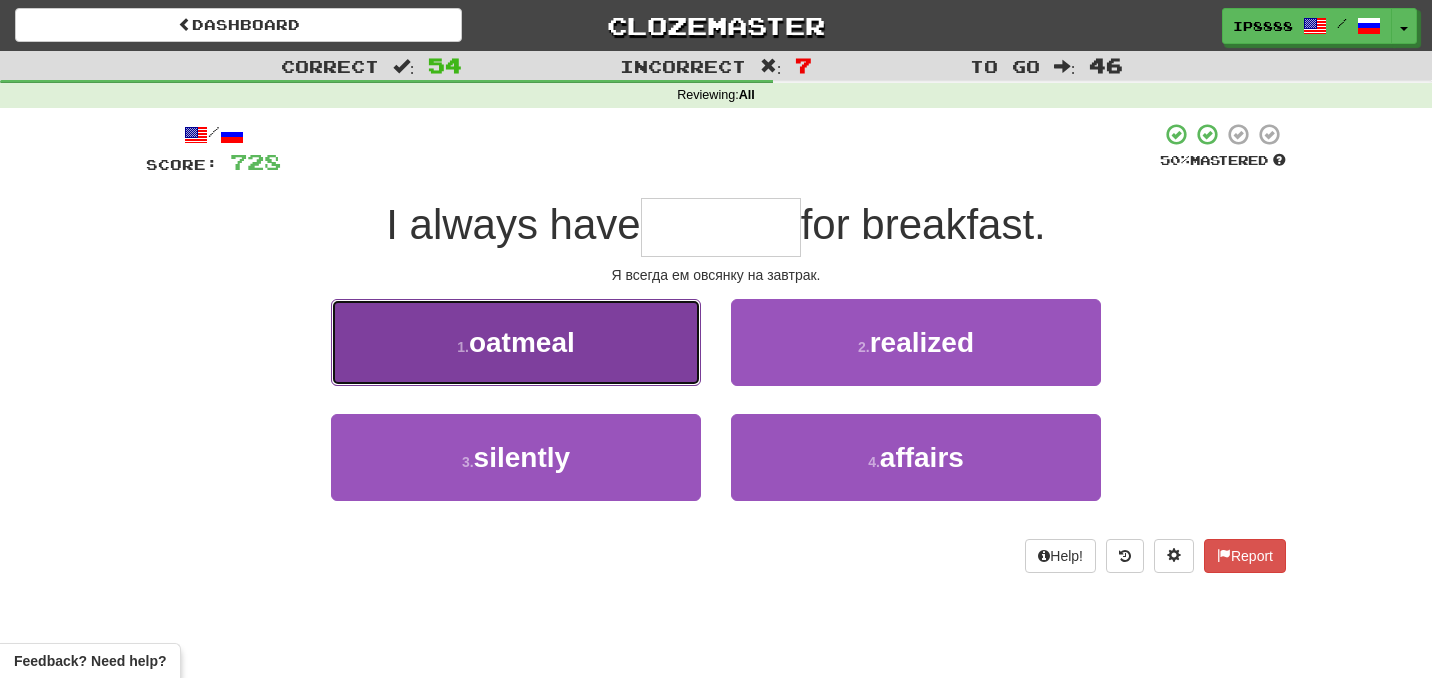 click on "1 .  oatmeal" at bounding box center (516, 342) 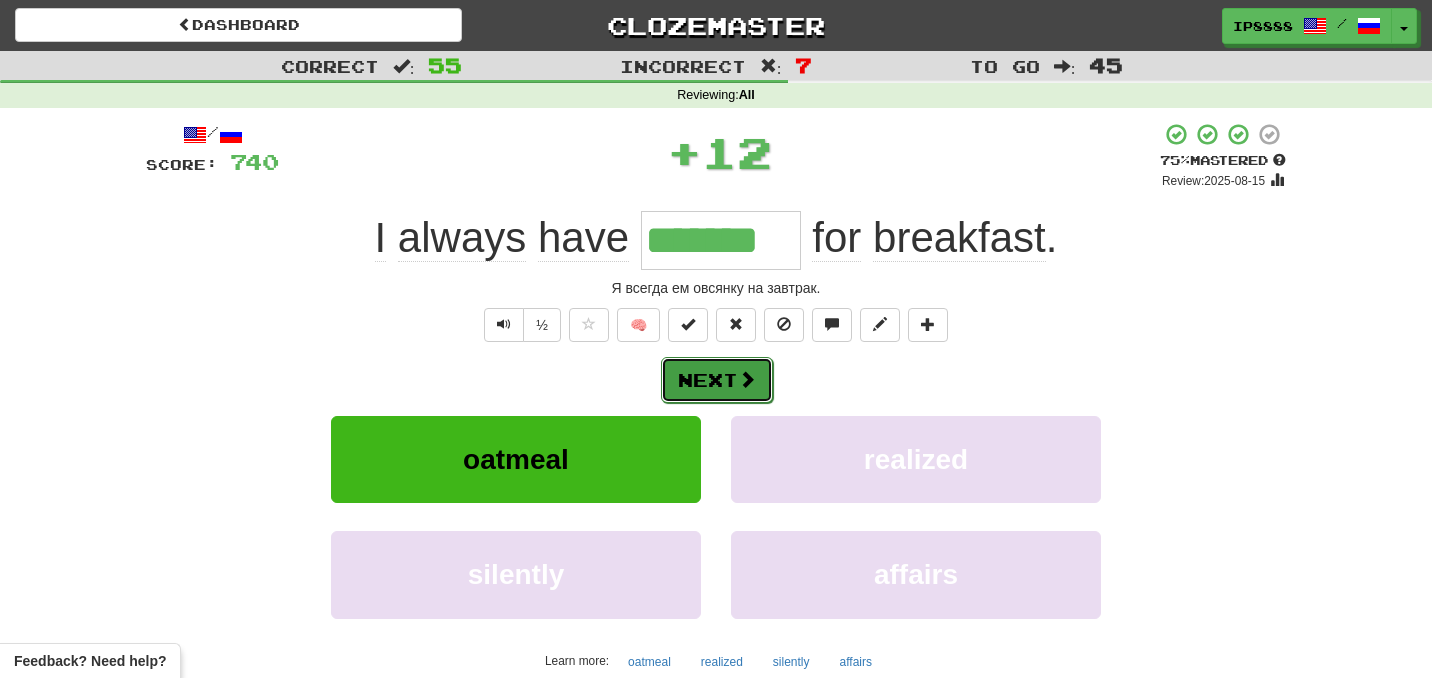 click on "Next" at bounding box center (717, 380) 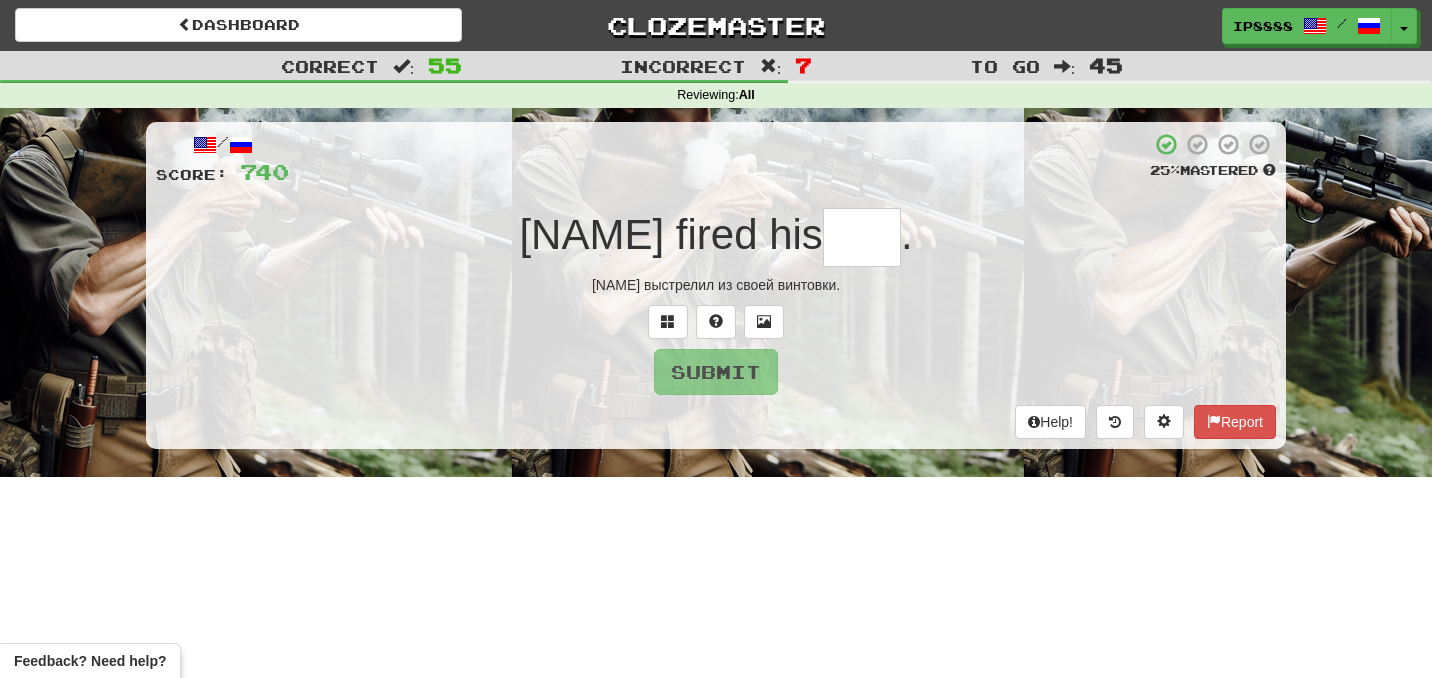 click at bounding box center (862, 237) 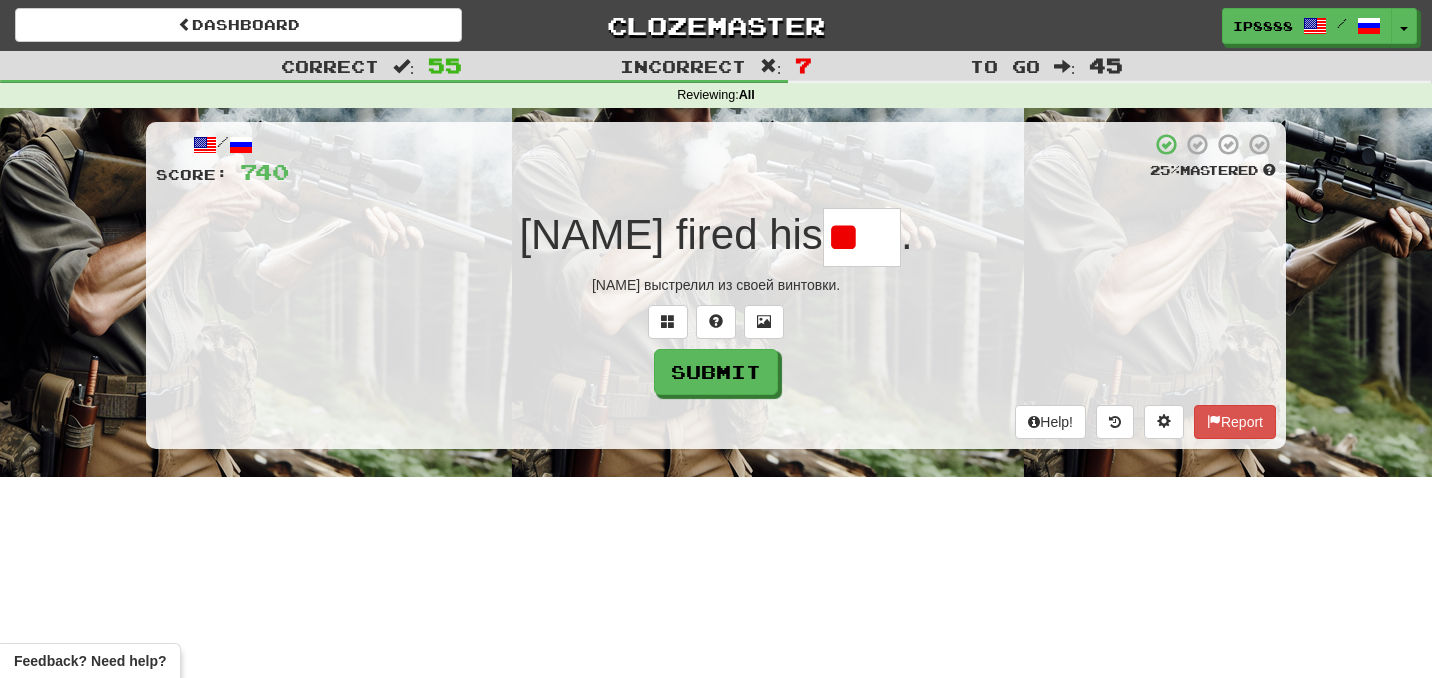 type on "***" 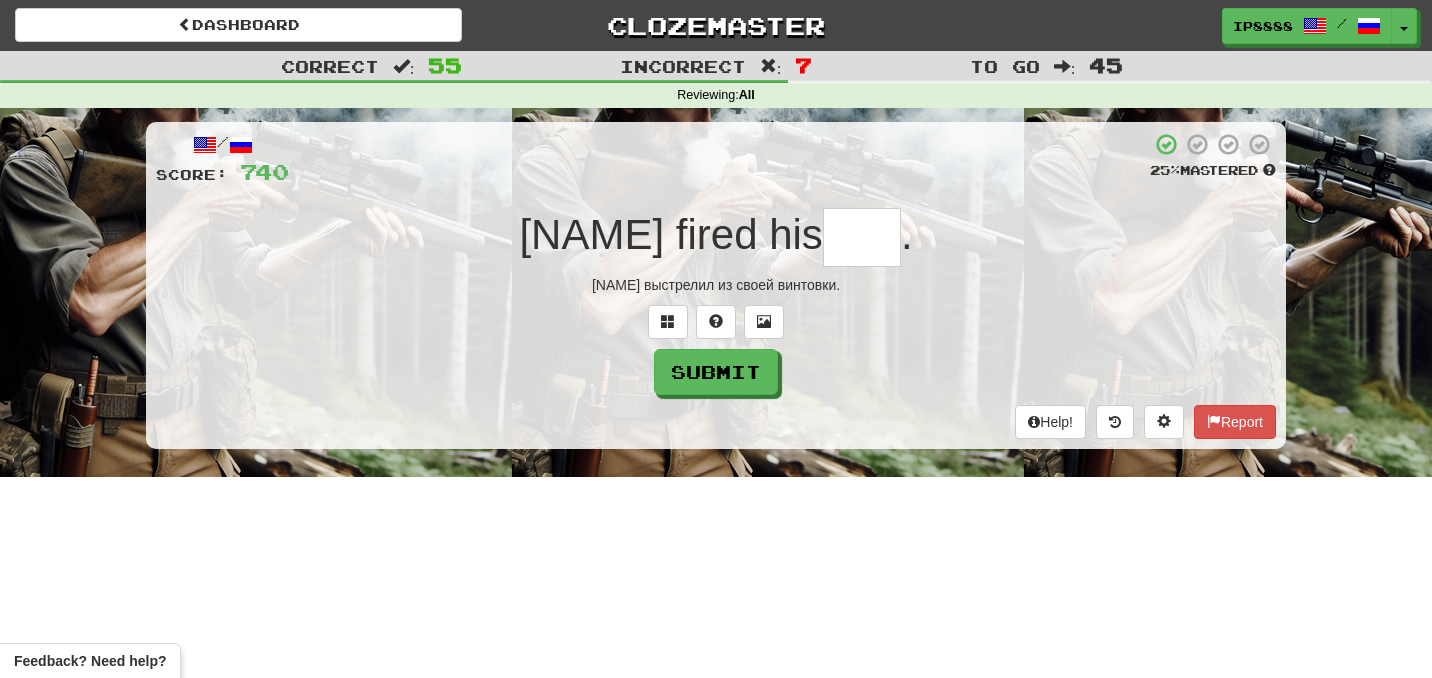 scroll, scrollTop: 0, scrollLeft: 0, axis: both 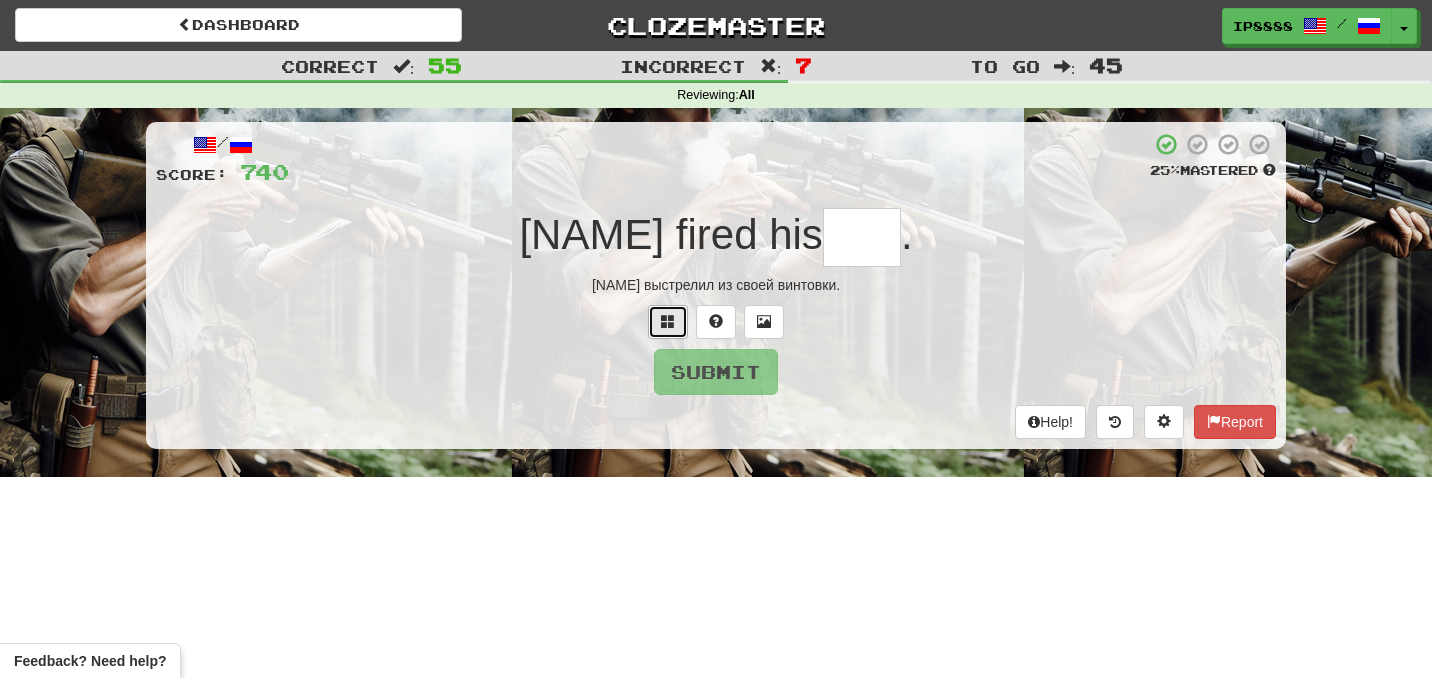 click at bounding box center [668, 322] 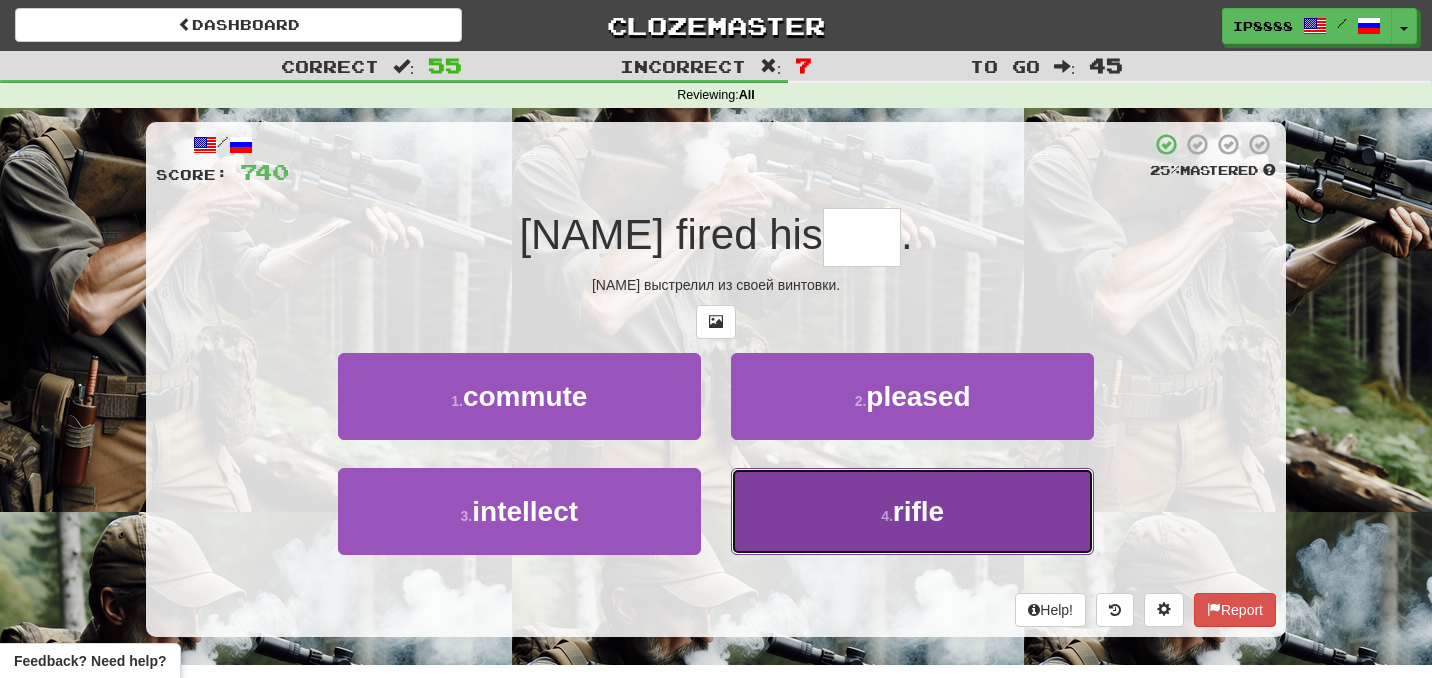 click on "4 .  rifle" at bounding box center (912, 511) 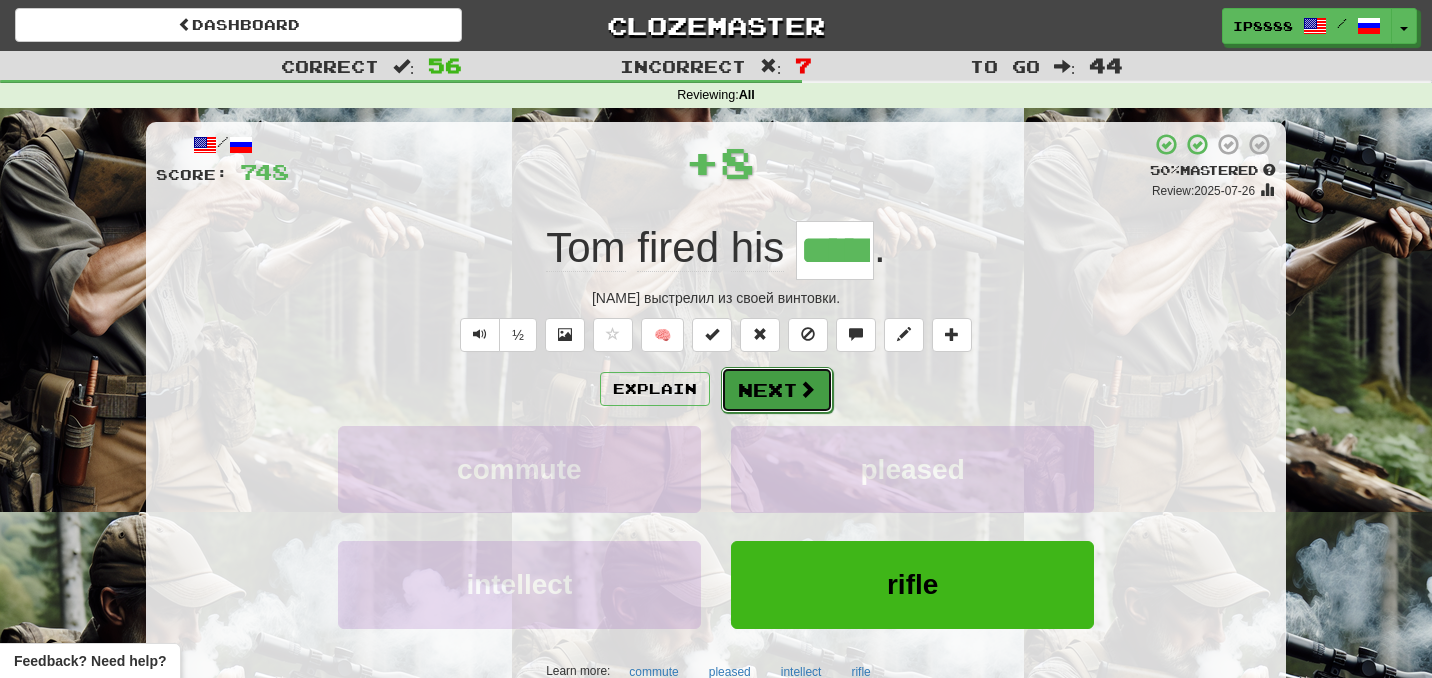 click on "Next" at bounding box center (777, 390) 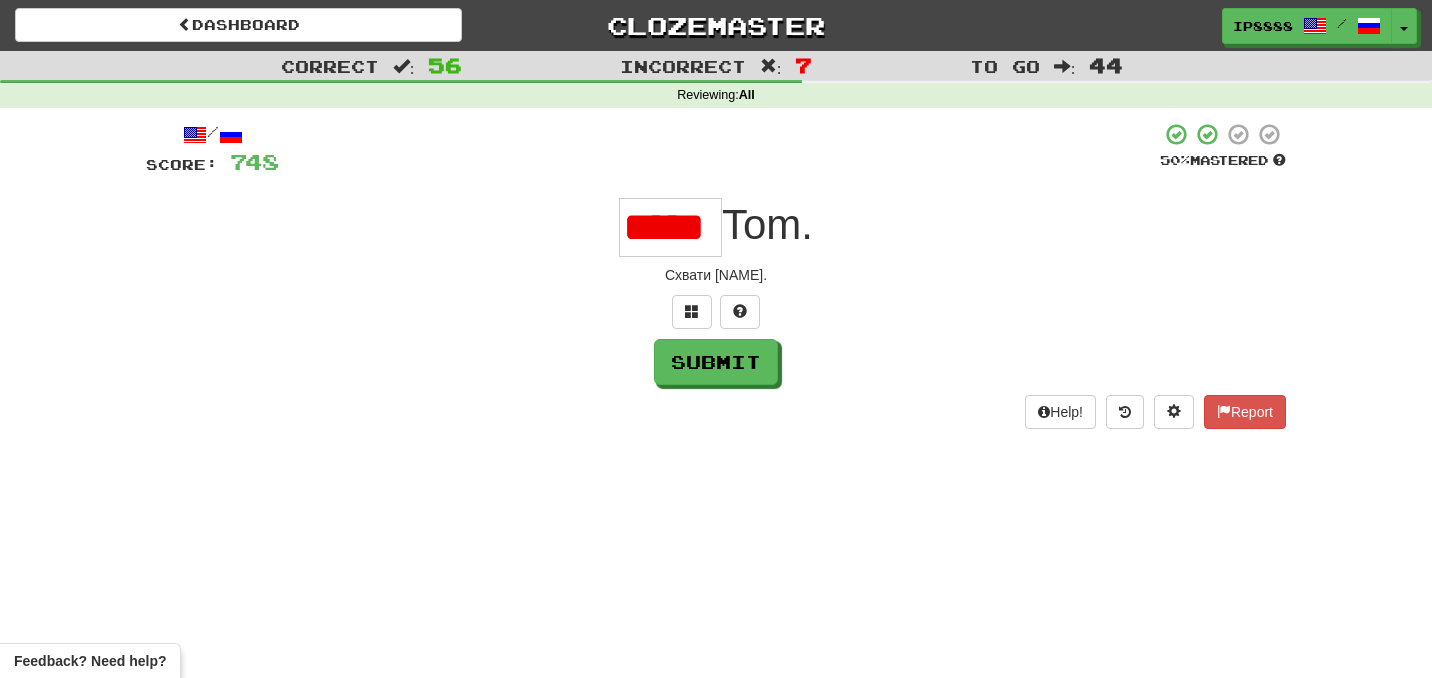 scroll, scrollTop: 0, scrollLeft: 9, axis: horizontal 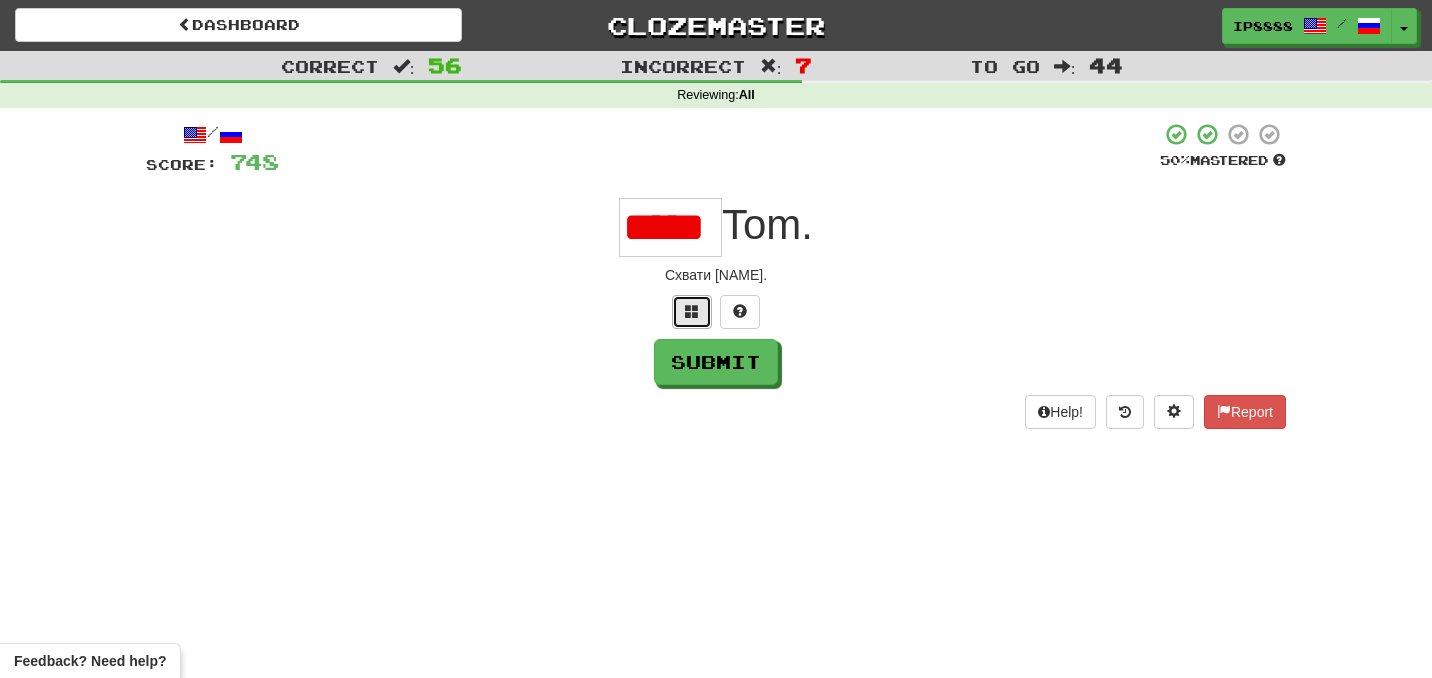 click at bounding box center [692, 311] 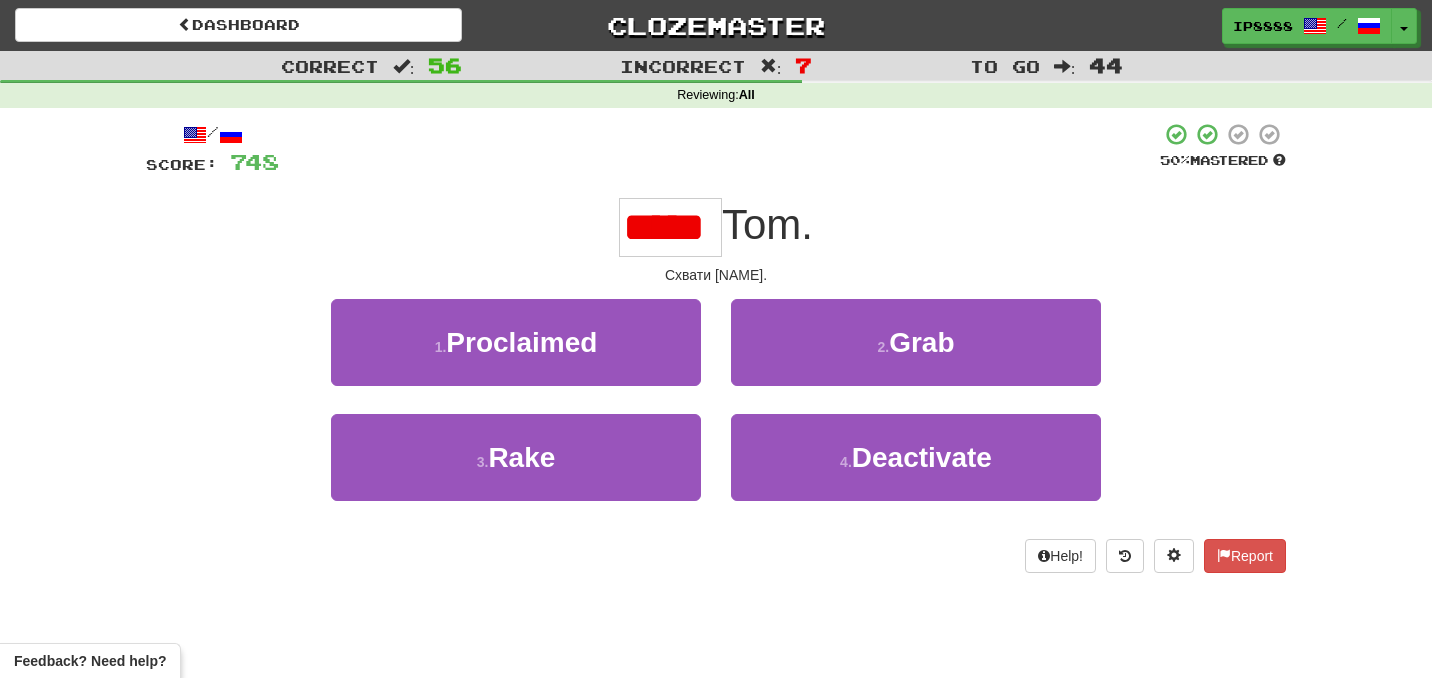 scroll, scrollTop: 0, scrollLeft: 9, axis: horizontal 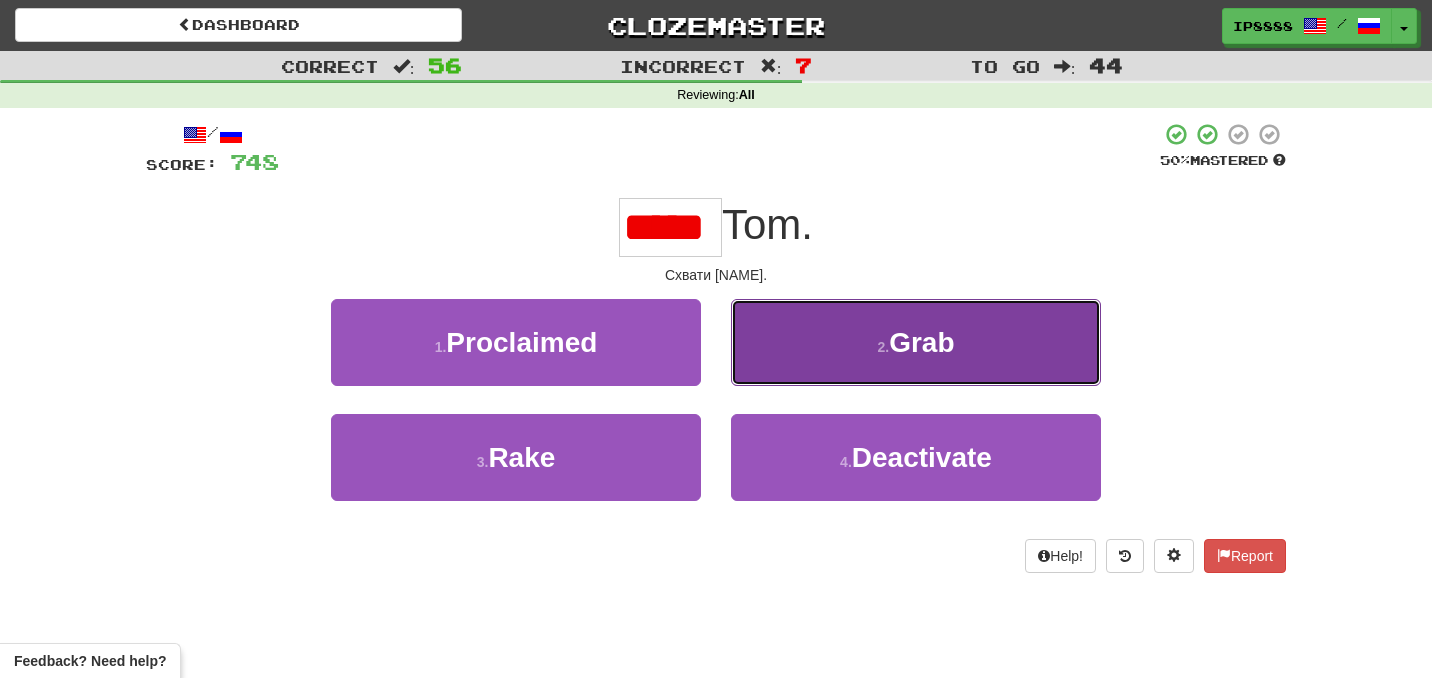 click on "2 ." at bounding box center [883, 347] 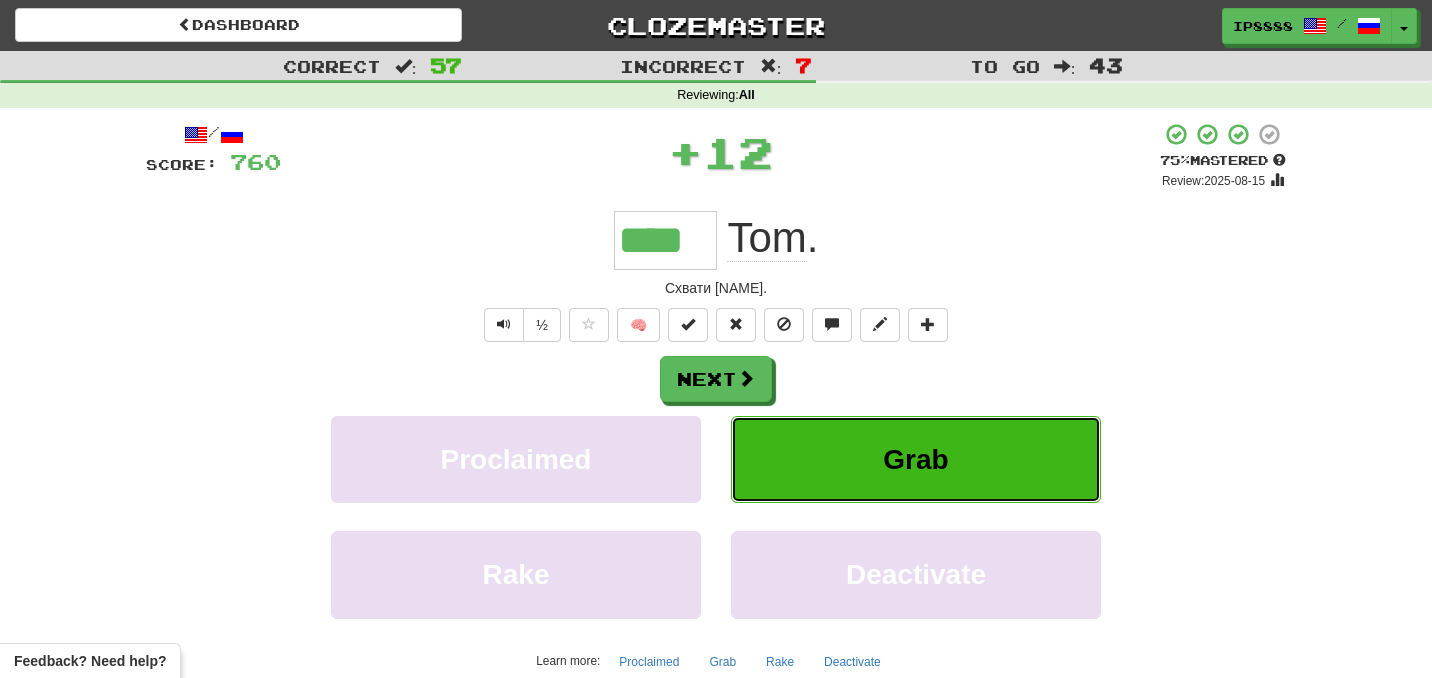 scroll, scrollTop: 0, scrollLeft: 0, axis: both 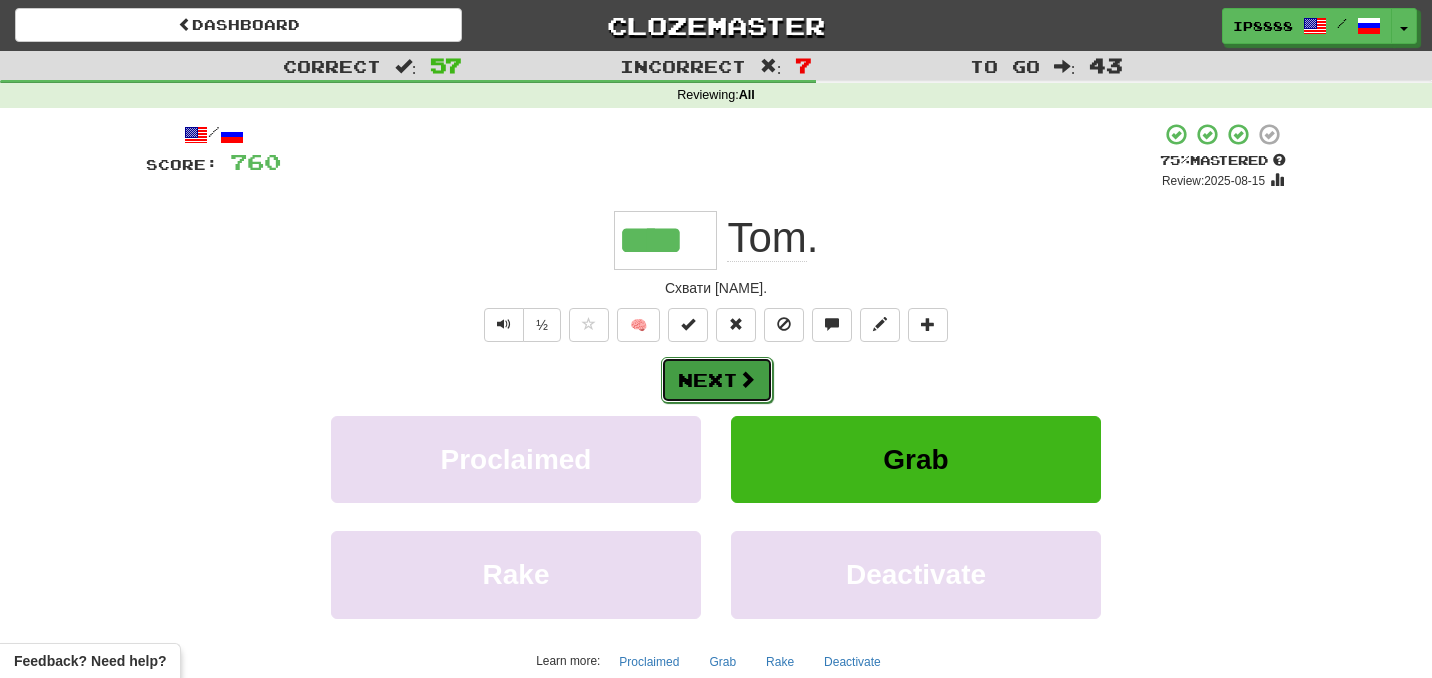 click on "Next" at bounding box center [717, 380] 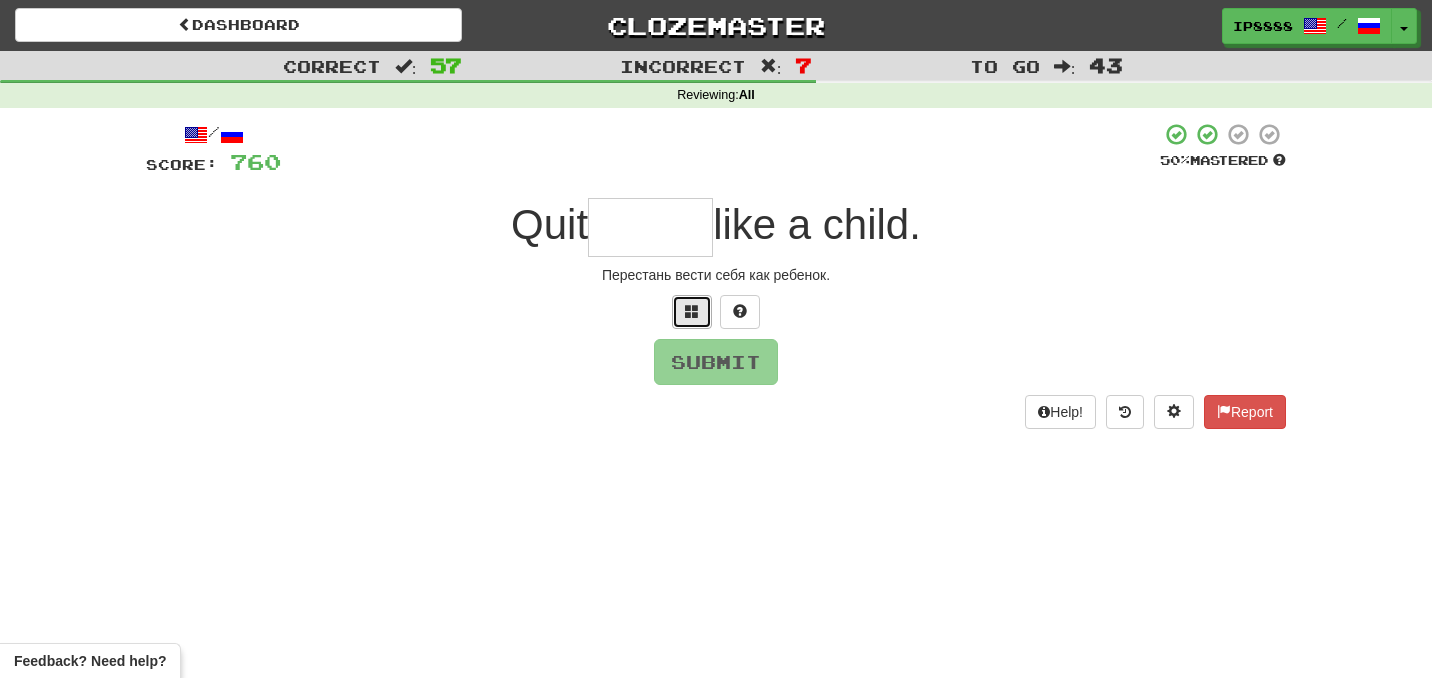 click at bounding box center (692, 311) 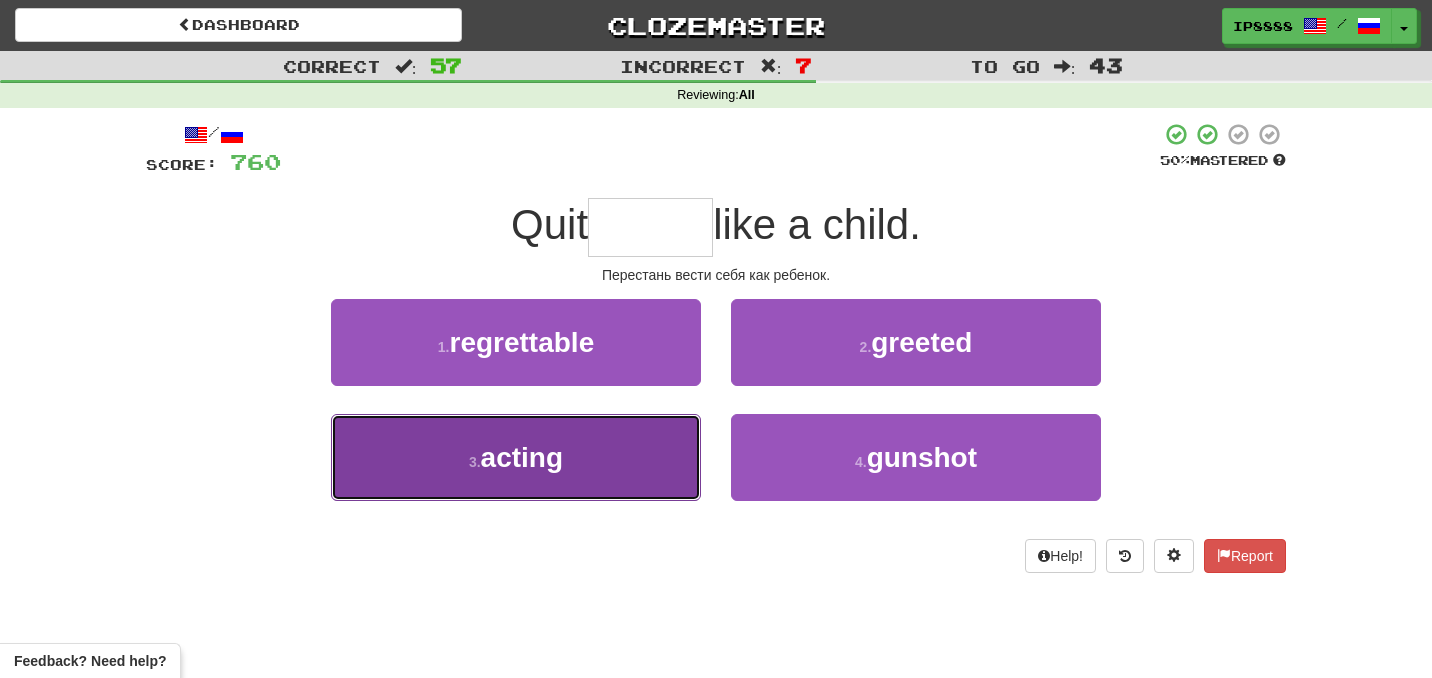 click on "3 .  acting" at bounding box center (516, 457) 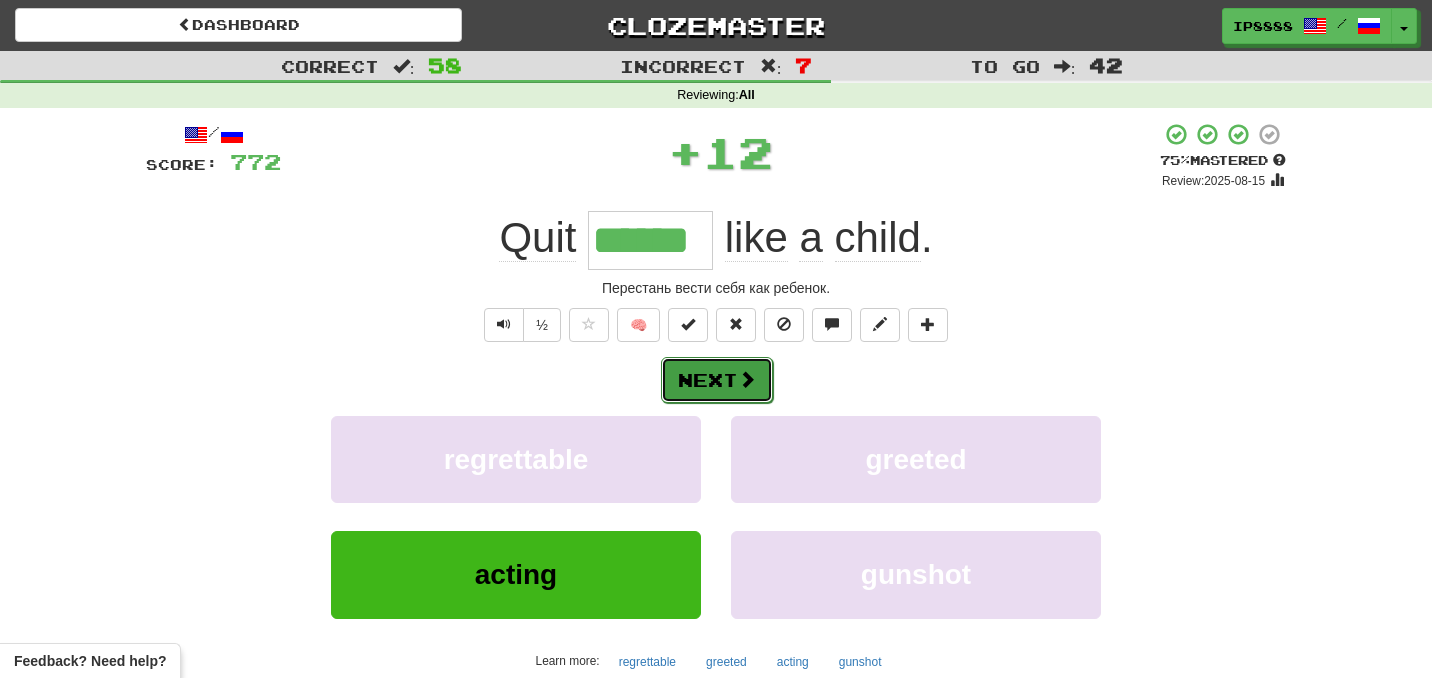 click on "Next" at bounding box center (717, 380) 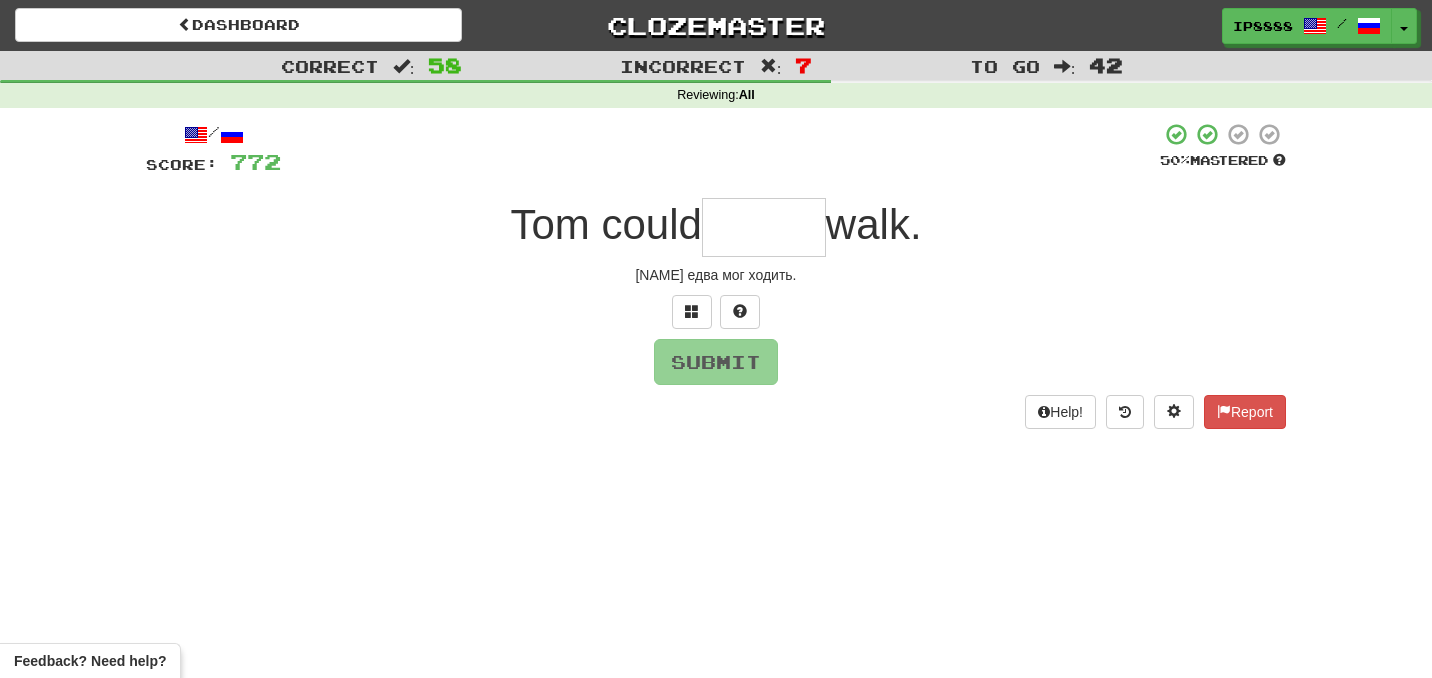 click at bounding box center [764, 227] 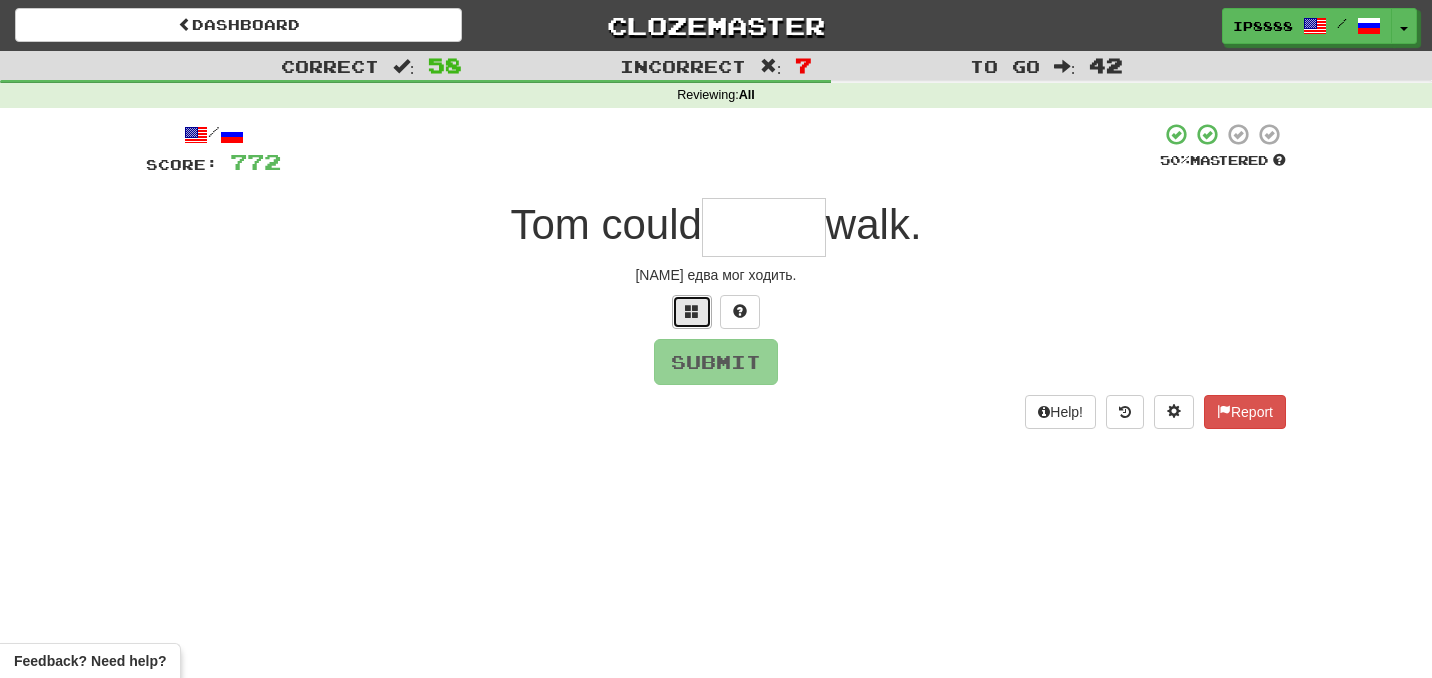 click at bounding box center [692, 312] 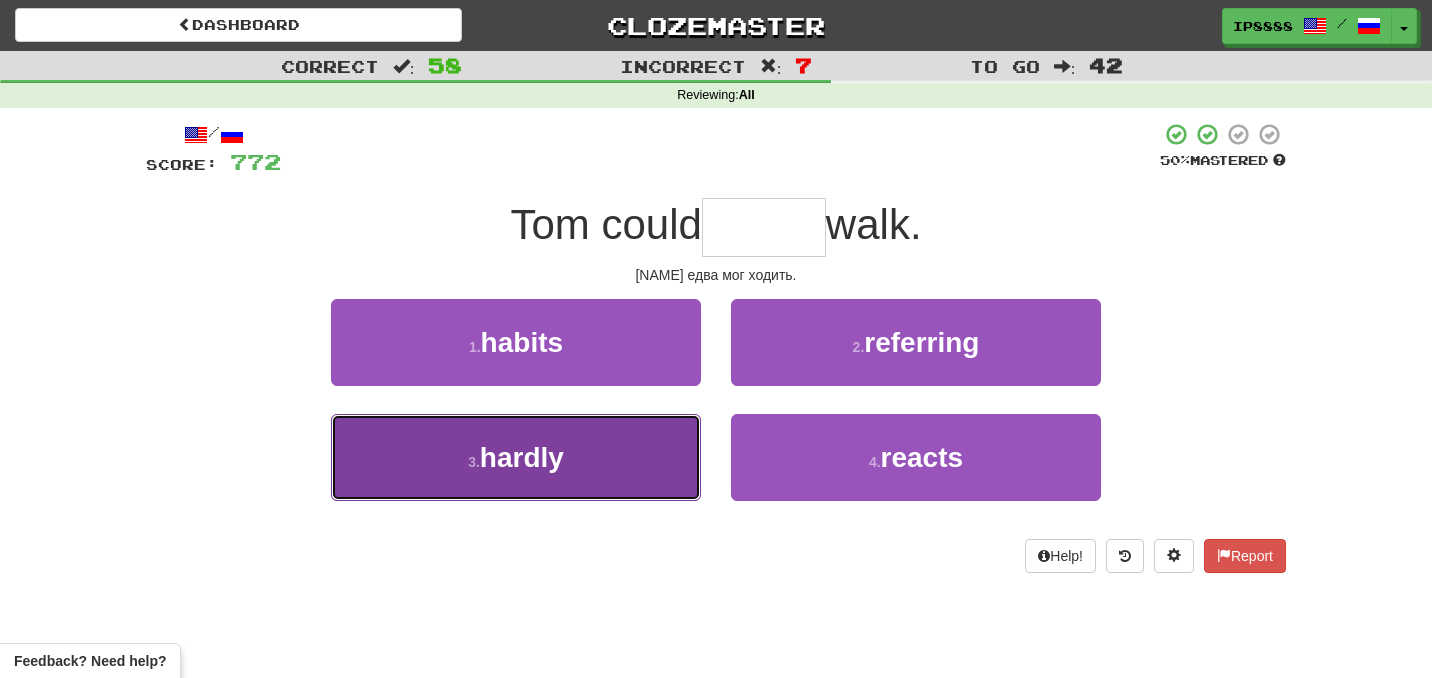 click on "3 .  hardly" at bounding box center [516, 457] 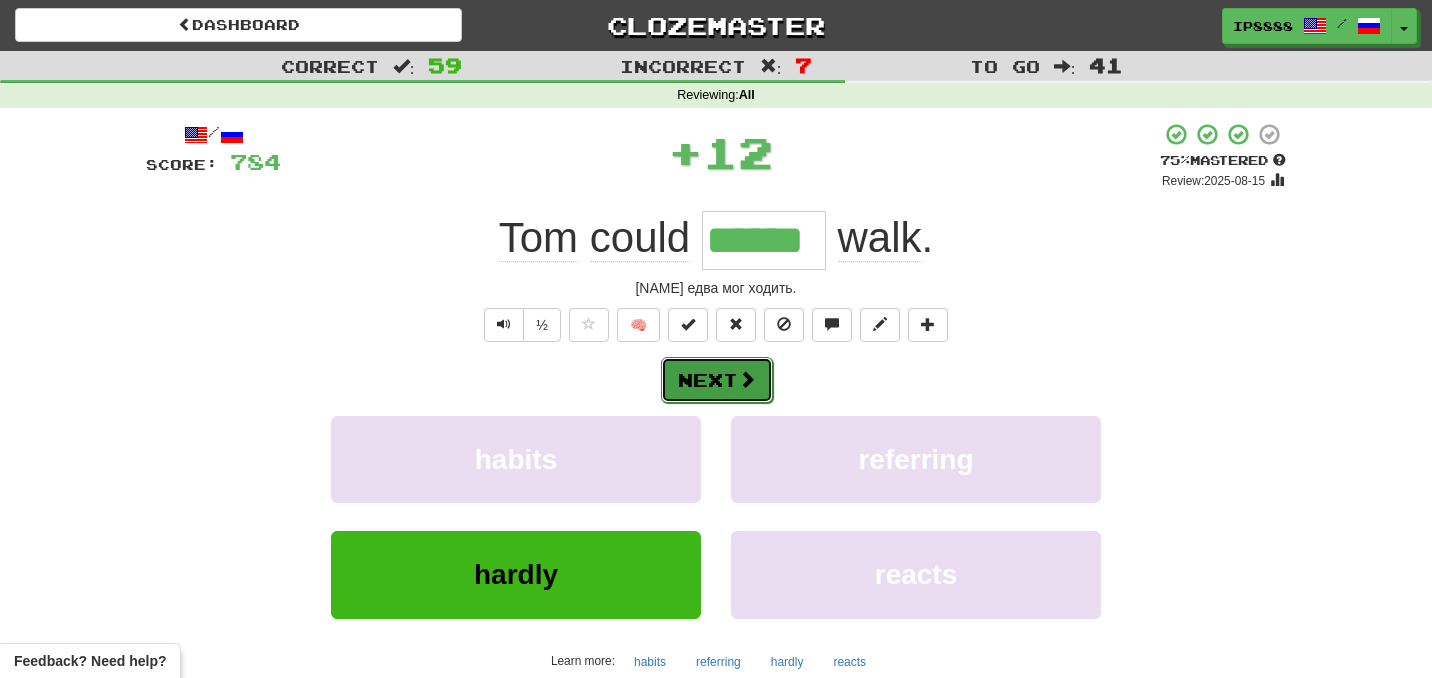 click on "Next" at bounding box center [717, 380] 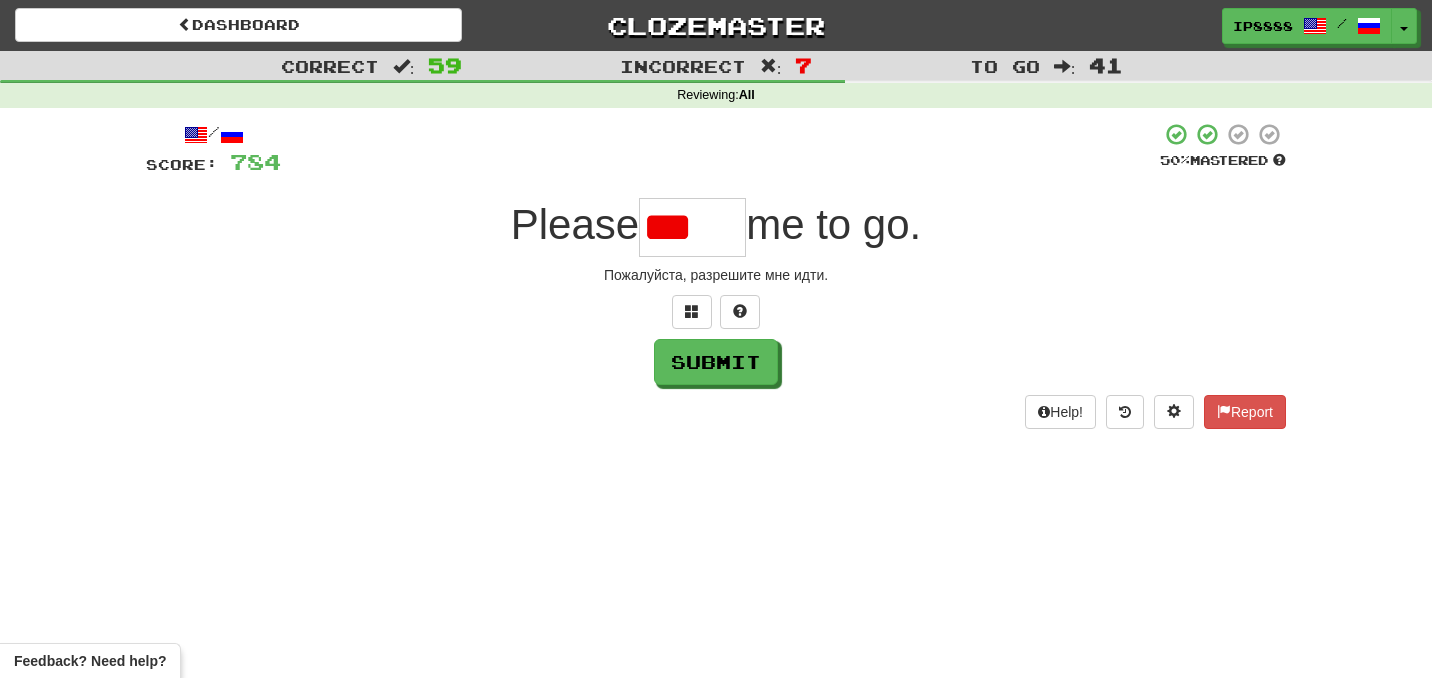 type on "*****" 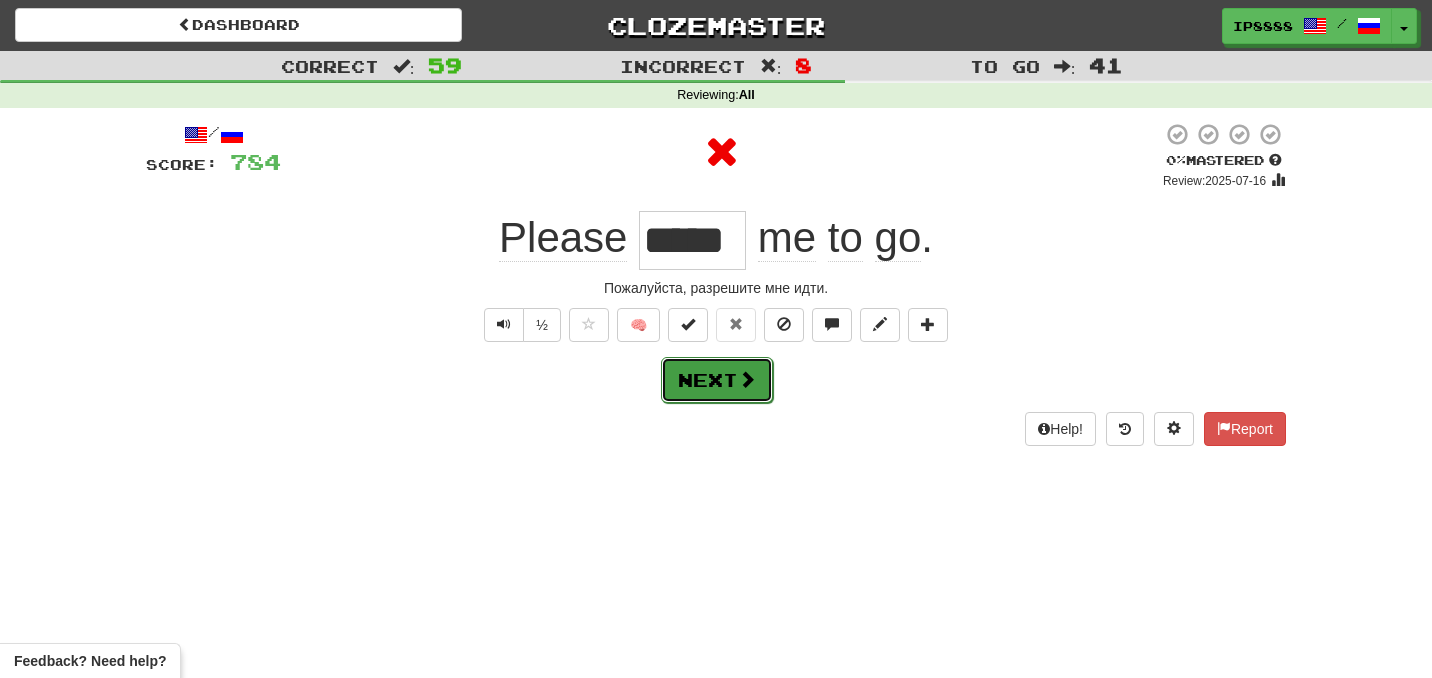 click on "Next" at bounding box center (717, 380) 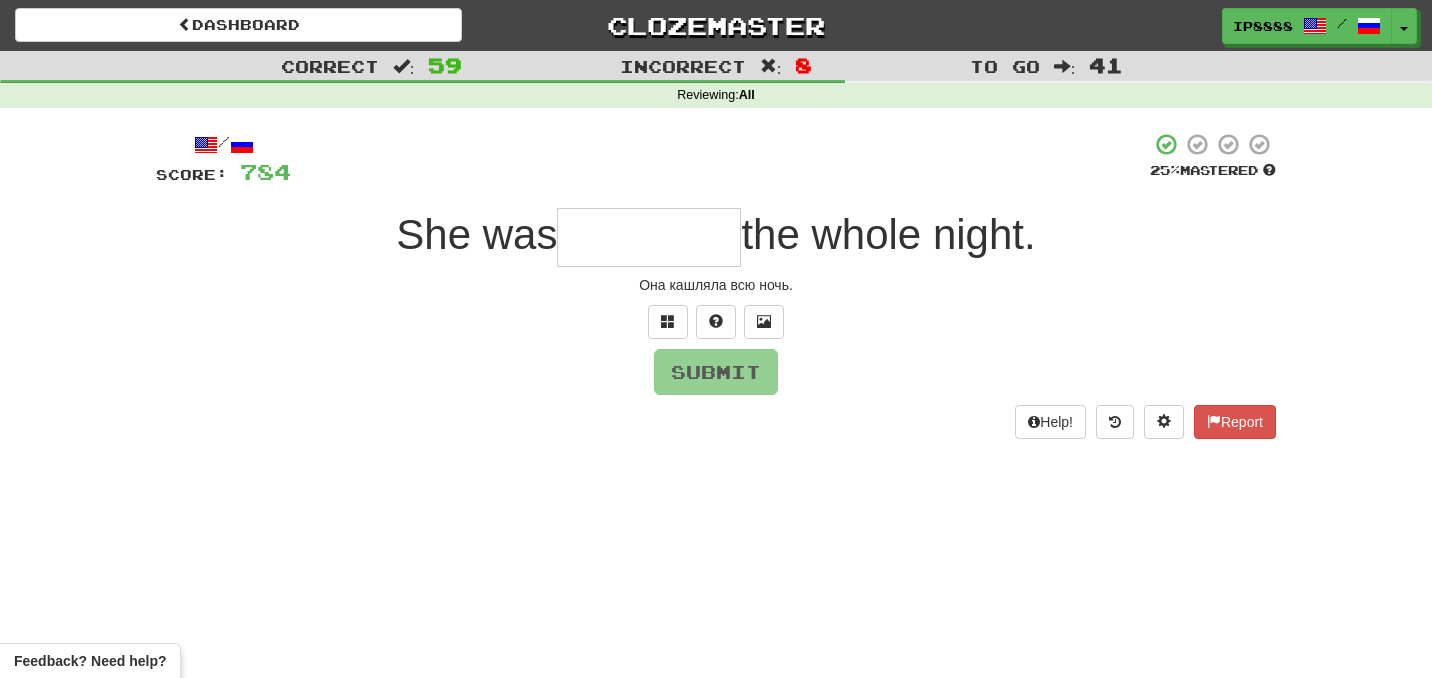 click at bounding box center (649, 237) 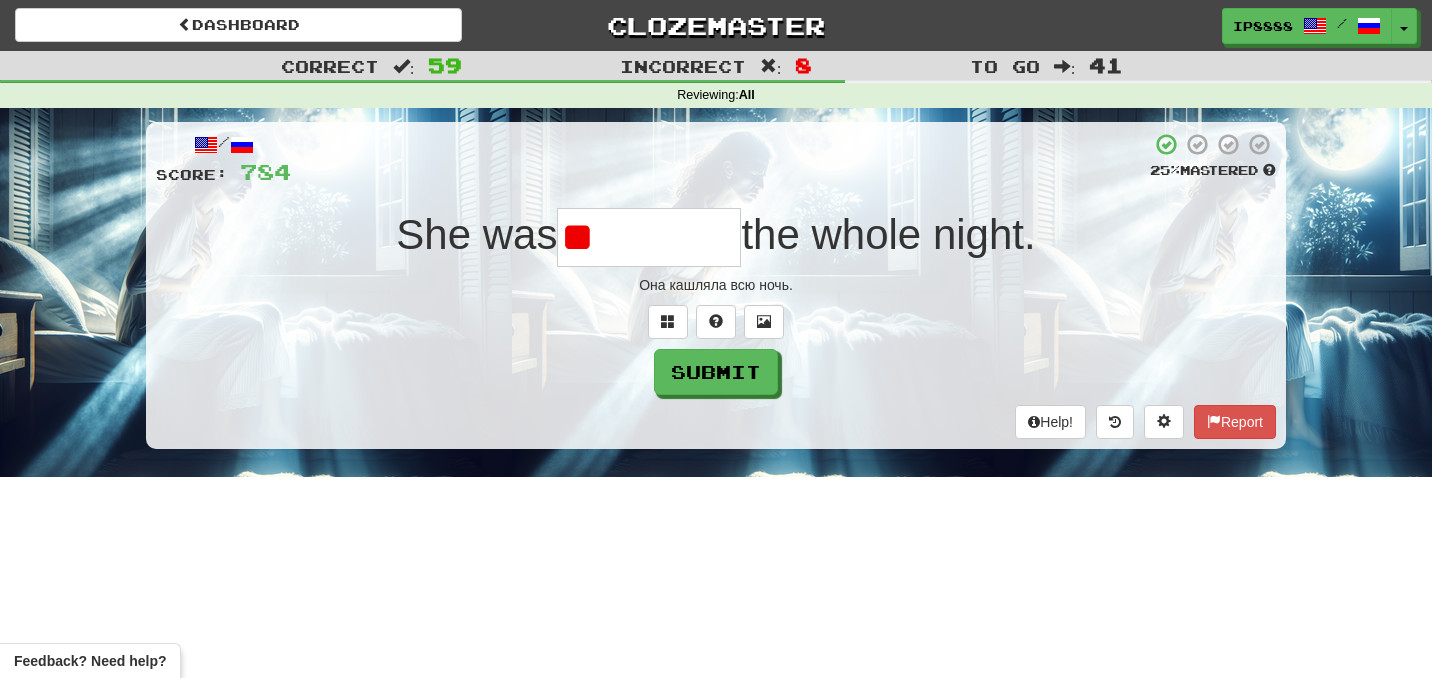 type on "*" 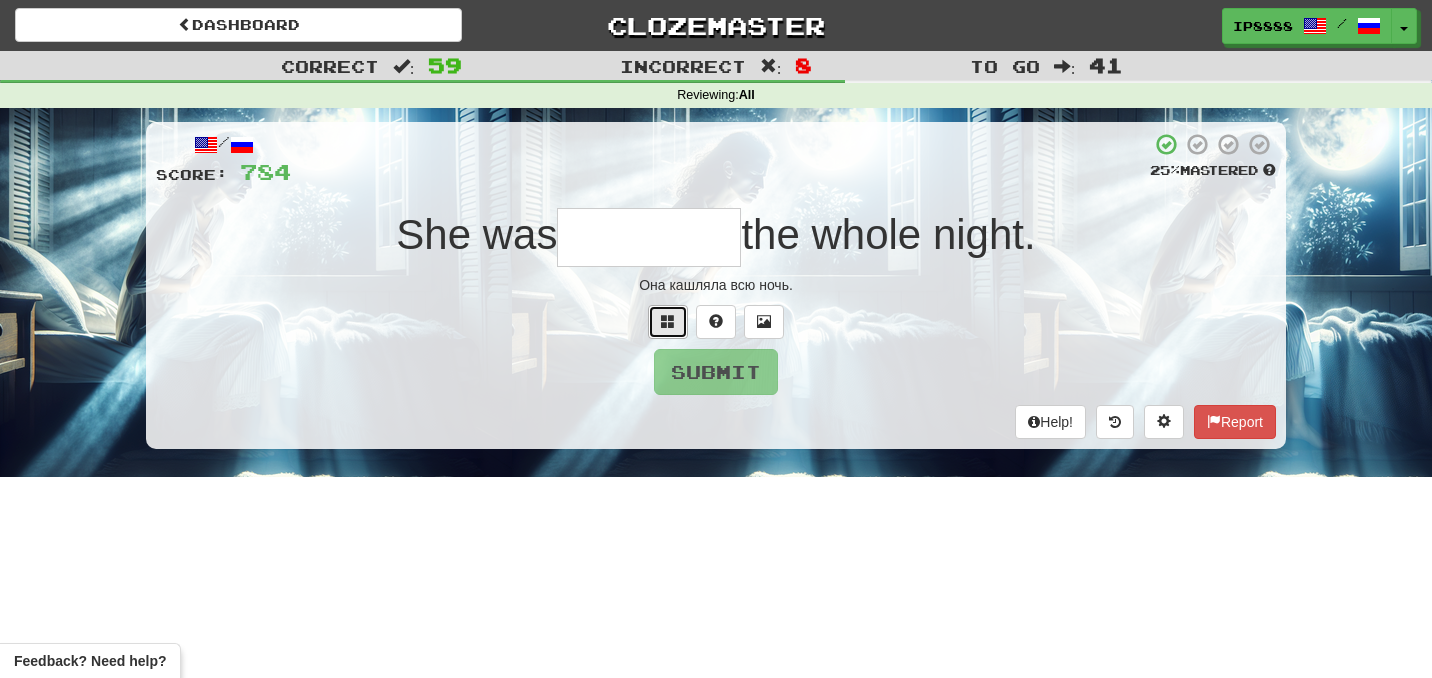 click at bounding box center [668, 322] 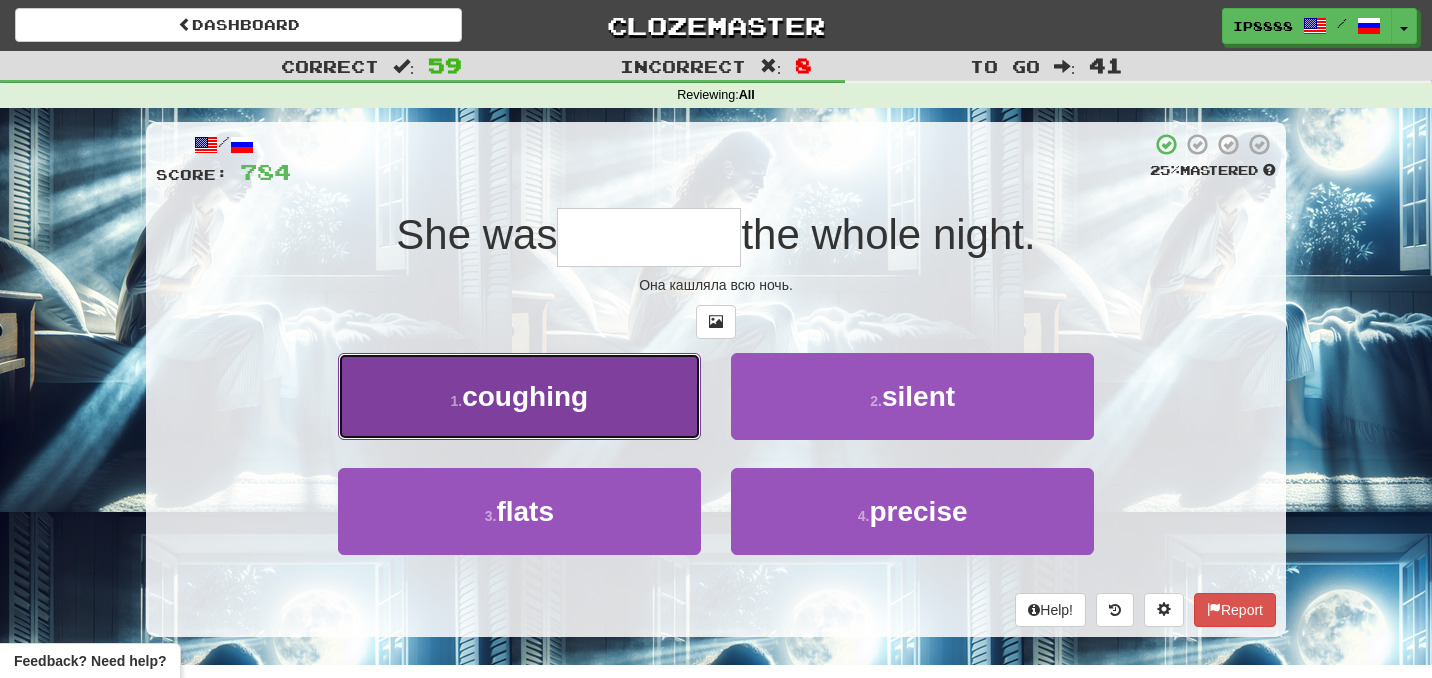 click on "1 .  coughing" at bounding box center [519, 396] 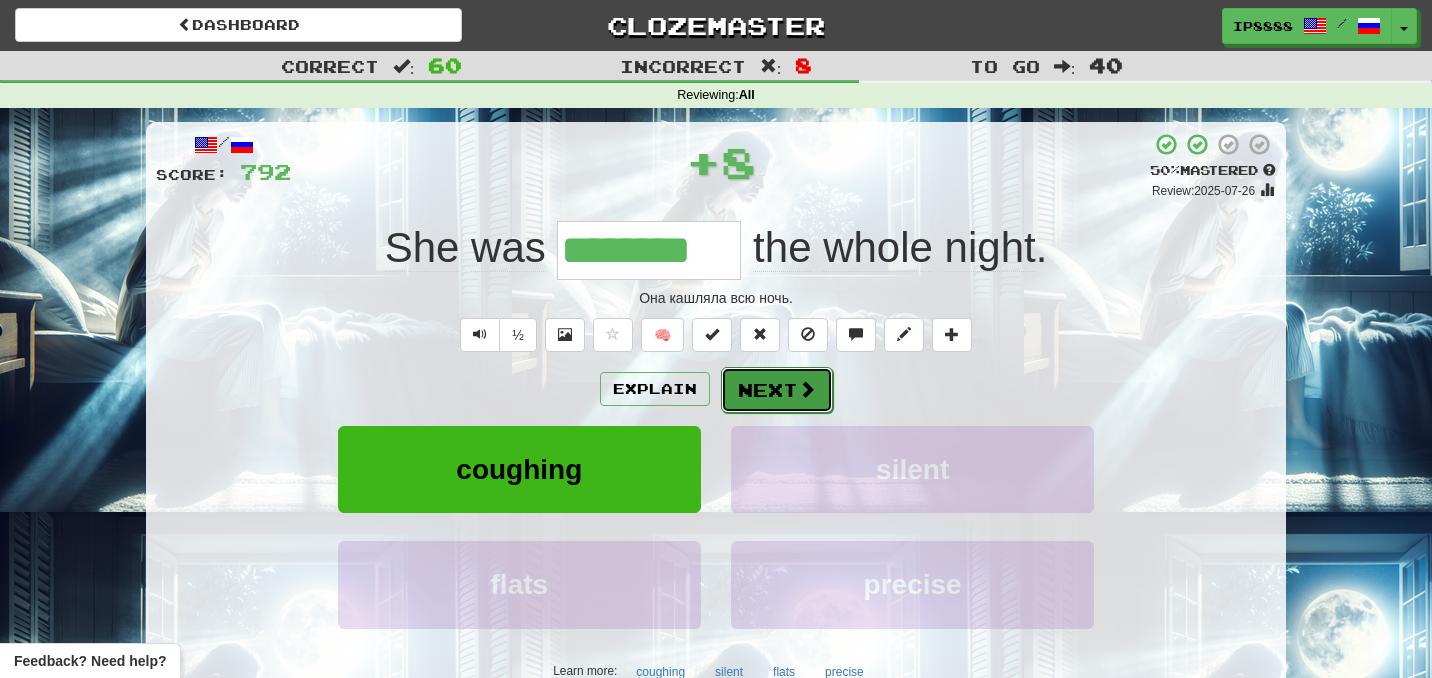 click on "Next" at bounding box center [777, 390] 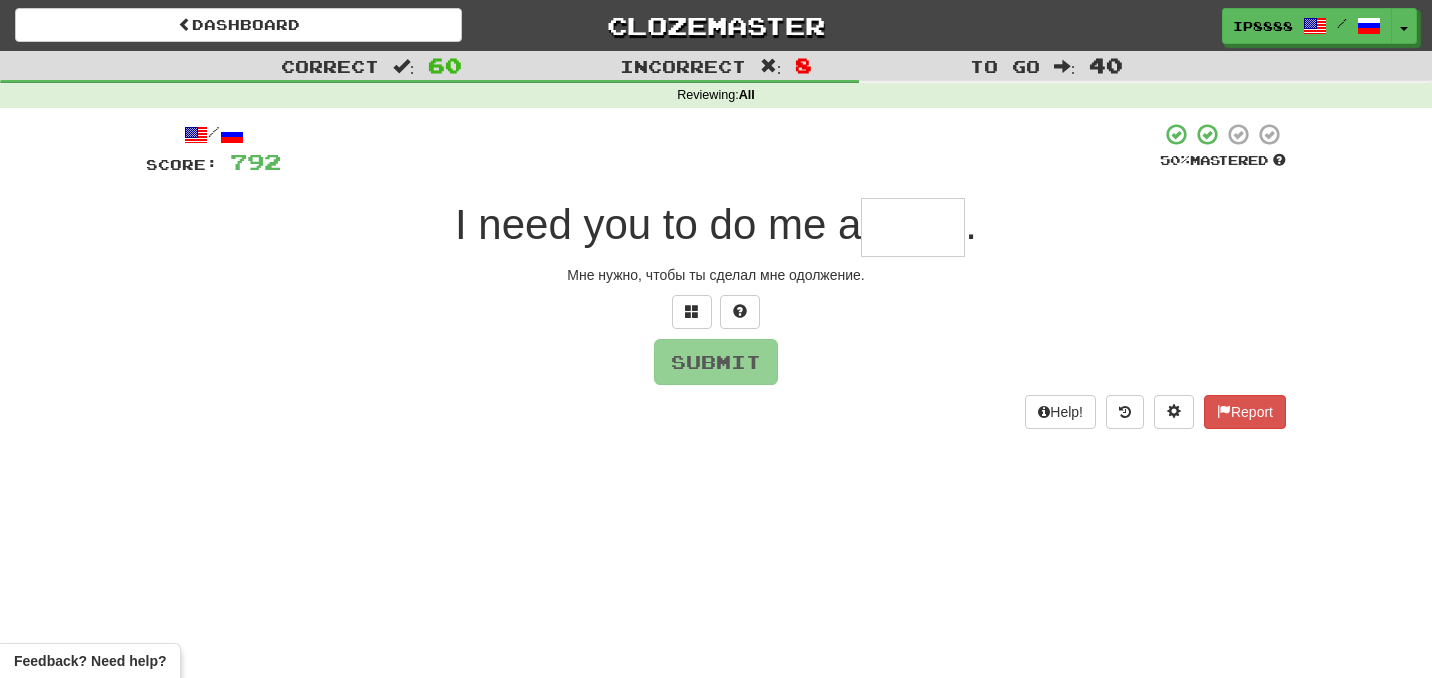 click at bounding box center (913, 227) 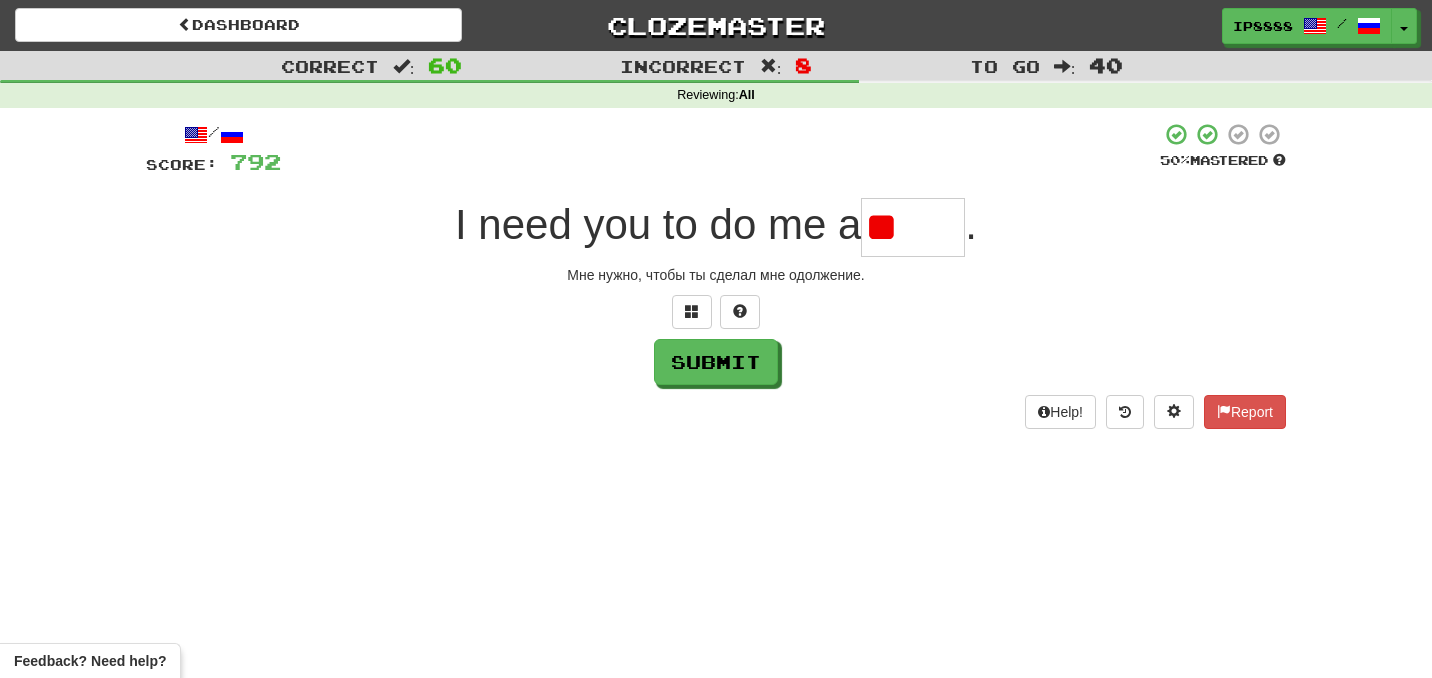 type on "*" 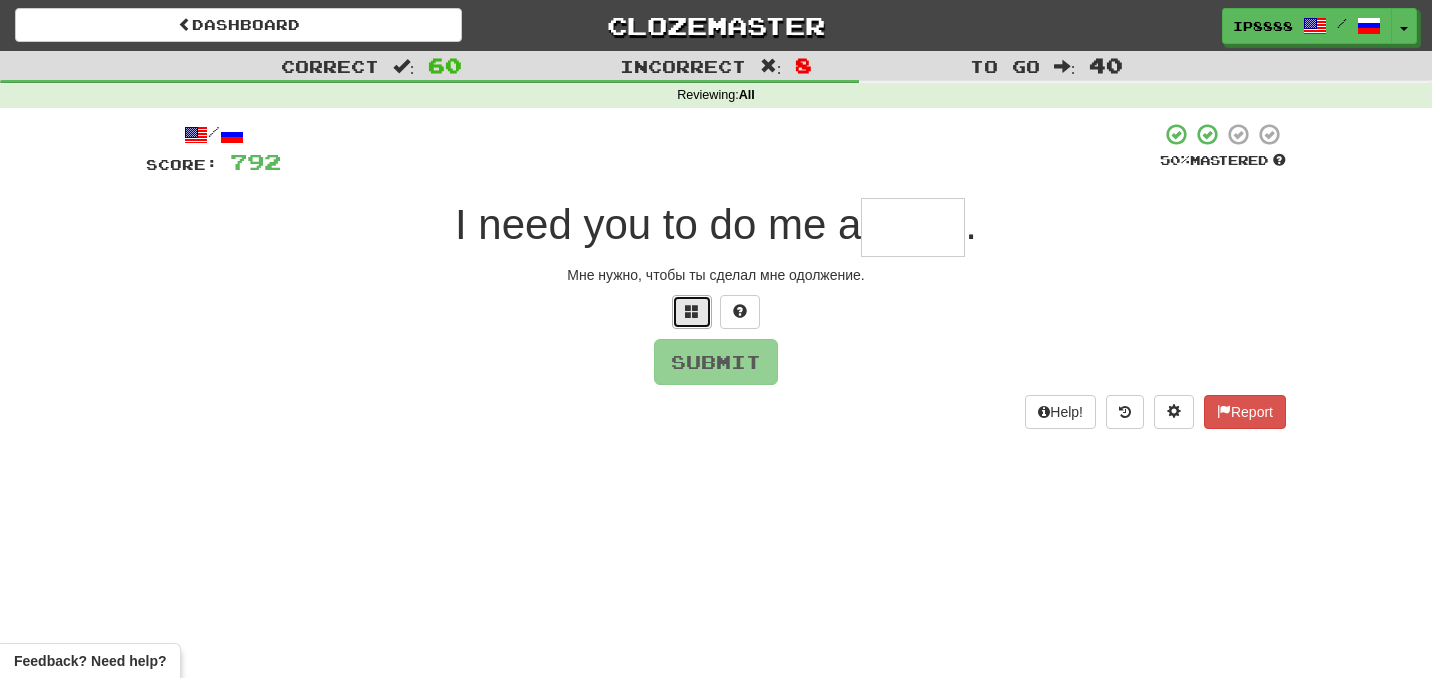click at bounding box center [692, 311] 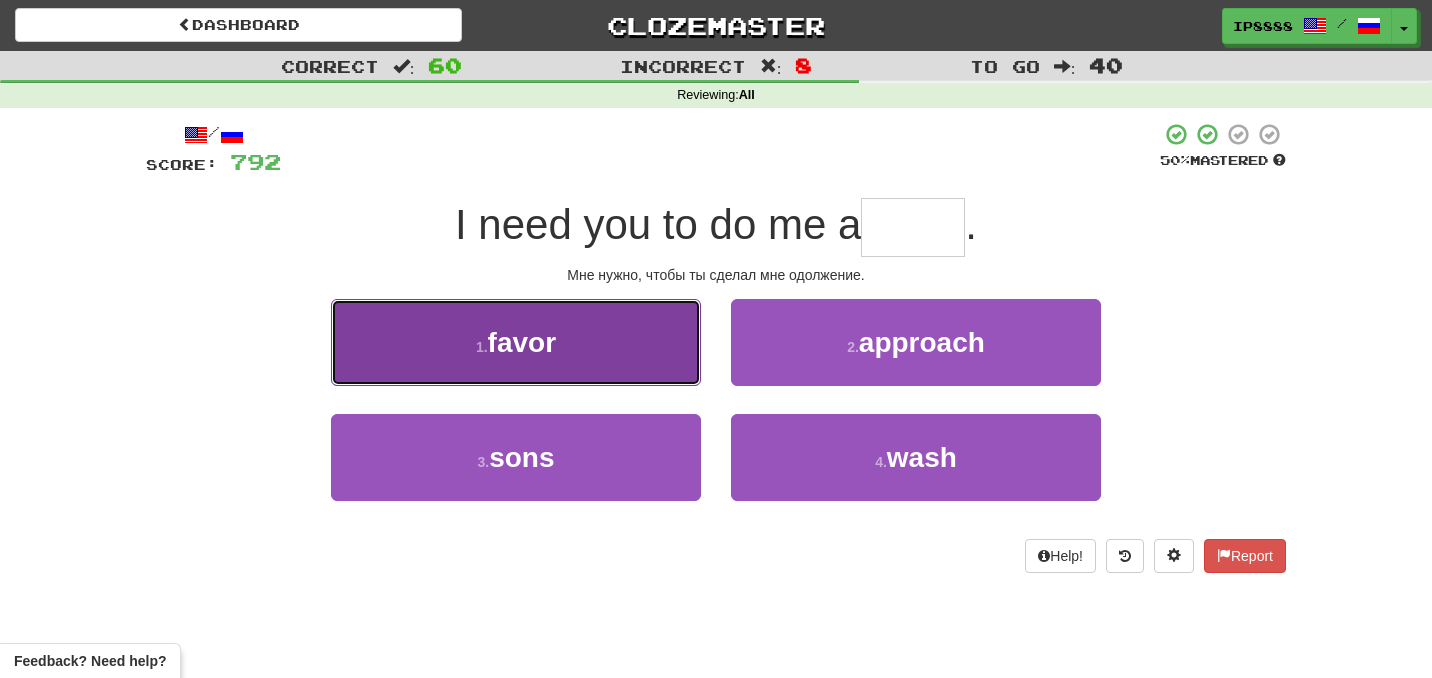 click on "1 .  favor" at bounding box center (516, 342) 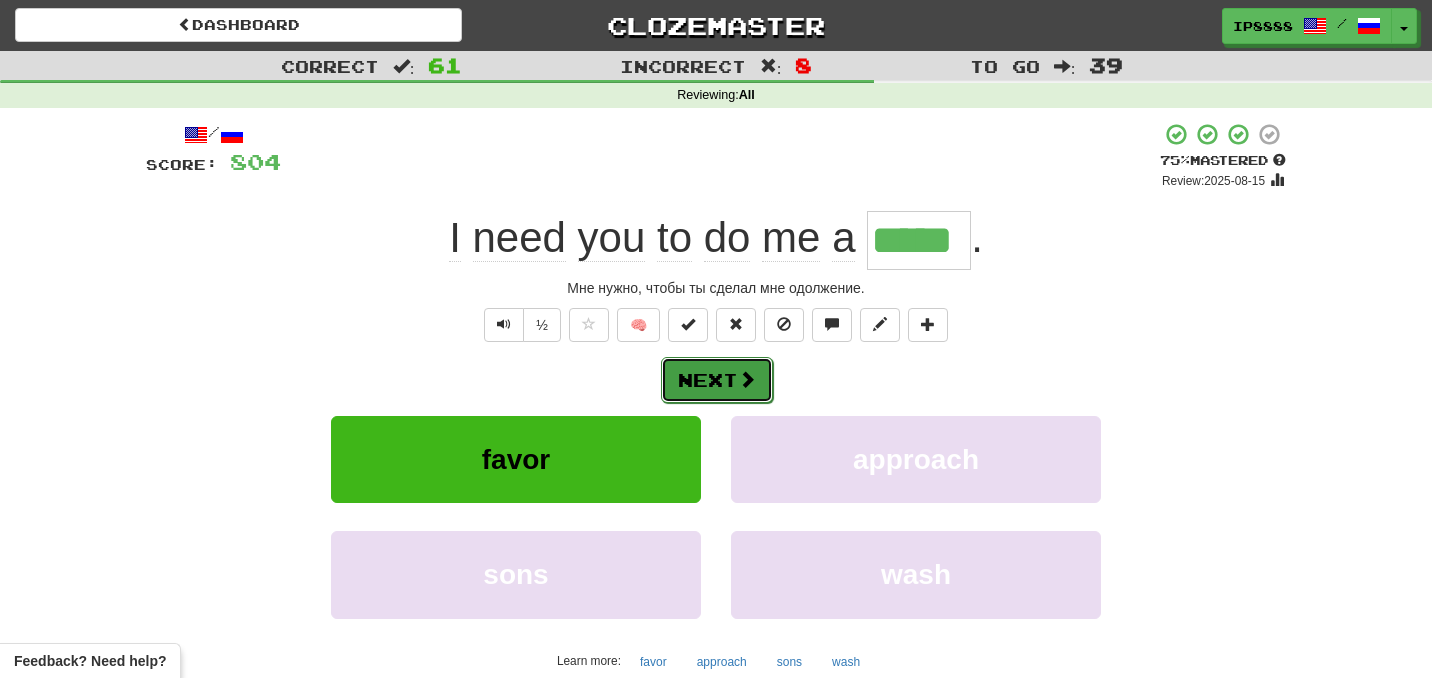 click on "Next" at bounding box center (717, 380) 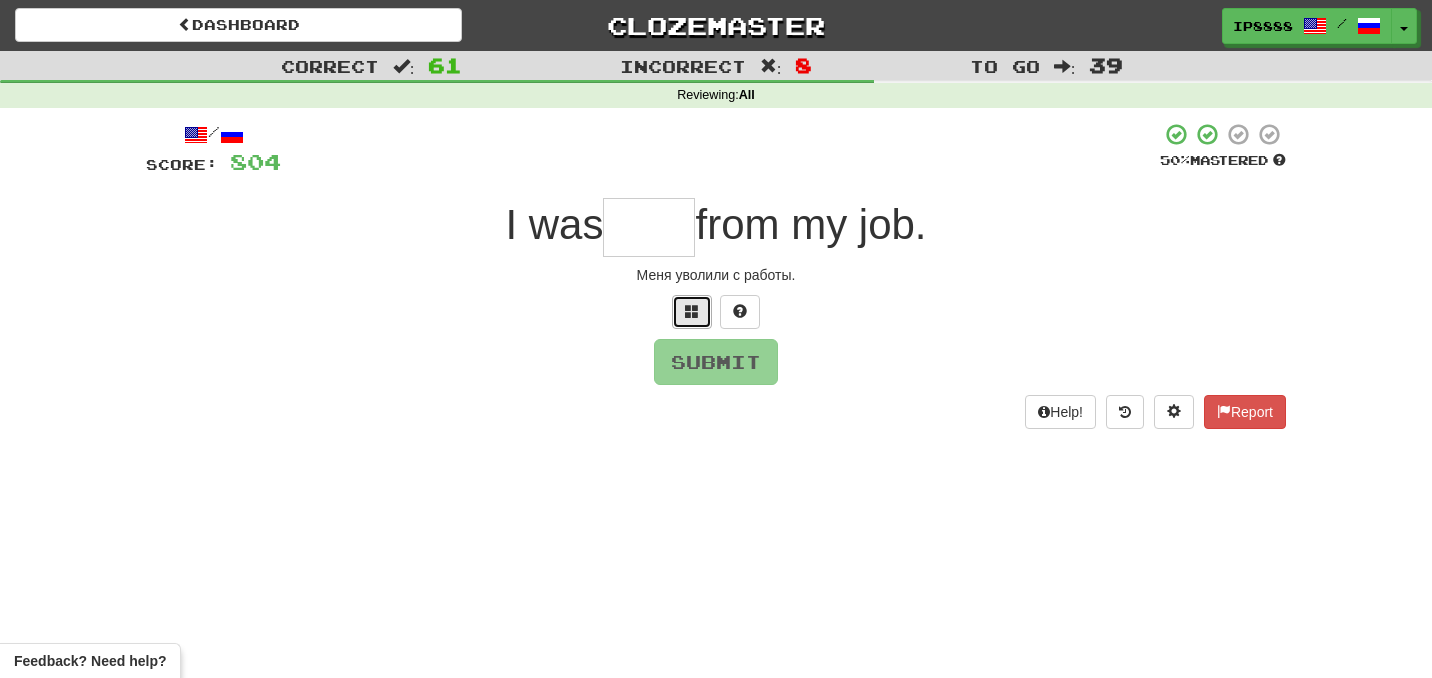 click at bounding box center (692, 312) 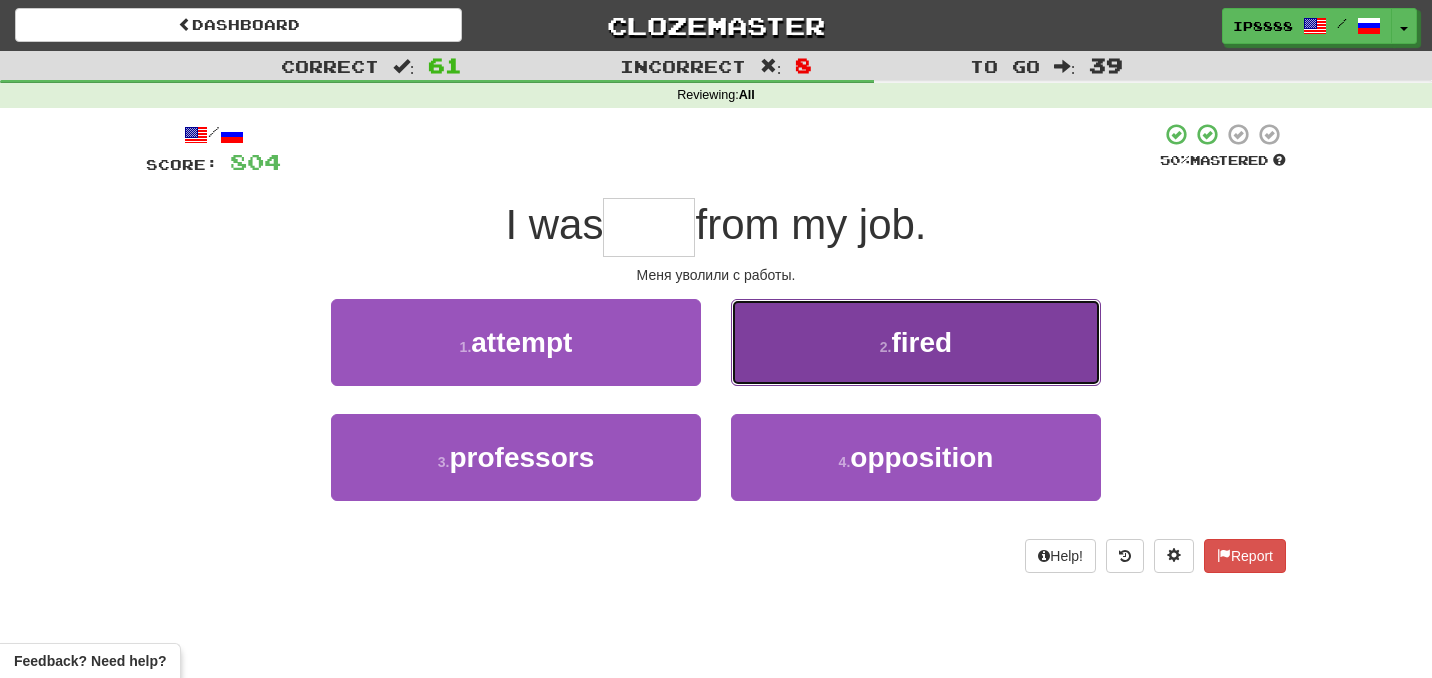 click on "2 .  fired" at bounding box center (916, 342) 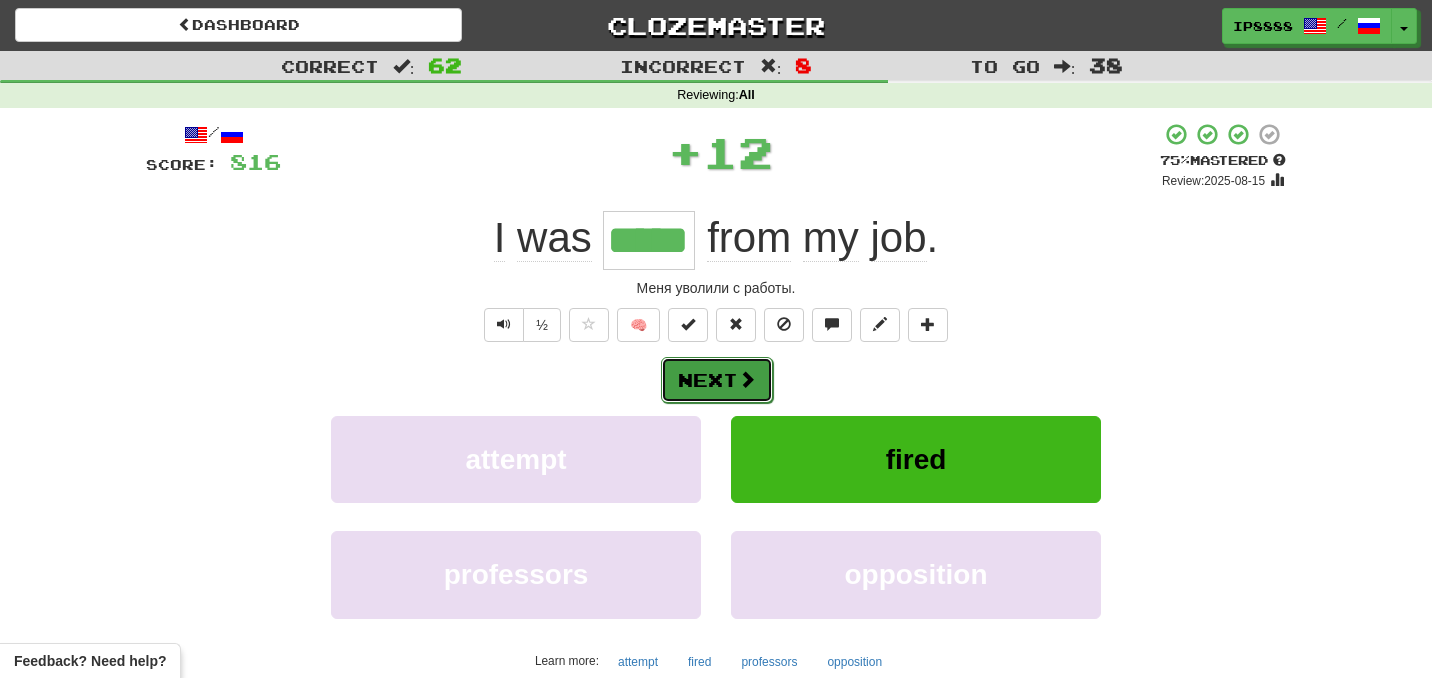 click on "Next" at bounding box center [717, 380] 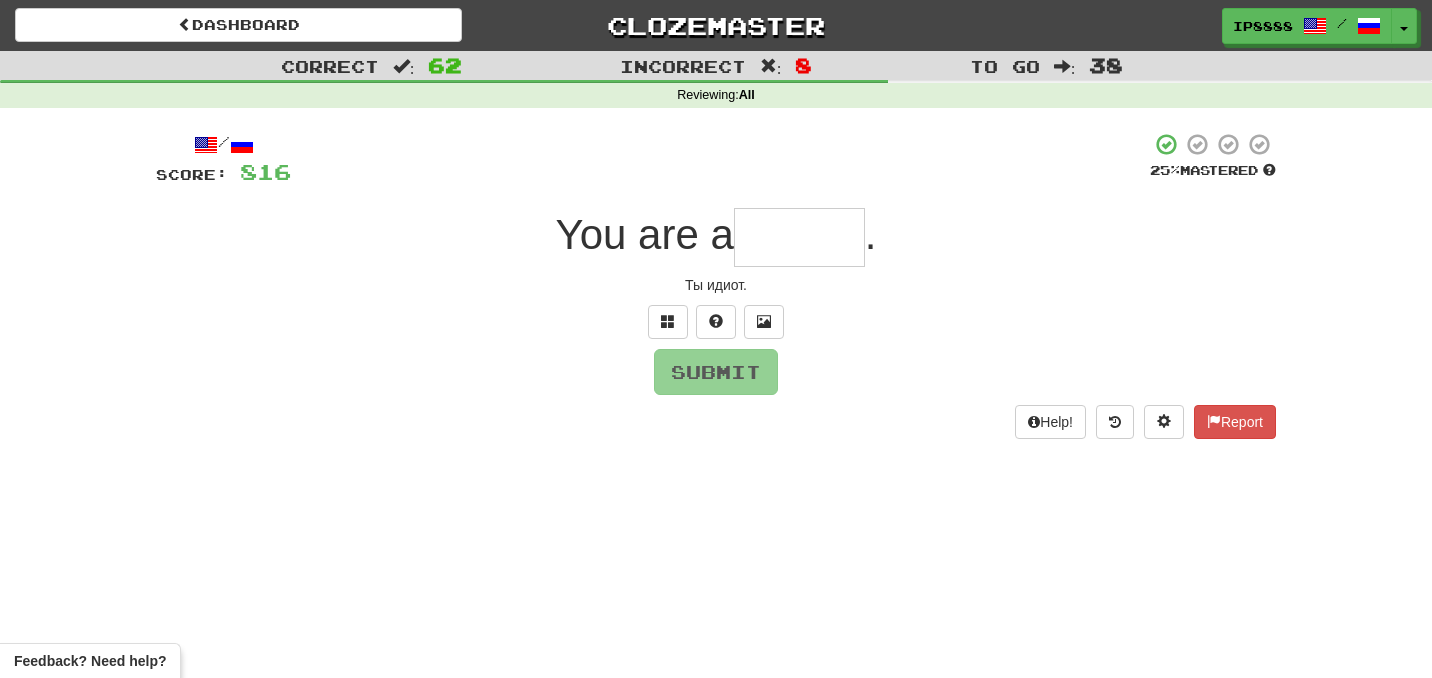 click at bounding box center [799, 237] 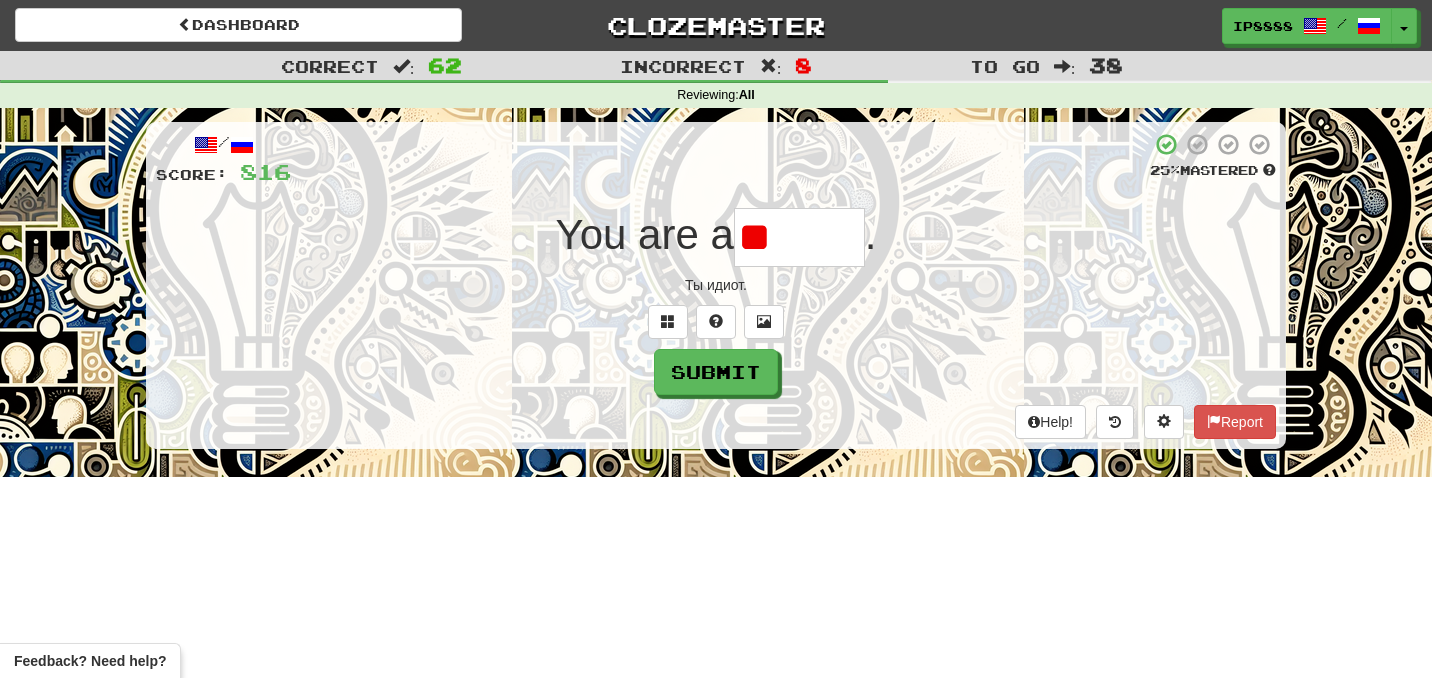 type on "*" 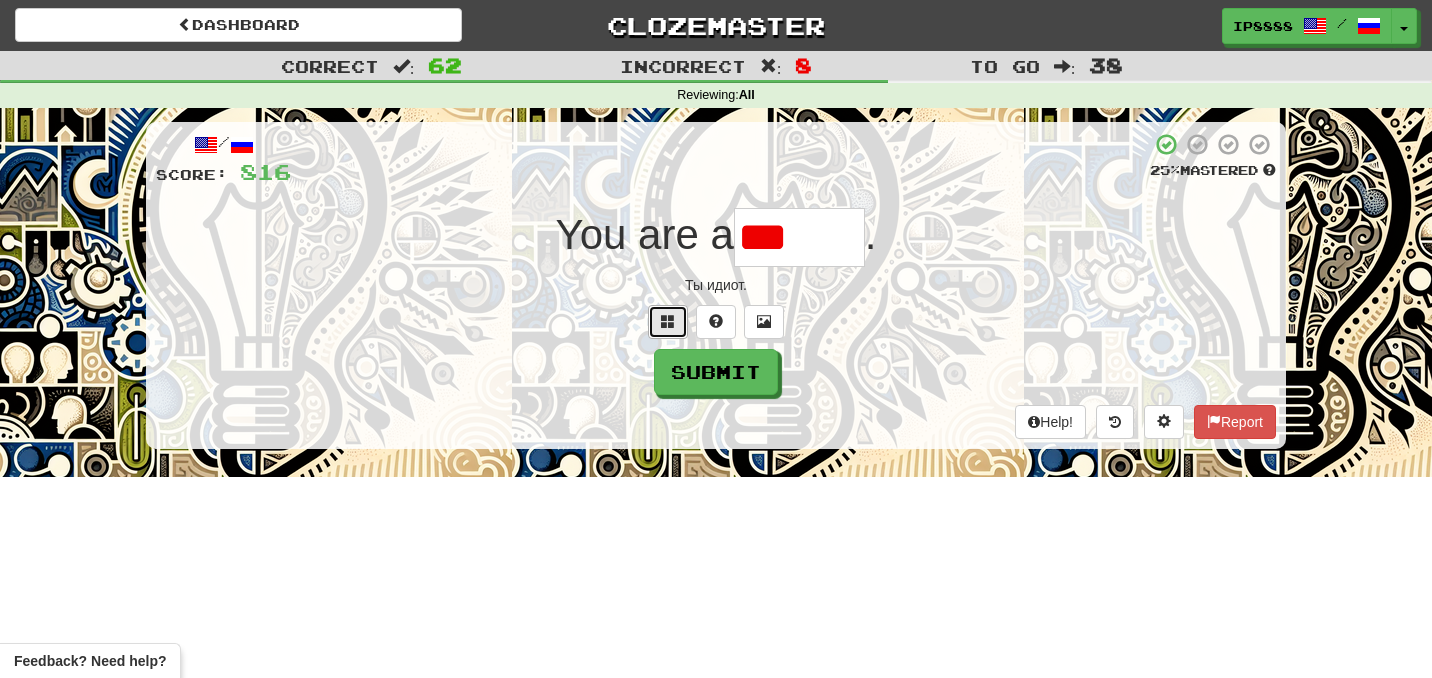 click at bounding box center (668, 322) 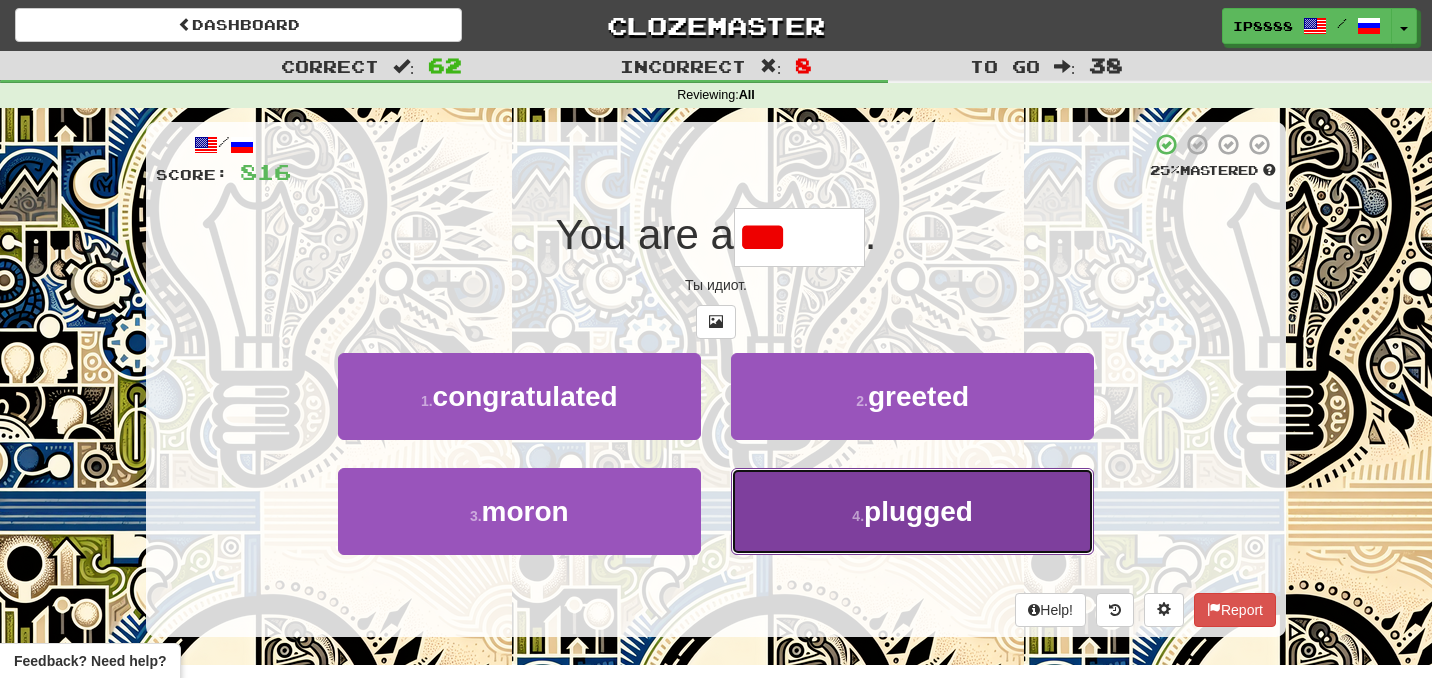 click on "4 .  plugged" at bounding box center (912, 511) 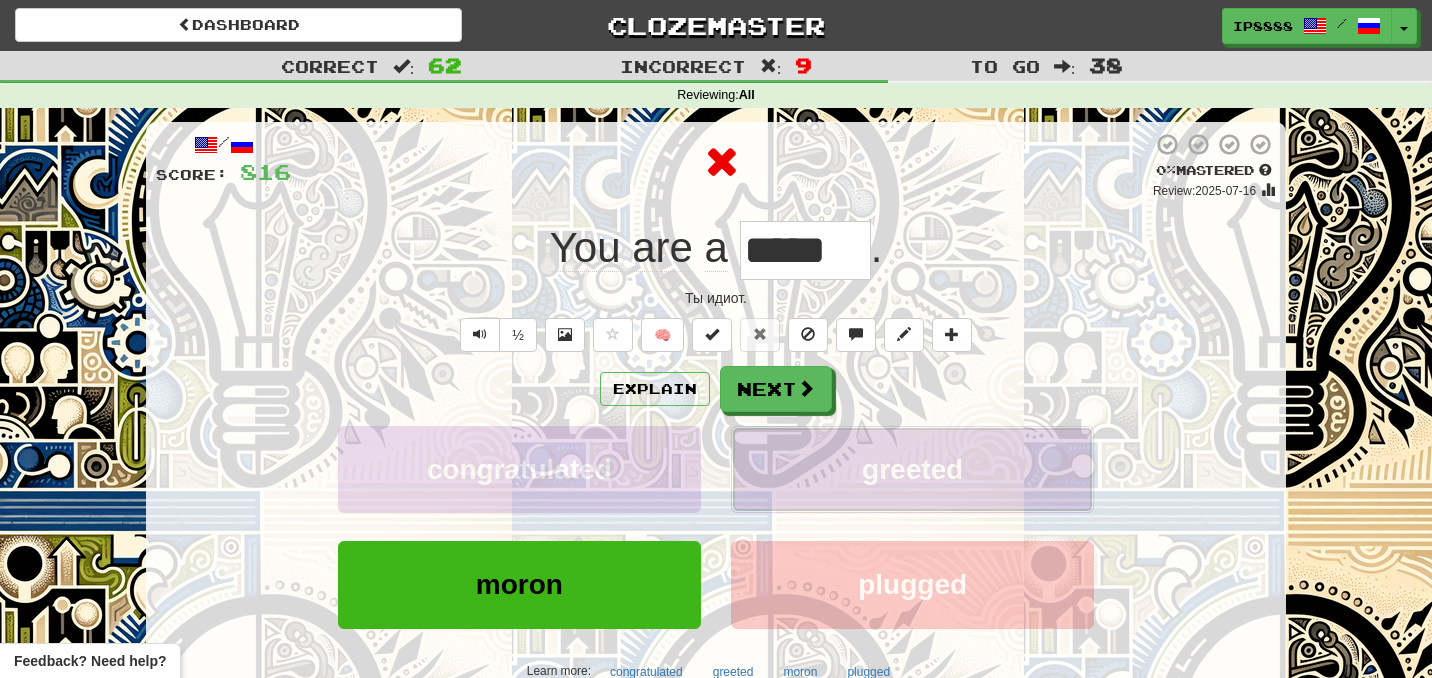 click on "greeted" at bounding box center [912, 469] 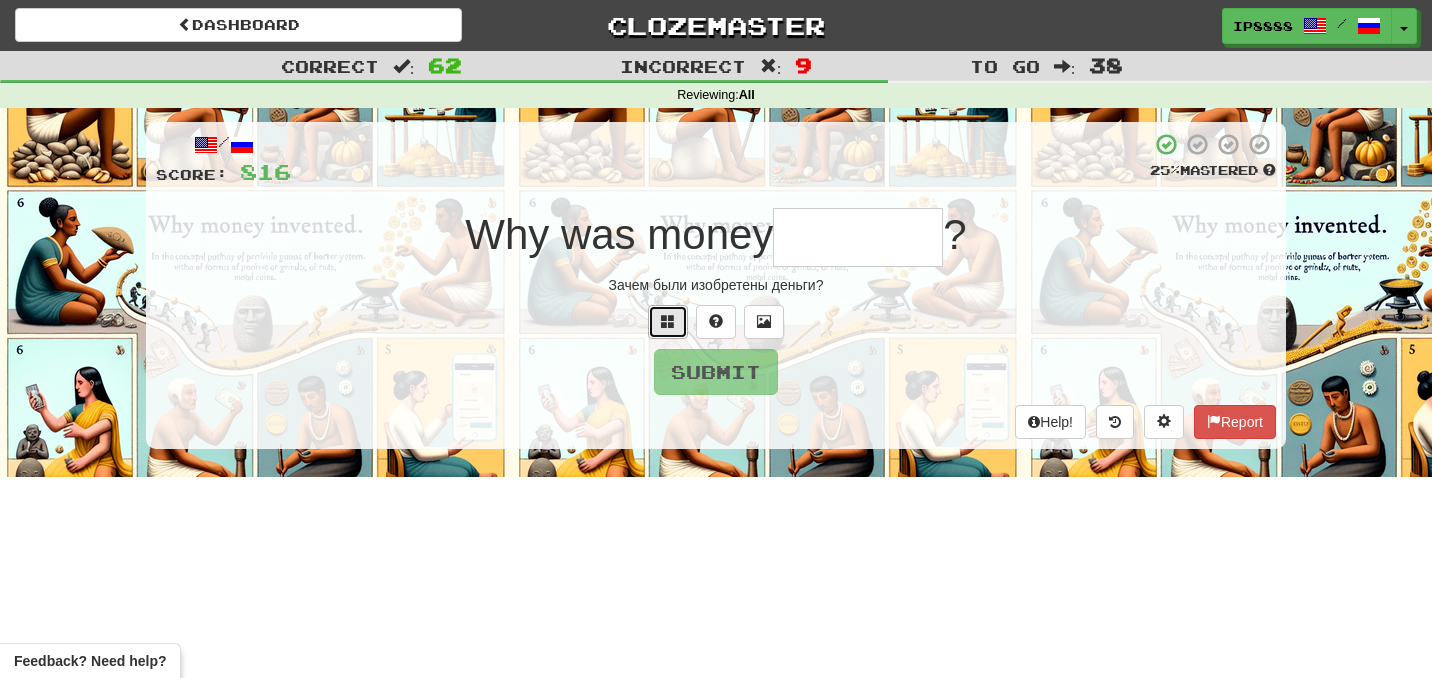 click at bounding box center [668, 322] 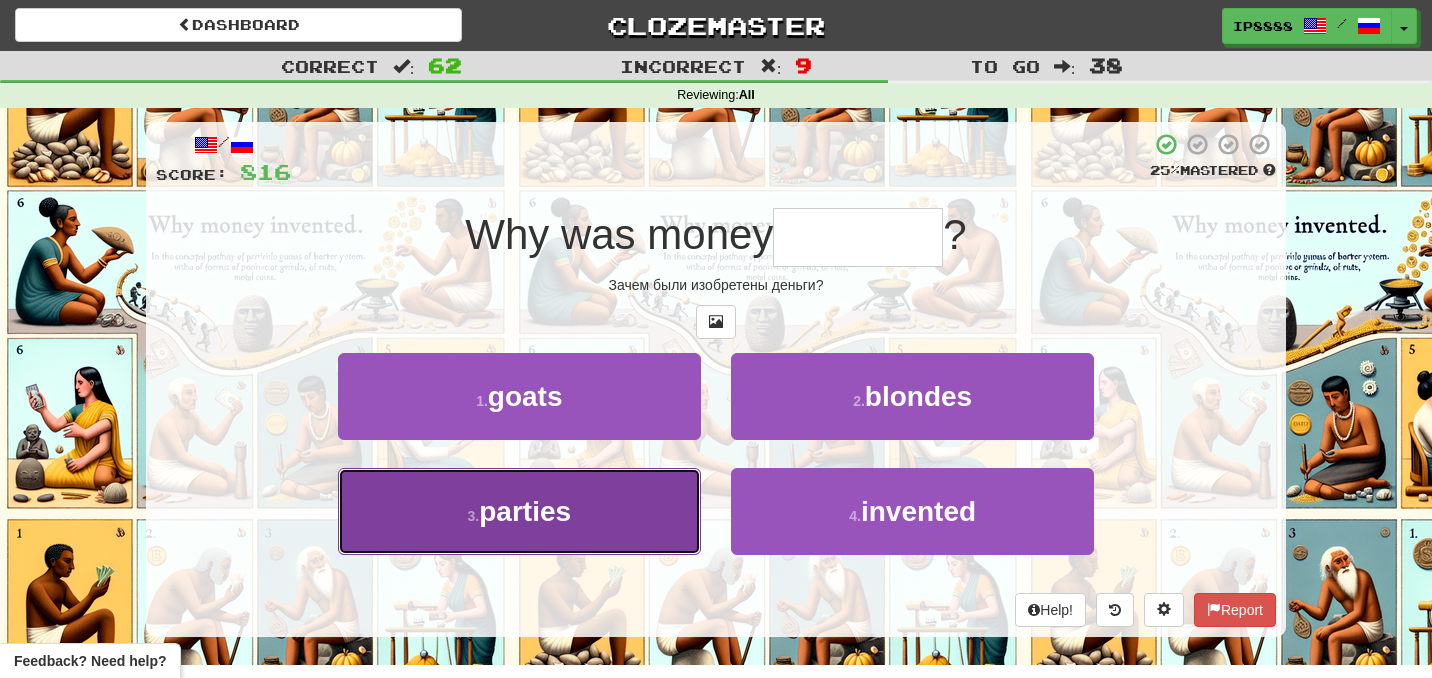 click on "3 .  parties" at bounding box center (519, 511) 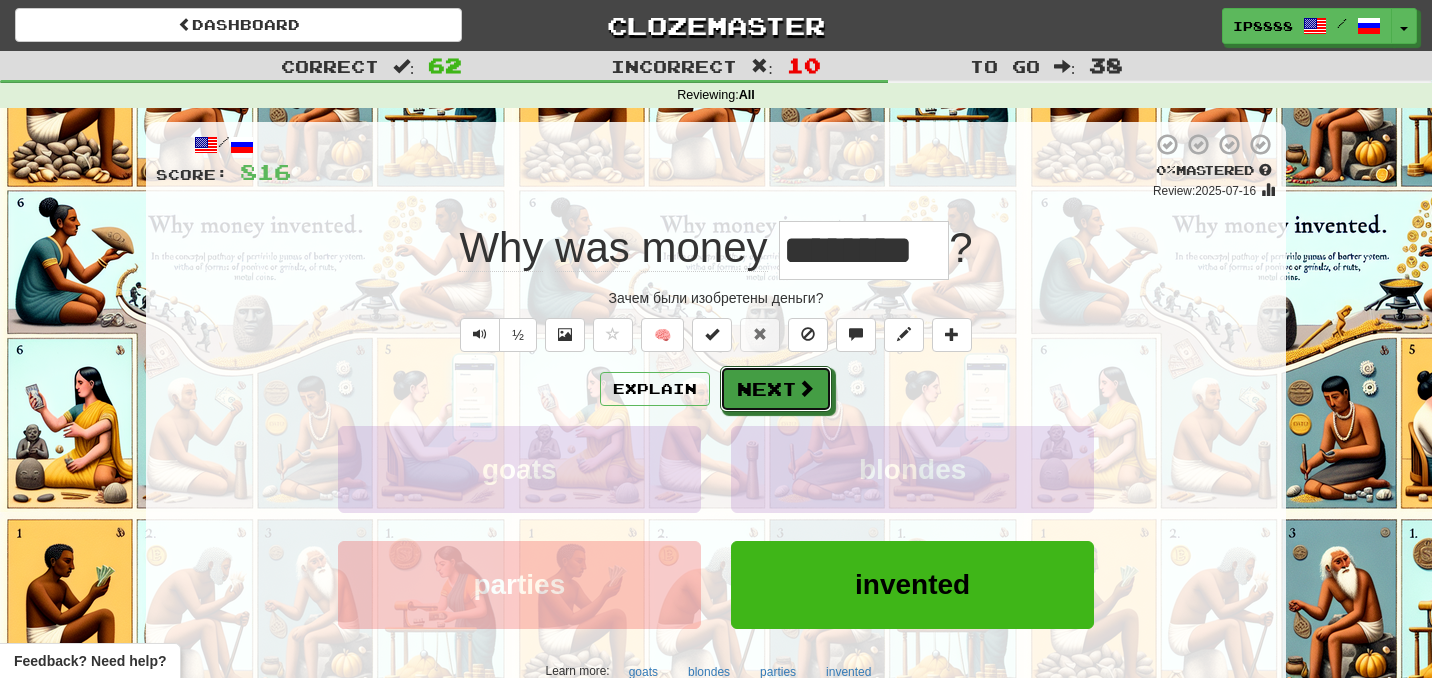 drag, startPoint x: 737, startPoint y: 407, endPoint x: 500, endPoint y: -109, distance: 567.82477 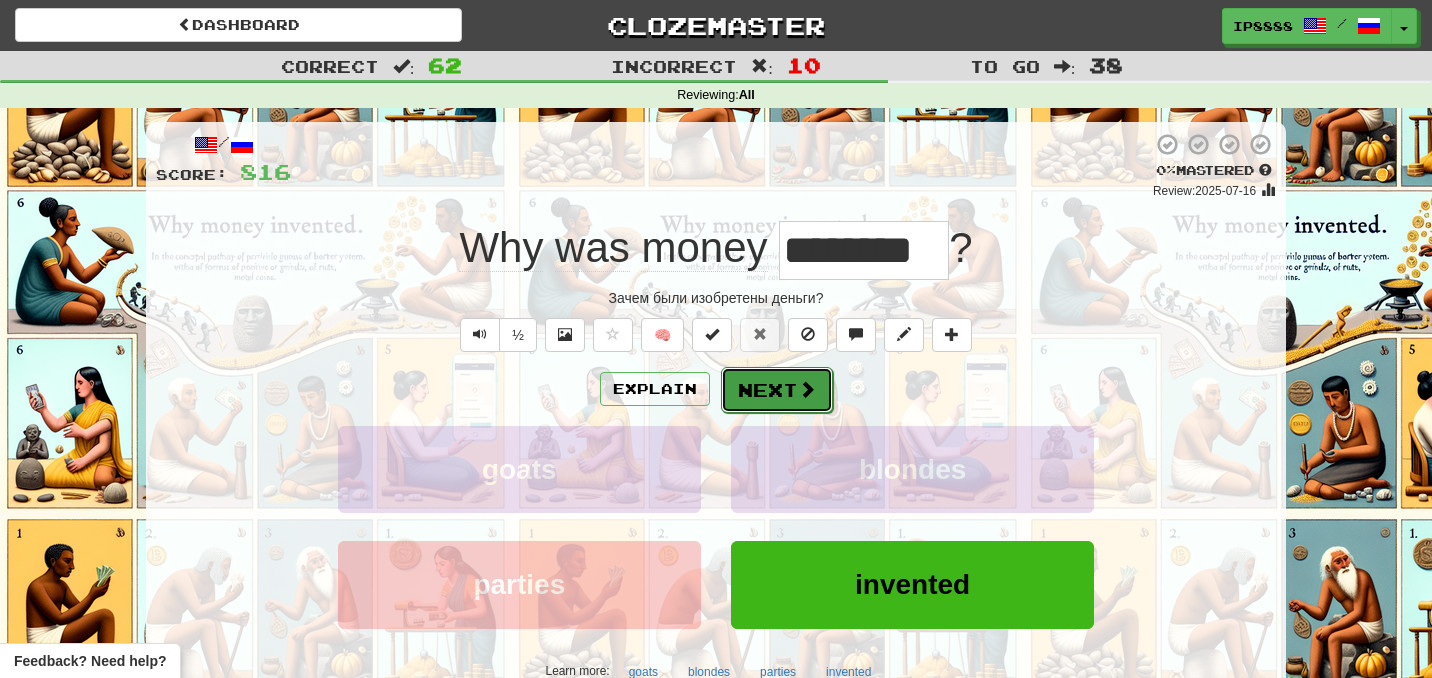 click on "Next" at bounding box center (777, 390) 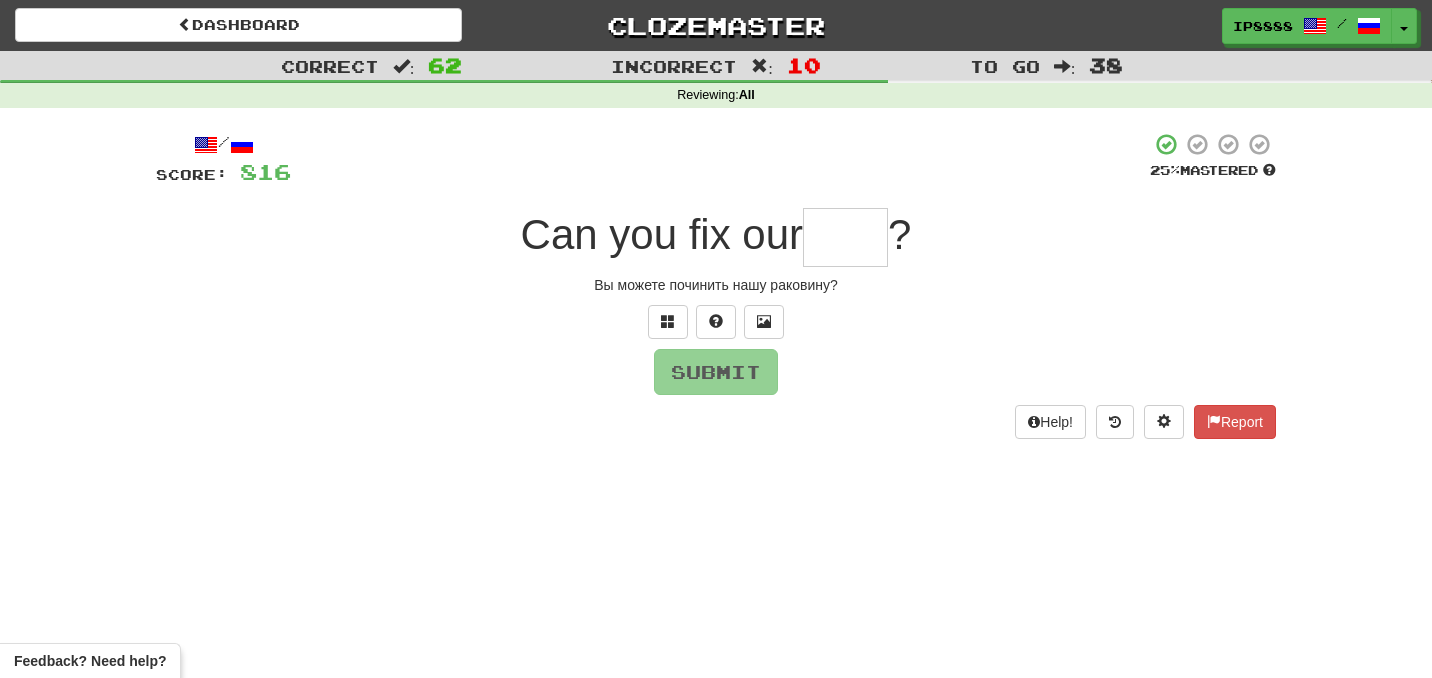click at bounding box center [845, 237] 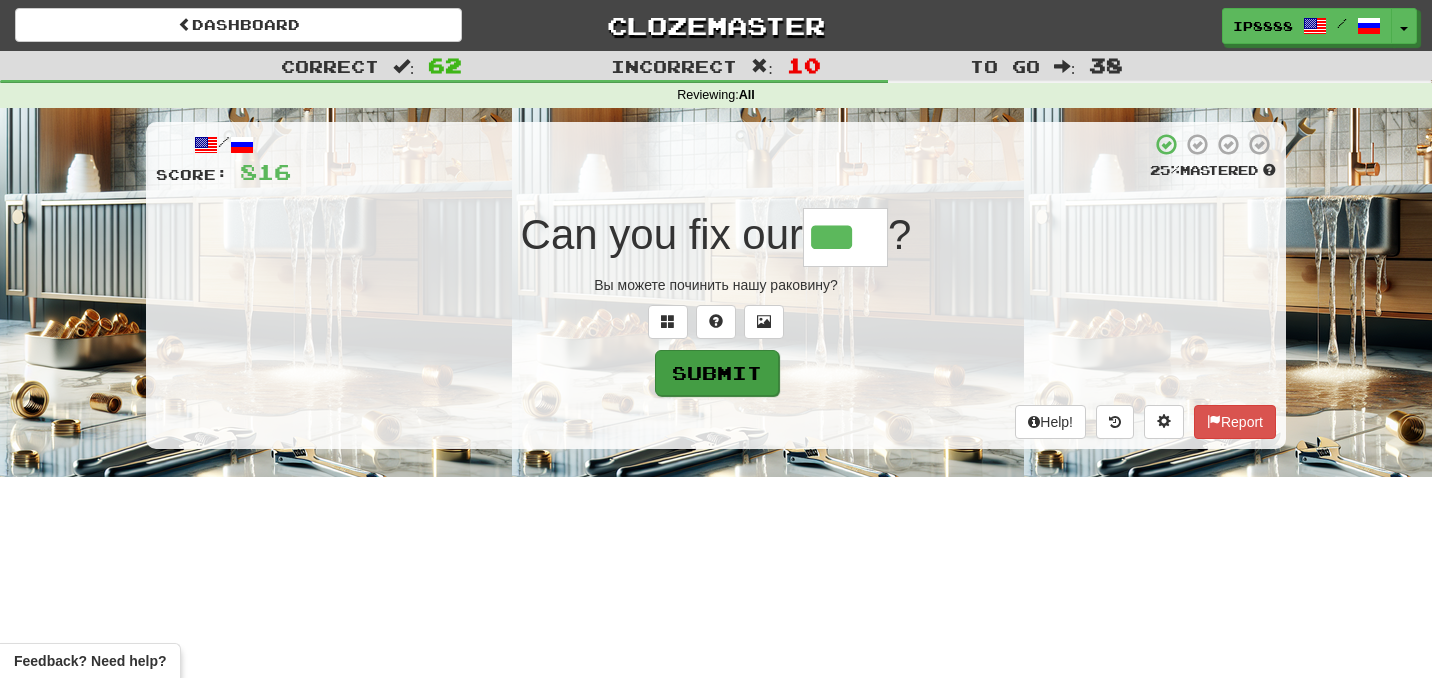 type on "***" 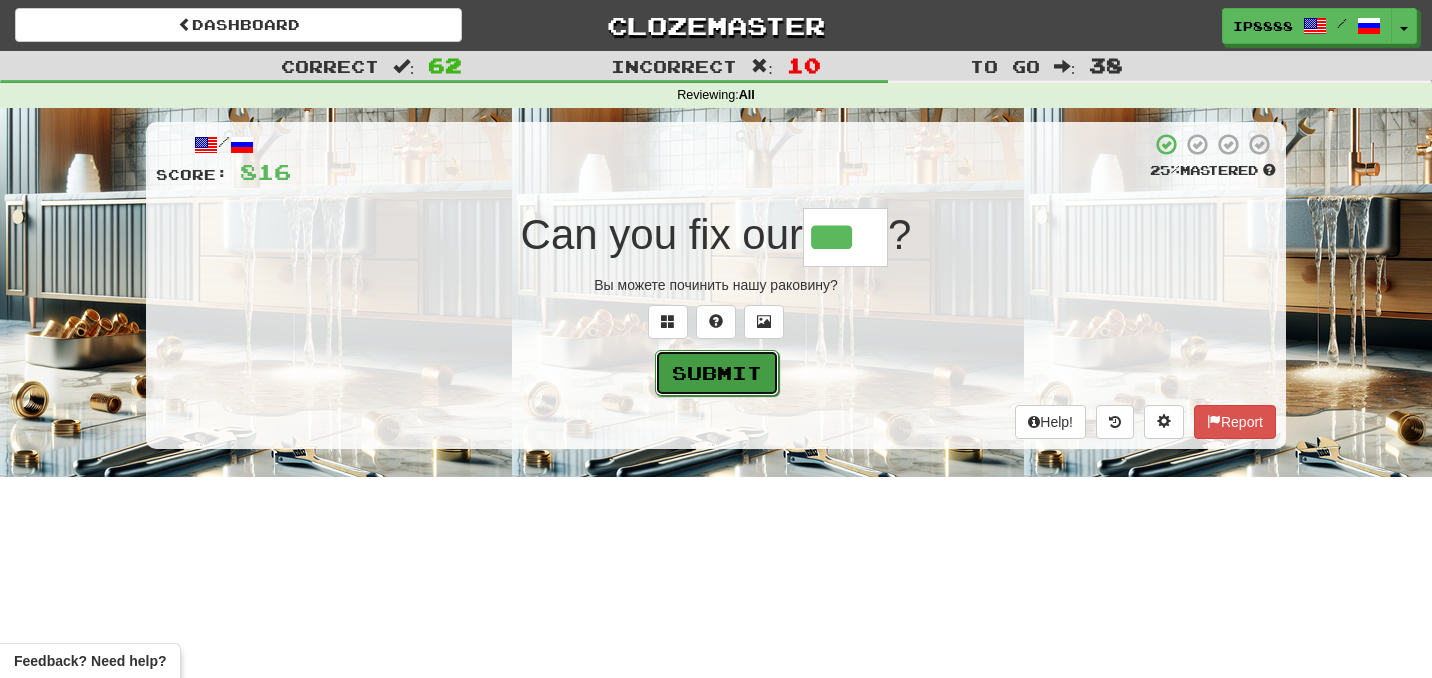 click on "Submit" at bounding box center (717, 373) 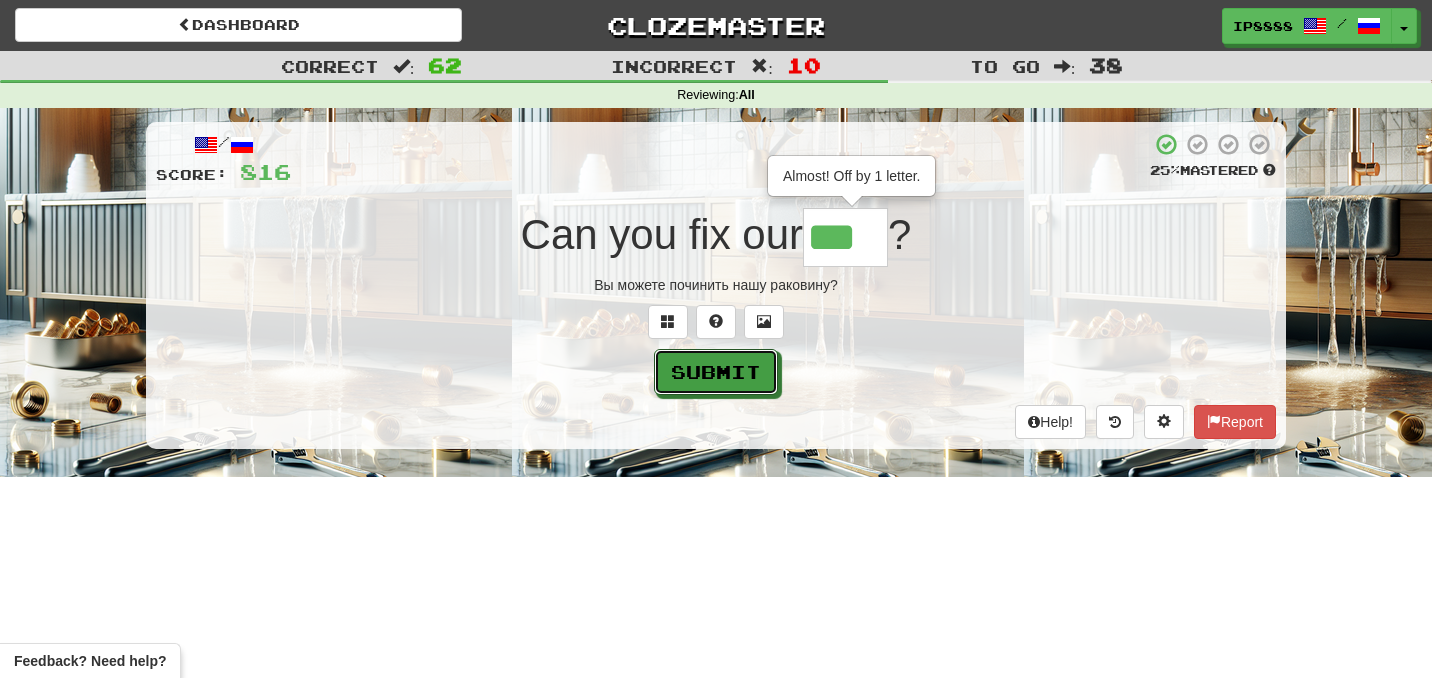 type 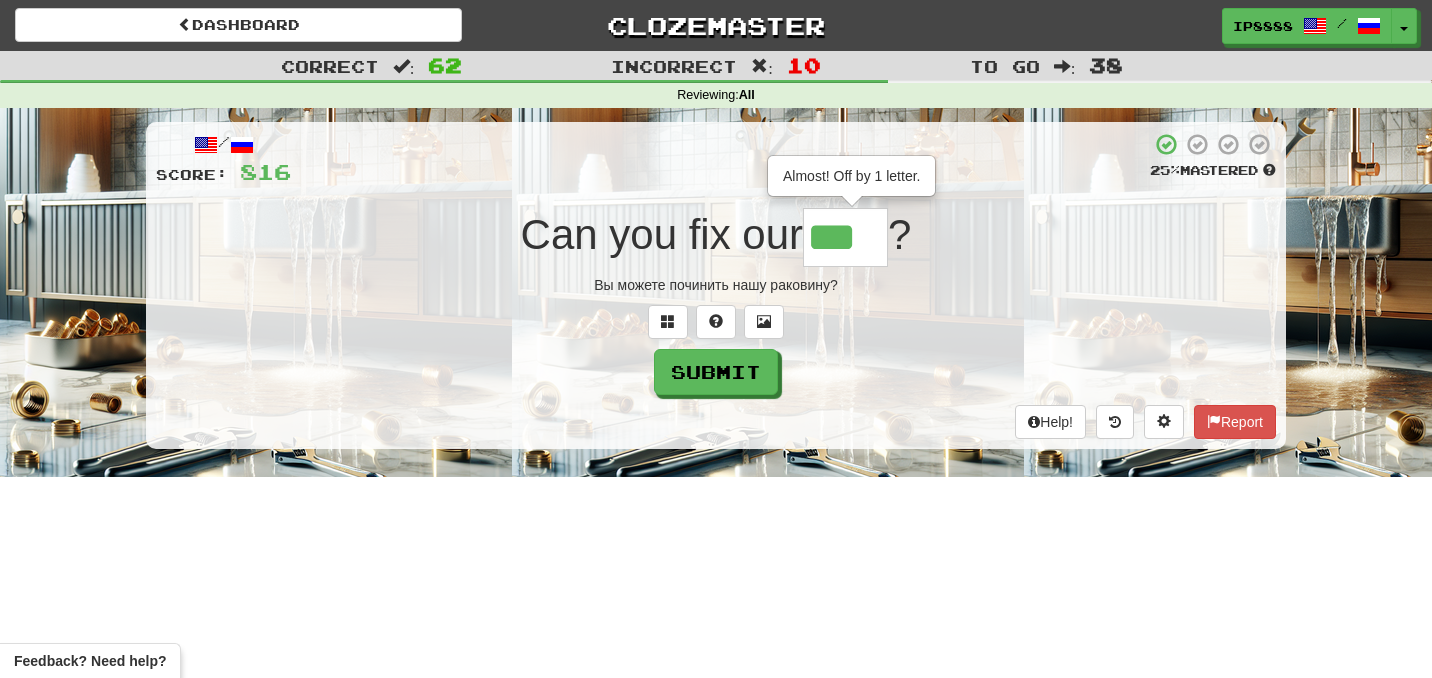 click on "***" at bounding box center (845, 237) 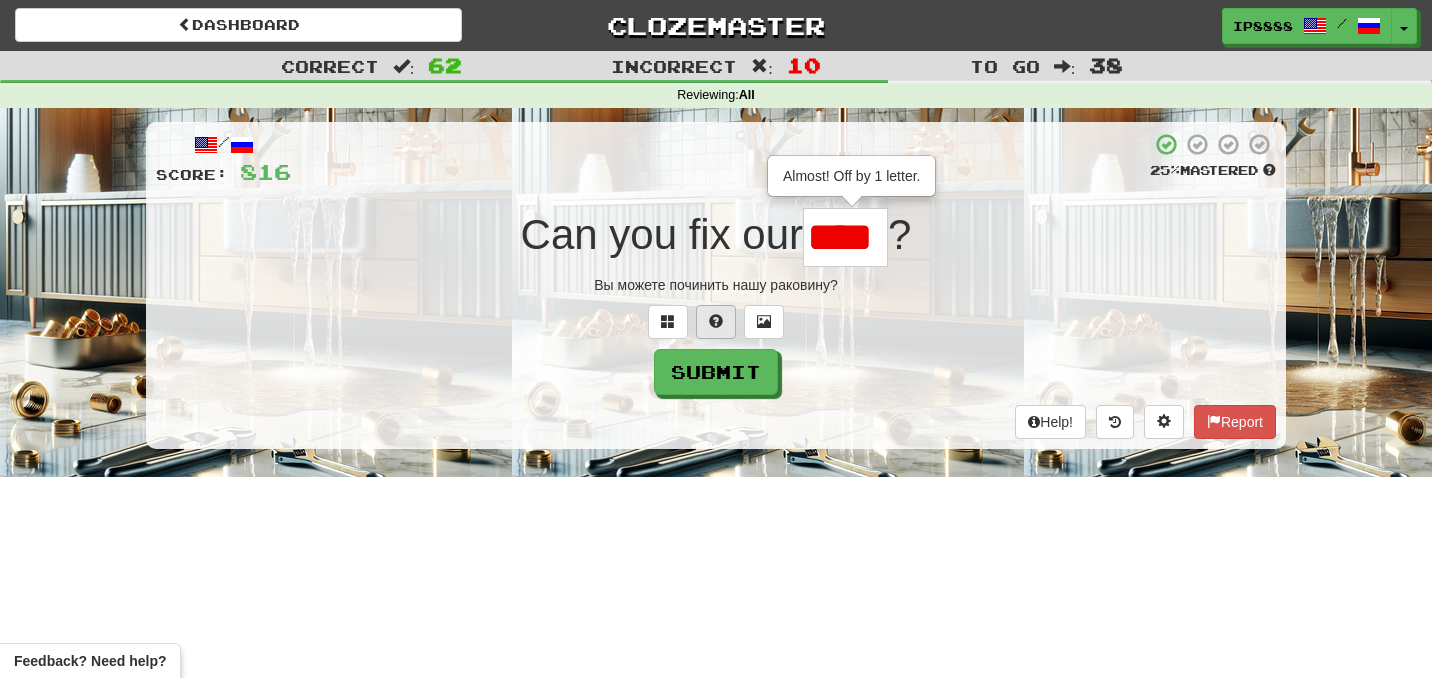 scroll, scrollTop: 0, scrollLeft: 0, axis: both 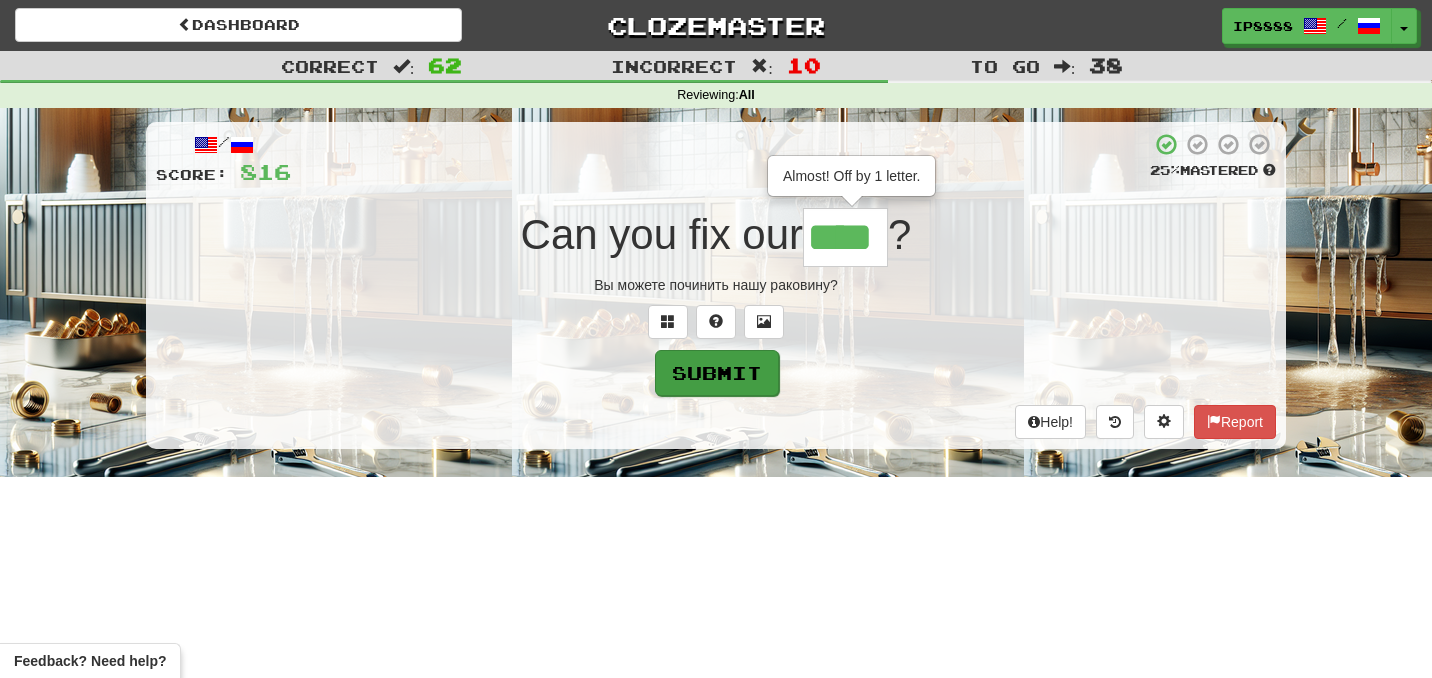 type on "****" 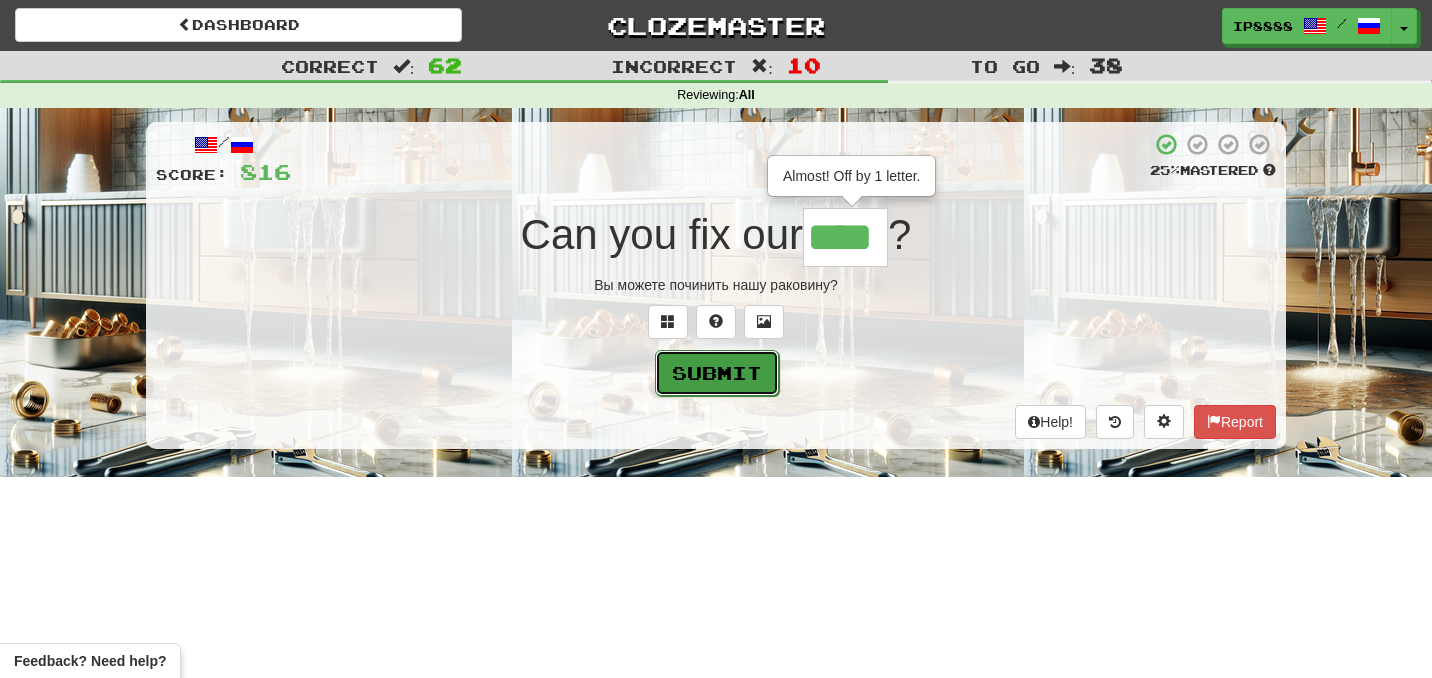 click on "Submit" at bounding box center [717, 373] 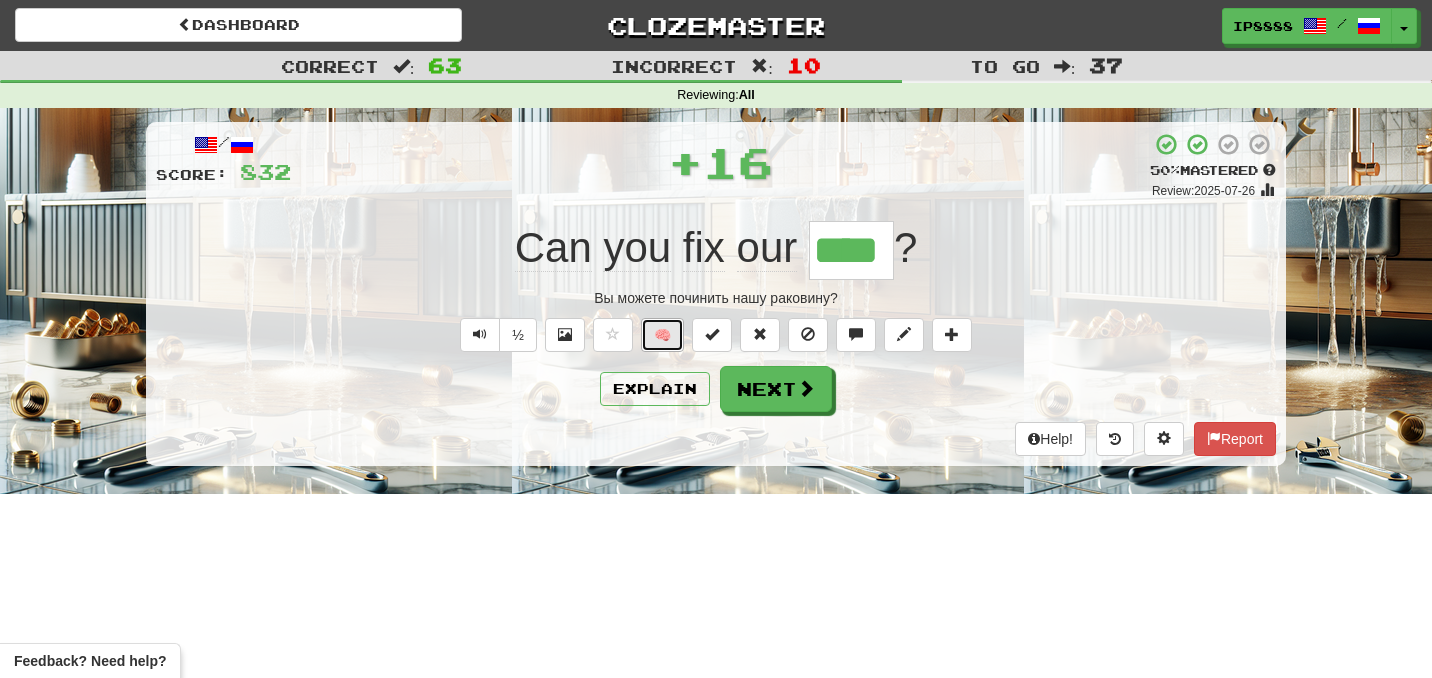 click on "🧠" at bounding box center (662, 335) 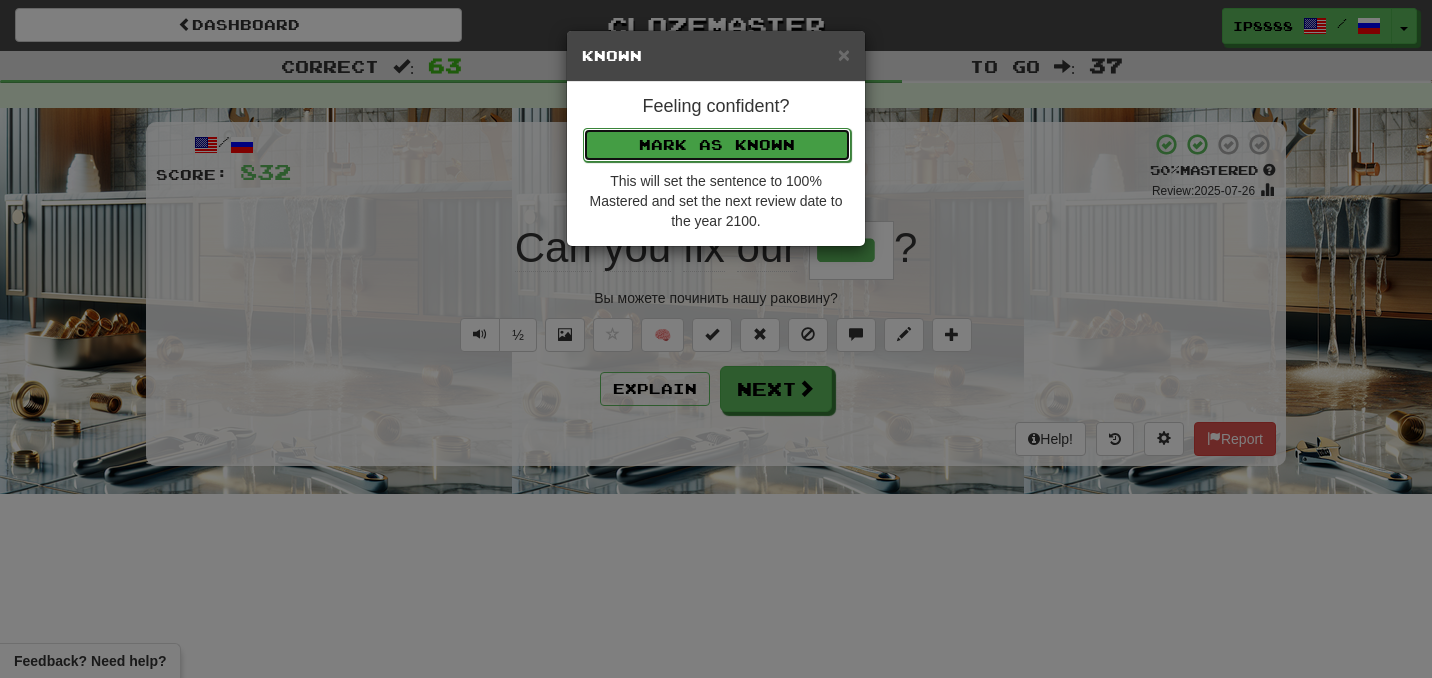 click on "Mark as Known" at bounding box center [717, 145] 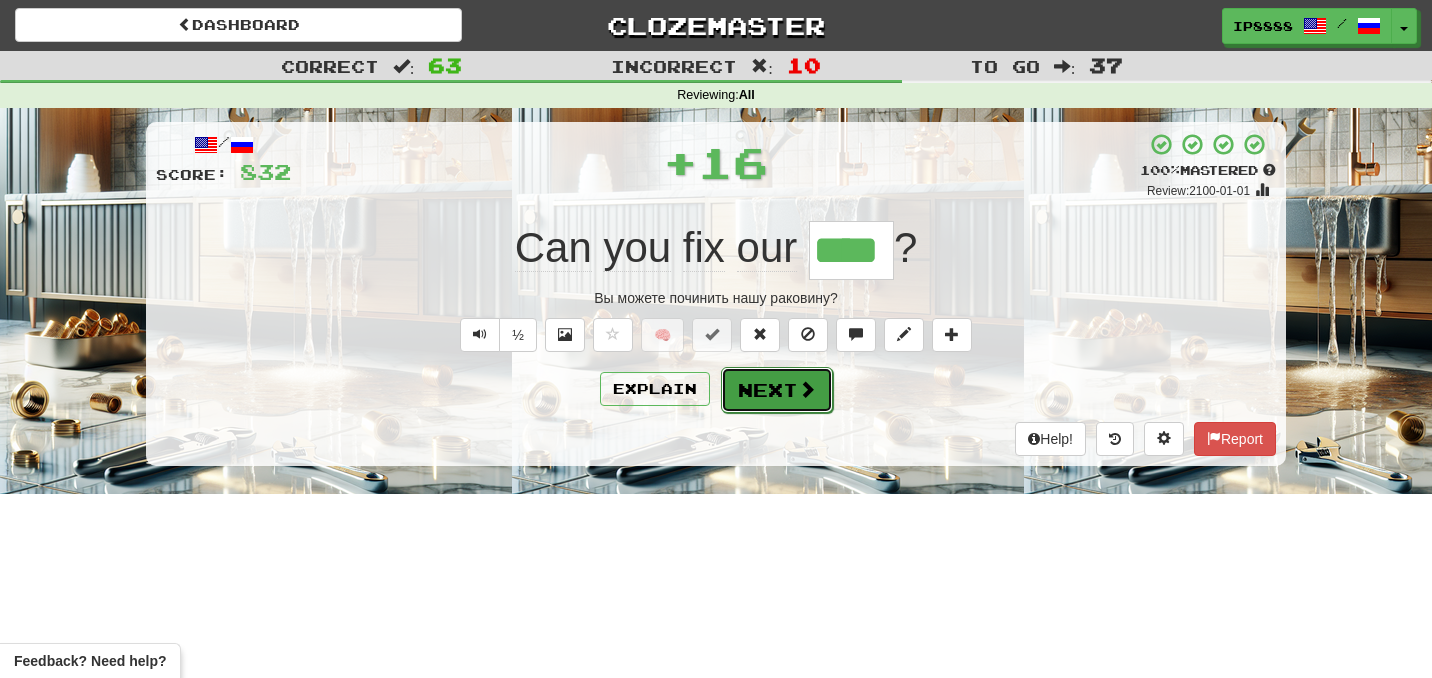 click on "Next" at bounding box center (777, 390) 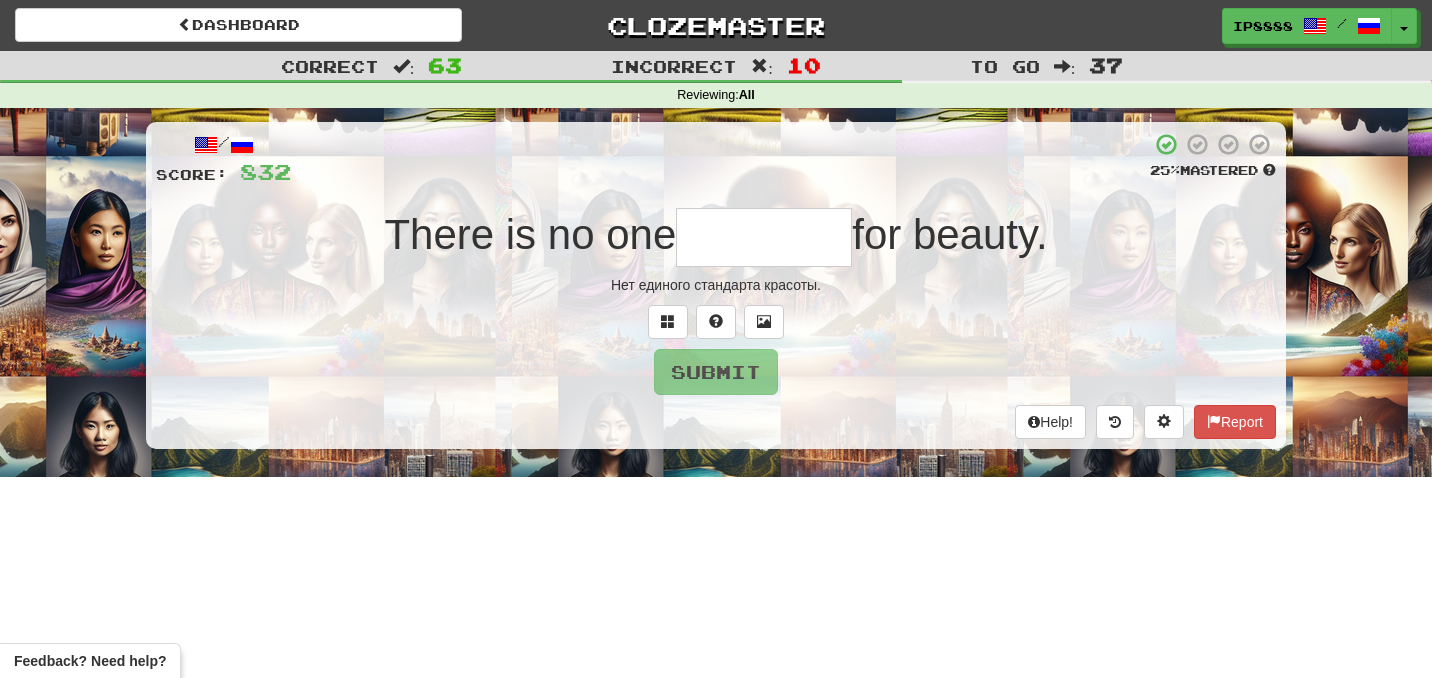click at bounding box center (764, 237) 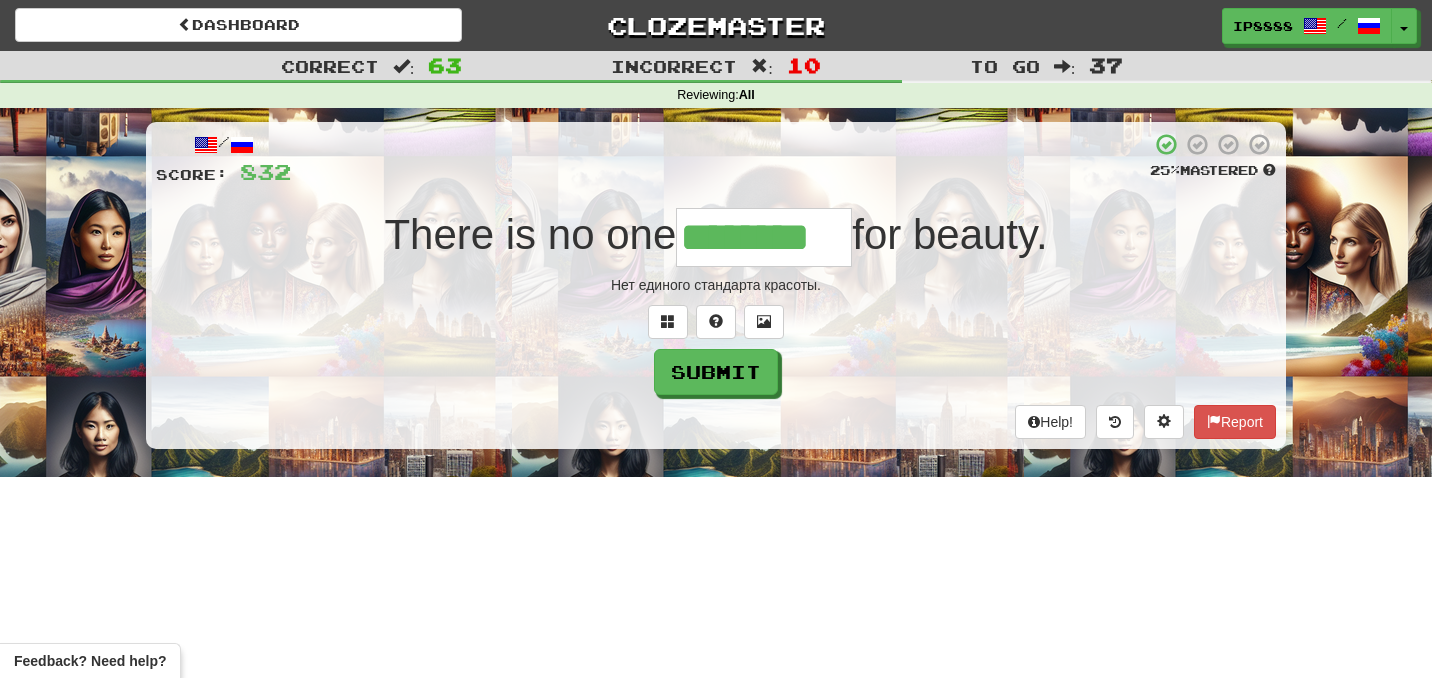 type on "********" 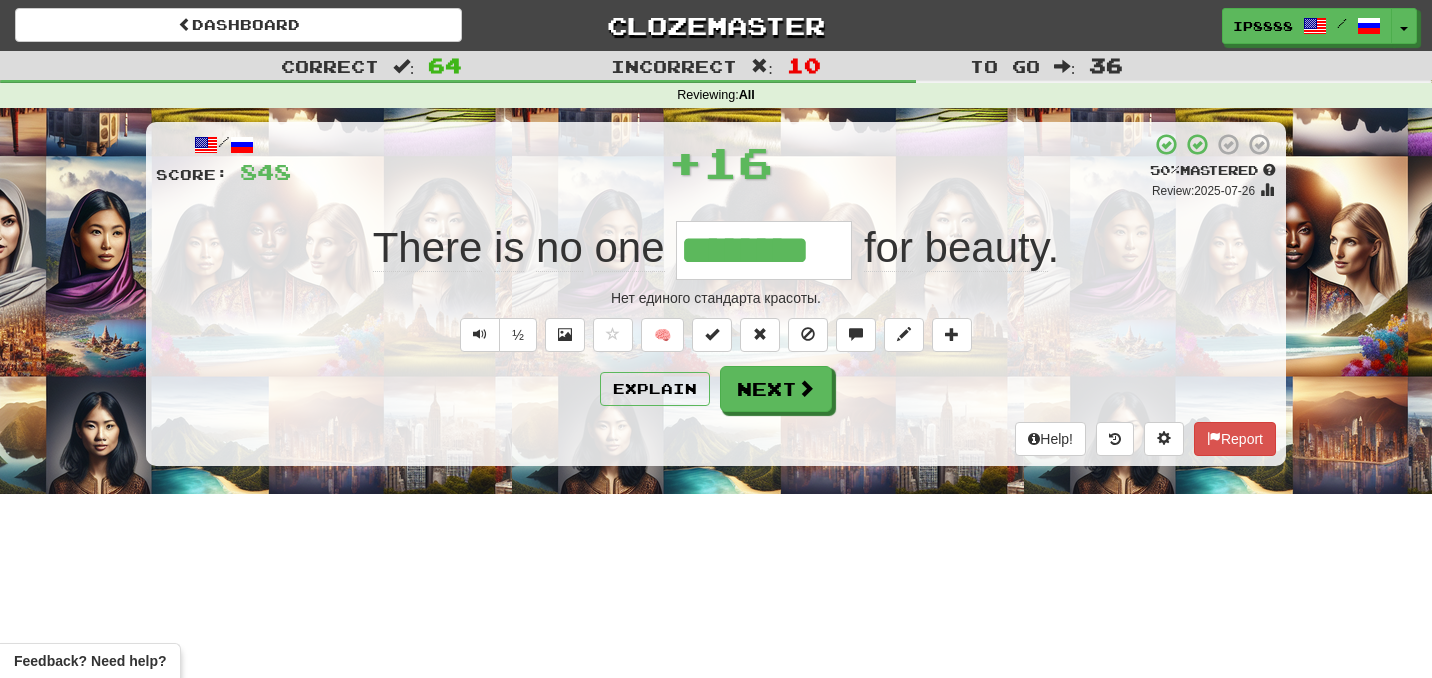 click on "/  Score:   848 + 16 50 %  Mastered Review:  2025-07-26 There   is   no   one   ********   for   beauty . Нет единого стандарта красоты. ½ 🧠 Explain Next  Help!  Report" at bounding box center (716, 294) 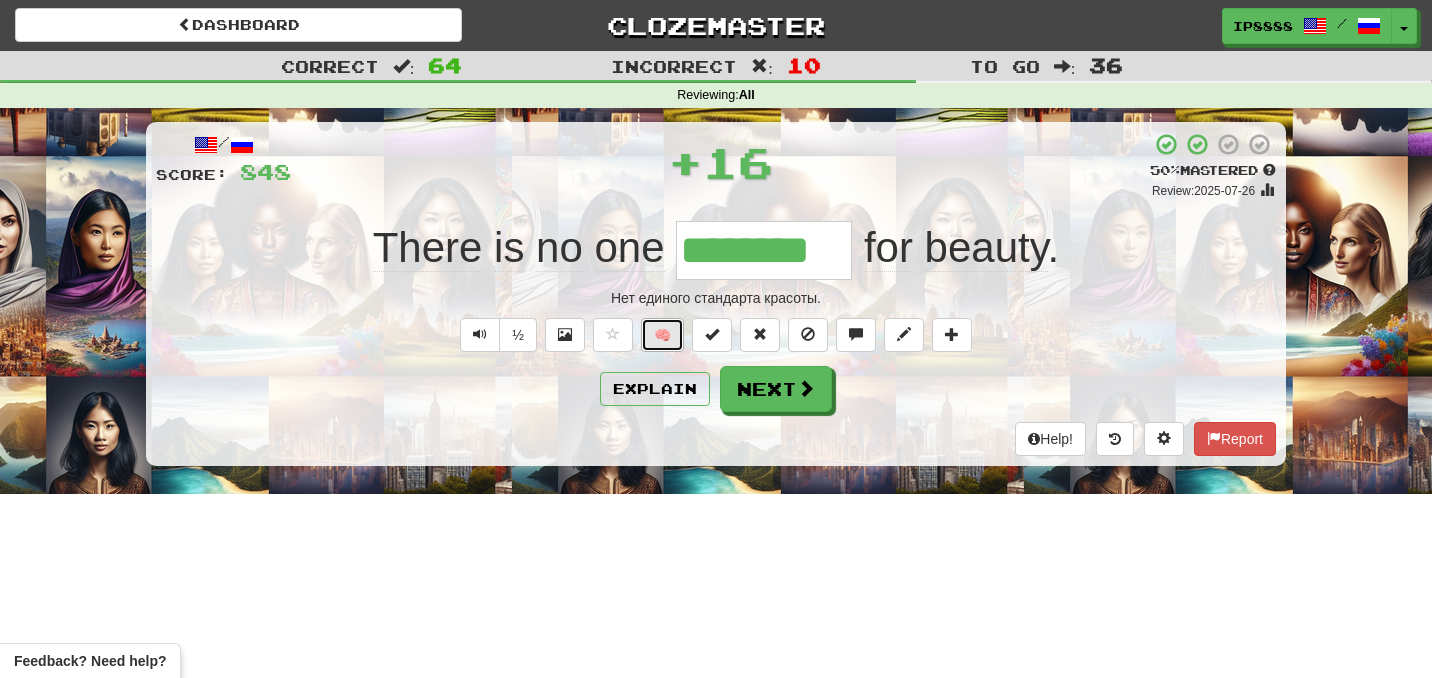 click on "🧠" at bounding box center (662, 335) 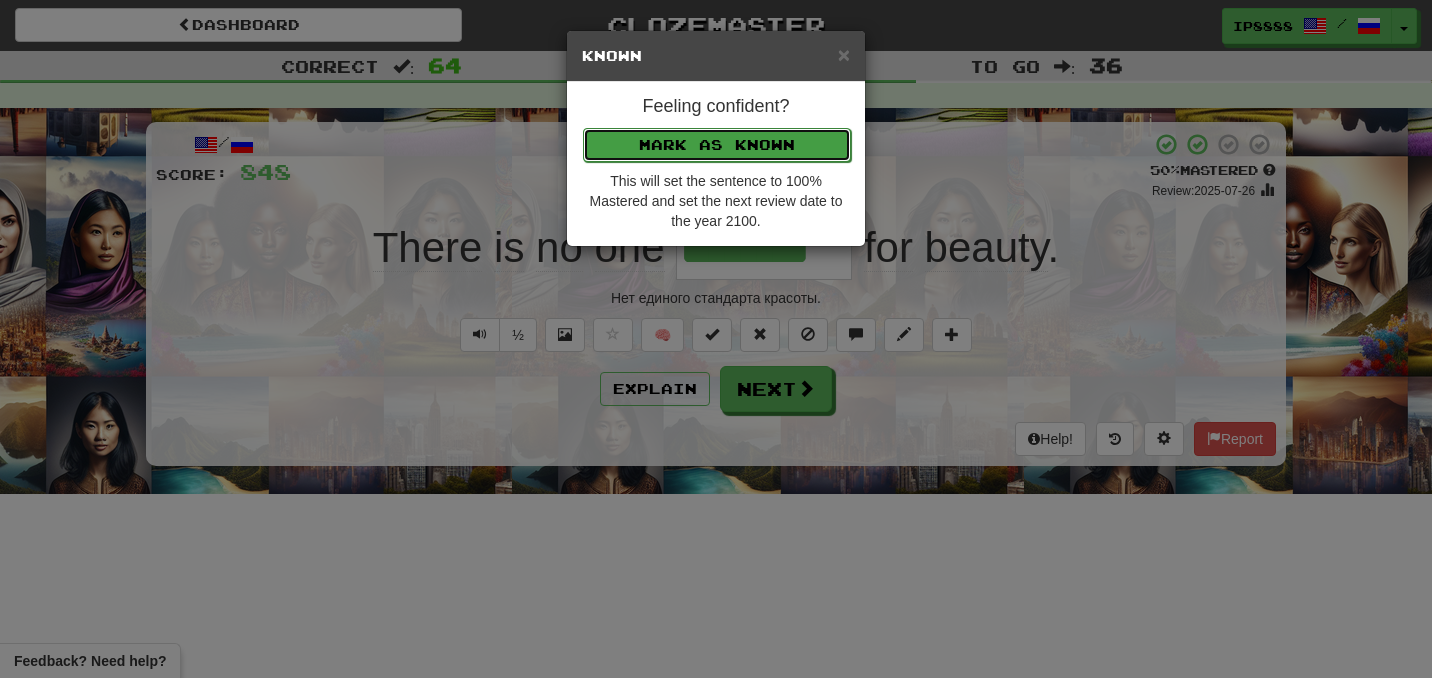 click on "Mark as Known" at bounding box center [717, 145] 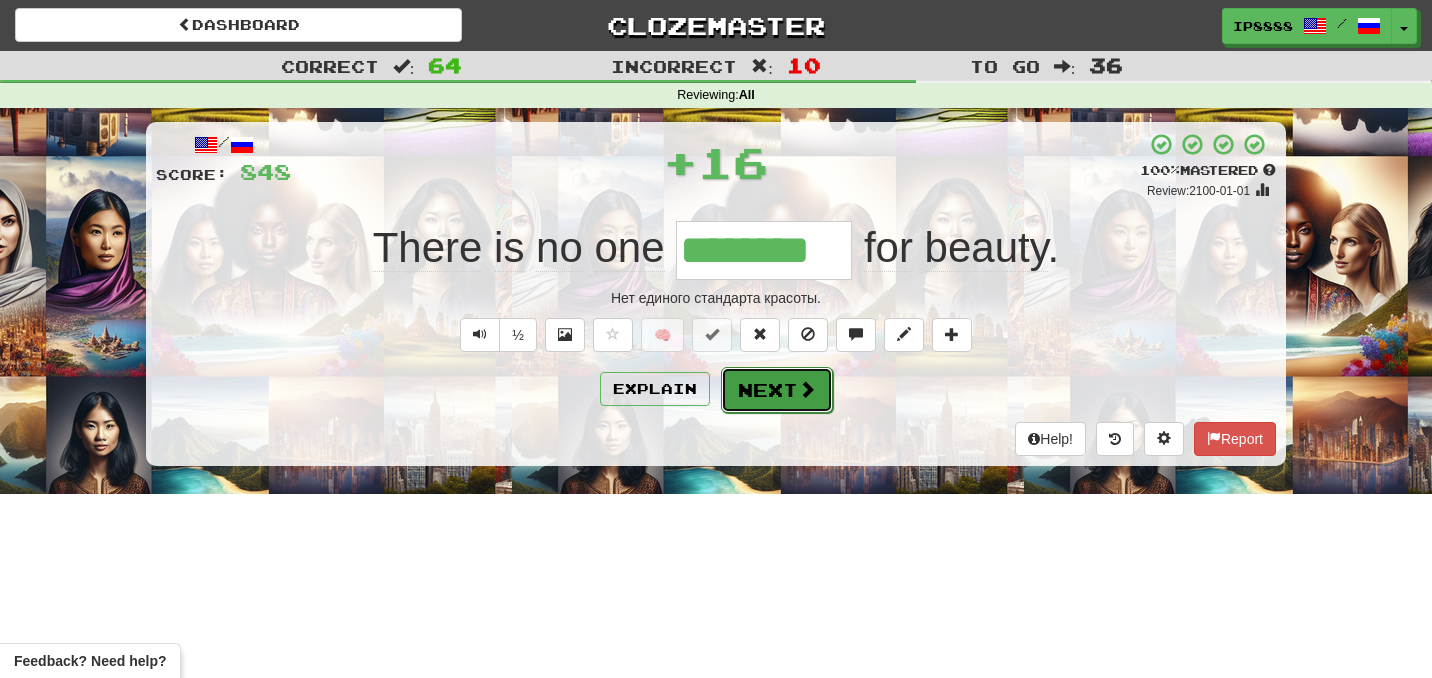 click on "Next" at bounding box center (777, 390) 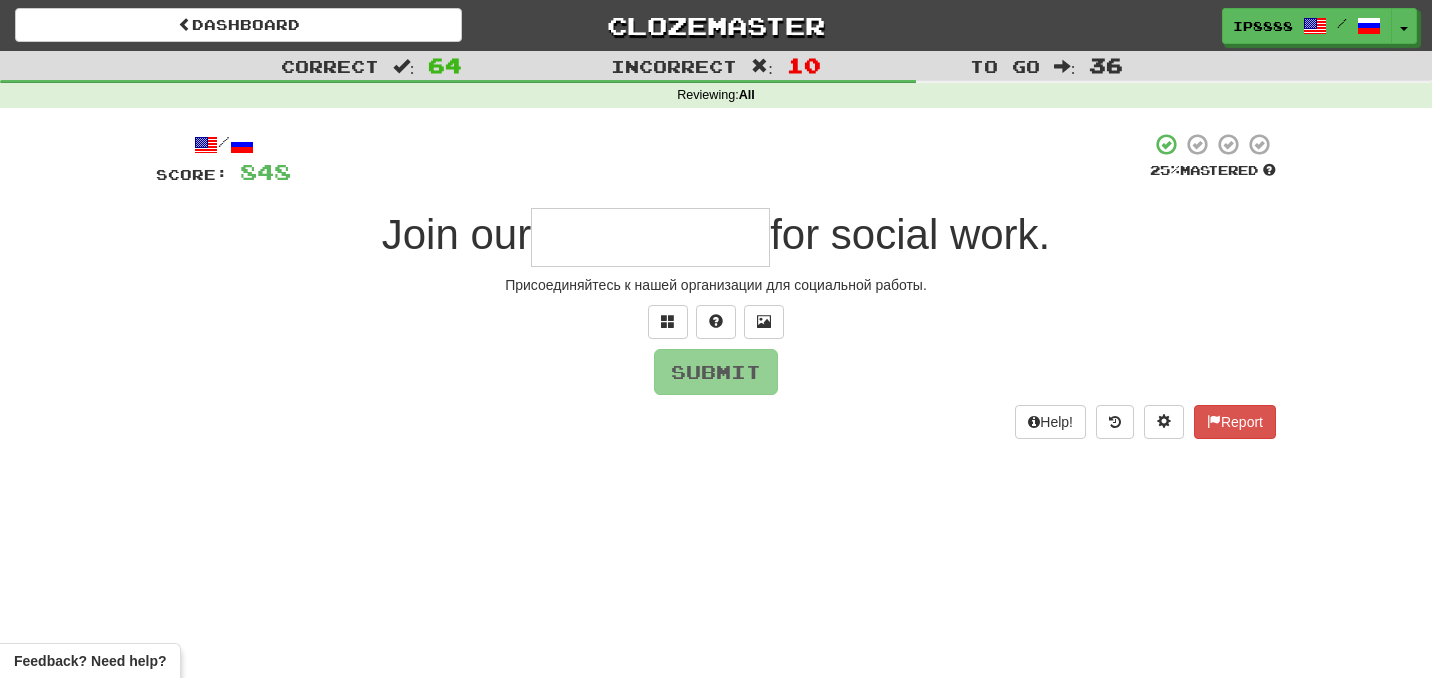 click at bounding box center [650, 237] 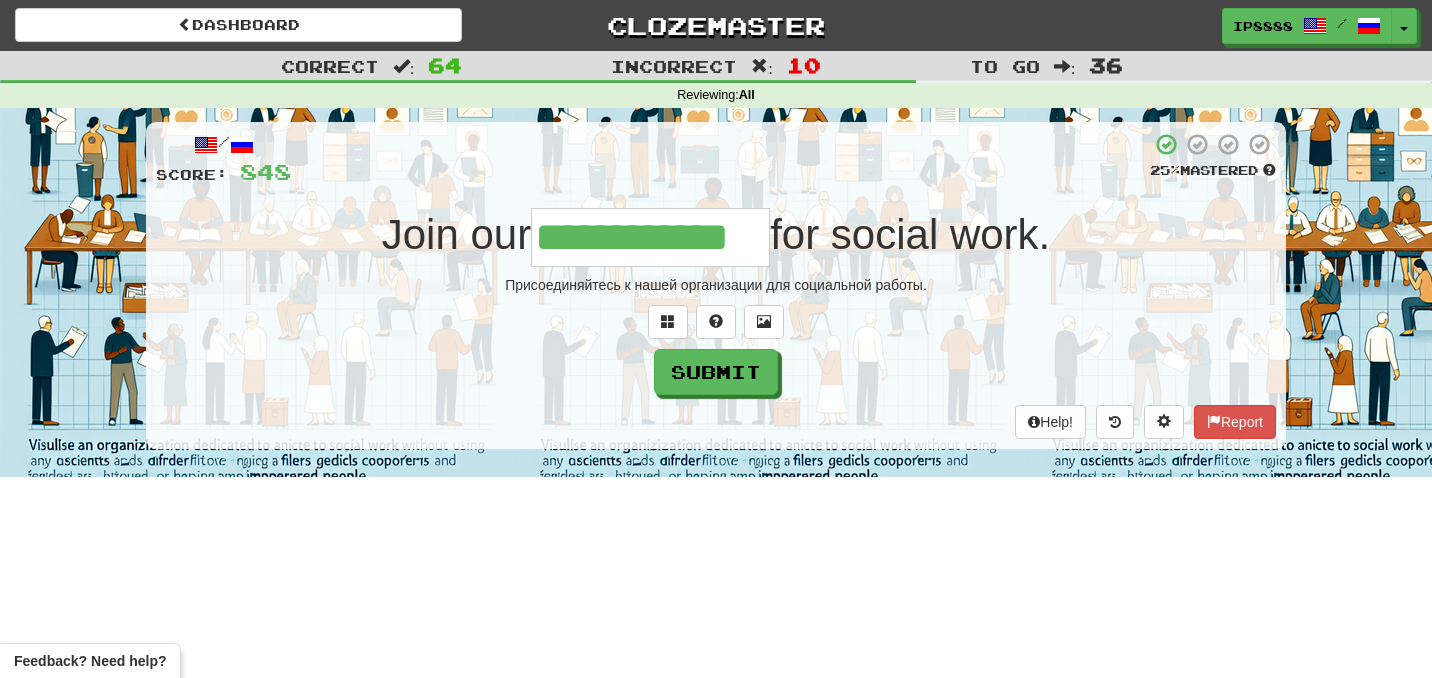 type on "**********" 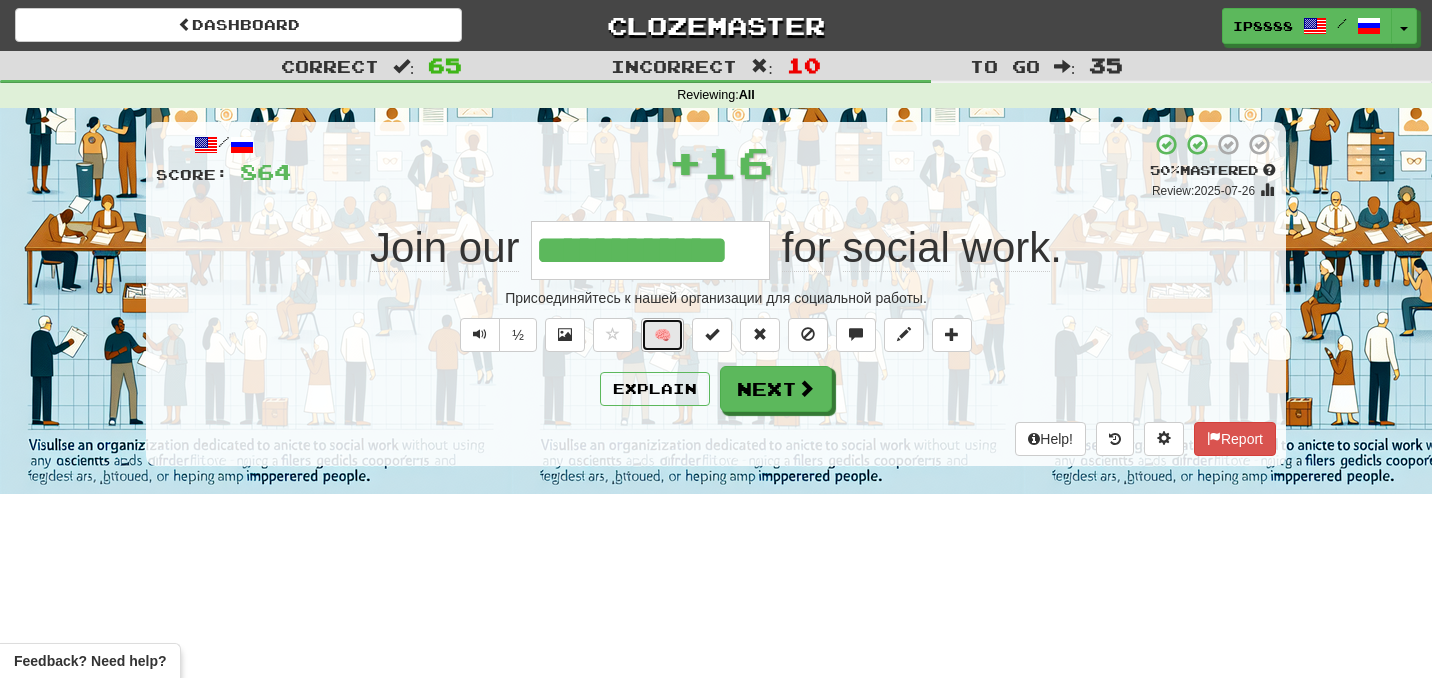 click on "🧠" at bounding box center [662, 335] 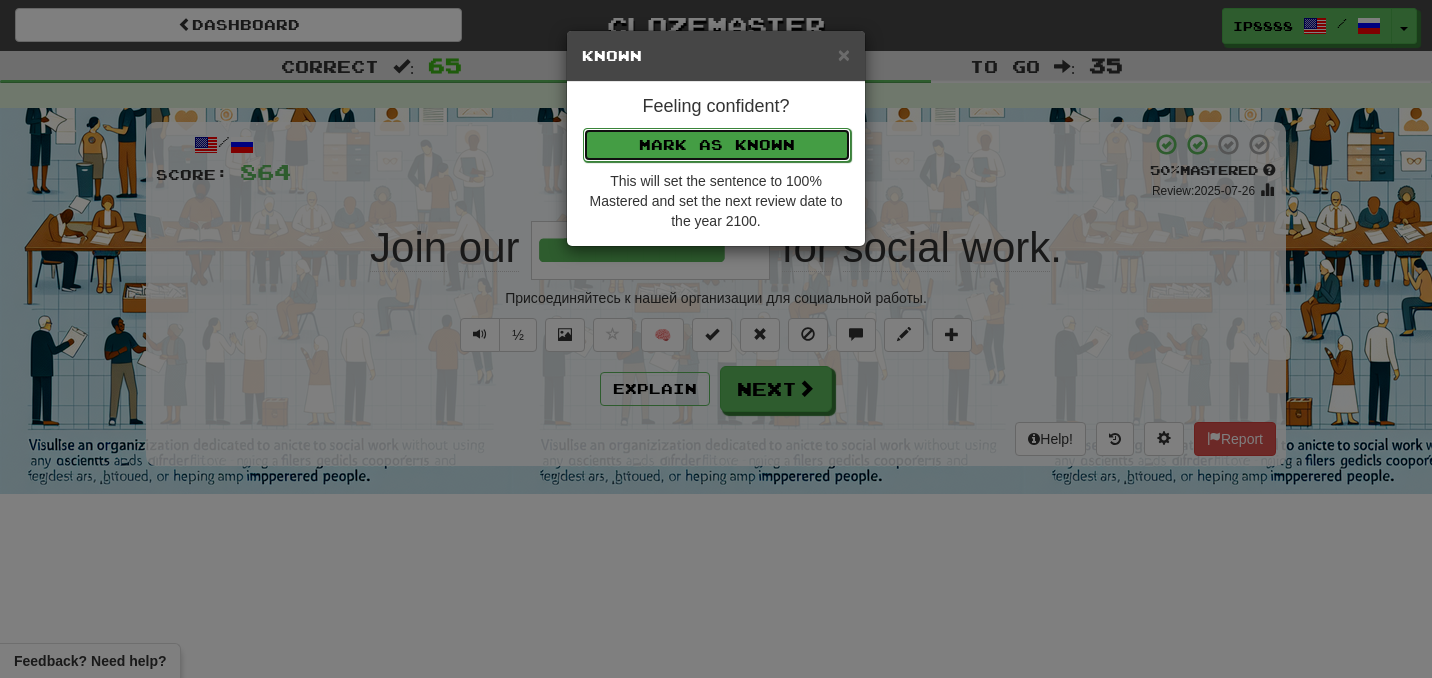 click on "Mark as Known" at bounding box center [717, 145] 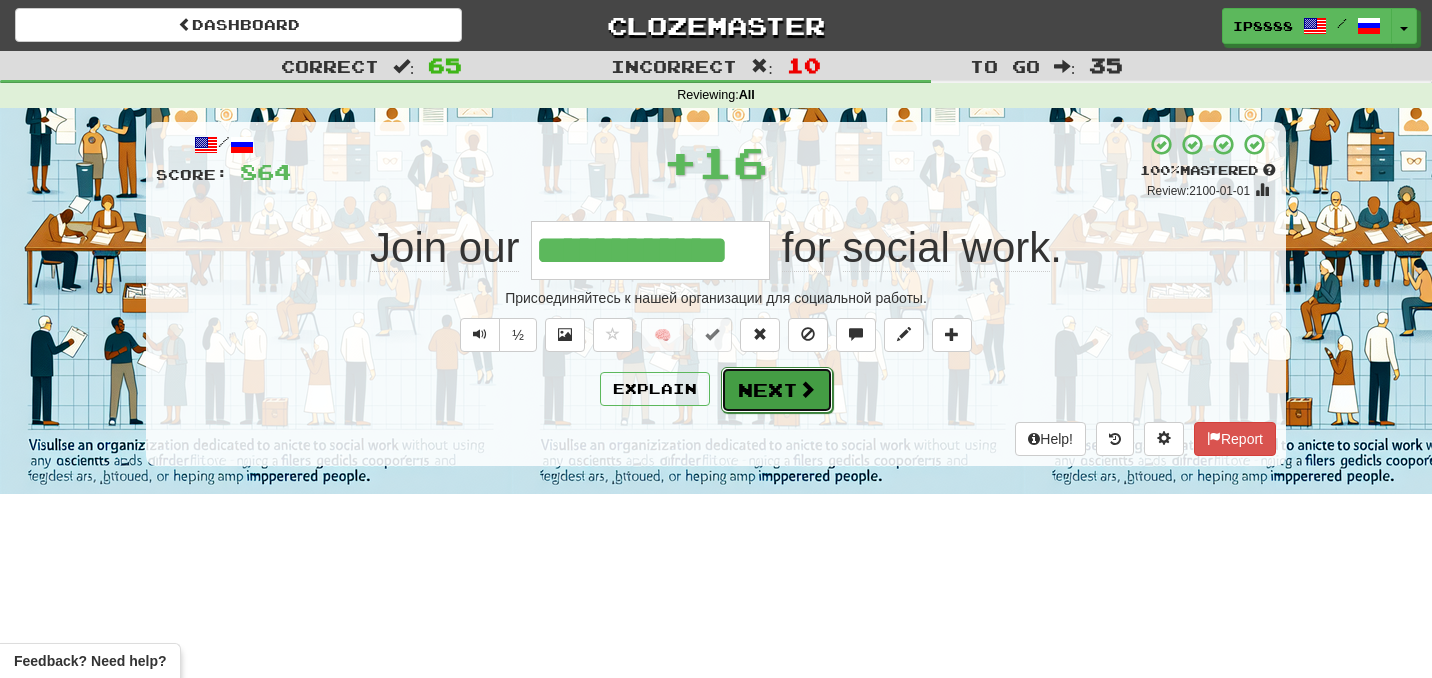click on "Next" at bounding box center (777, 390) 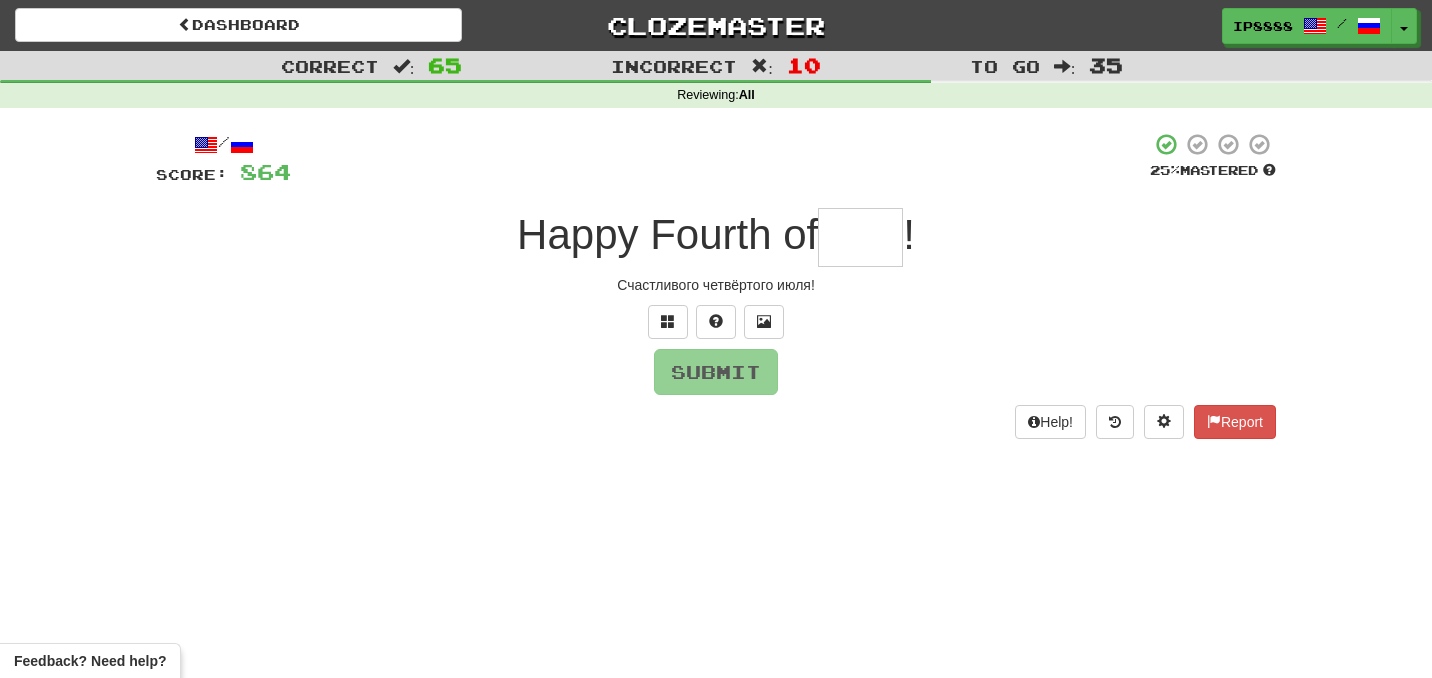 click at bounding box center [860, 237] 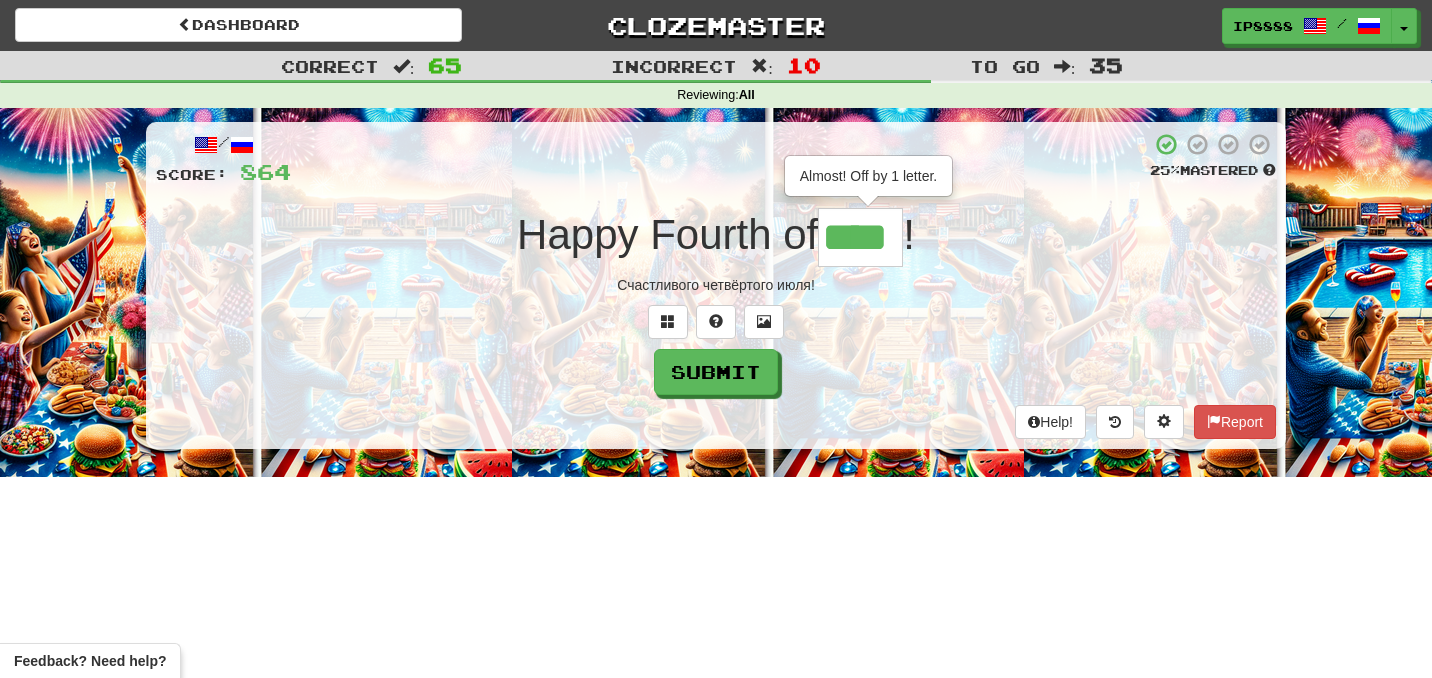 type on "****" 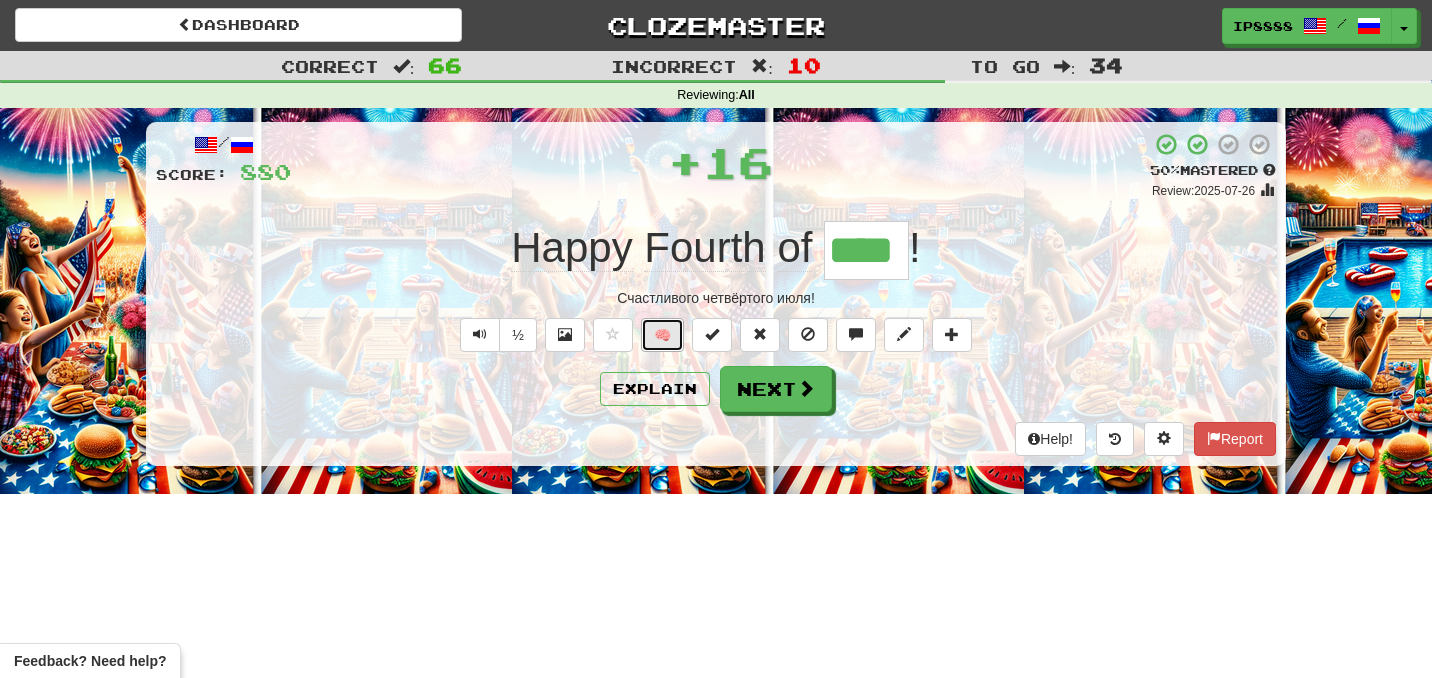 click on "🧠" at bounding box center (662, 335) 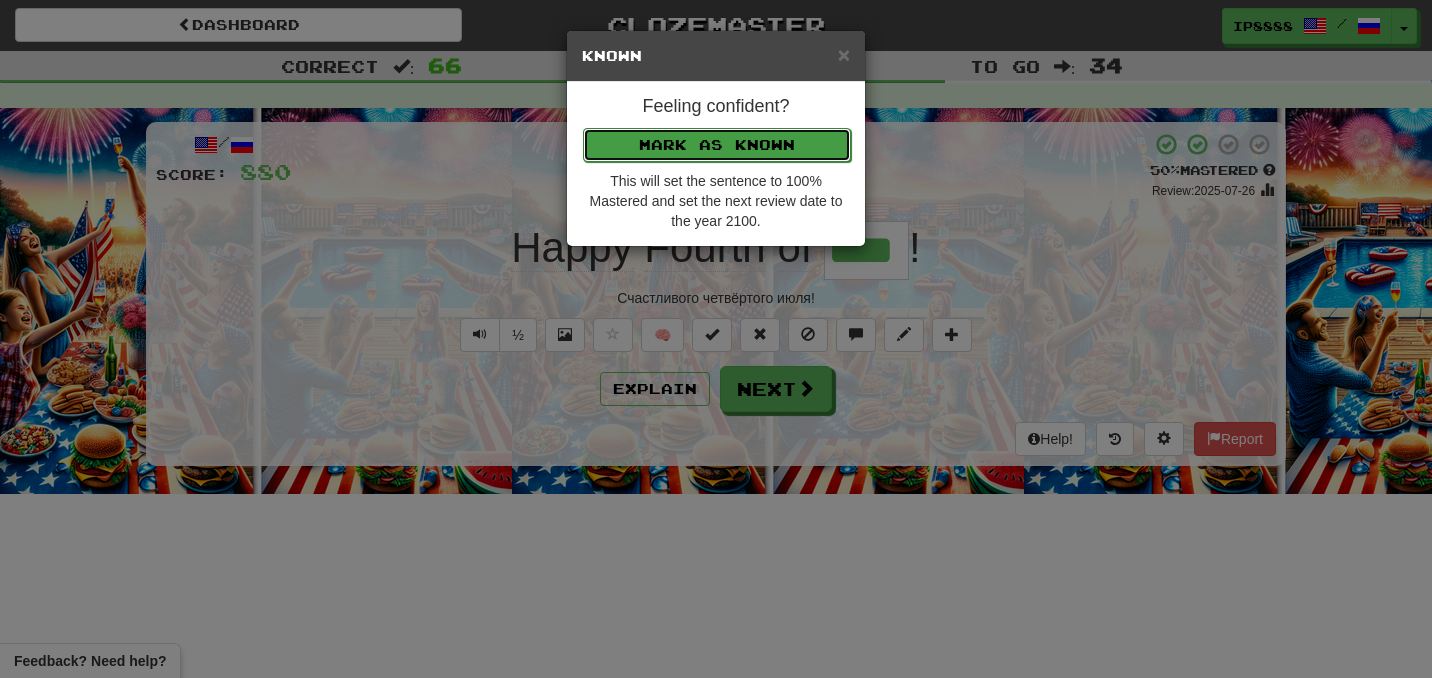 click on "Mark as Known" at bounding box center [717, 145] 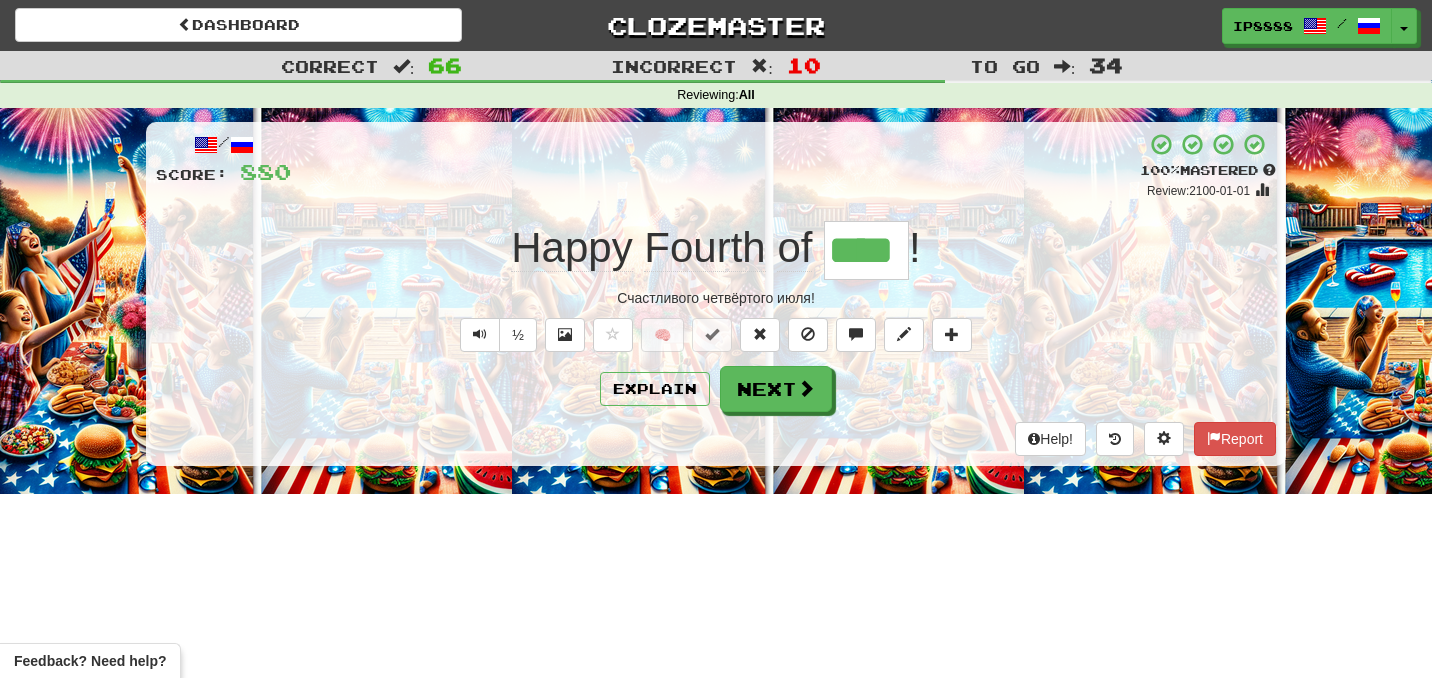 click on "/  Score:   880 + 16 100 %  Mastered Review:  2100-01-01 Happy   Fourth   of   **** ! Счастливого четвёртого июля! ½ 🧠 Explain Next  Help!  Report" at bounding box center (716, 294) 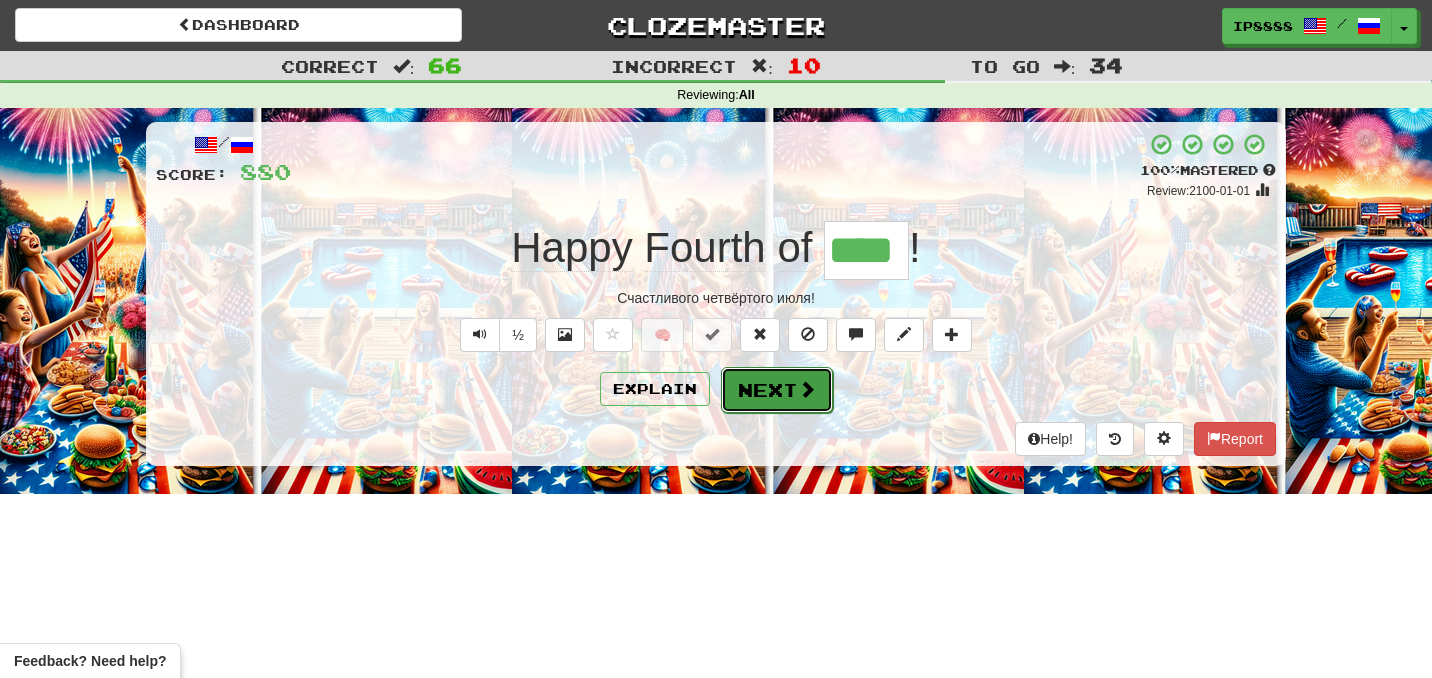 click on "Next" at bounding box center [777, 390] 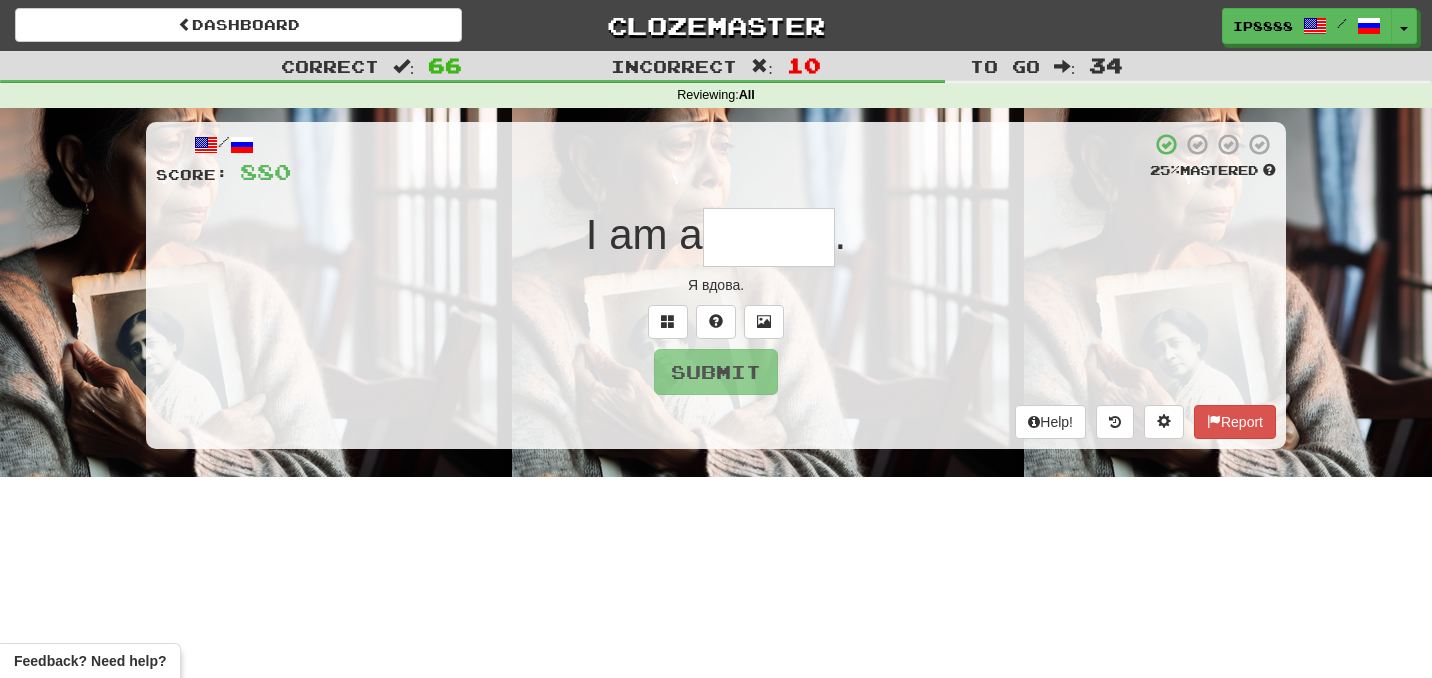 click at bounding box center [769, 237] 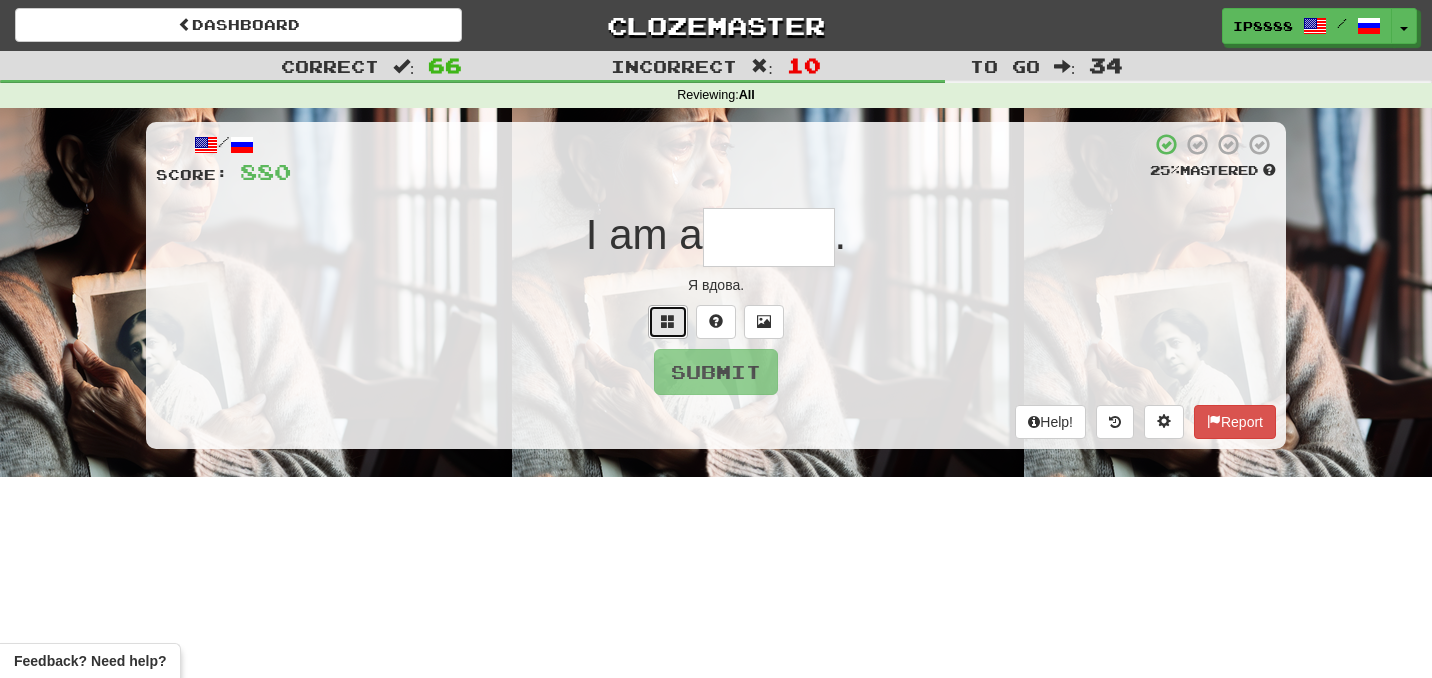 click at bounding box center (668, 321) 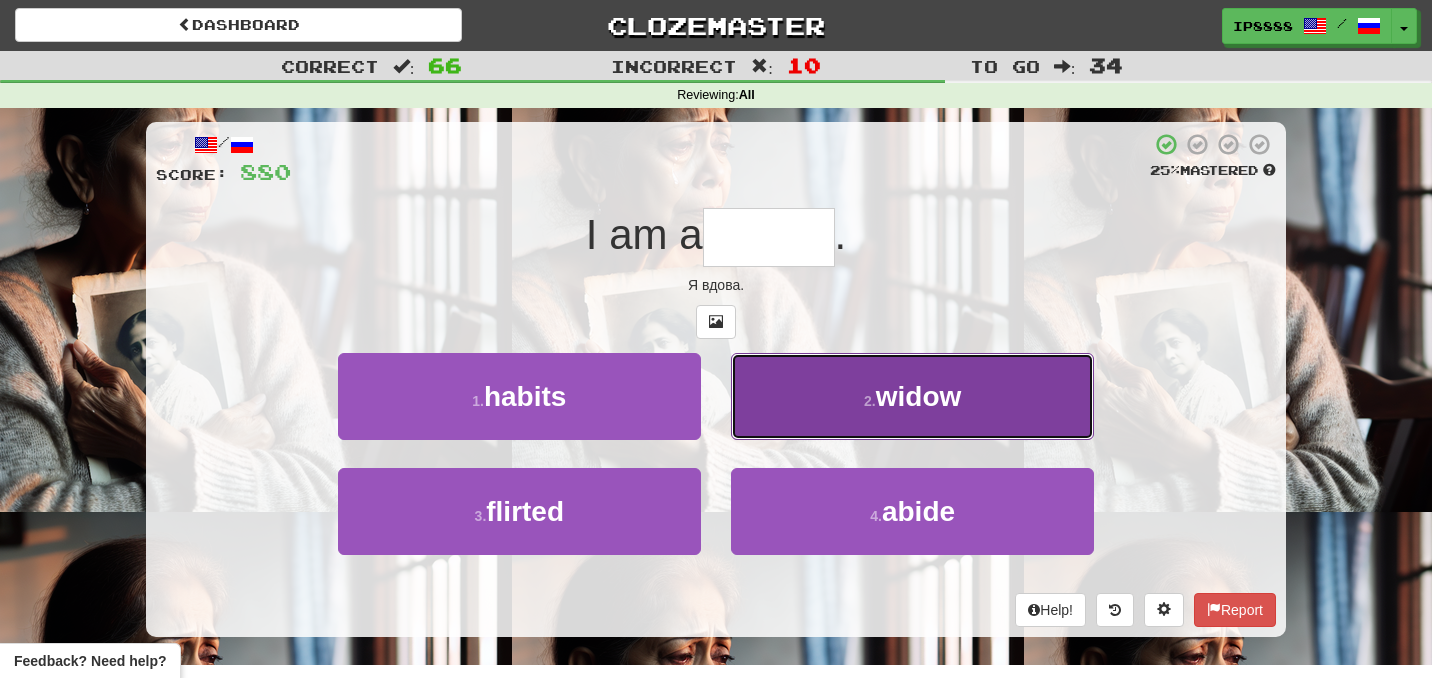 click on "2 .  widow" at bounding box center [912, 396] 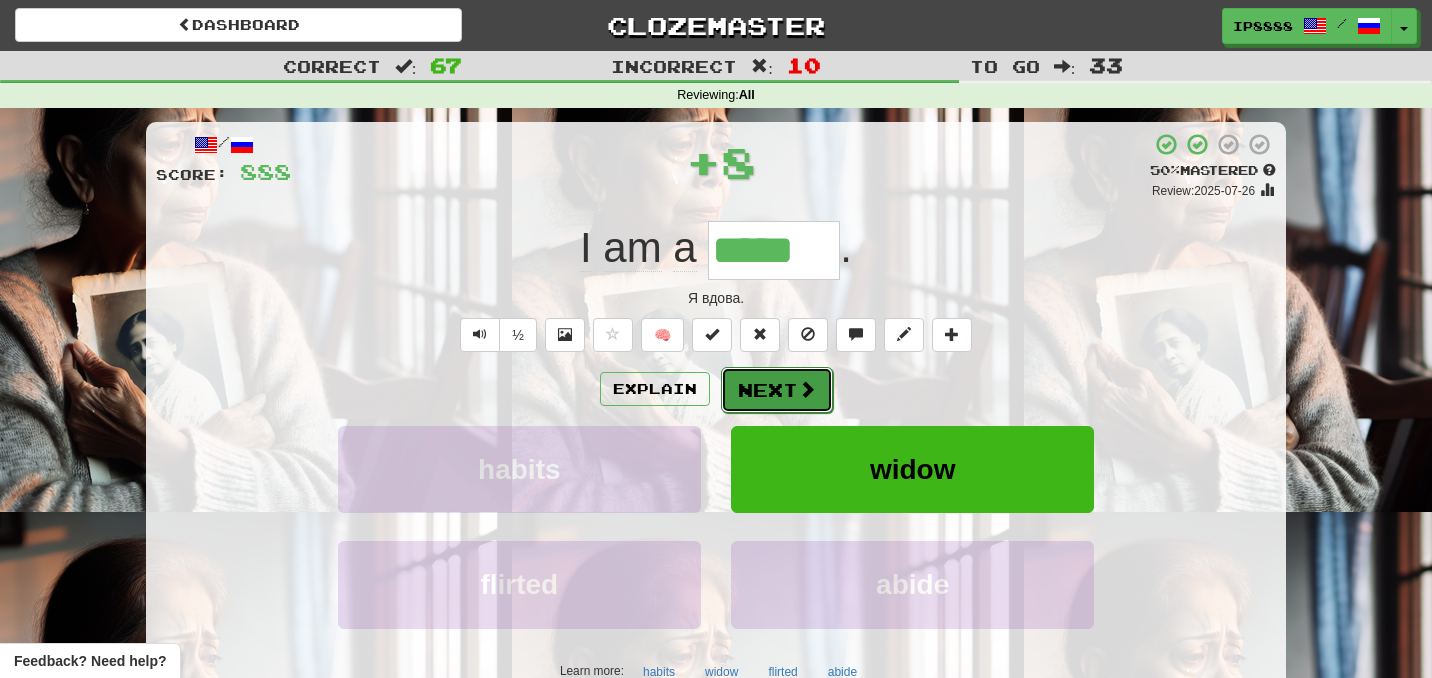 click on "Next" at bounding box center [777, 390] 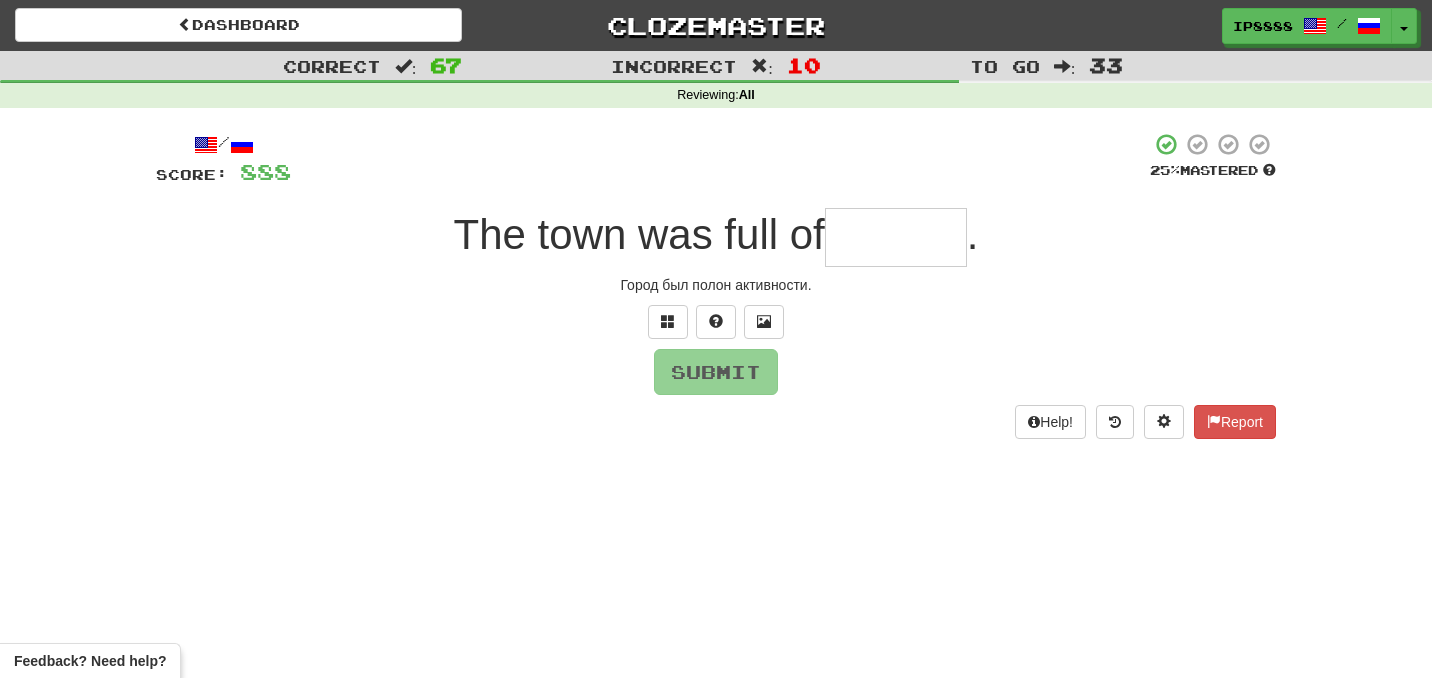 click at bounding box center [896, 237] 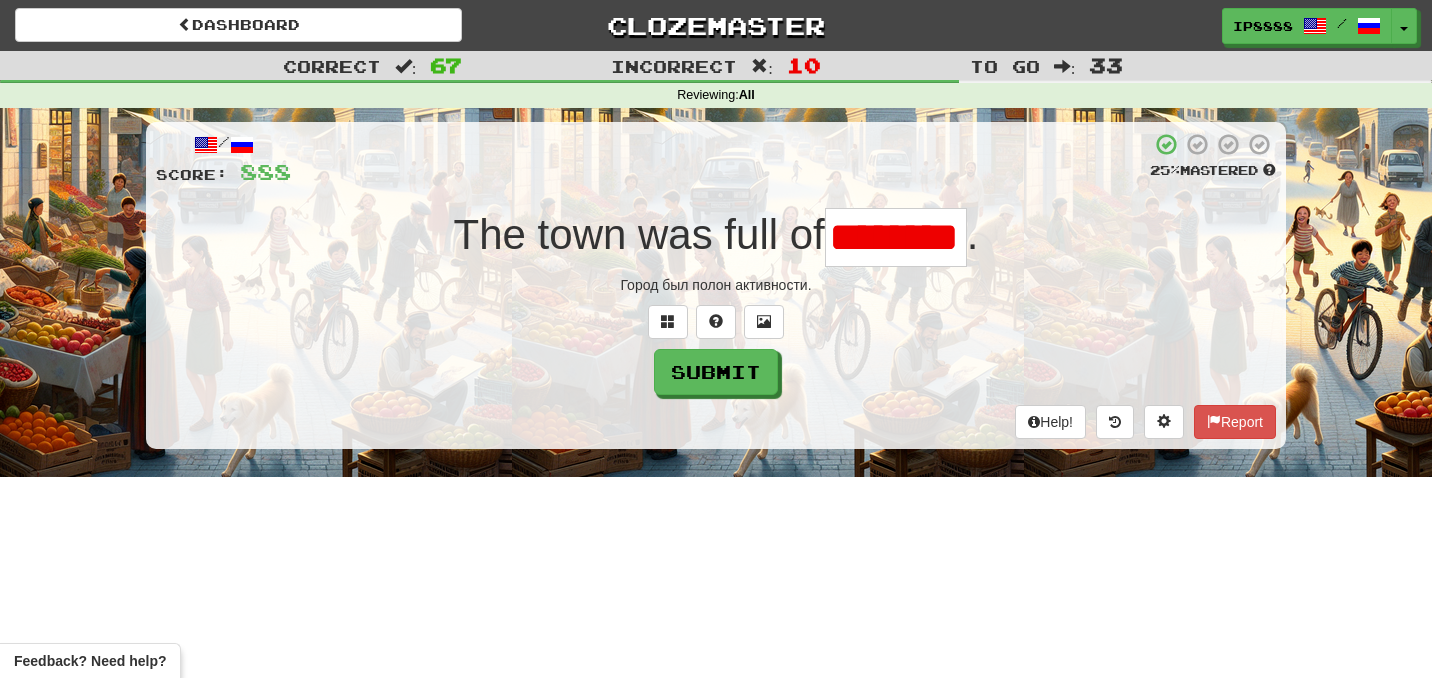 scroll, scrollTop: 0, scrollLeft: 0, axis: both 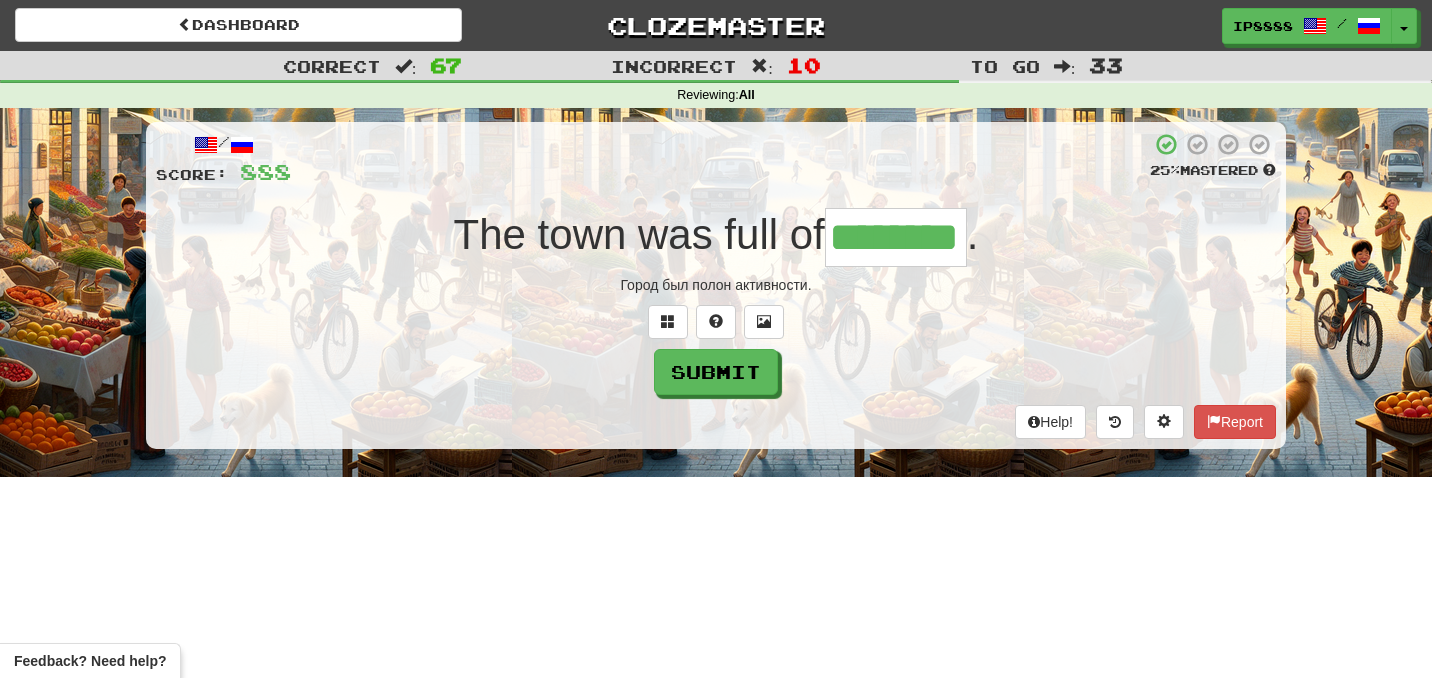 type on "********" 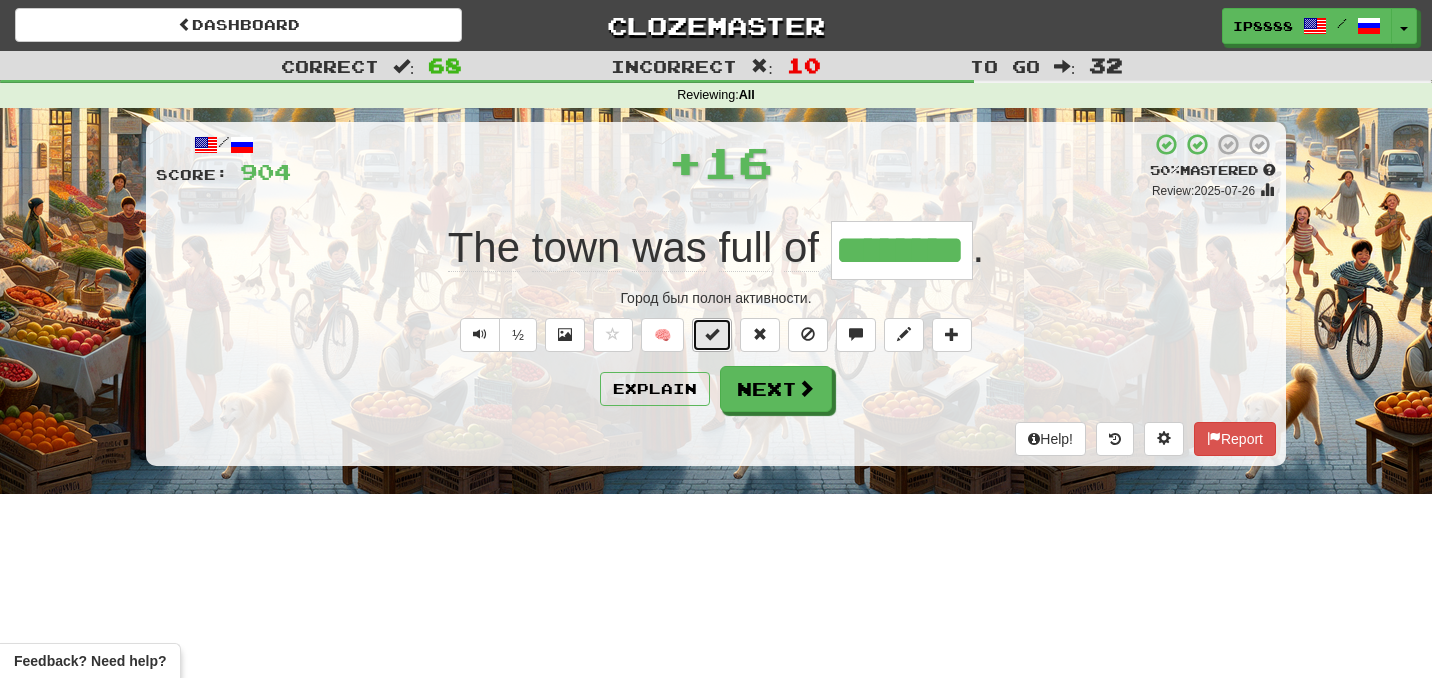 click at bounding box center (712, 334) 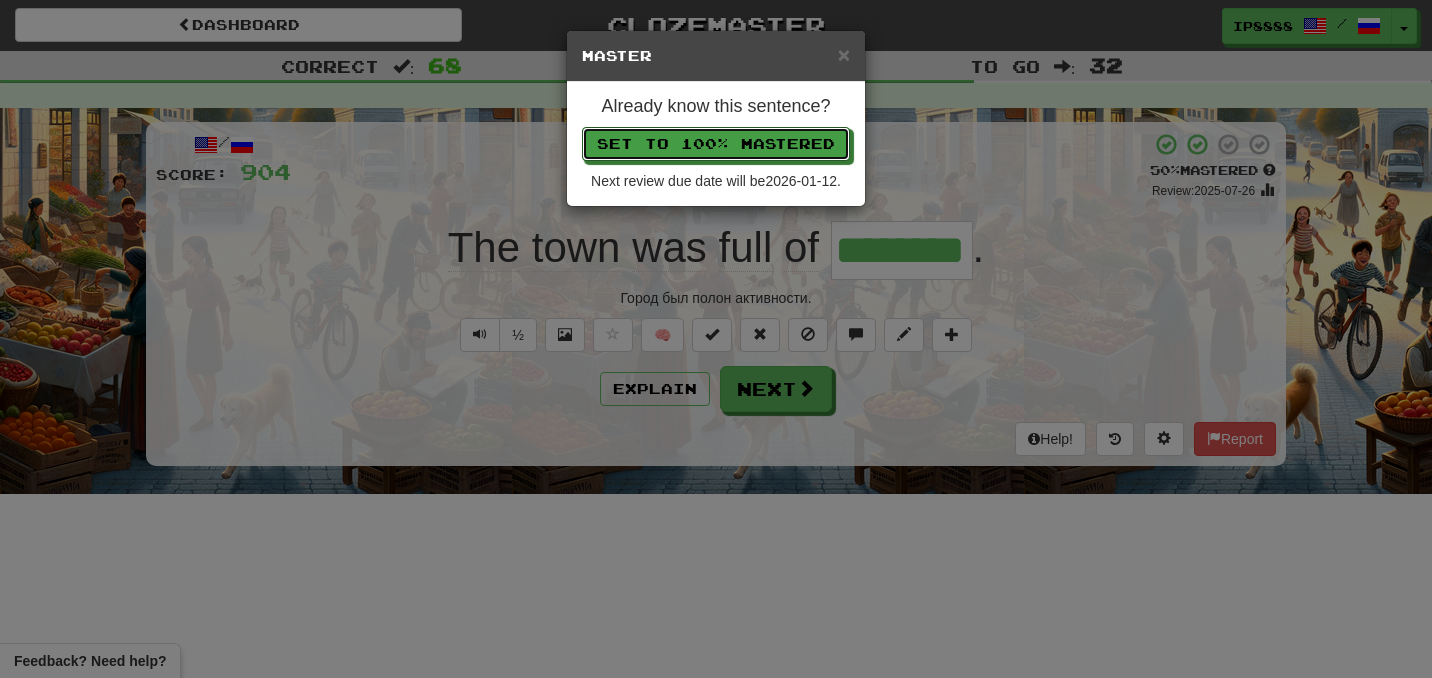 type 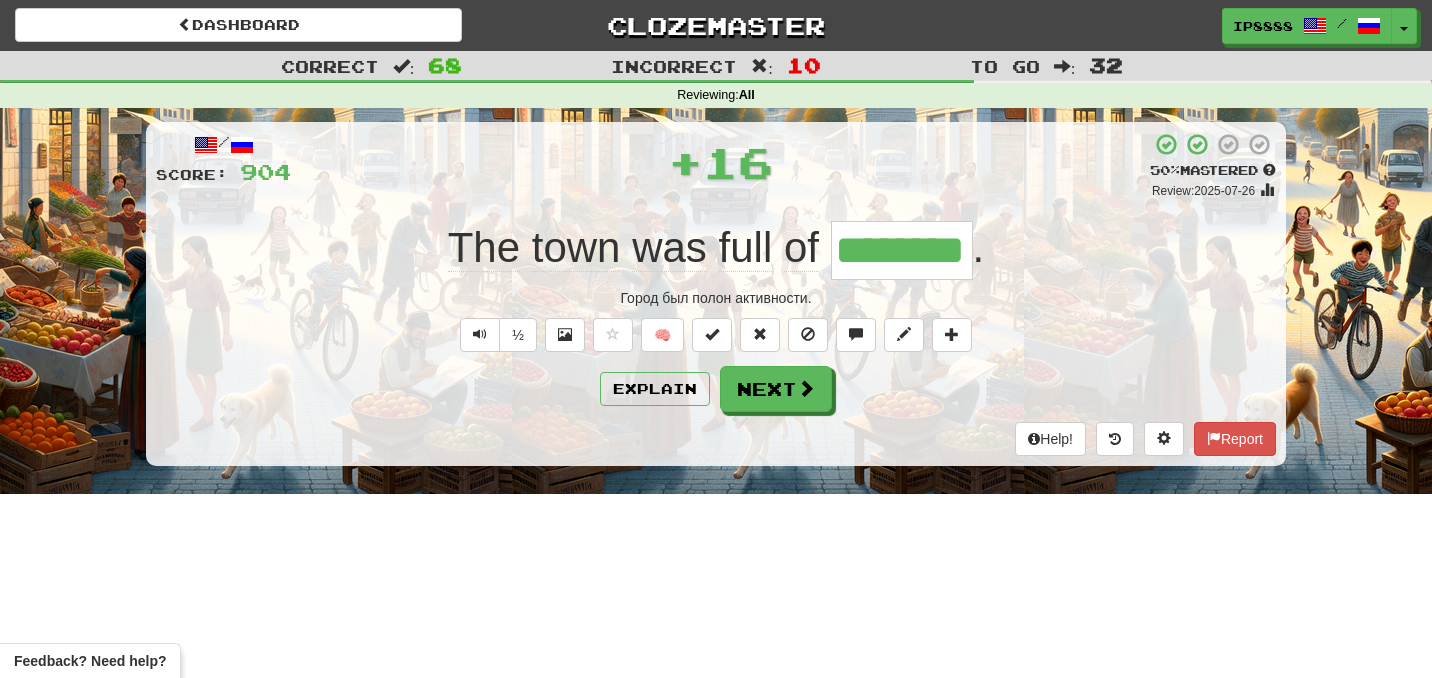click on "/  Score:   904 + 16 50 %  Mastered Review:  2025-07-26 The   town   was   full   of   ******** . Город был полон активности. ½ 🧠 Explain Next  Help!  Report" at bounding box center (716, 294) 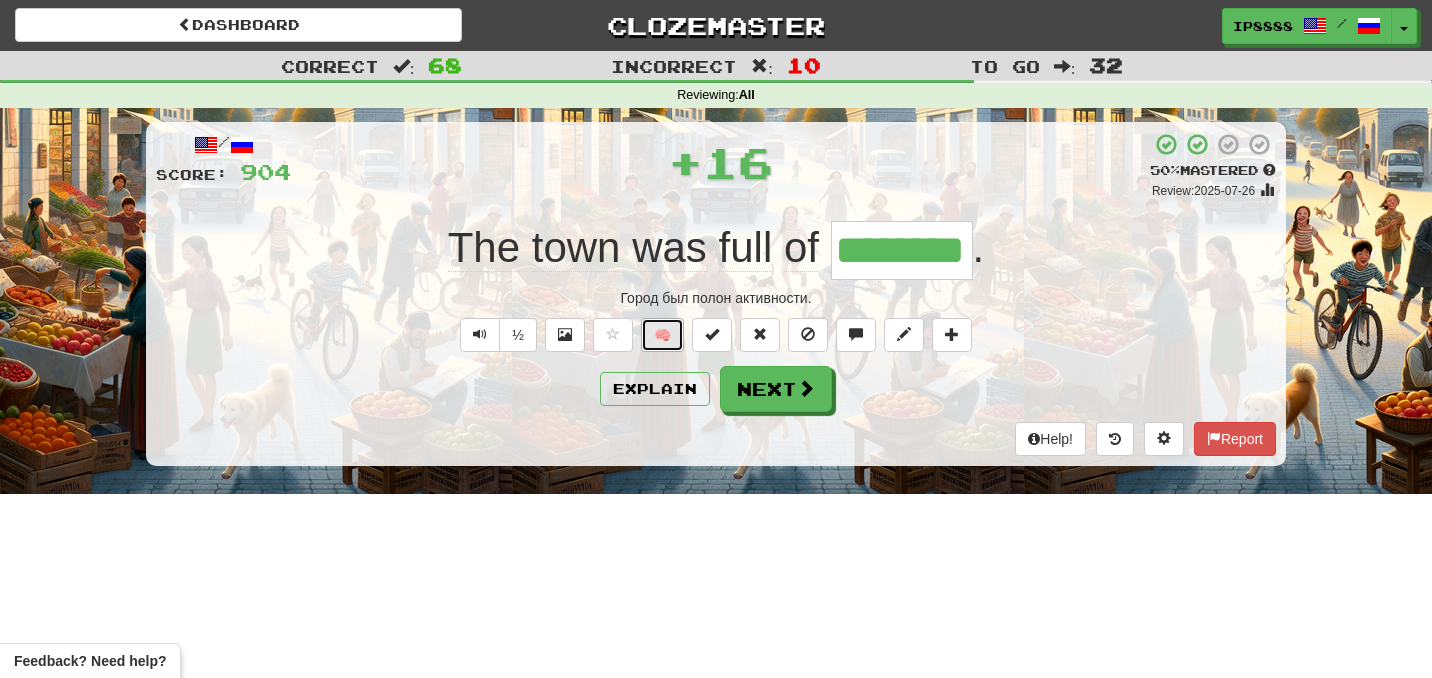 click on "🧠" at bounding box center (662, 335) 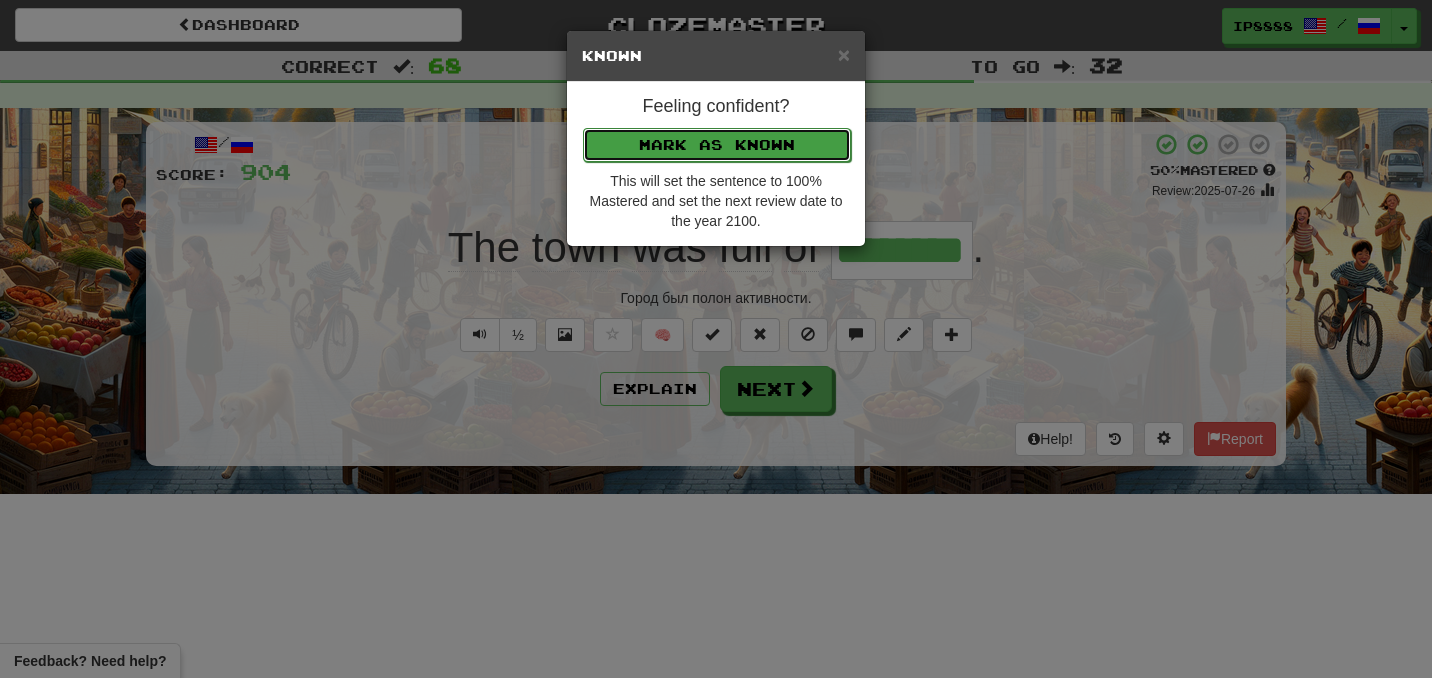 click on "Mark as Known" at bounding box center (717, 145) 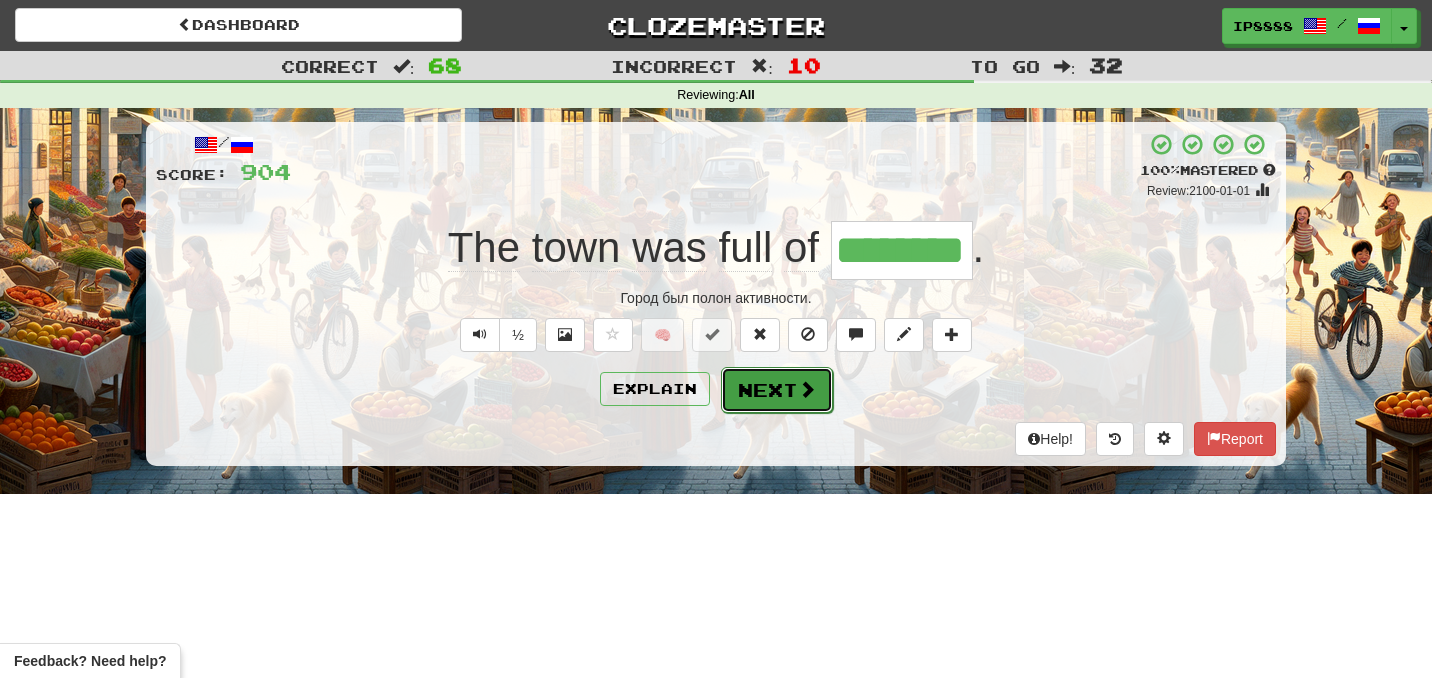 click on "Next" at bounding box center (777, 390) 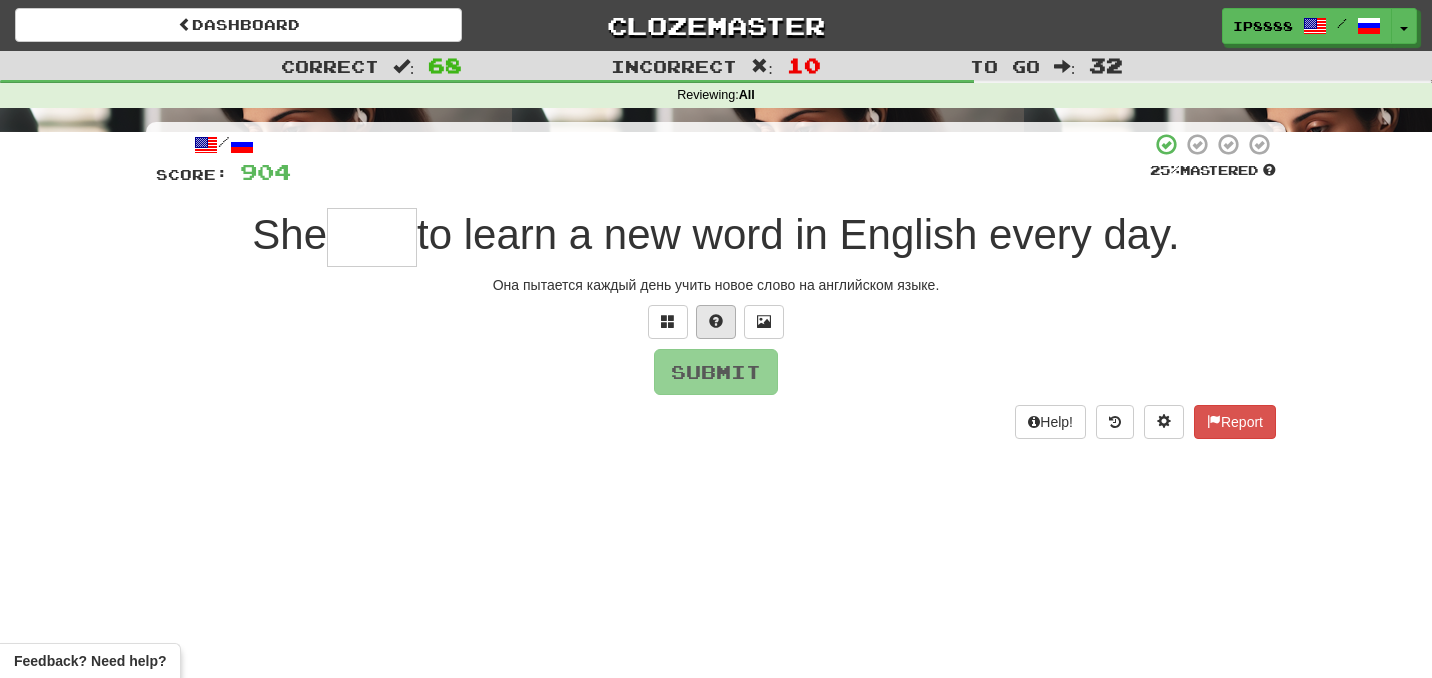 type on "*" 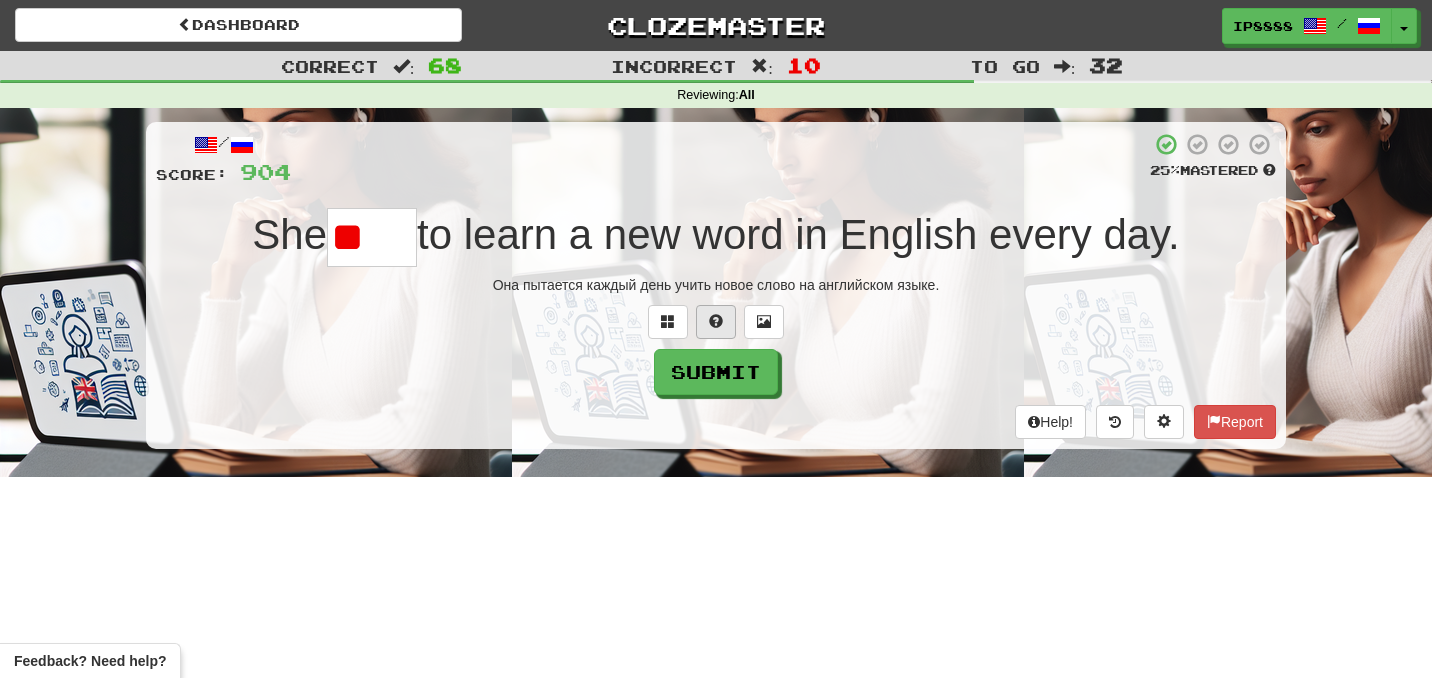 type on "***" 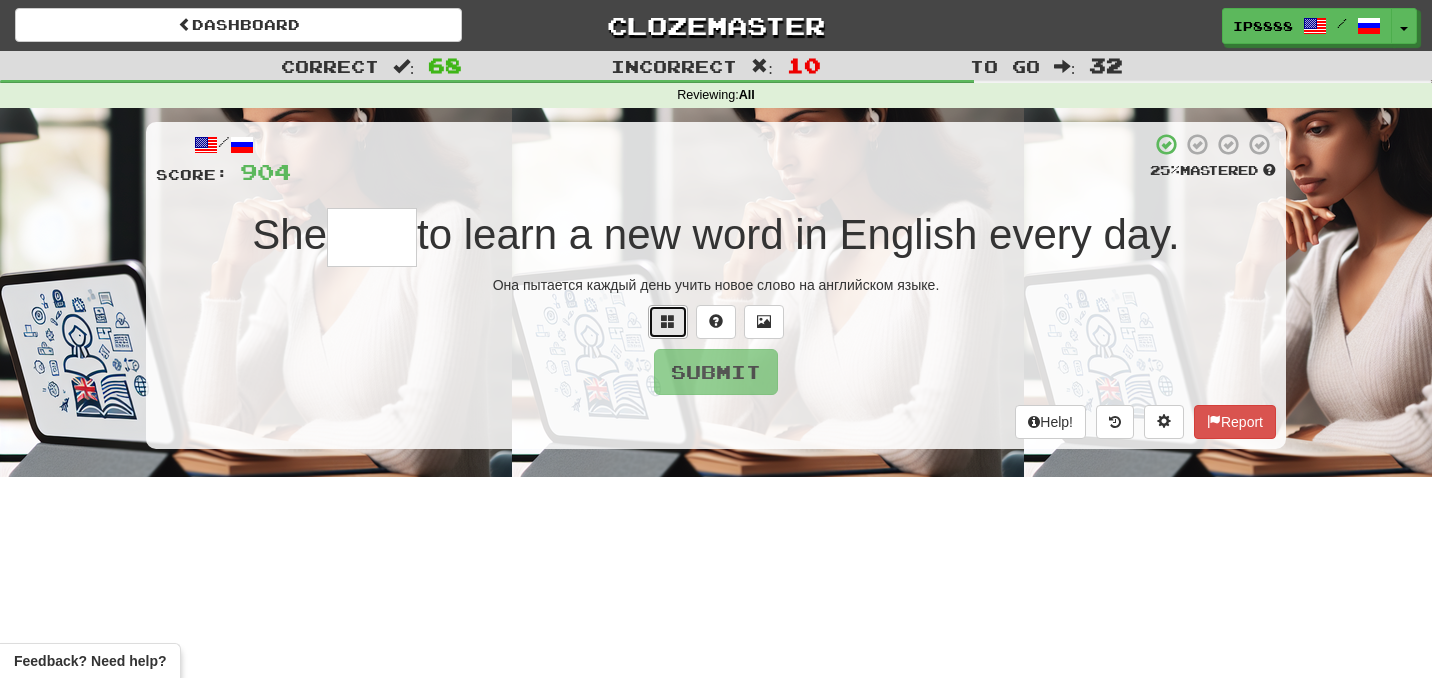 click at bounding box center [668, 322] 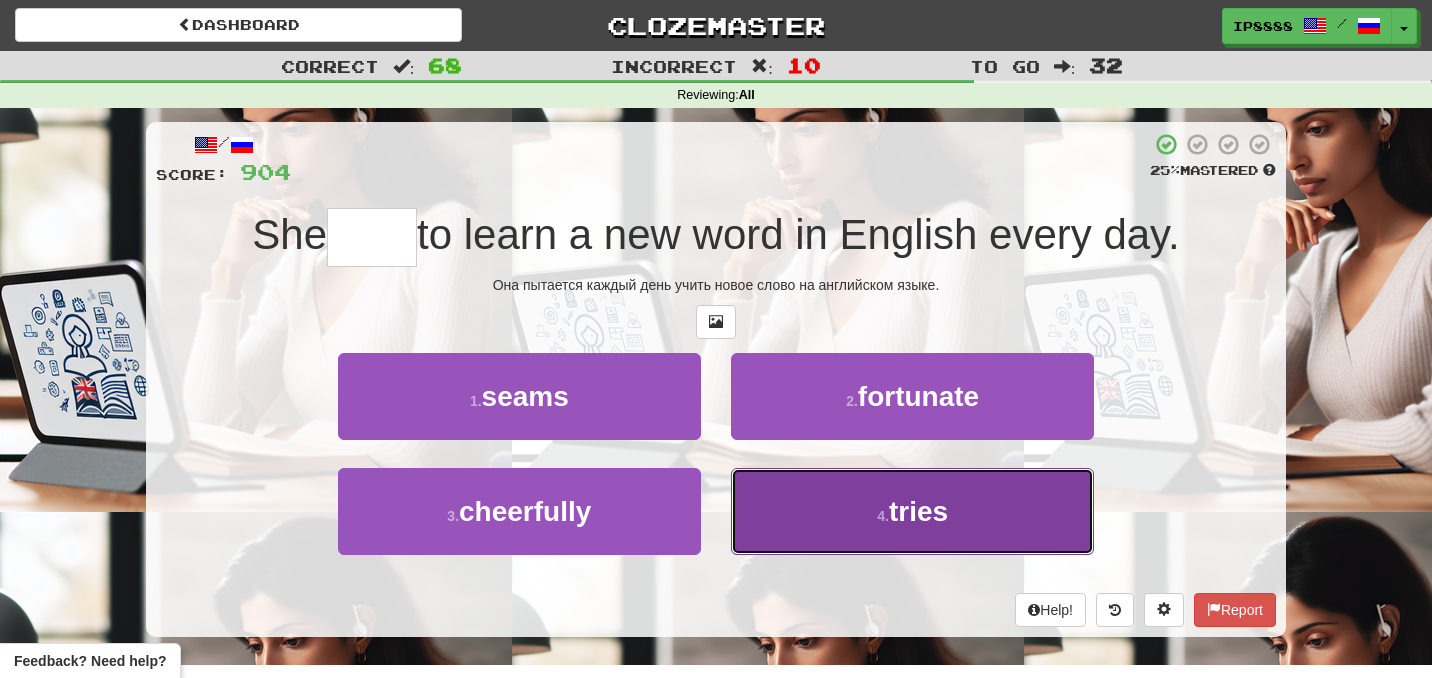 click on "4 .  tries" at bounding box center (912, 511) 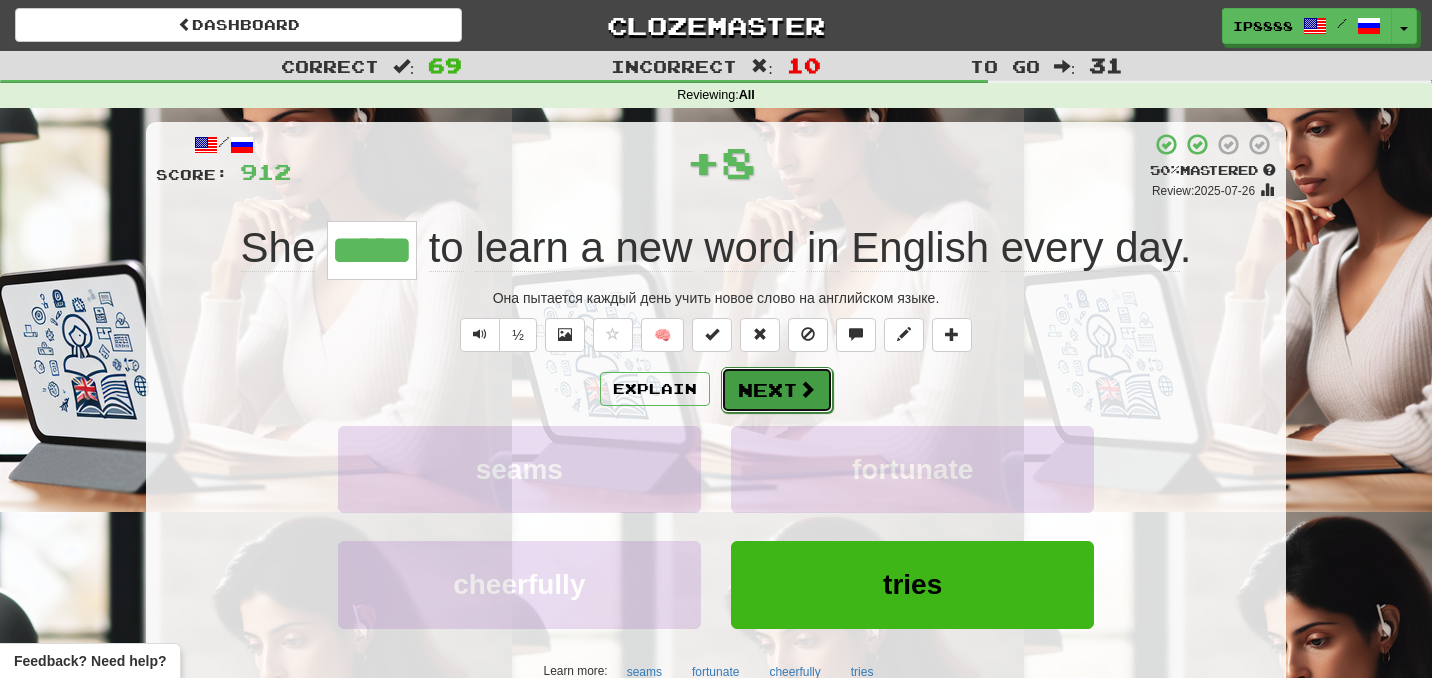 click on "Next" at bounding box center (777, 390) 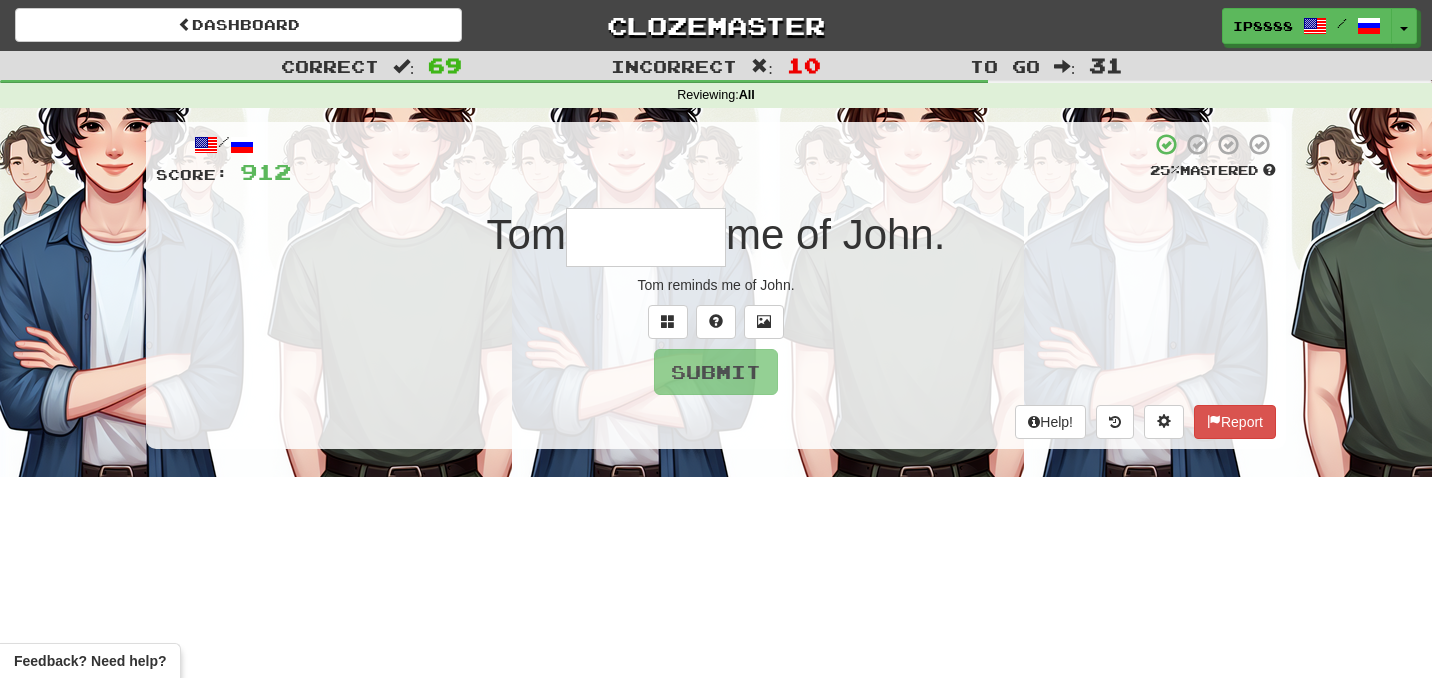 click at bounding box center (646, 237) 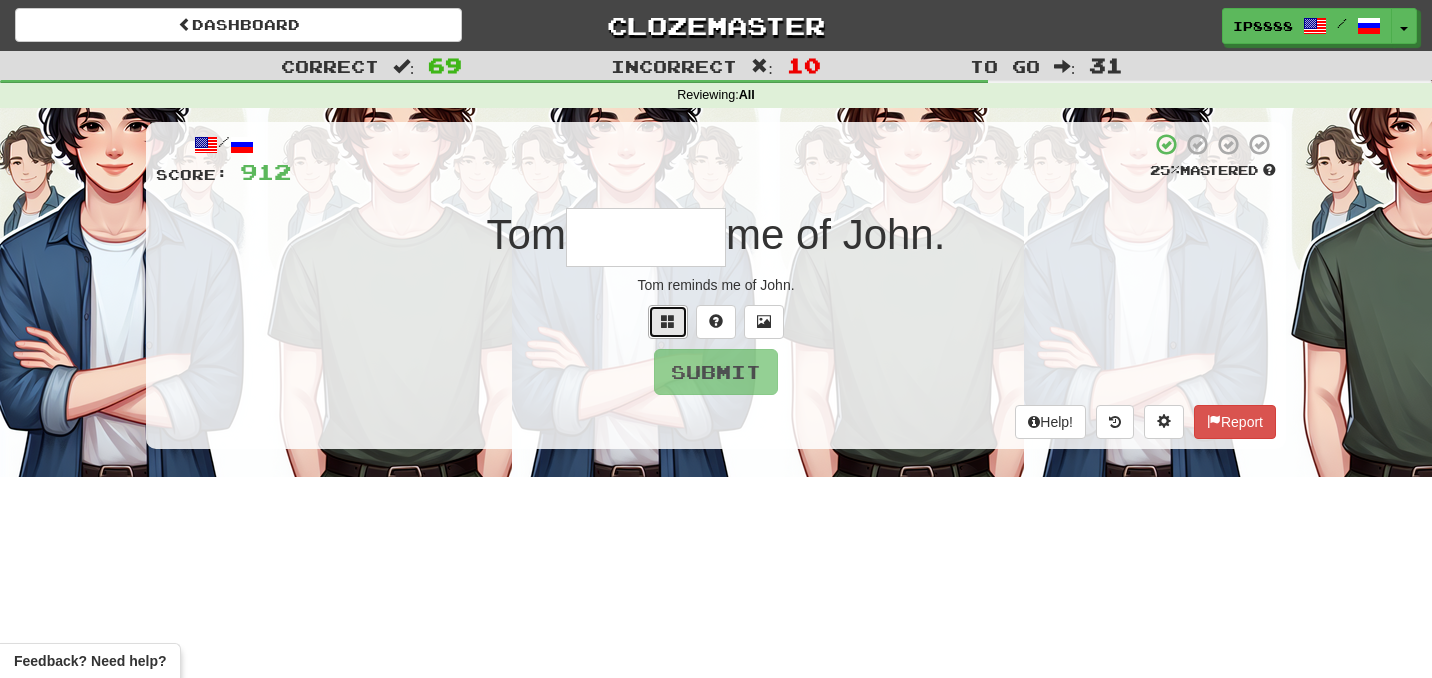 click at bounding box center (668, 321) 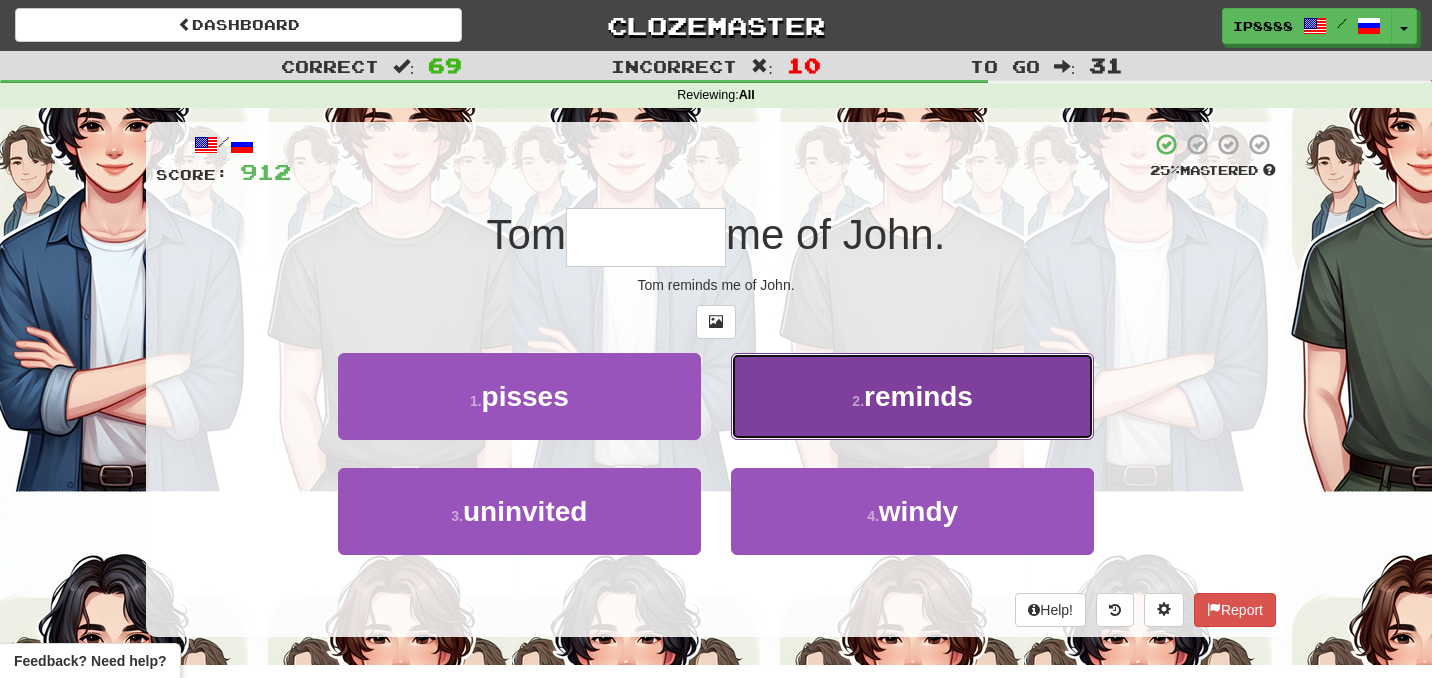 click on "2 .  reminds" at bounding box center (912, 396) 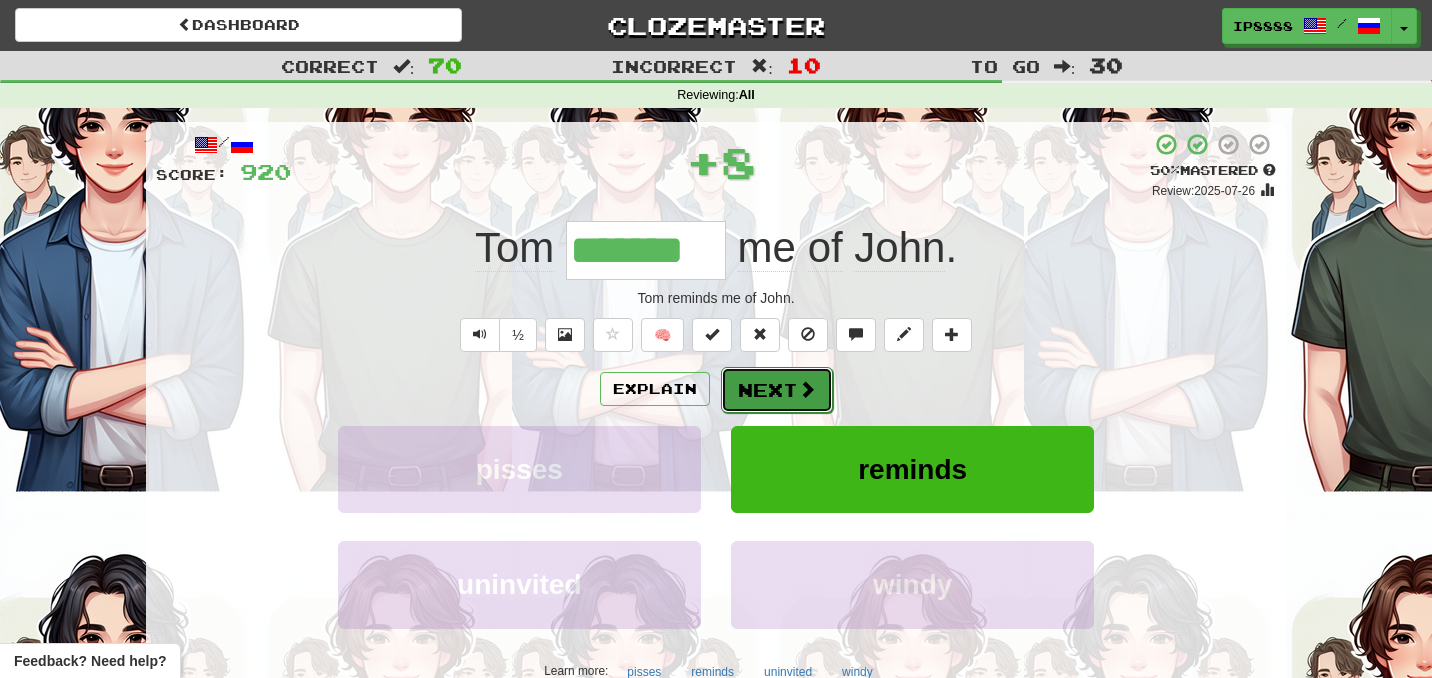 click on "Next" at bounding box center [777, 390] 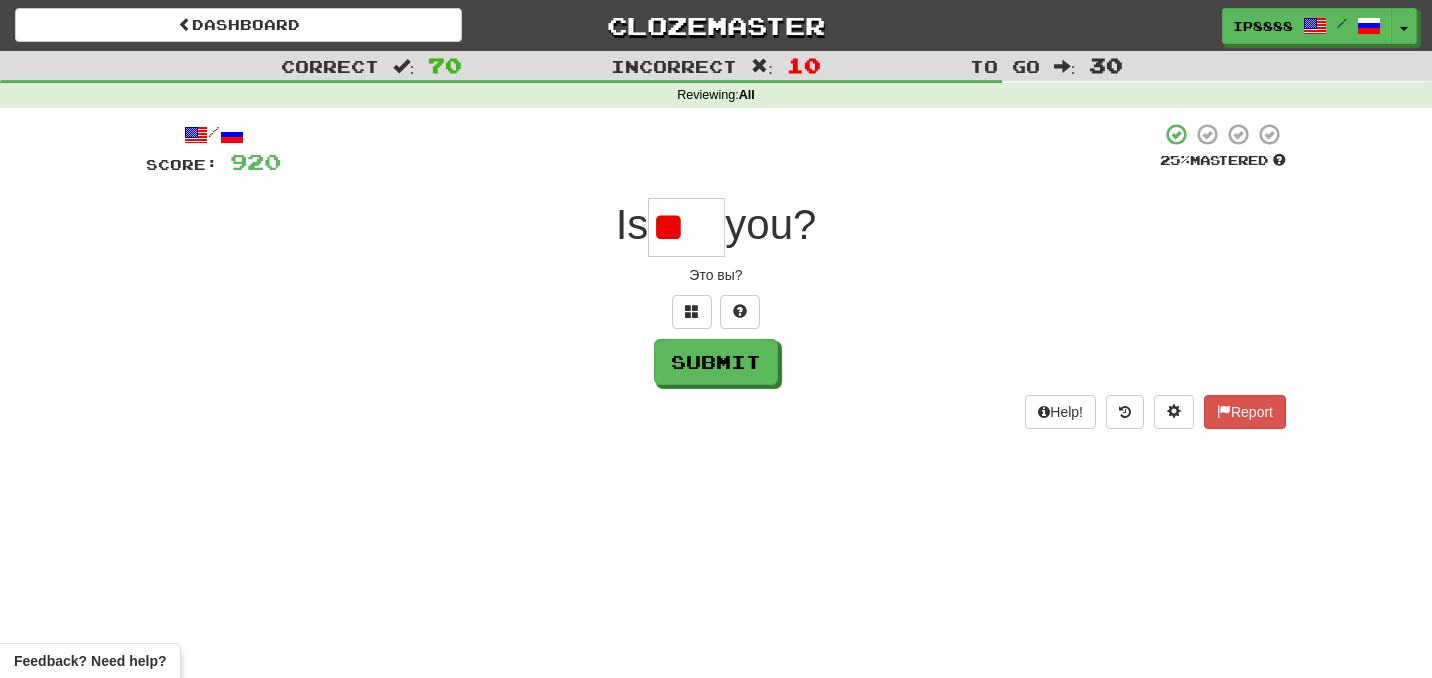 type on "*" 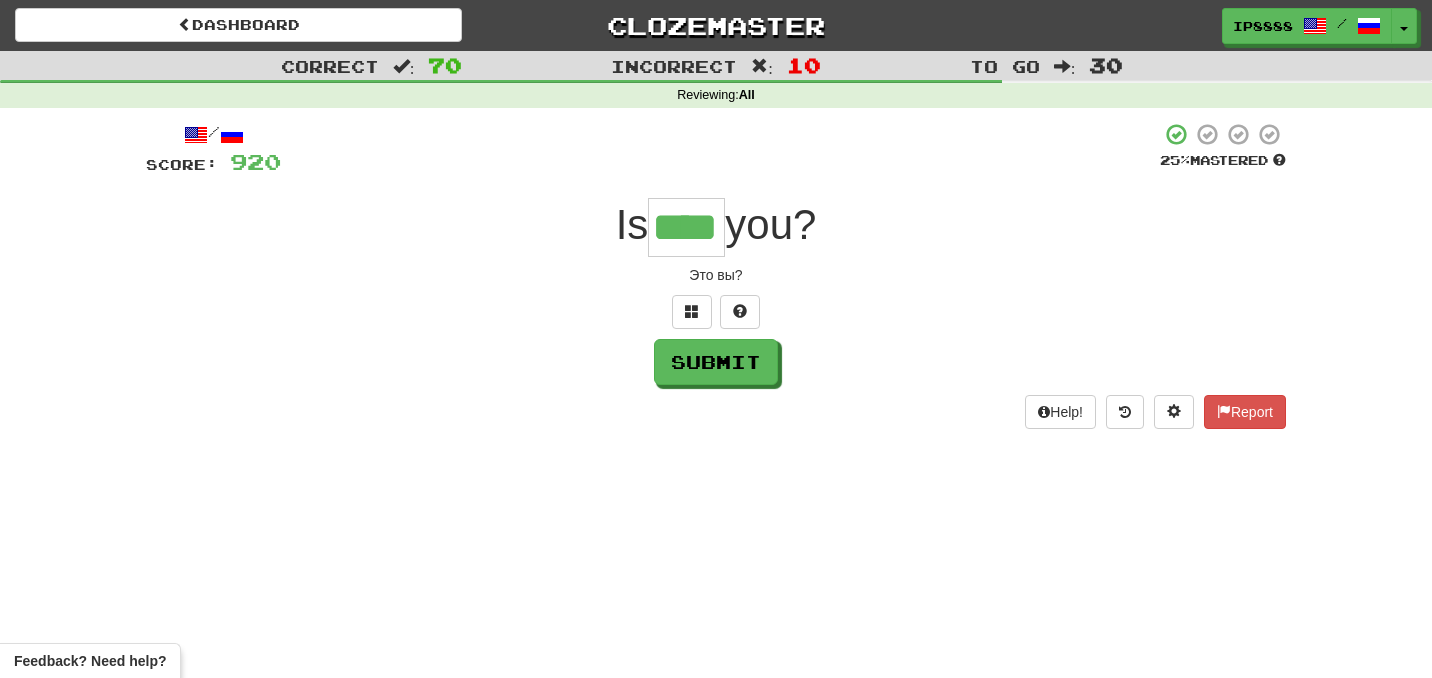 type on "****" 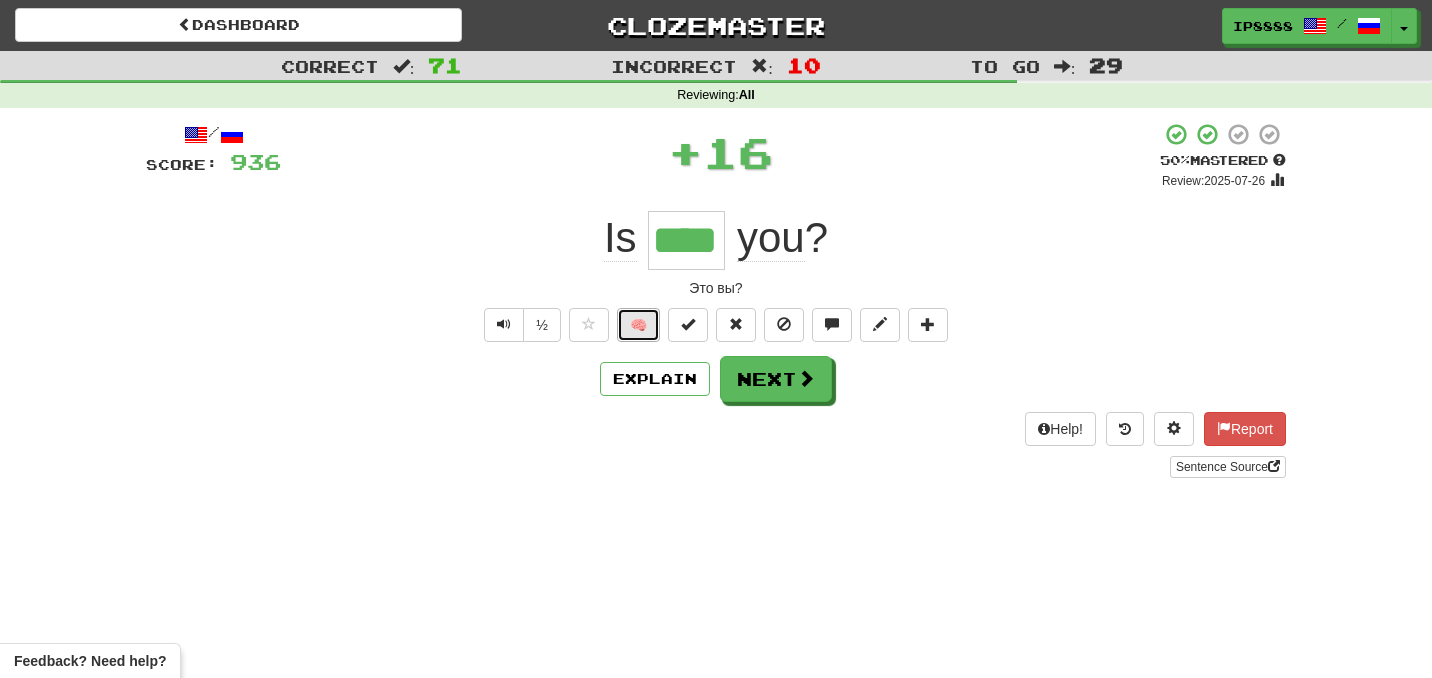 click on "🧠" at bounding box center [638, 325] 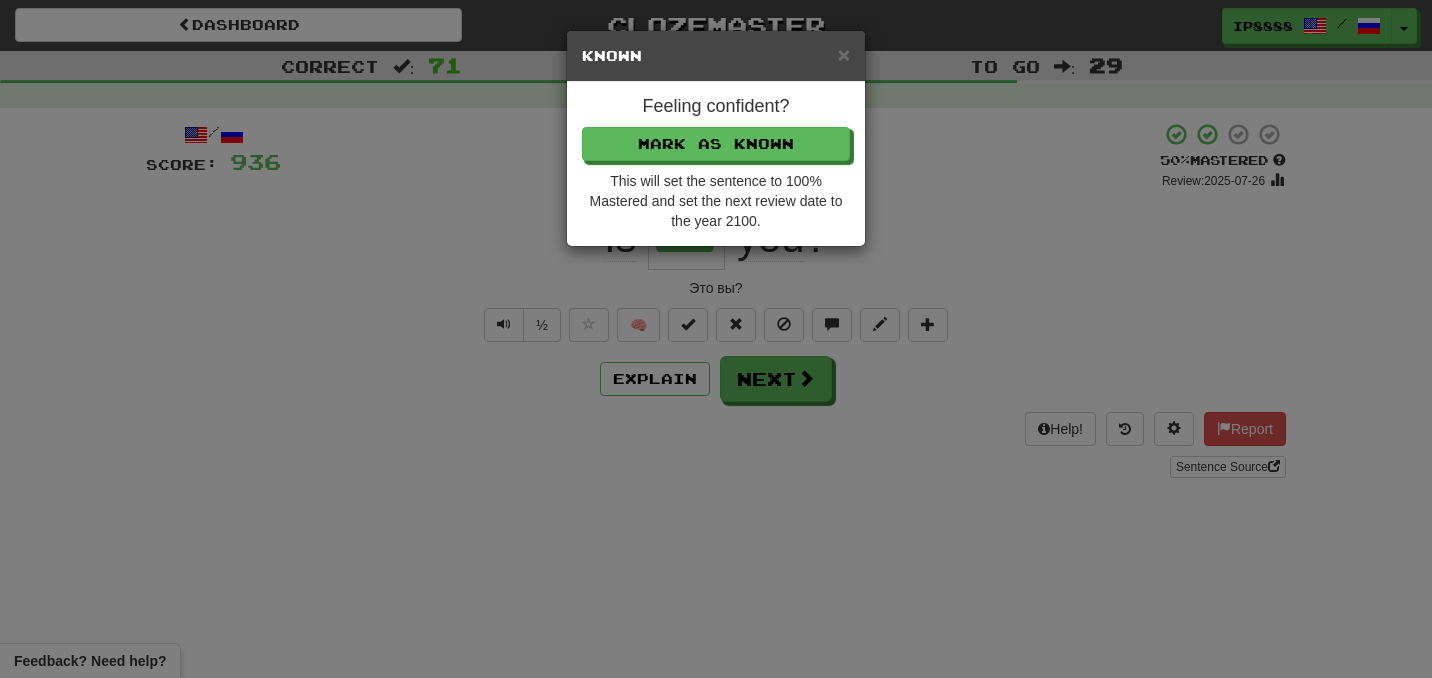 click on "This will set the sentence to 100% Mastered and set the next review date to the year 2100." at bounding box center (716, 201) 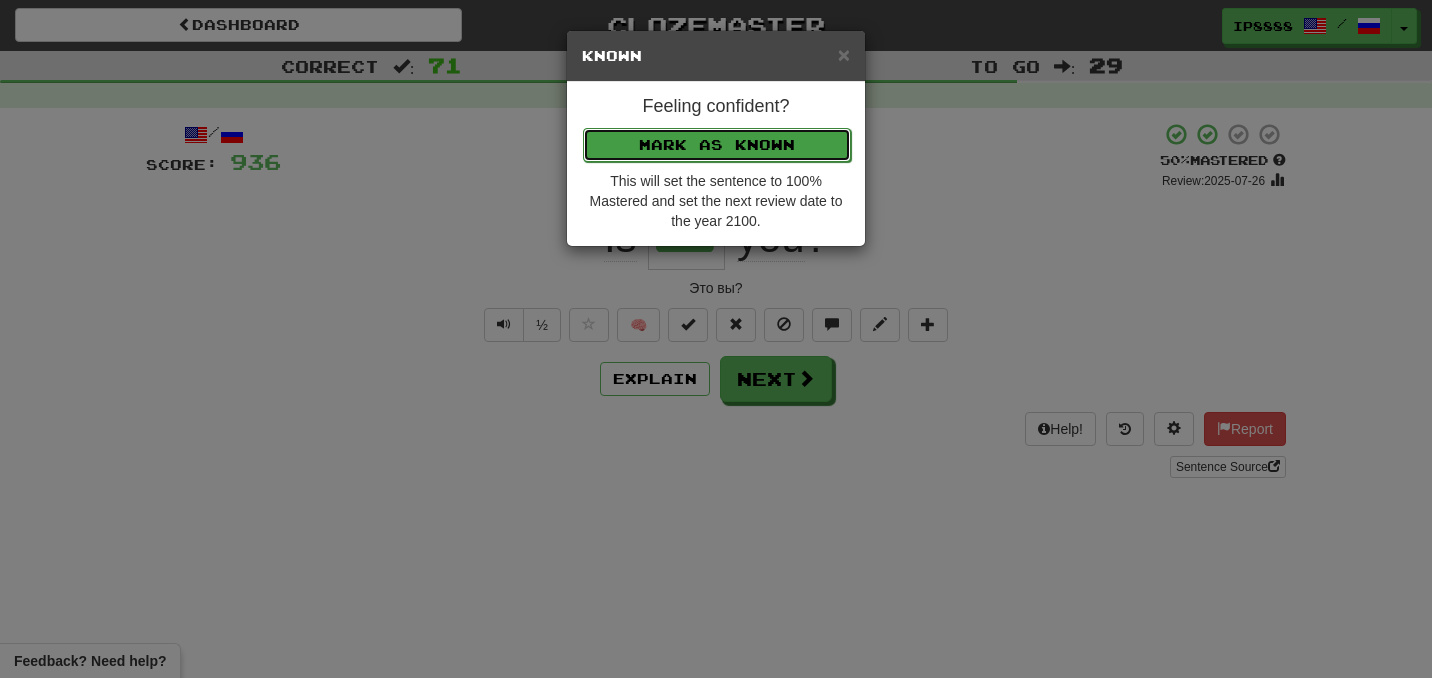 click on "Mark as Known" at bounding box center [717, 145] 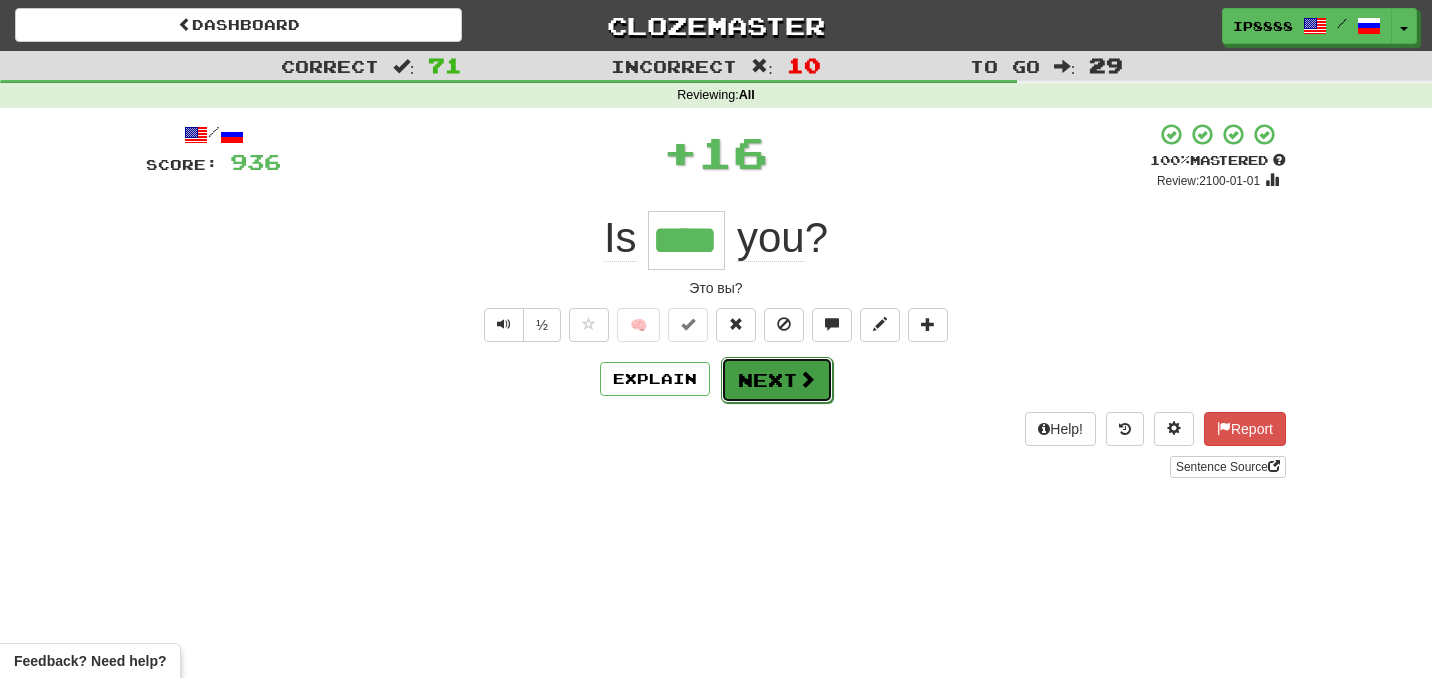 click on "Next" at bounding box center (777, 380) 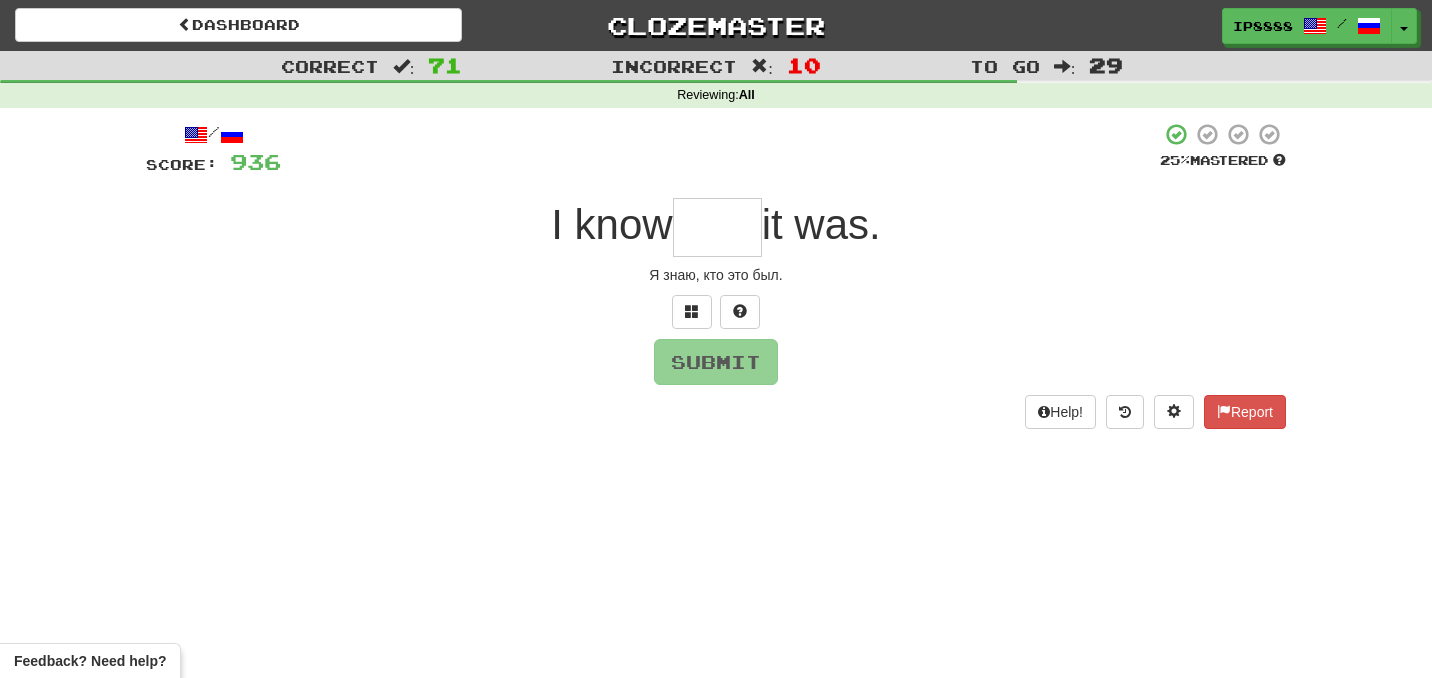 click at bounding box center (717, 227) 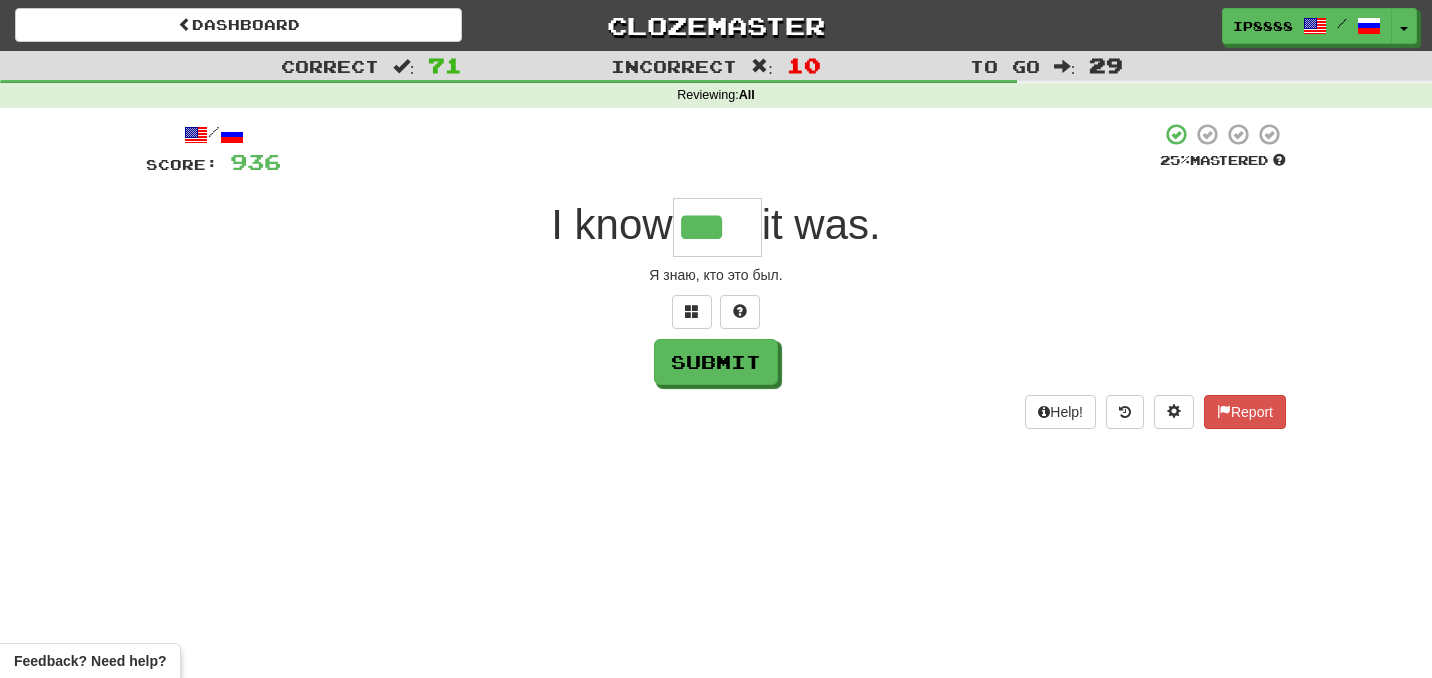 type on "***" 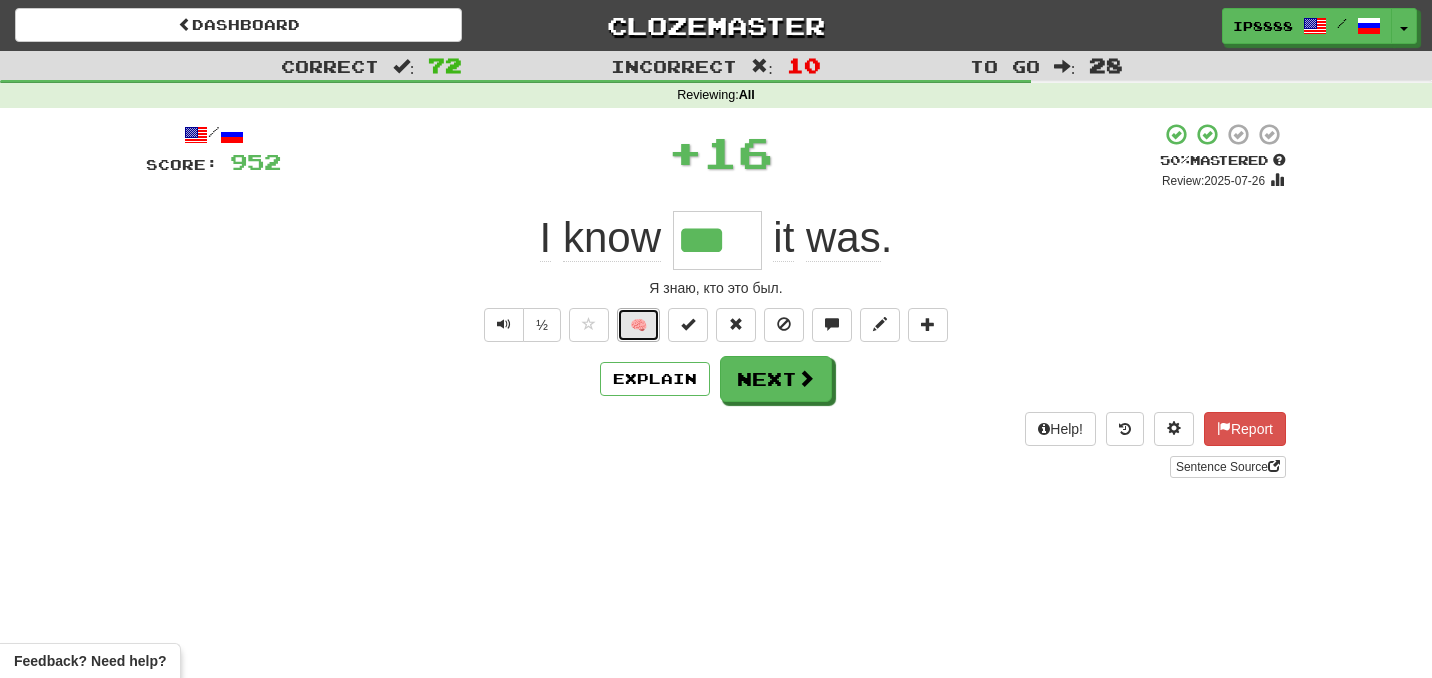 click on "🧠" at bounding box center (638, 325) 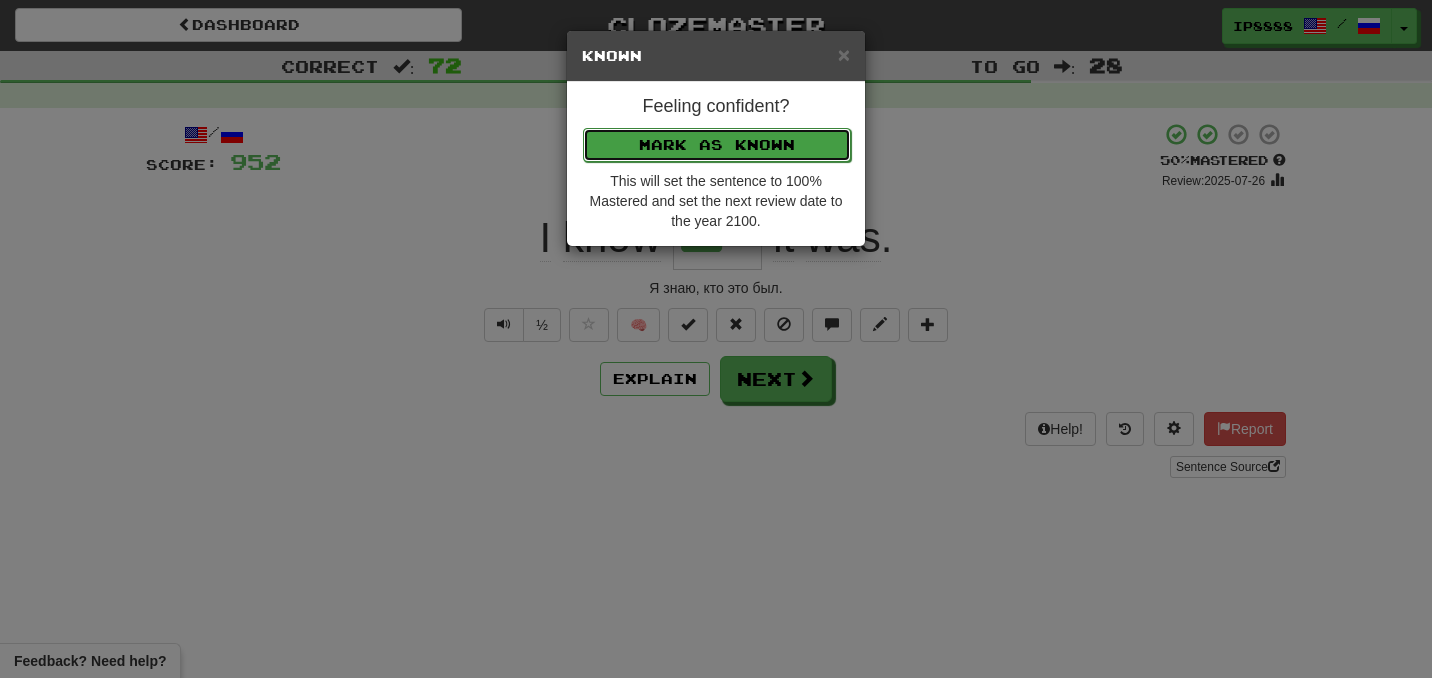 click on "Mark as Known" at bounding box center [717, 145] 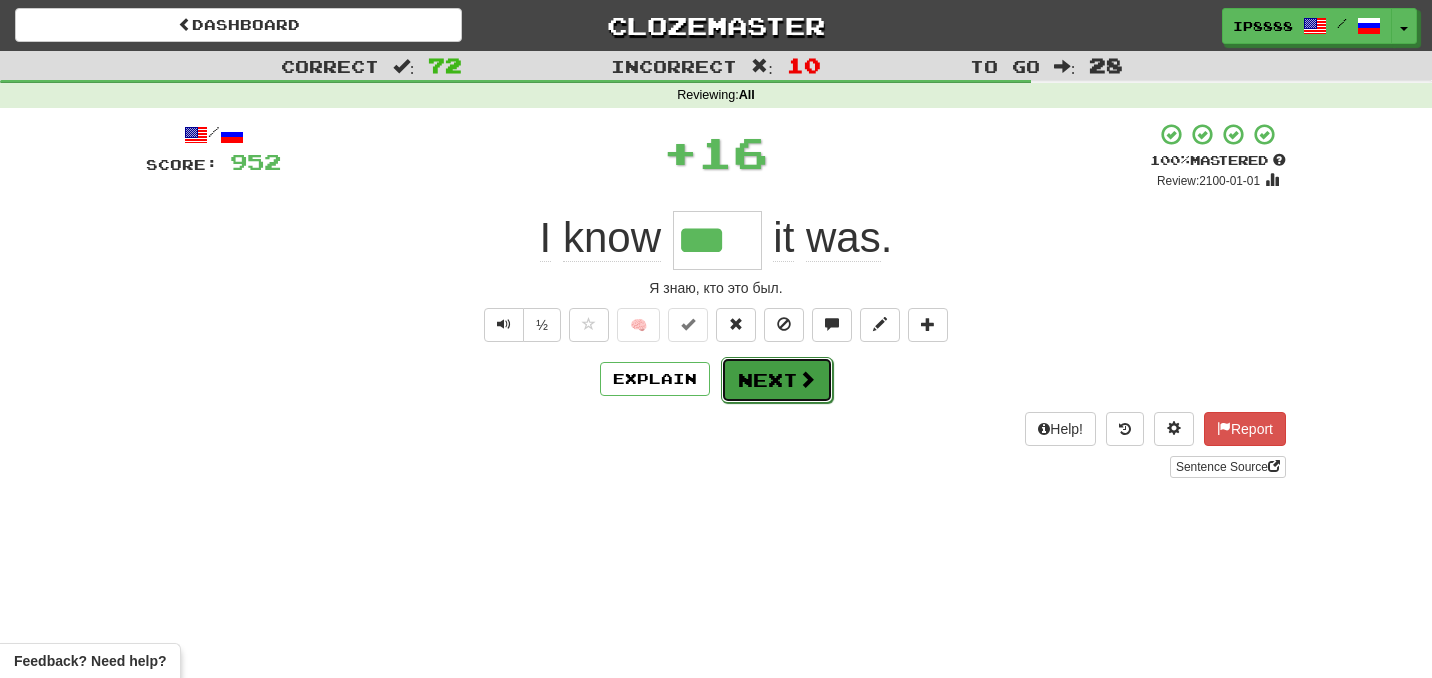 click on "Next" at bounding box center (777, 380) 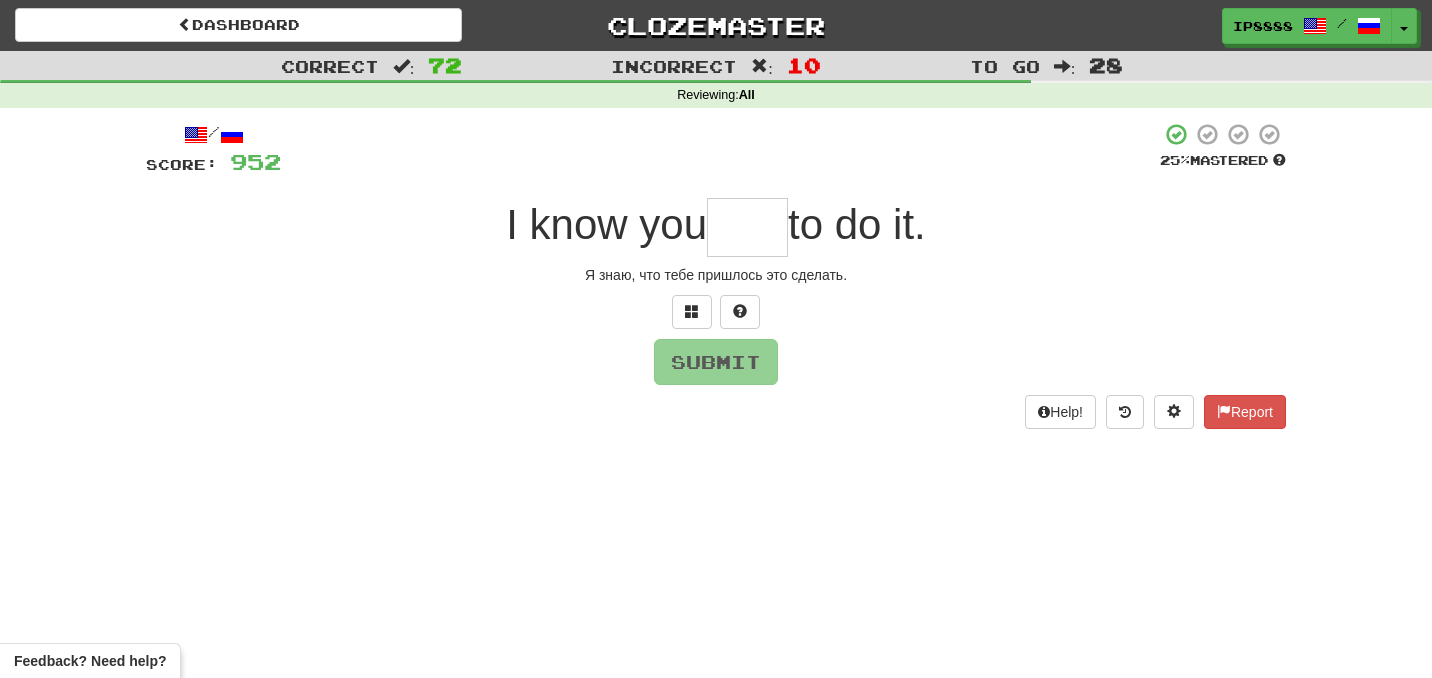 click at bounding box center [747, 227] 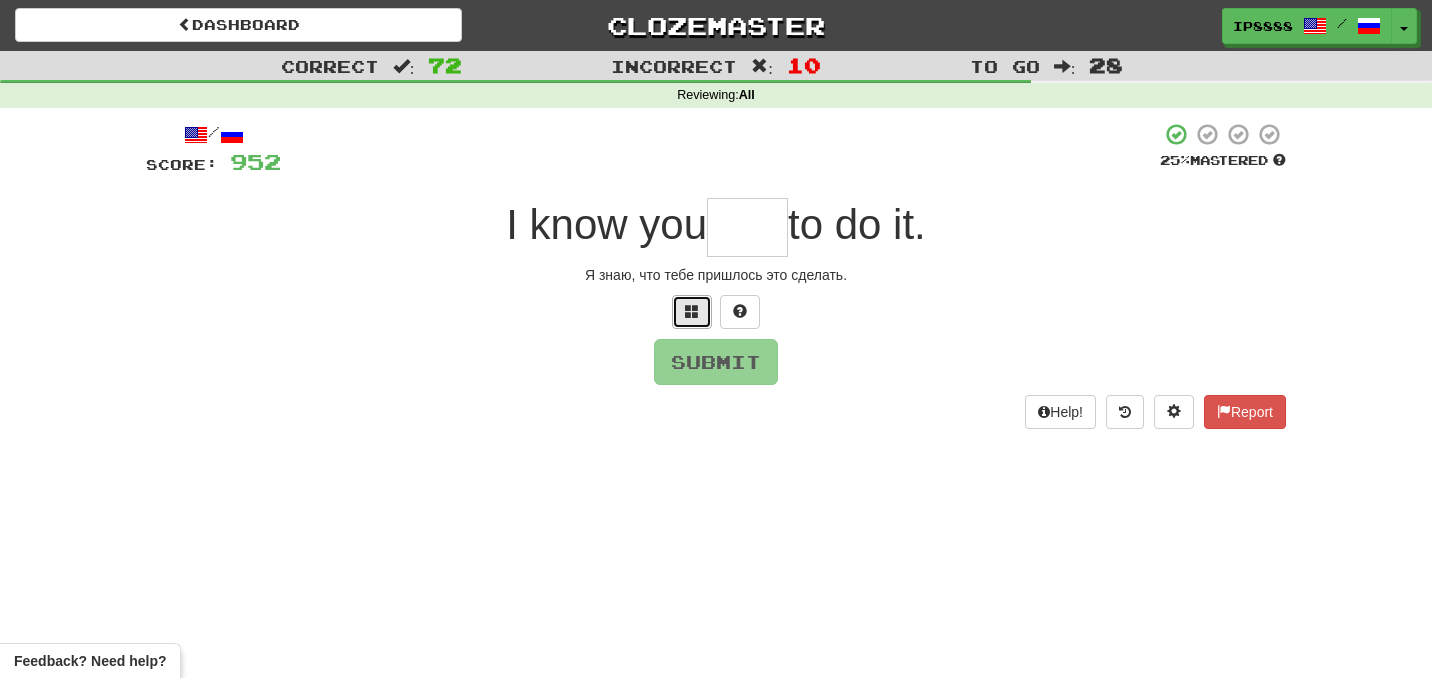 click at bounding box center [692, 311] 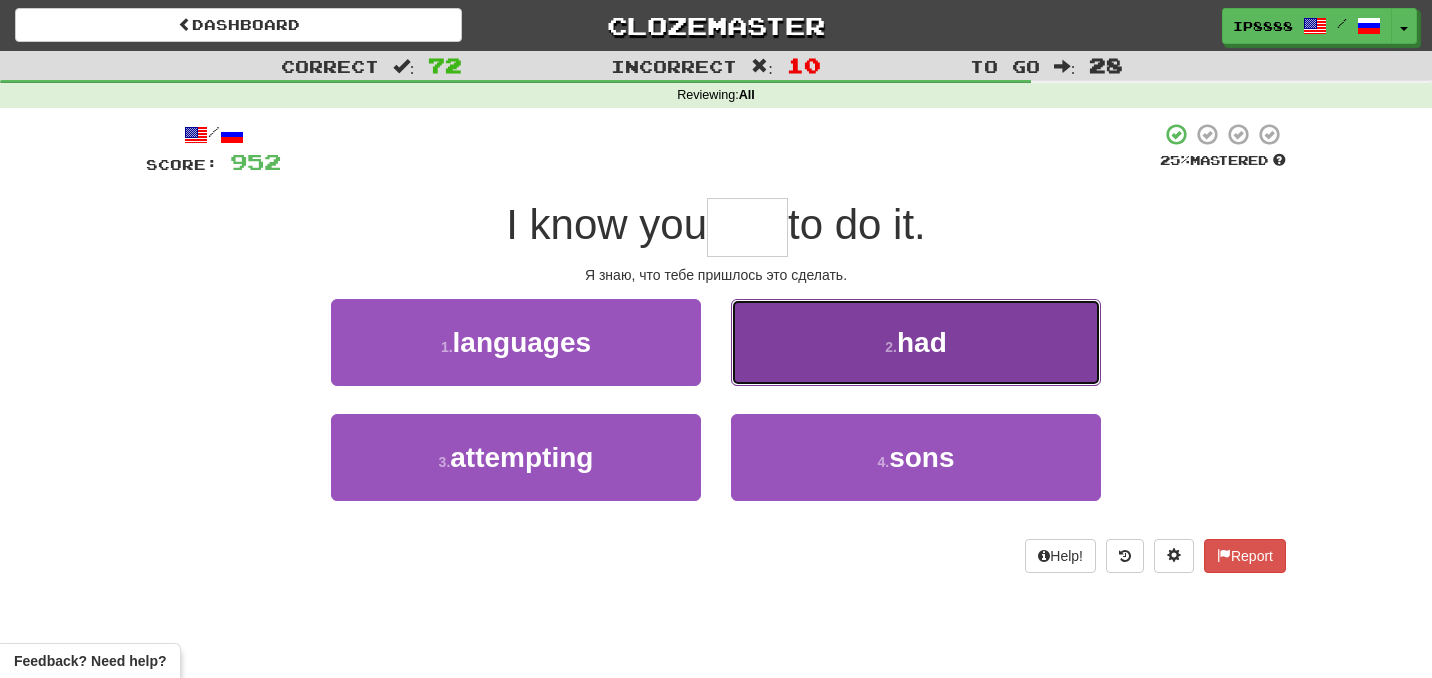 click on "2 .  had" at bounding box center (916, 342) 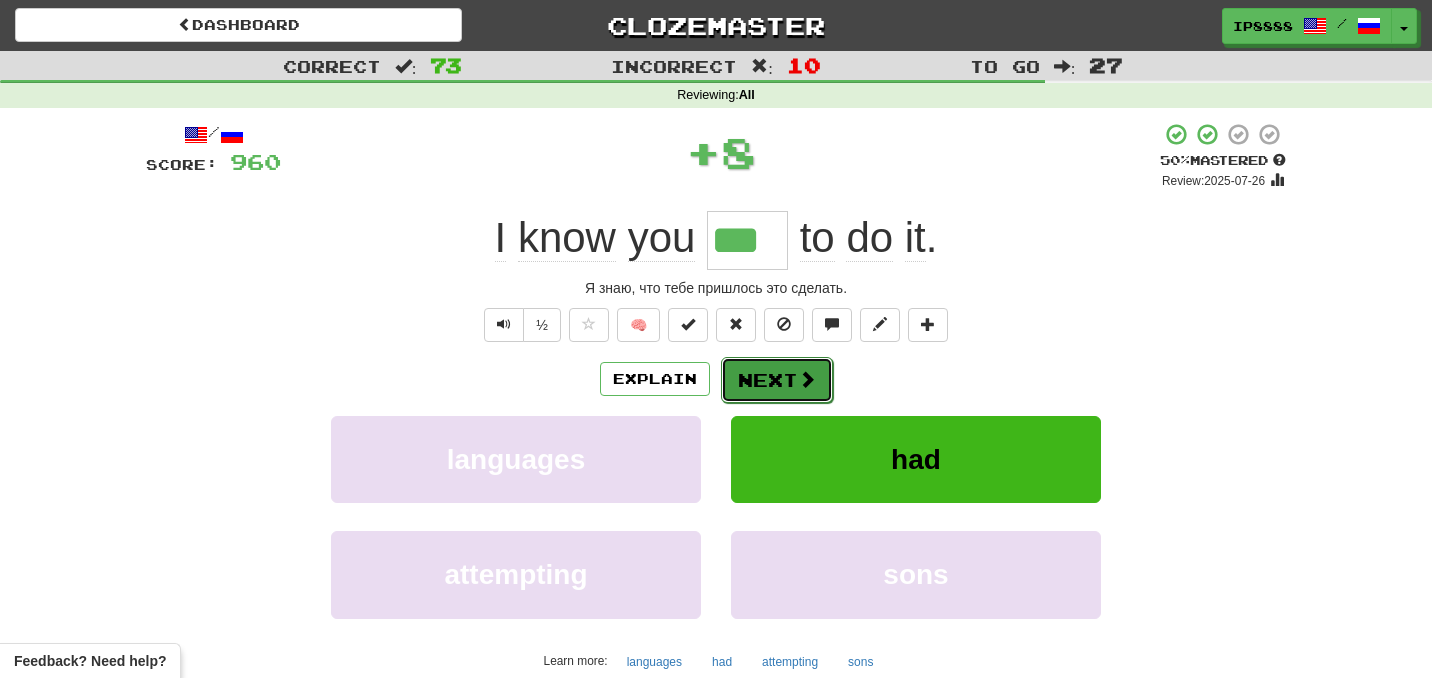 click on "Next" at bounding box center (777, 380) 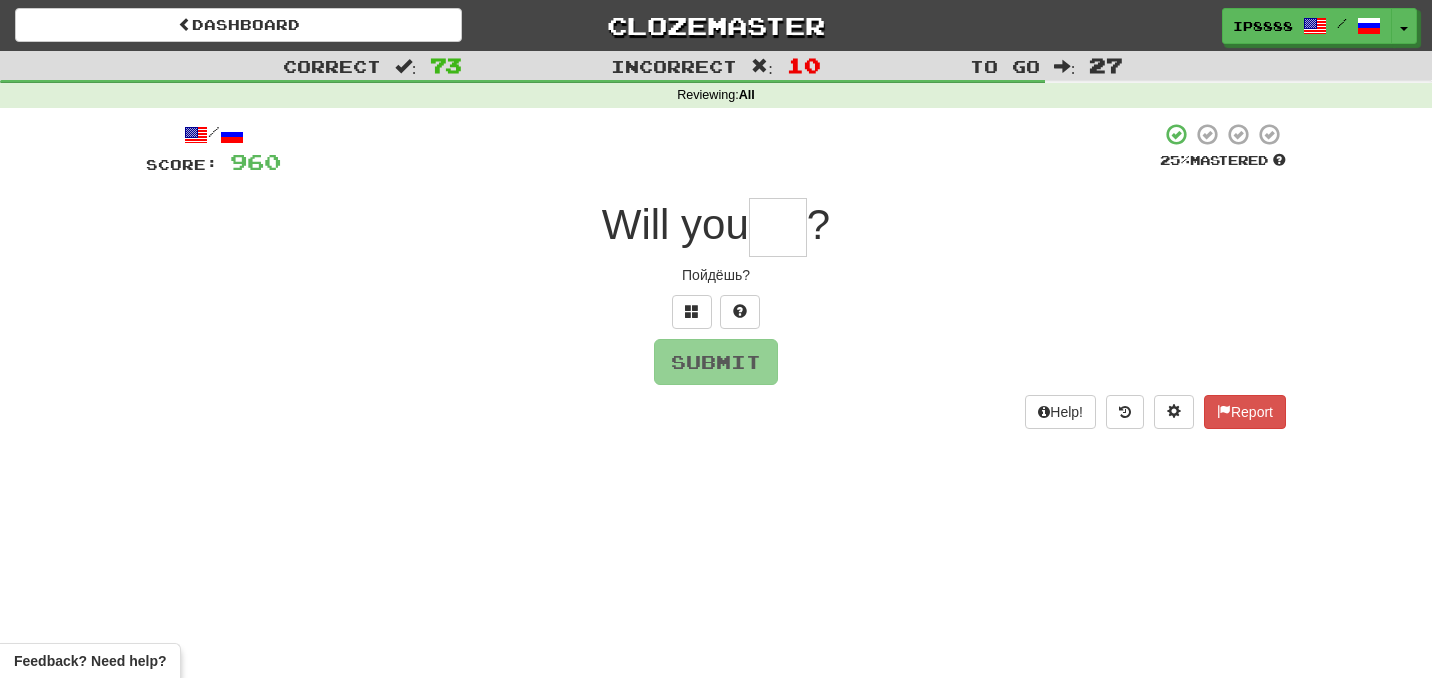 click at bounding box center (778, 227) 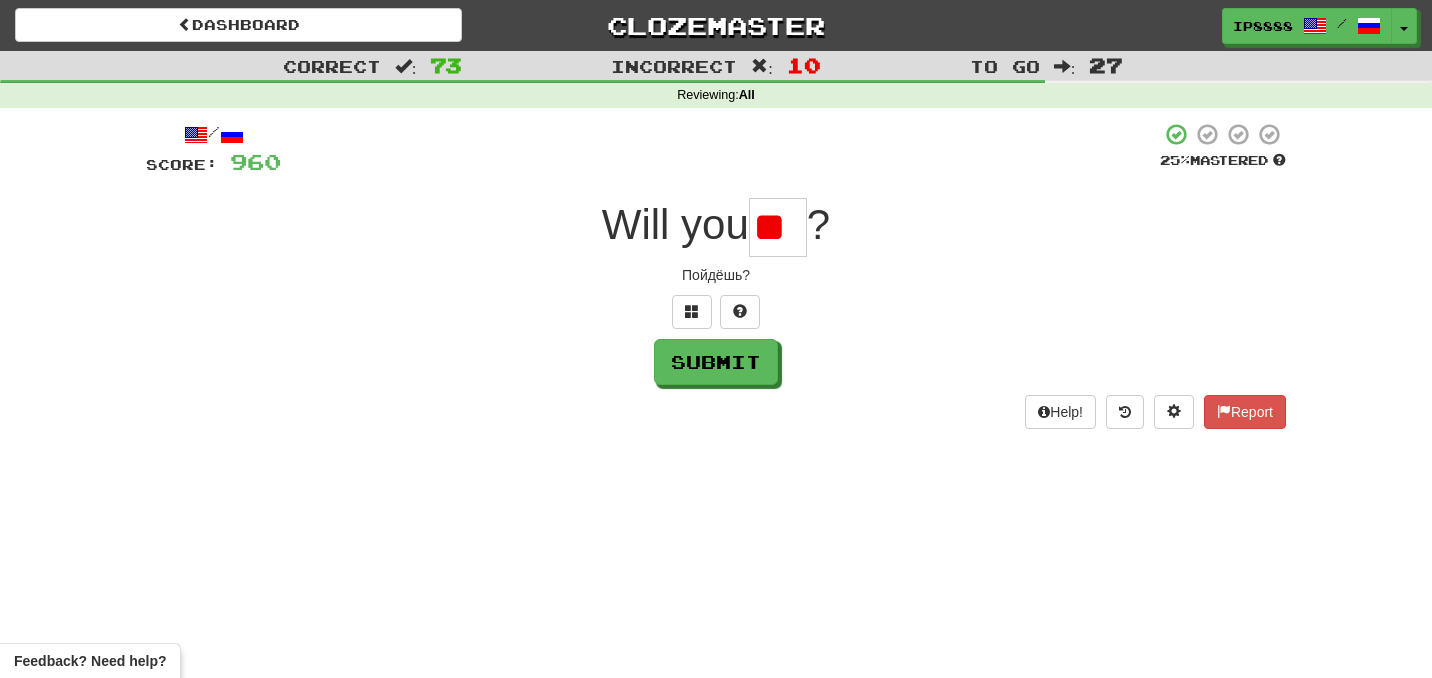 type on "*" 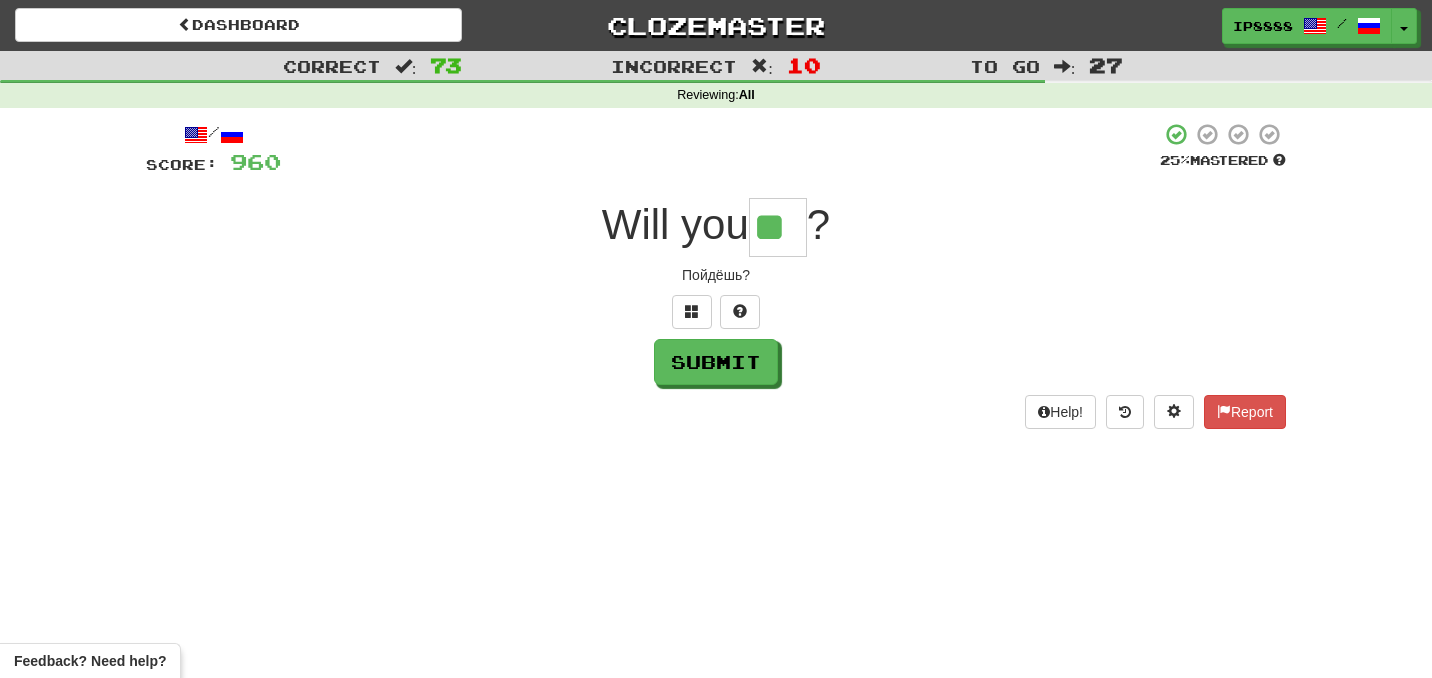 scroll, scrollTop: 0, scrollLeft: 0, axis: both 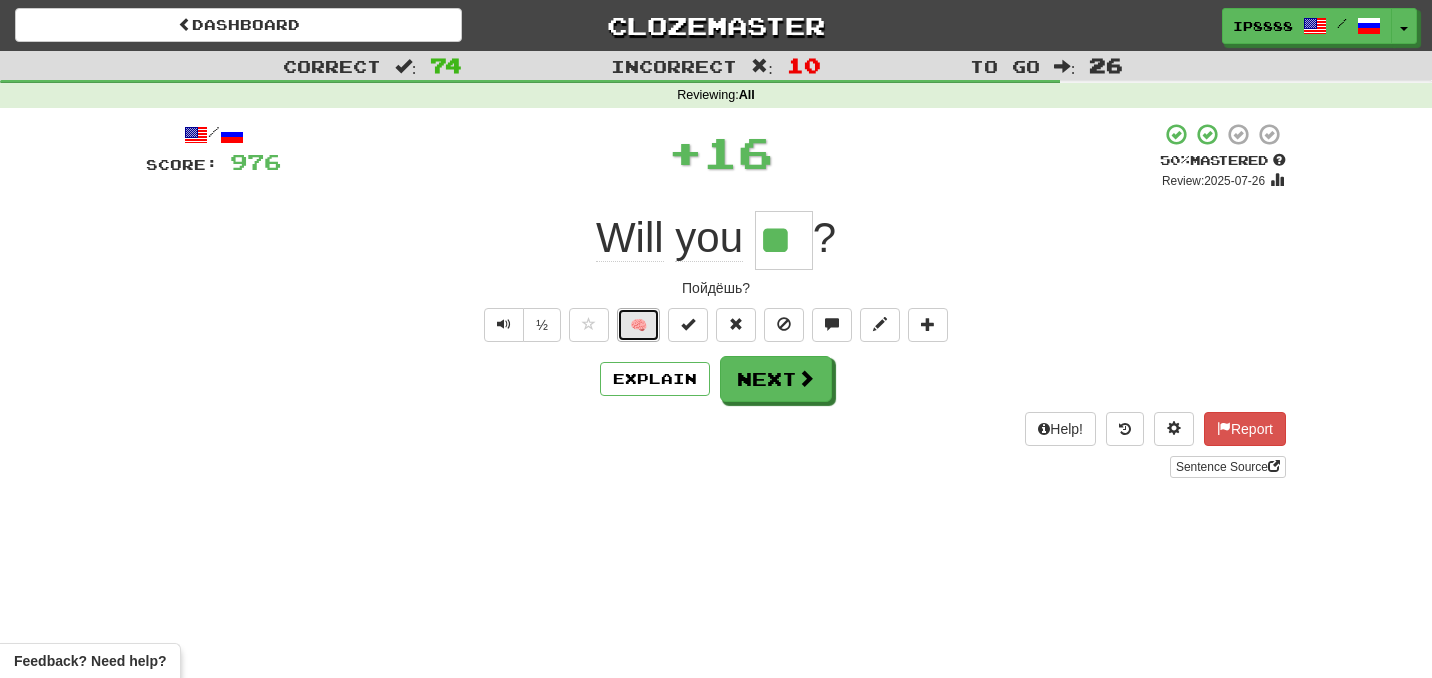 click on "🧠" at bounding box center [638, 325] 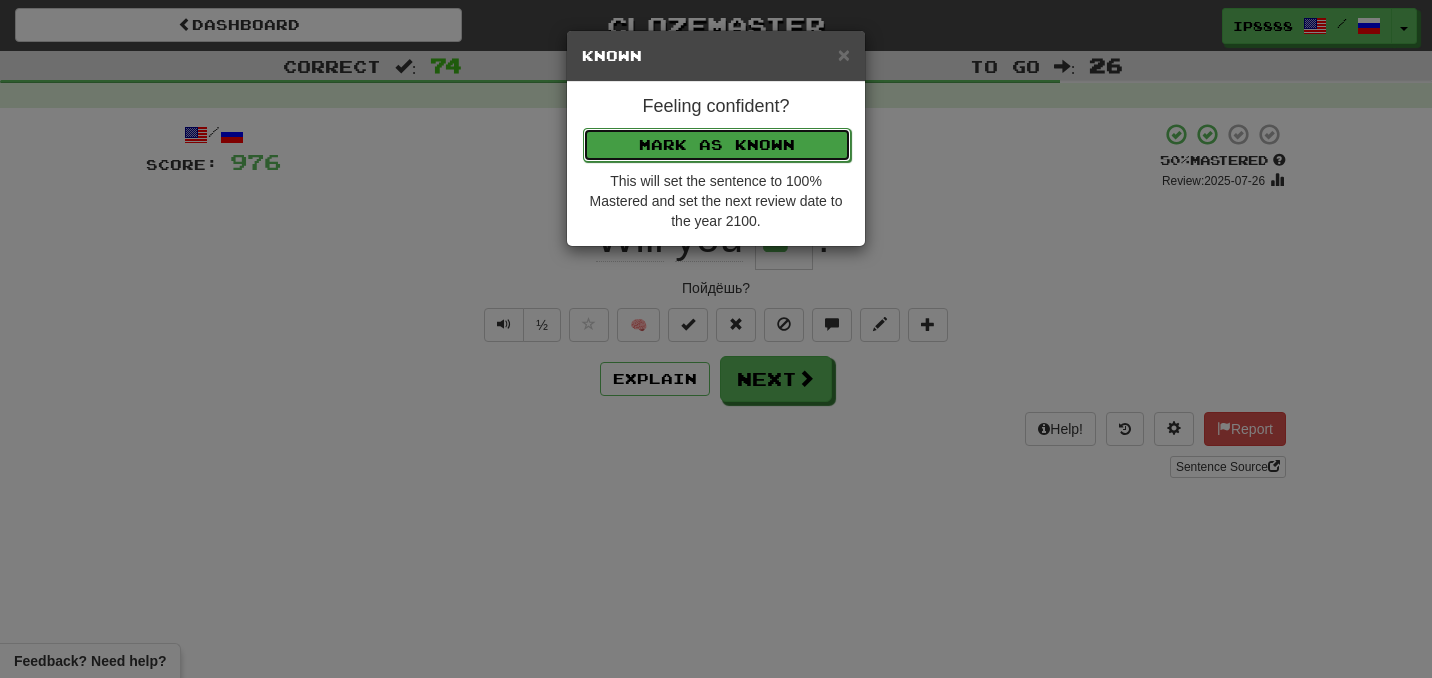 click on "Mark as Known" at bounding box center (717, 145) 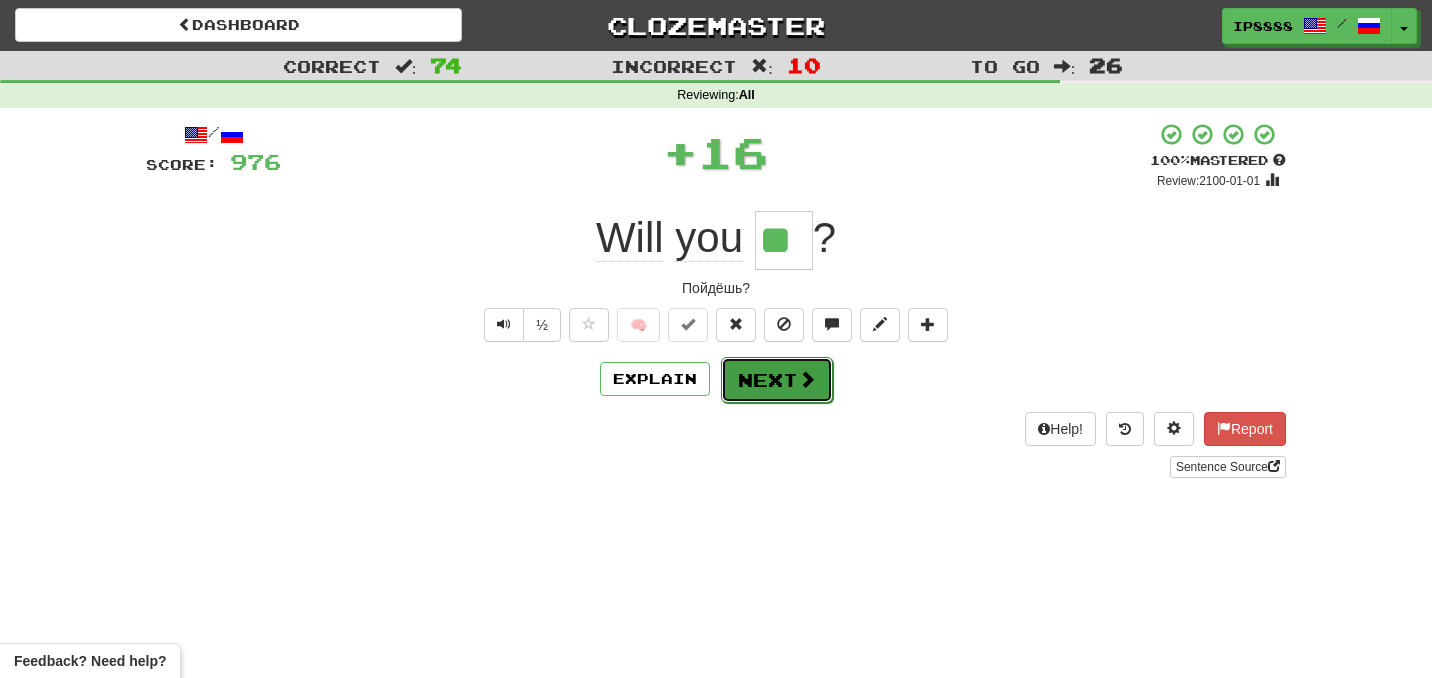 click on "Next" at bounding box center (777, 380) 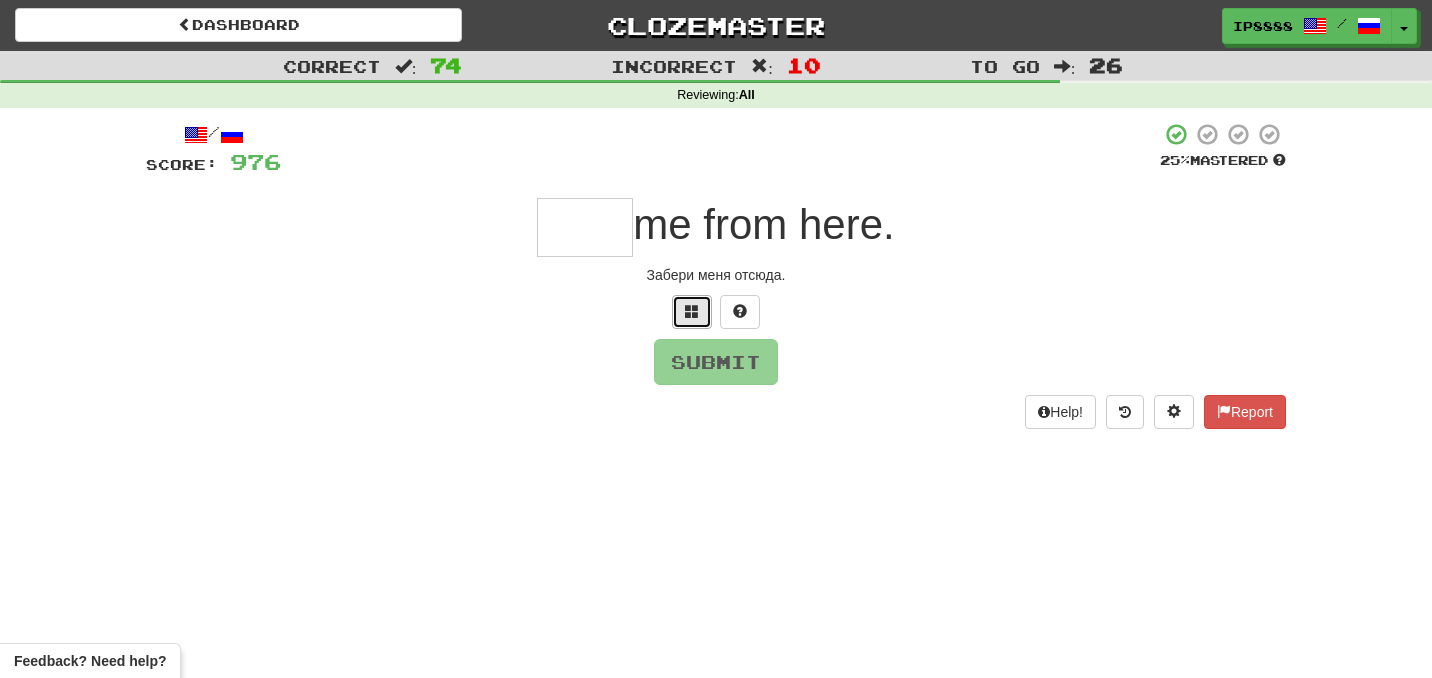 click at bounding box center (692, 312) 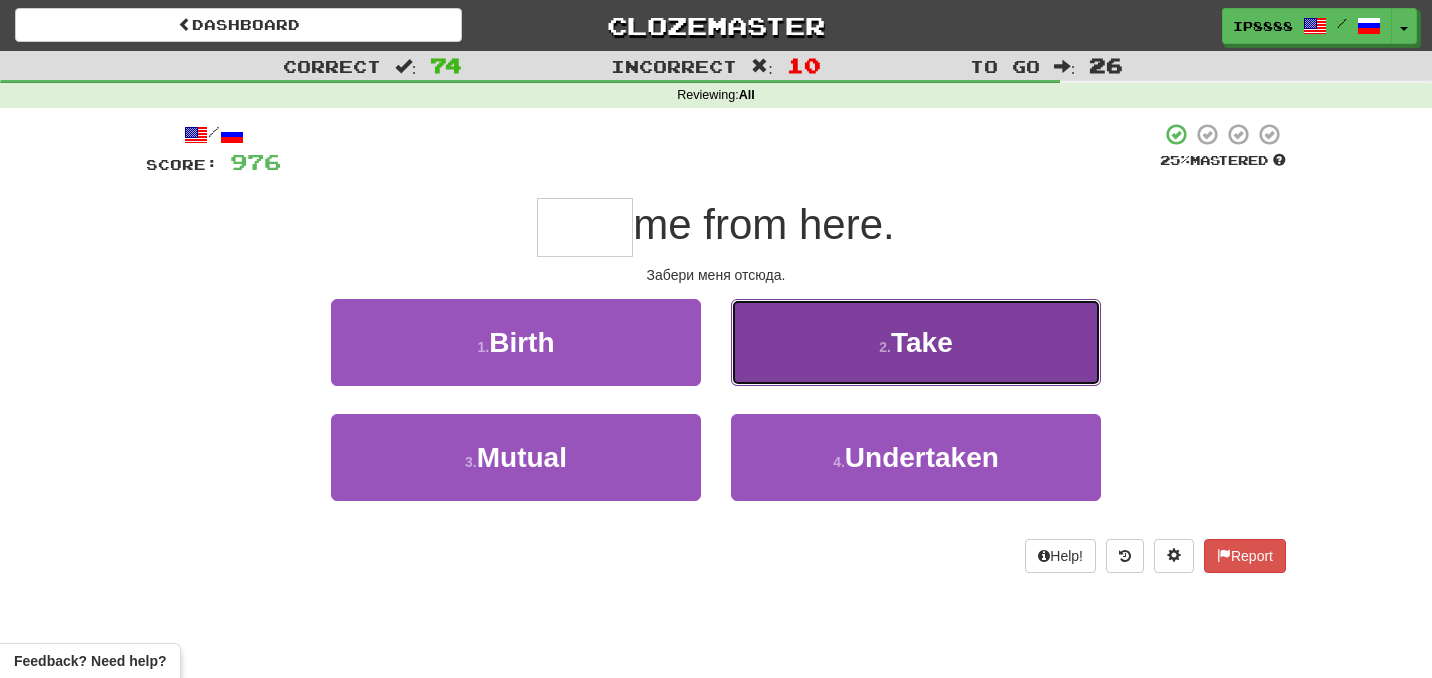 click on "Take" at bounding box center (922, 342) 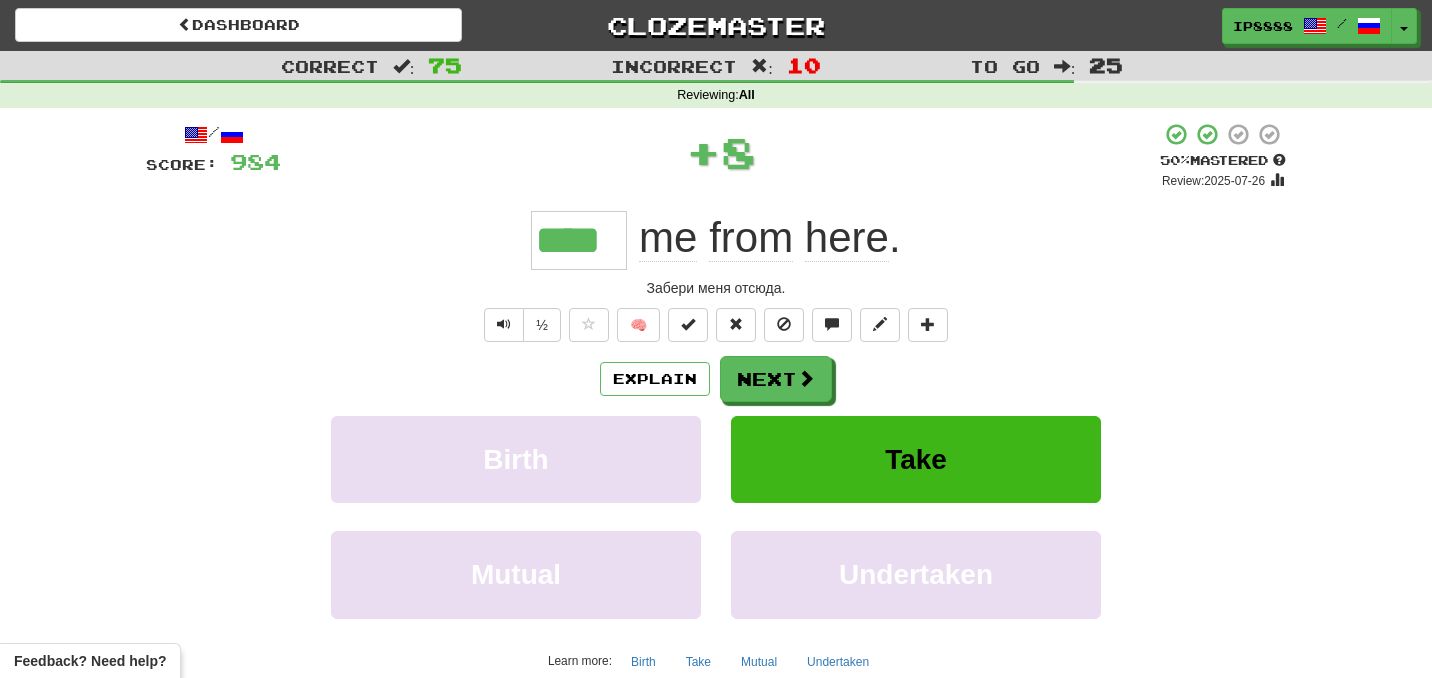 click on "/  Score:   984 + 8 50 %  Mastered Review:  2025-07-26 ****   me   from   here . Забери меня отсюда. ½ 🧠 Explain Next Birth Take Mutual Undertaken Learn more: Birth Take Mutual Undertaken  Help!  Report Sentence Source" at bounding box center (716, 437) 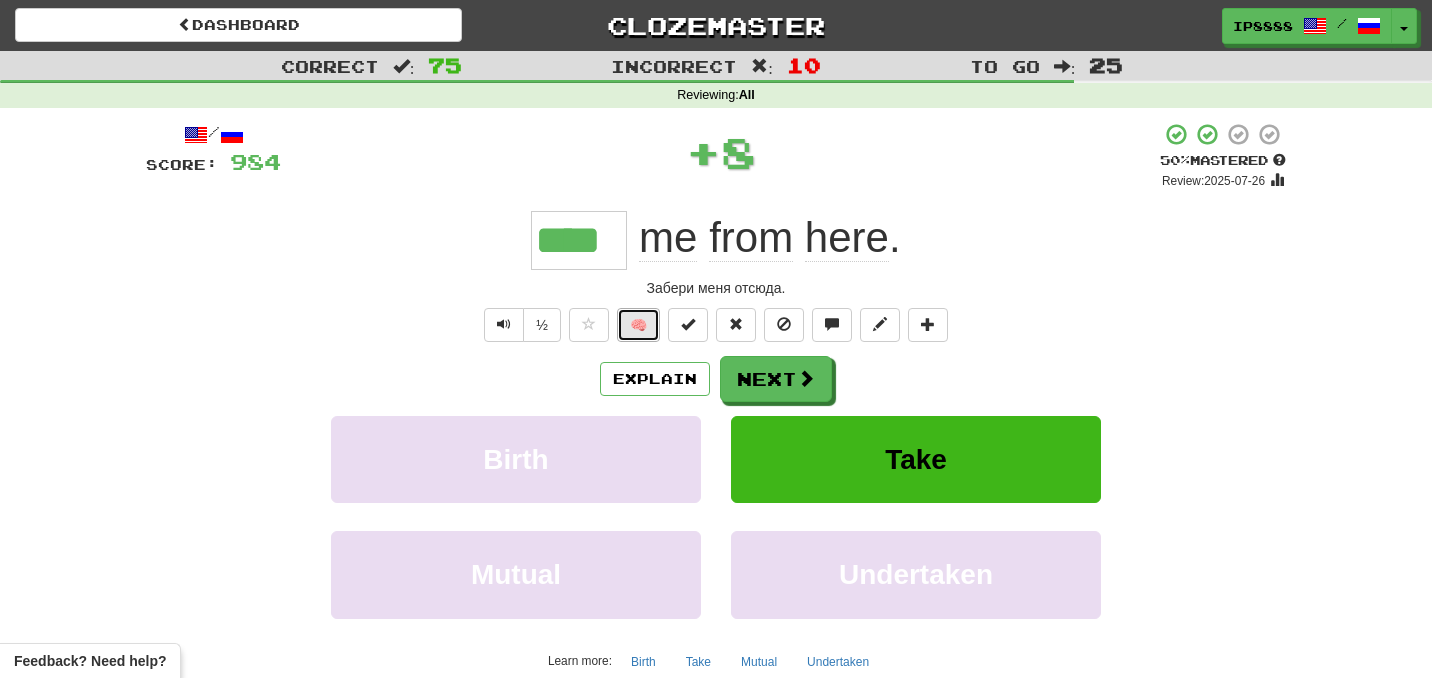 click on "🧠" at bounding box center [638, 325] 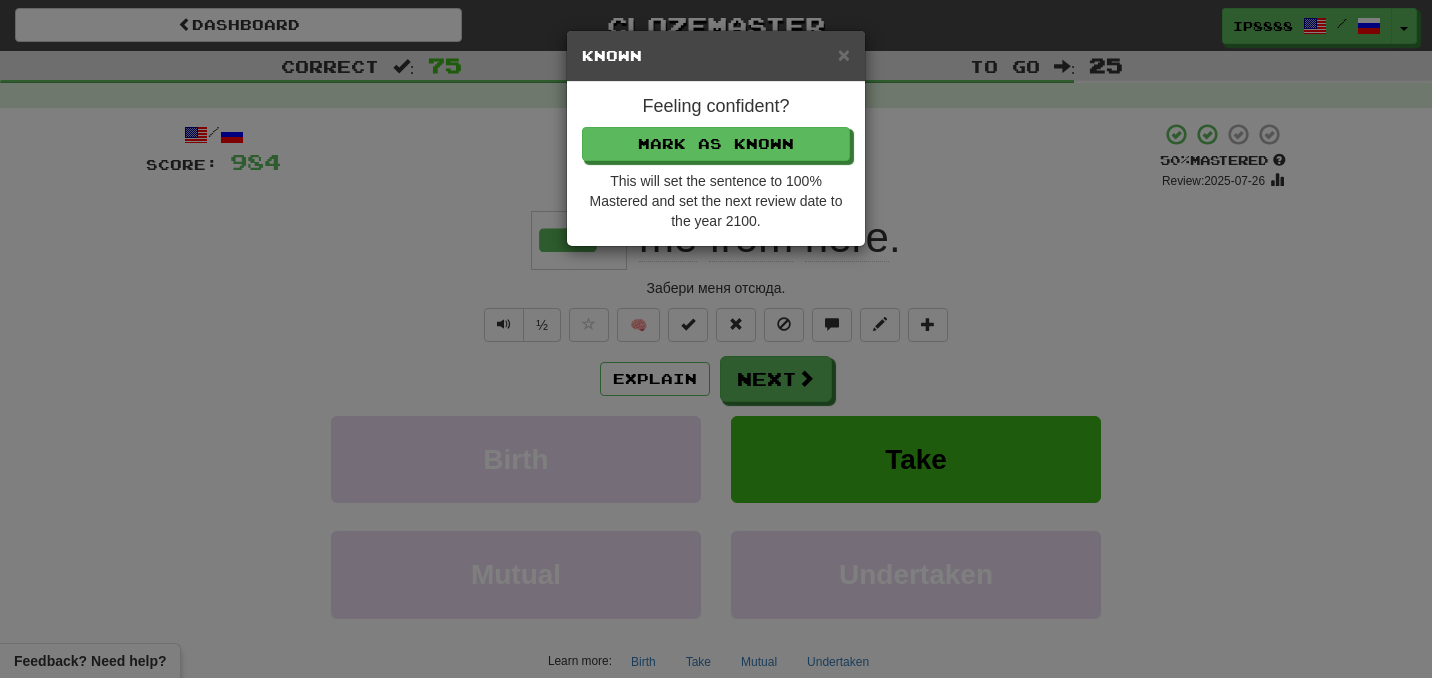 click on "Feeling confident? Mark as Known This will set the sentence to 100% Mastered and set the next review date to the year 2100." at bounding box center (716, 164) 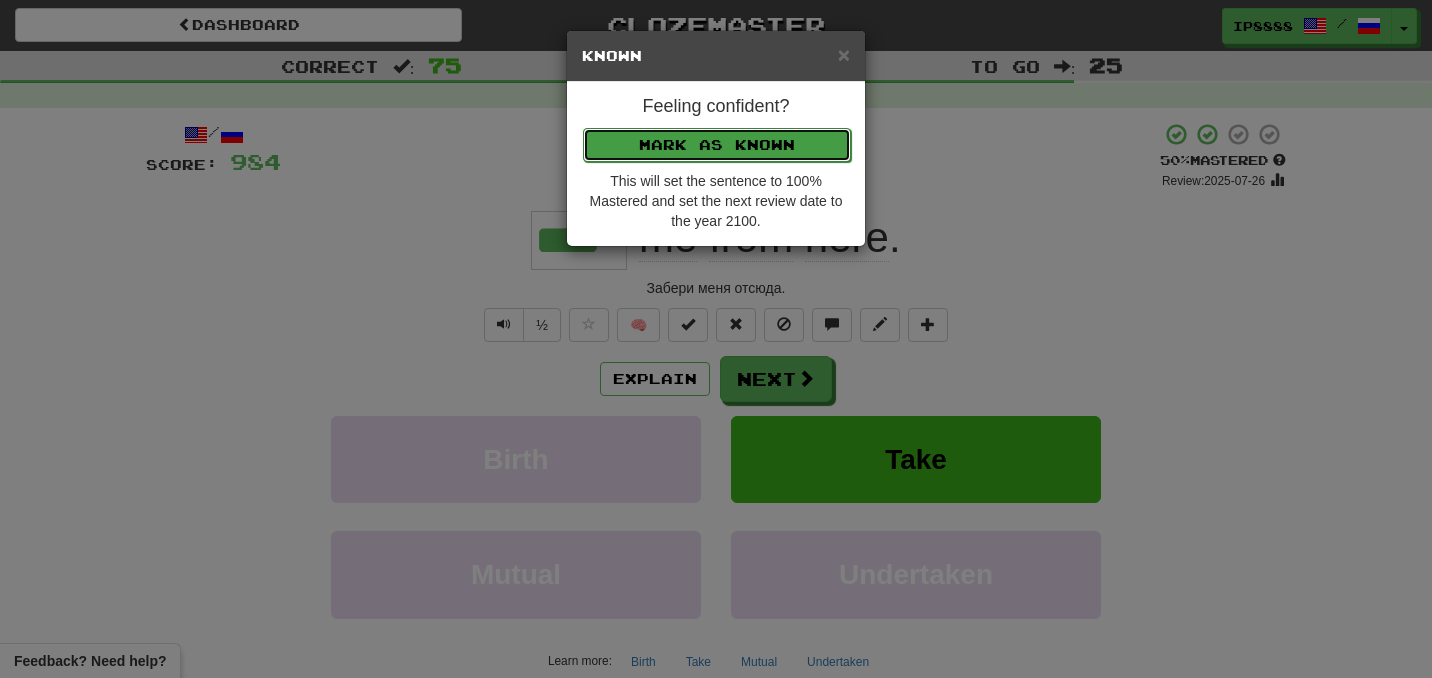 click on "Mark as Known" at bounding box center [717, 145] 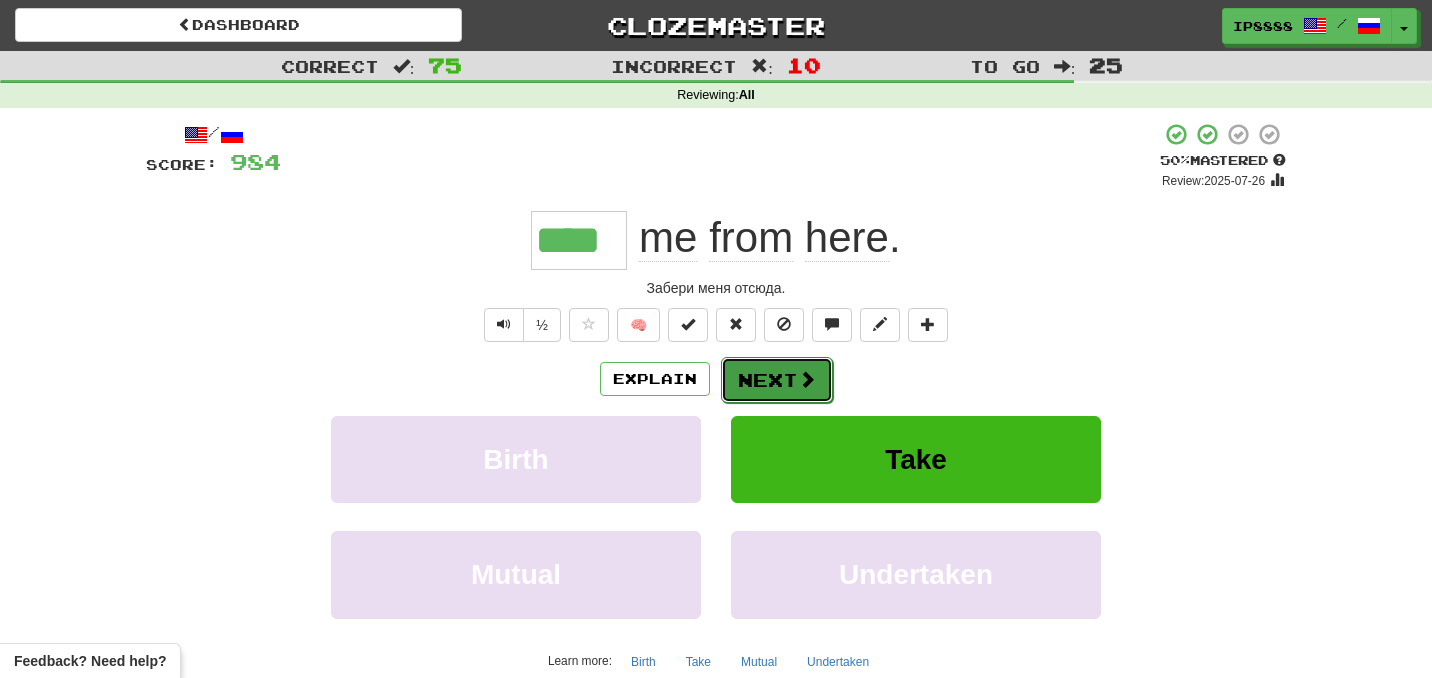 click on "Next" at bounding box center [777, 380] 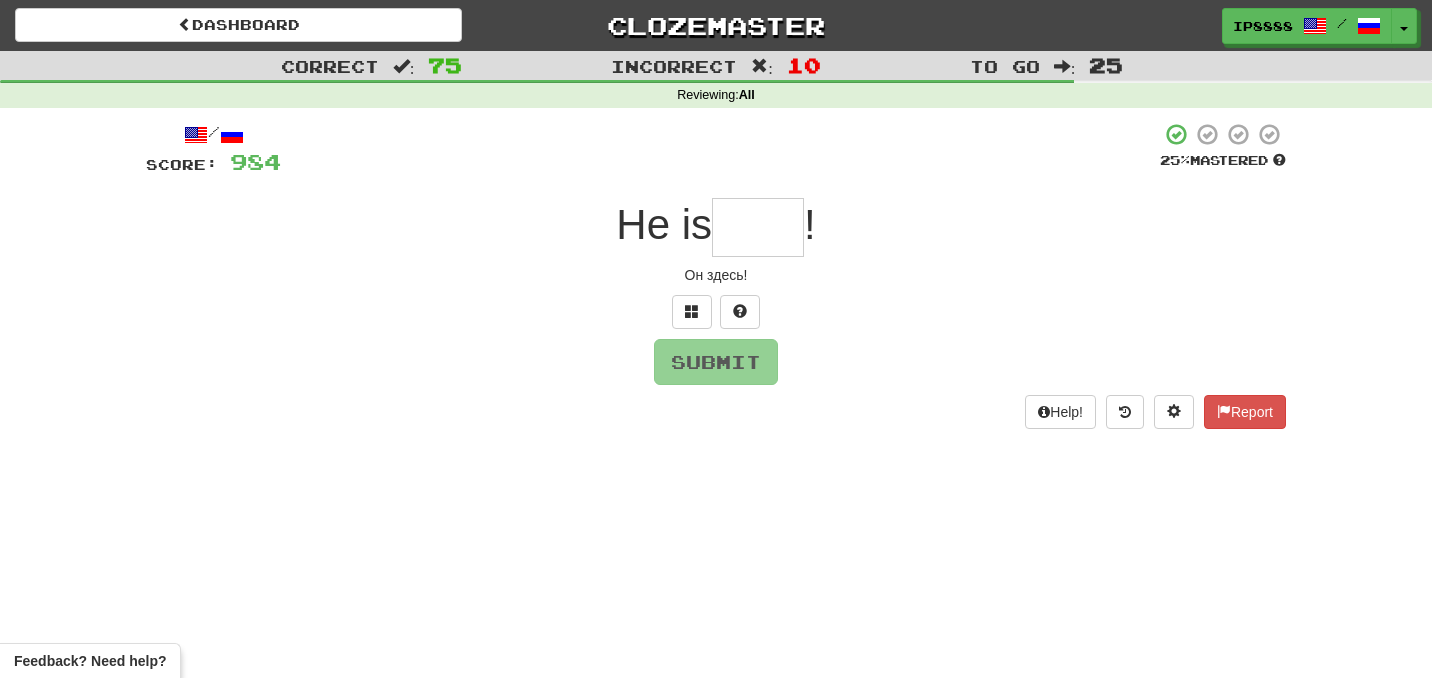 click at bounding box center [758, 227] 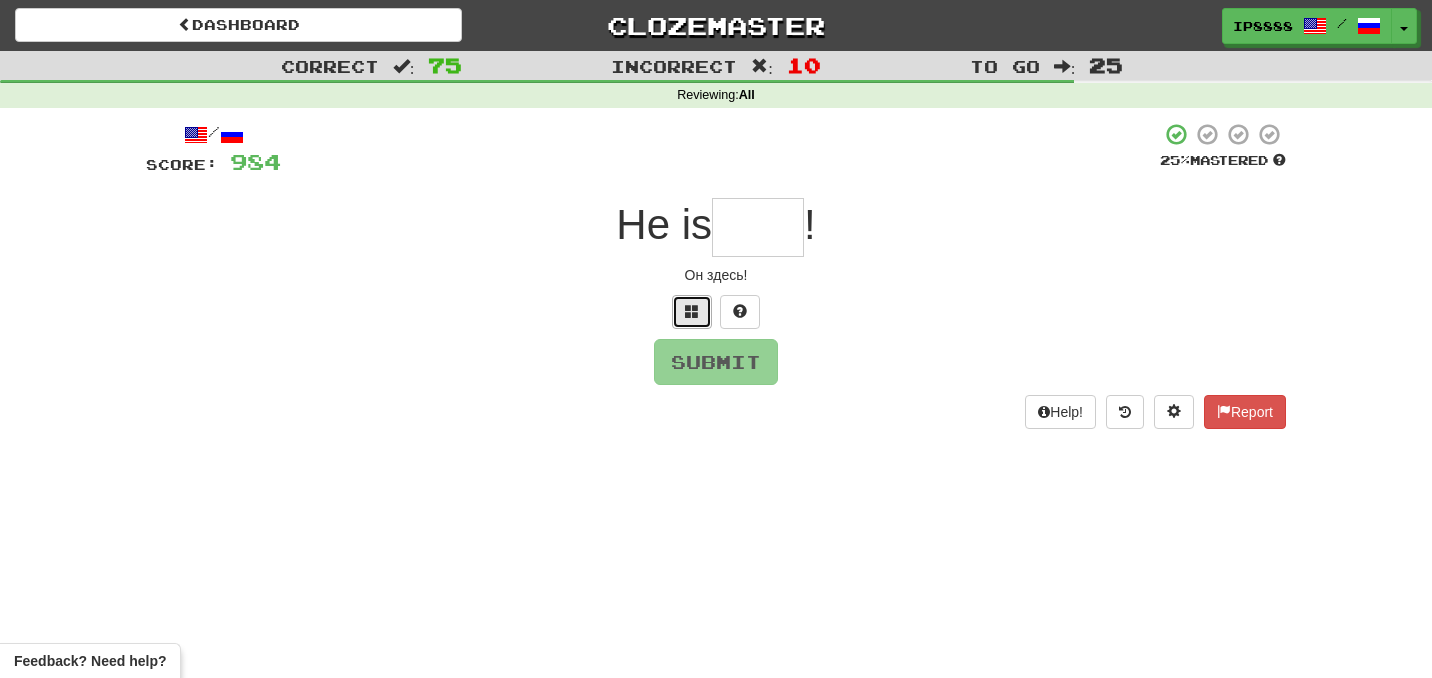 click at bounding box center (692, 312) 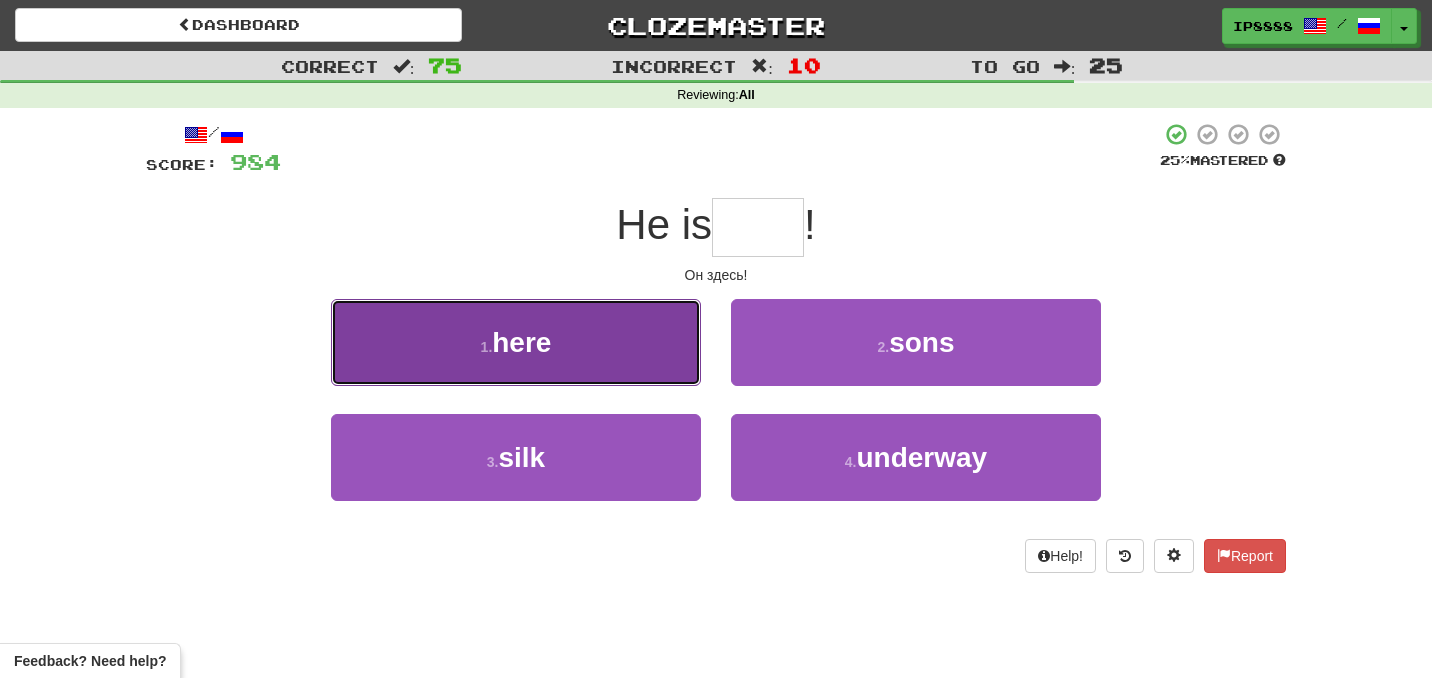 click on "1 .  here" at bounding box center (516, 342) 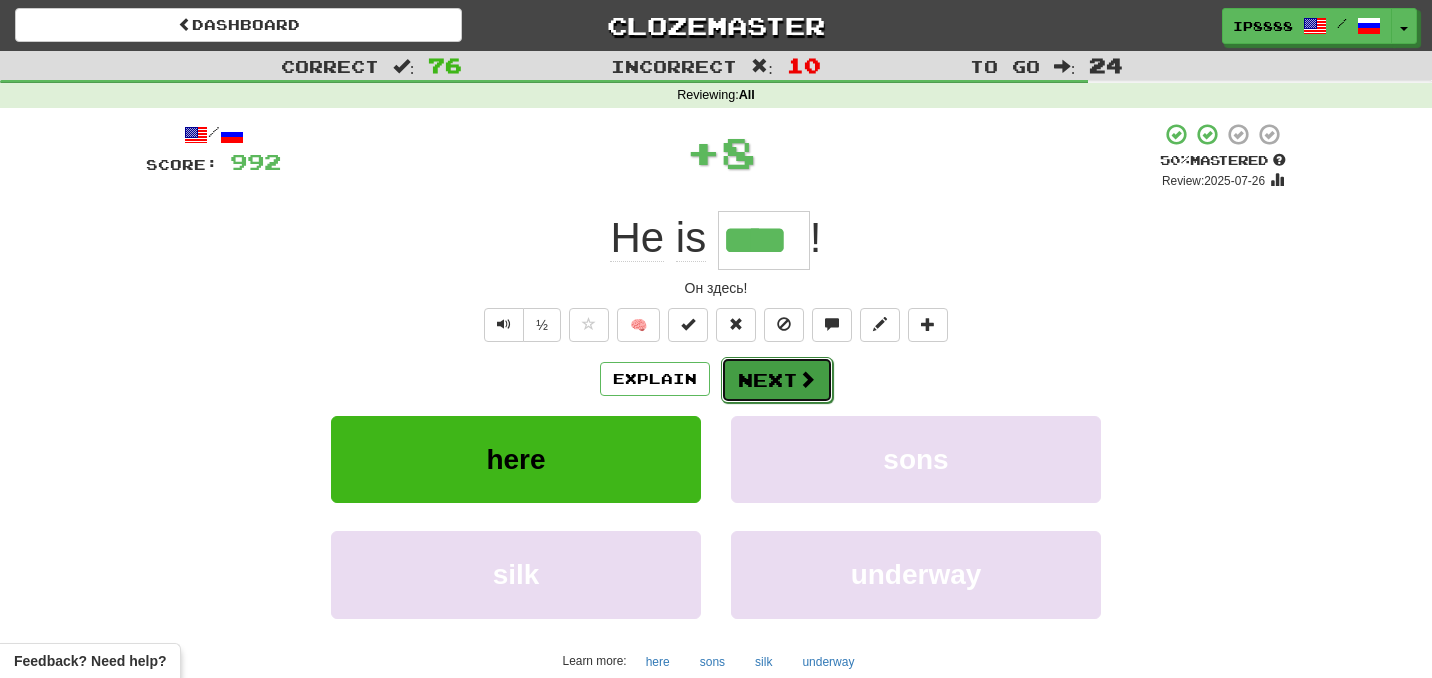 click on "Next" at bounding box center [777, 380] 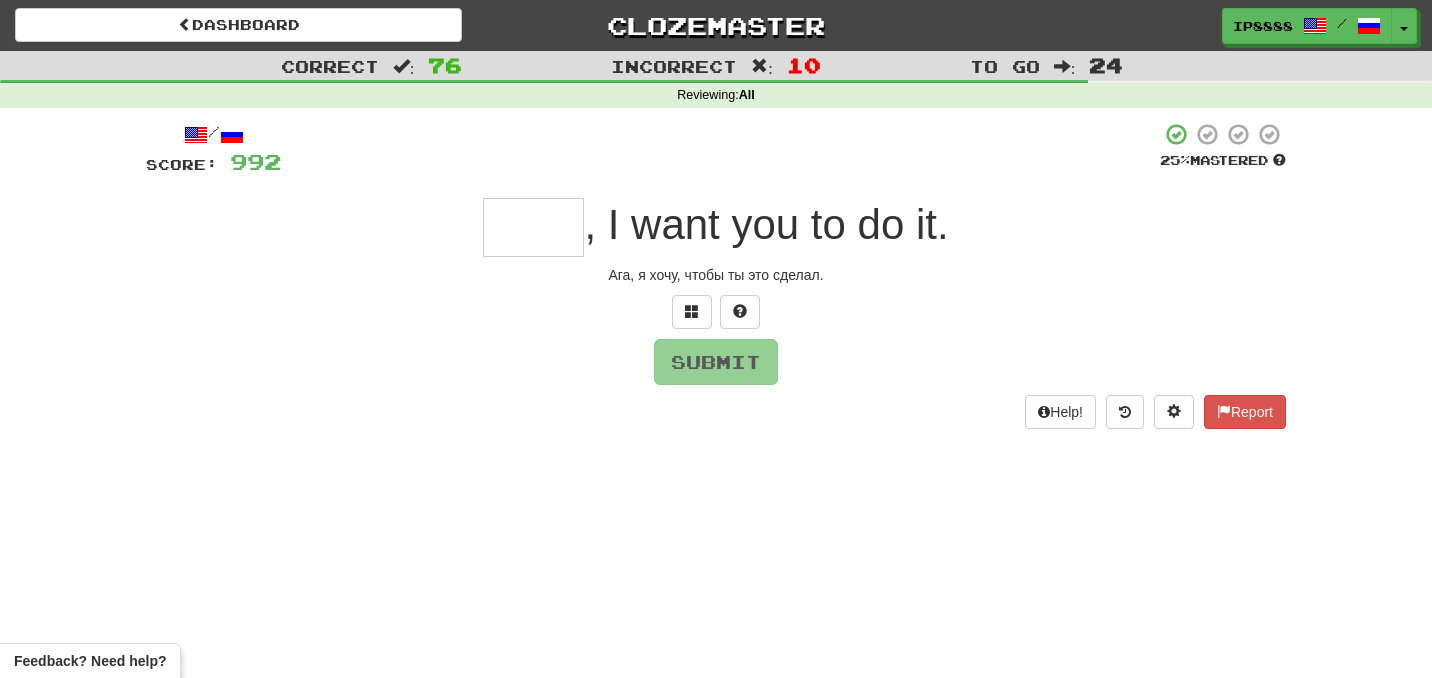 type on "*" 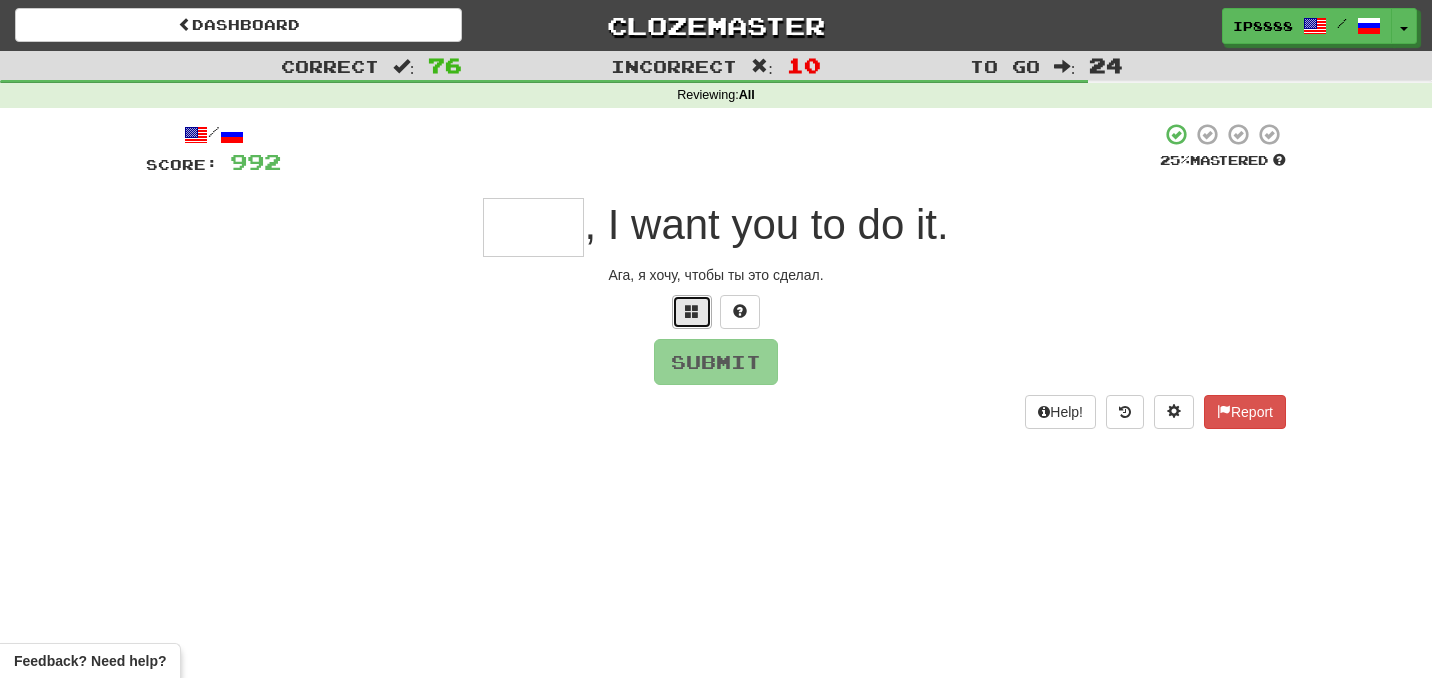 click at bounding box center [692, 311] 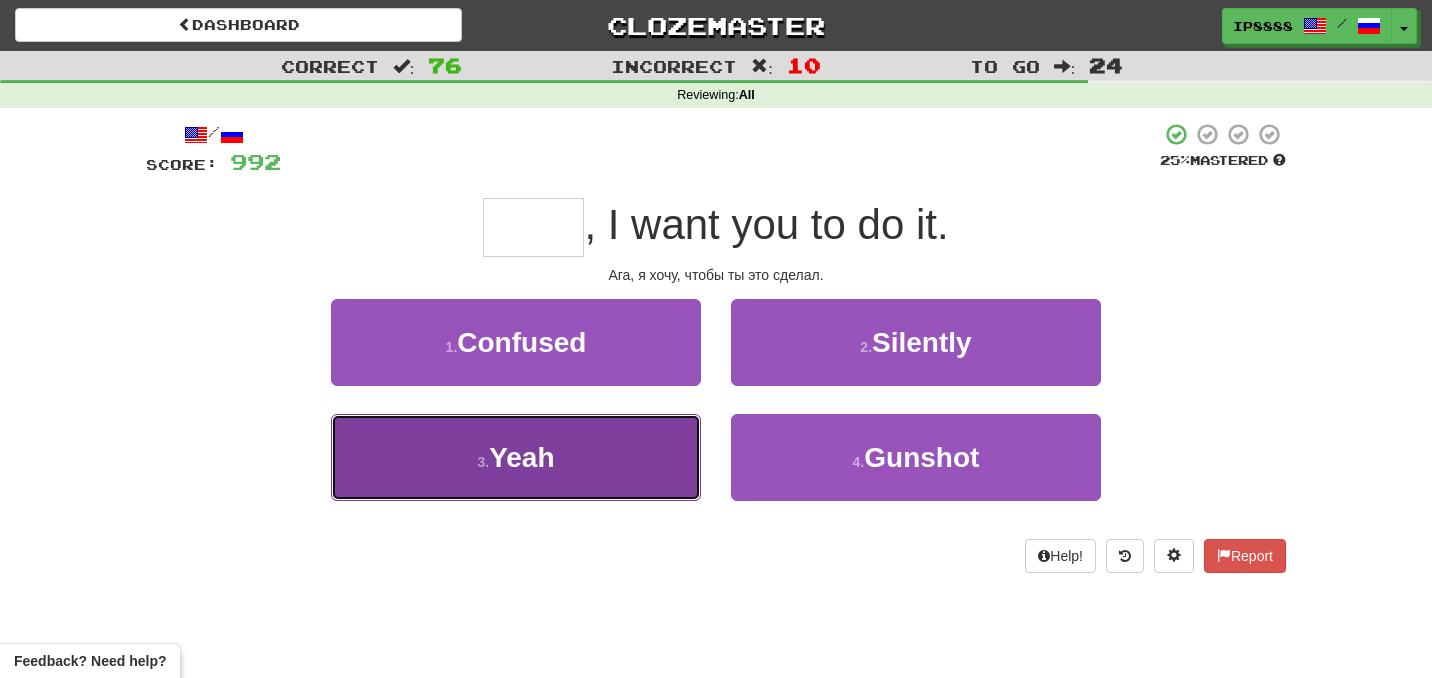 click on "3 .  Yeah" at bounding box center (516, 457) 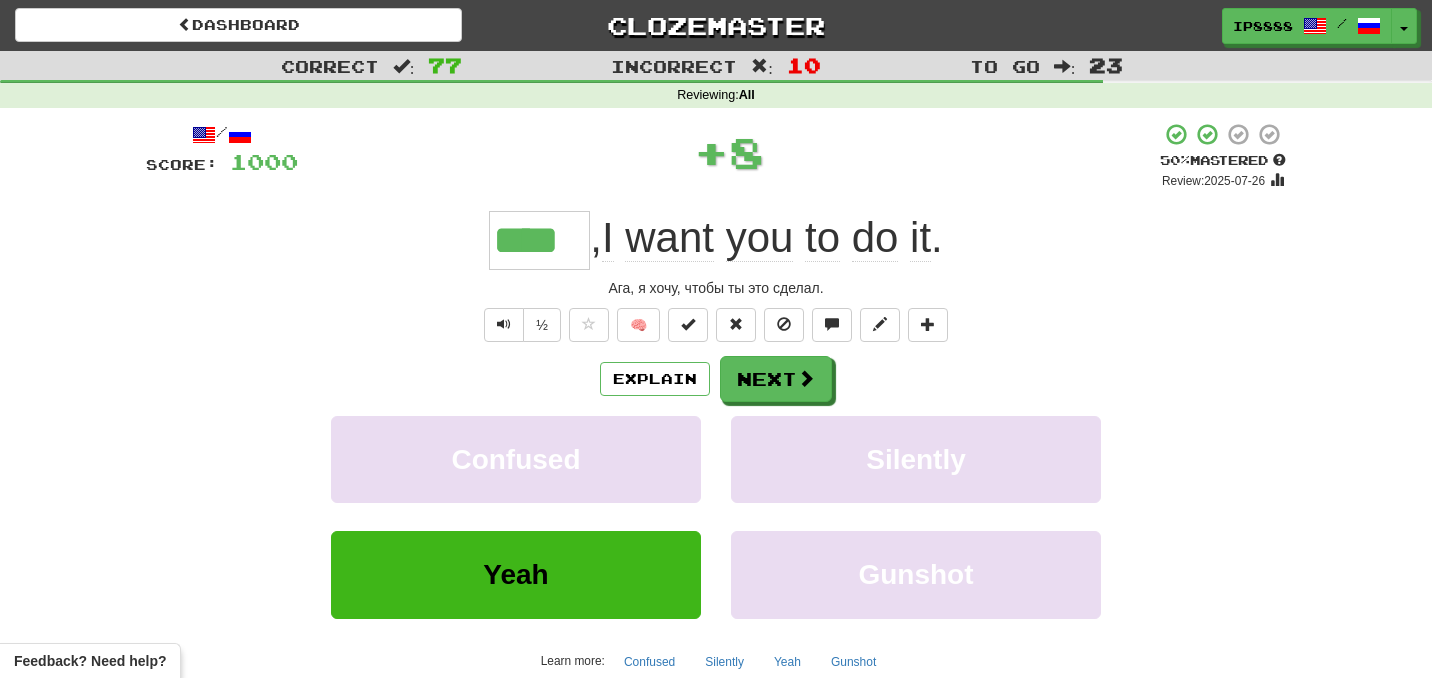 click on "Explain Next Confused Silently Yeah Gunshot Learn more: Confused Silently Yeah Gunshot" at bounding box center (716, 516) 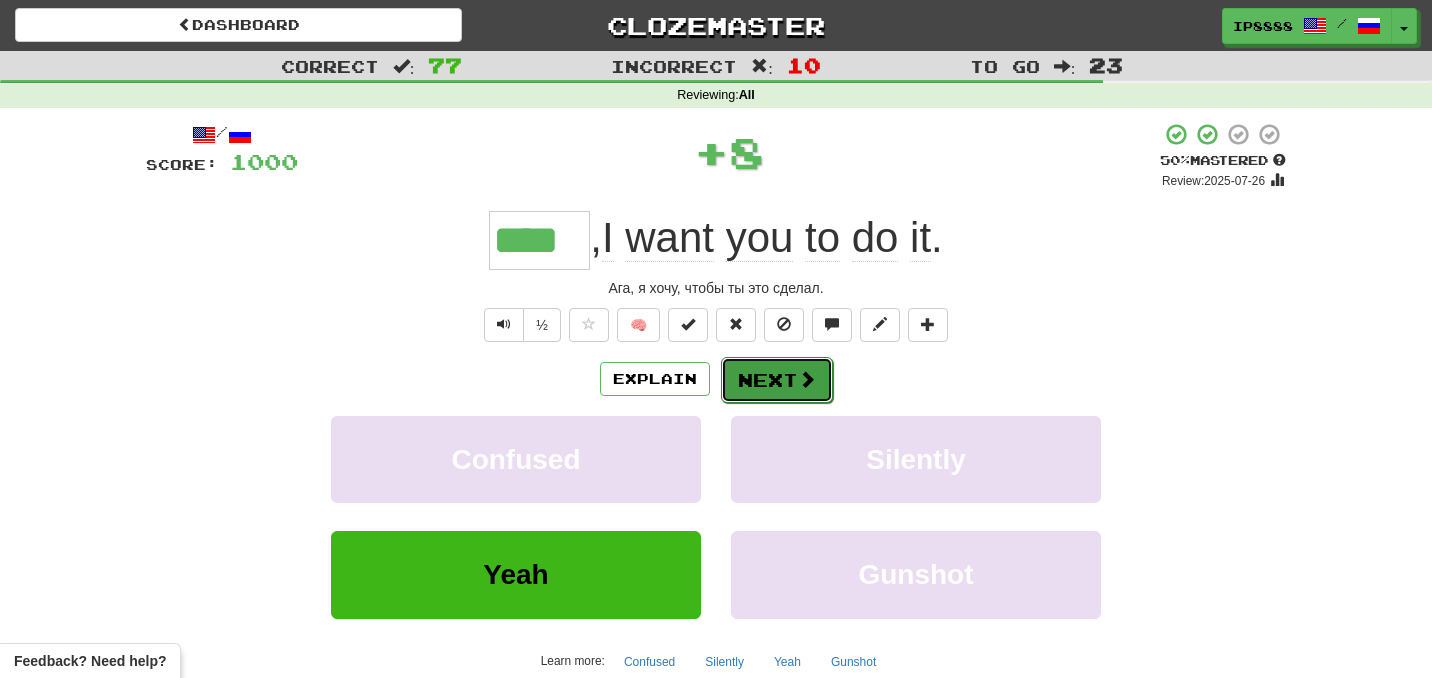 click on "Next" at bounding box center [777, 380] 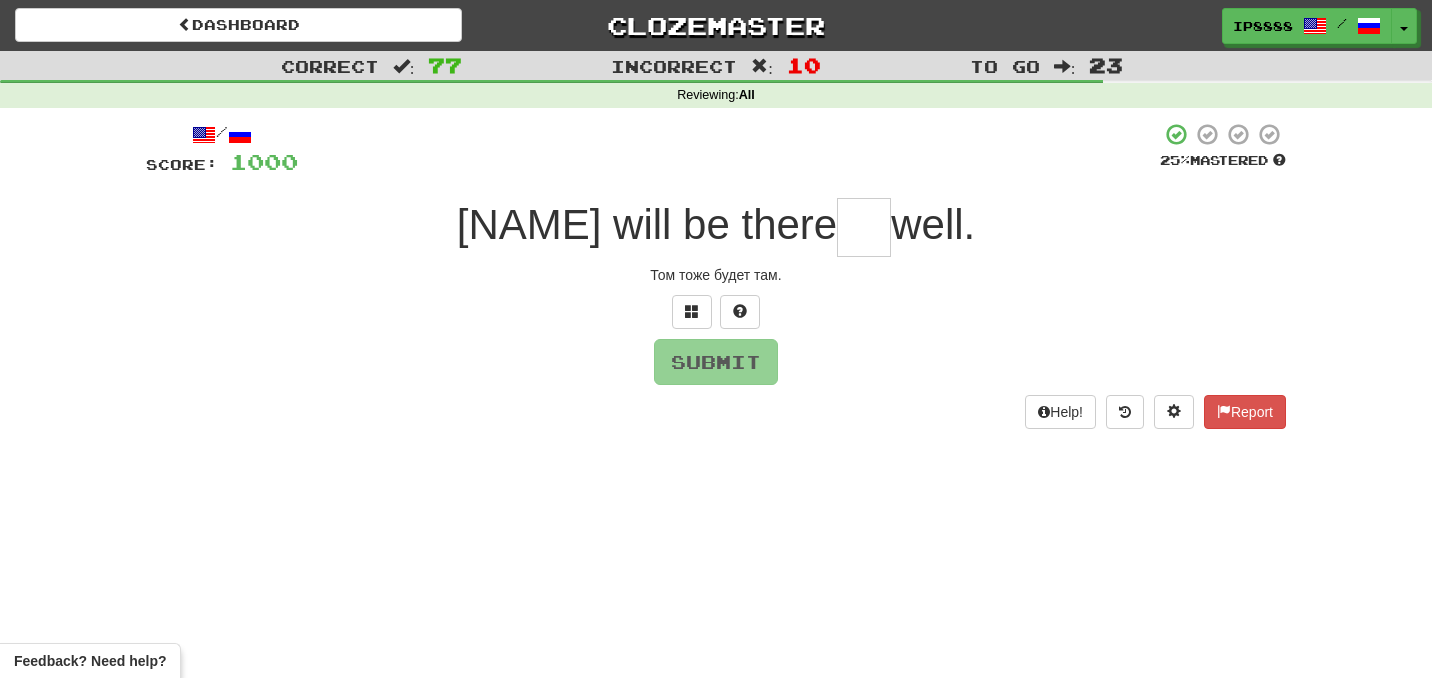 click at bounding box center [864, 227] 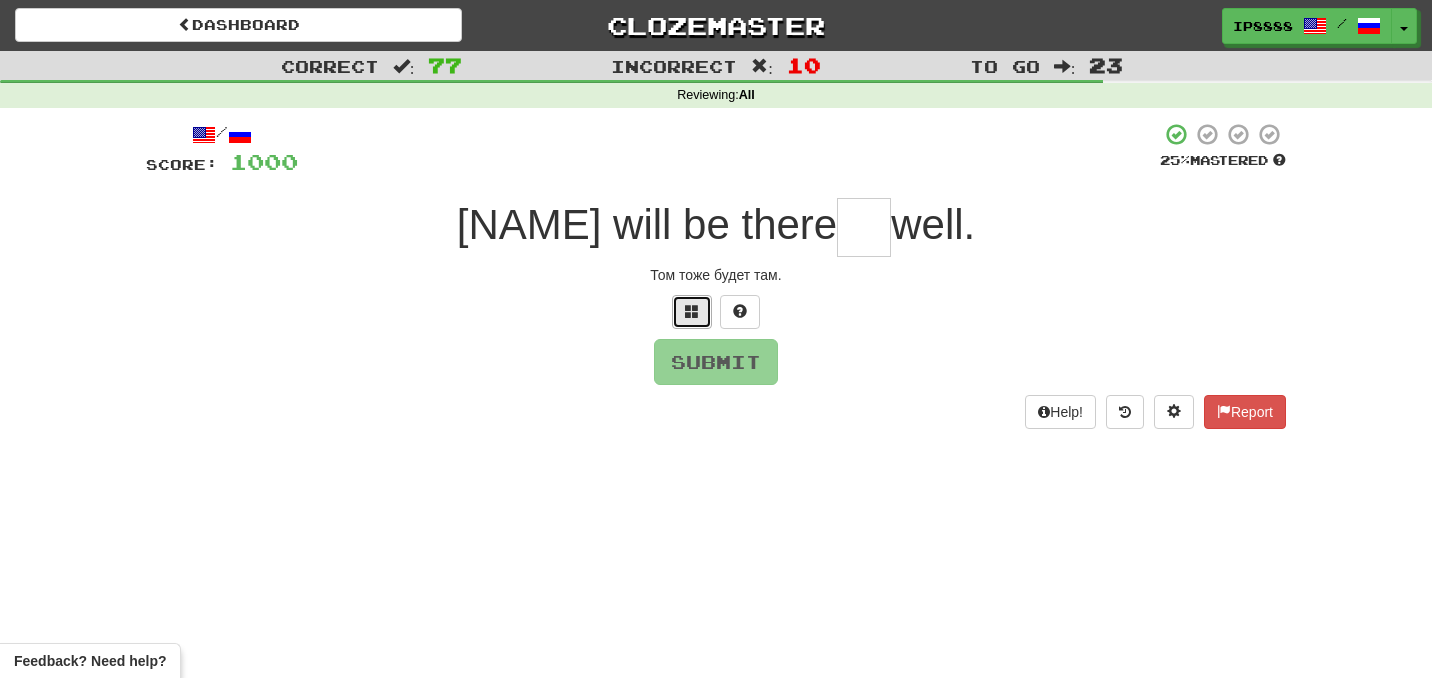 click at bounding box center (692, 312) 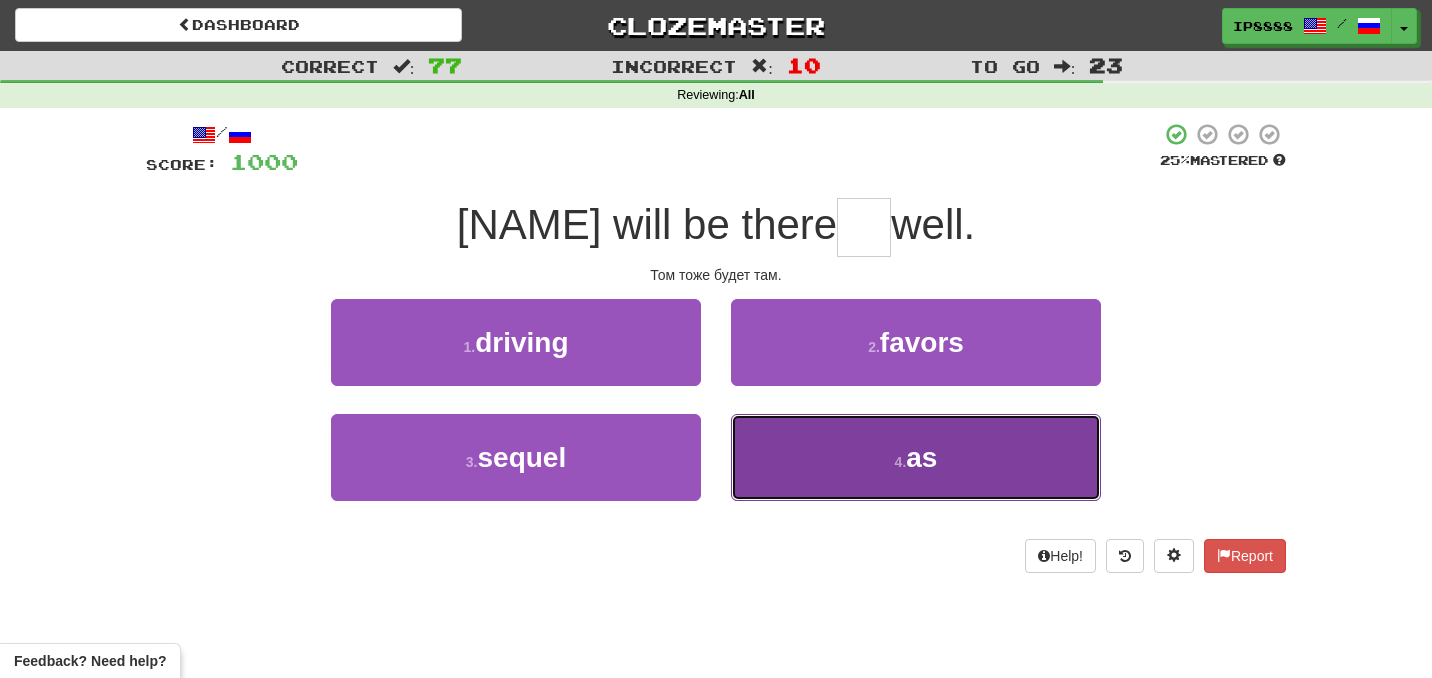 click on "4 .  as" at bounding box center (916, 457) 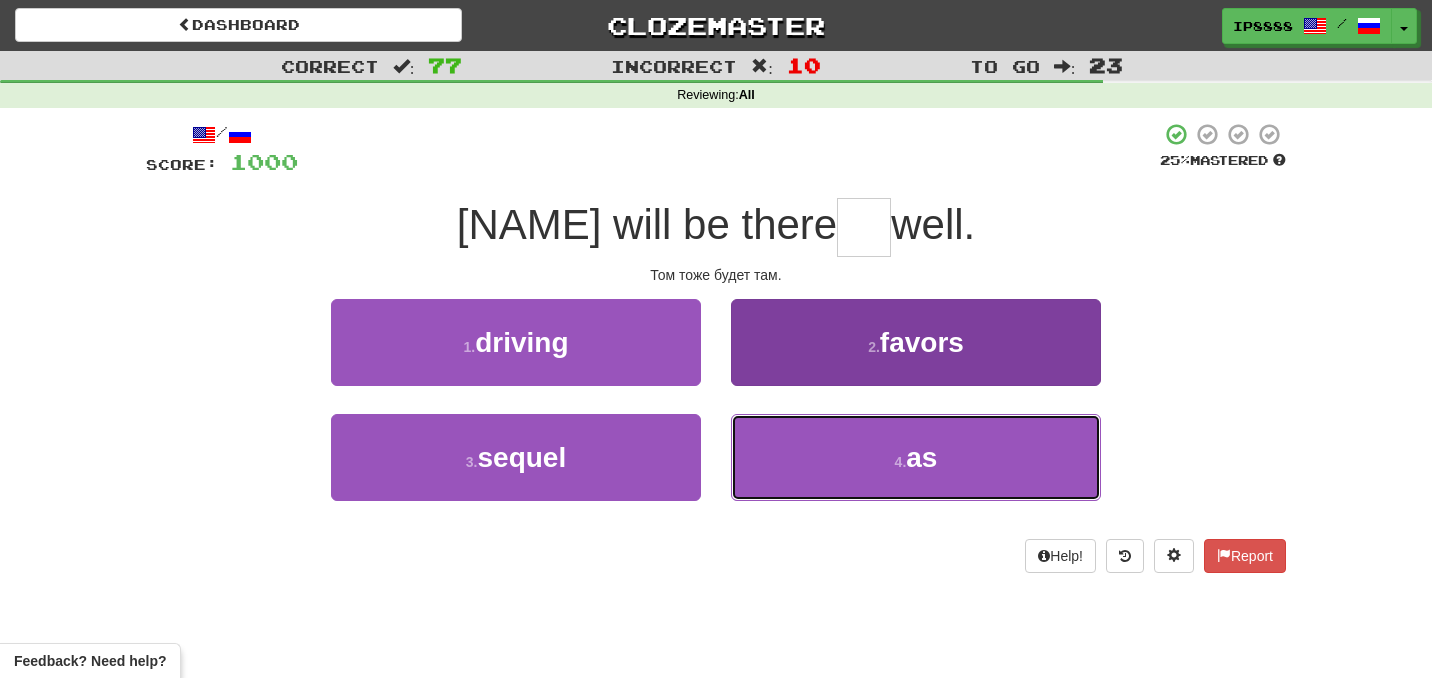 type on "**" 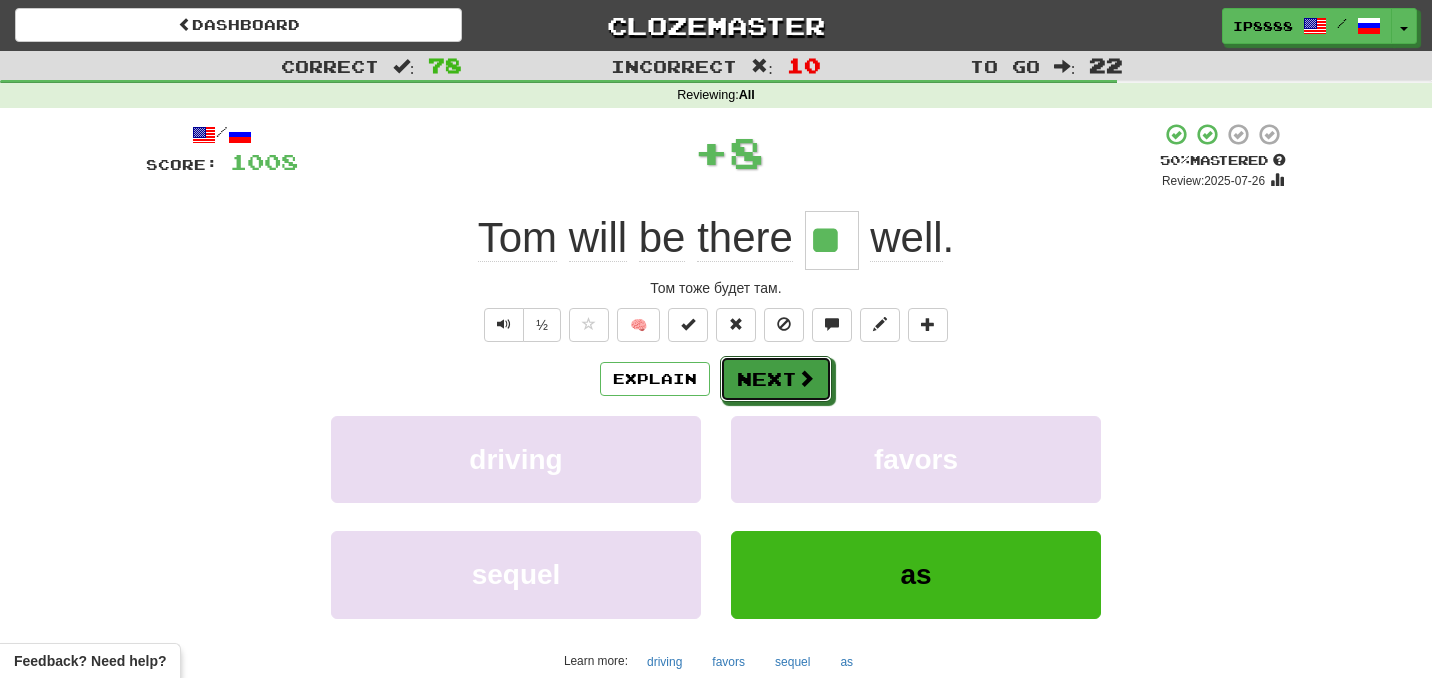 drag, startPoint x: 816, startPoint y: 381, endPoint x: 879, endPoint y: 353, distance: 68.942 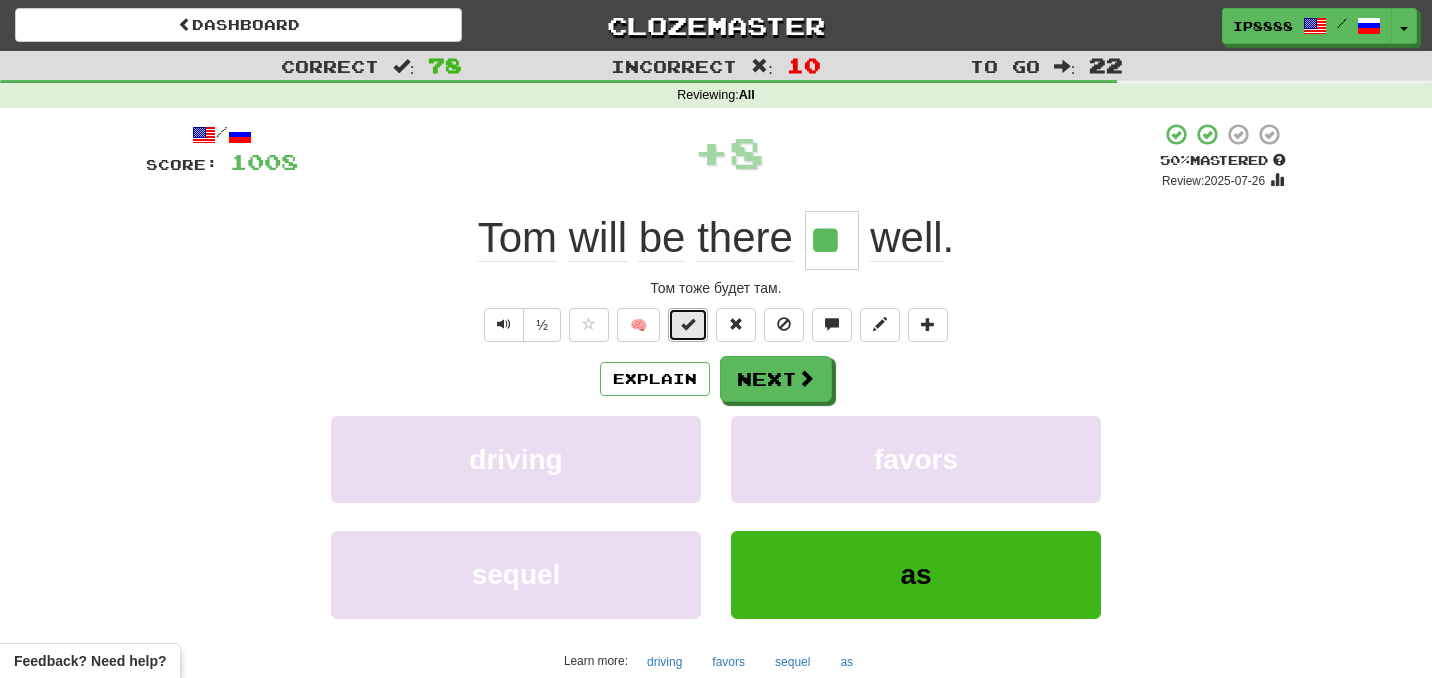 click at bounding box center [688, 325] 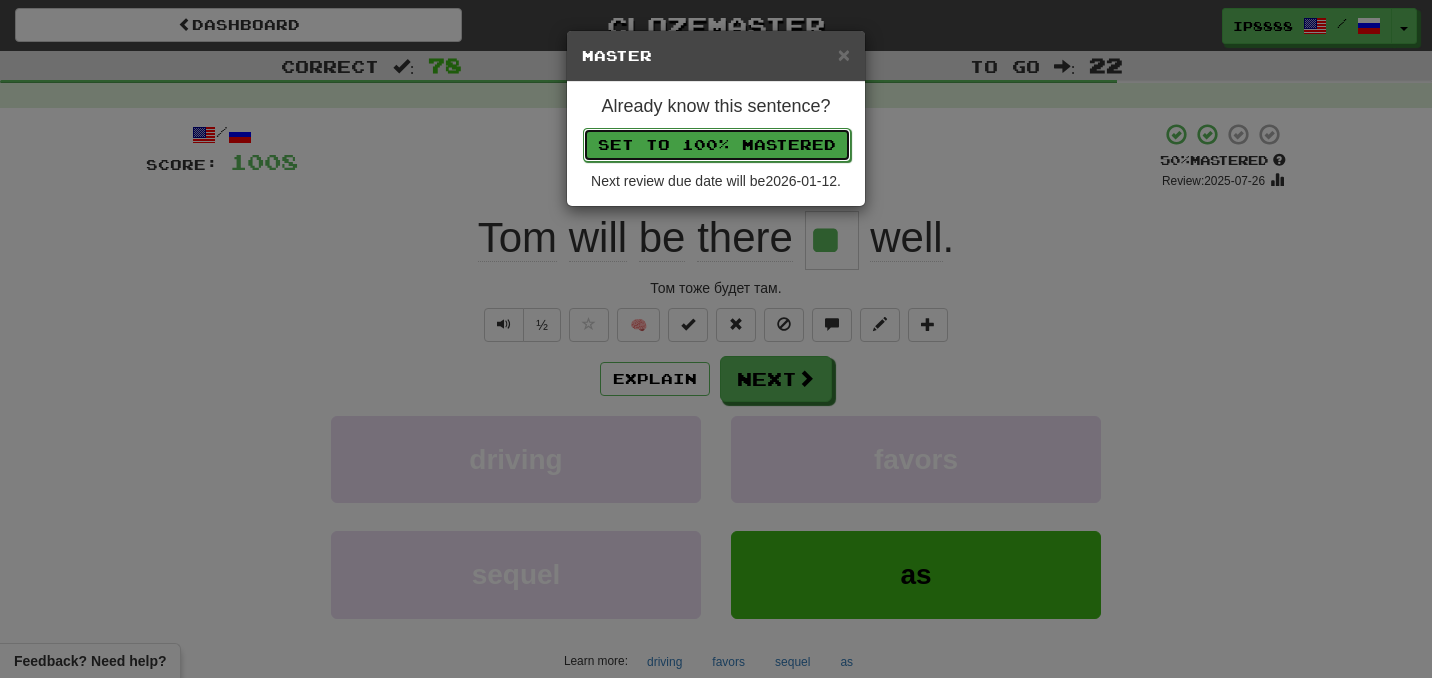 click on "Set to 100% Mastered" at bounding box center (717, 145) 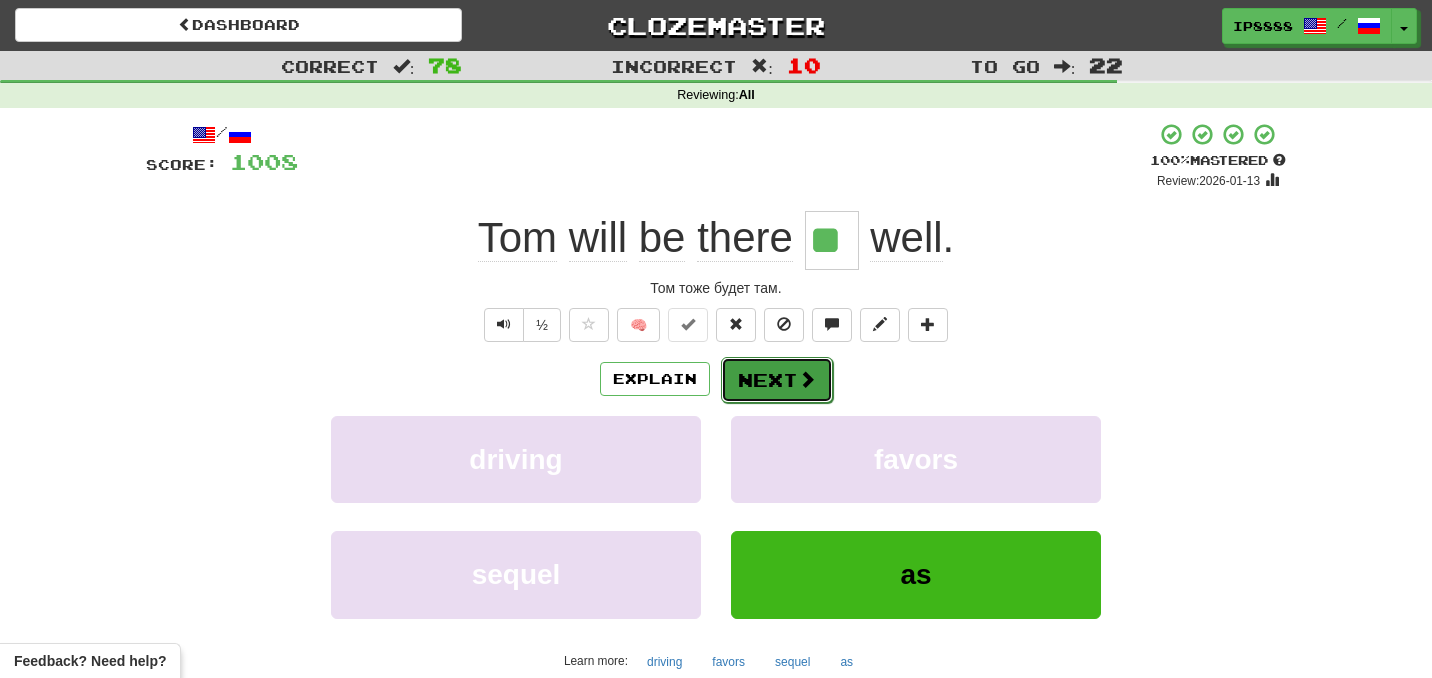 click on "Next" at bounding box center (777, 380) 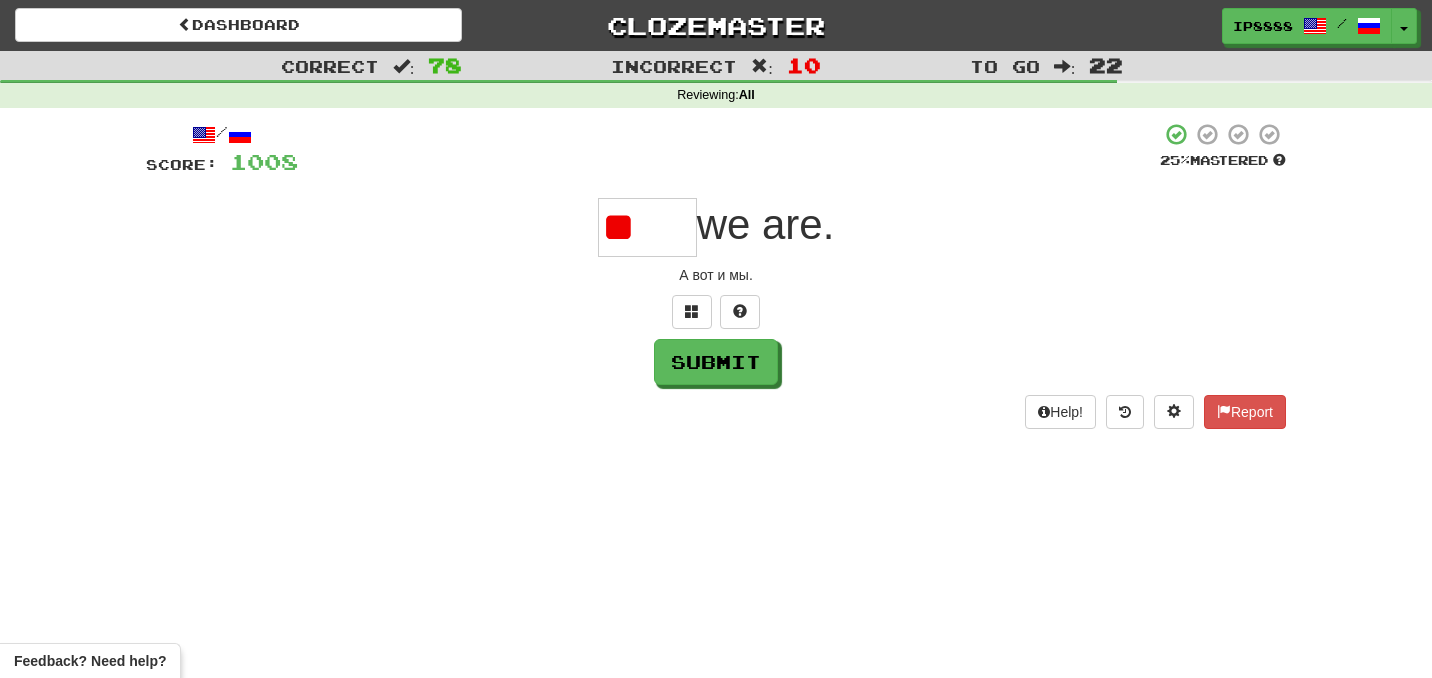 type on "***" 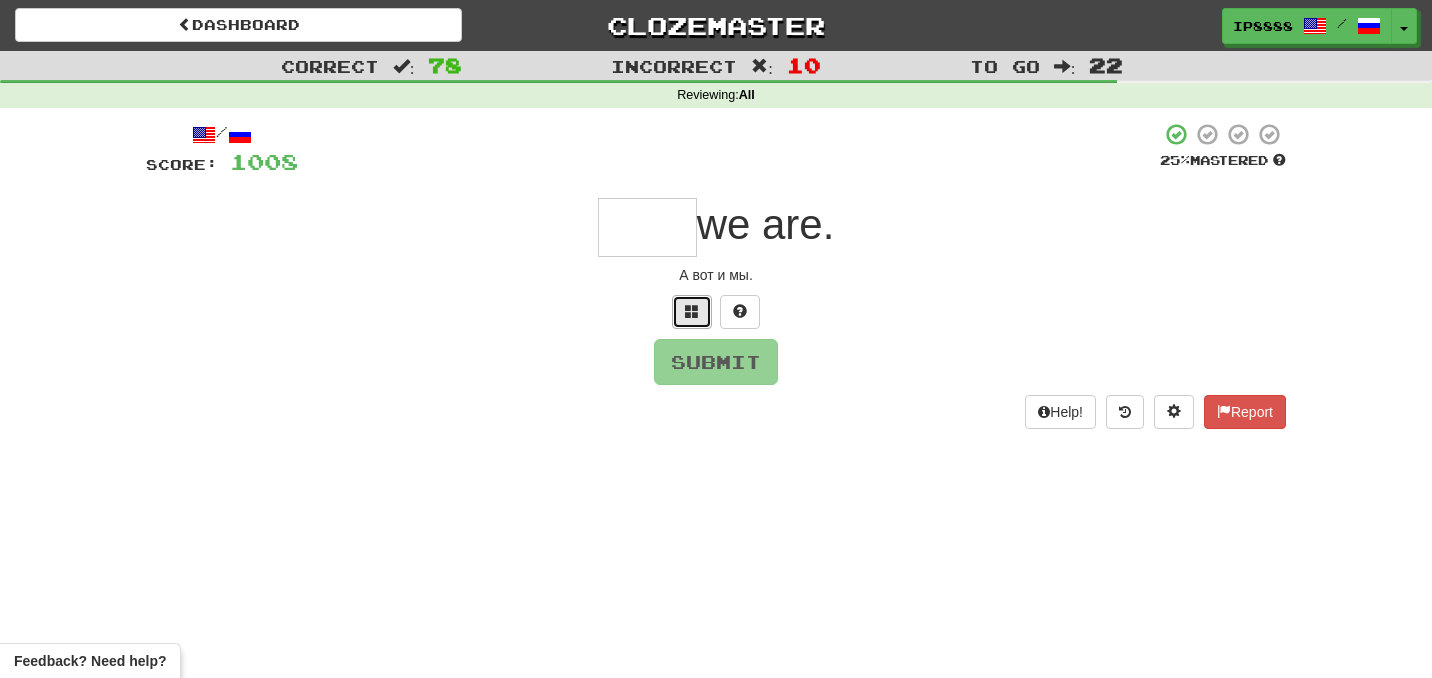 click at bounding box center (692, 312) 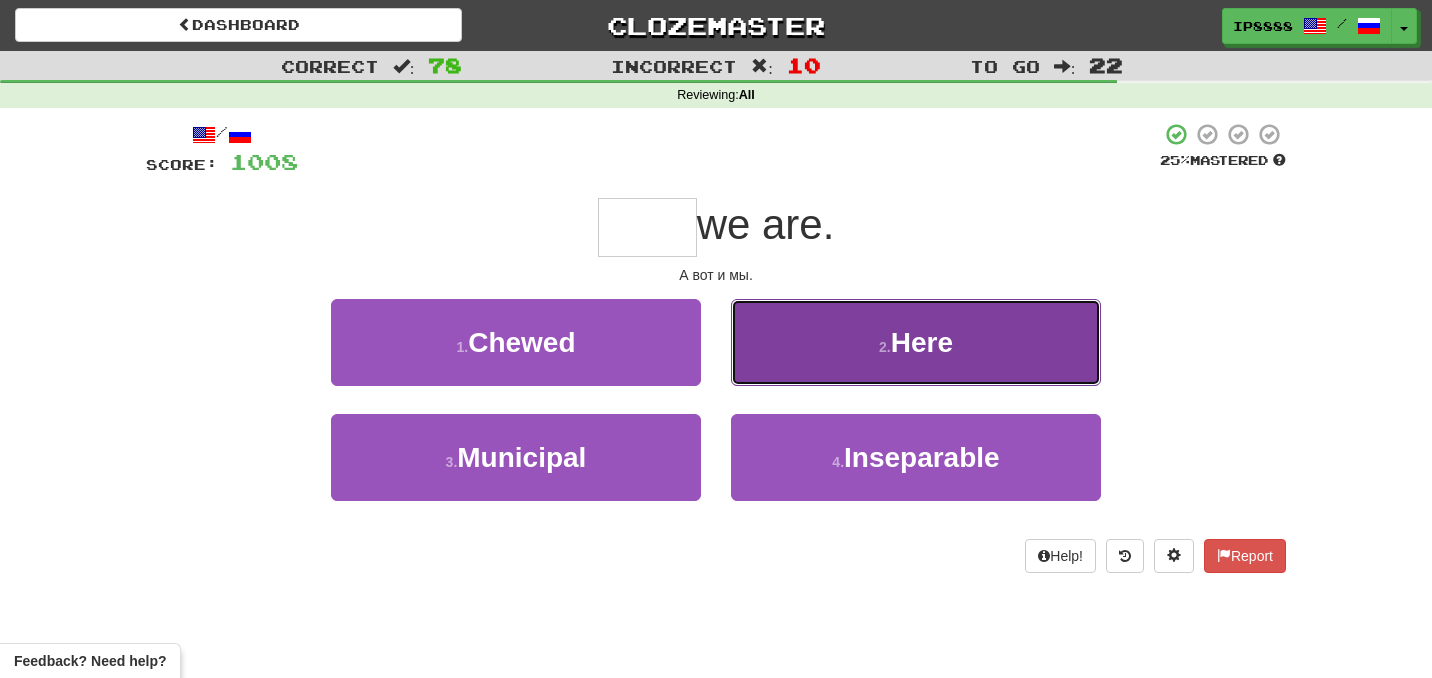 click on "2 .  Here" at bounding box center (916, 342) 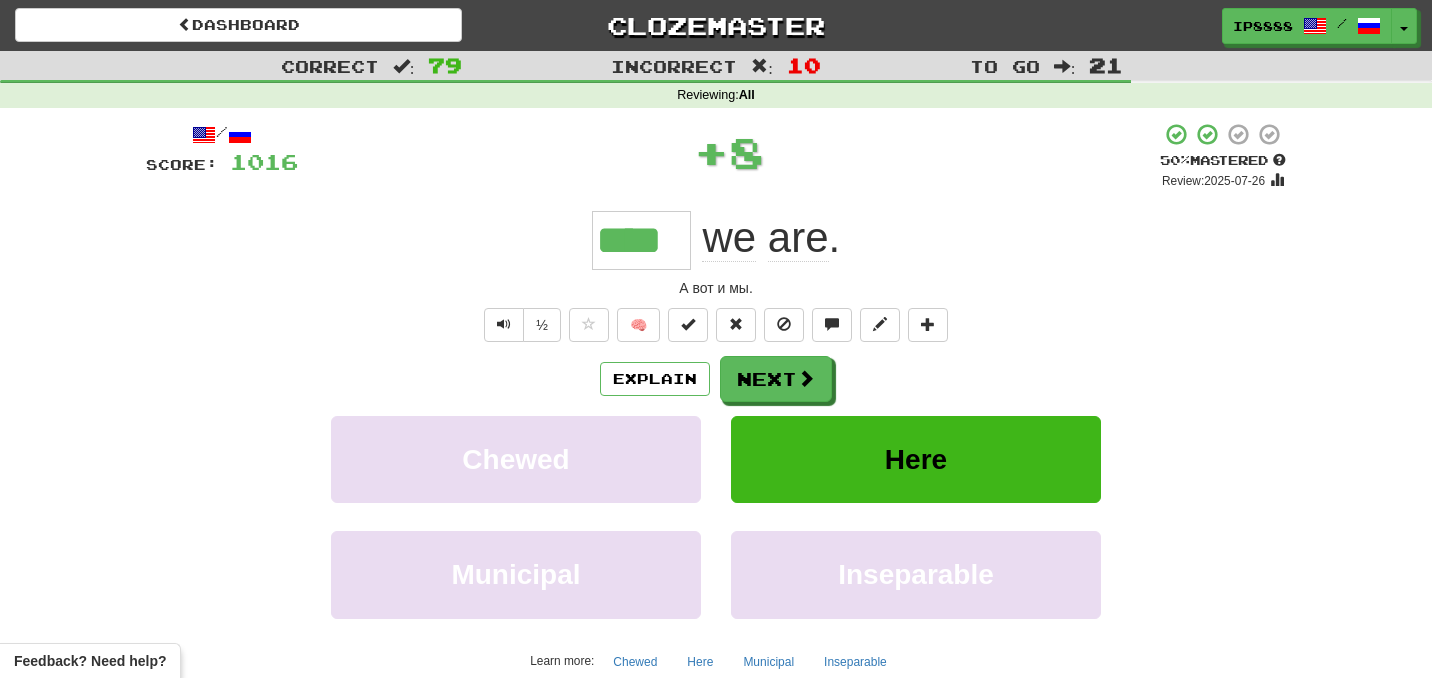 drag, startPoint x: 762, startPoint y: 350, endPoint x: 742, endPoint y: 350, distance: 20 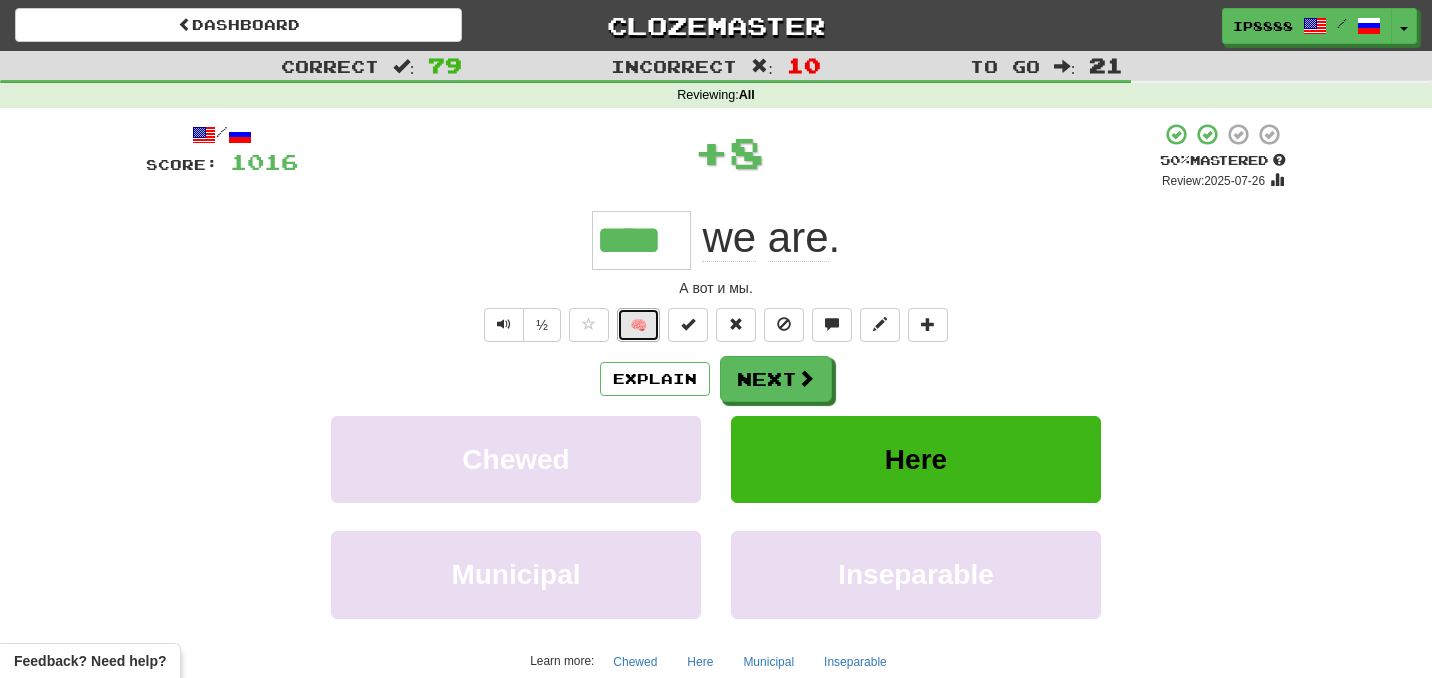 click on "🧠" at bounding box center [638, 325] 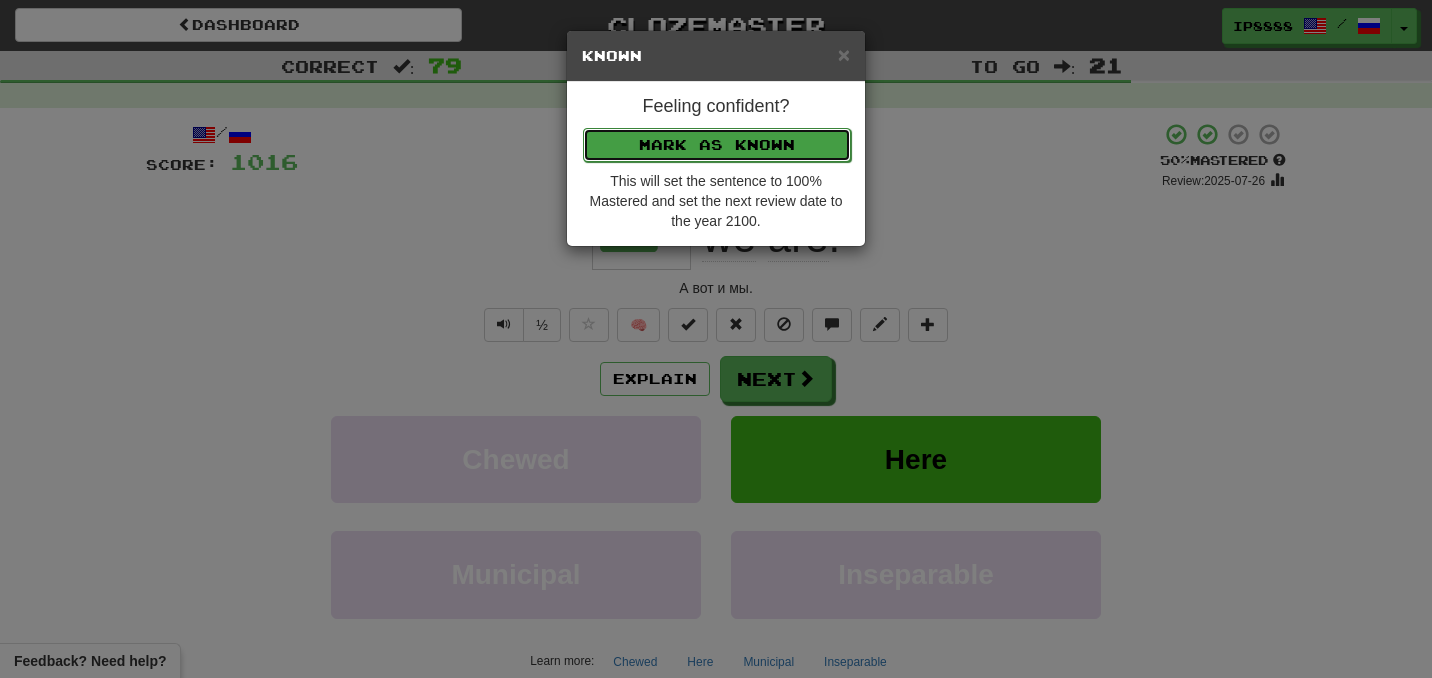 click on "Mark as Known" at bounding box center [717, 145] 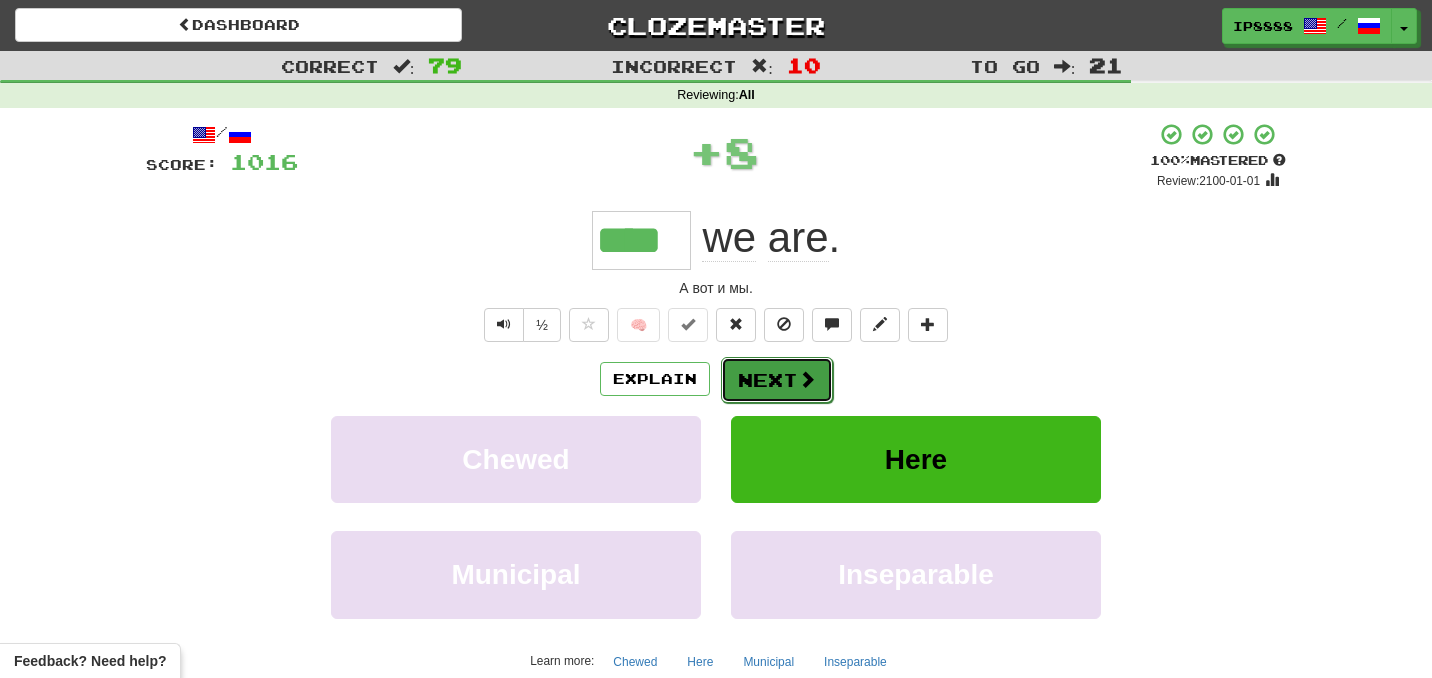 click on "Next" at bounding box center [777, 380] 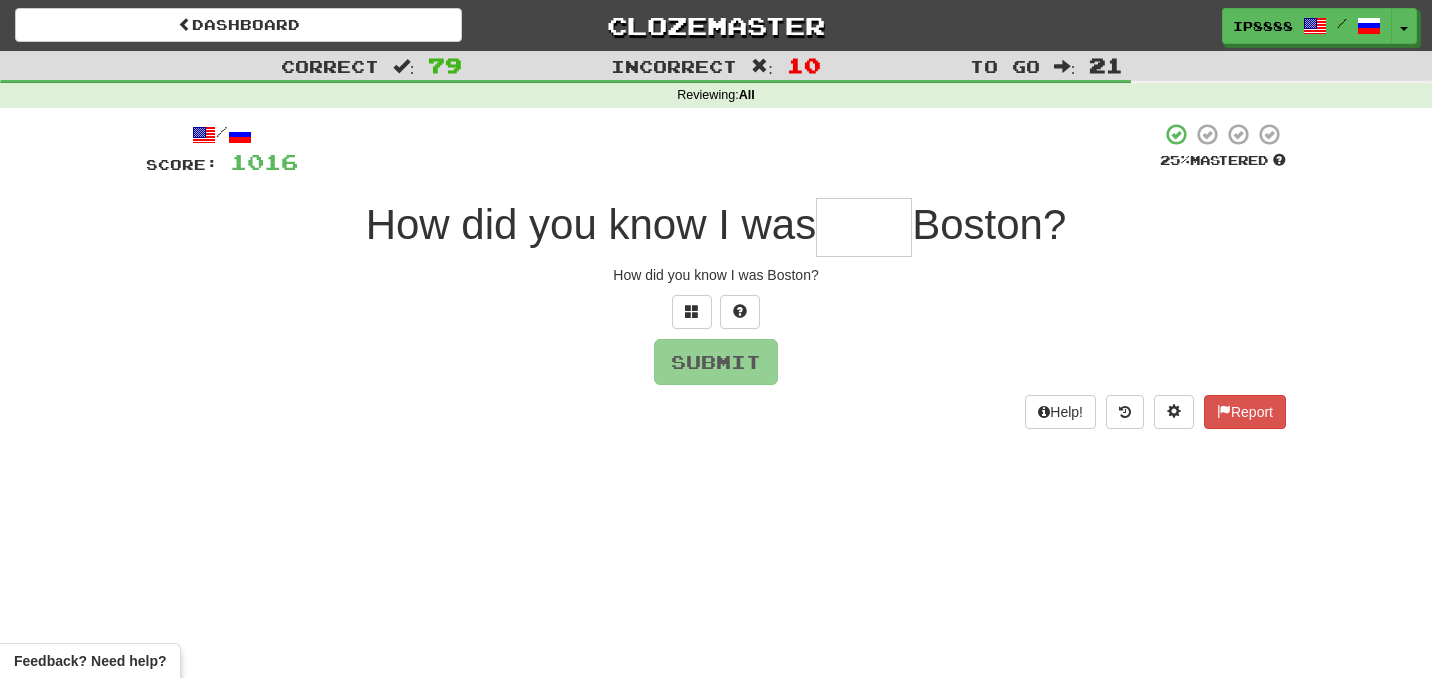 click at bounding box center [864, 227] 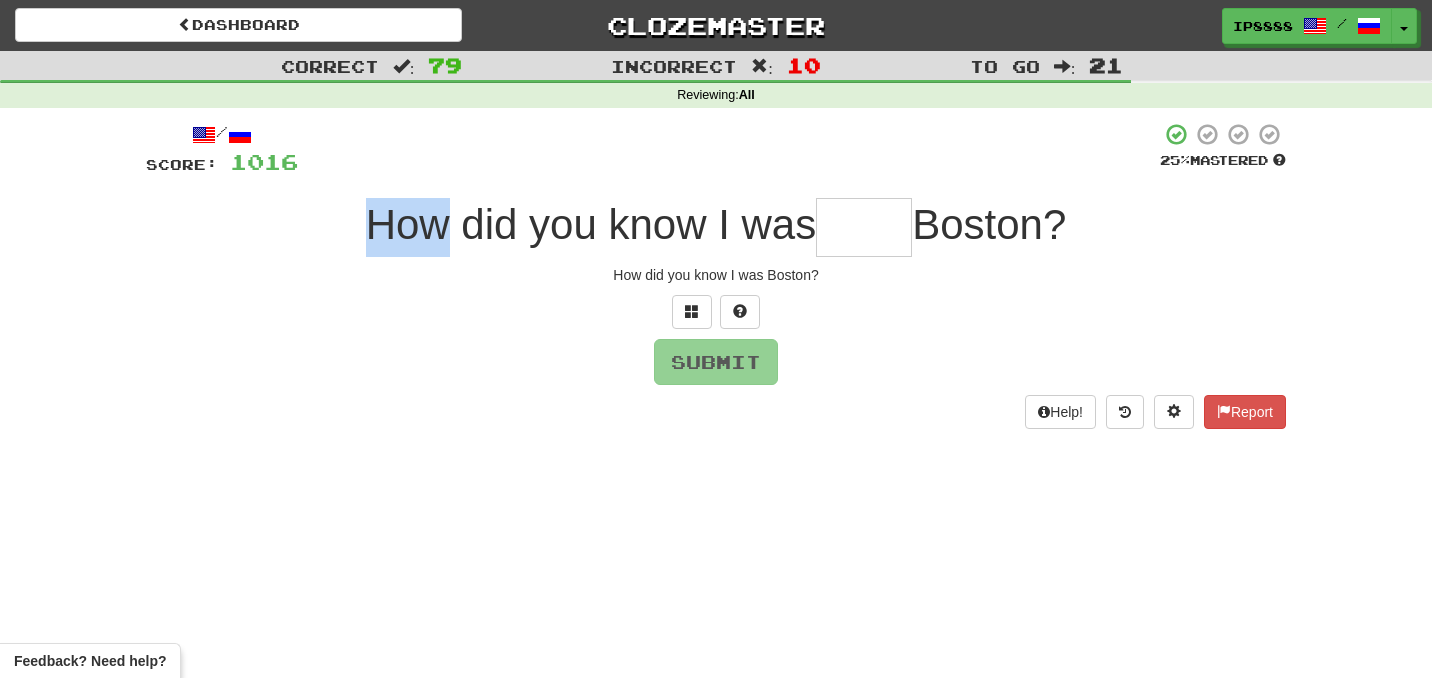 click on "How did you know I was" at bounding box center [591, 224] 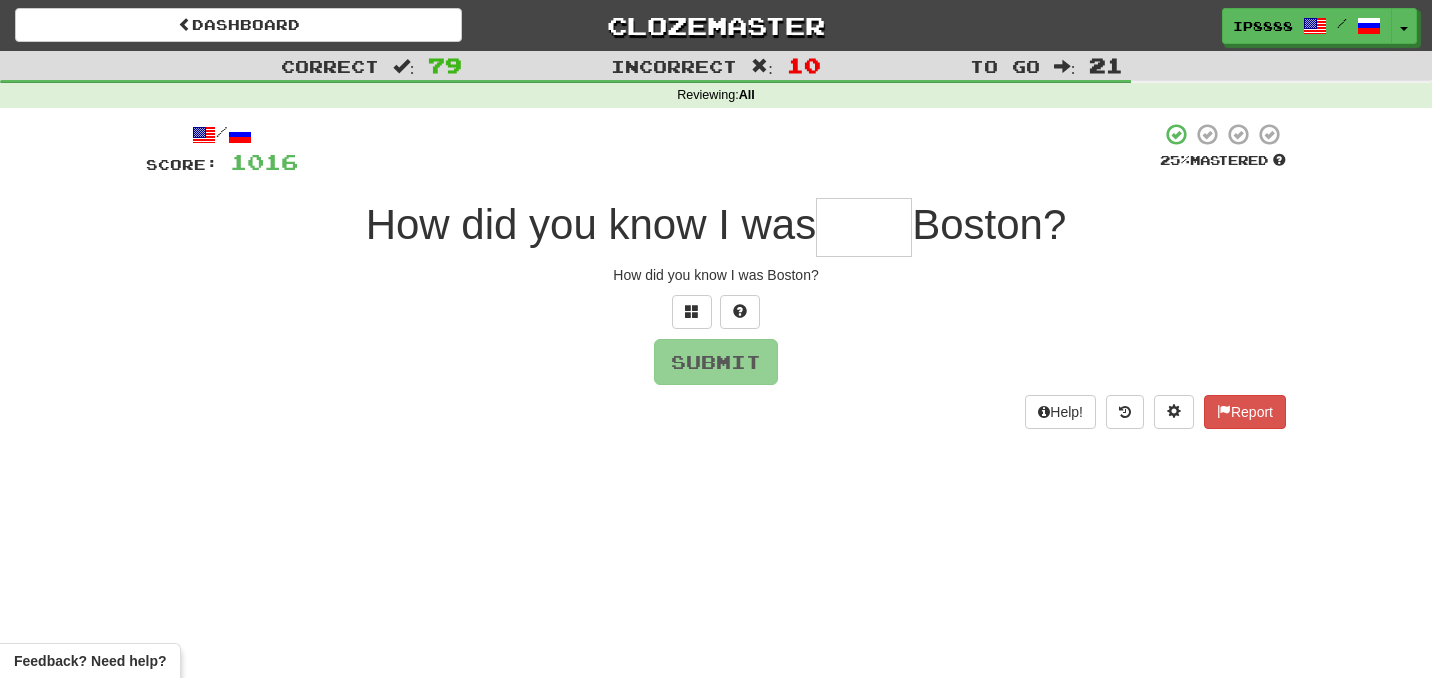 click at bounding box center (864, 227) 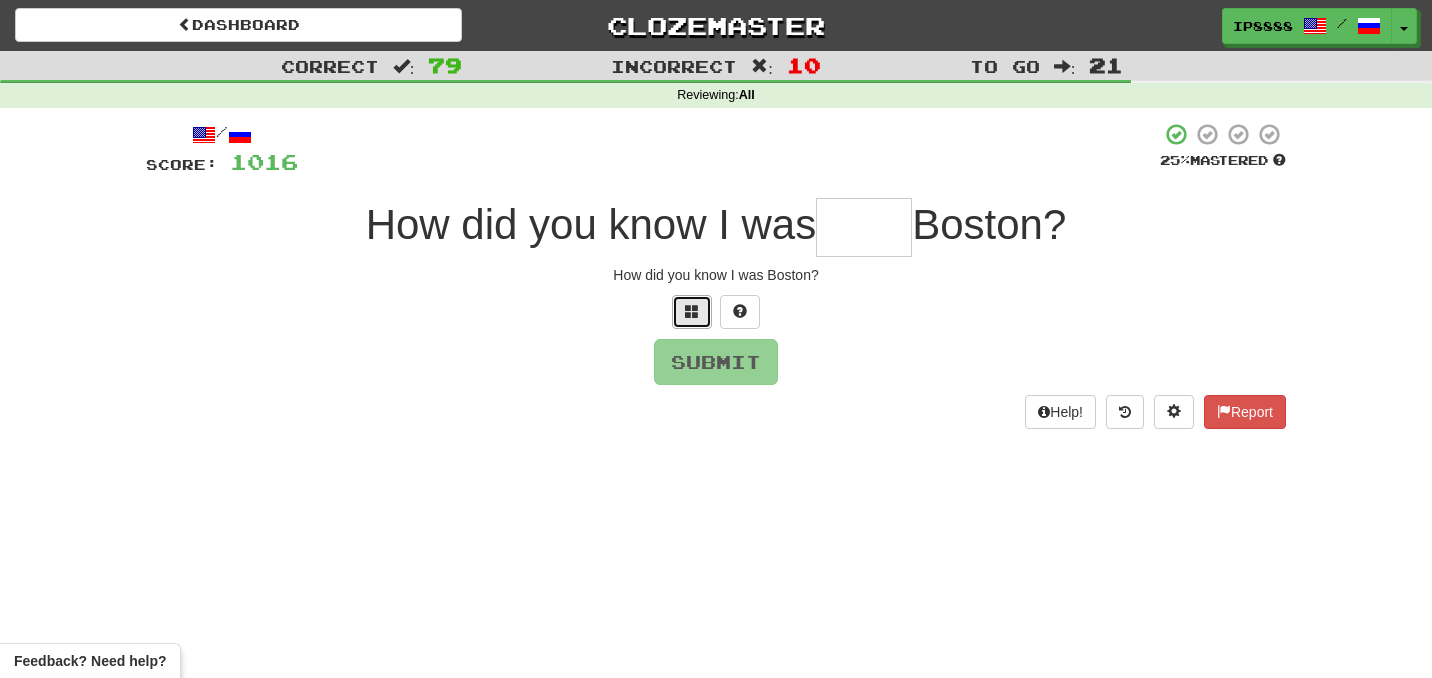 click at bounding box center (692, 311) 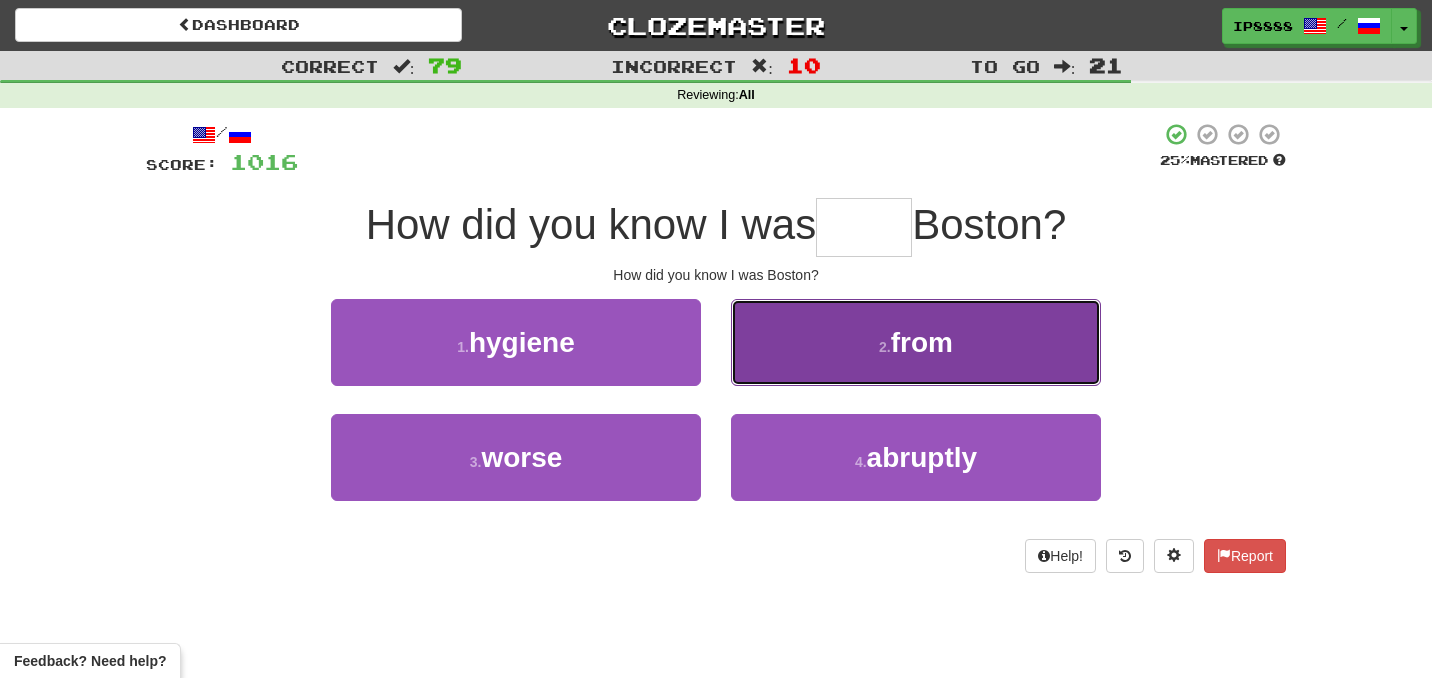 click on "2 .  from" at bounding box center [916, 342] 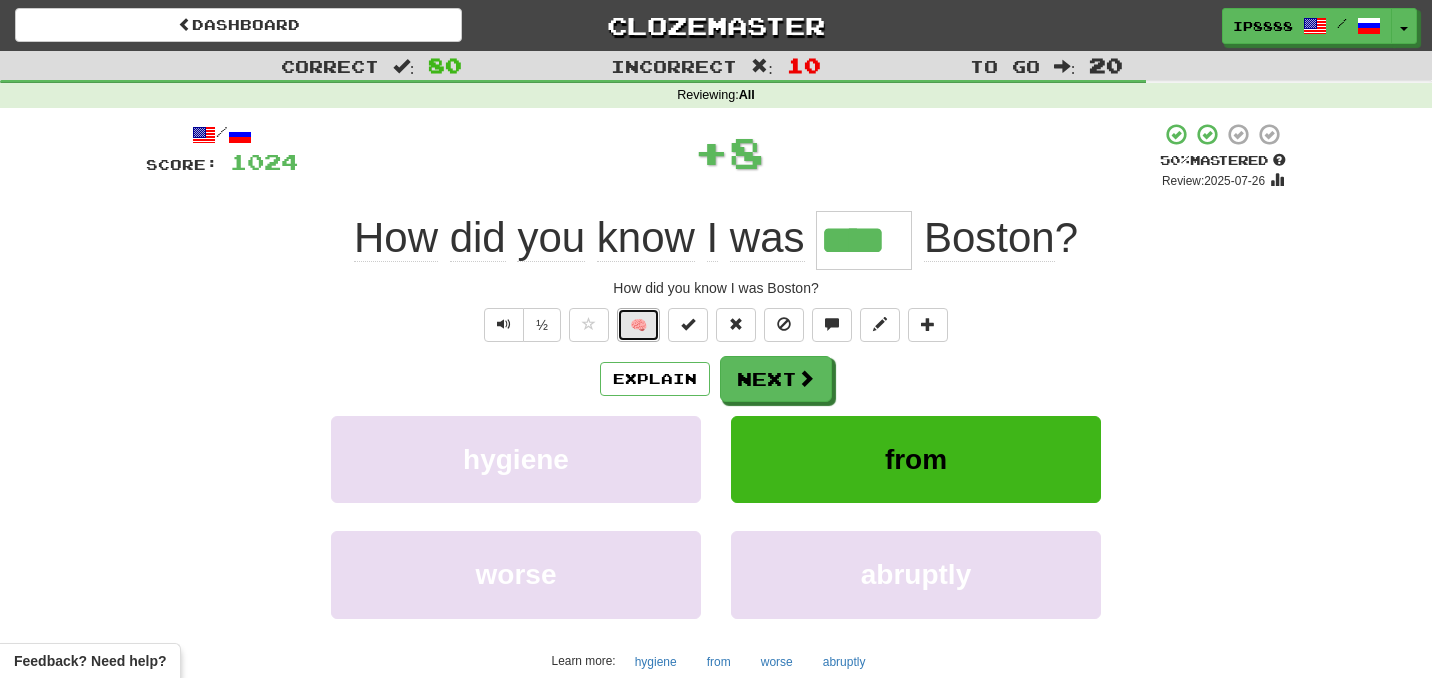 click on "🧠" at bounding box center (638, 325) 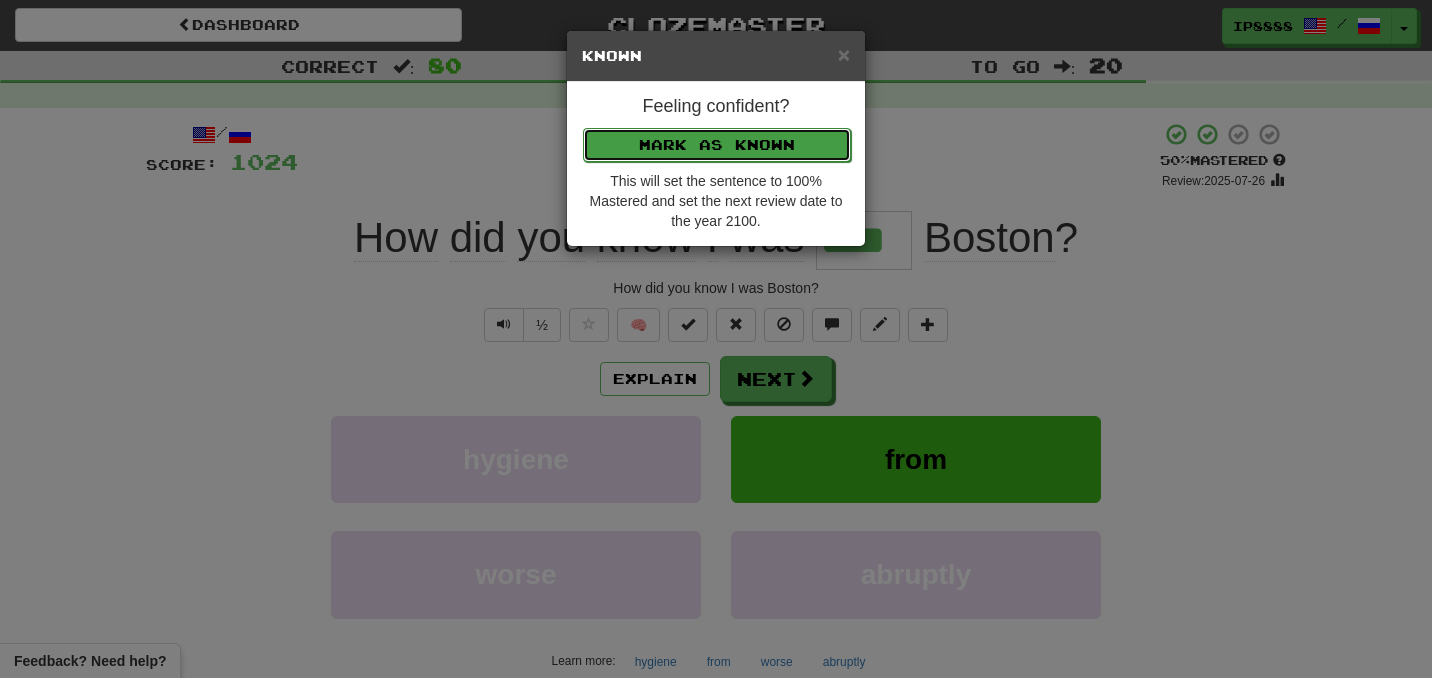 click on "Mark as Known" at bounding box center [717, 145] 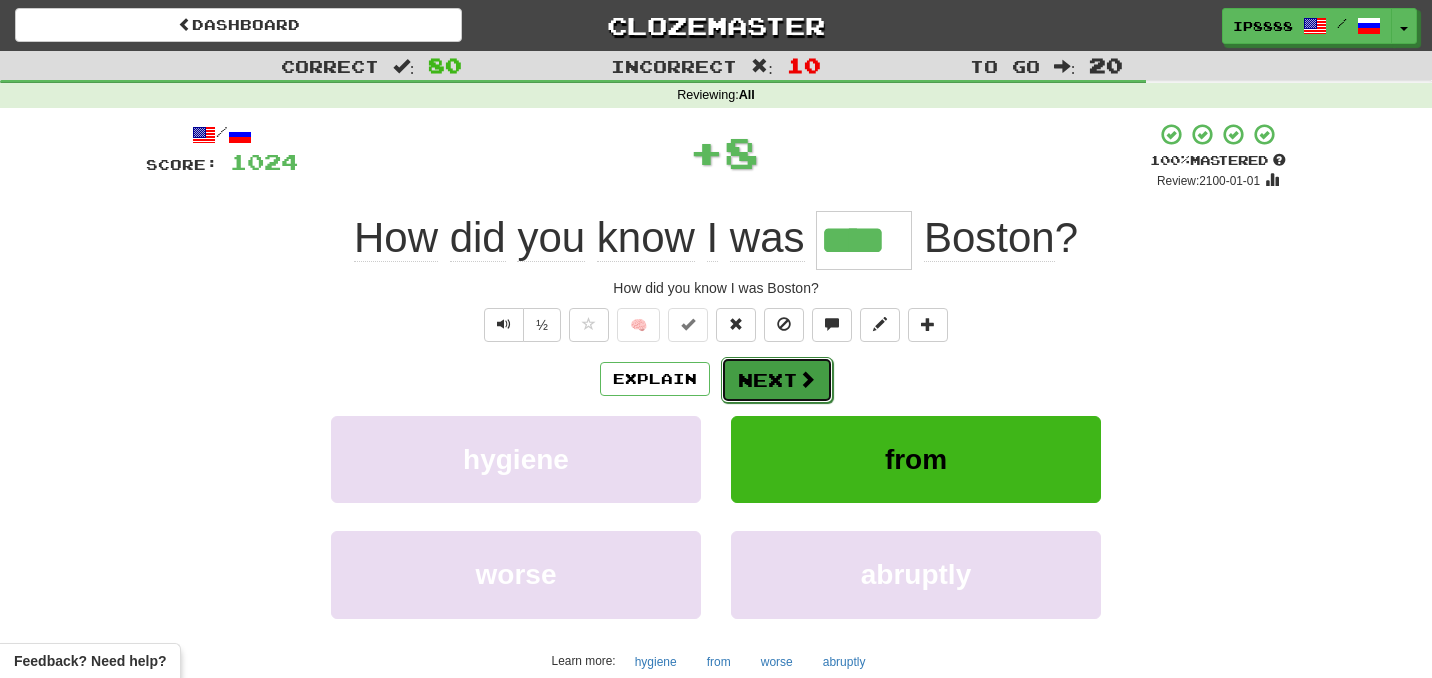click on "Next" at bounding box center (777, 380) 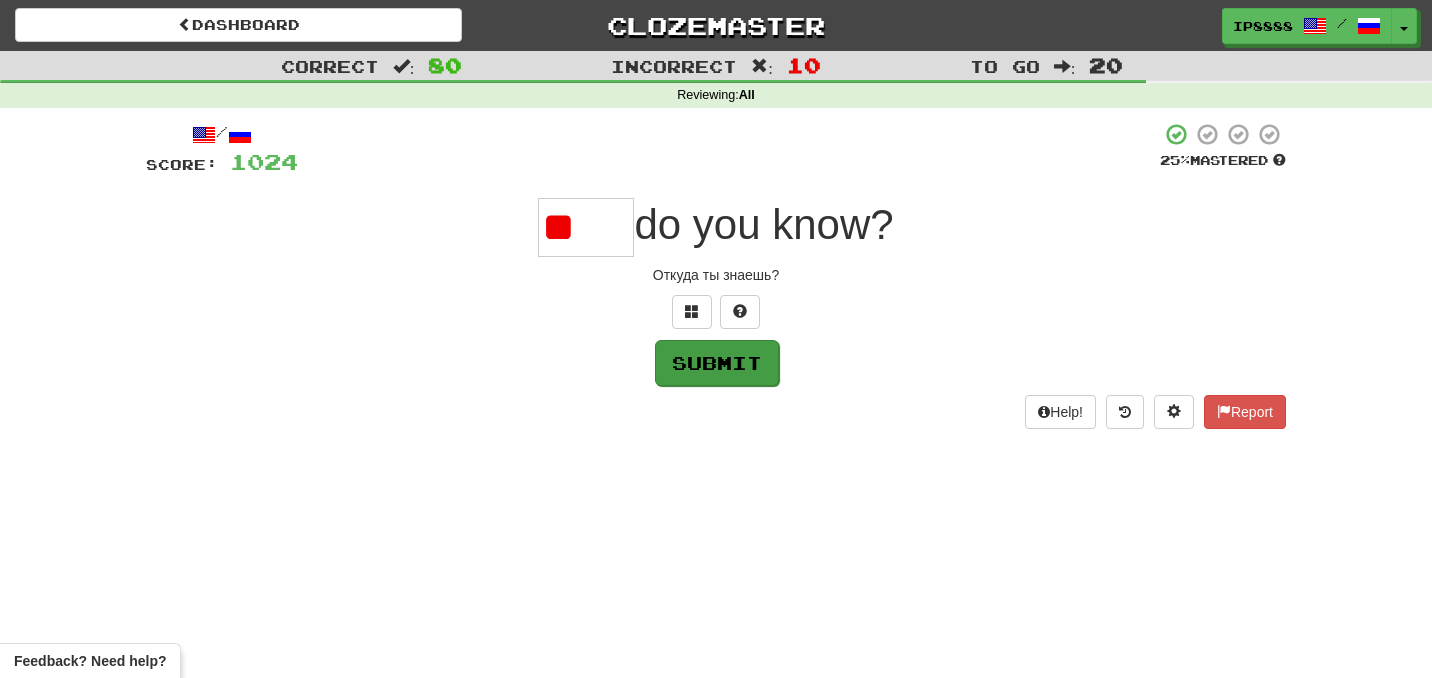 type on "*" 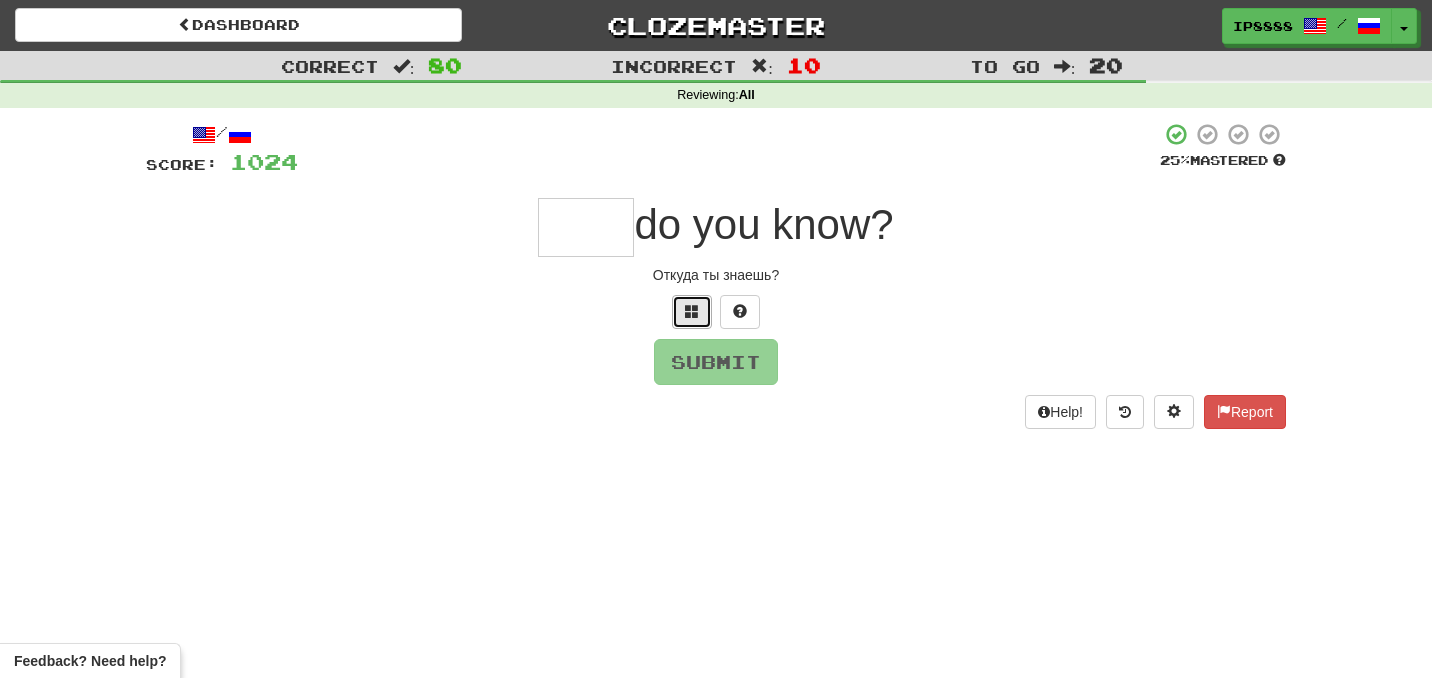 click at bounding box center (692, 311) 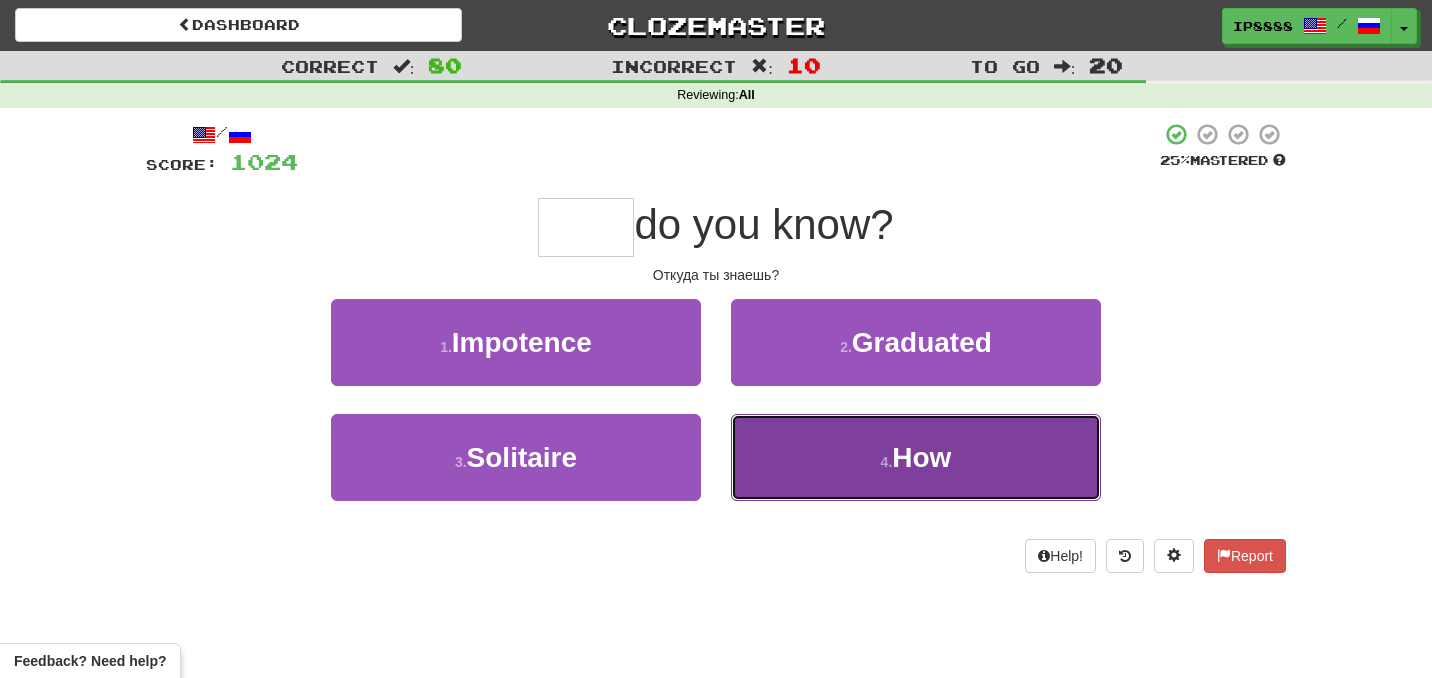 click on "4 .  How" at bounding box center (916, 457) 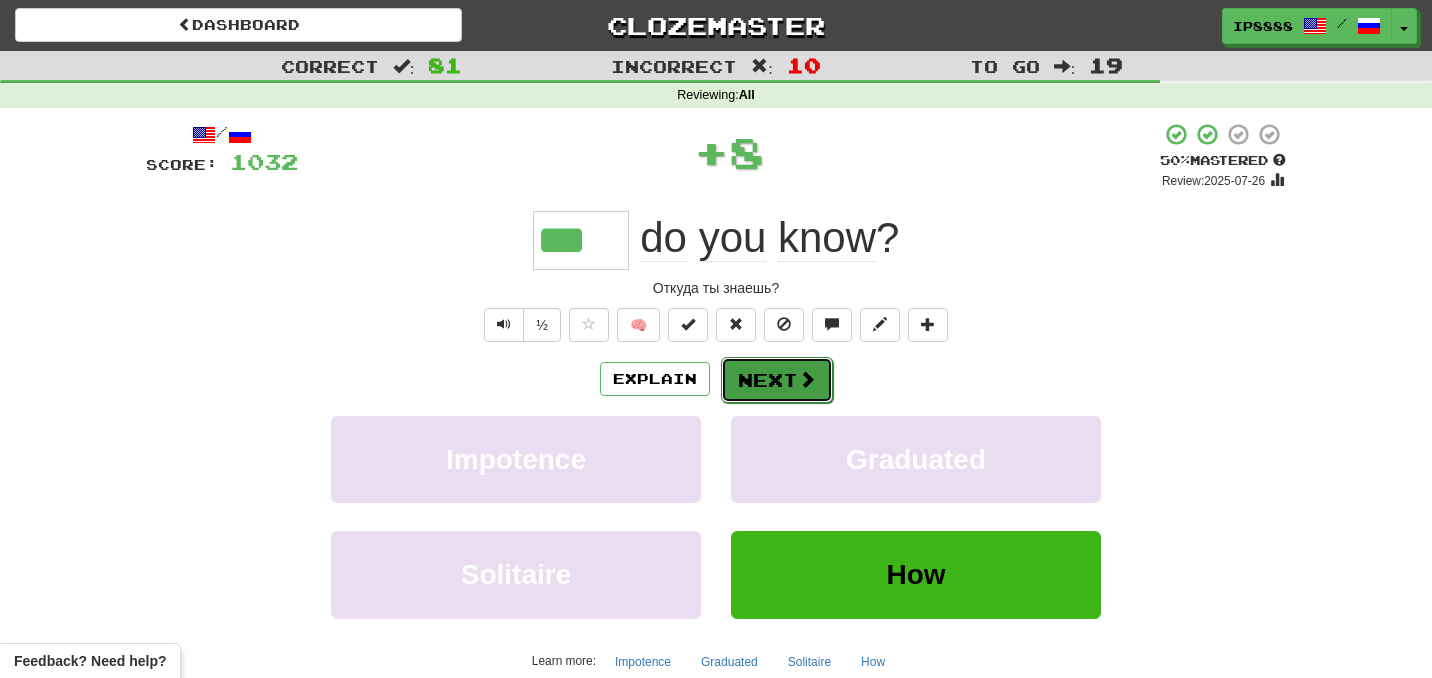 click on "Next" at bounding box center [777, 380] 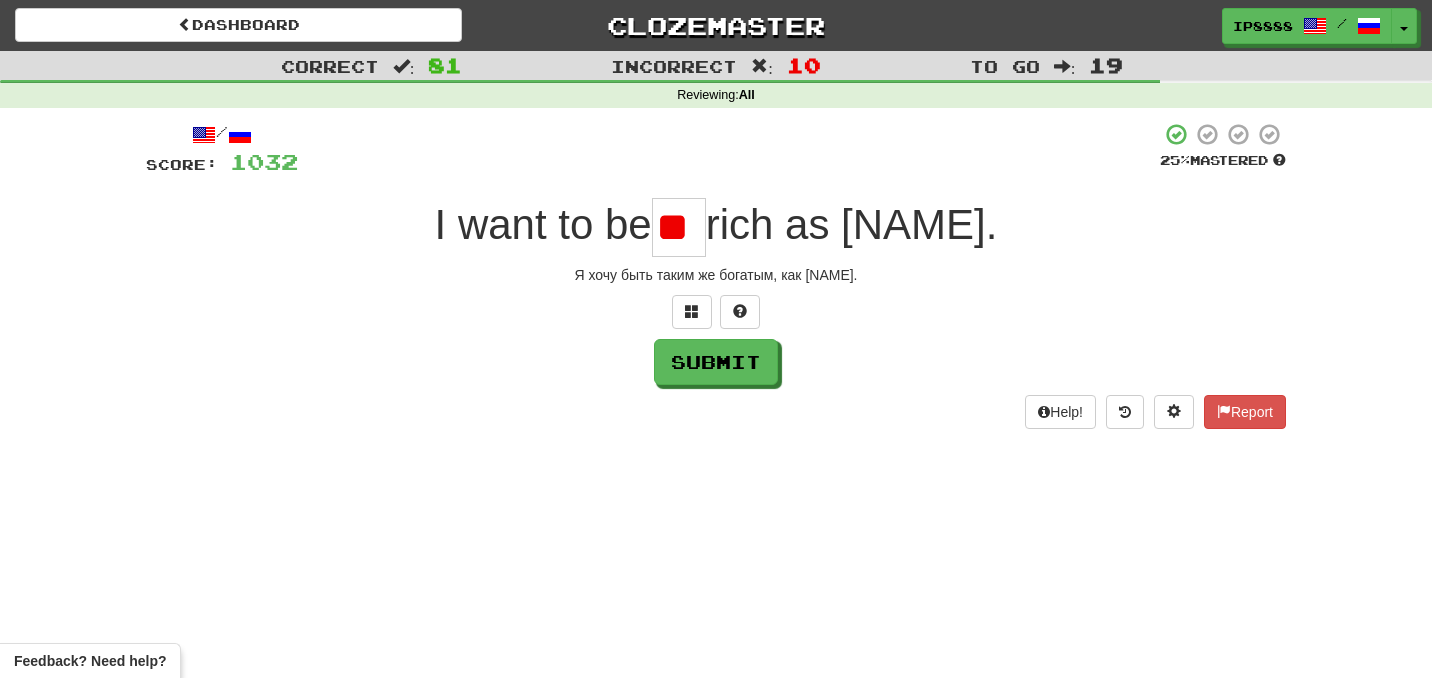 type on "*" 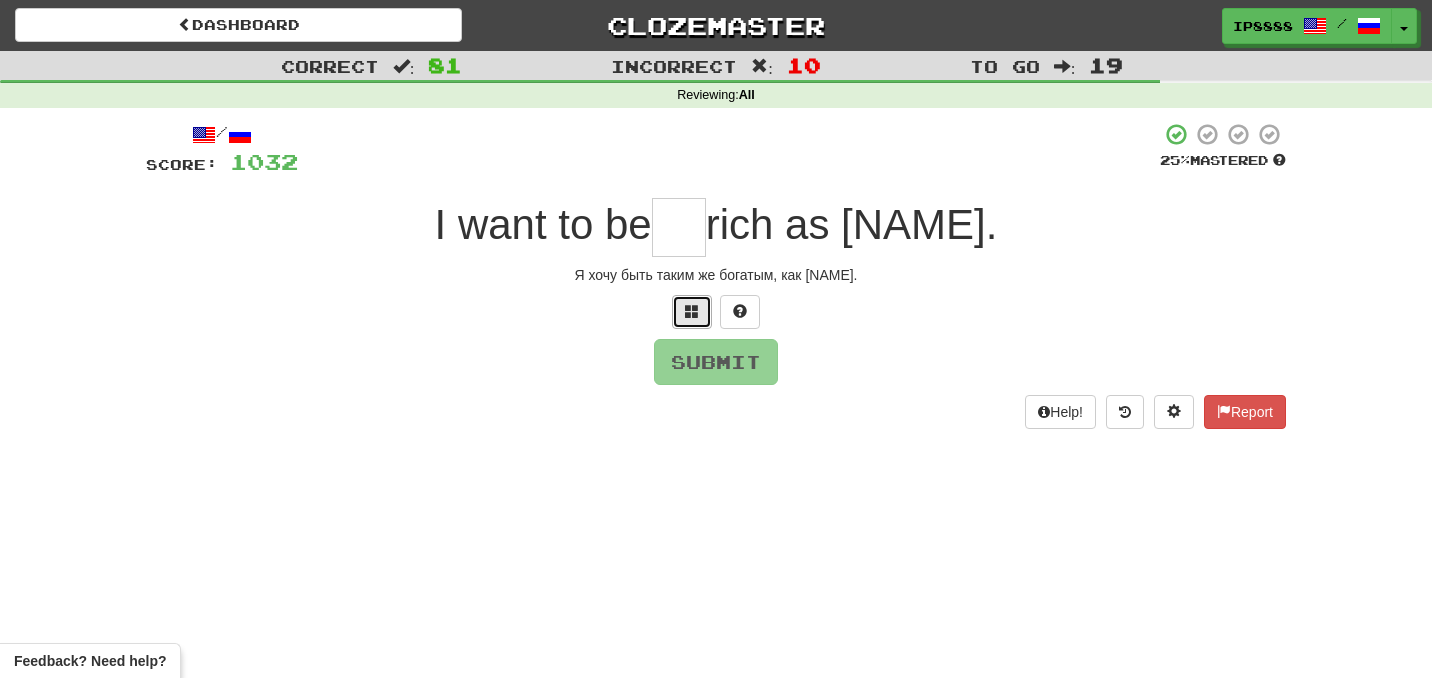 click at bounding box center (692, 312) 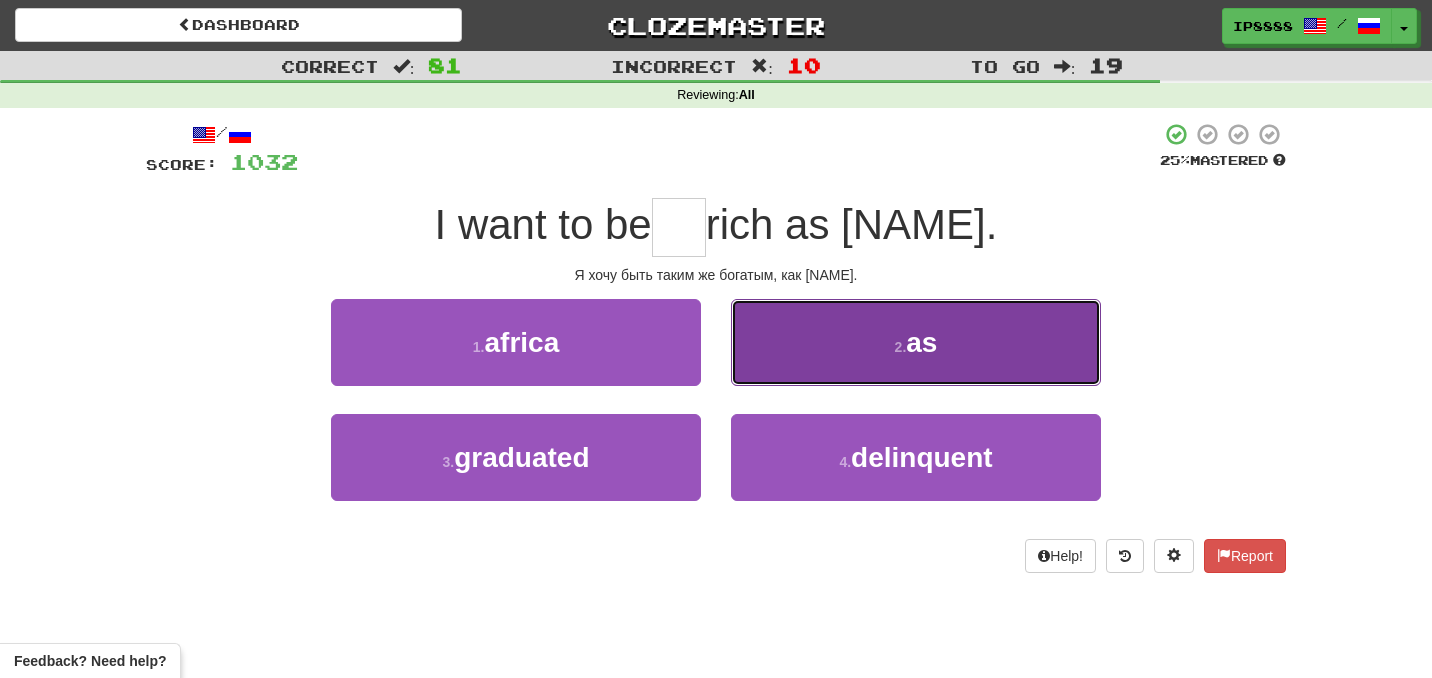 click on "2 .  as" at bounding box center (916, 342) 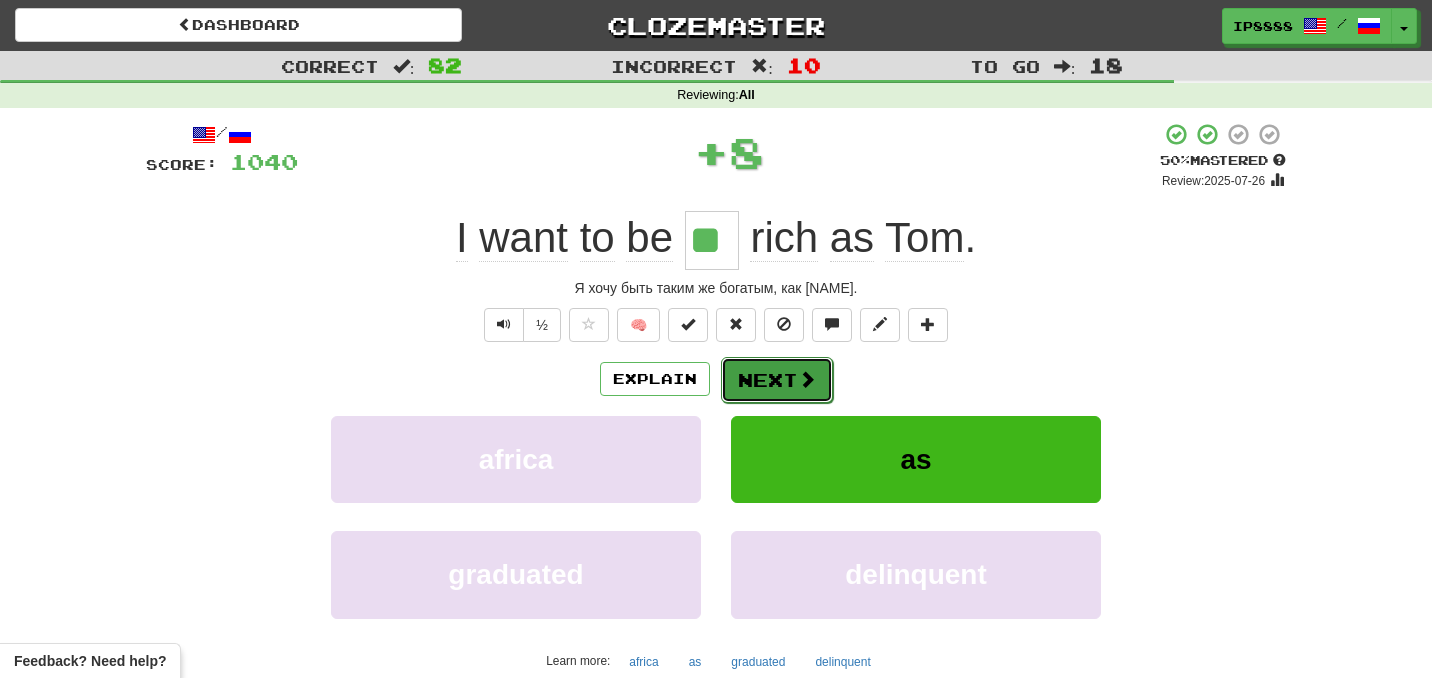 click at bounding box center [807, 379] 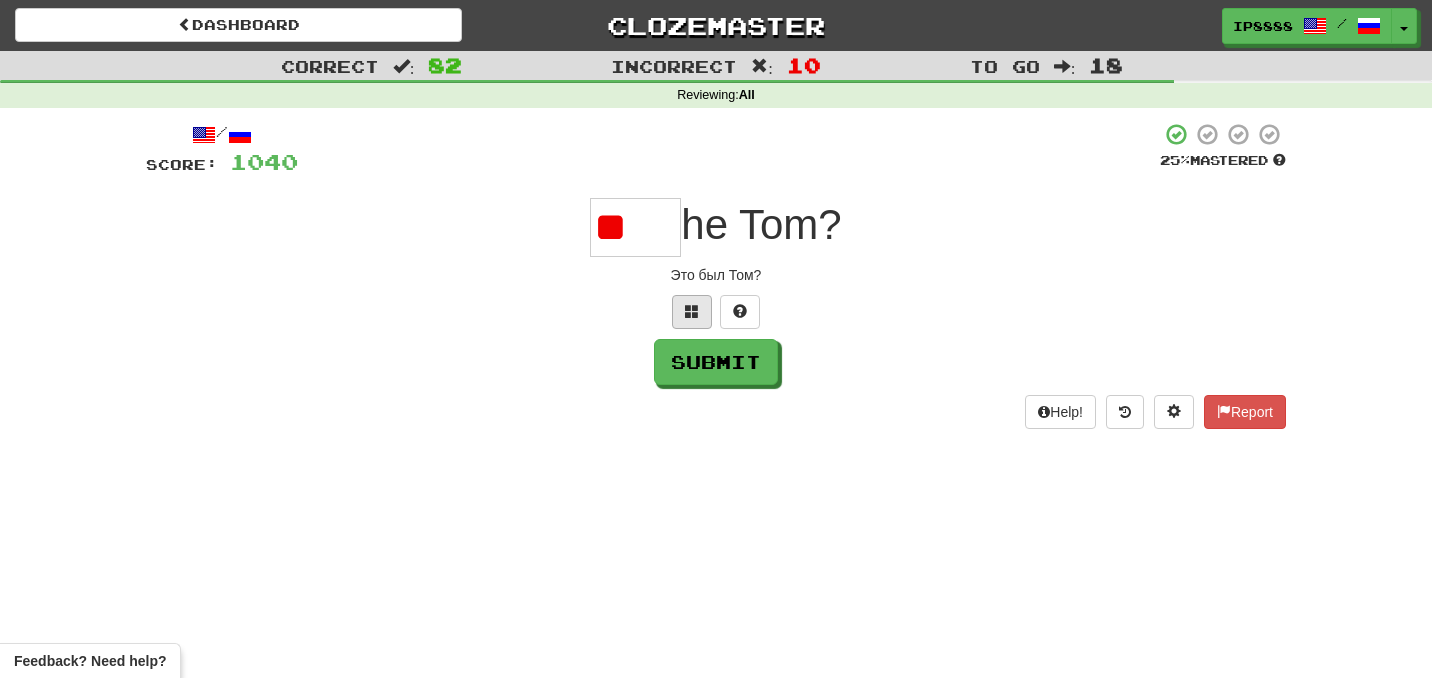 type on "*" 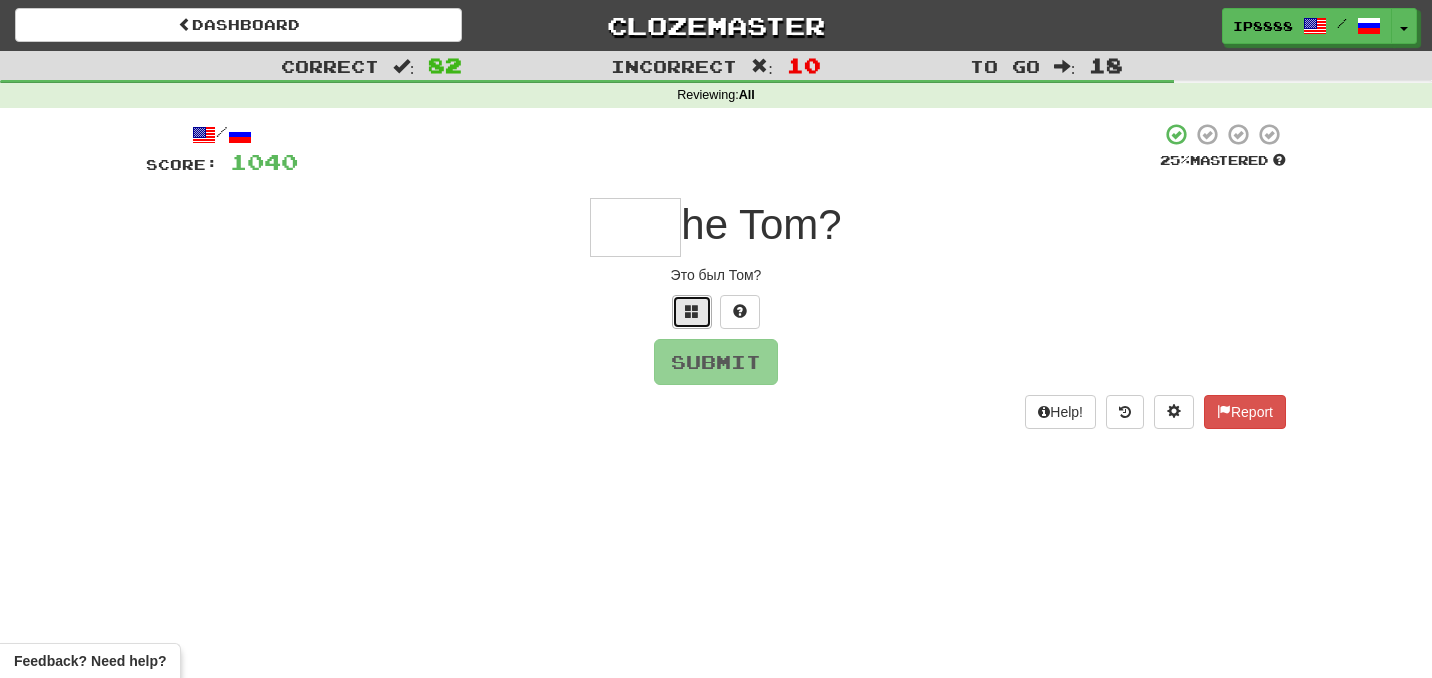 click at bounding box center [692, 311] 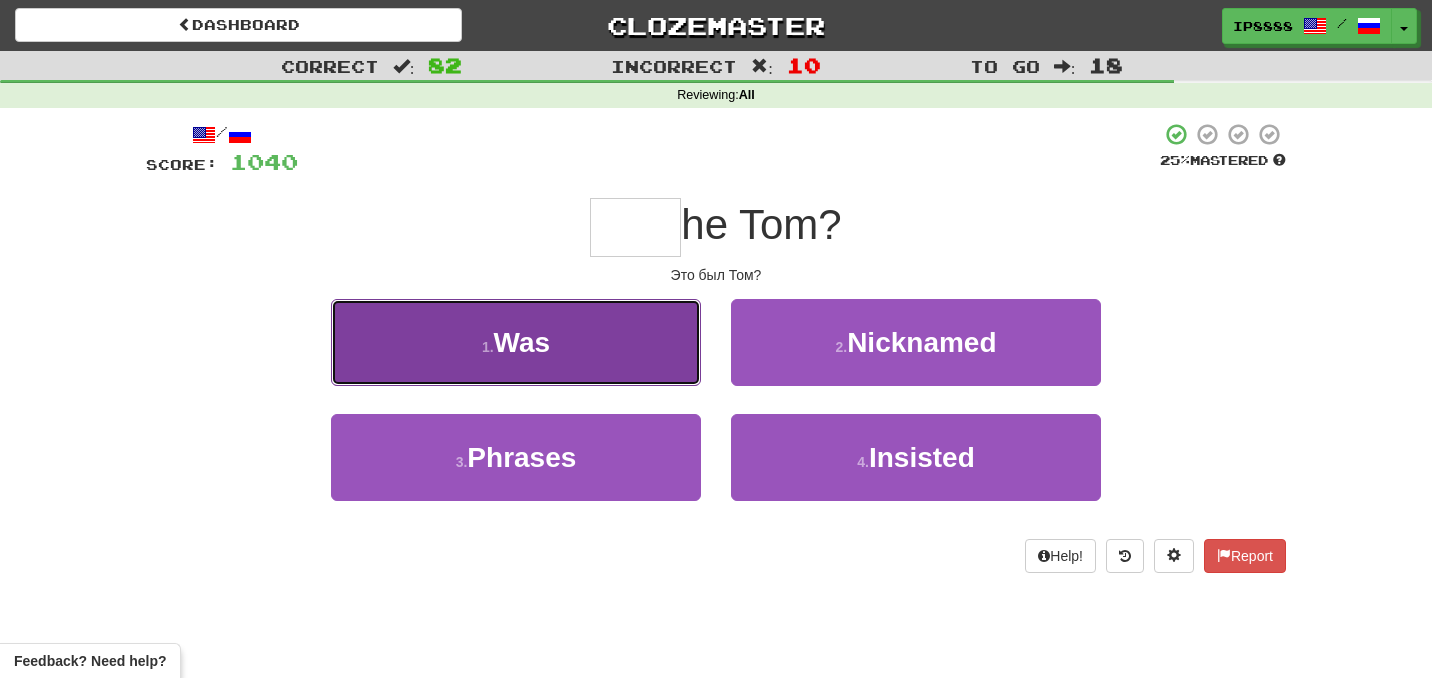 click on "1 .  Was" at bounding box center (516, 342) 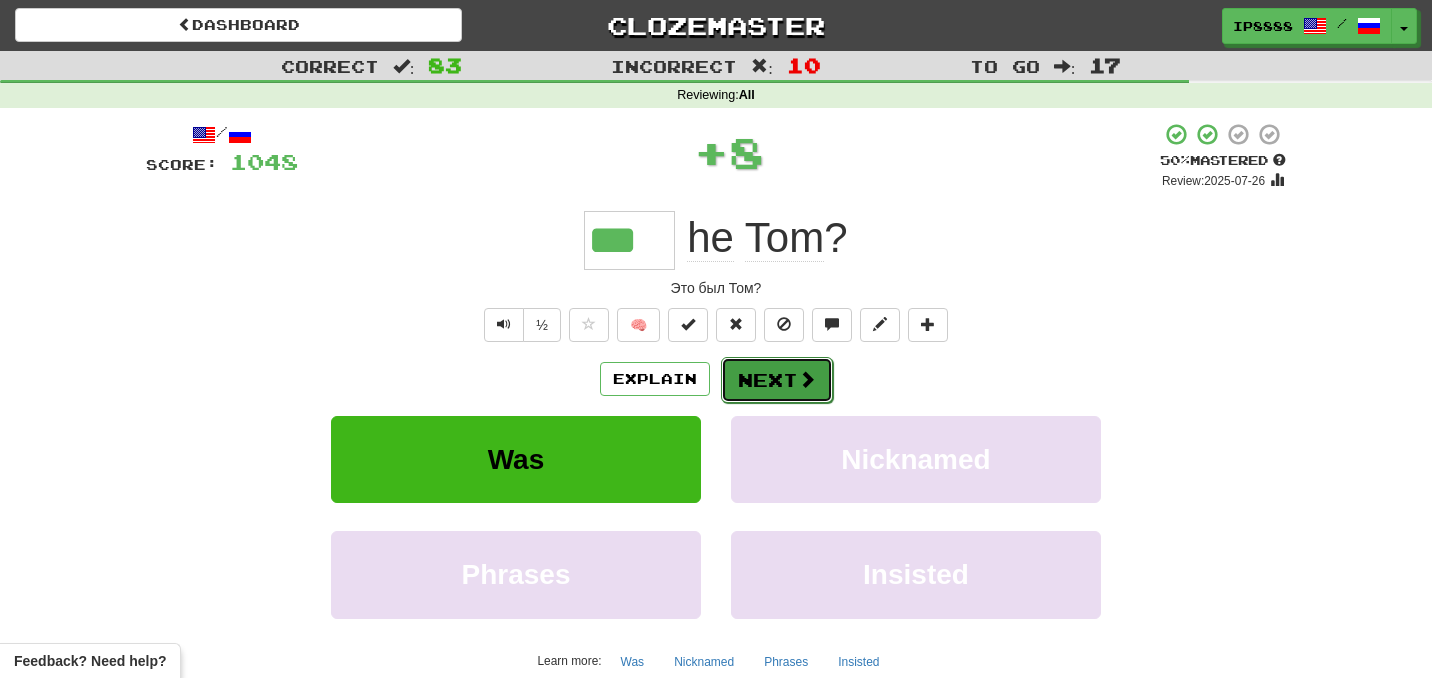 click on "Next" at bounding box center [777, 380] 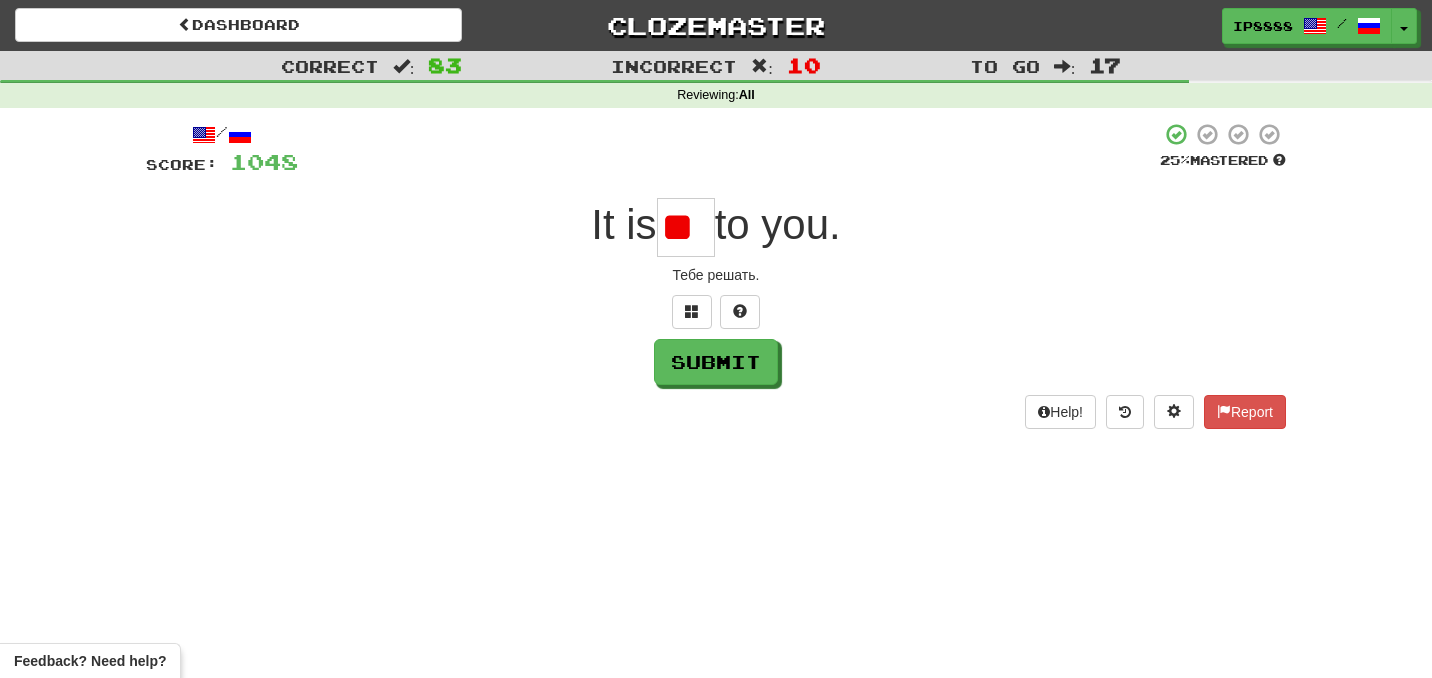 type on "***" 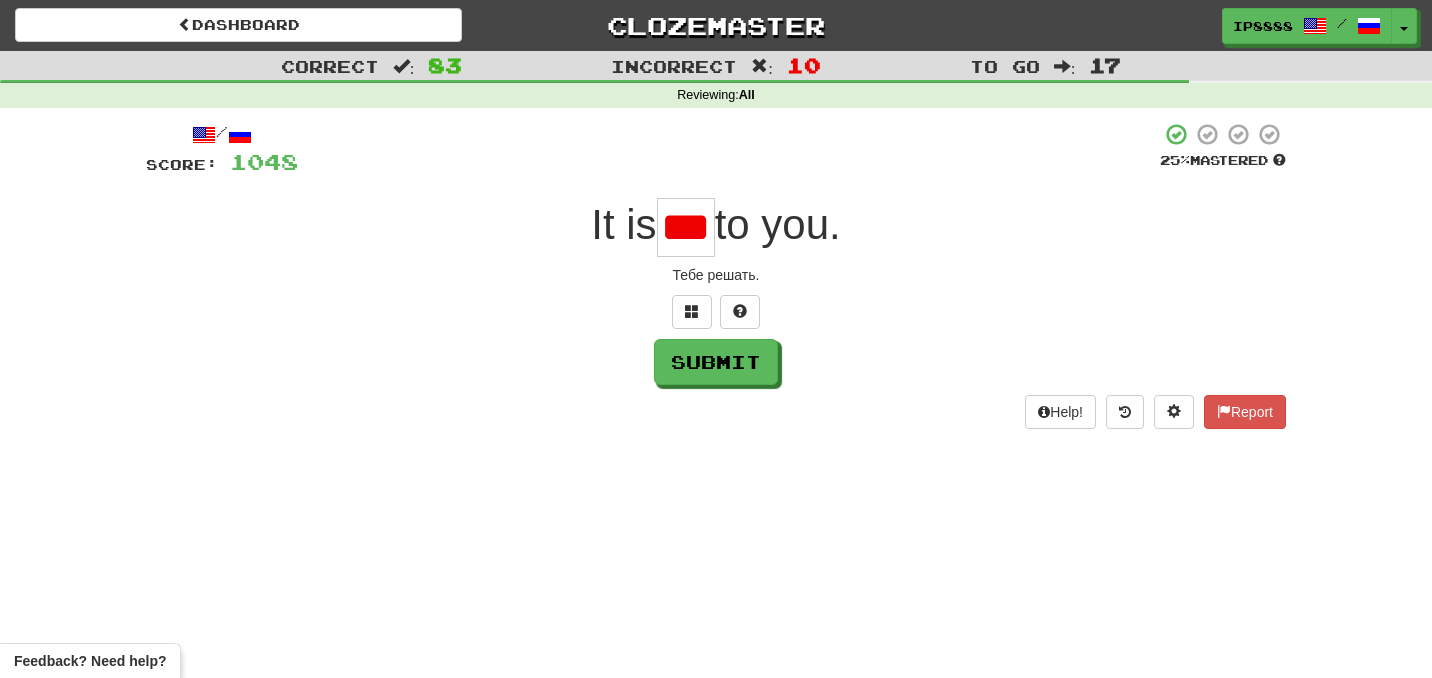 scroll, scrollTop: 0, scrollLeft: 20, axis: horizontal 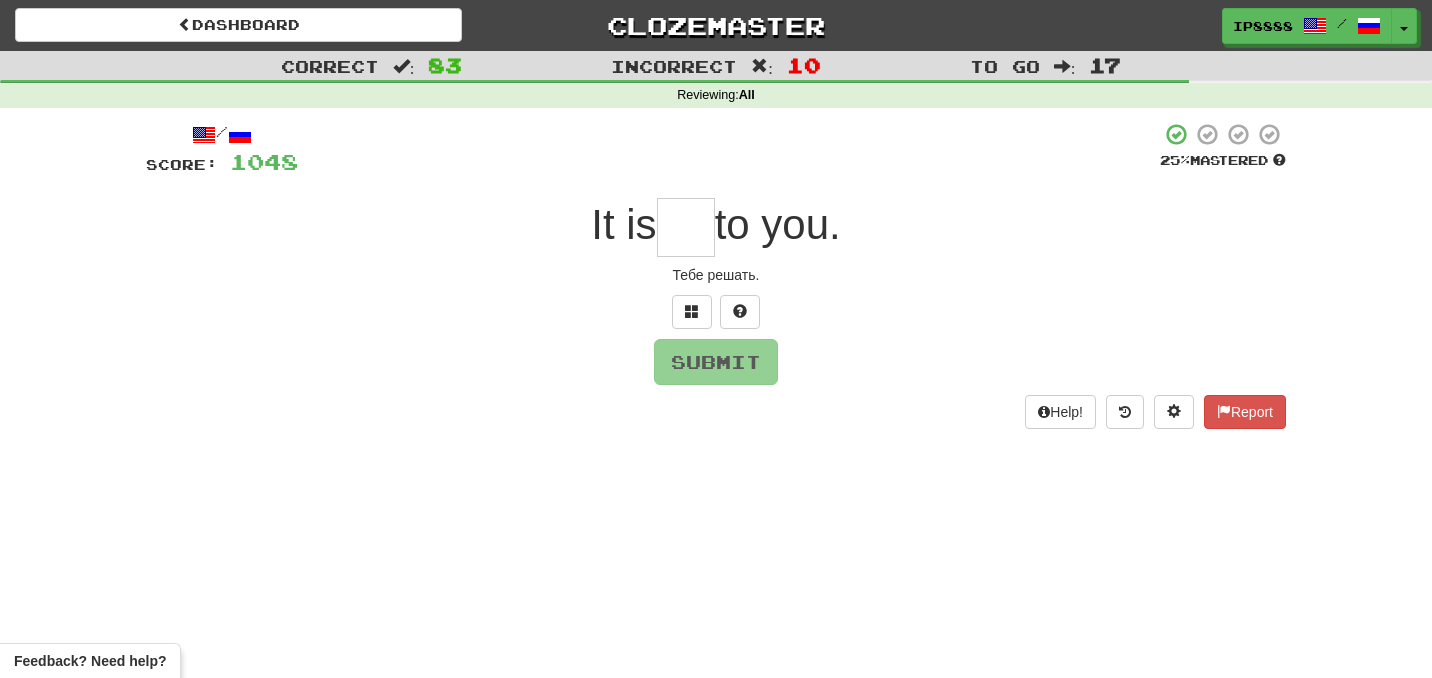 click on "/  Score:   1048 25 %  Mastered It is   to you. Тебе решать. Submit  Help!  Report" at bounding box center [716, 275] 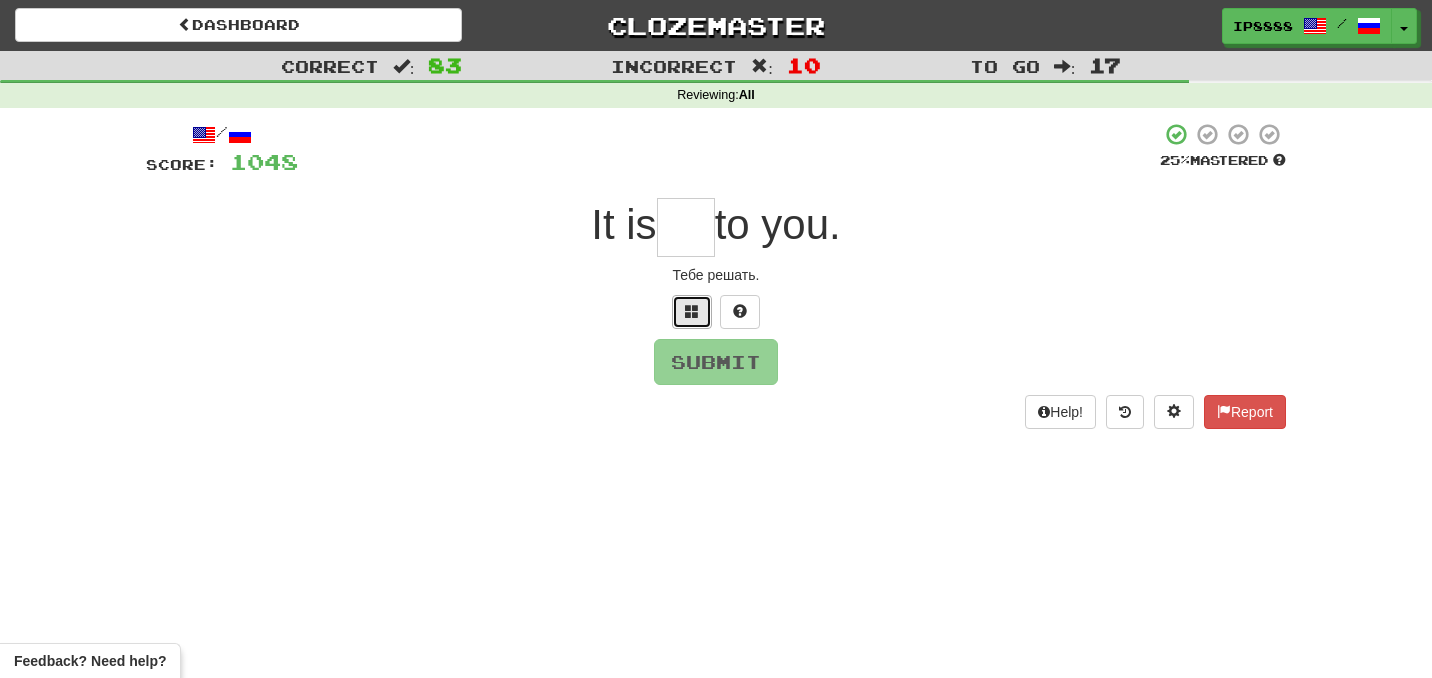 click at bounding box center [692, 311] 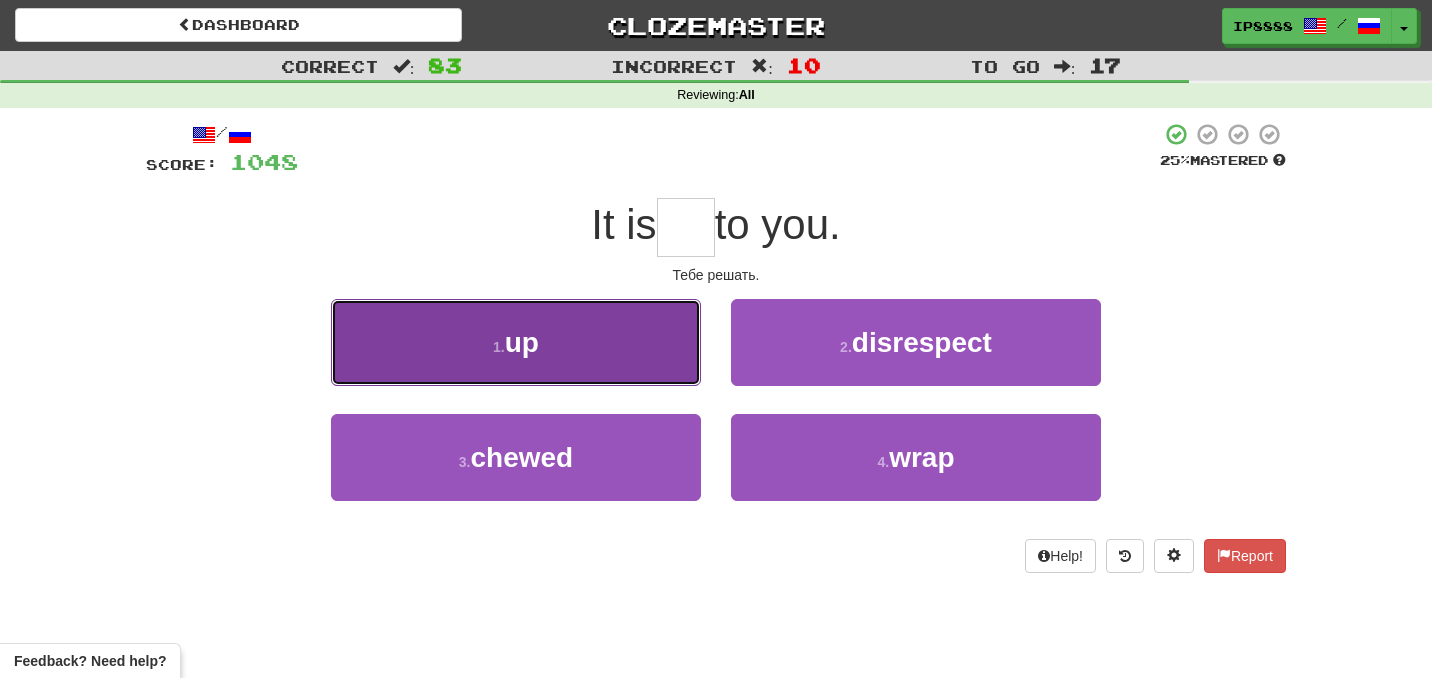 click on "1 .  up" at bounding box center (516, 342) 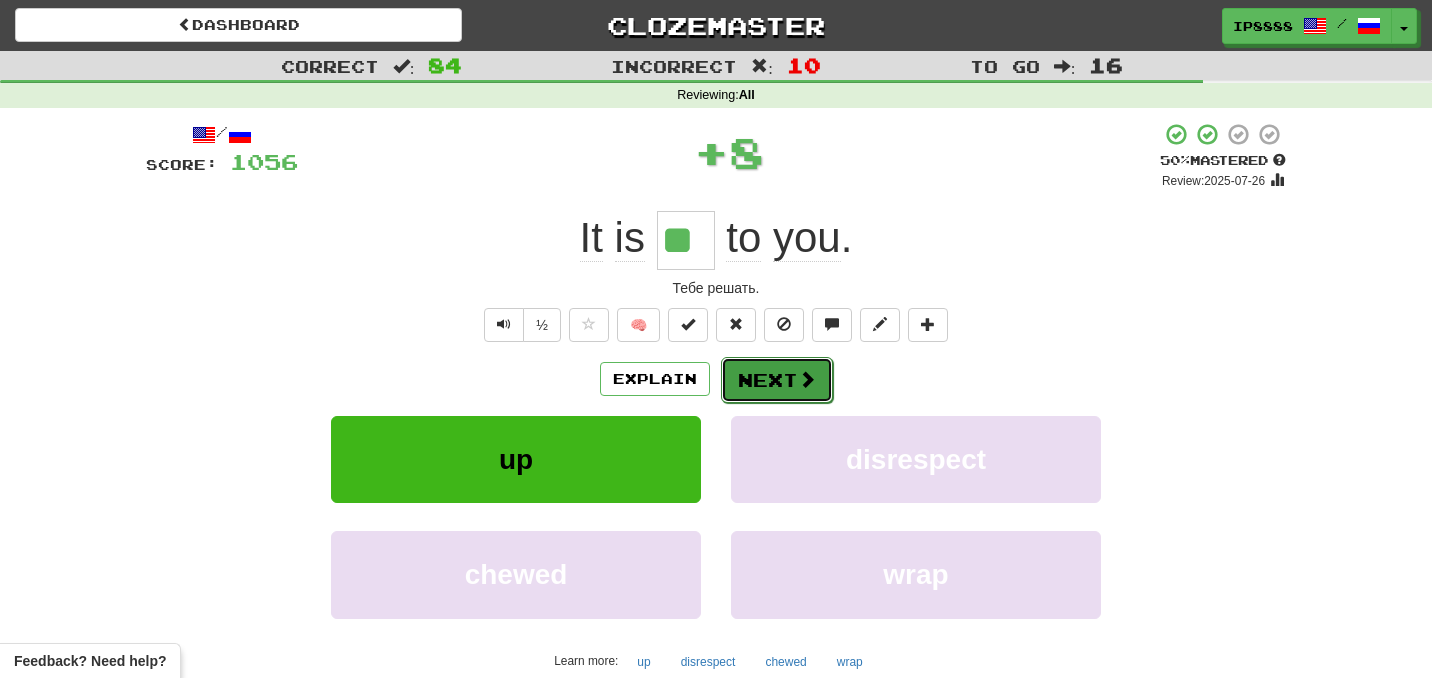 click on "Next" at bounding box center (777, 380) 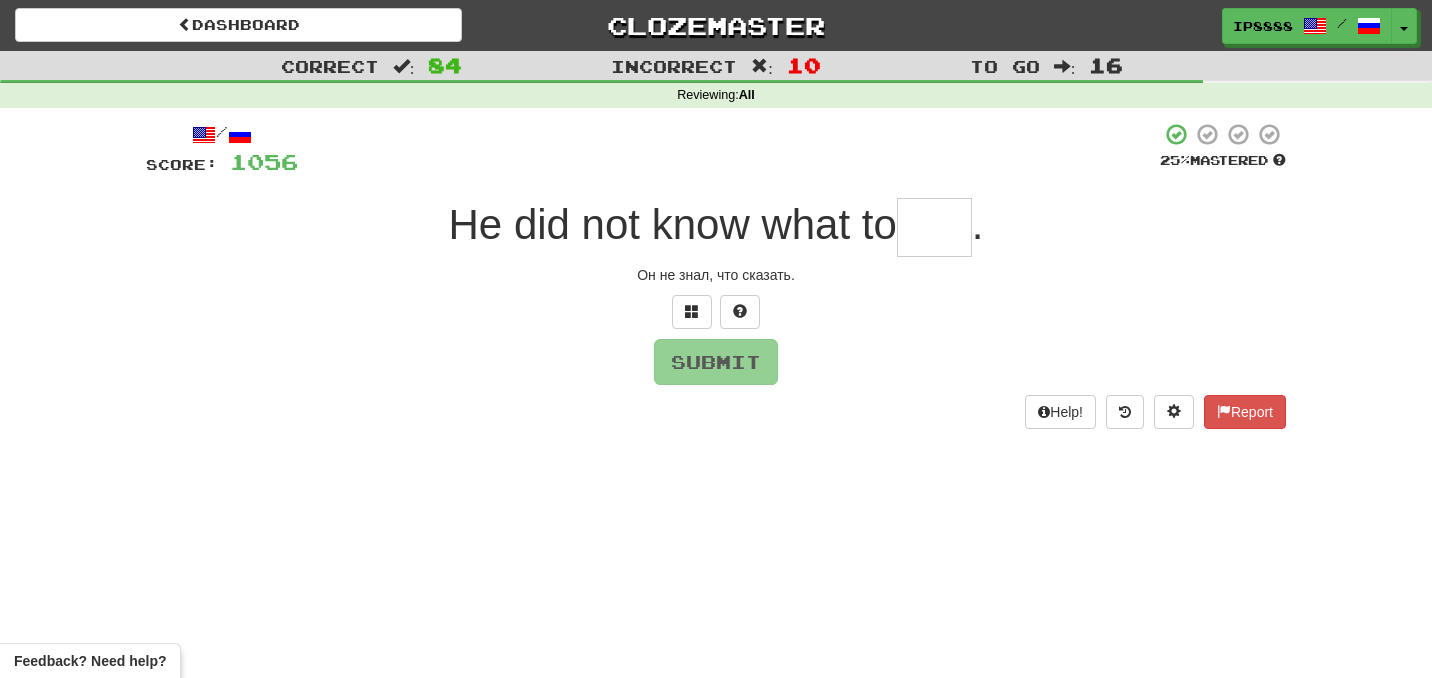 click at bounding box center (934, 227) 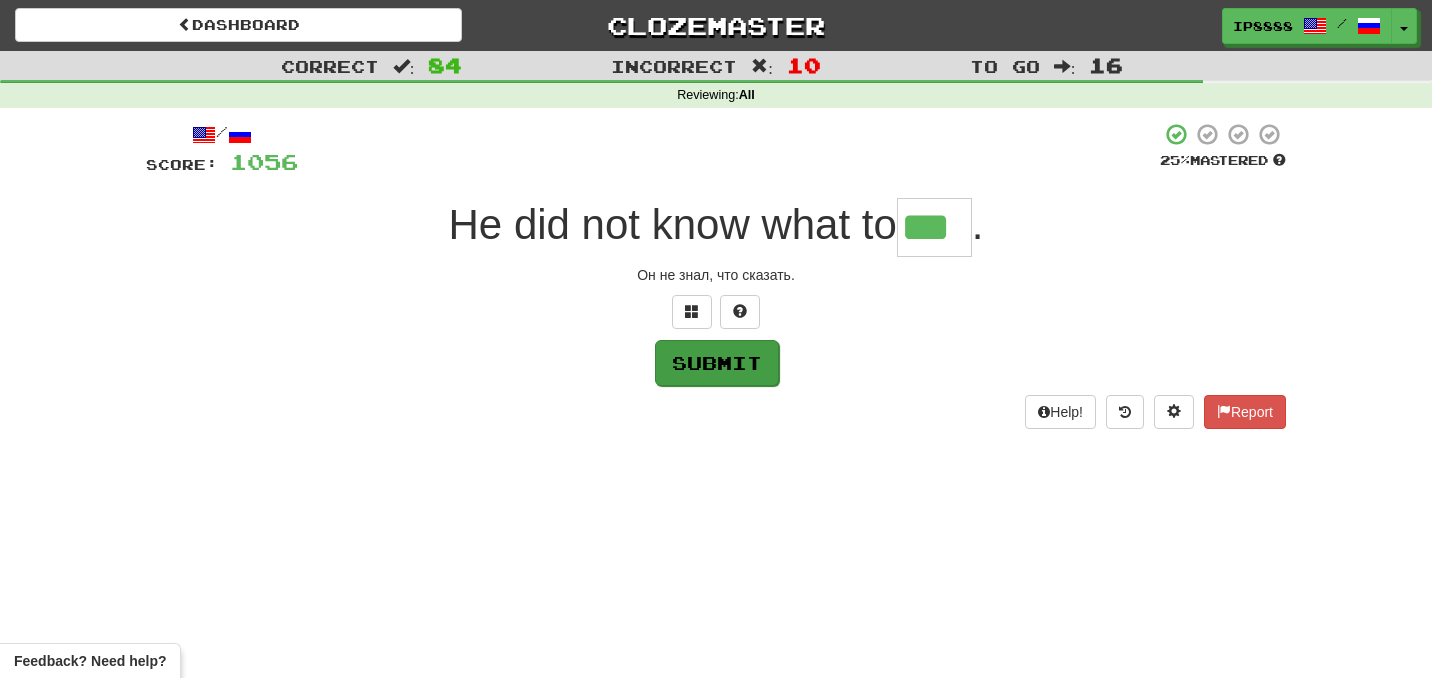 type on "***" 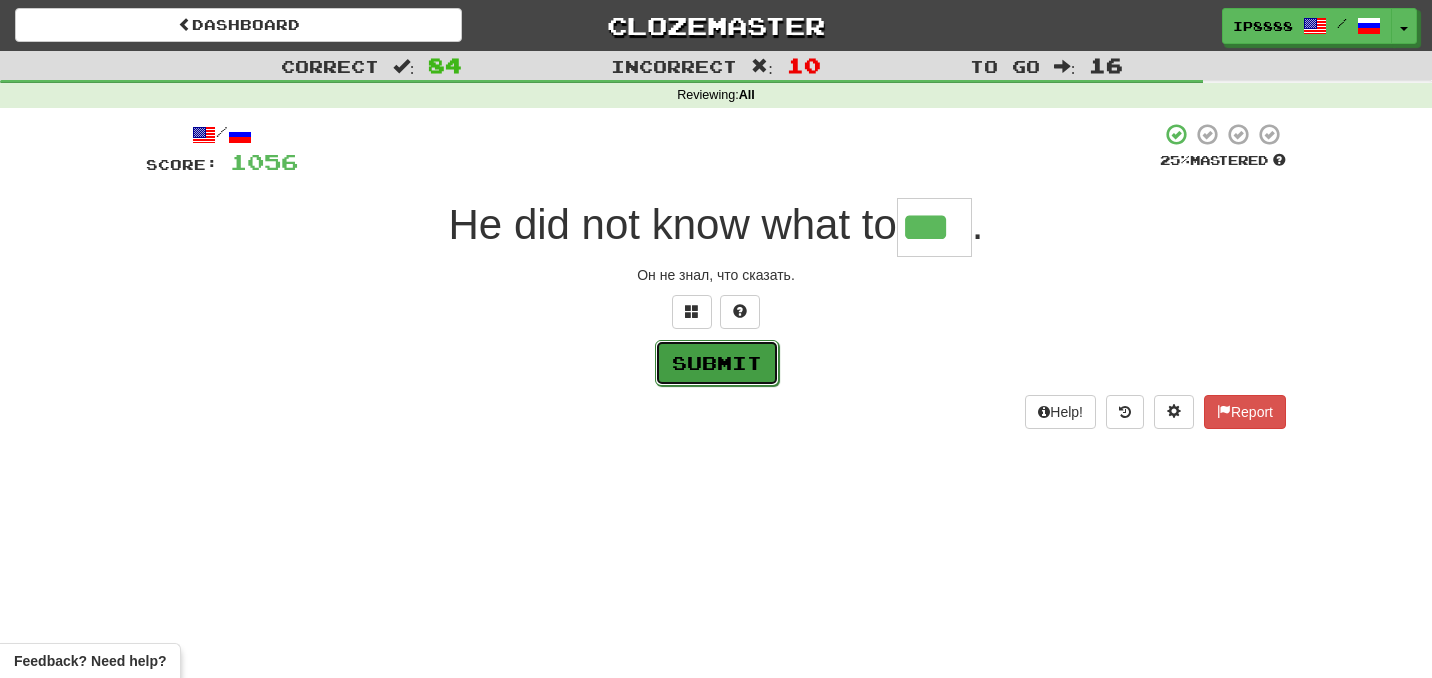 click on "Submit" at bounding box center (717, 363) 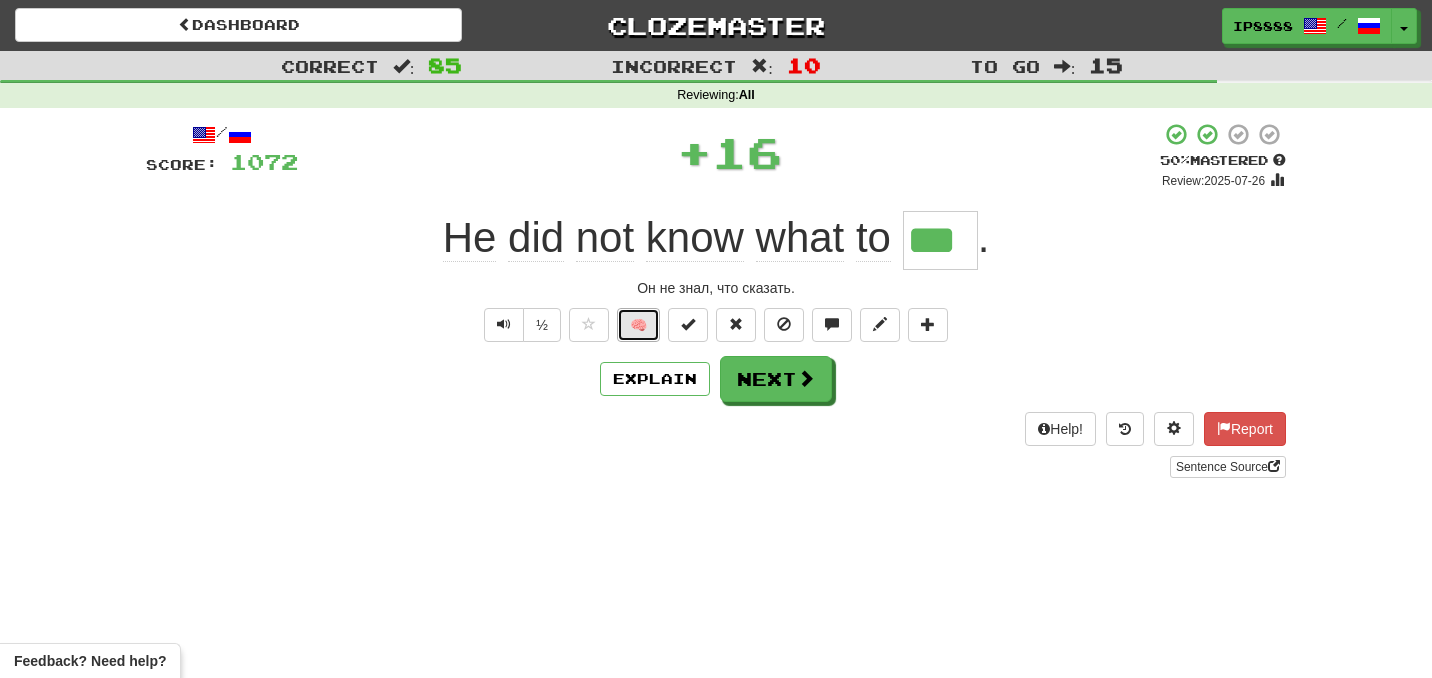 click on "🧠" at bounding box center (638, 325) 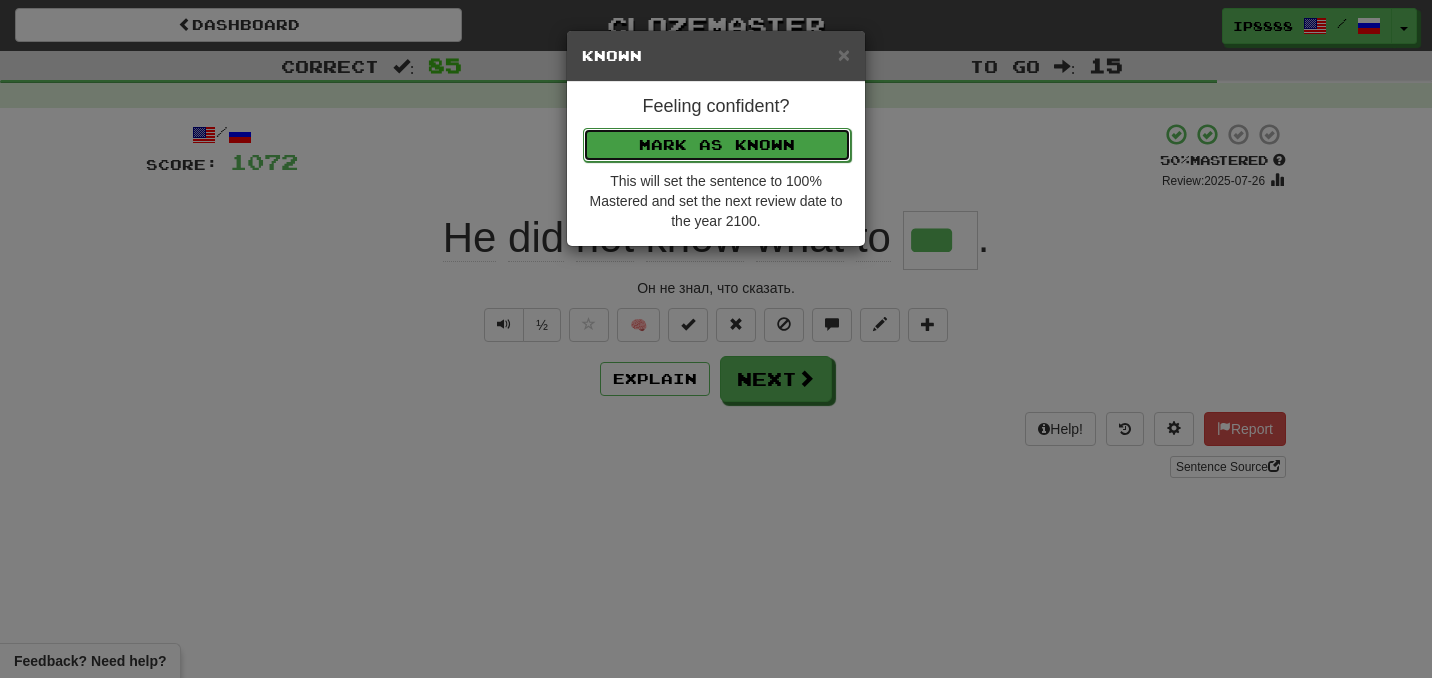 click on "Mark as Known" at bounding box center [717, 145] 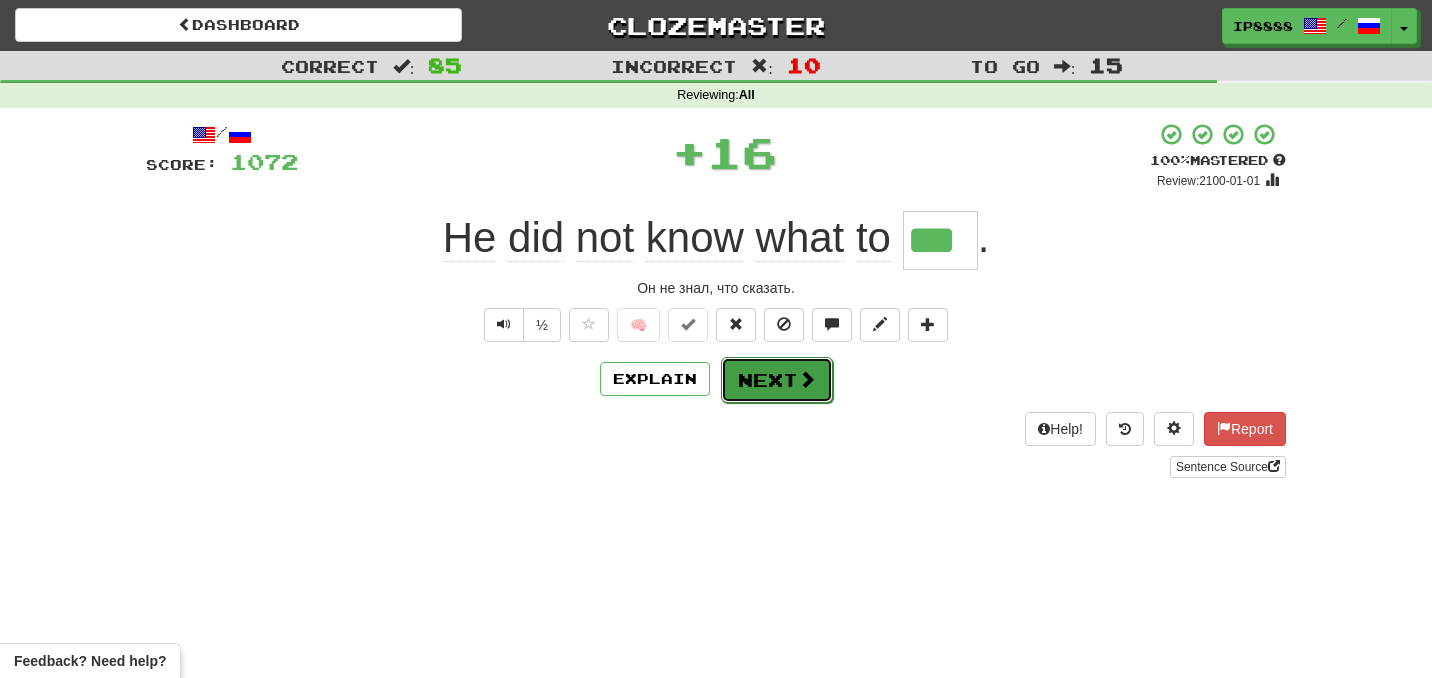 click on "Next" at bounding box center [777, 380] 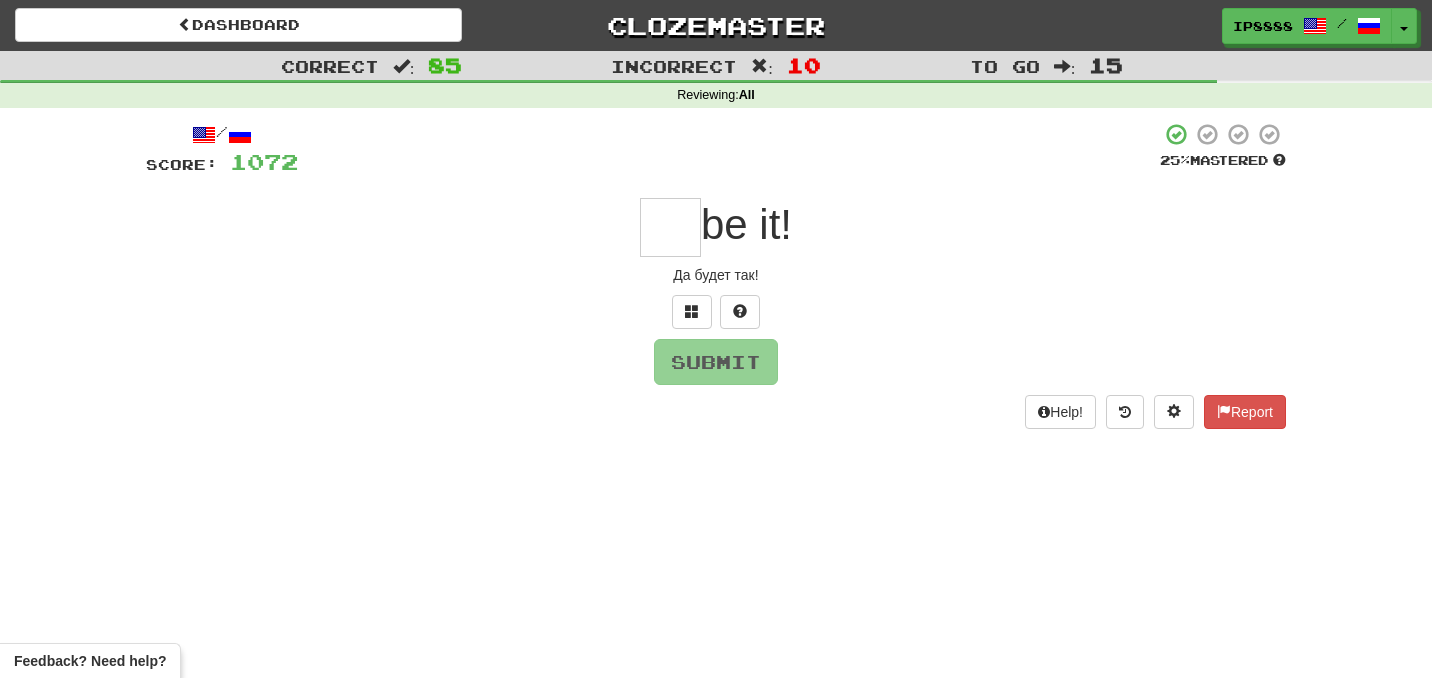 click at bounding box center (670, 227) 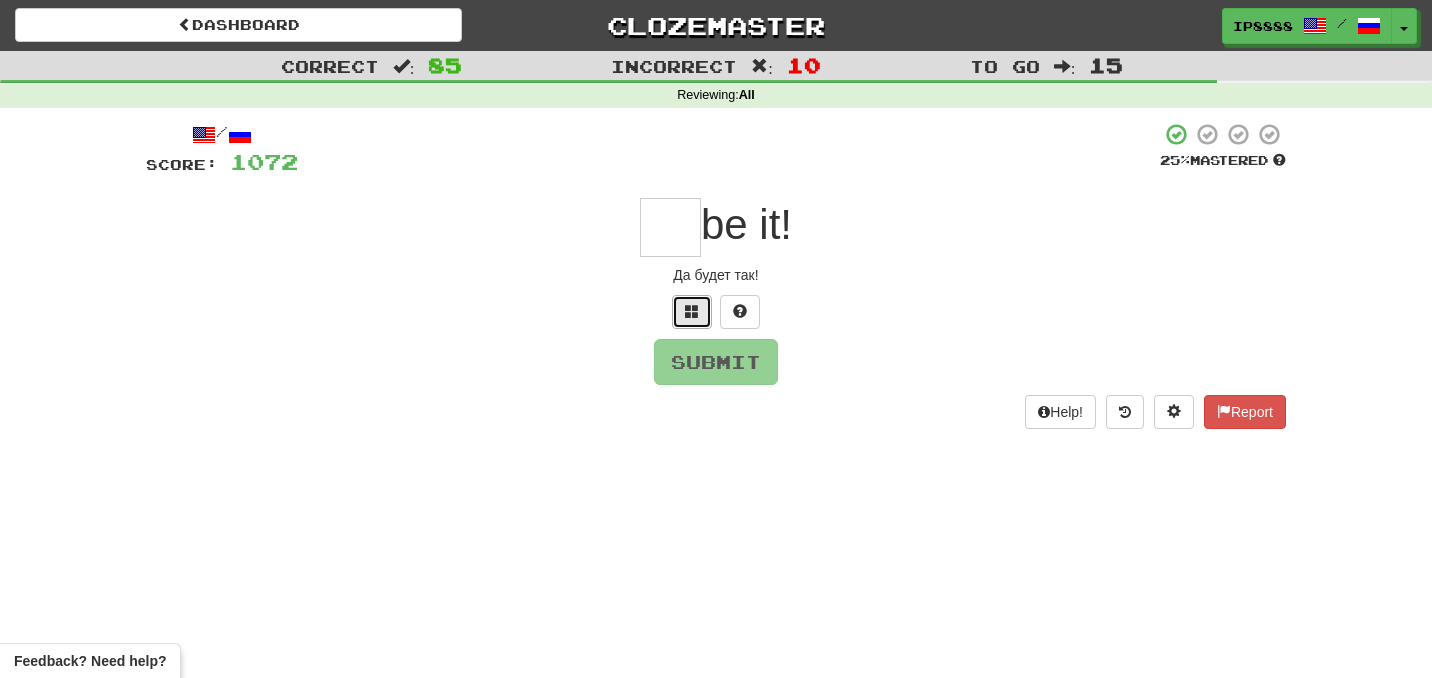click at bounding box center [692, 312] 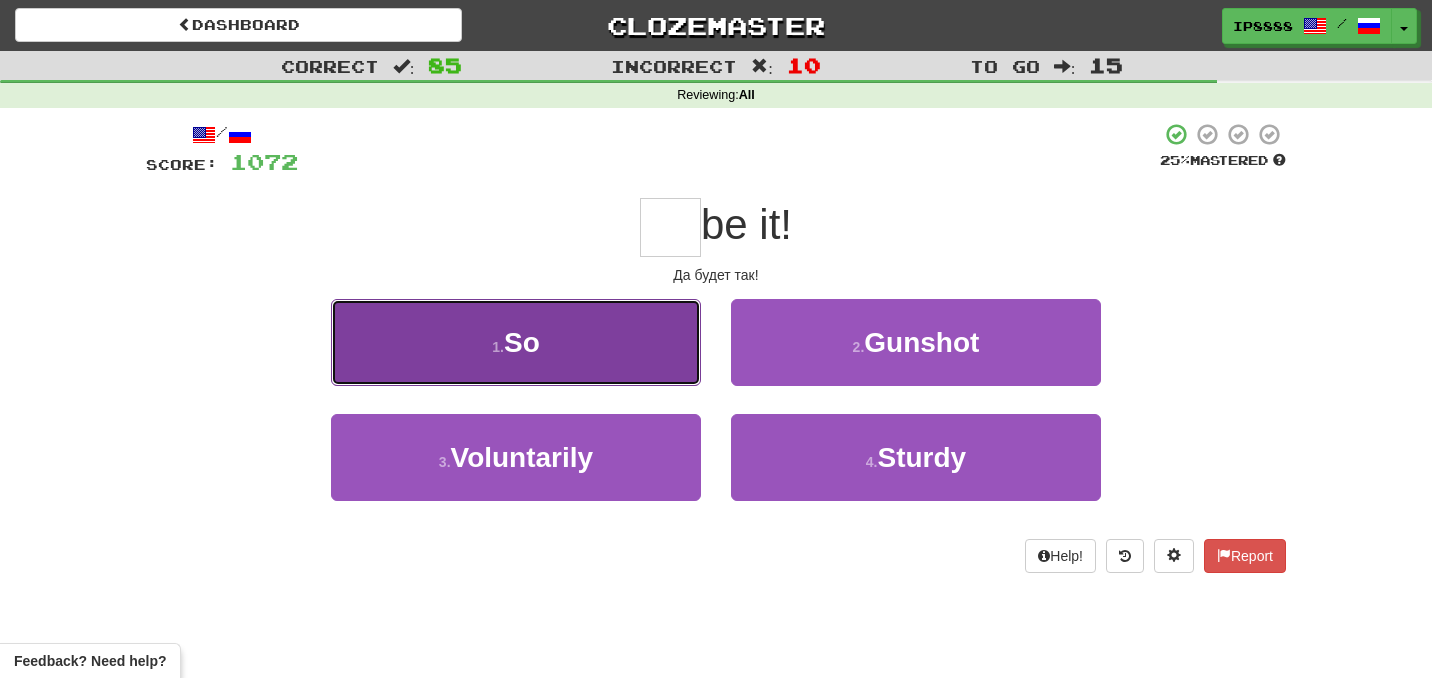 click on "1 .  So" at bounding box center [516, 342] 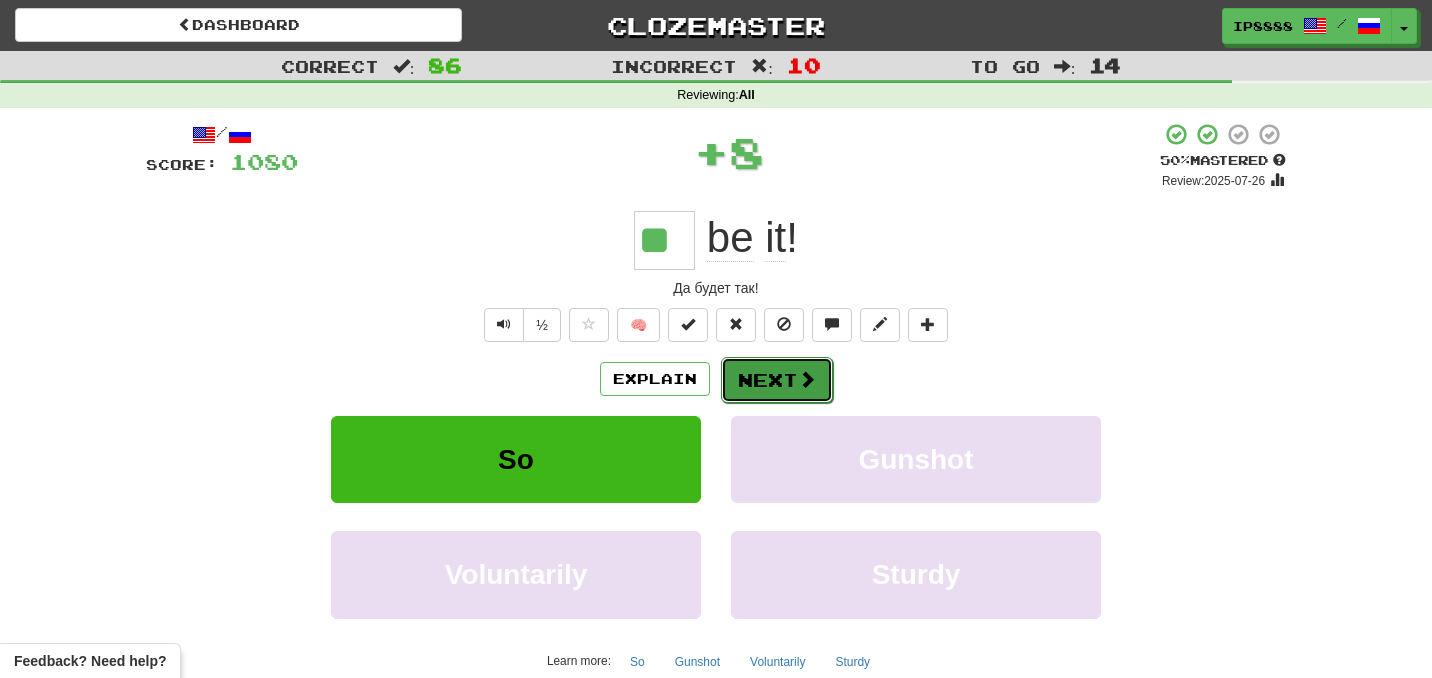 click on "/  Score:   1080 + 8 50 %  Mastered Review:  2025-07-26 **   be   it ! Да будет так! ½ 🧠 Explain Next So Gunshot Voluntarily Sturdy So" at bounding box center (716, 745) 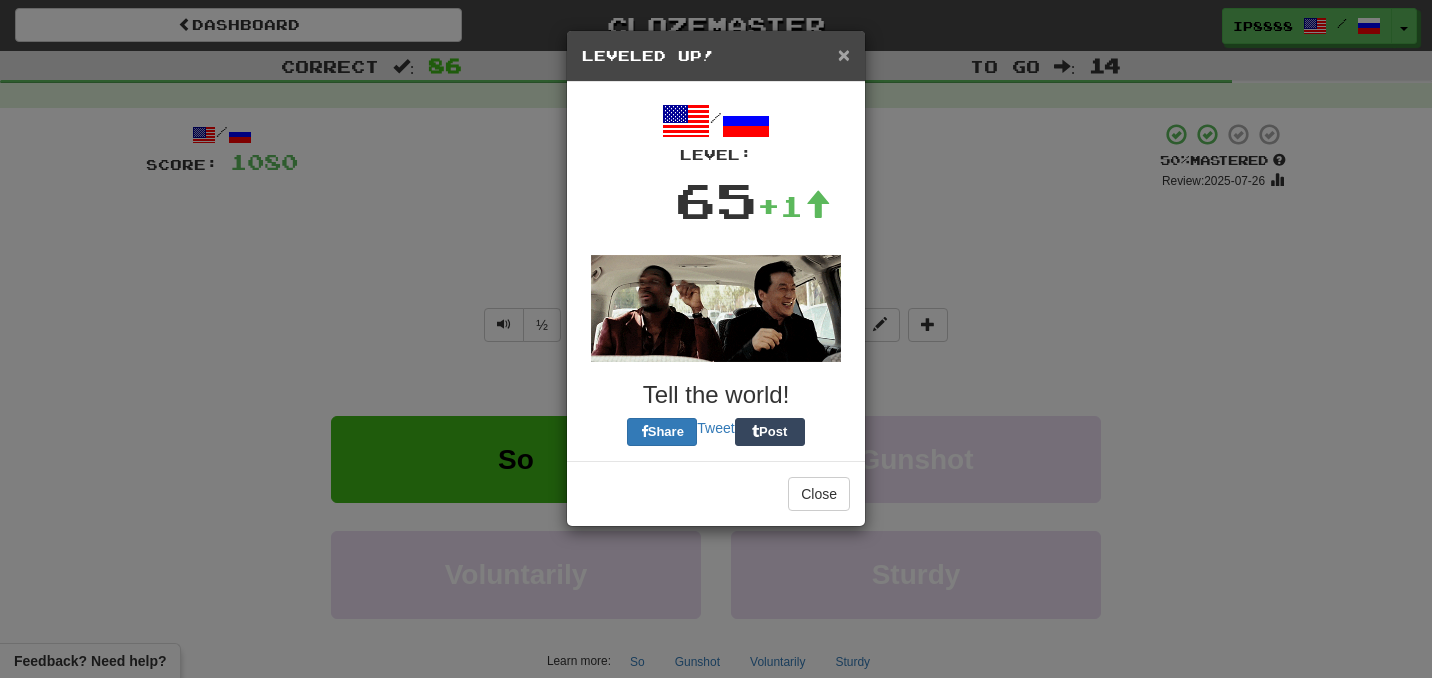 click on "×" at bounding box center [844, 54] 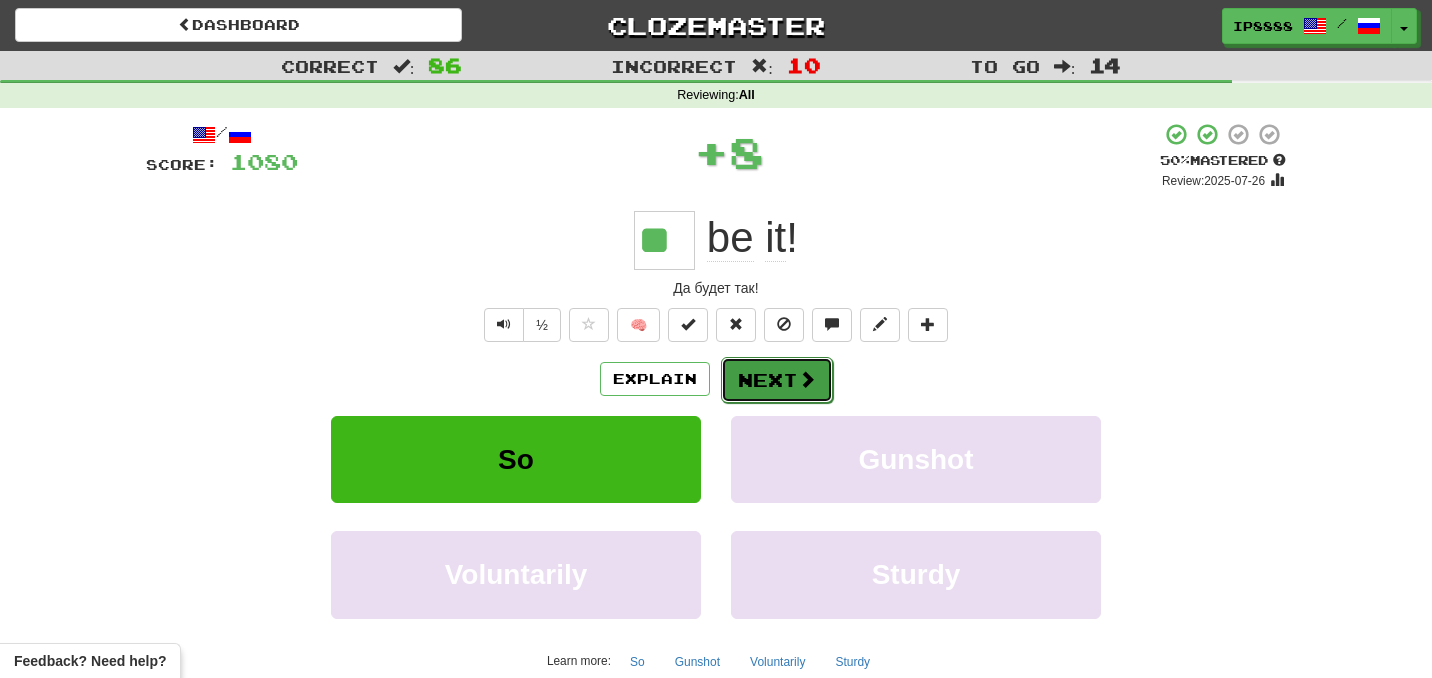 click on "Next" at bounding box center (777, 380) 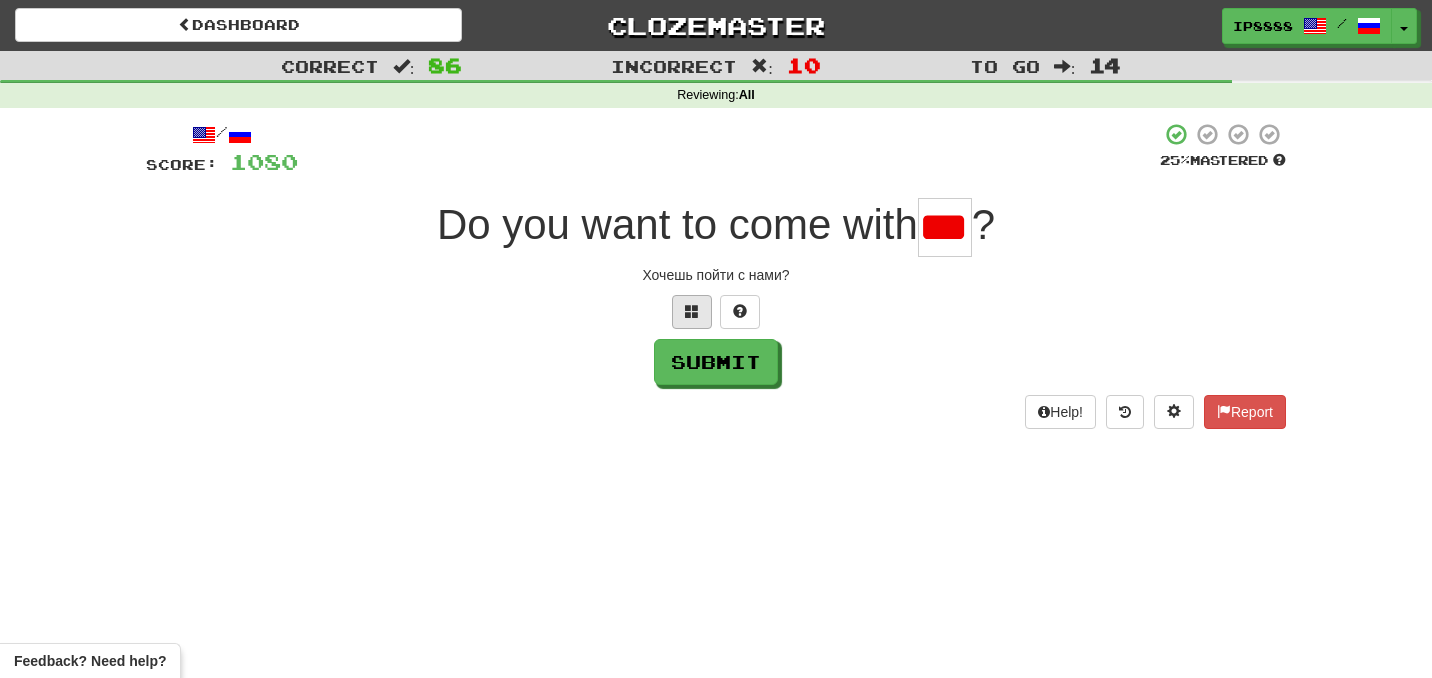 type on "****" 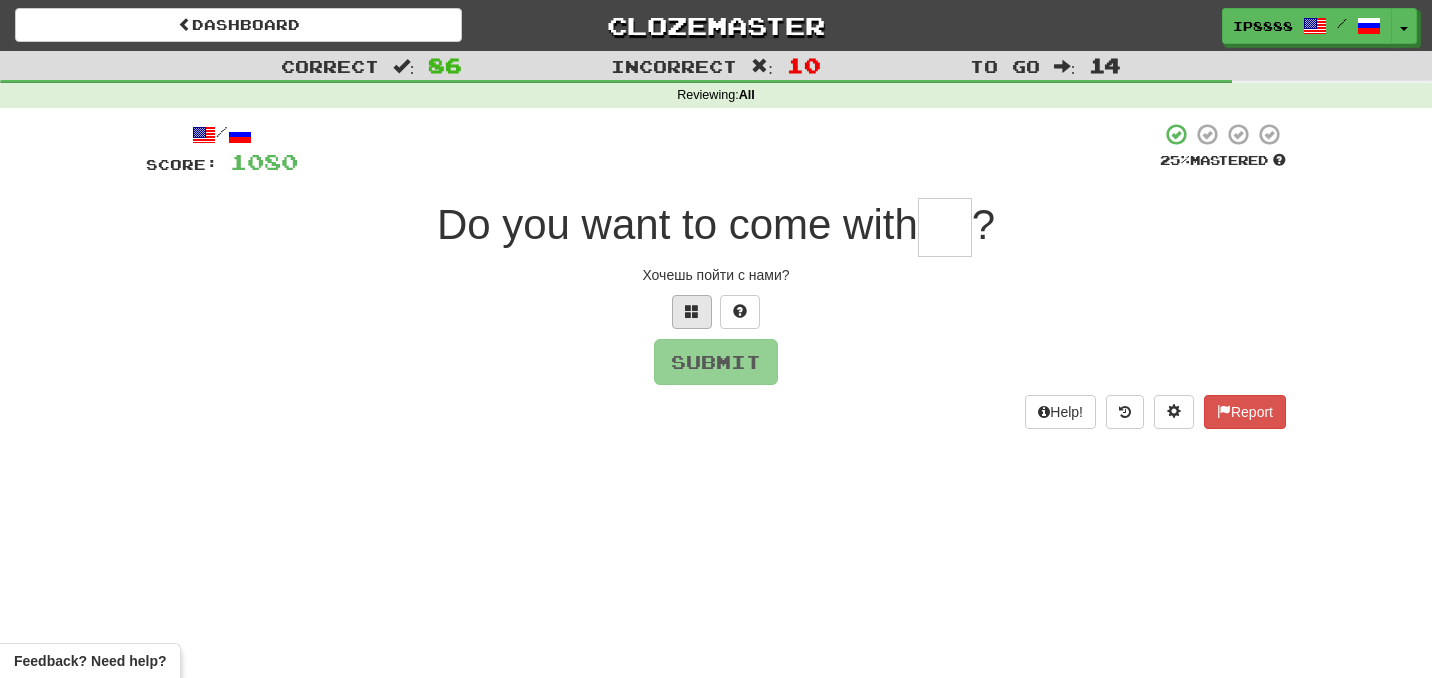 scroll, scrollTop: 0, scrollLeft: 0, axis: both 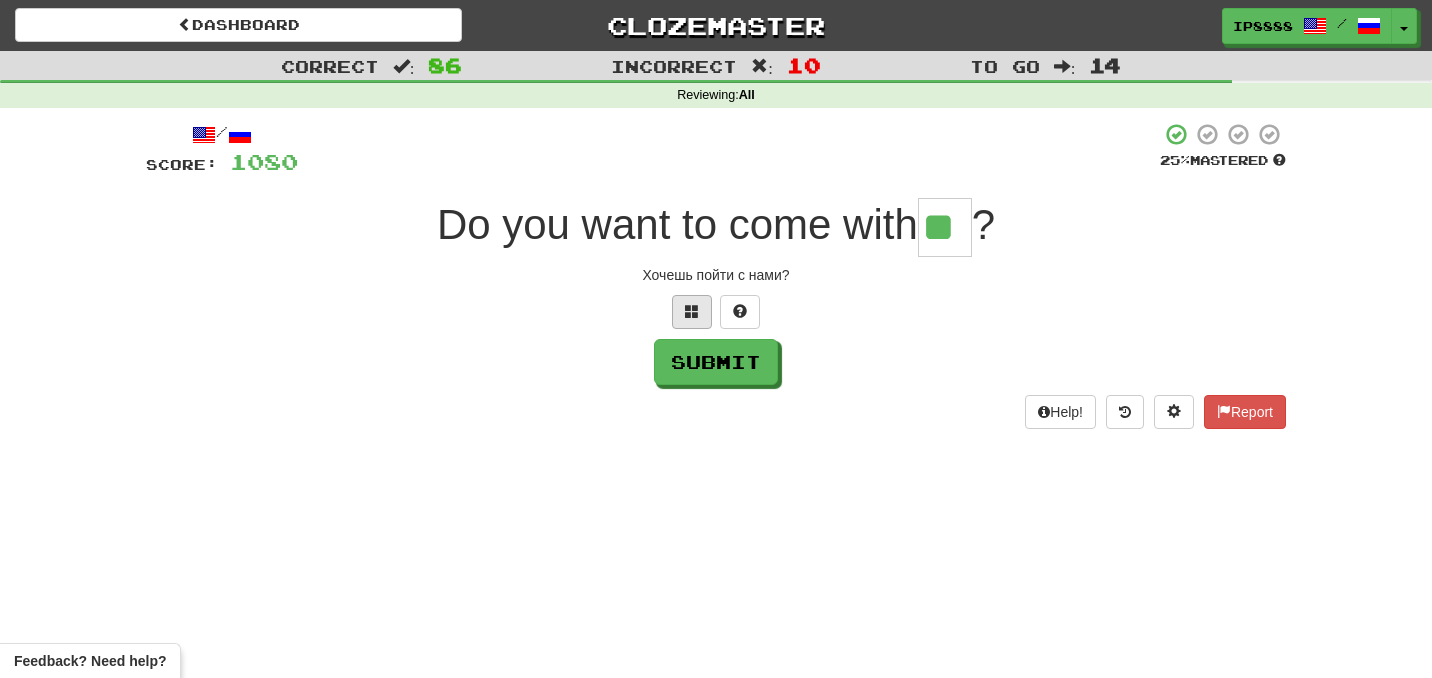 type on "**" 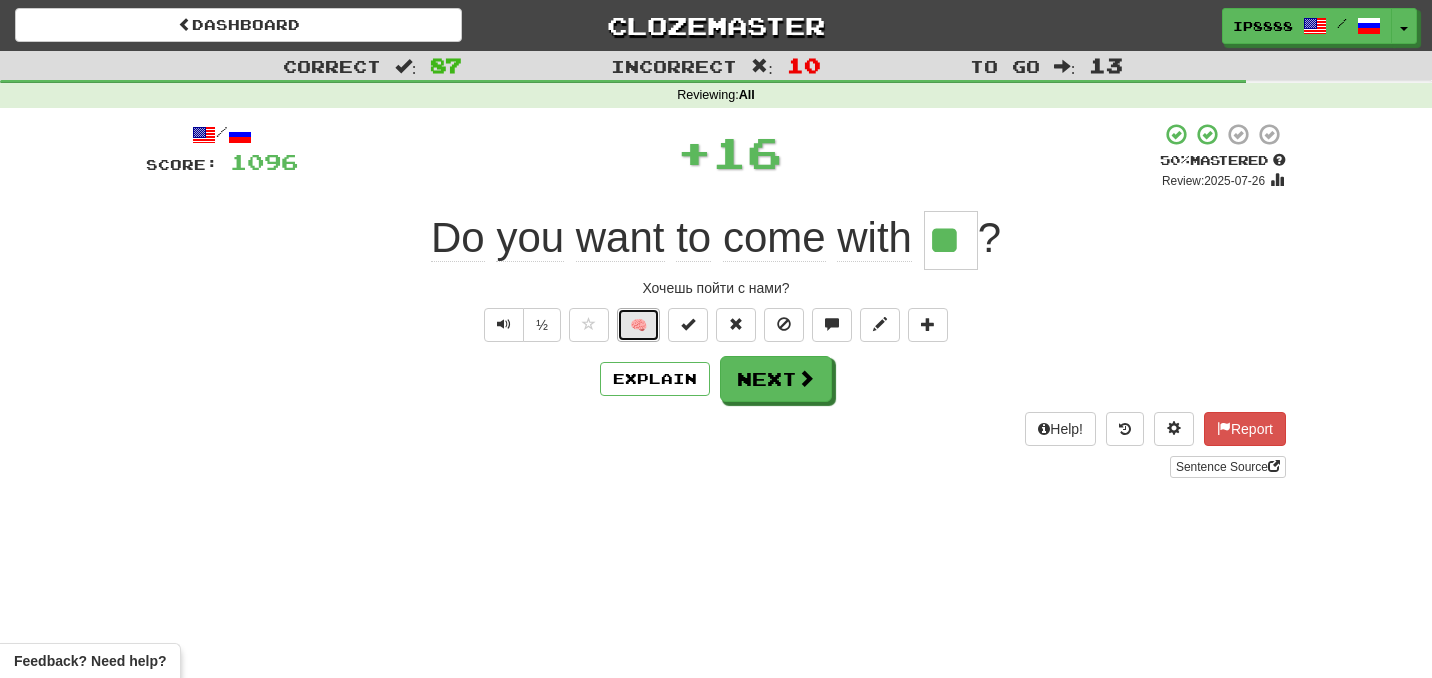 click on "🧠" at bounding box center [638, 325] 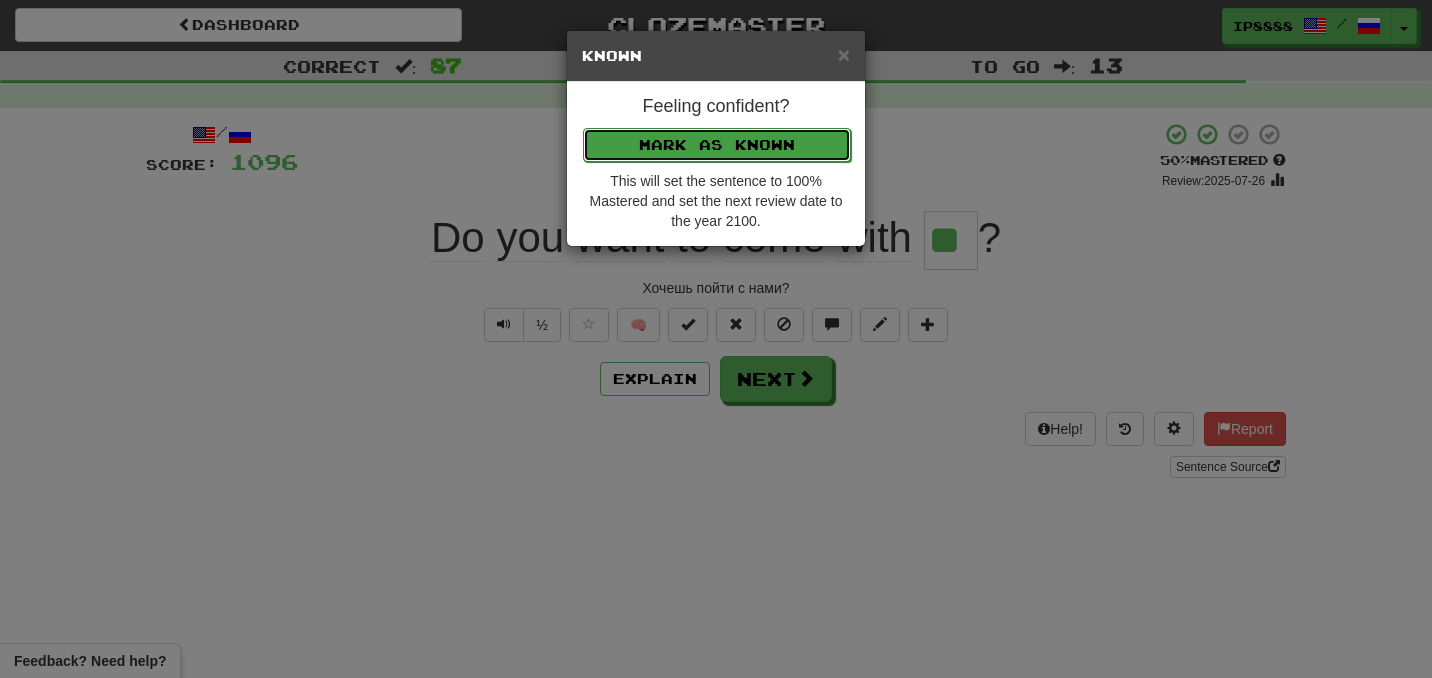 click on "Mark as Known" at bounding box center [717, 145] 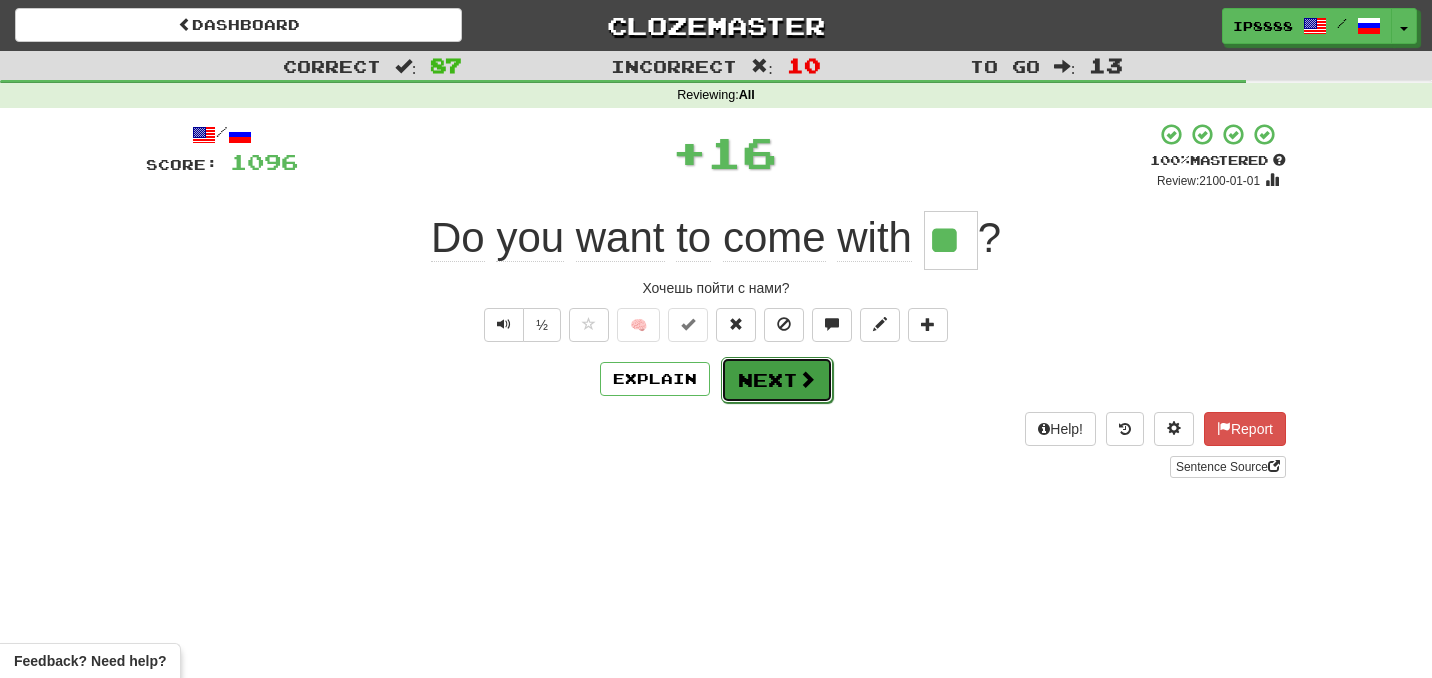 click on "Next" at bounding box center (777, 380) 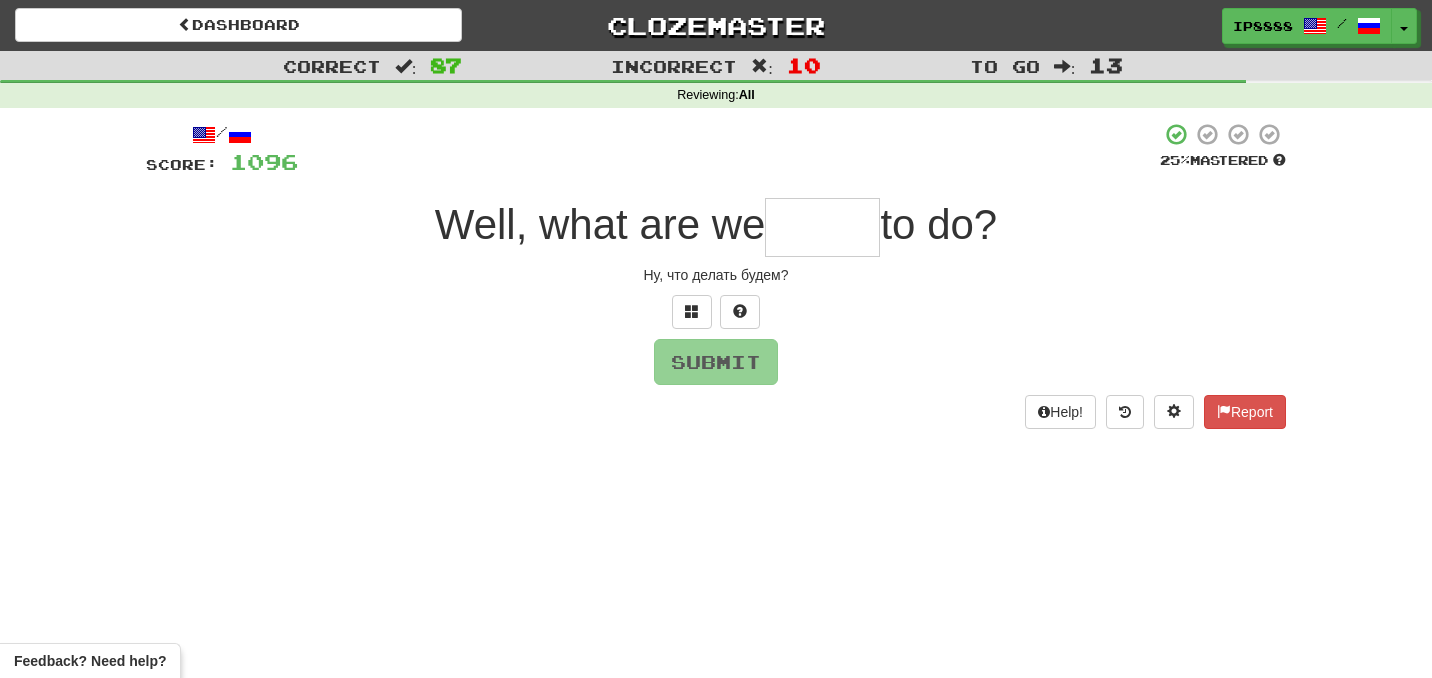 click at bounding box center (822, 227) 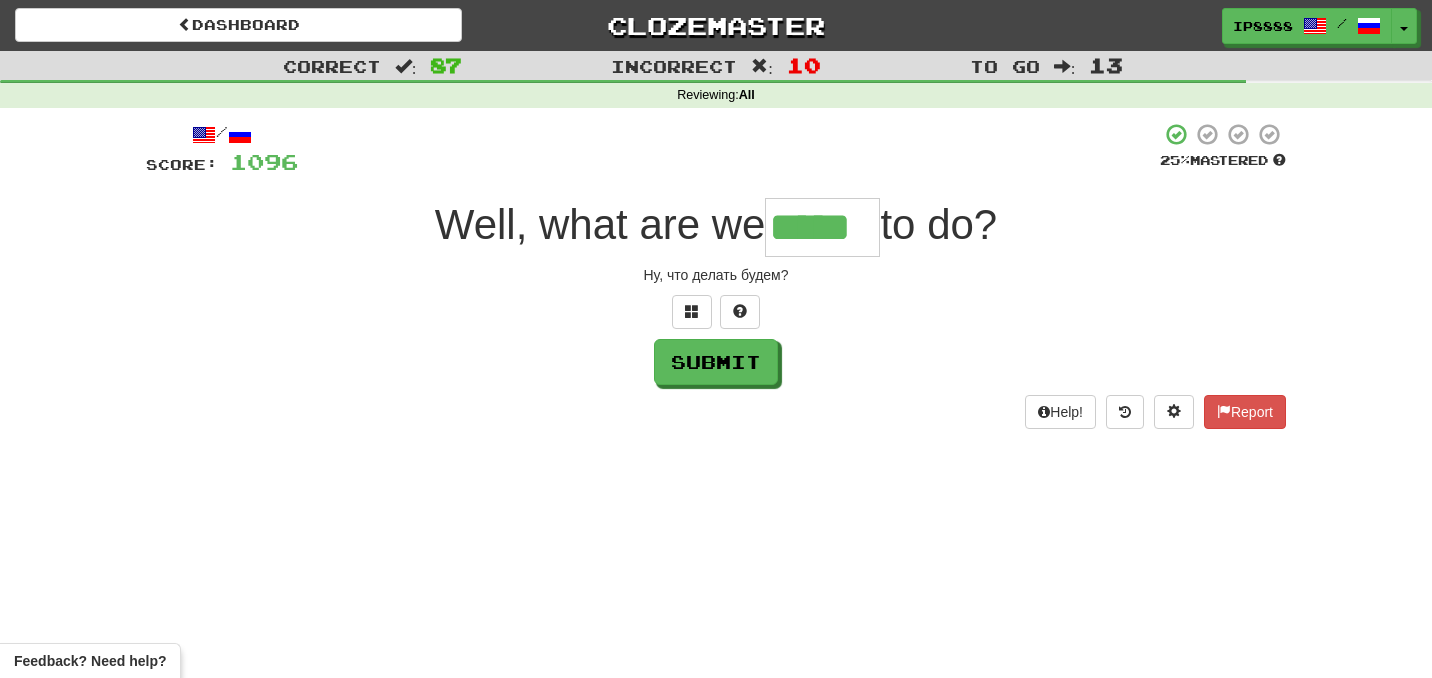 type on "*****" 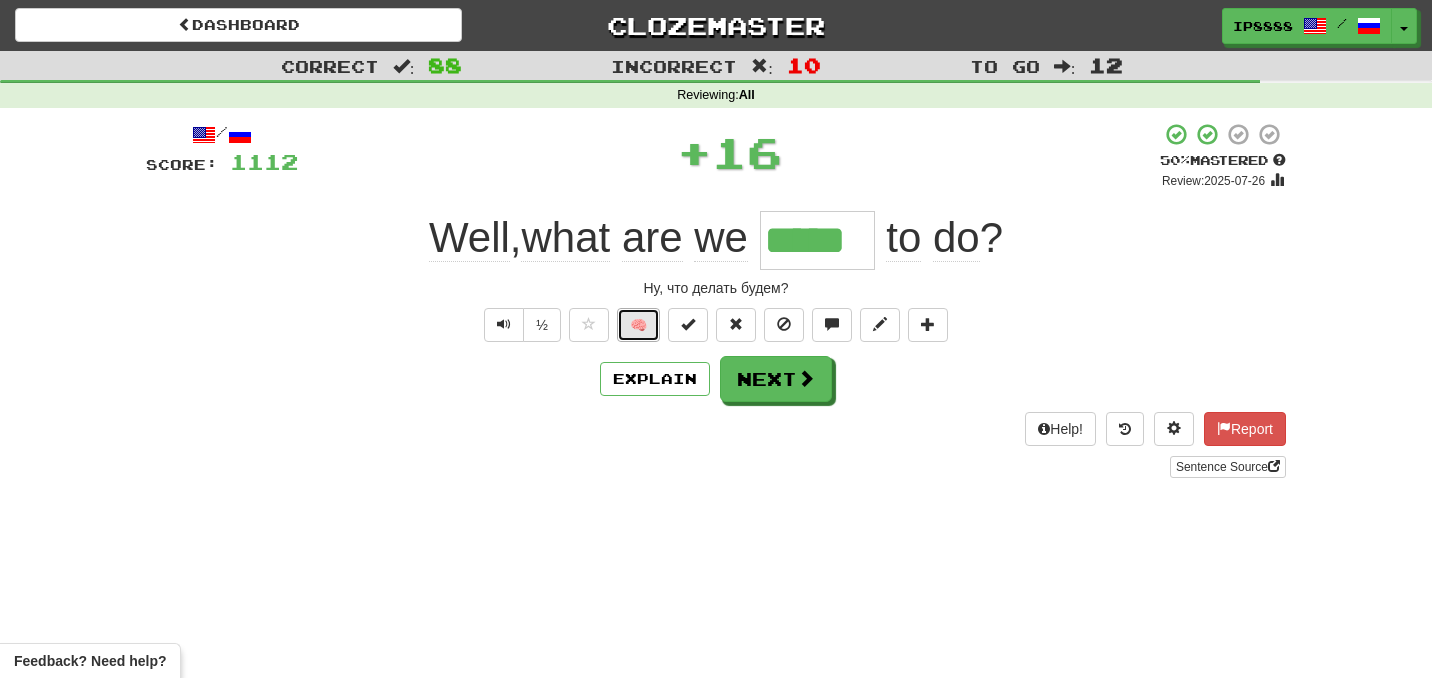 click on "🧠" at bounding box center (638, 325) 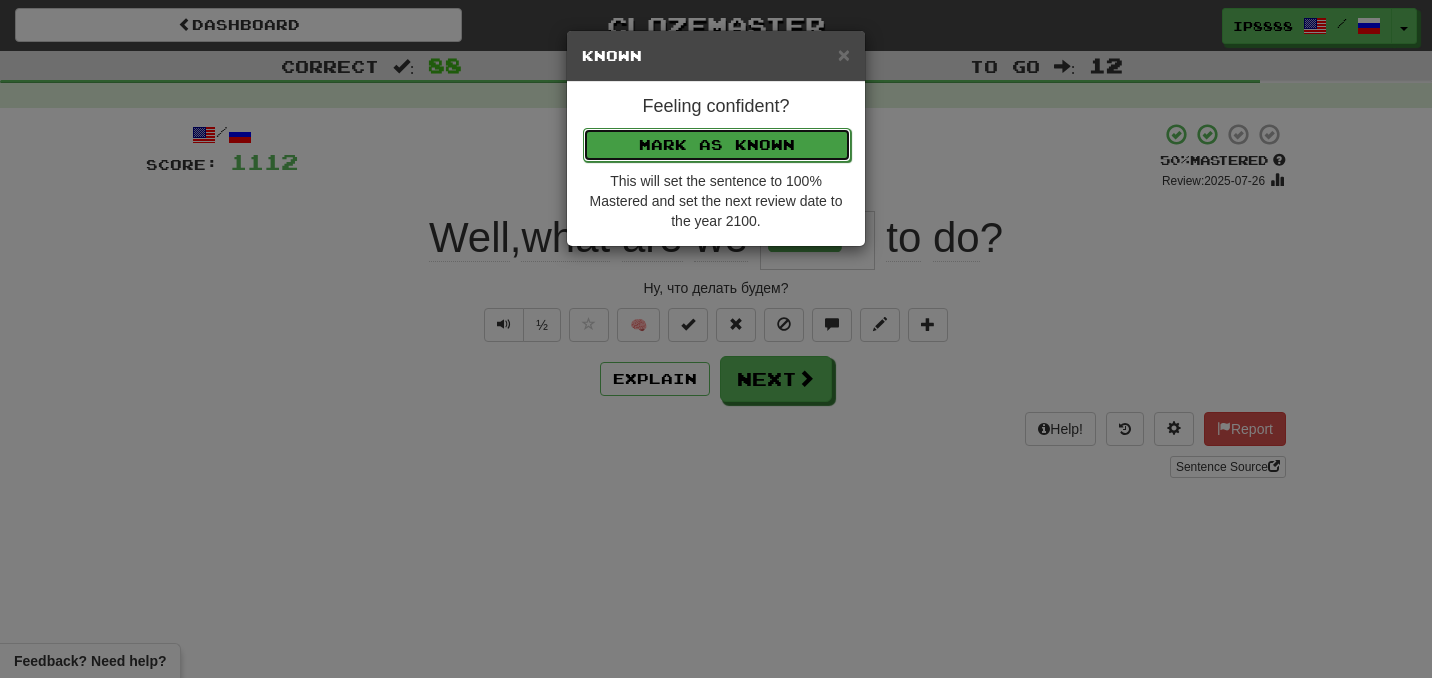 click on "Mark as Known" at bounding box center [717, 145] 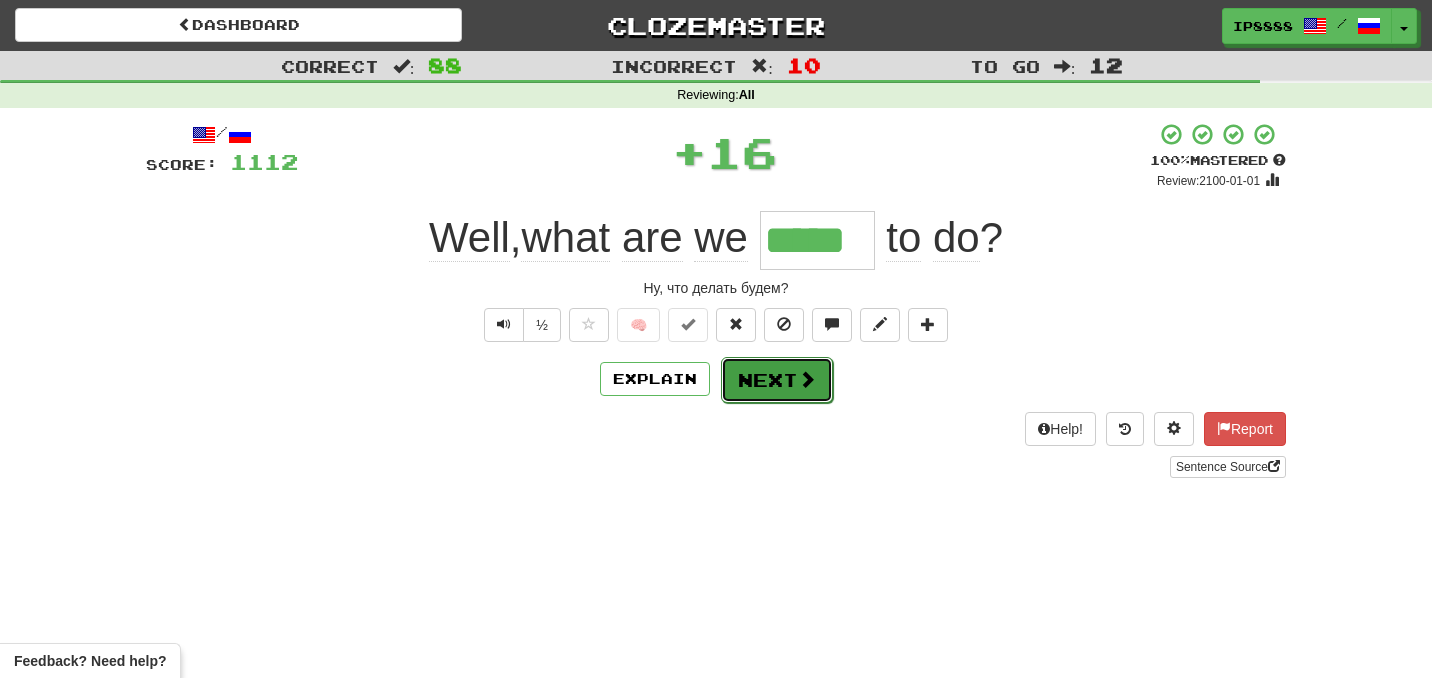 click on "Next" at bounding box center [777, 380] 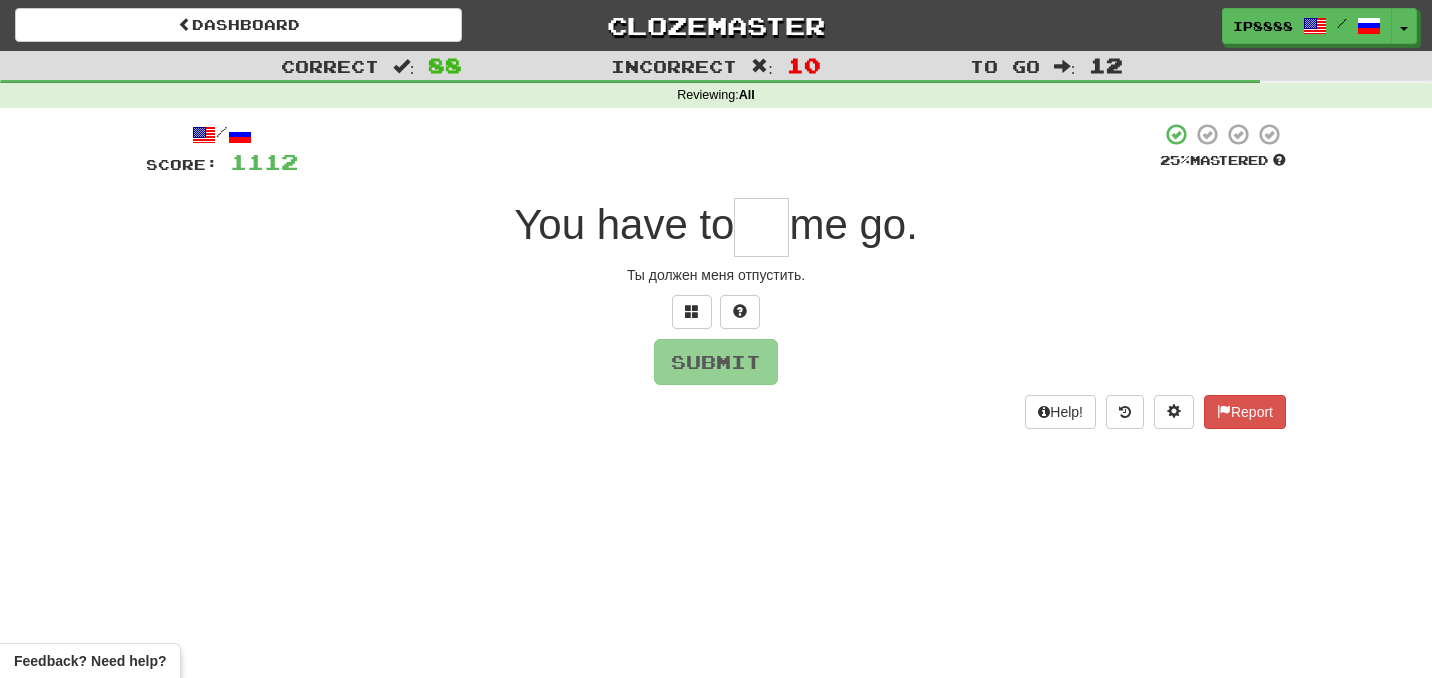 click at bounding box center [761, 227] 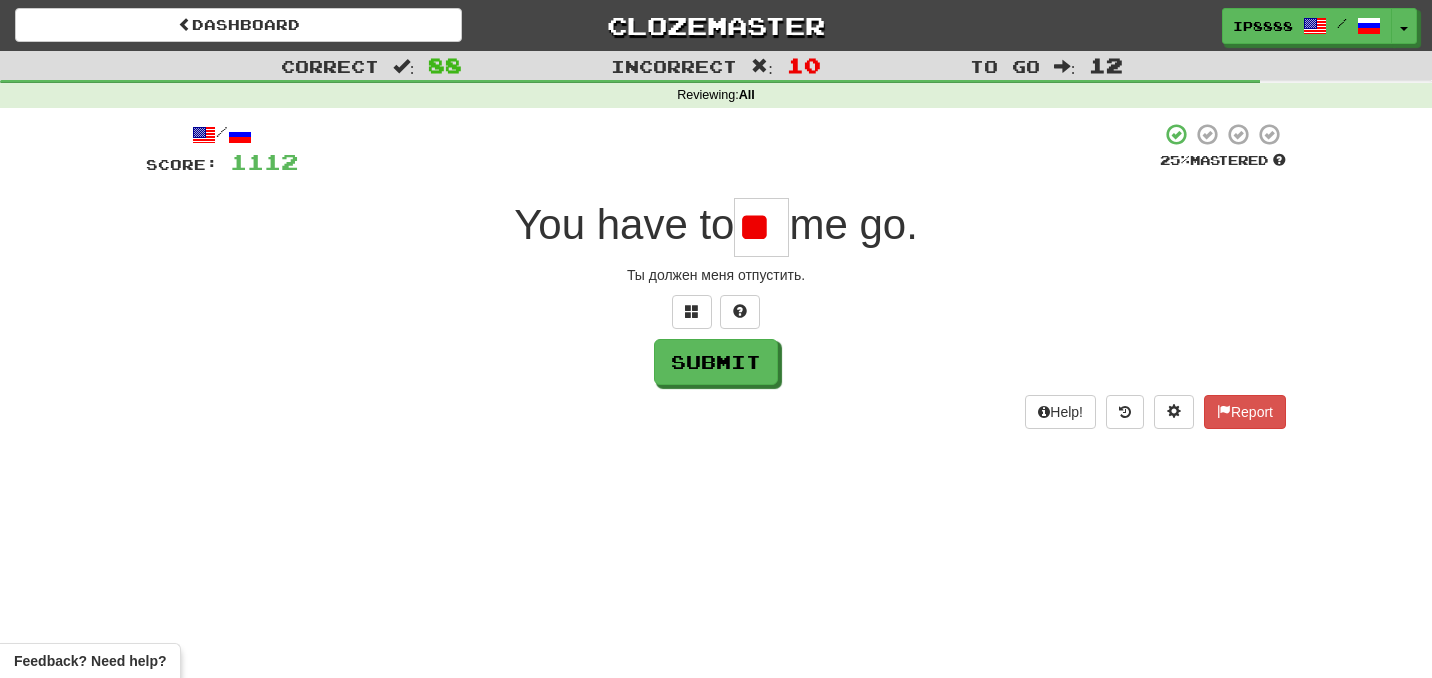 type on "*" 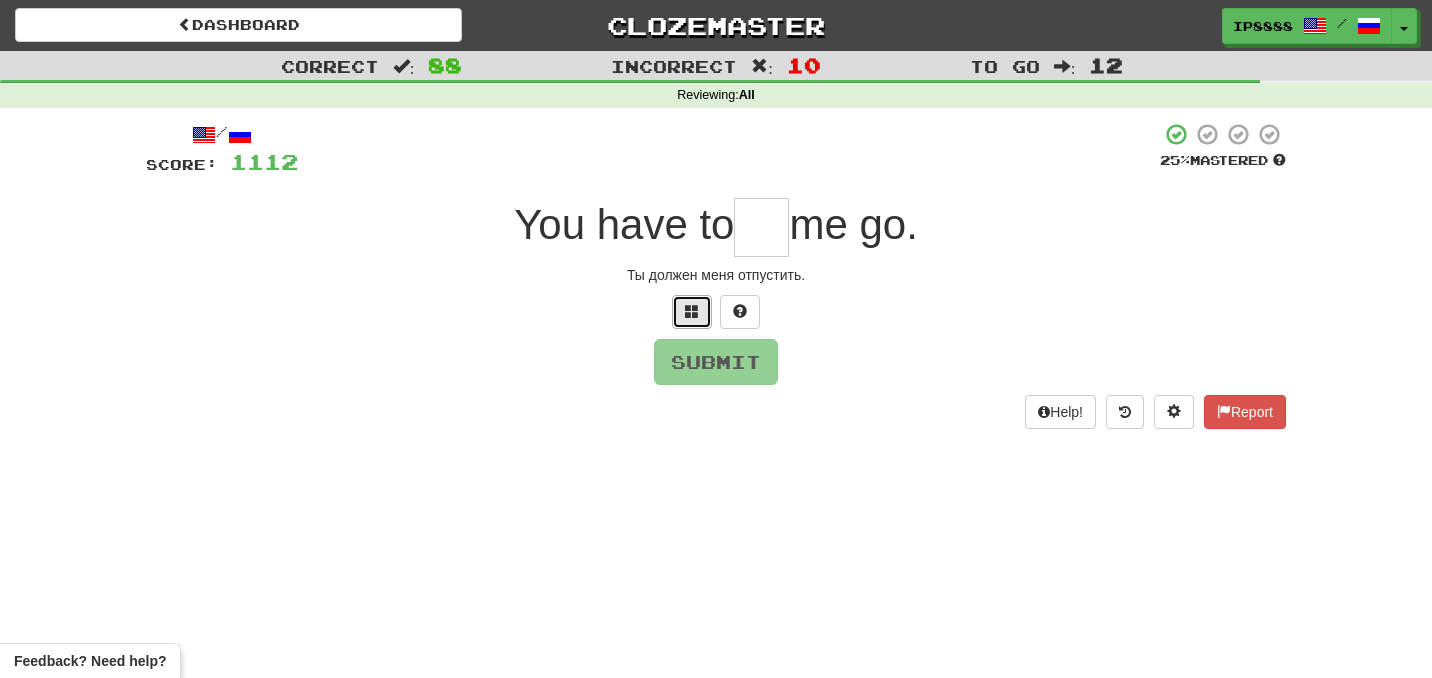 click at bounding box center [692, 312] 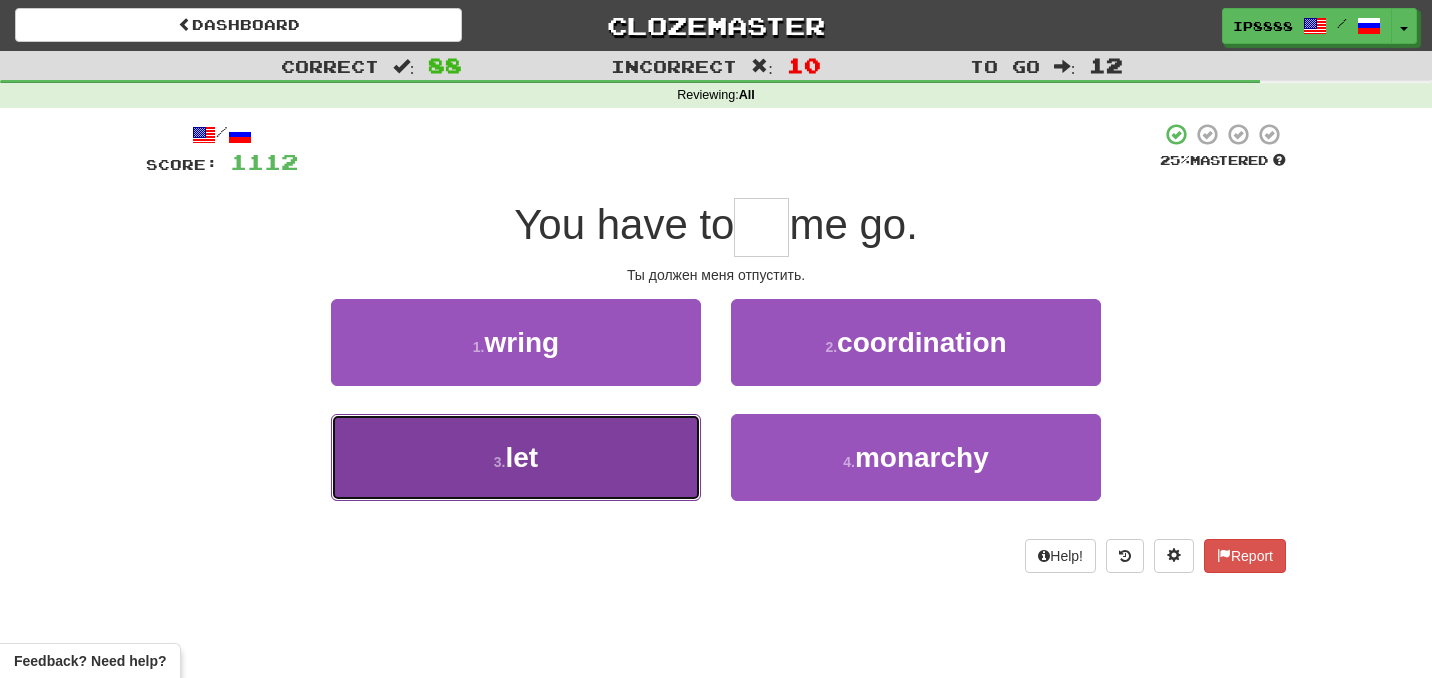 click on "3 .  let" at bounding box center (516, 457) 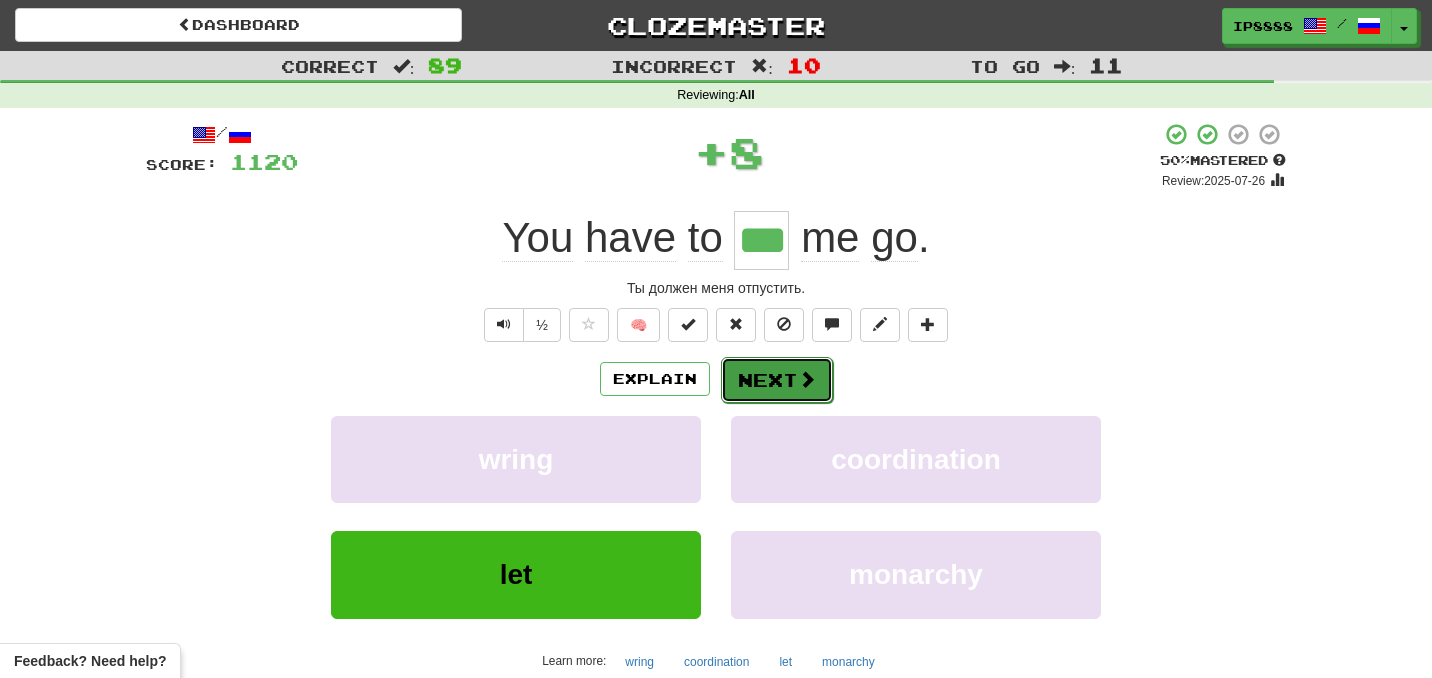 click on "Next" at bounding box center [777, 380] 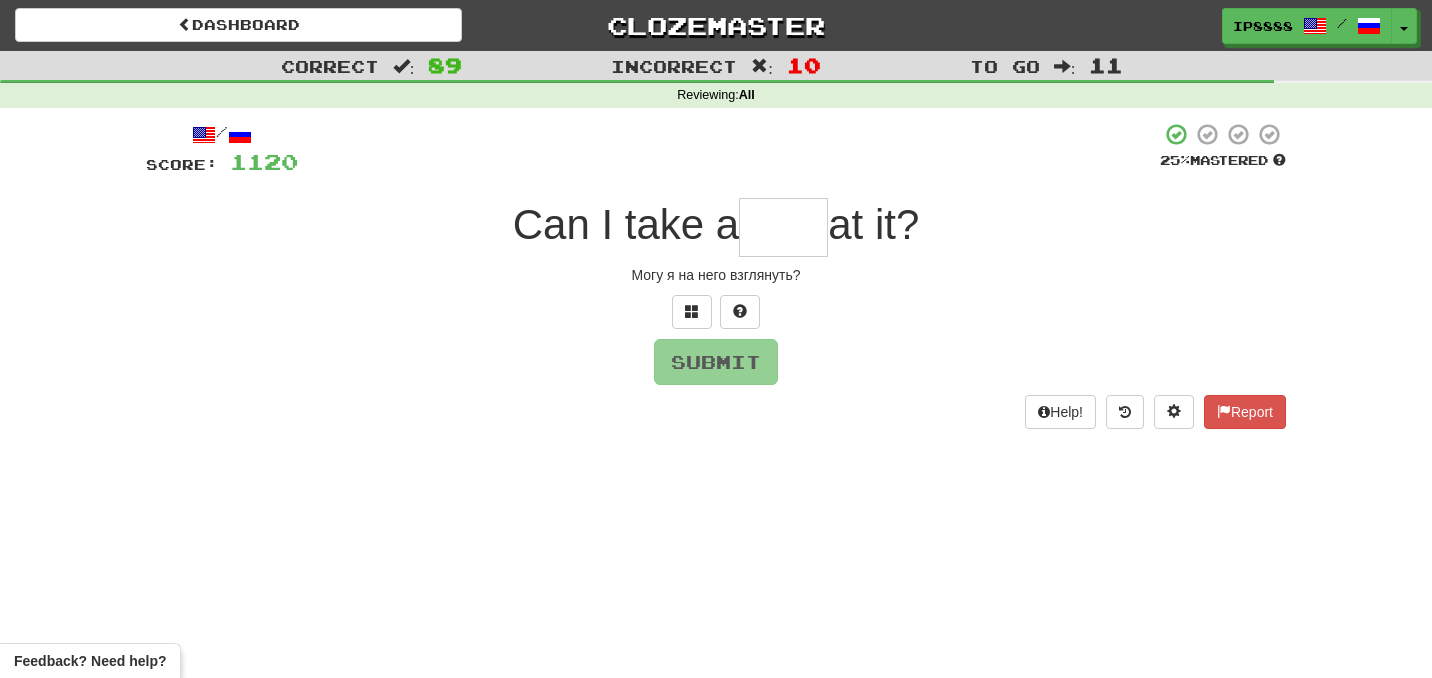 click at bounding box center [783, 227] 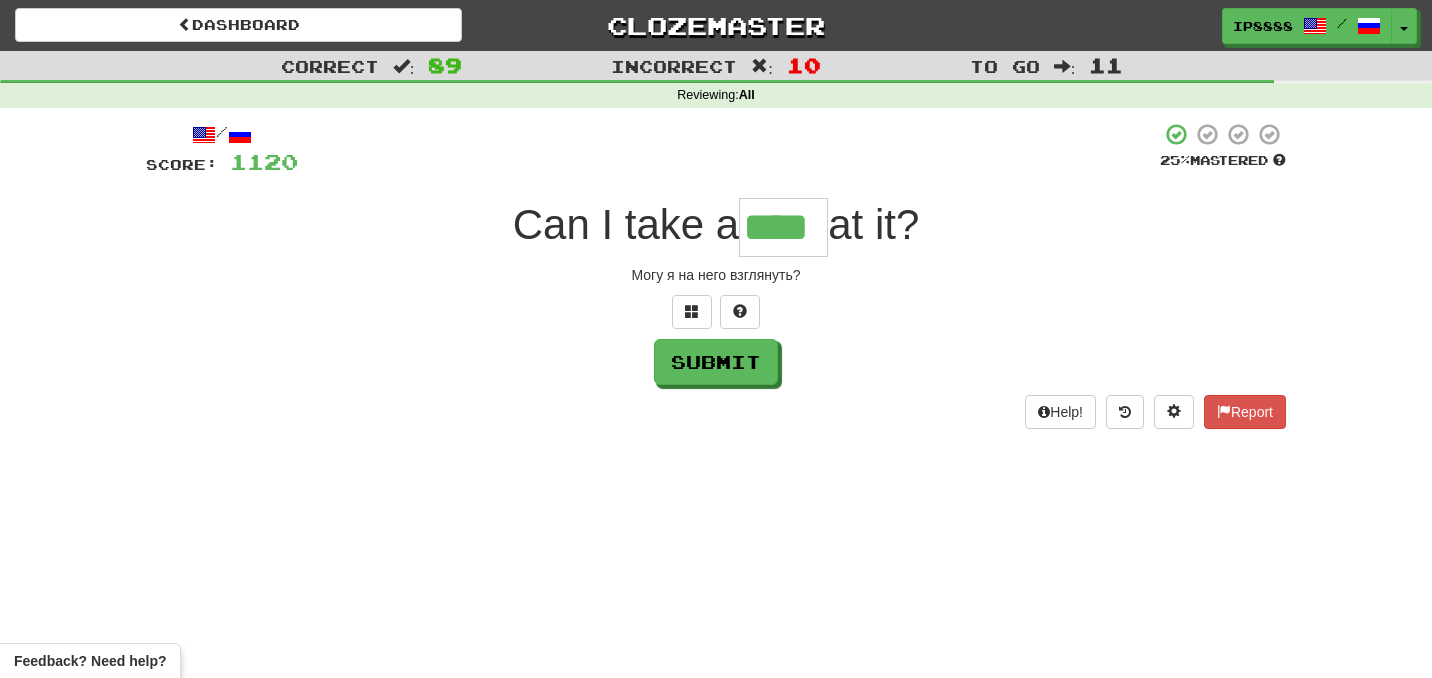type on "****" 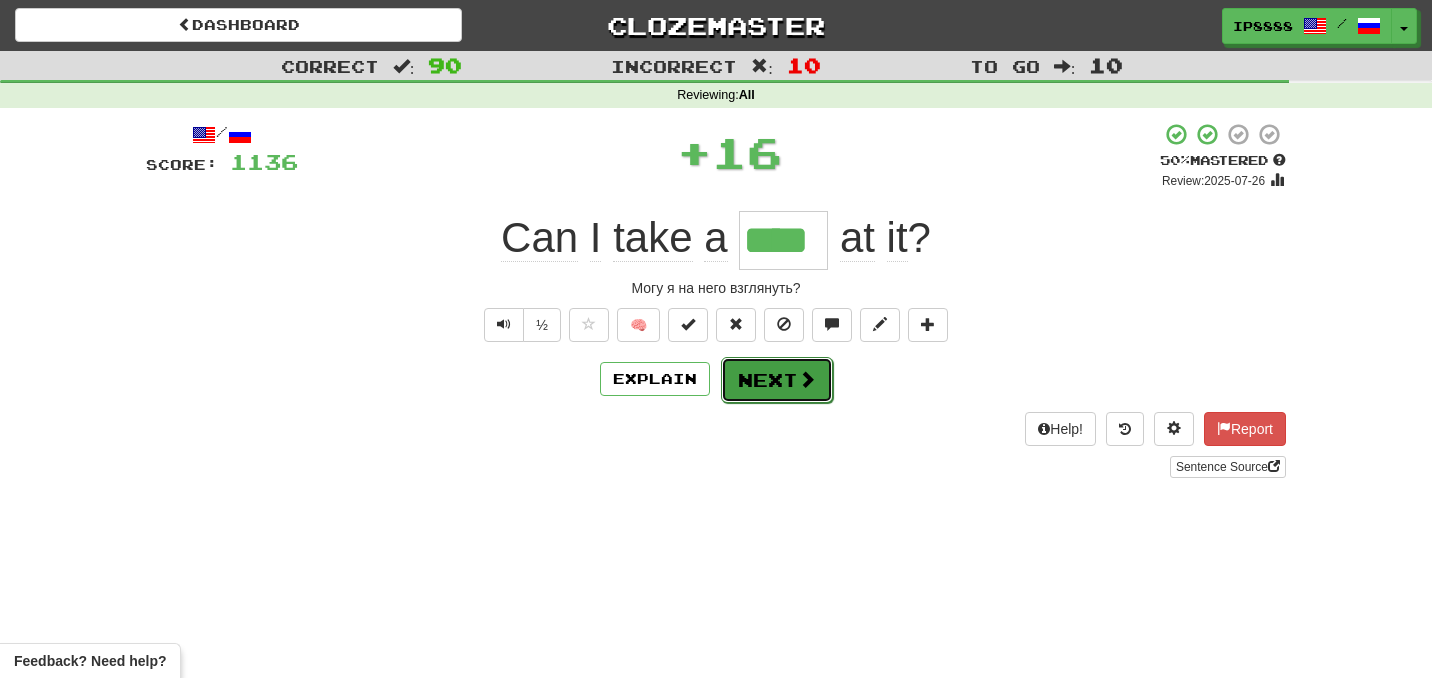 click on "Next" at bounding box center (777, 380) 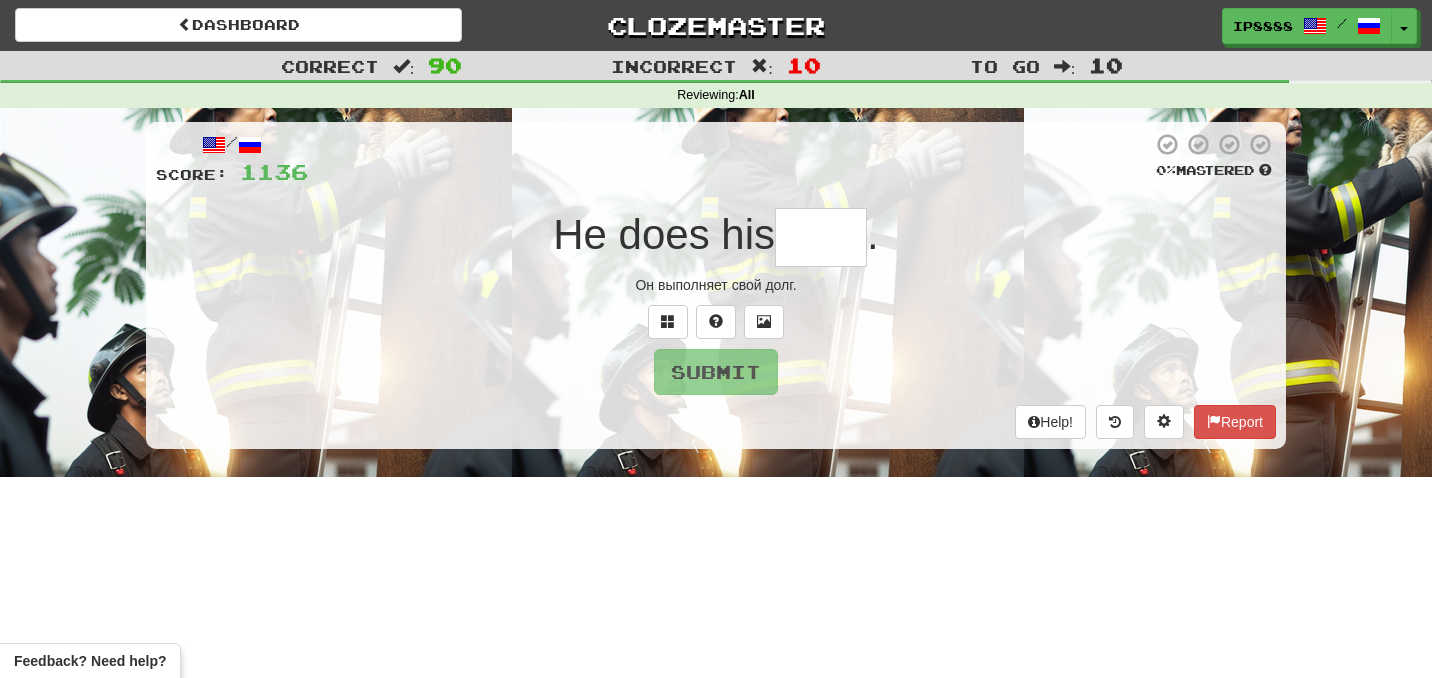 click at bounding box center [821, 237] 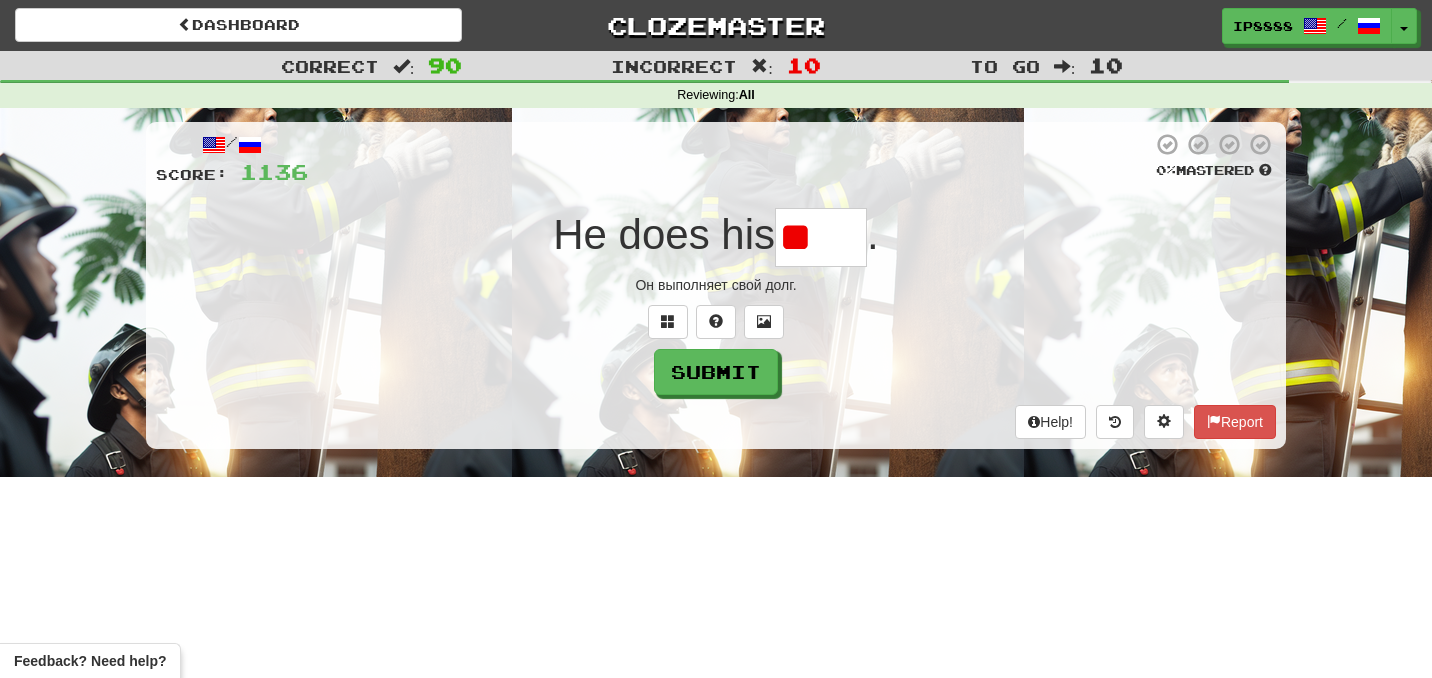 type on "*" 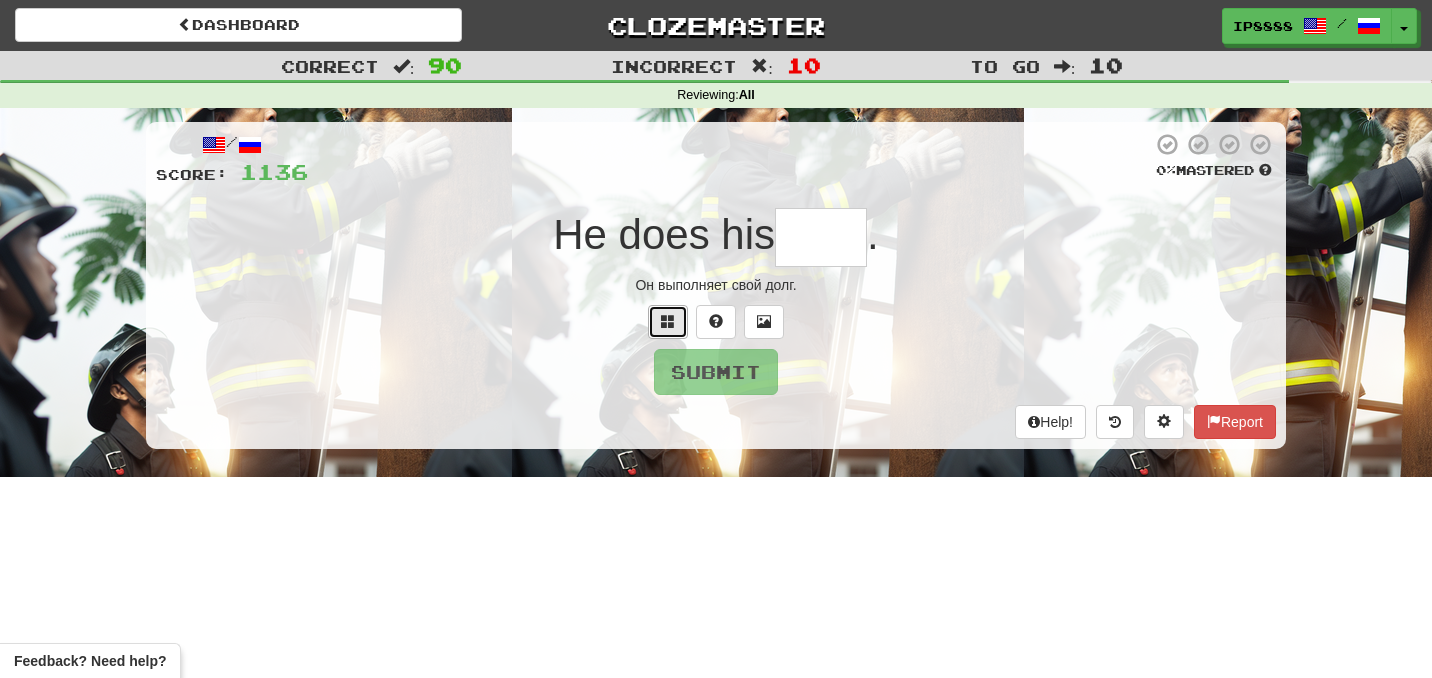 click at bounding box center (668, 322) 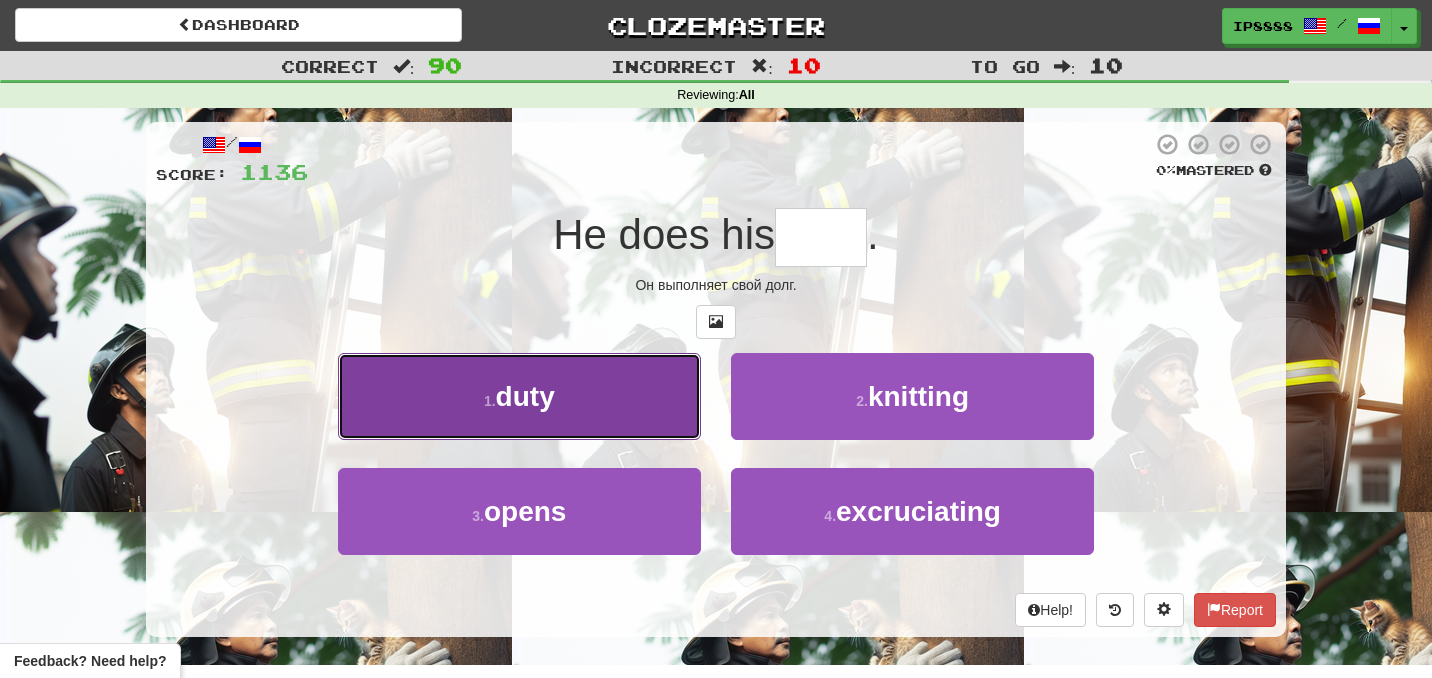 click on "1 .  duty" at bounding box center [519, 396] 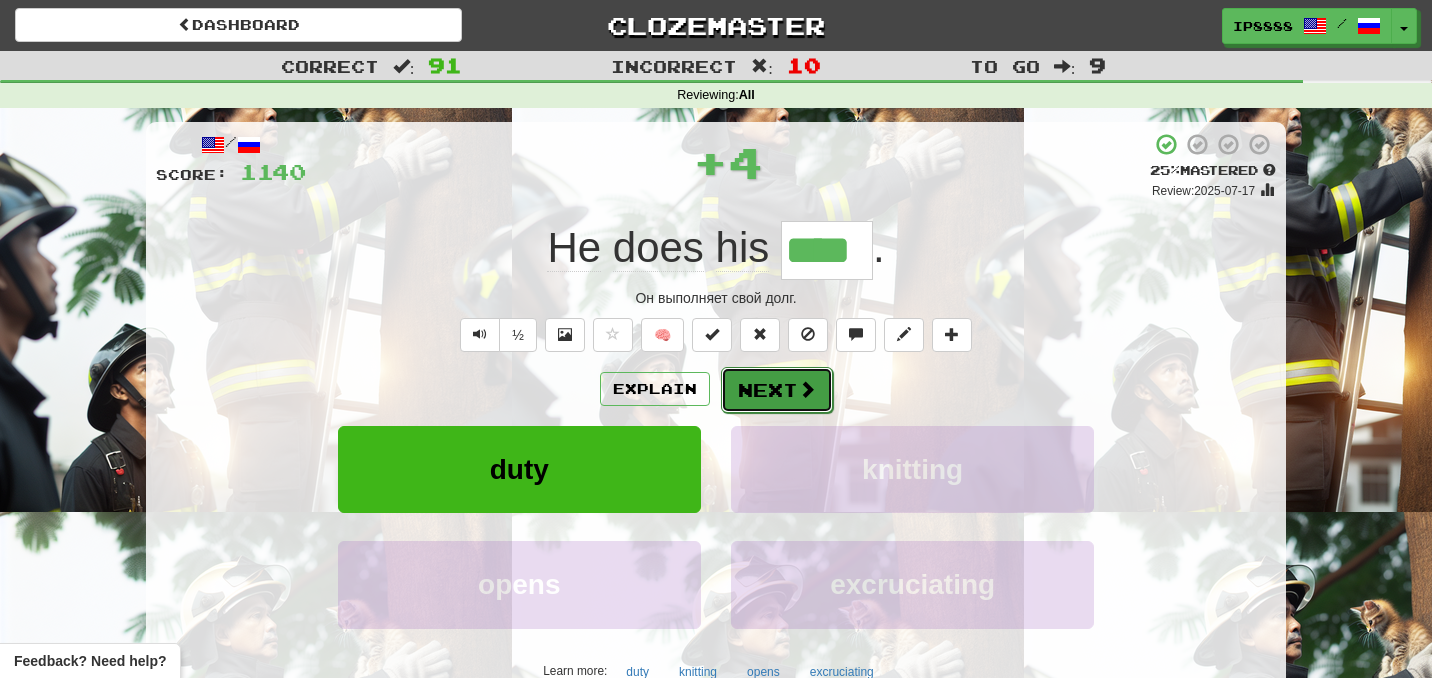 click on "Next" at bounding box center [777, 390] 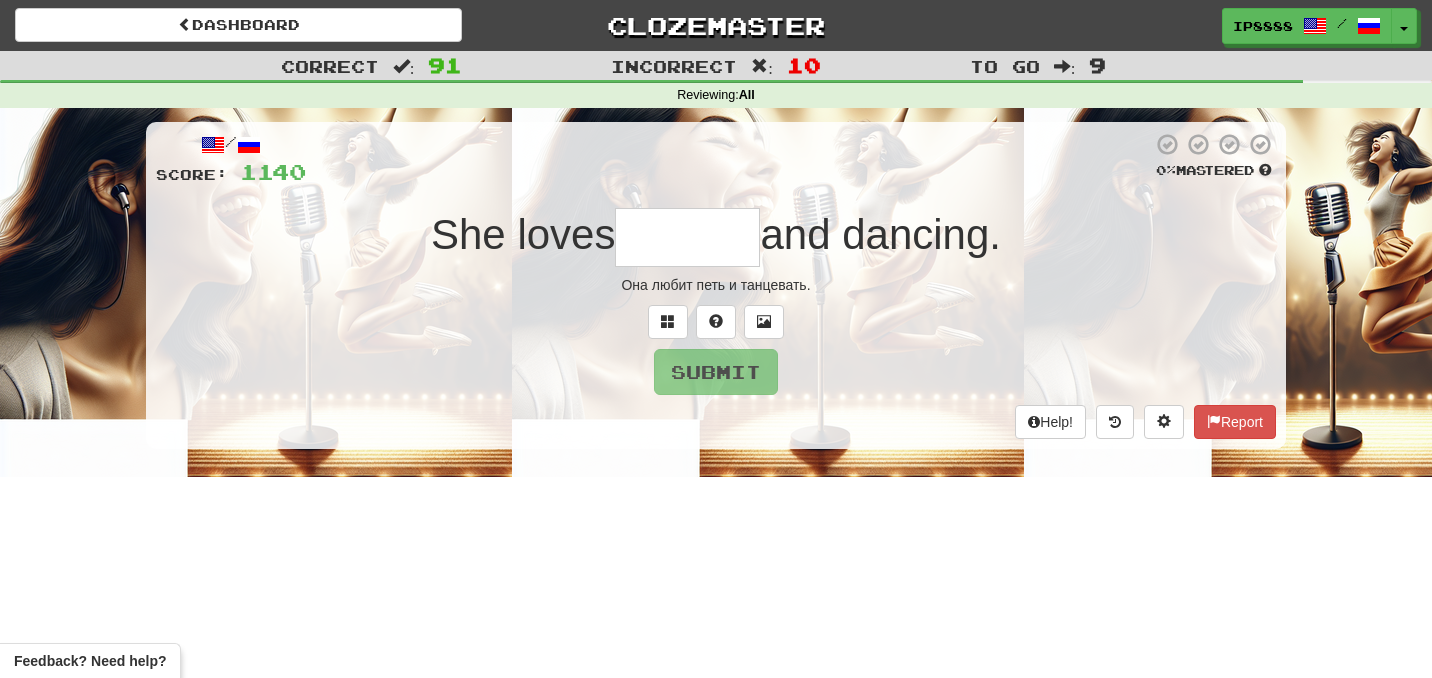 click on "/  Score:   1140 0 %  Mastered She loves   and dancing. Она любит петь и танцевать. Submit  Help!  Report" at bounding box center [716, 285] 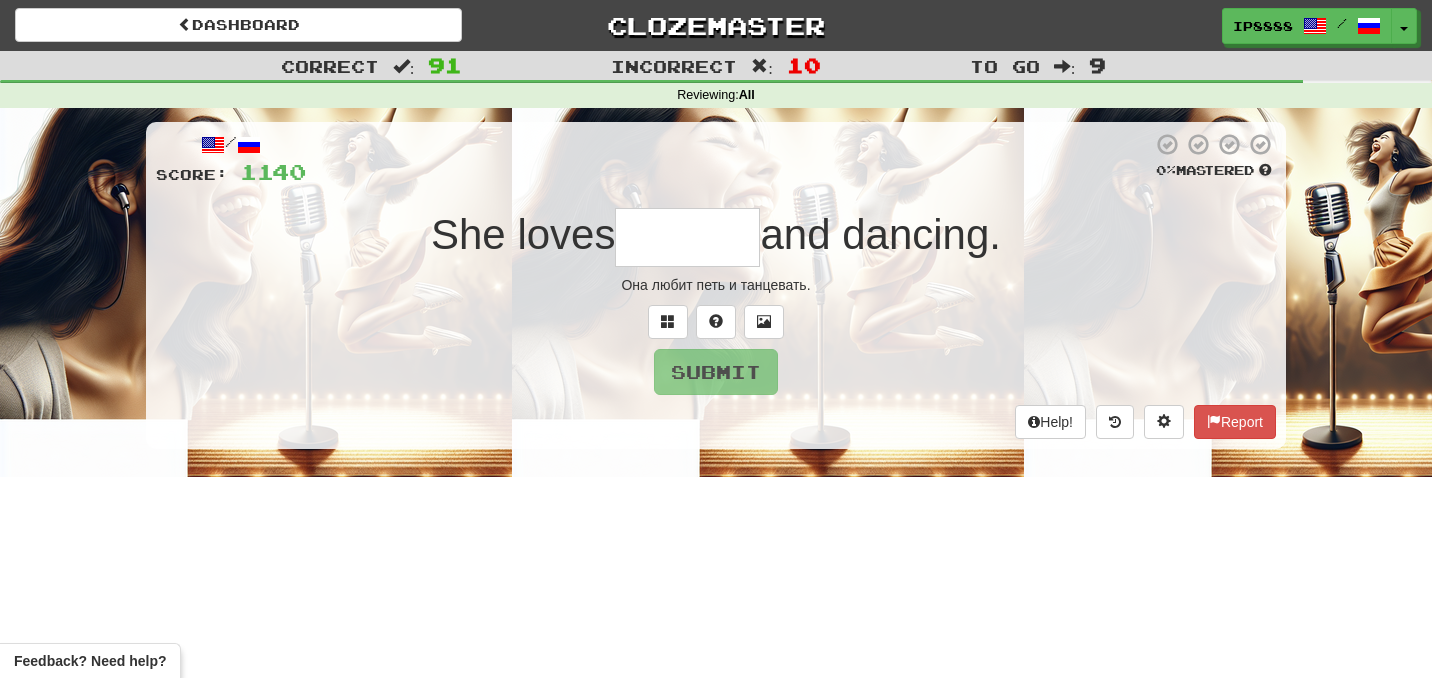 click at bounding box center (687, 237) 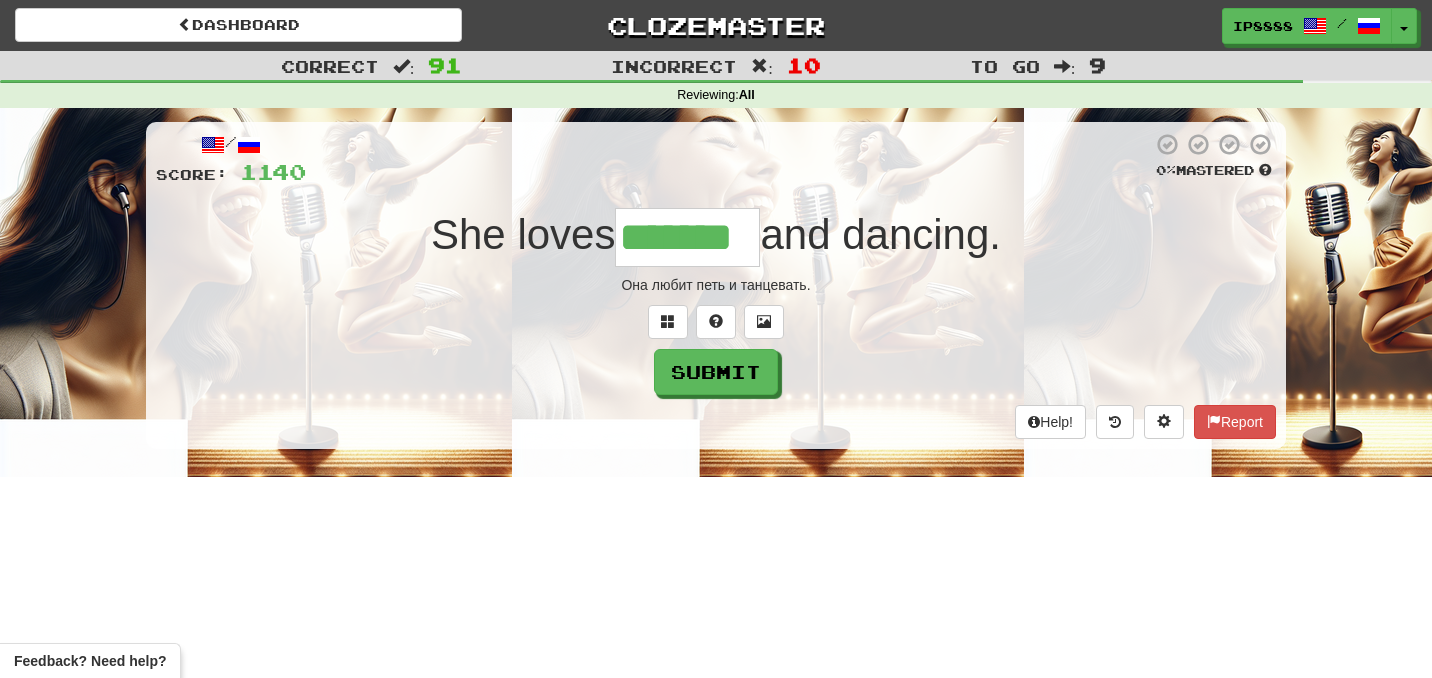 type on "*******" 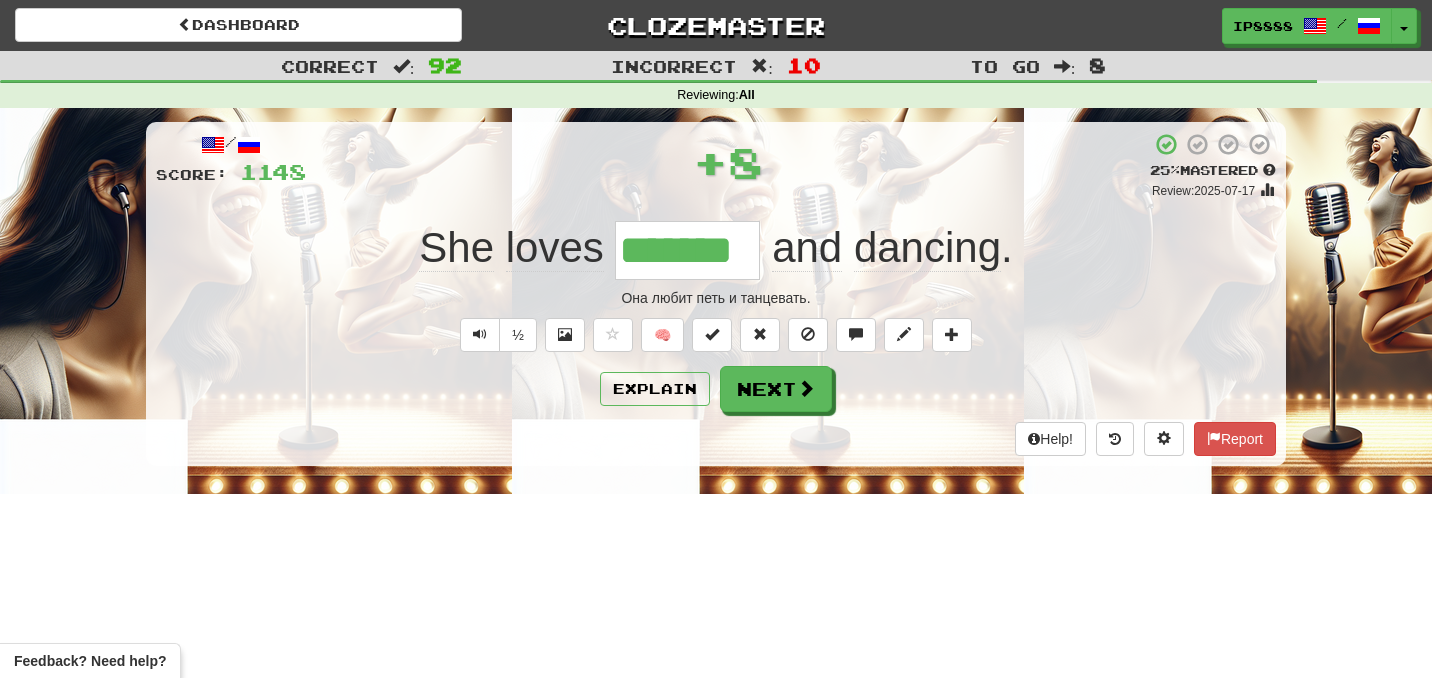 click on "/  Score:   1148 + 8 25 %  Mastered Review:  2025-07-17 She   loves   *******   and   dancing . Она любит петь и танцевать. ½ 🧠 Explain Next  Help!  Report" at bounding box center (716, 294) 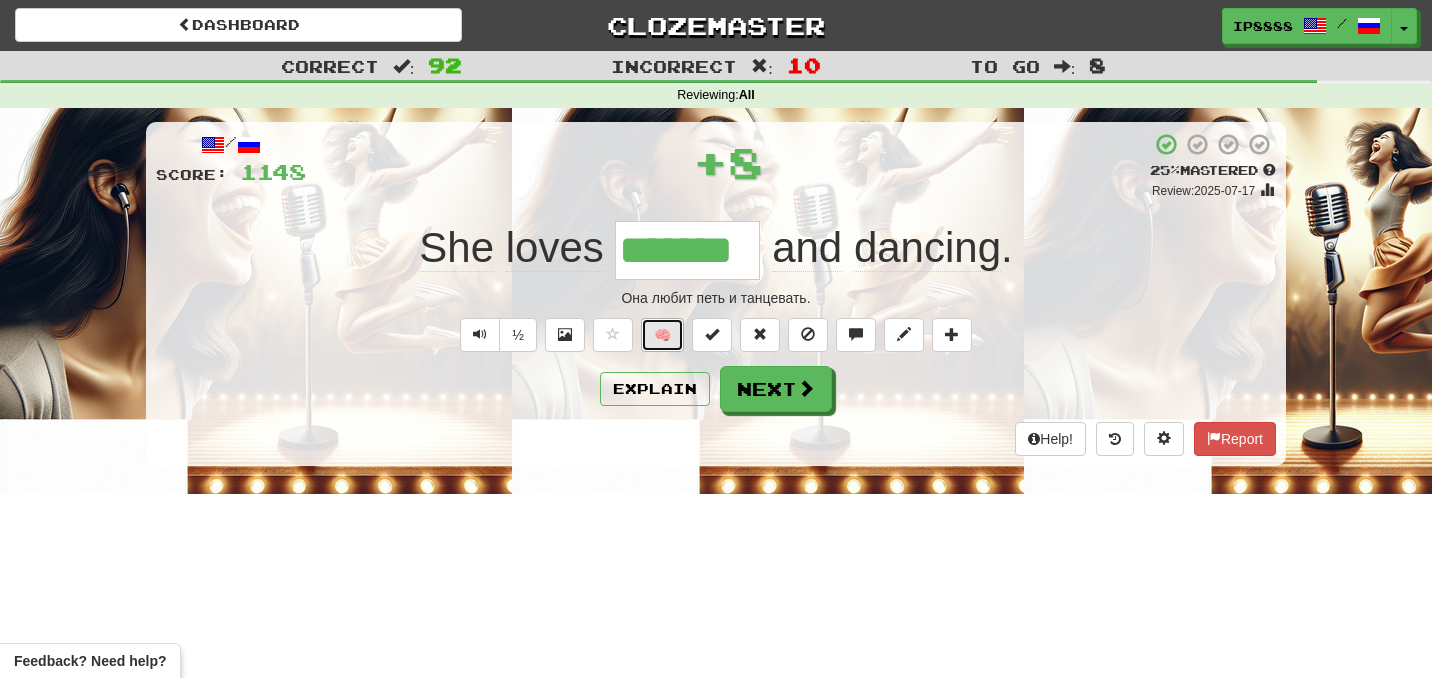 click on "🧠" at bounding box center (662, 335) 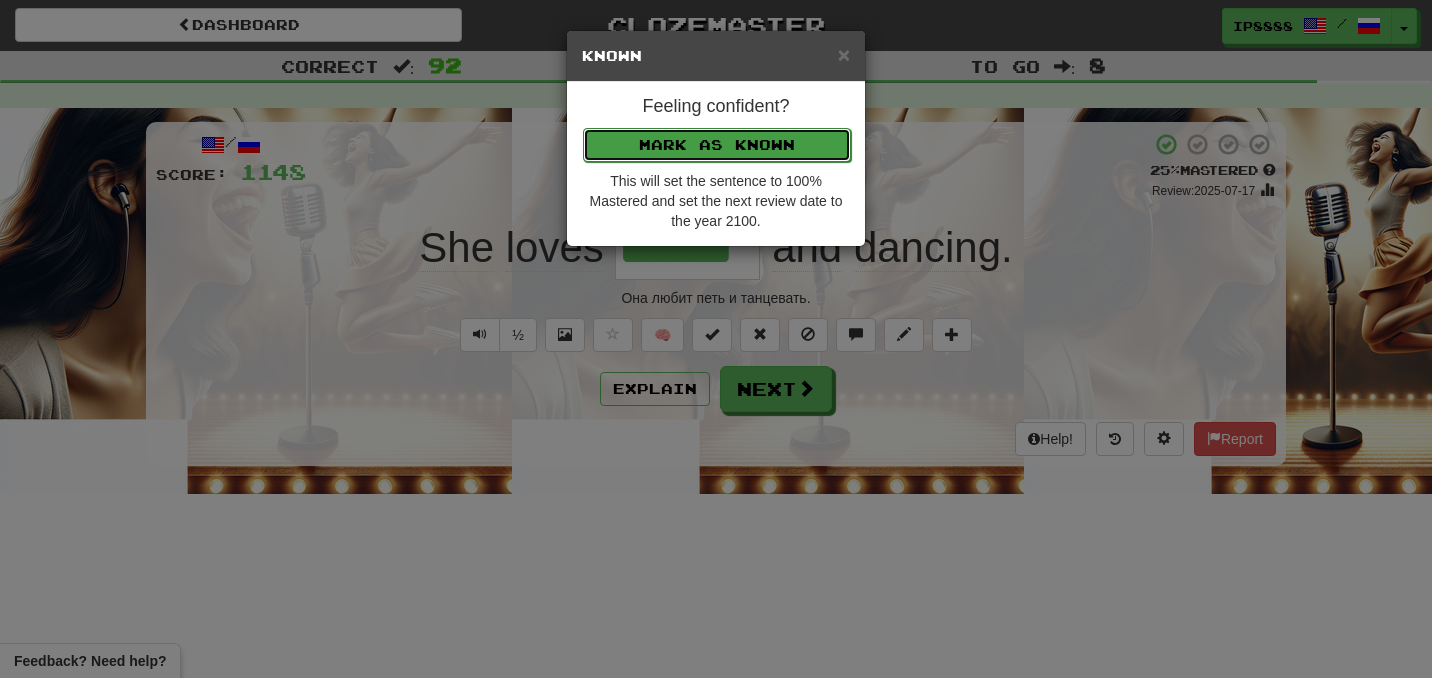 click on "Mark as Known" at bounding box center (717, 145) 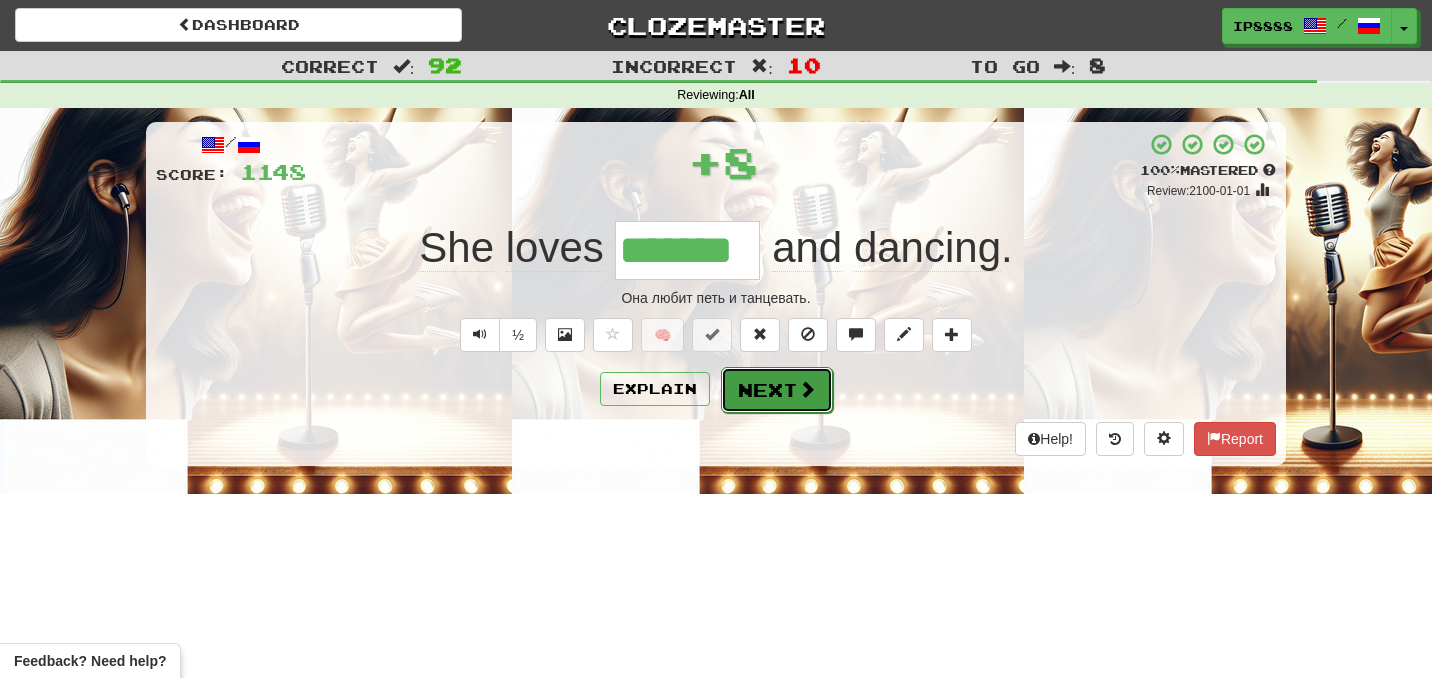 click on "Next" at bounding box center [777, 390] 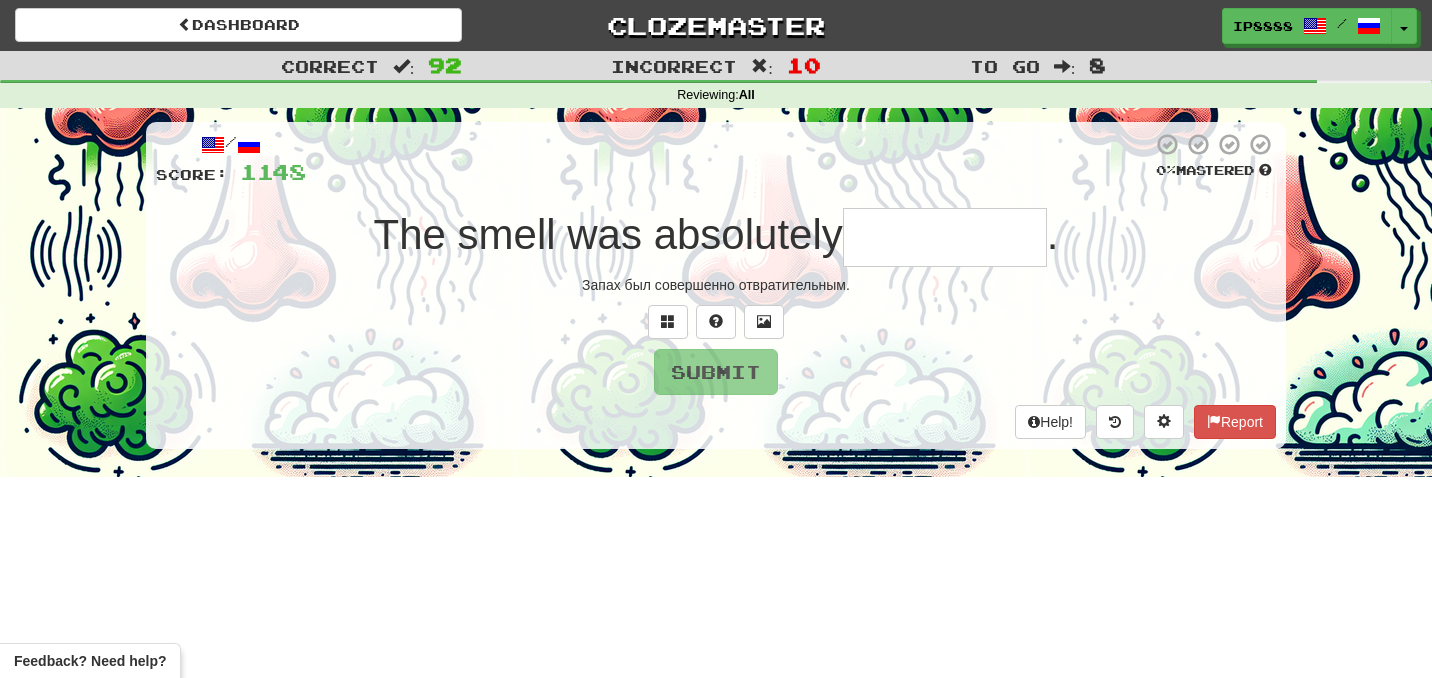 click at bounding box center (945, 237) 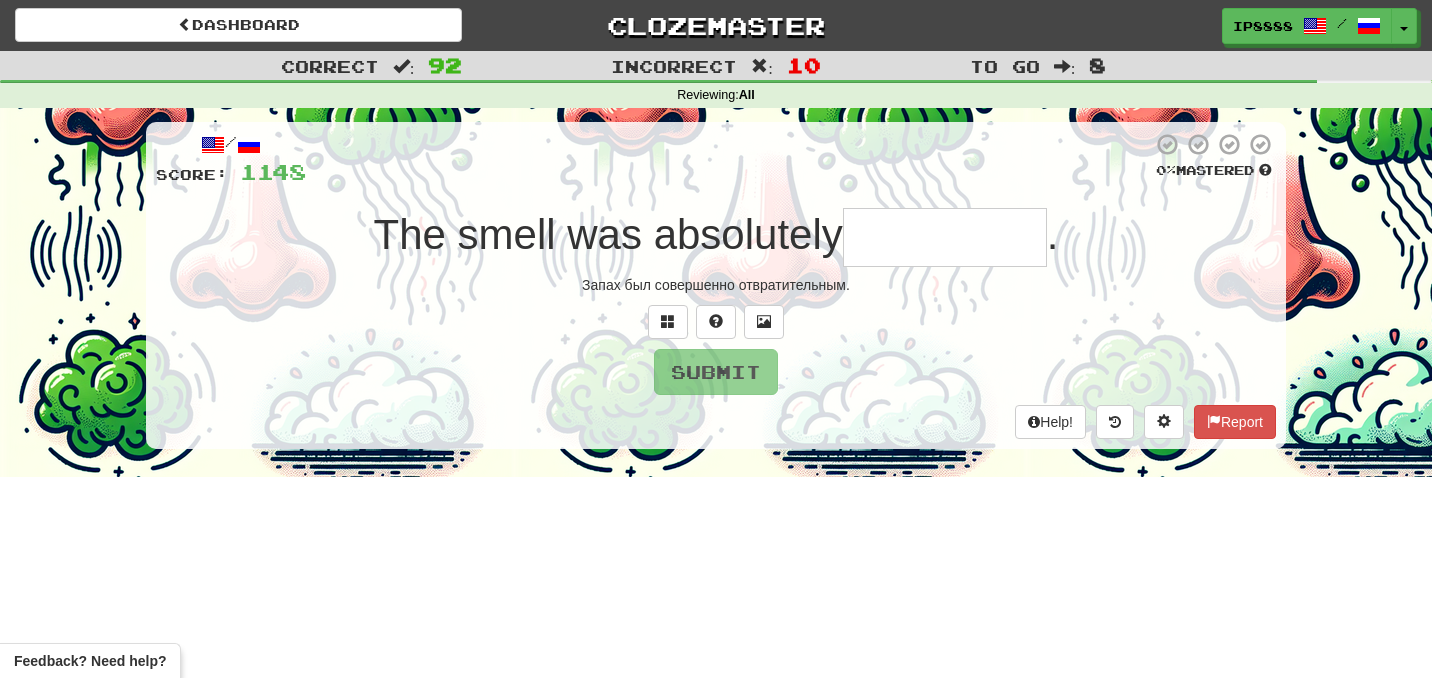 click at bounding box center (945, 237) 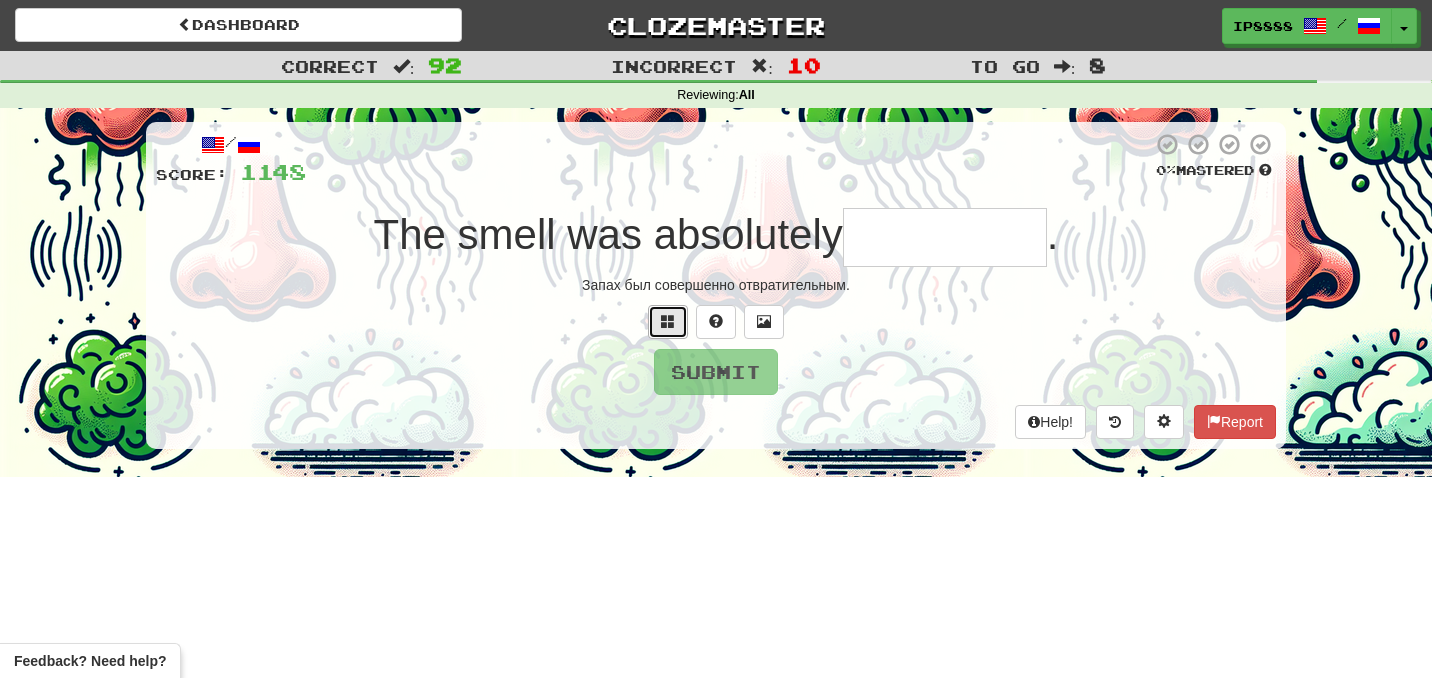 click at bounding box center (668, 322) 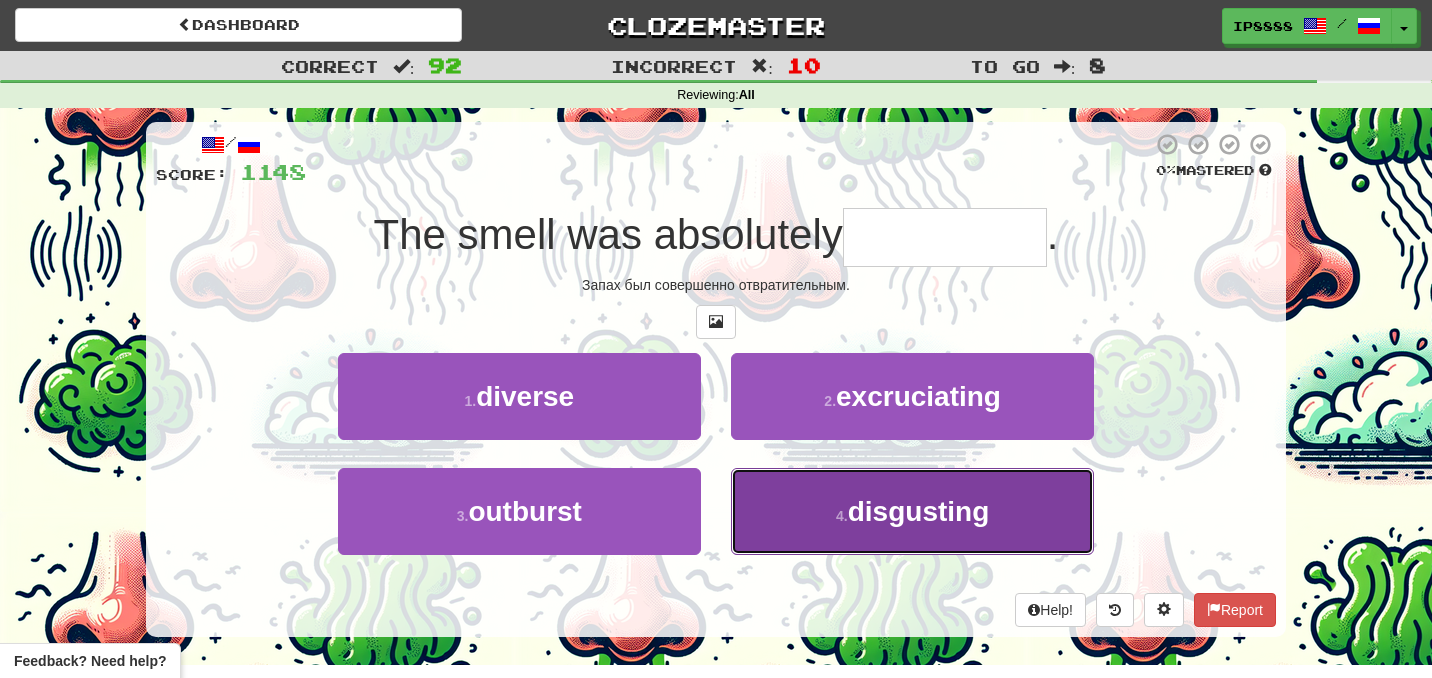 click on "4 .  disgusting" at bounding box center (912, 511) 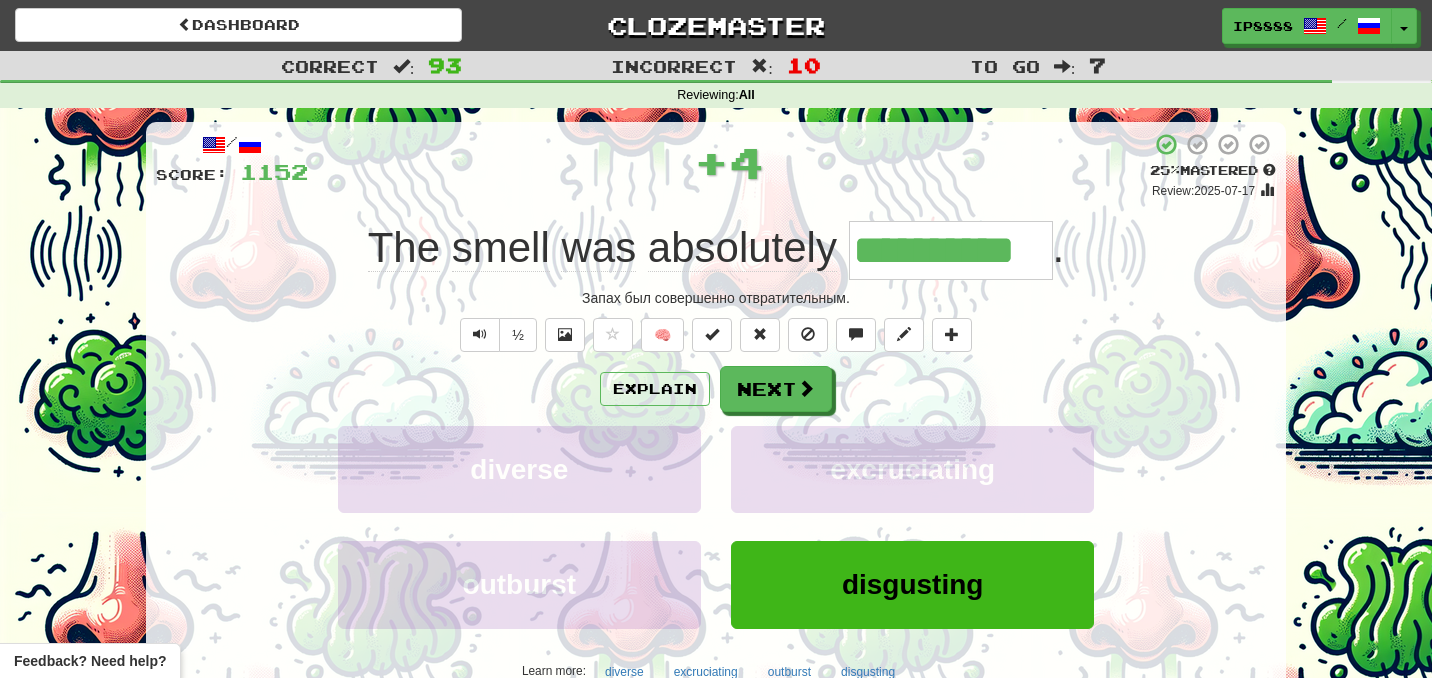 click on "Explain Next diverse excruciating outburst disgusting Learn more: diverse excruciating outburst disgusting" at bounding box center [716, 526] 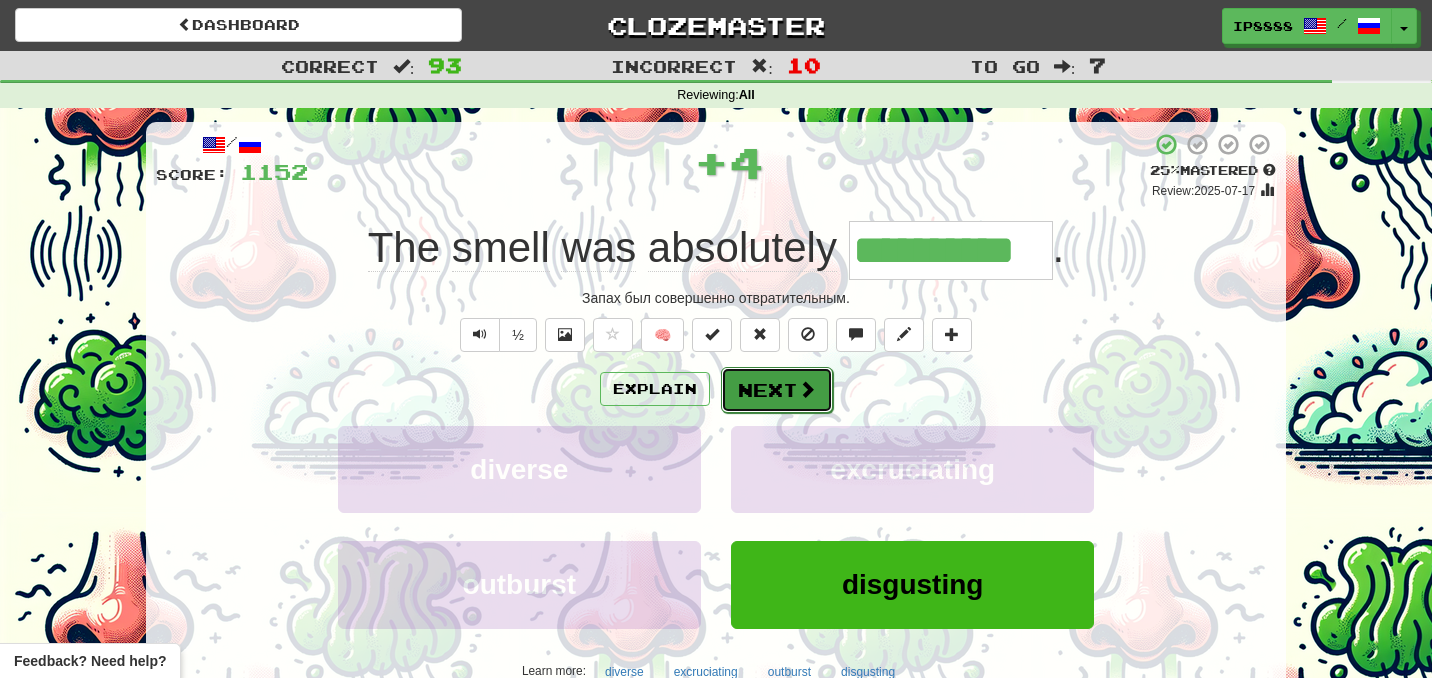 click on "Next" at bounding box center [777, 390] 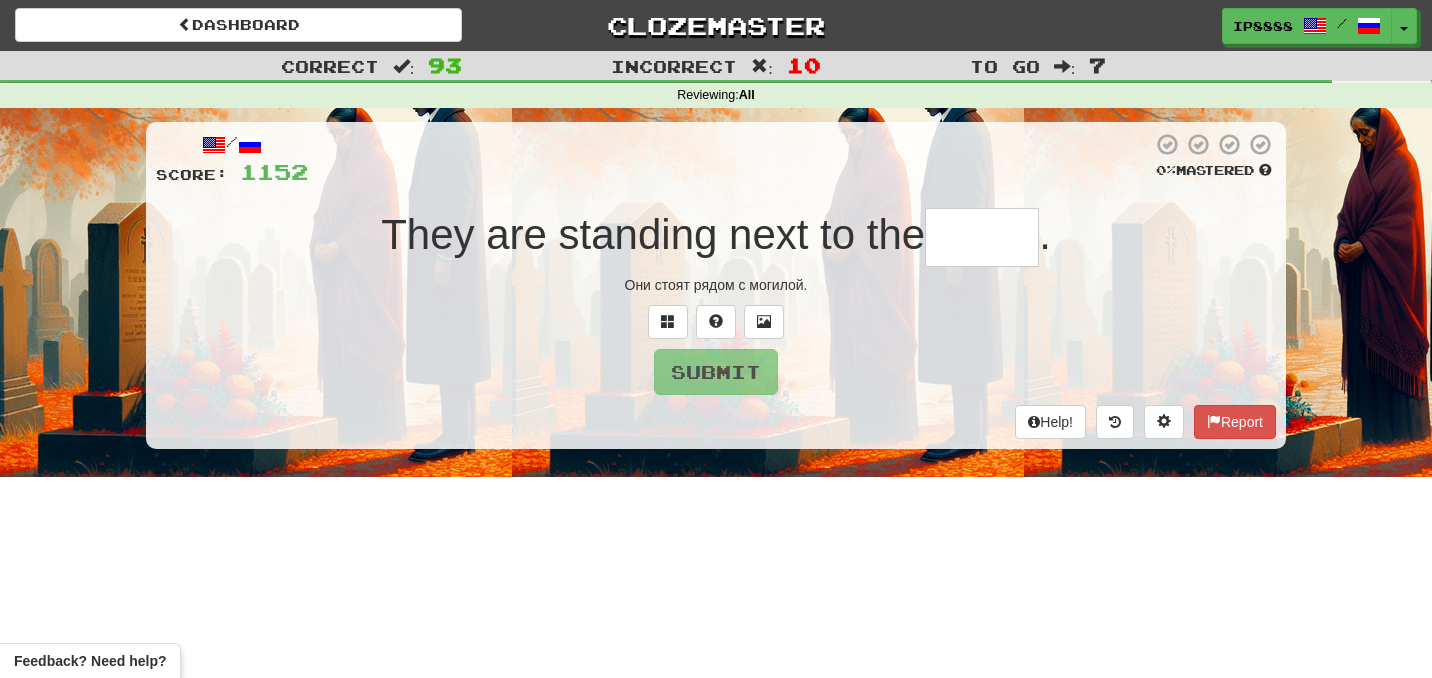 click at bounding box center (982, 237) 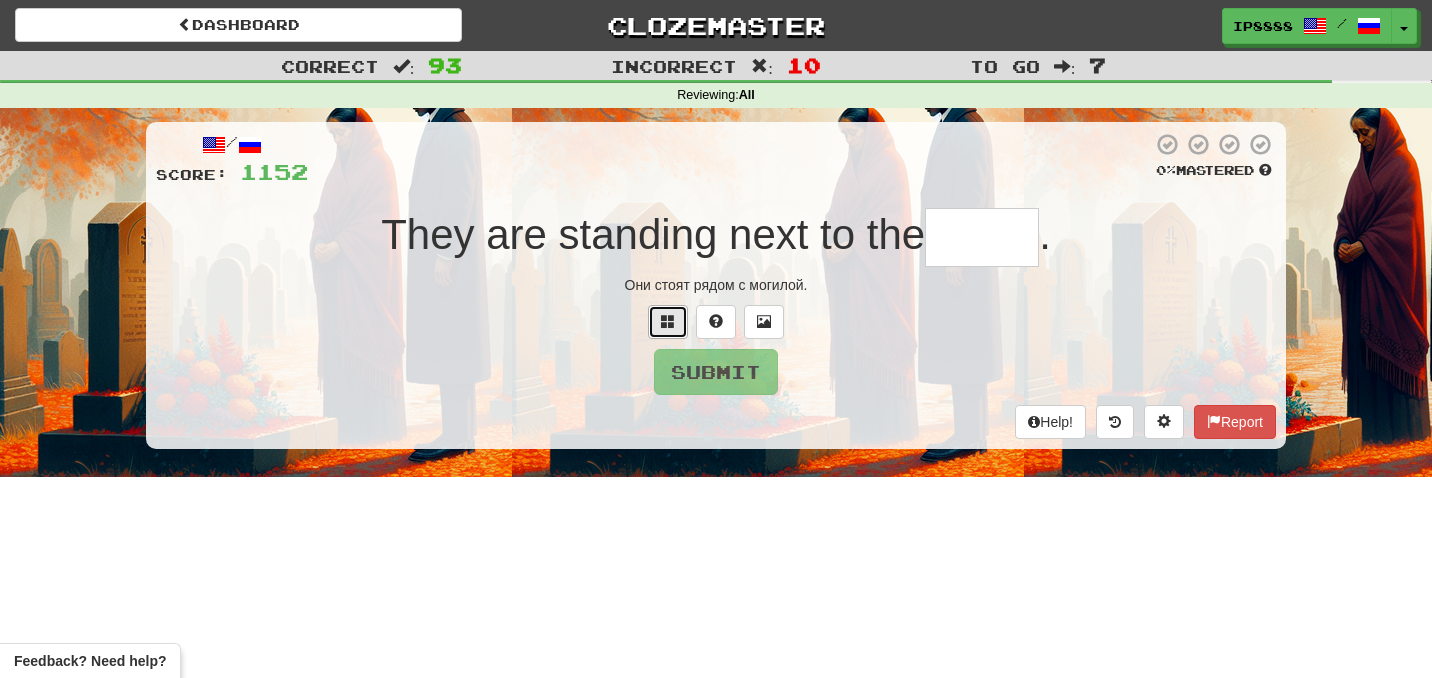 click at bounding box center [668, 322] 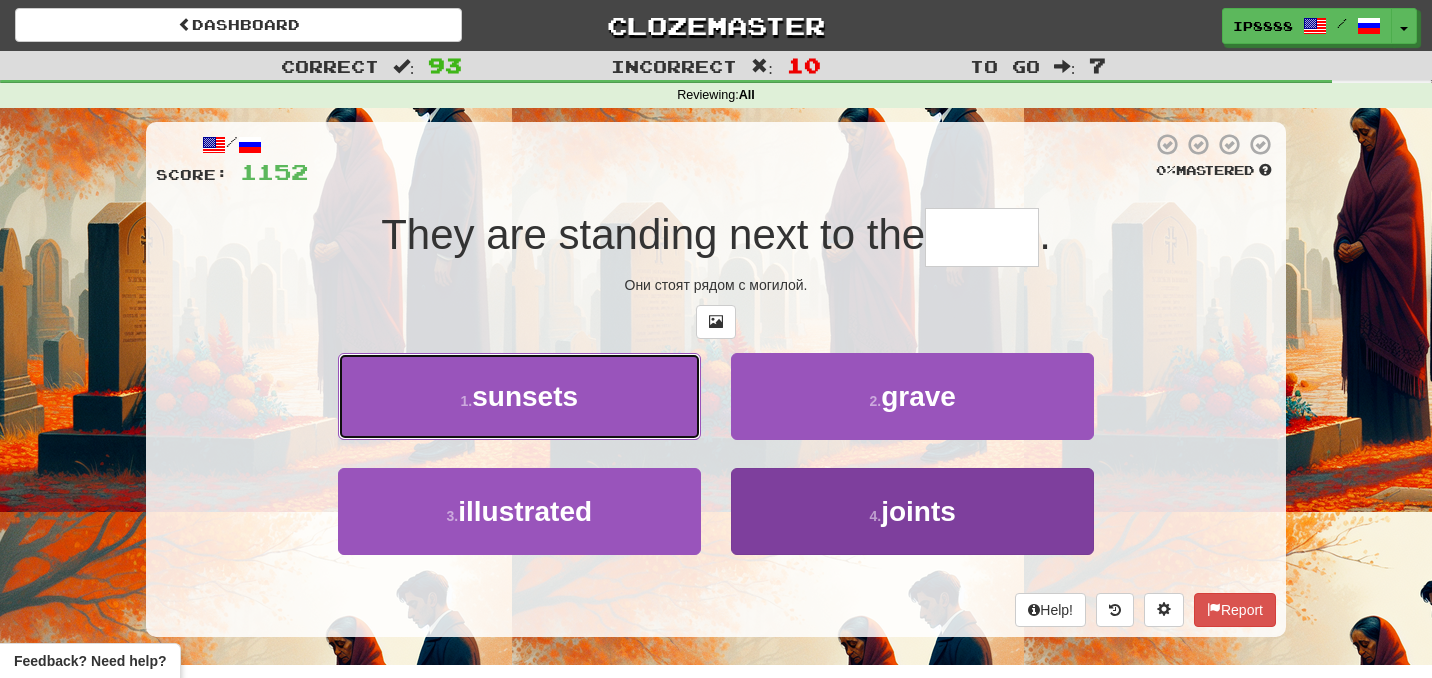 drag, startPoint x: 598, startPoint y: 404, endPoint x: 812, endPoint y: 534, distance: 250.3917 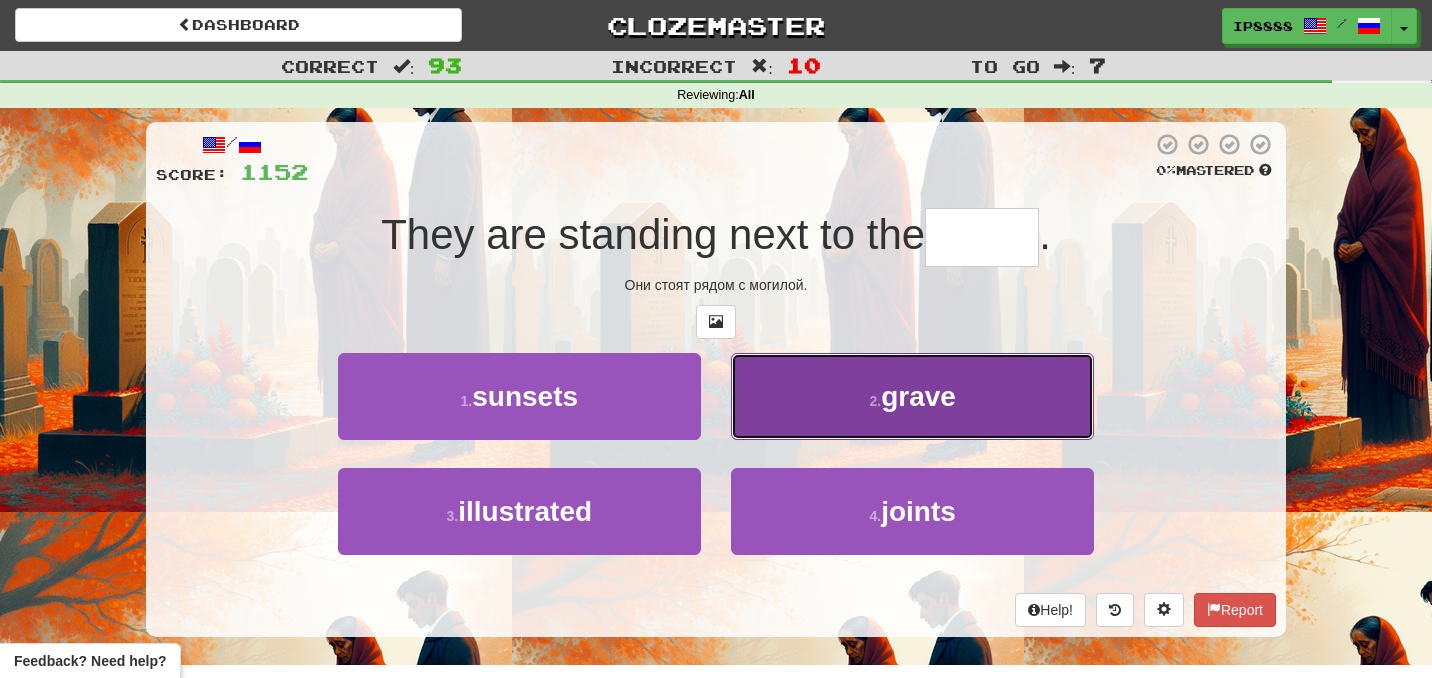click on "2 .  grave" at bounding box center (912, 396) 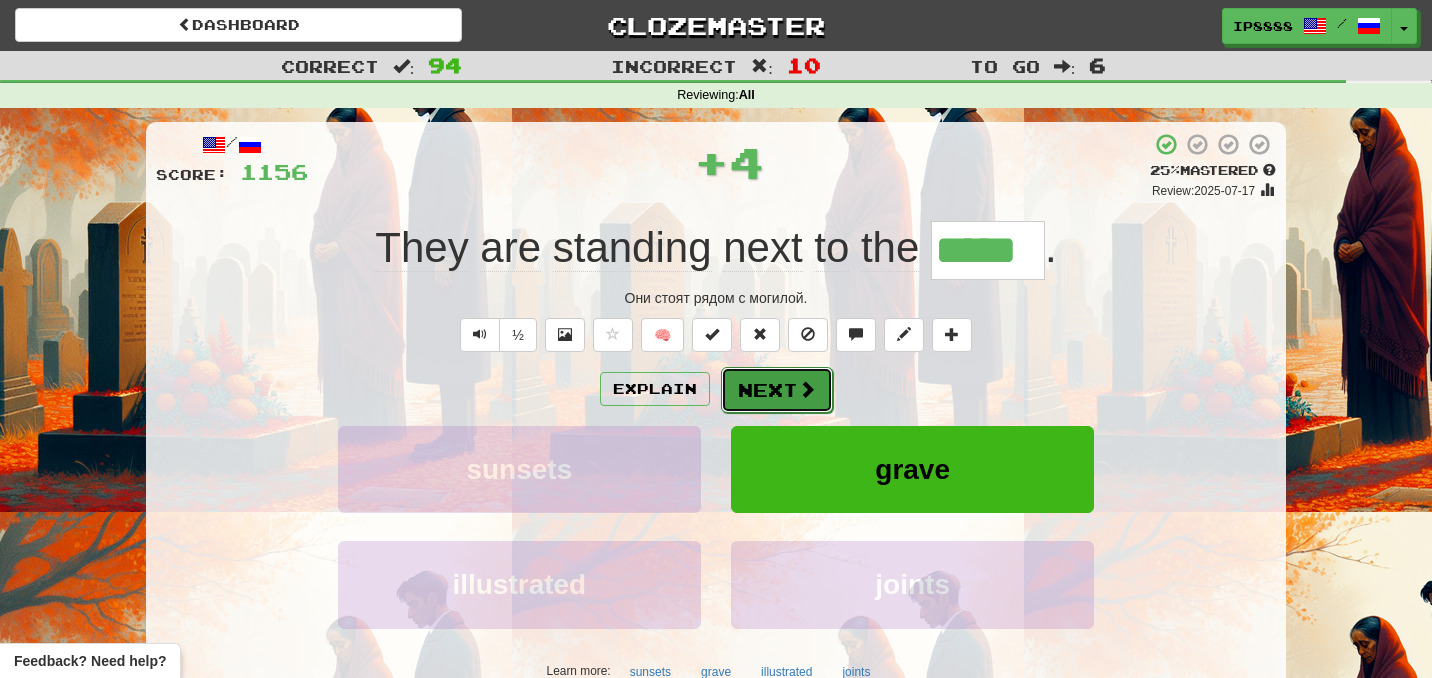 click on "Next" at bounding box center (777, 390) 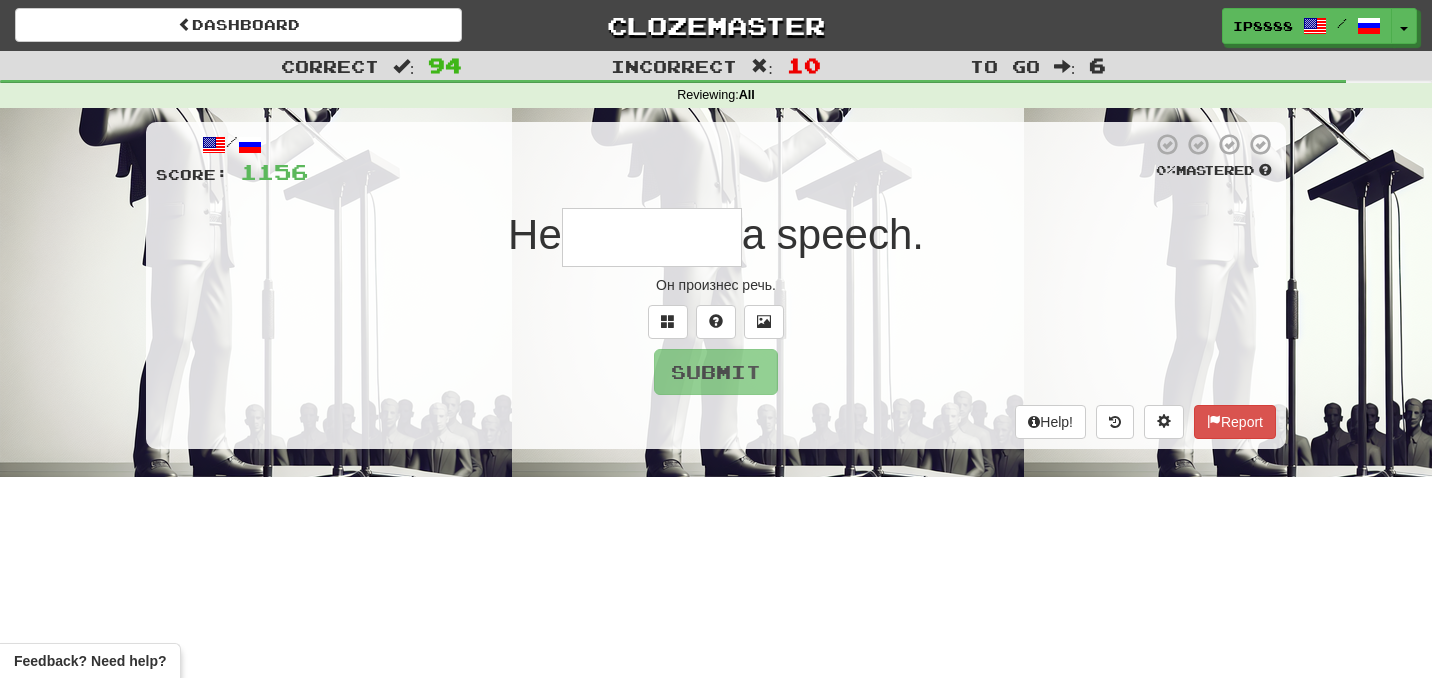 click on "/  Score:   1156 0 %  Mastered He   a speech. Он произнес речь. Submit  Help!  Report" at bounding box center (716, 285) 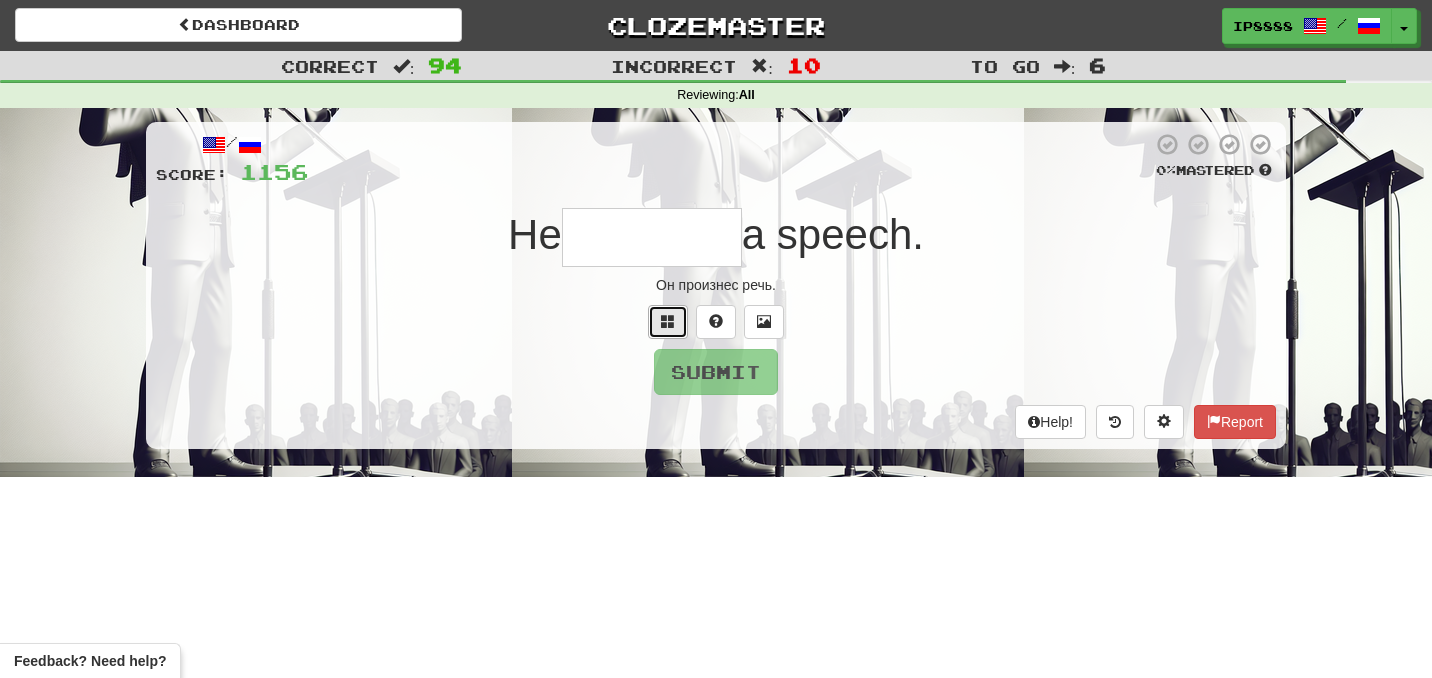 click at bounding box center (668, 322) 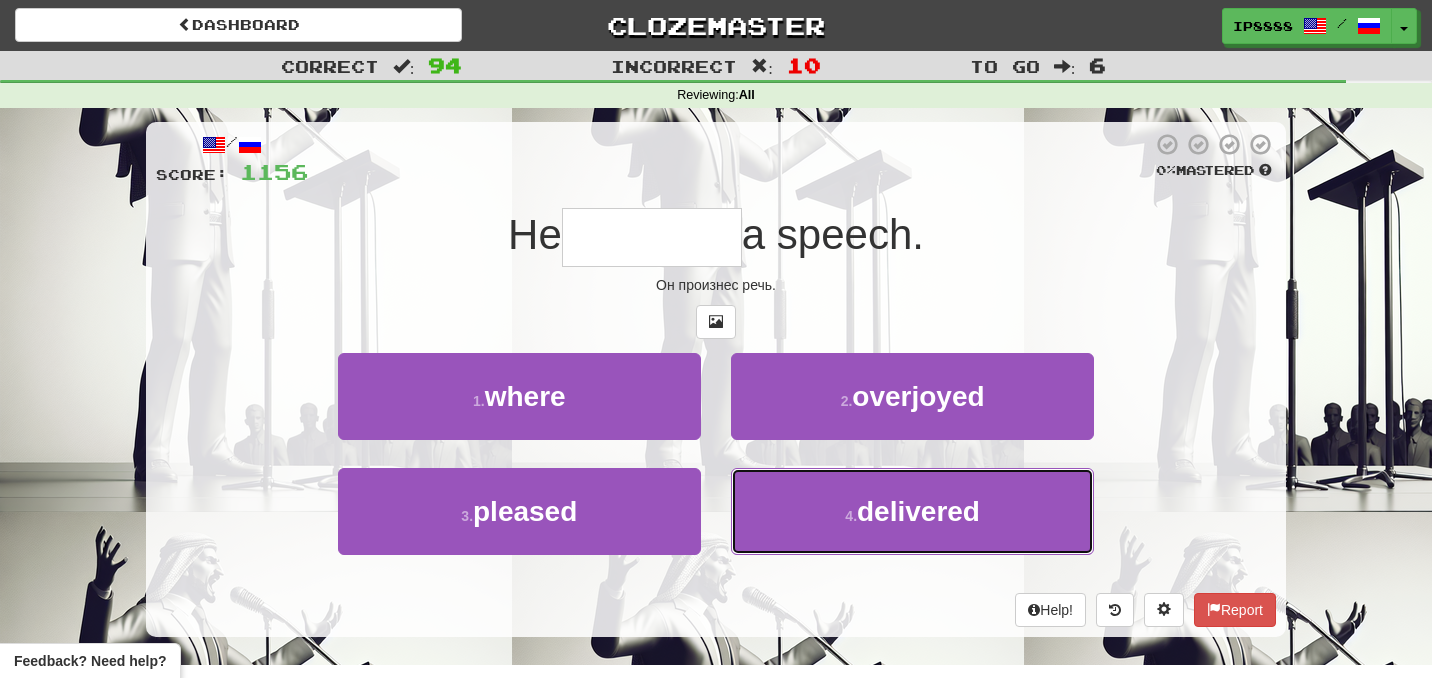 click on "4 .  delivered" at bounding box center [912, 511] 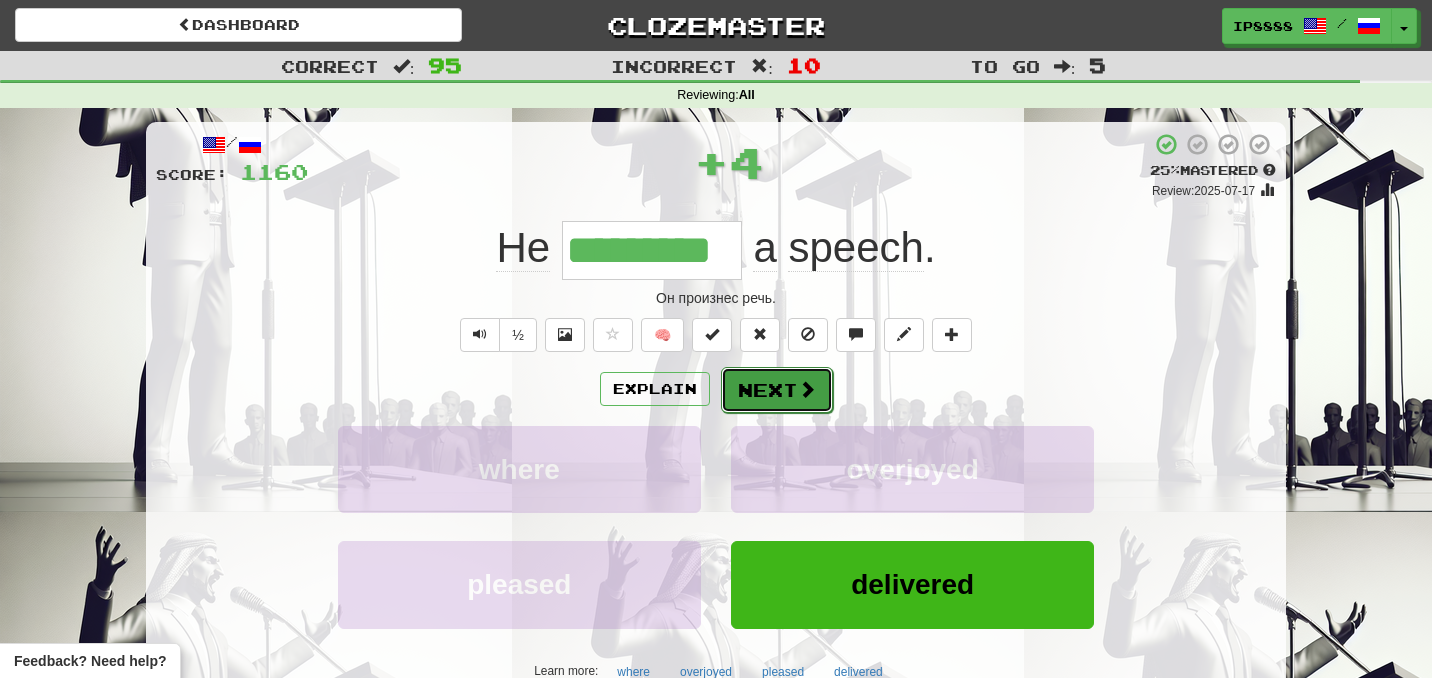 click on "Next" at bounding box center [777, 390] 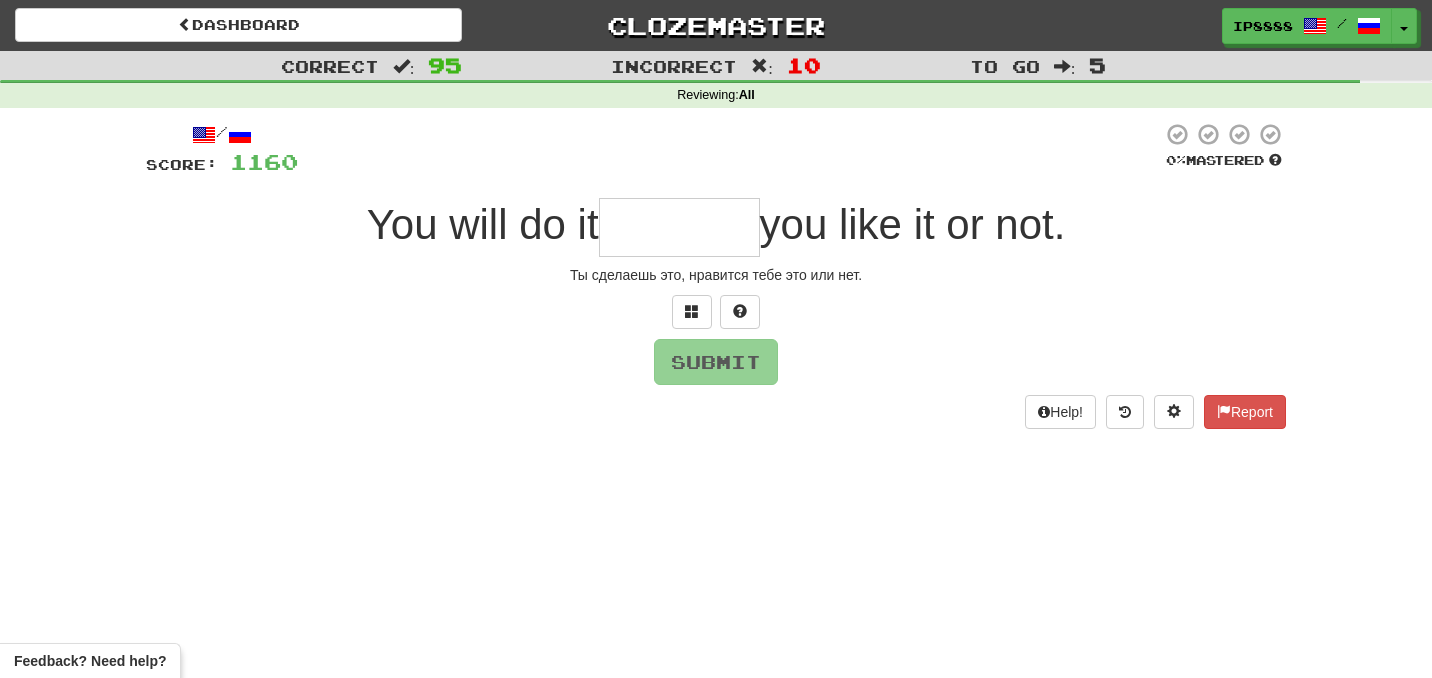 click at bounding box center (679, 227) 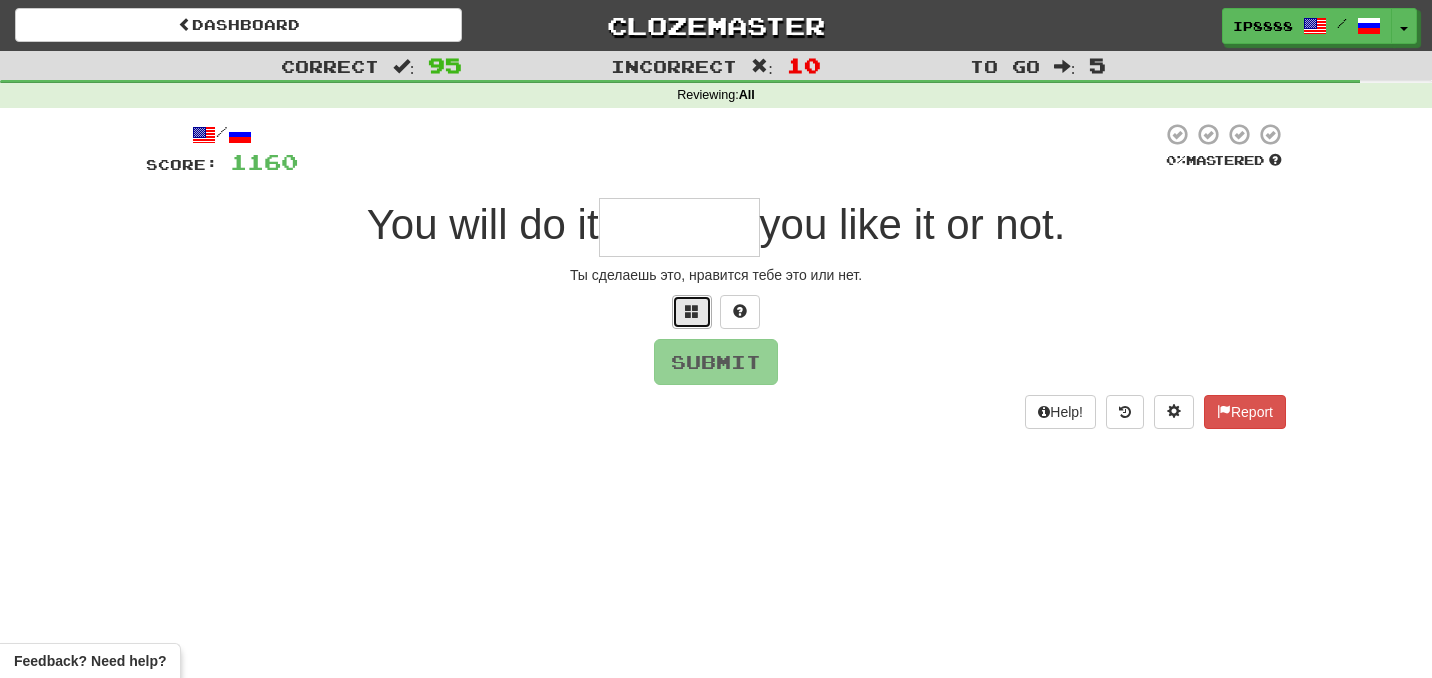 click at bounding box center [692, 311] 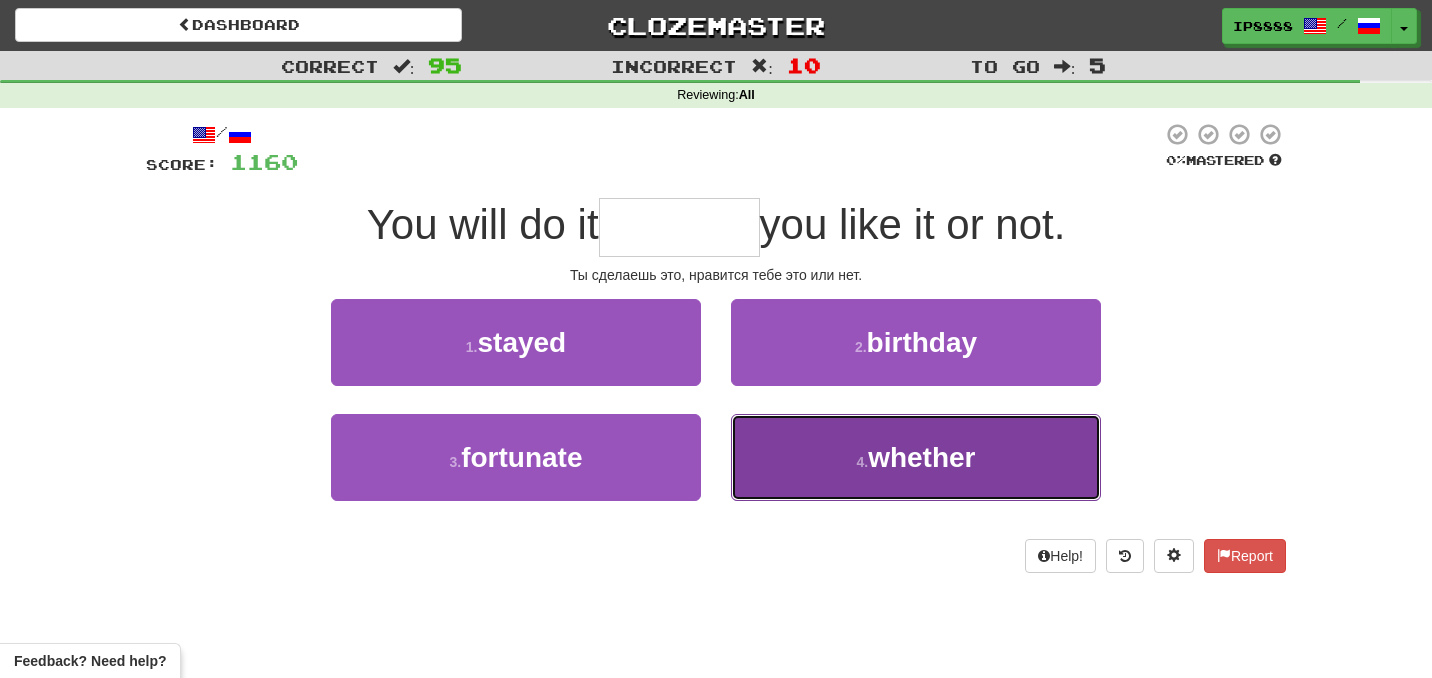 click on "4 .  whether" at bounding box center (916, 457) 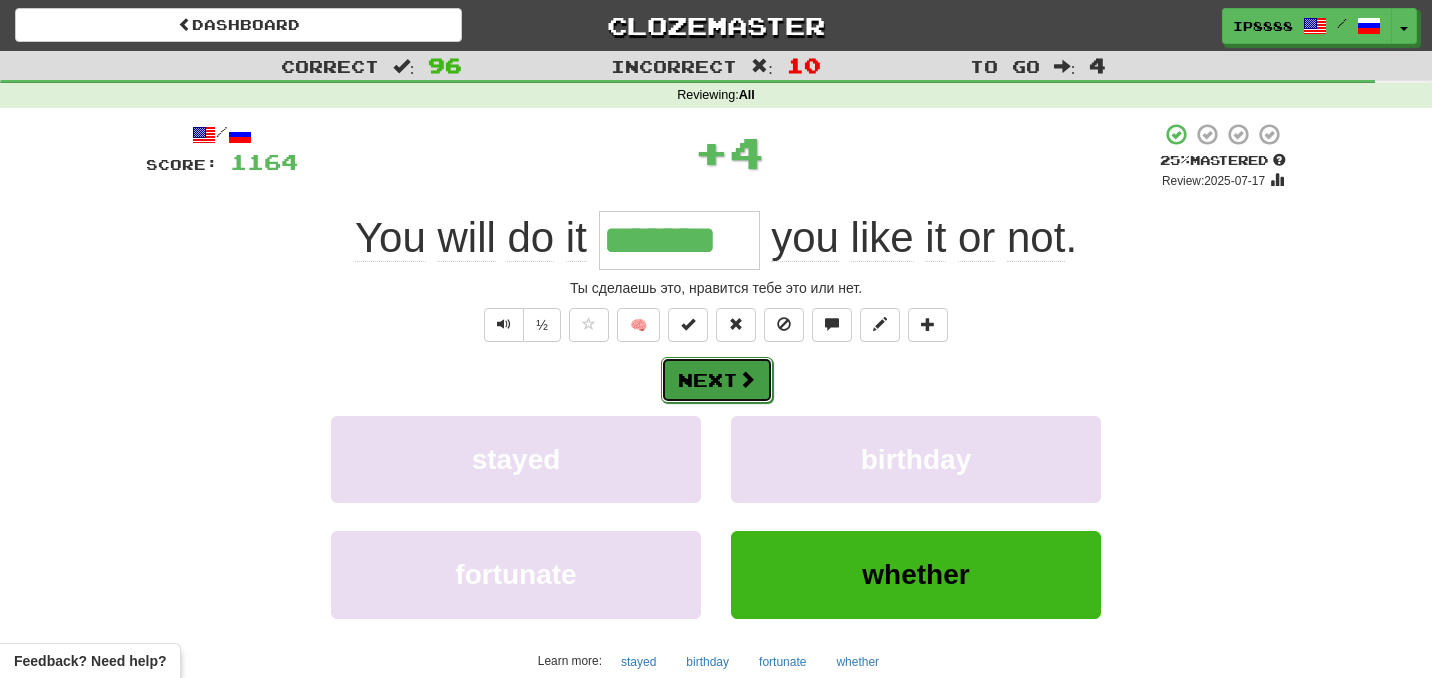 click on "Next" at bounding box center (717, 380) 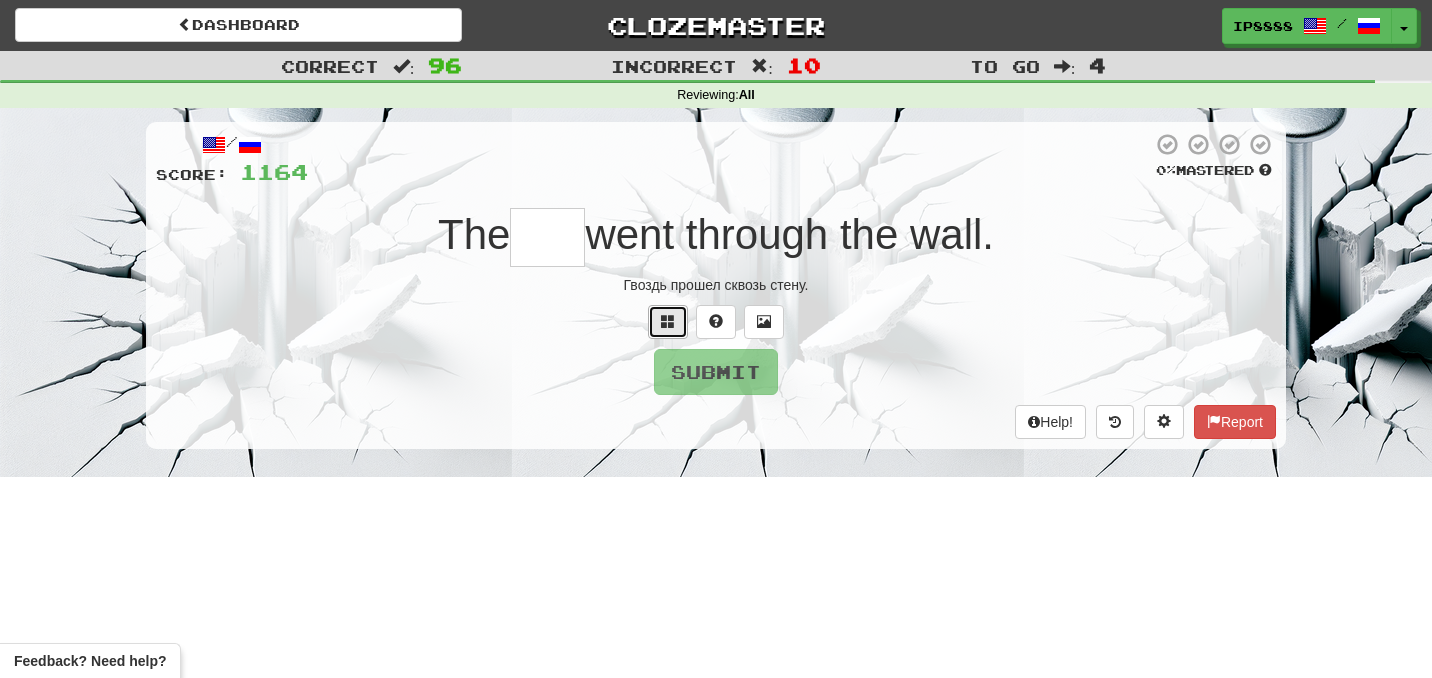 click at bounding box center [668, 322] 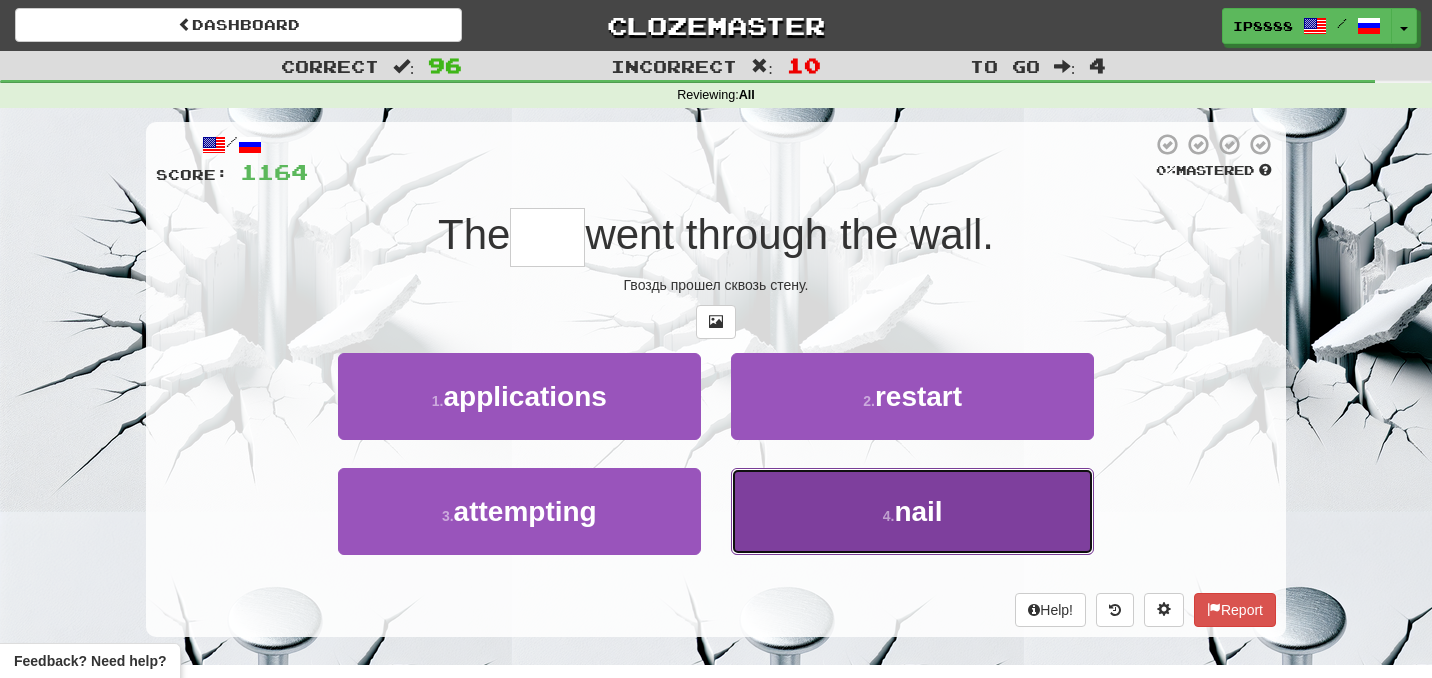 click on "4 .  nail" at bounding box center (912, 511) 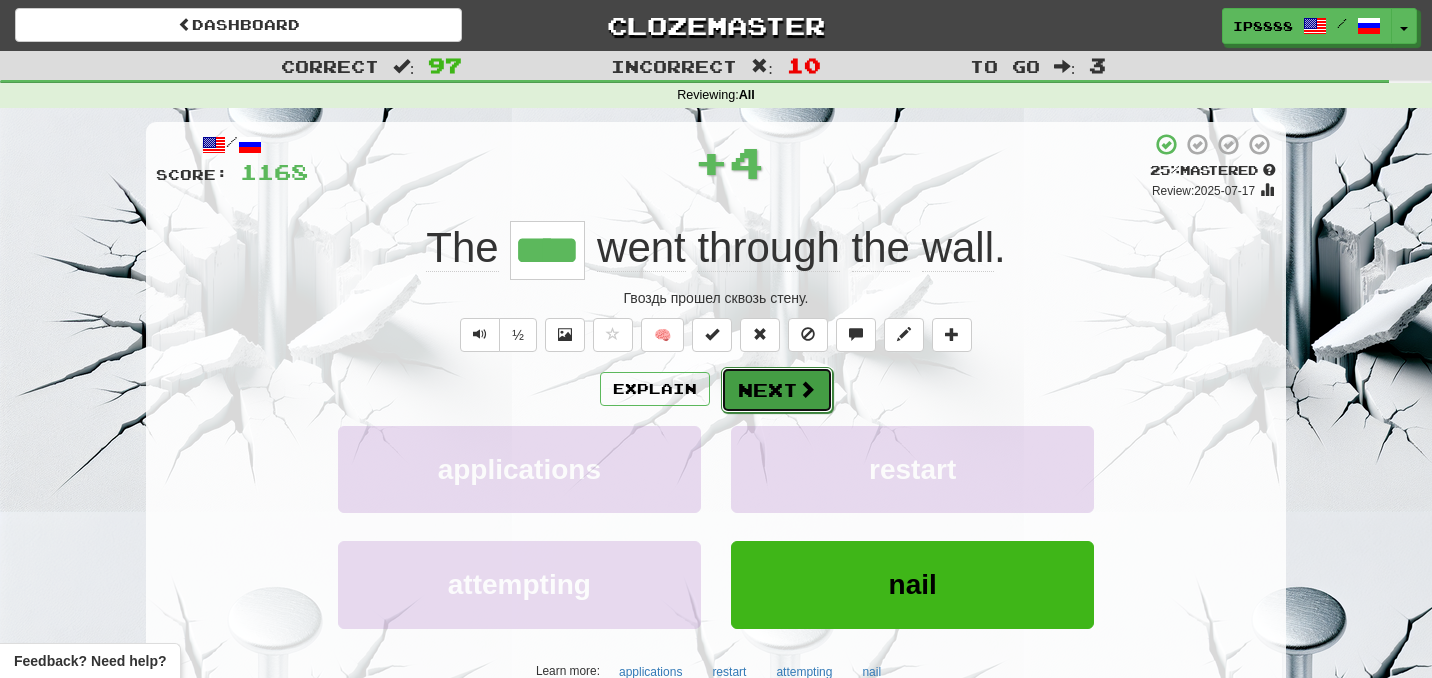 click on "Next" at bounding box center [777, 390] 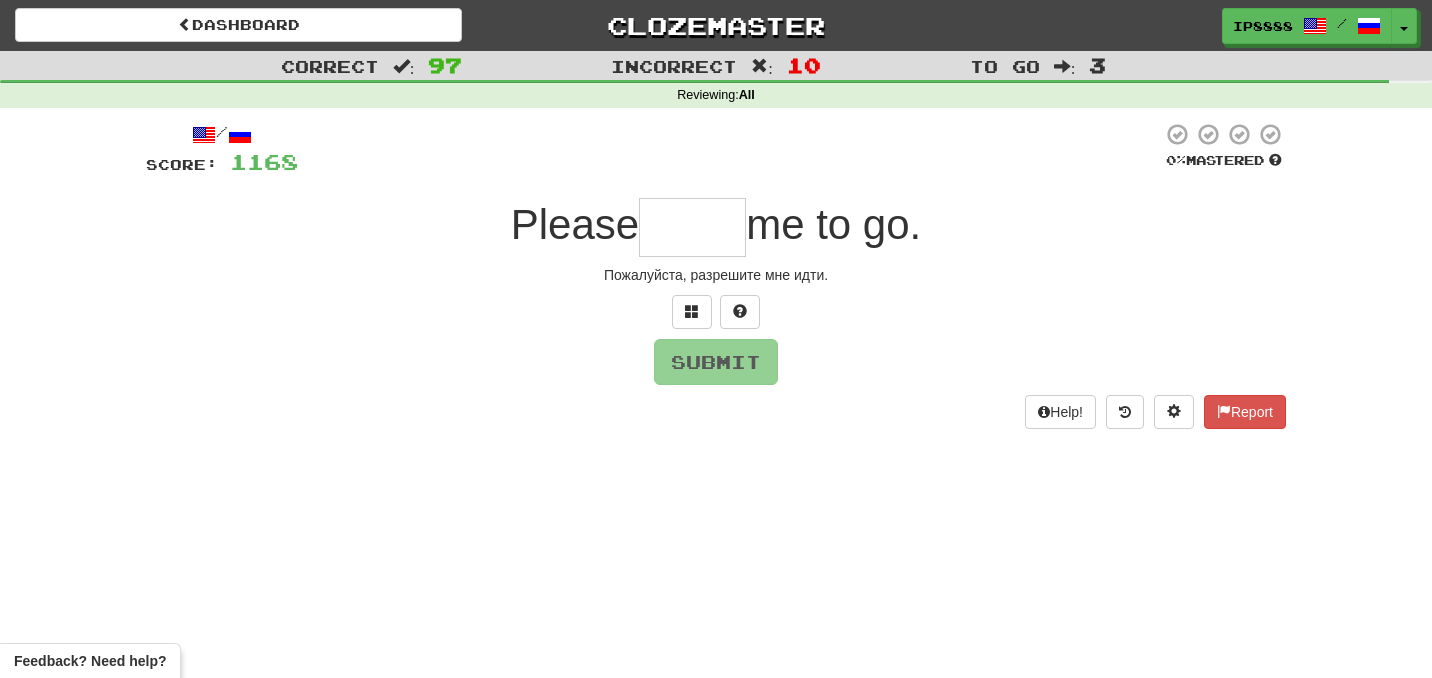 click at bounding box center (692, 227) 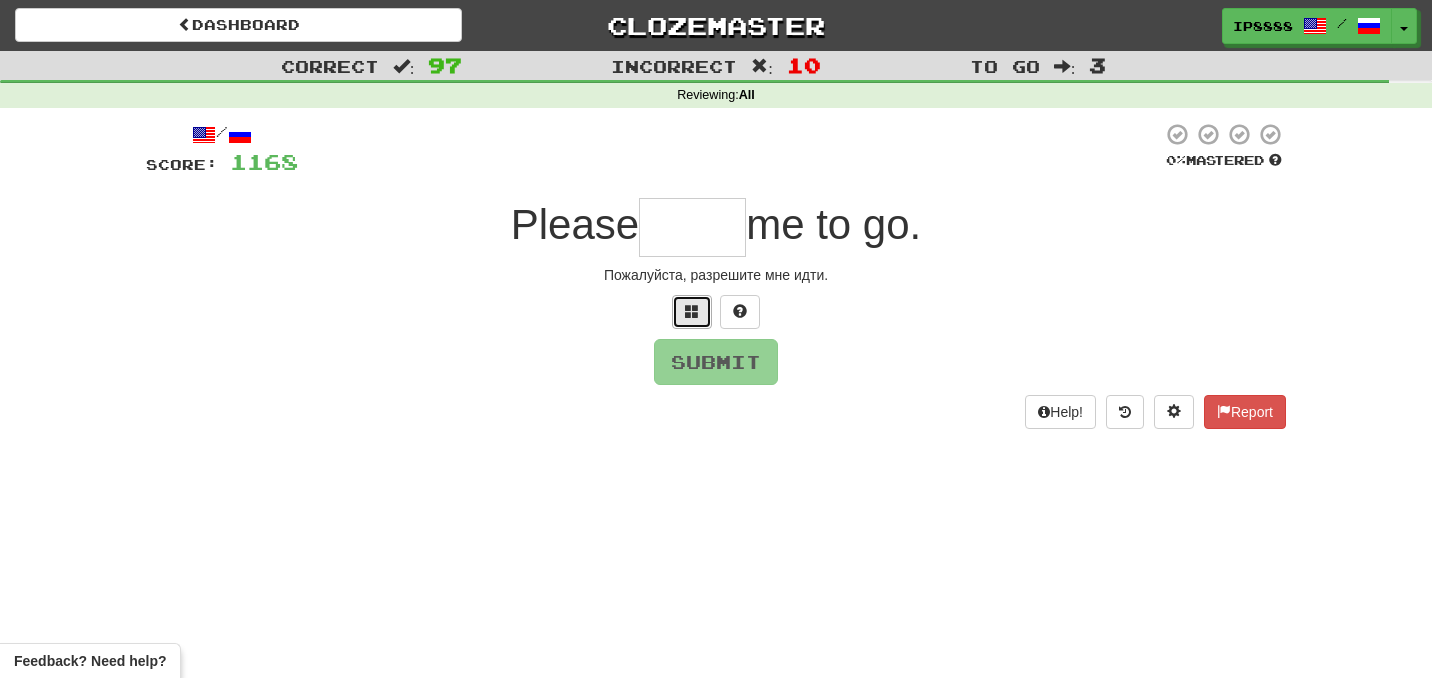 click at bounding box center [692, 311] 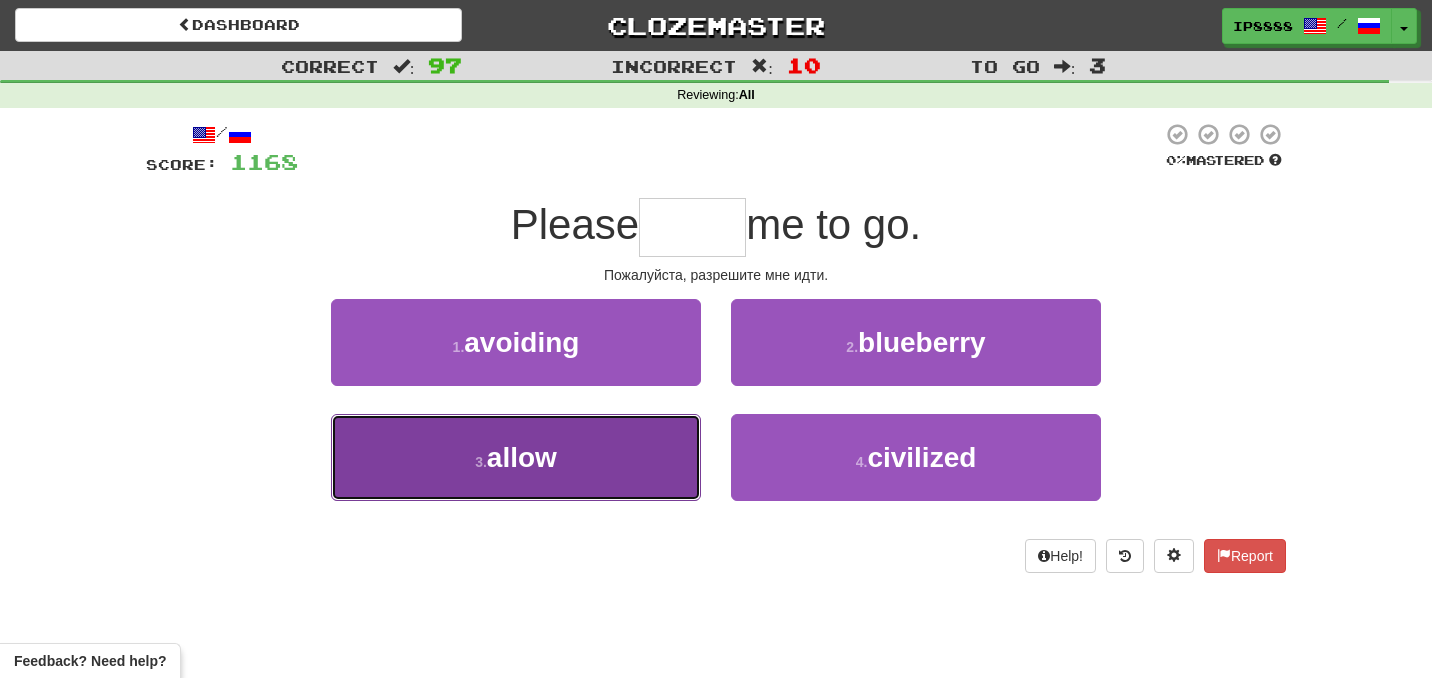 click on "3 .  allow" at bounding box center (516, 457) 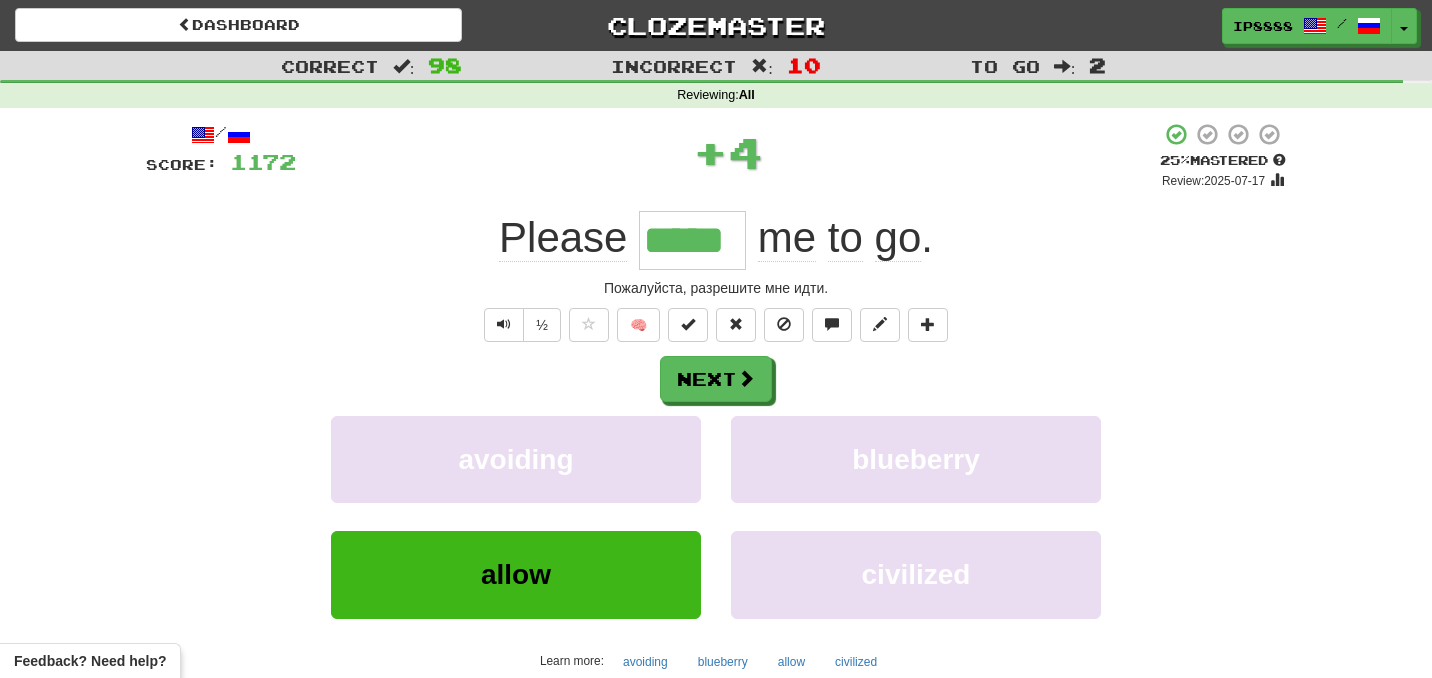 click on "Next avoiding blueberry allow civilized Learn more: avoiding blueberry allow civilized" at bounding box center (716, 516) 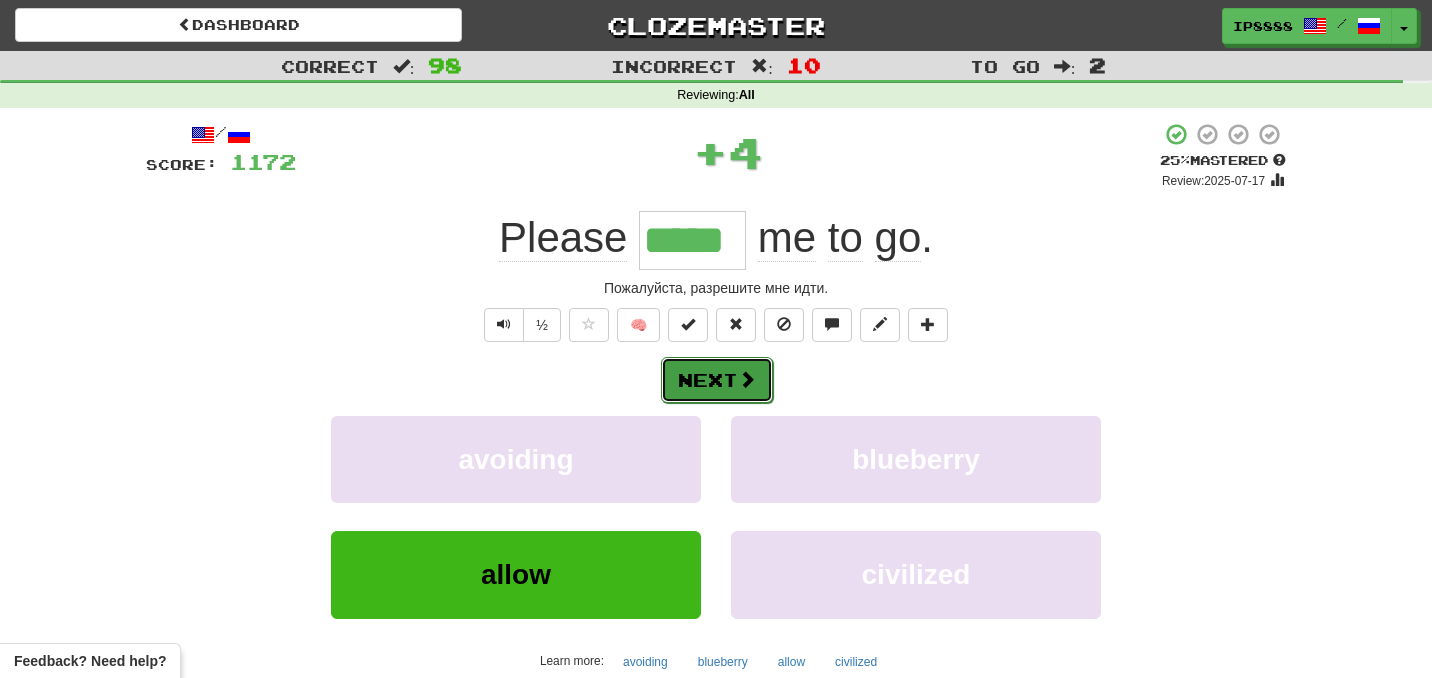 click on "Next" at bounding box center [717, 380] 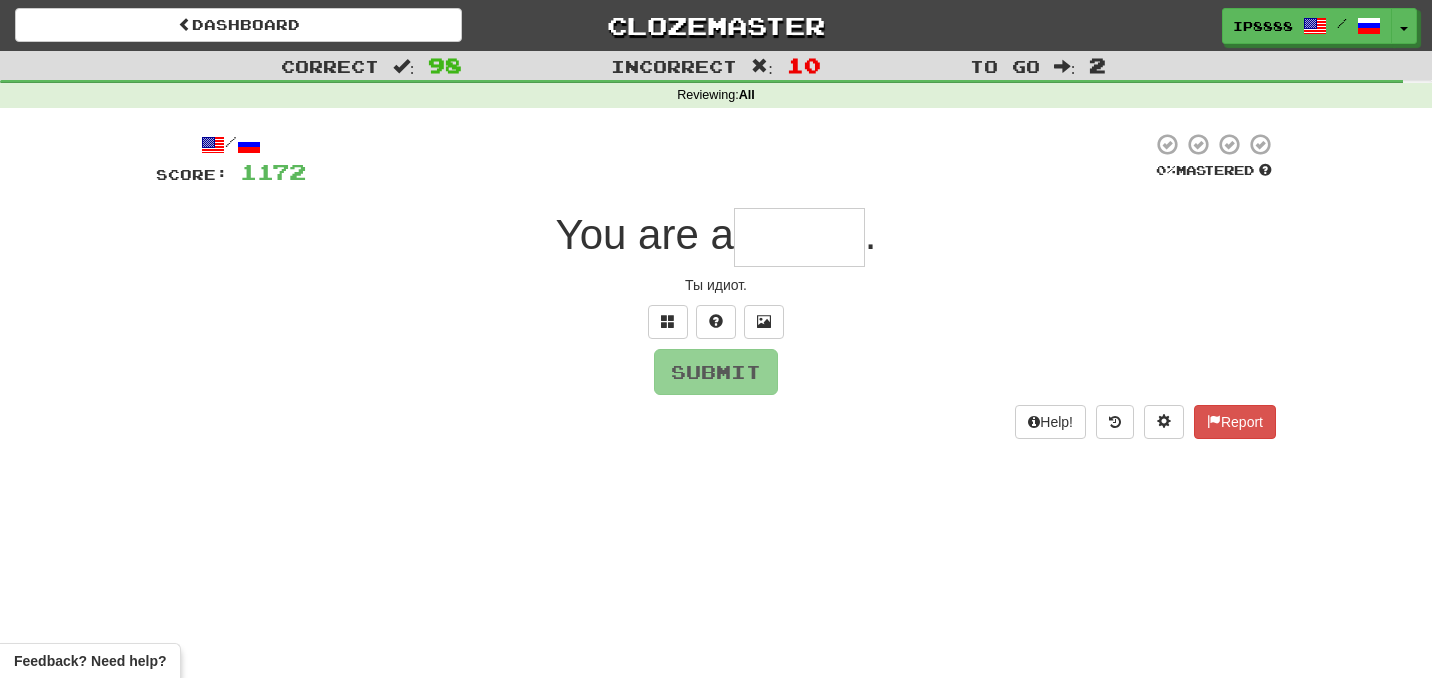 click at bounding box center [799, 237] 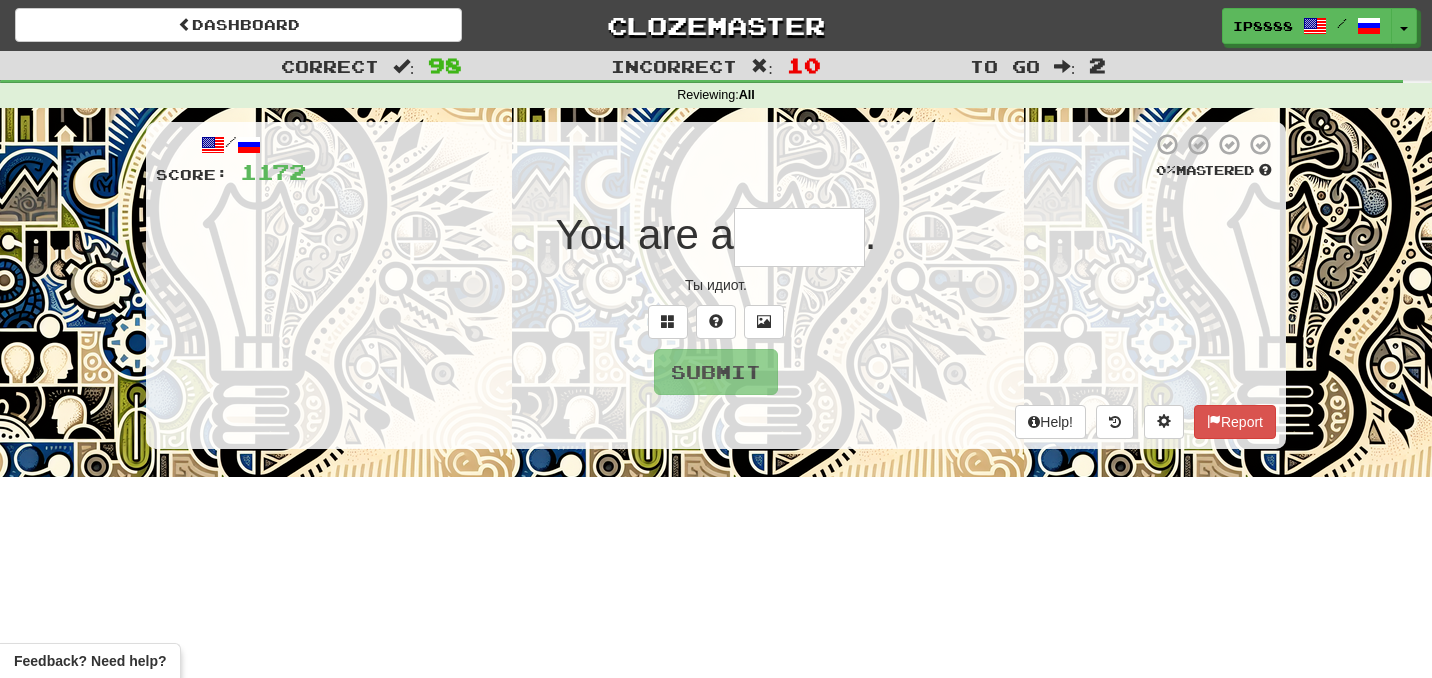 click at bounding box center [716, 322] 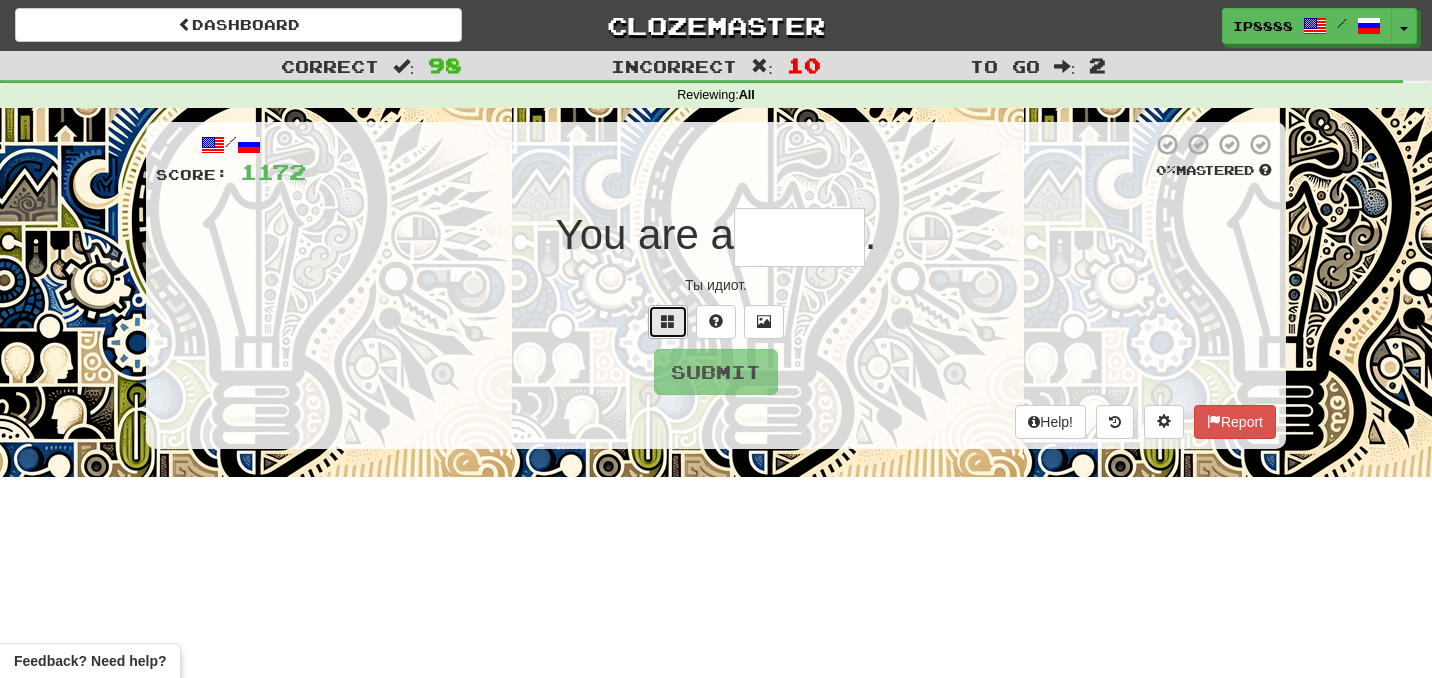 click at bounding box center [668, 322] 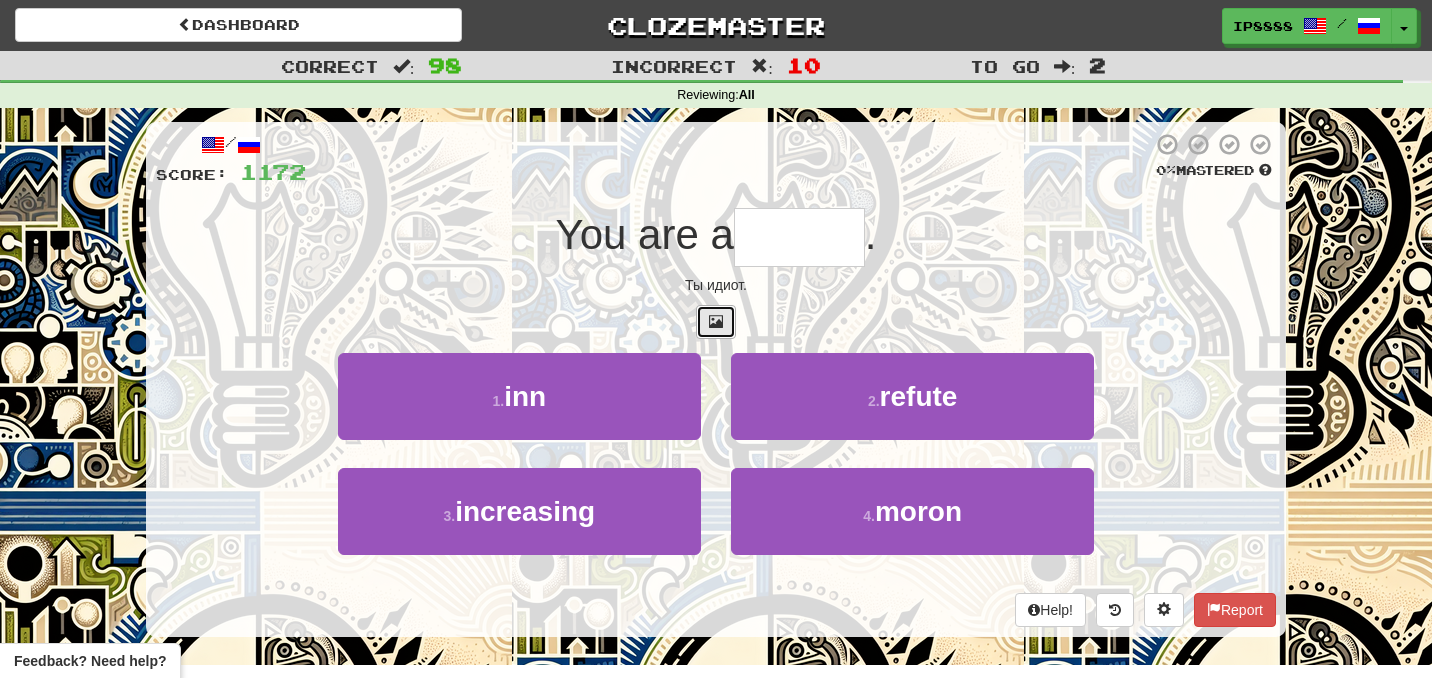 click at bounding box center [716, 322] 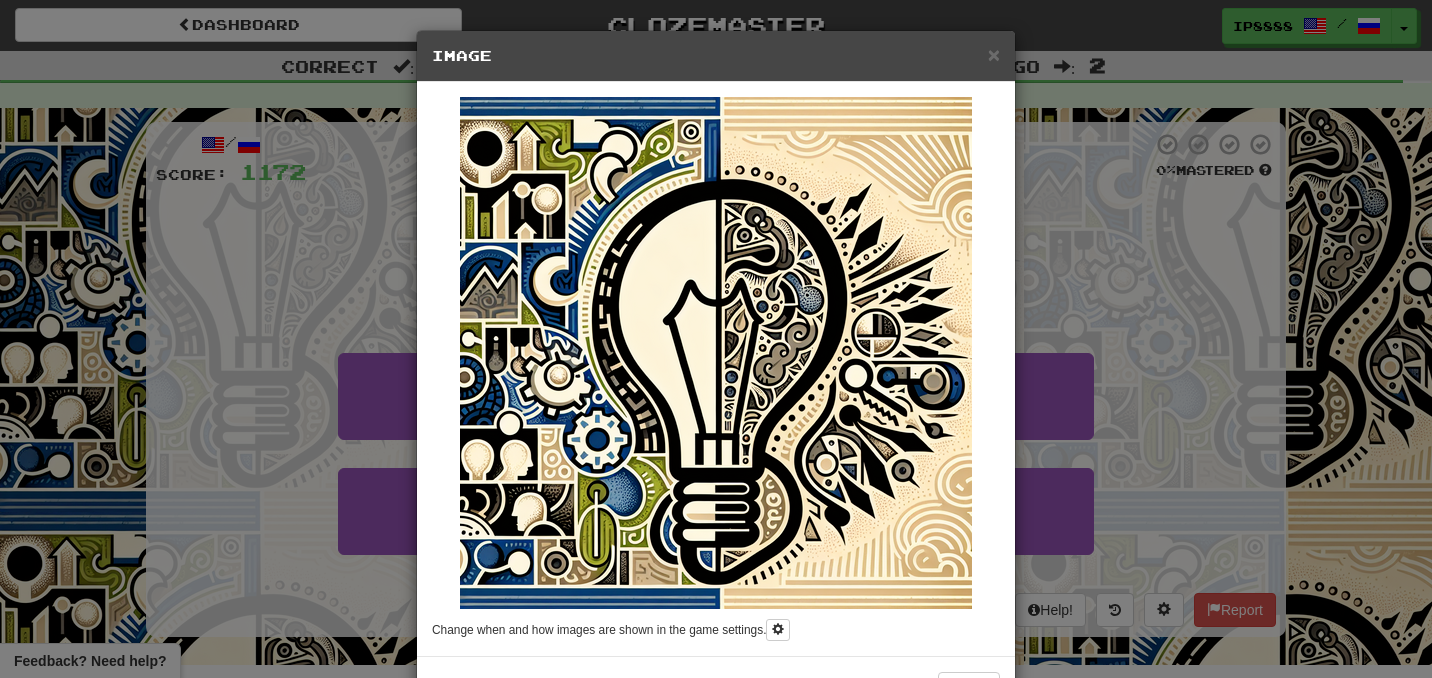 click on "× Image Change when and how images are shown in the game settings.  Images are in beta. Like them? Hate them?  Let us know ! Close" at bounding box center (716, 339) 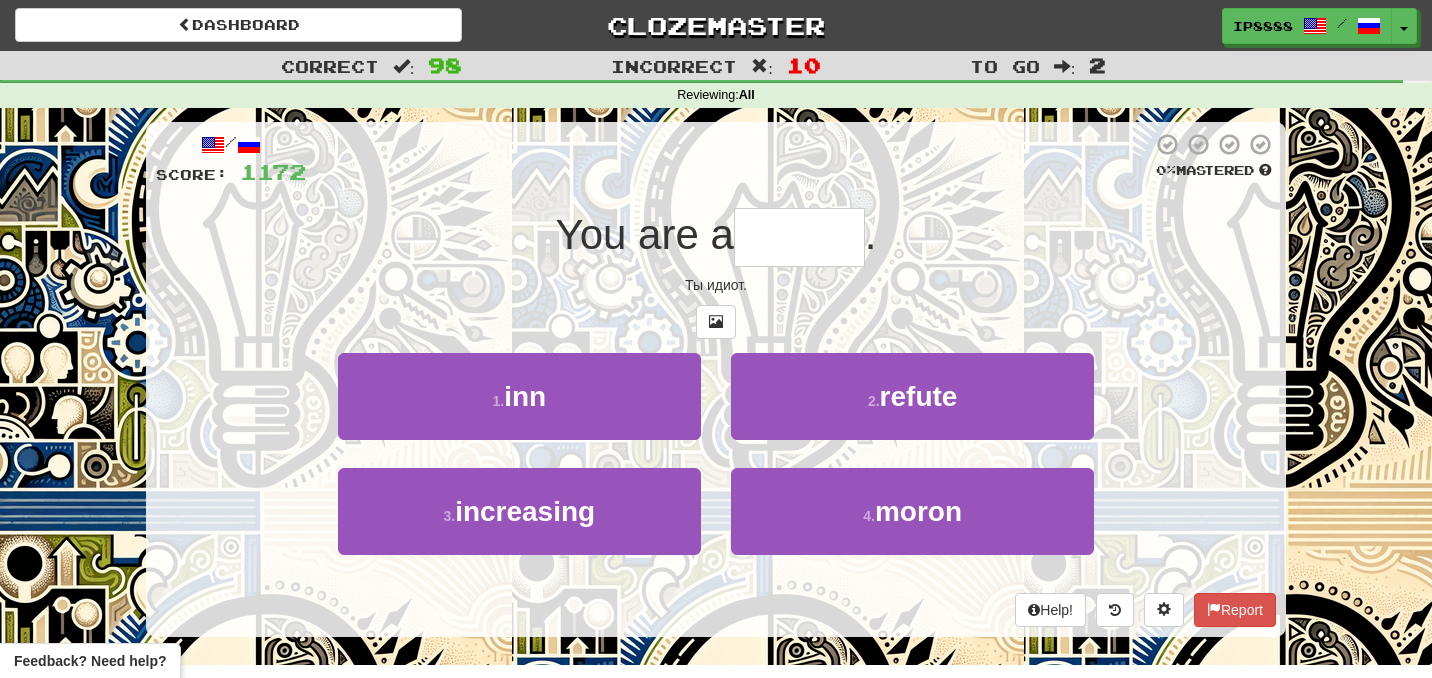 click on "/  Score:   1172 0 %  Mastered You are a  . Ты идиот. 1 .  inn 2 .  refute 3 .  increasing 4 .  moron  Help!  Report" at bounding box center (716, 379) 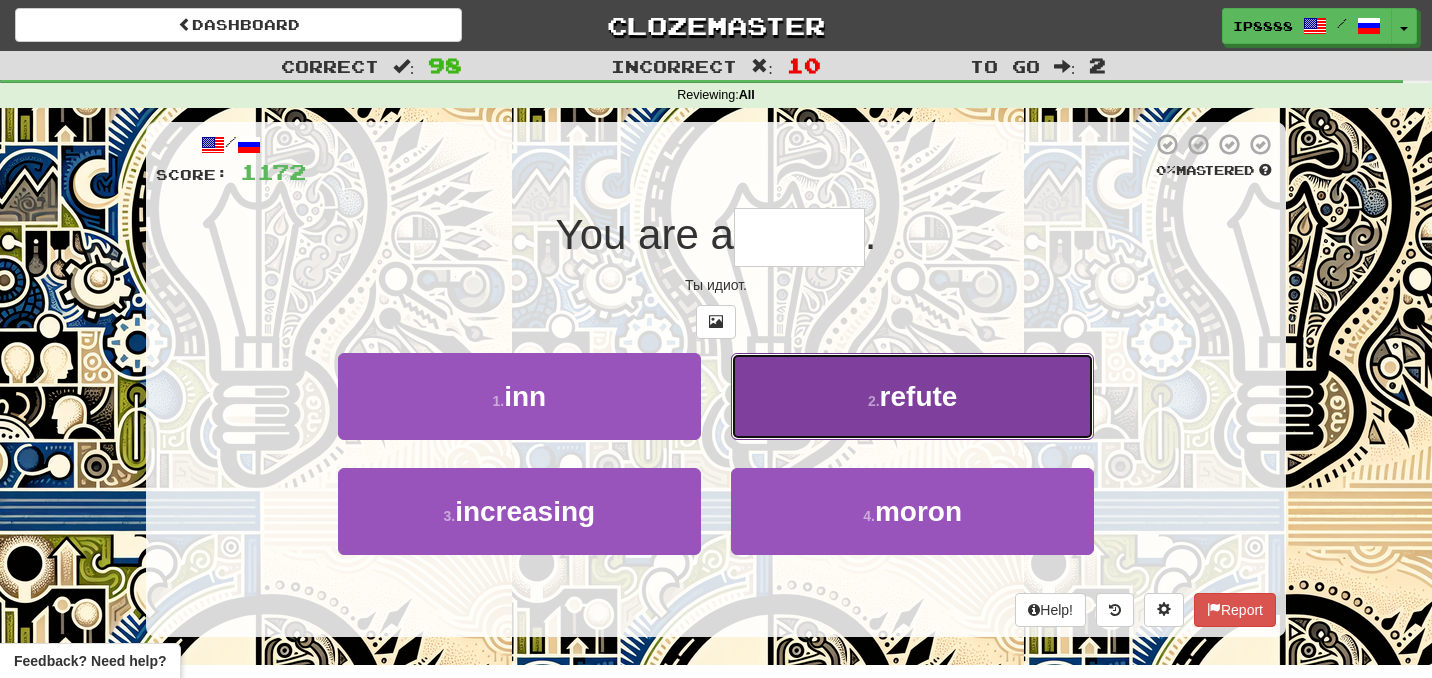 click on "2 .  refute" at bounding box center (912, 396) 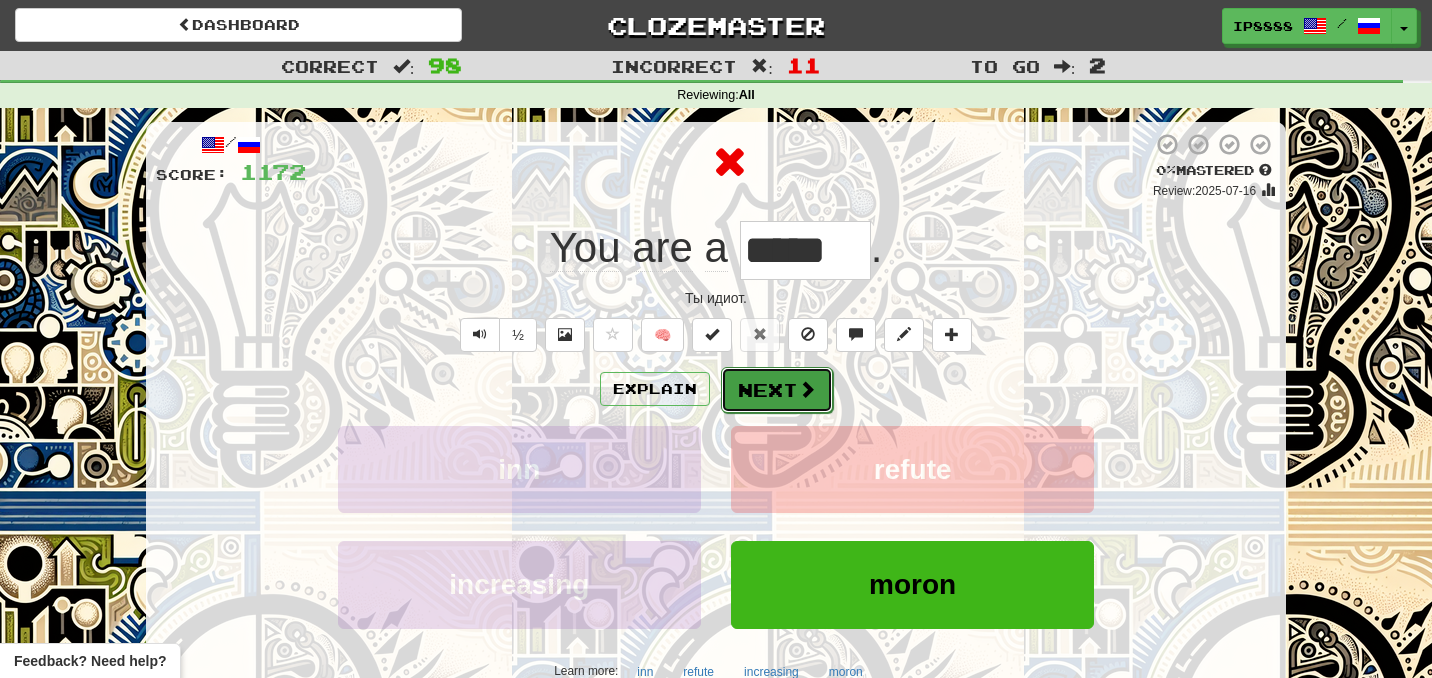 click on "Next" at bounding box center (777, 390) 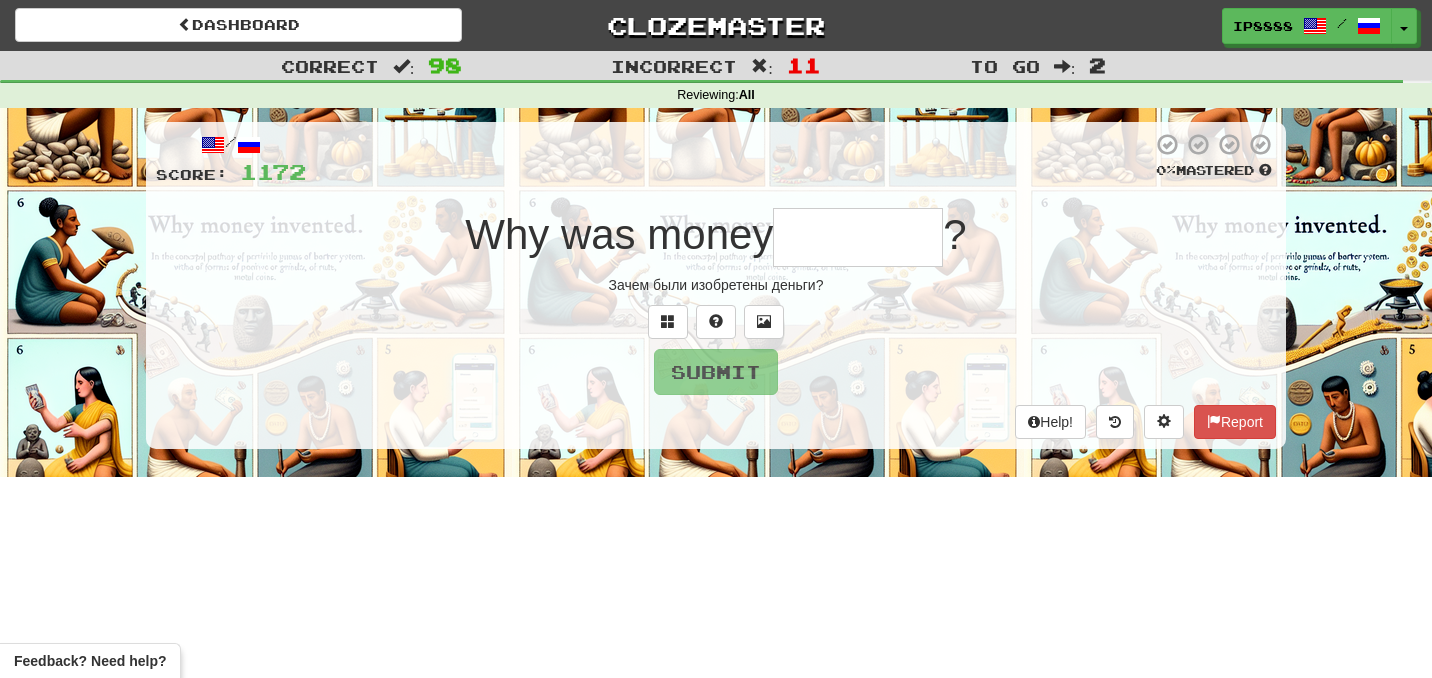 click at bounding box center [858, 237] 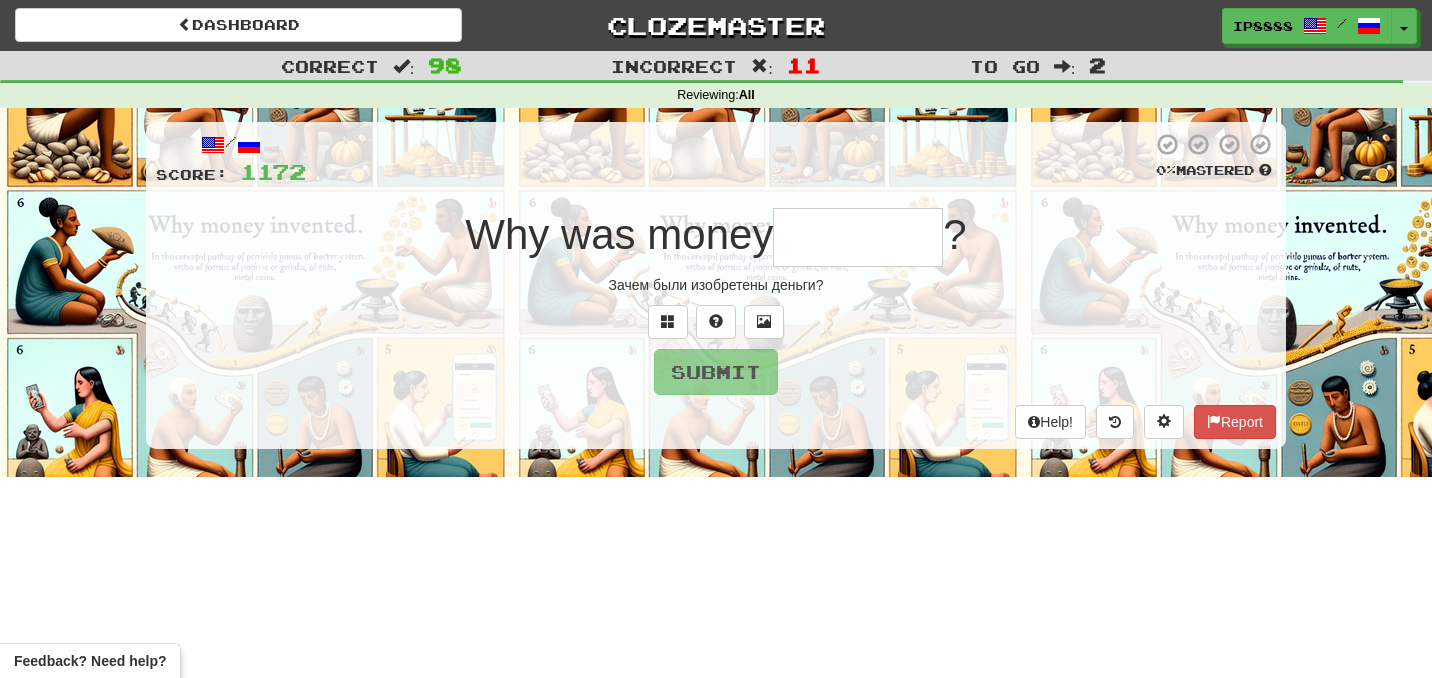 click at bounding box center (858, 237) 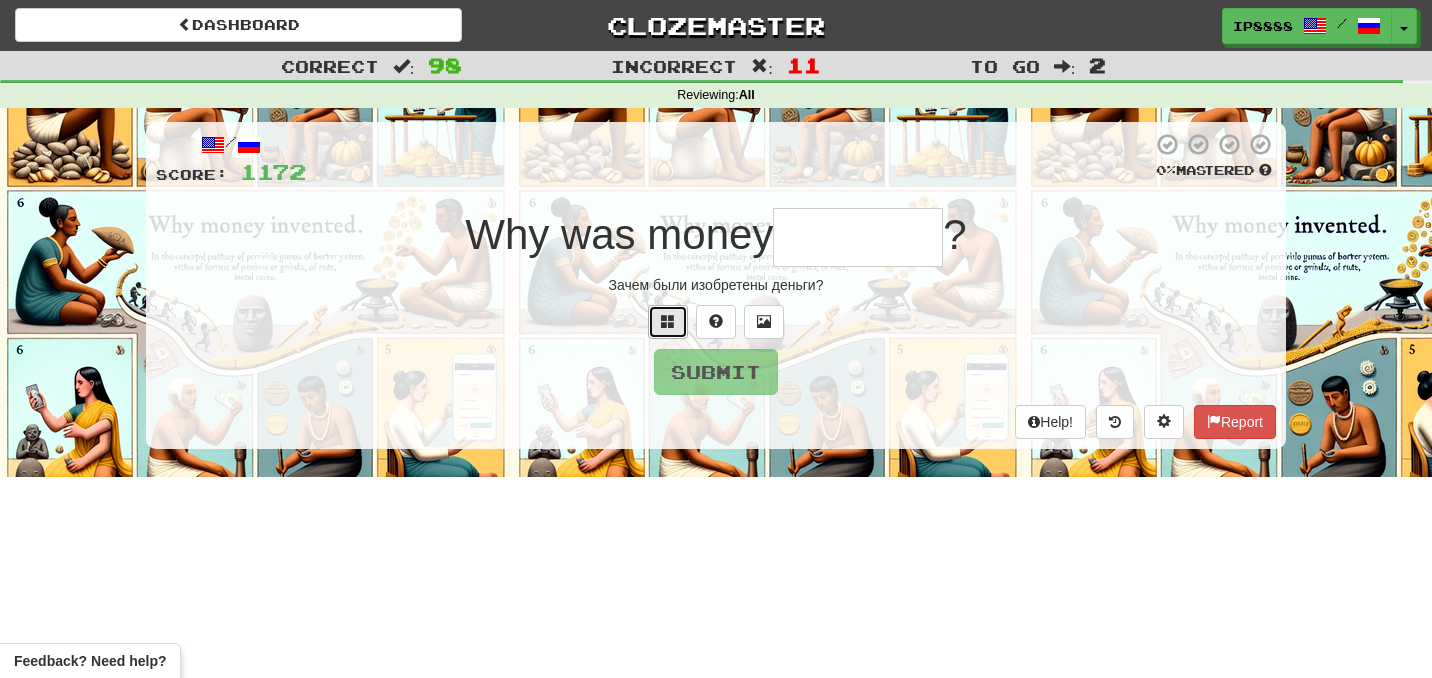 click at bounding box center (668, 322) 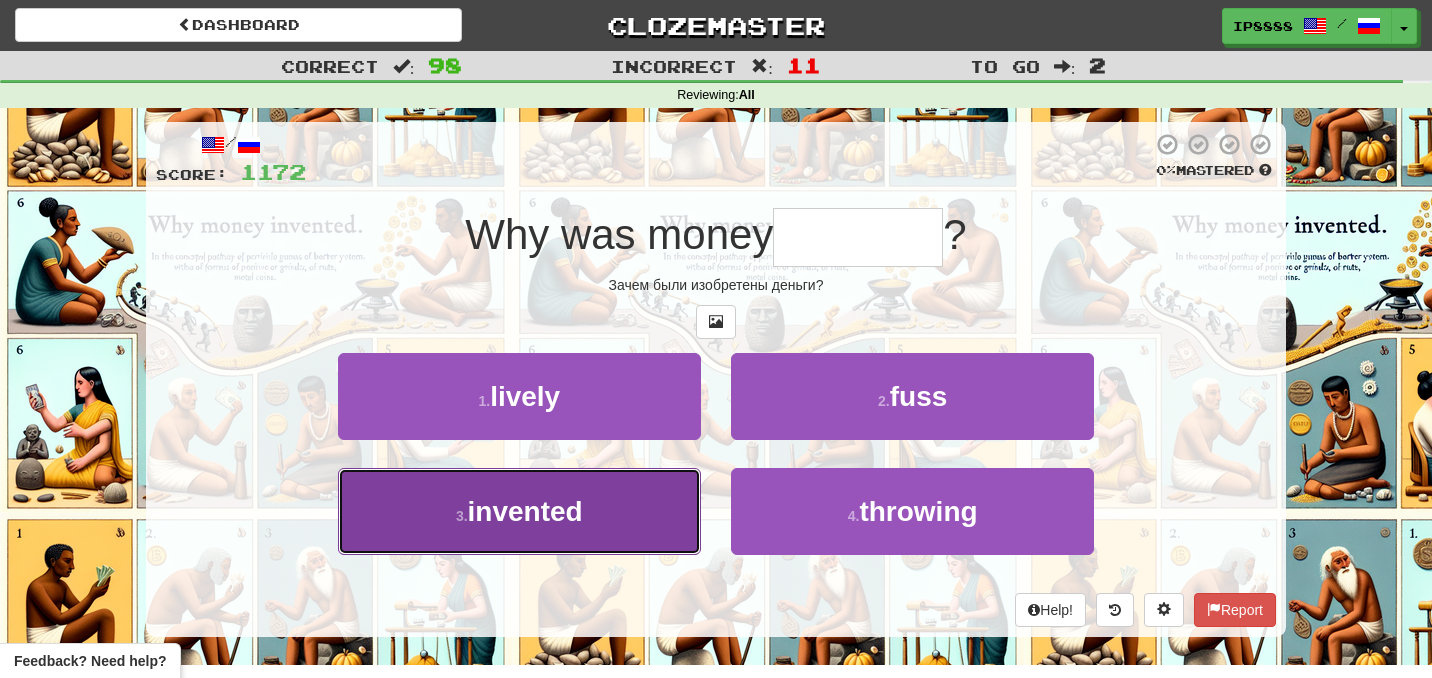 click on "3 .  invented" at bounding box center [519, 511] 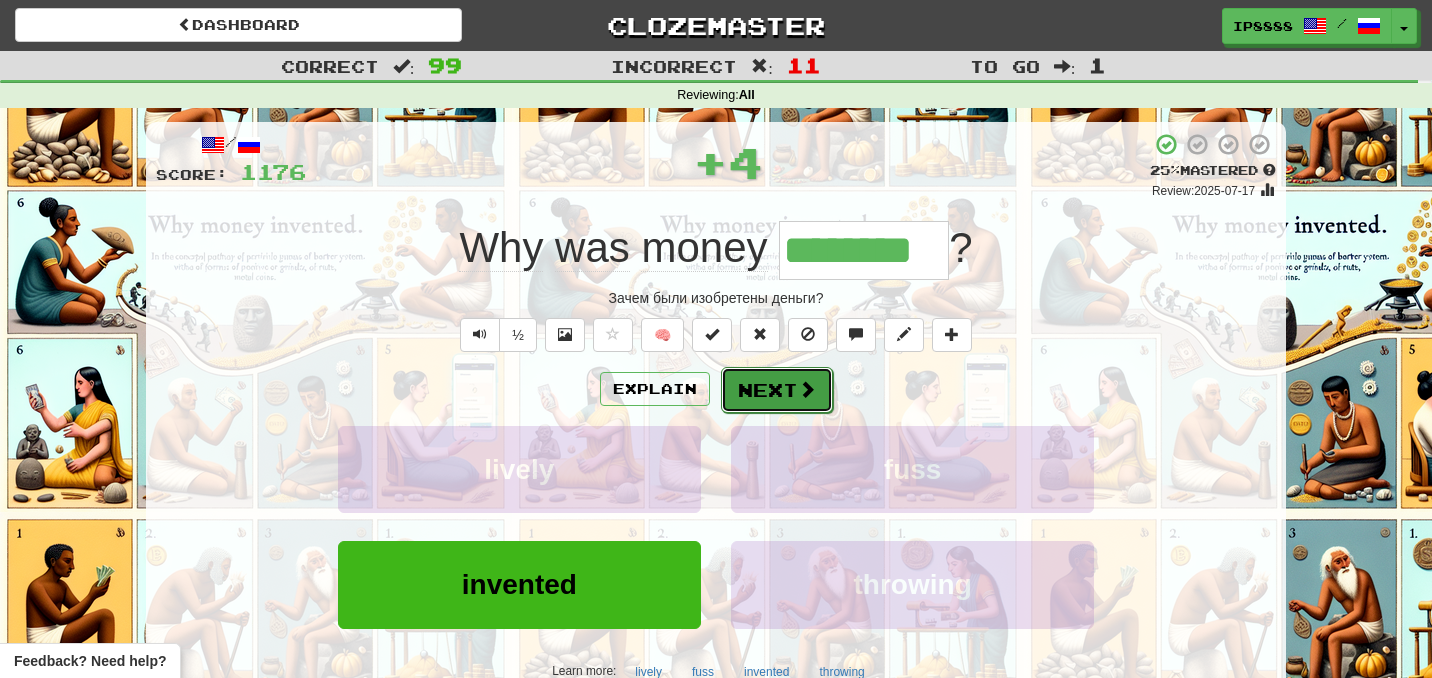 click on "Next" at bounding box center [777, 390] 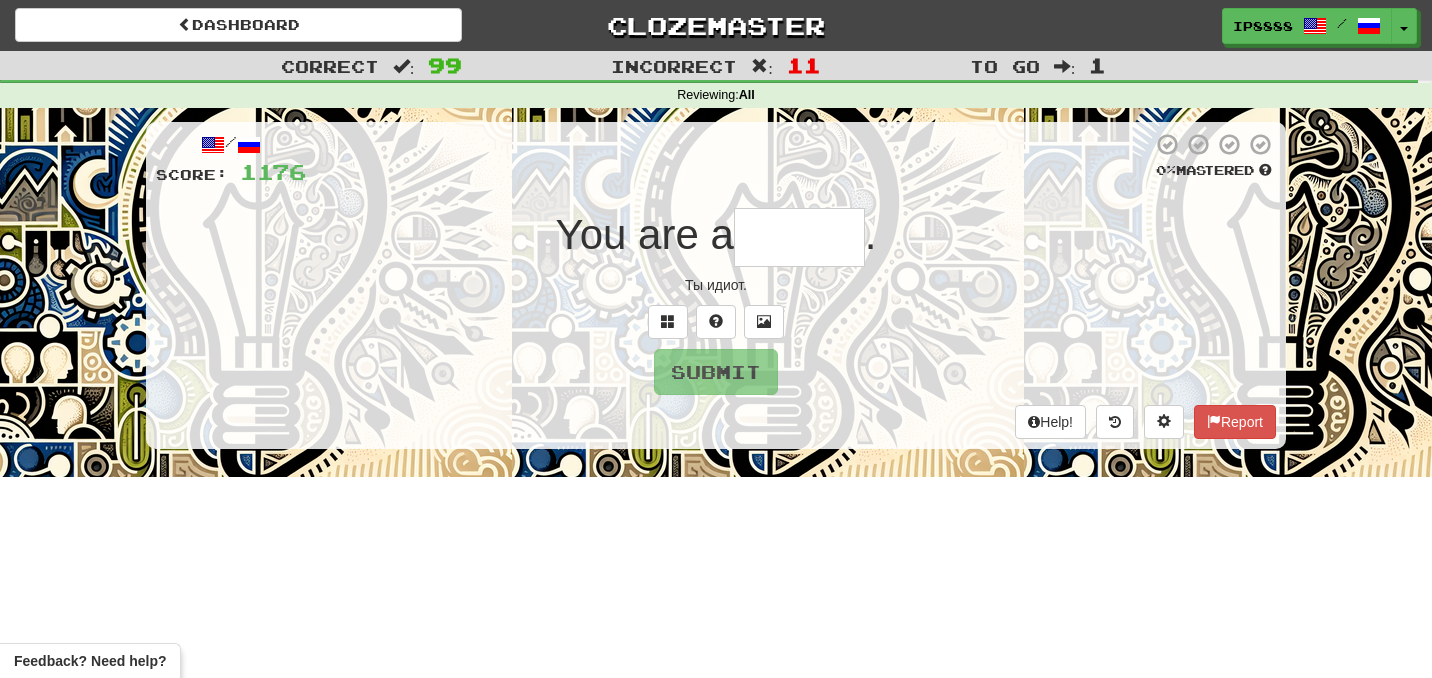 click at bounding box center [799, 237] 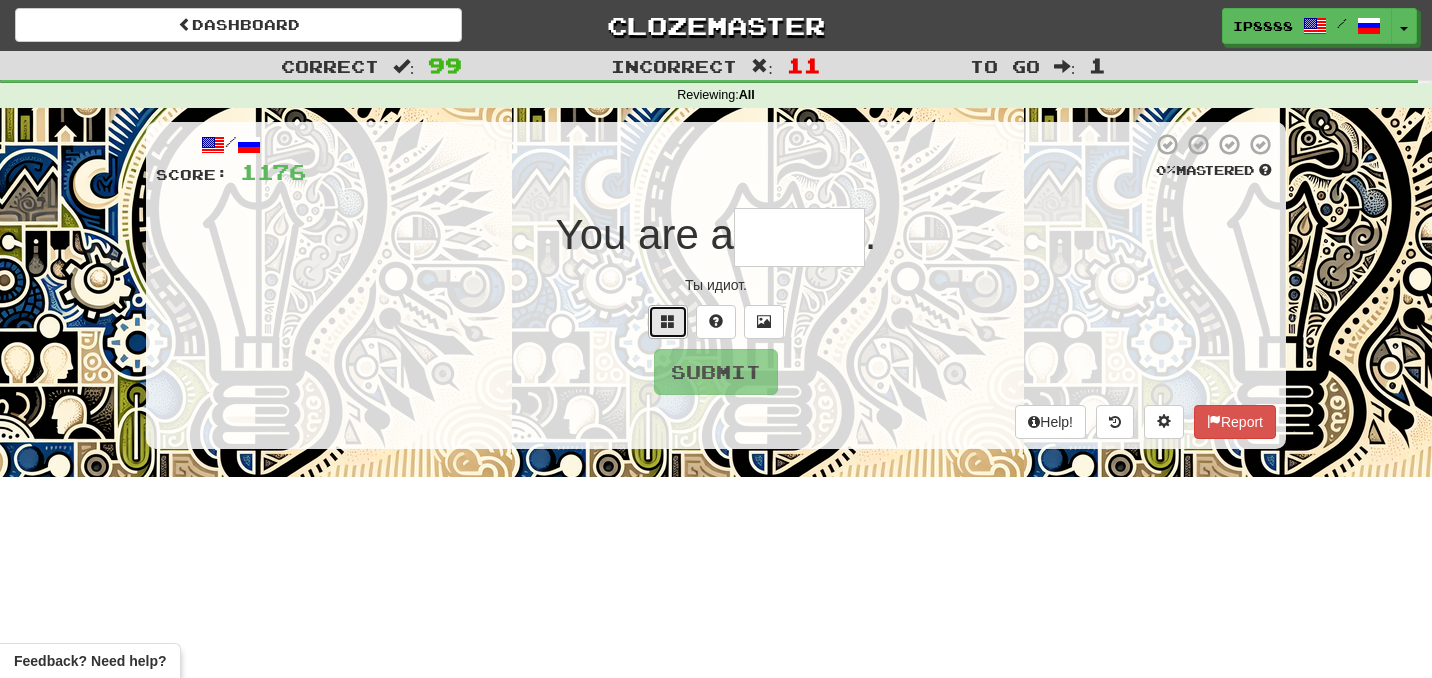 click at bounding box center (668, 322) 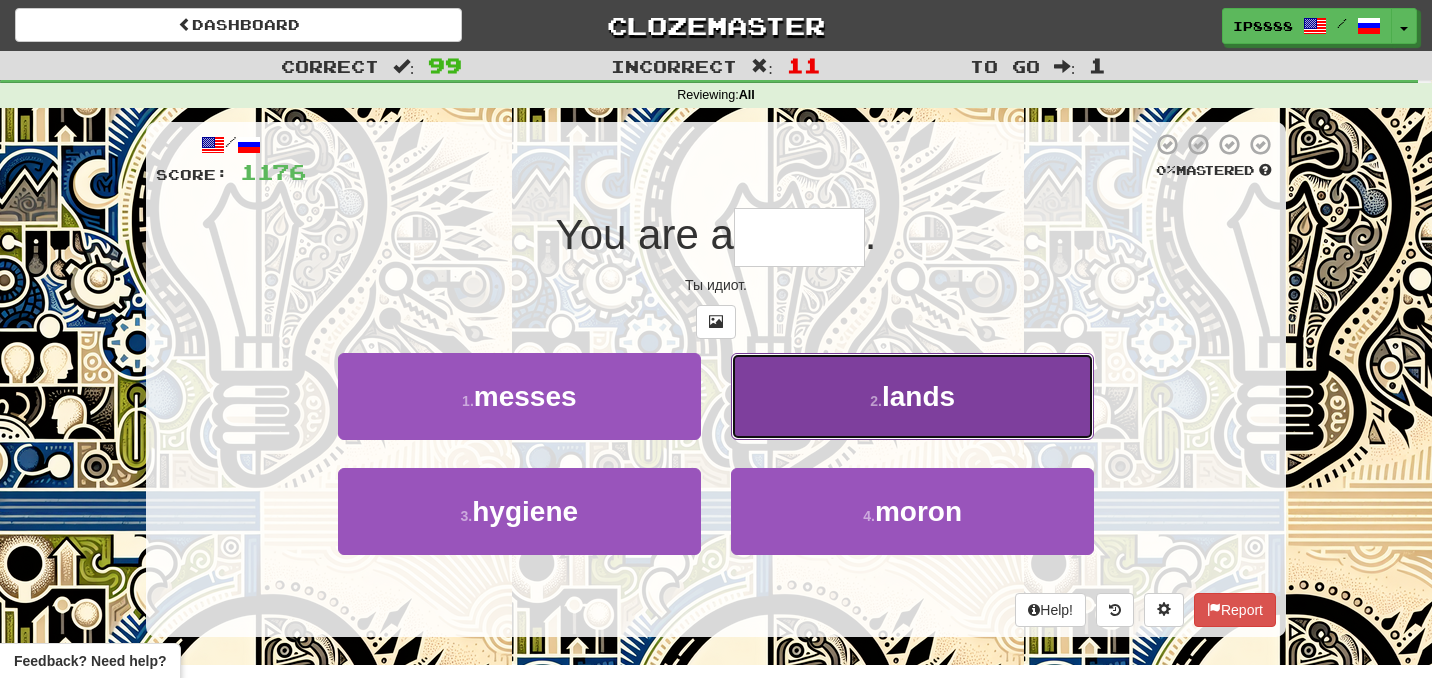 click on "2 .  lands" at bounding box center [912, 396] 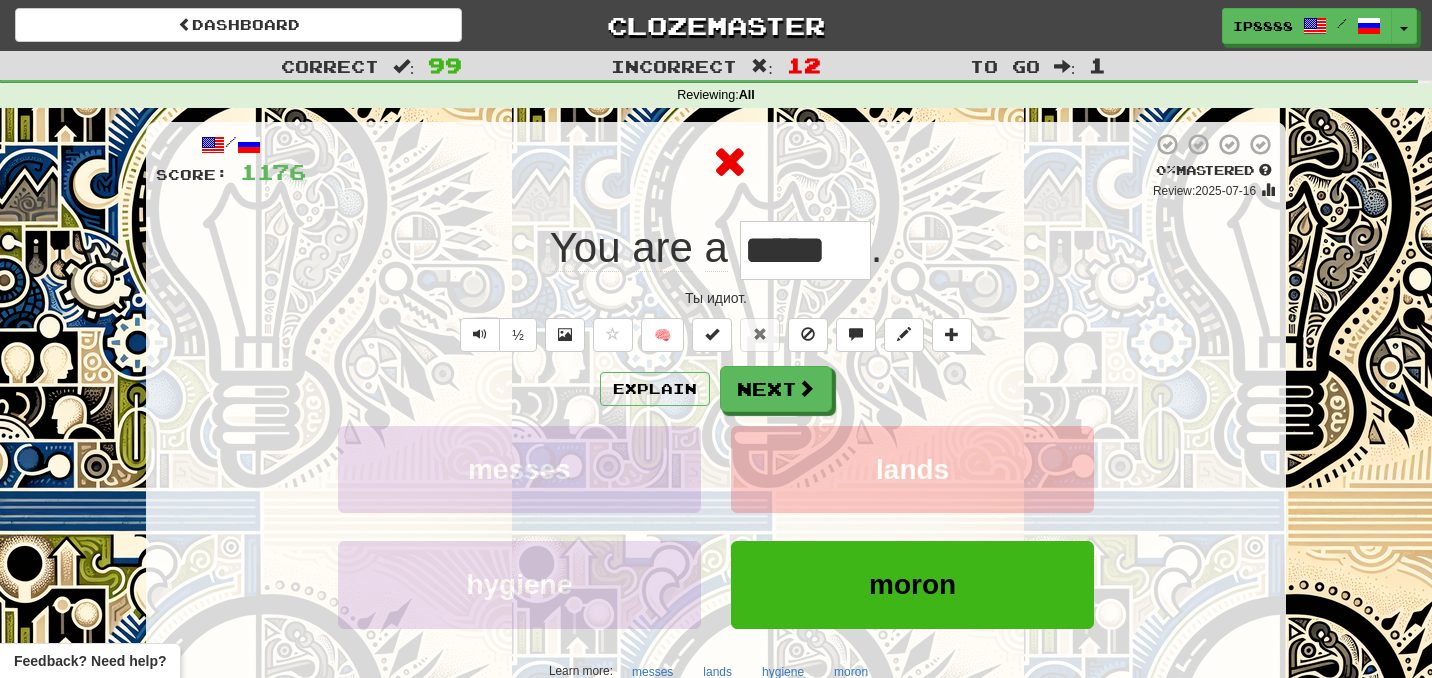 click on "Explain Next" at bounding box center (716, 389) 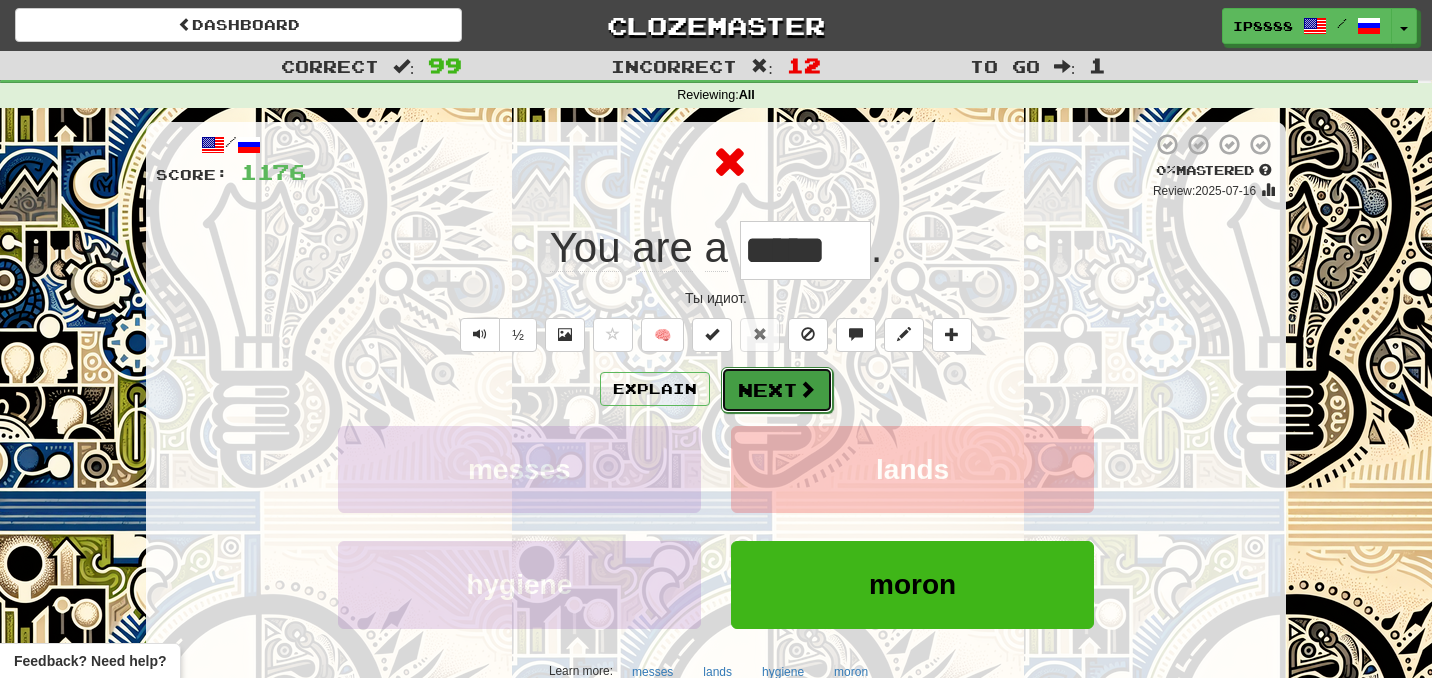 click at bounding box center [807, 389] 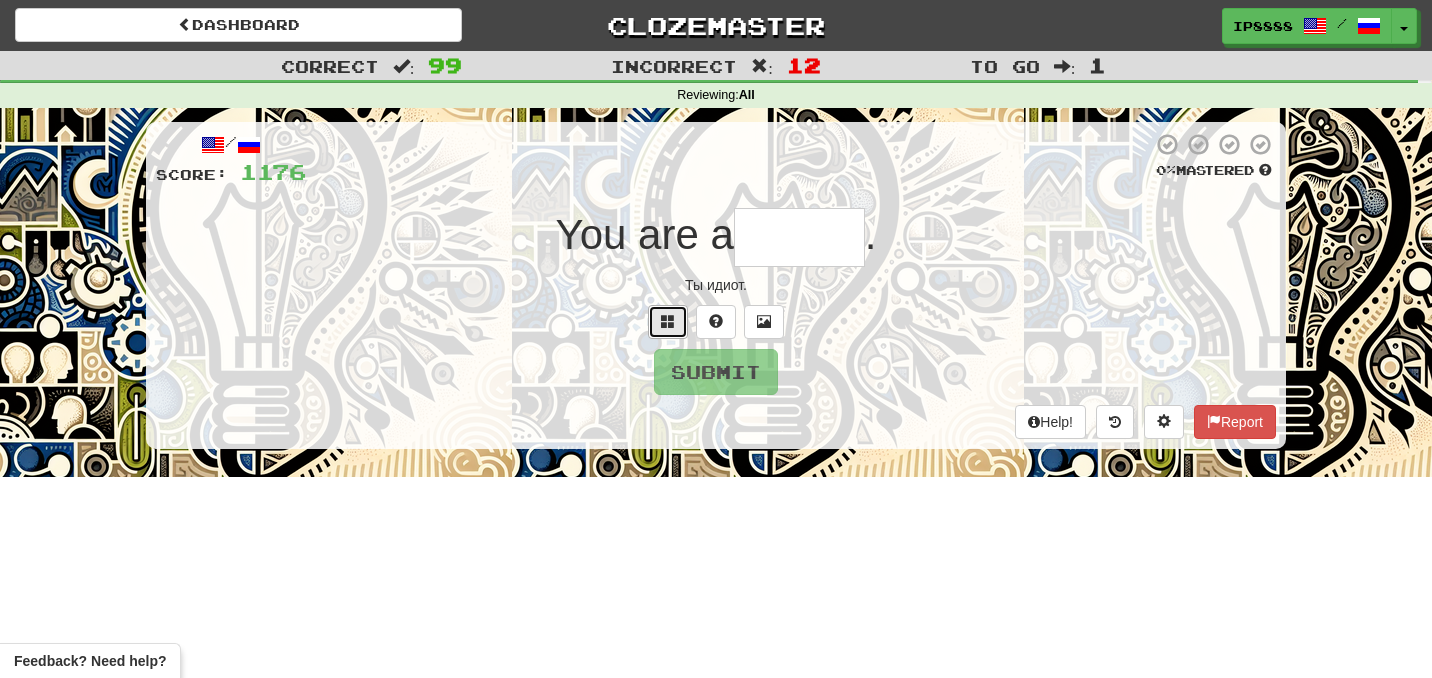click at bounding box center [668, 322] 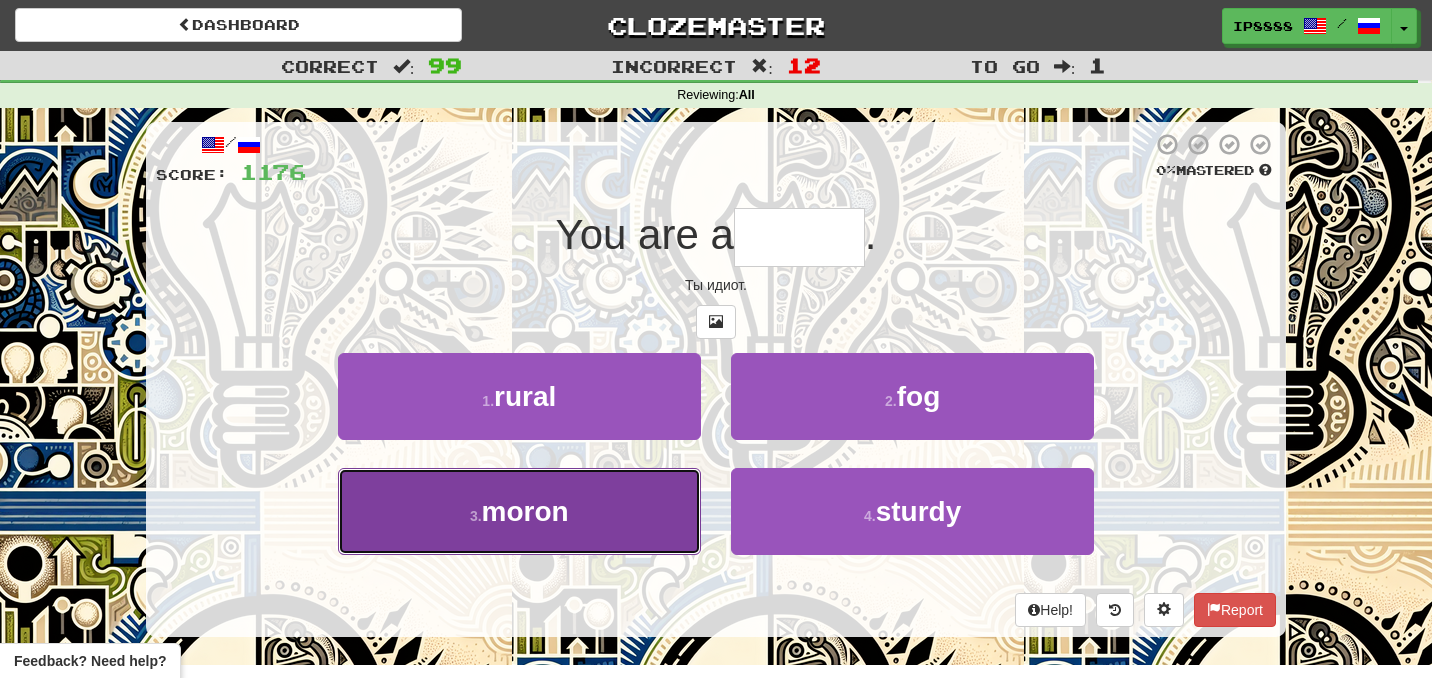 click on "3 .  moron" at bounding box center (519, 511) 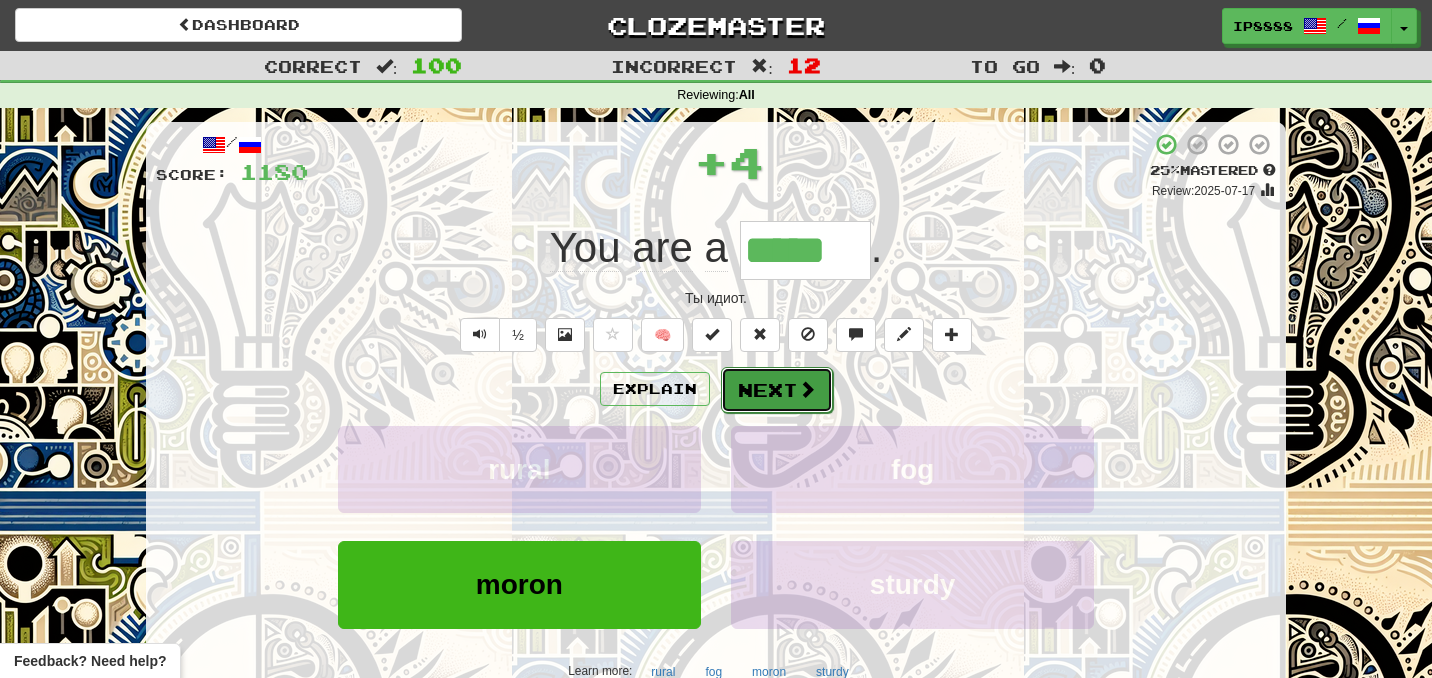 click on "Next" at bounding box center [777, 390] 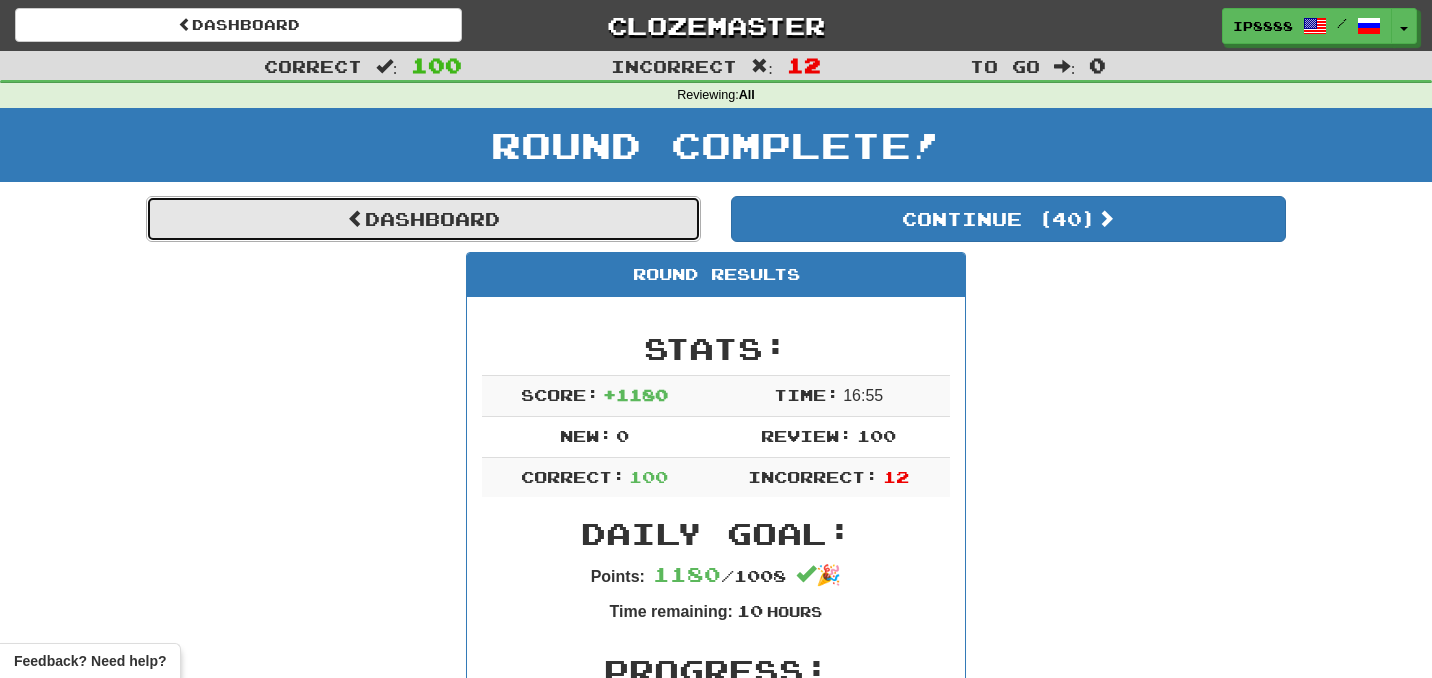 click on "Dashboard" at bounding box center [423, 219] 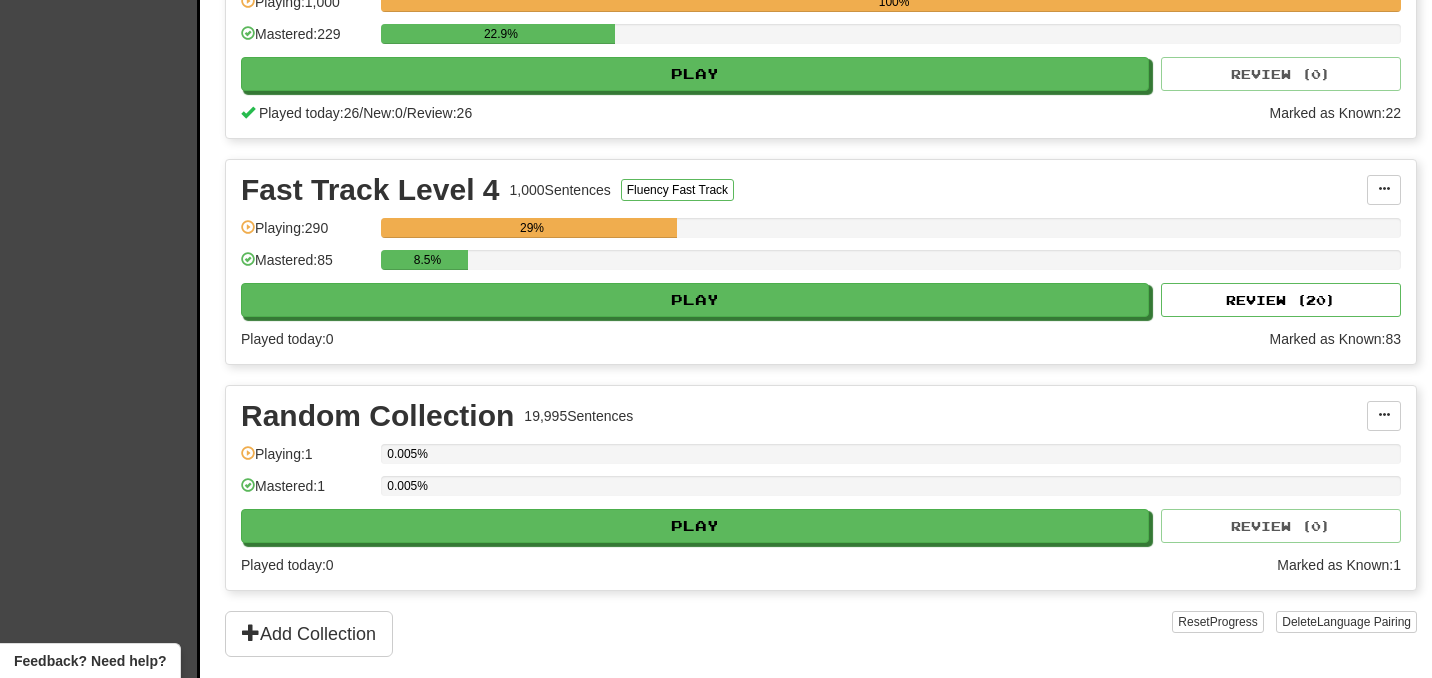 scroll, scrollTop: 1672, scrollLeft: 0, axis: vertical 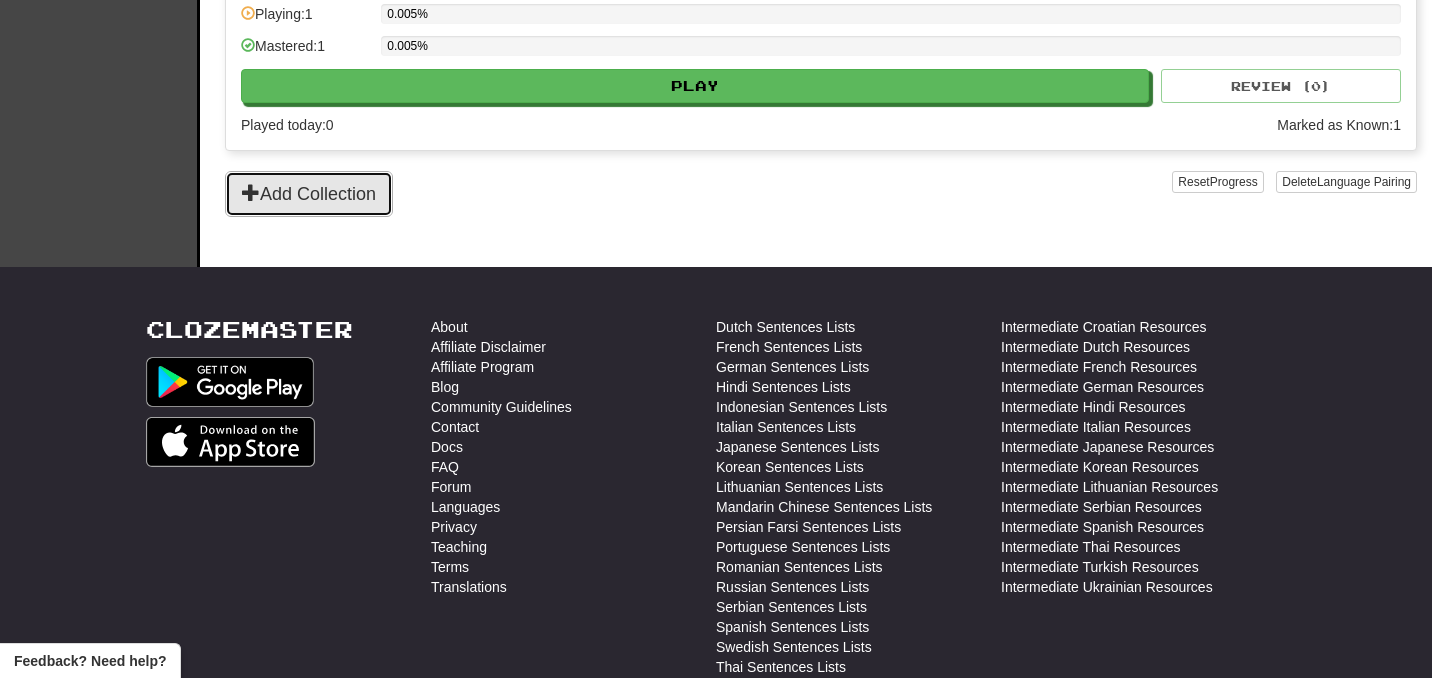 click on "Add Collection" at bounding box center [309, 194] 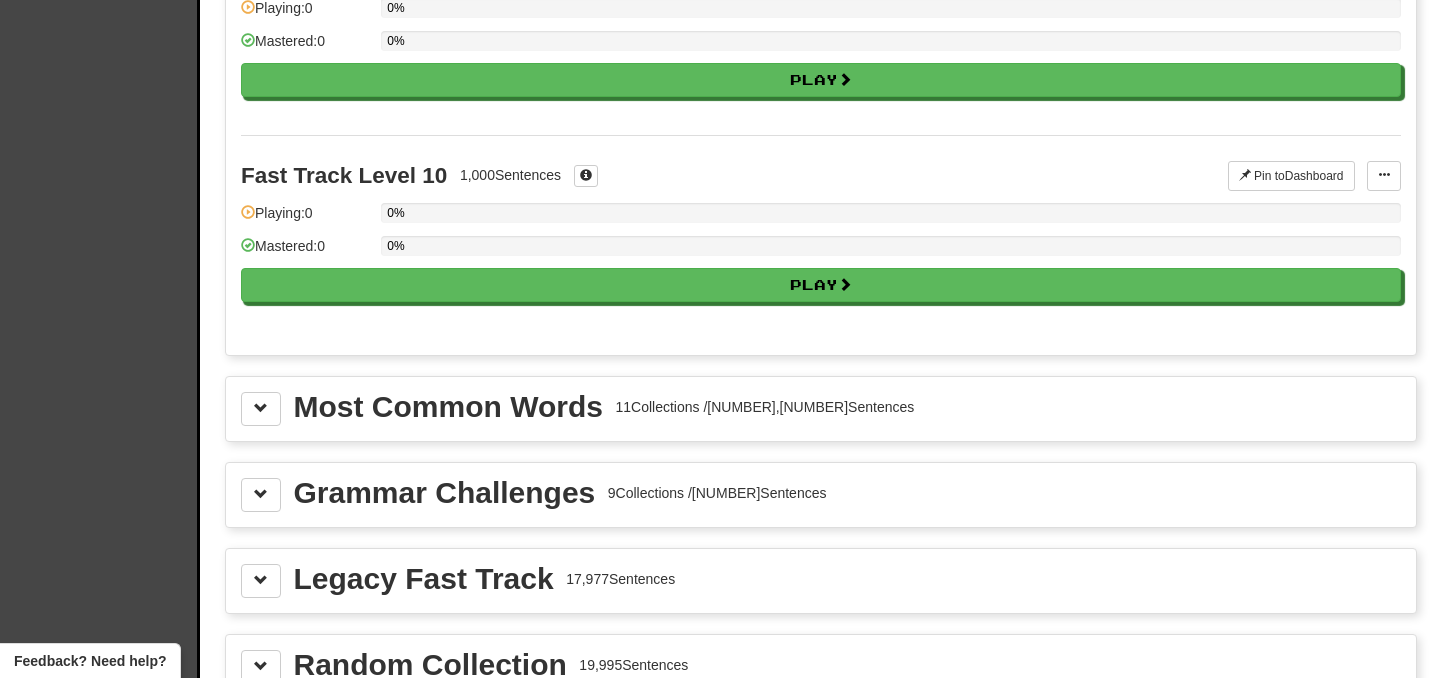 scroll, scrollTop: 2200, scrollLeft: 0, axis: vertical 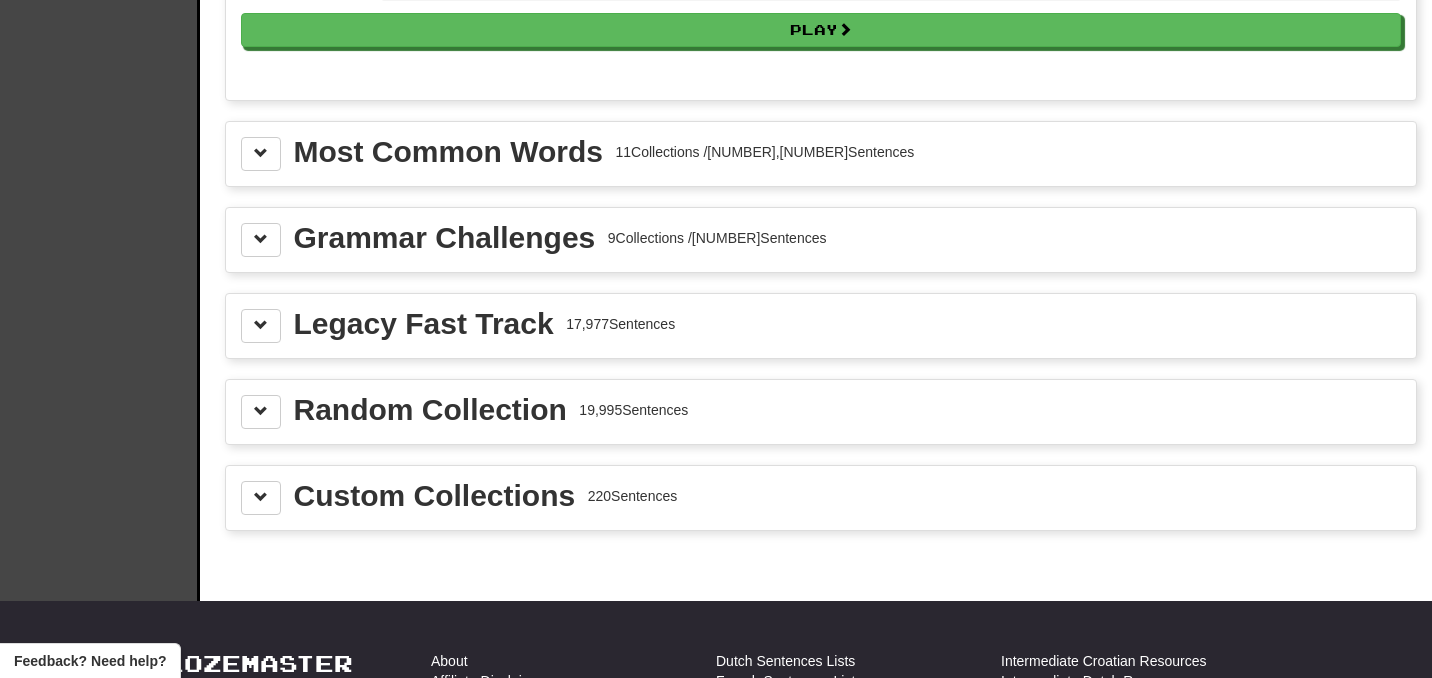 click on "Most Common Words 11  Collections /  62,122  Sentences" at bounding box center (821, 154) 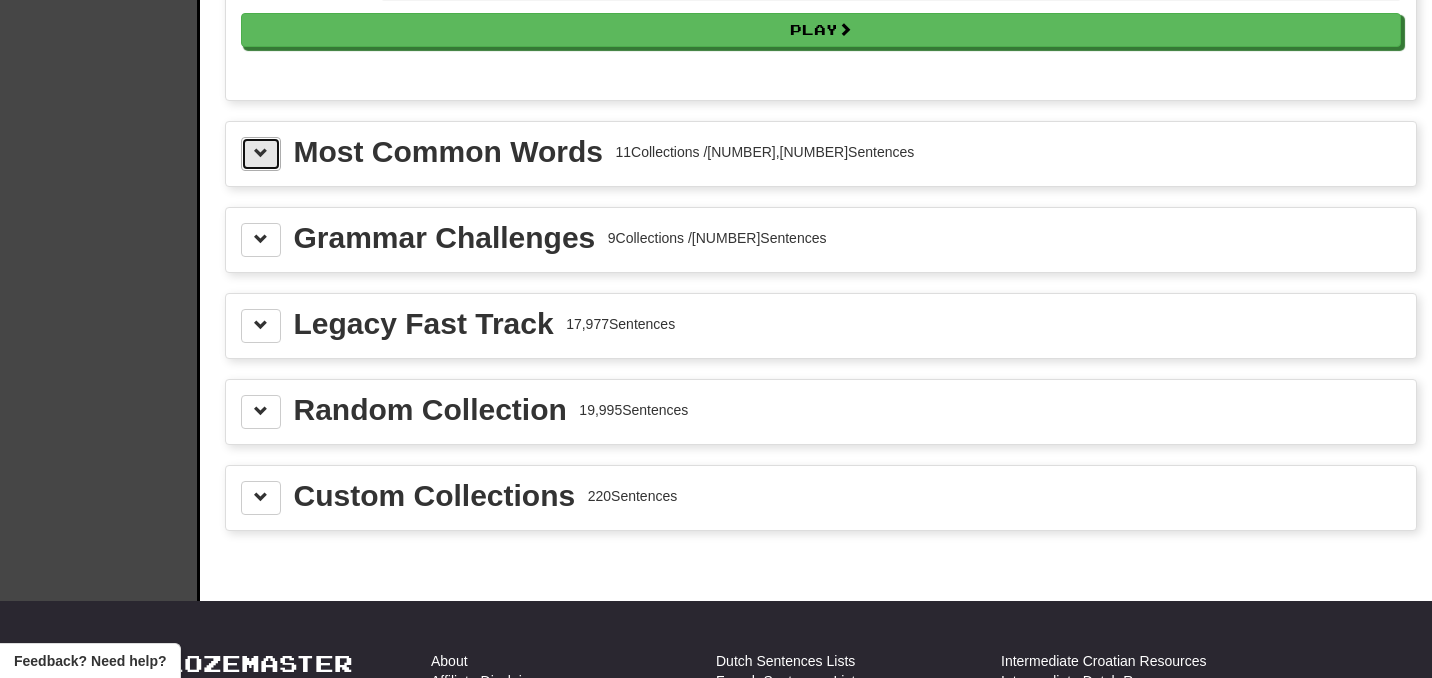 click at bounding box center (261, 154) 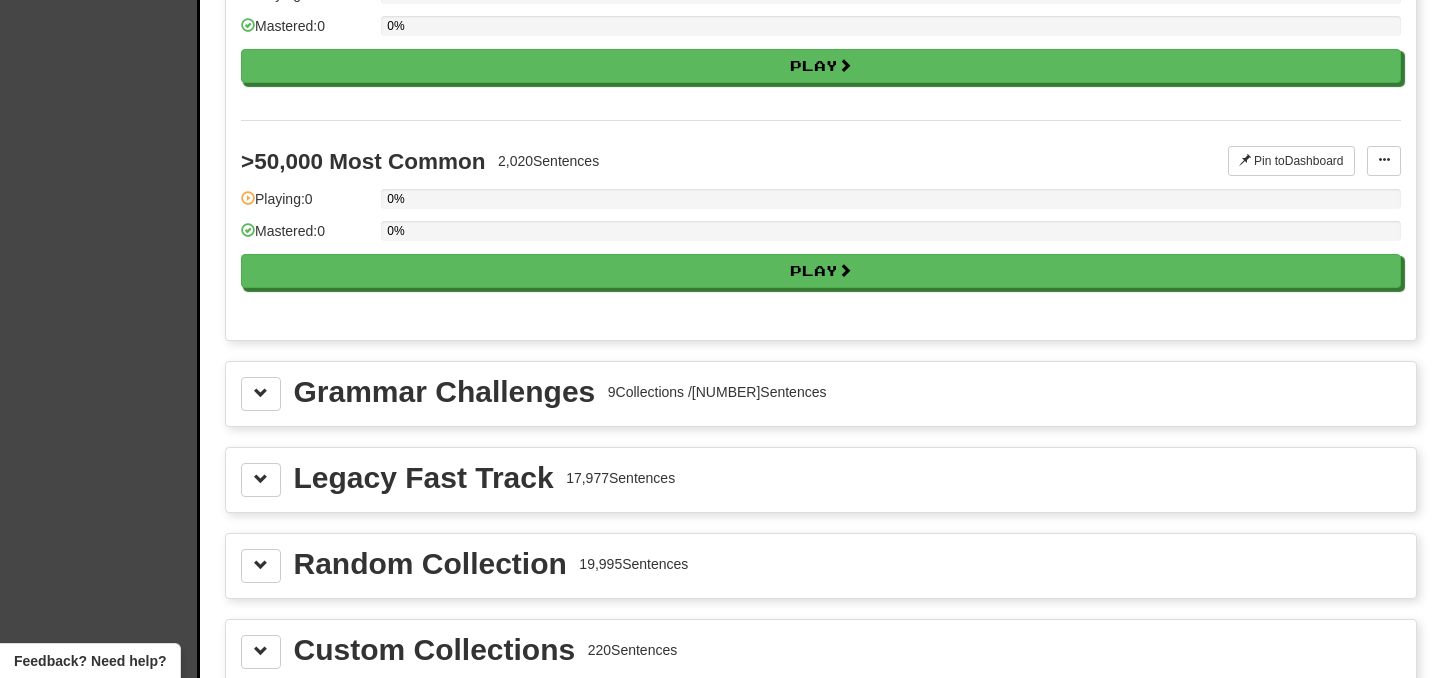 scroll, scrollTop: 4506, scrollLeft: 0, axis: vertical 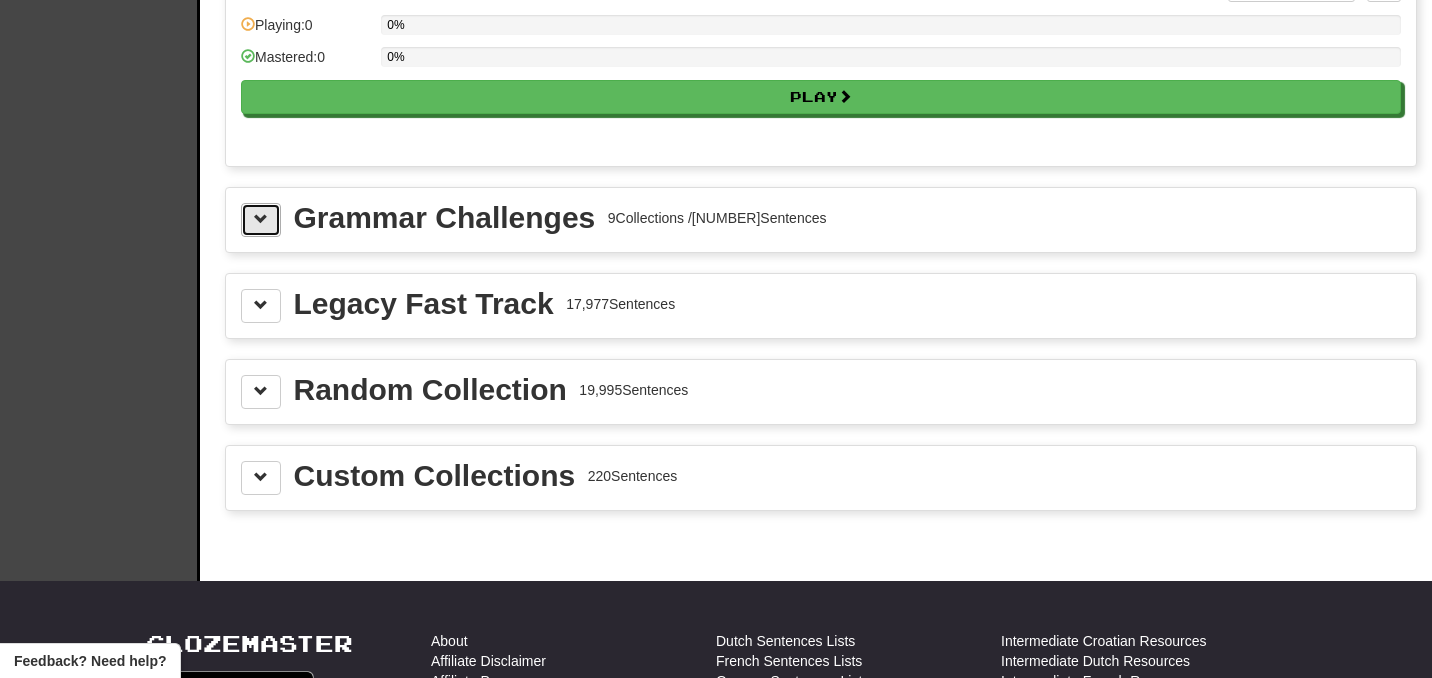 click at bounding box center (261, 219) 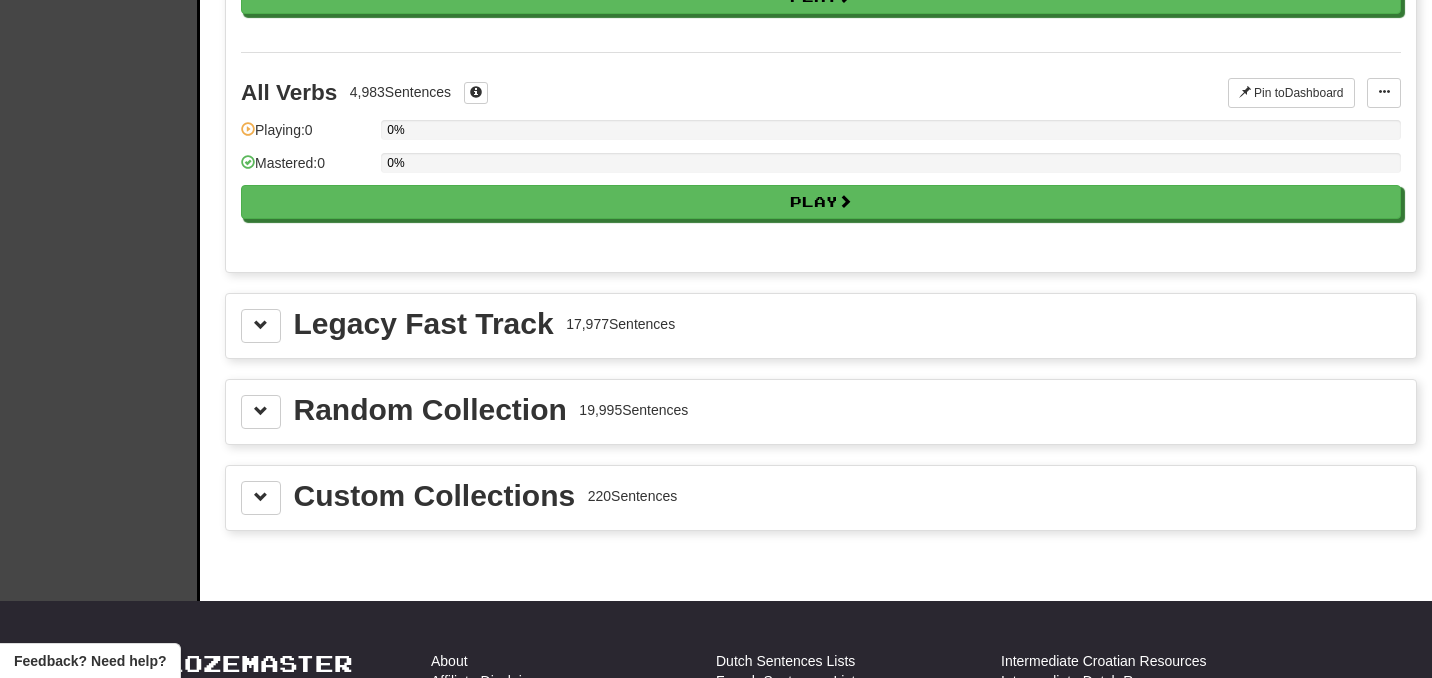 scroll, scrollTop: 6474, scrollLeft: 0, axis: vertical 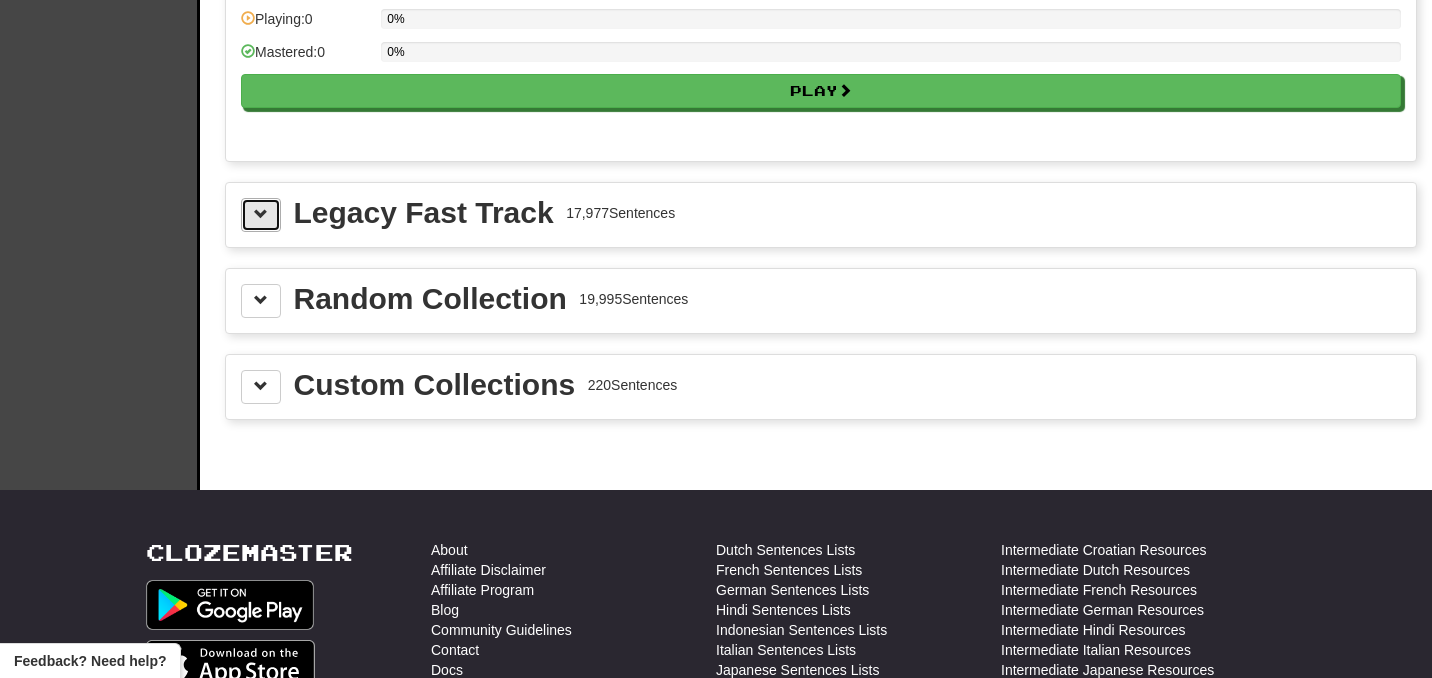 click at bounding box center (261, 215) 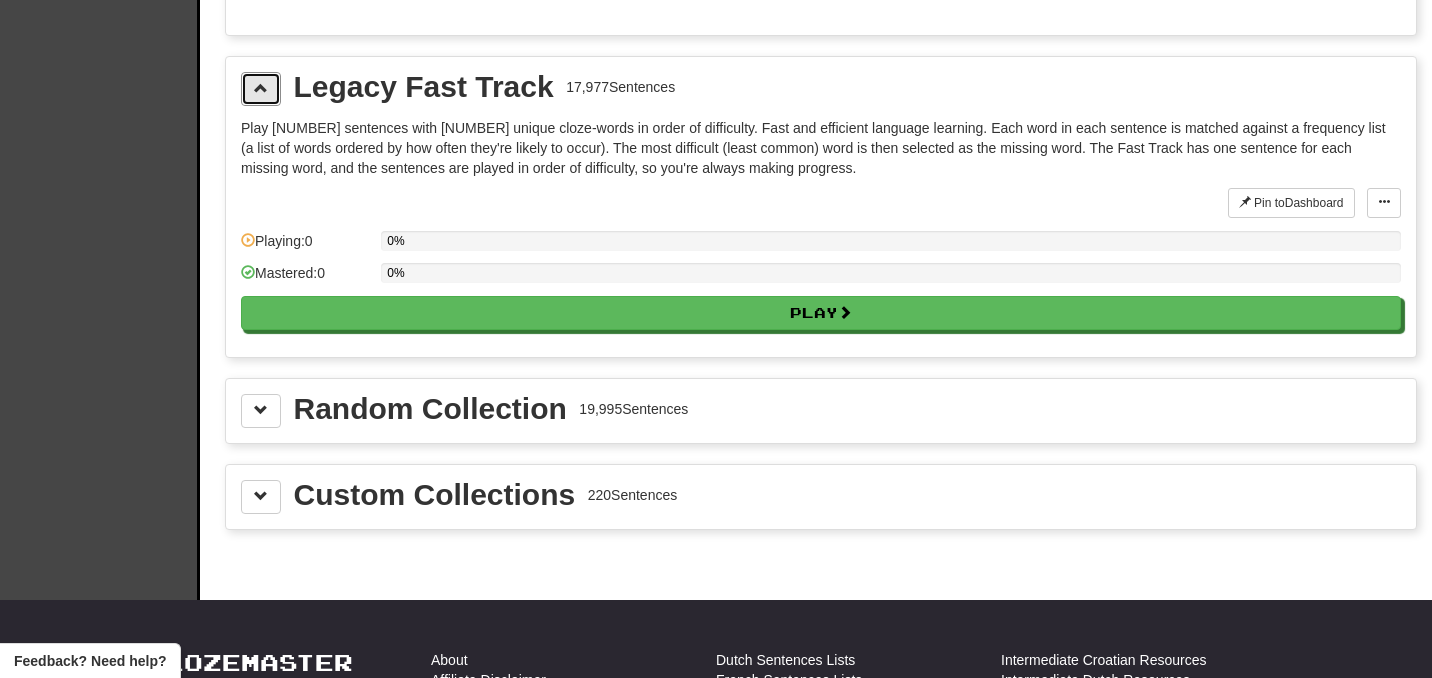 scroll, scrollTop: 6670, scrollLeft: 0, axis: vertical 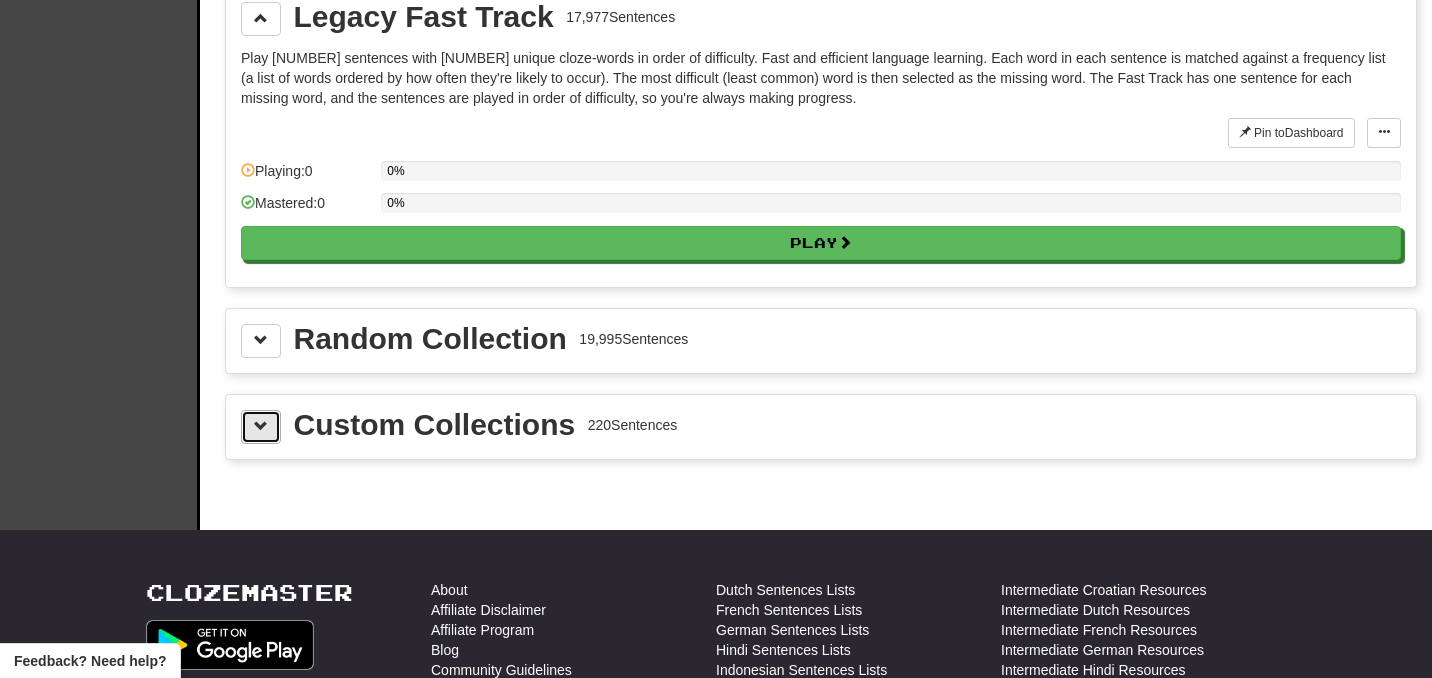click at bounding box center (261, 427) 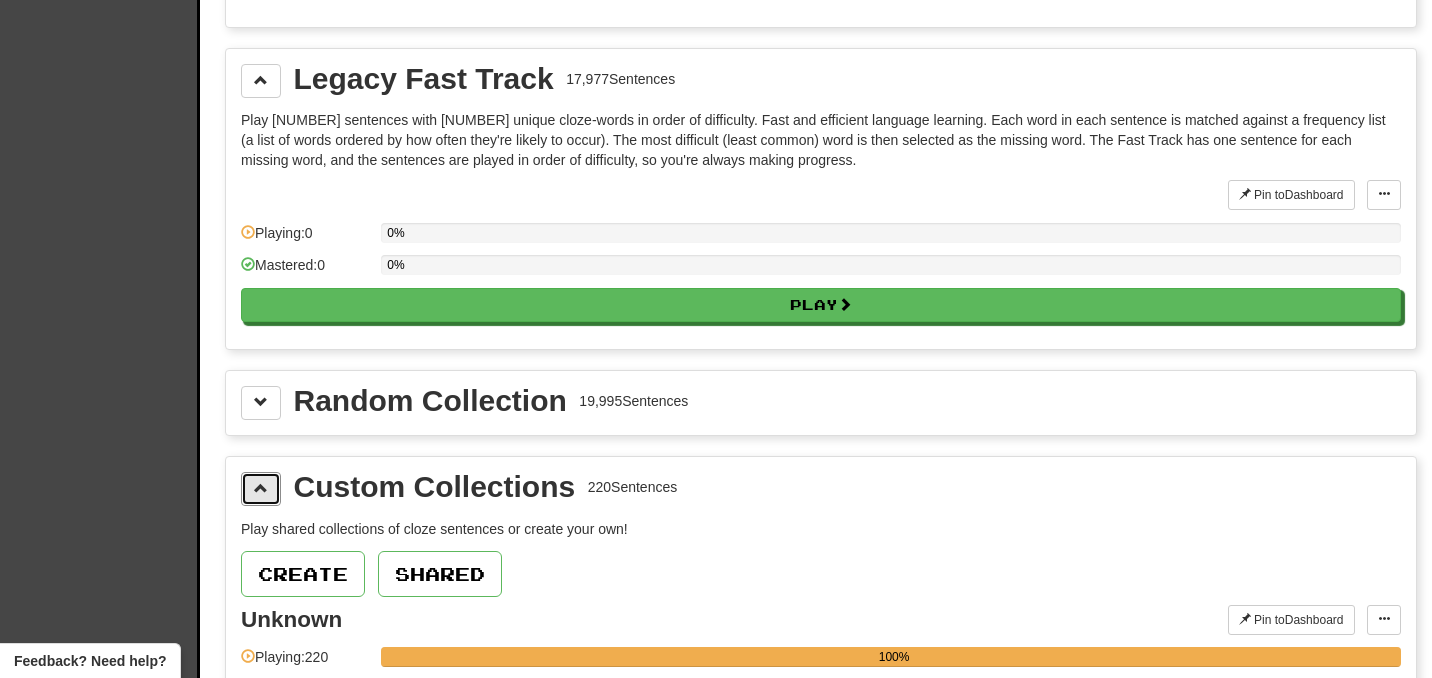 scroll, scrollTop: 6607, scrollLeft: 0, axis: vertical 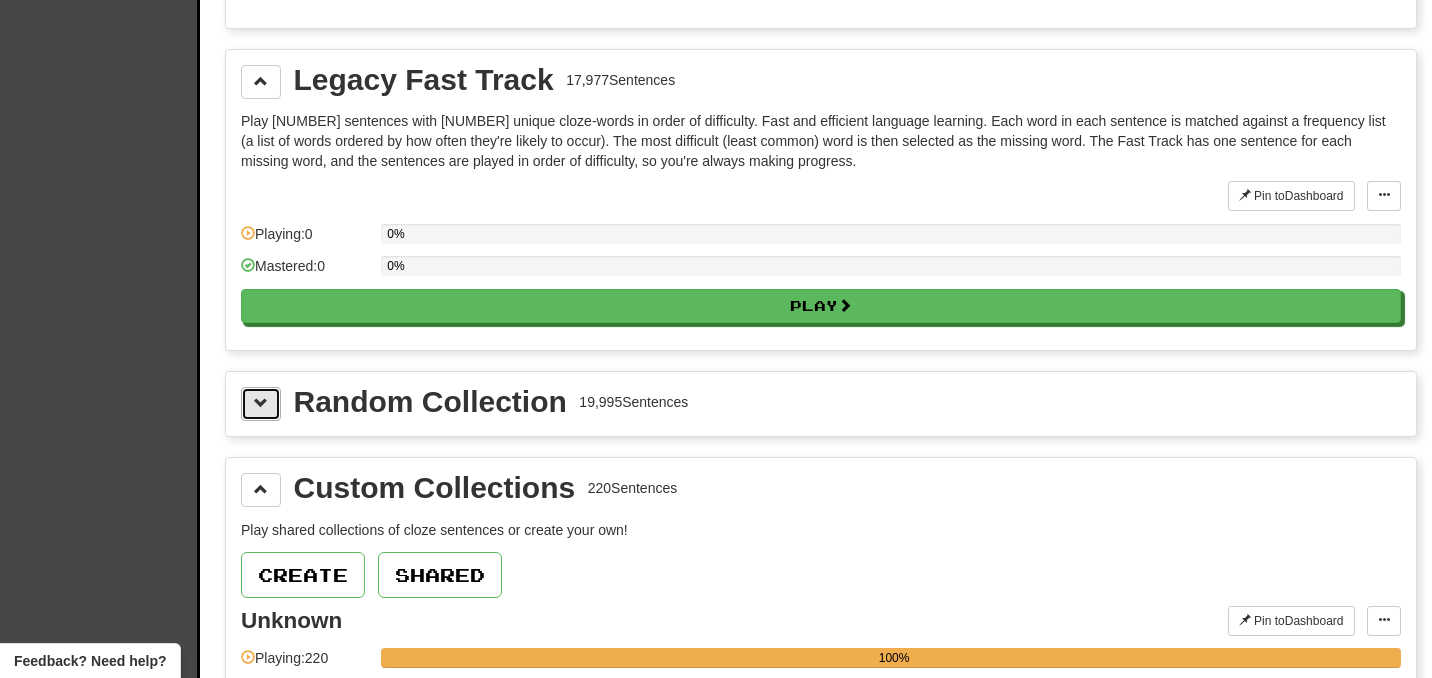 click at bounding box center (261, 403) 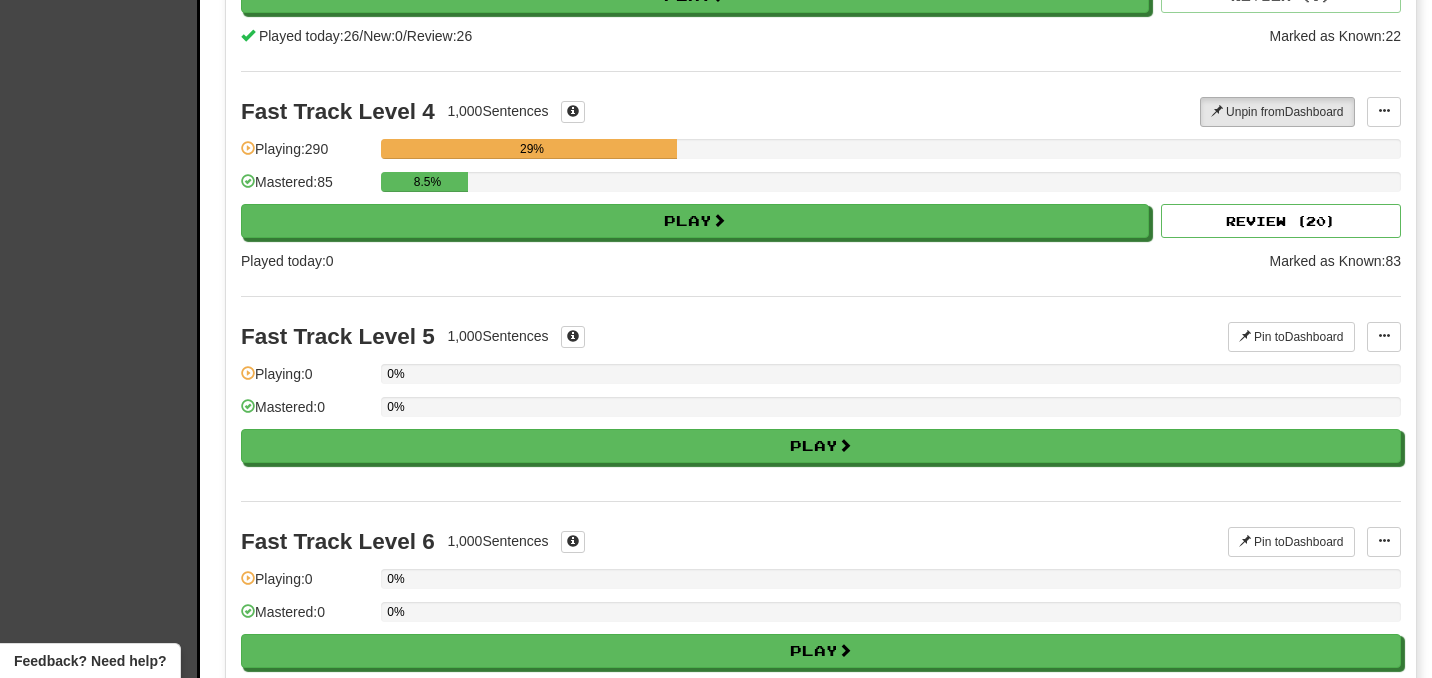 scroll, scrollTop: 0, scrollLeft: 0, axis: both 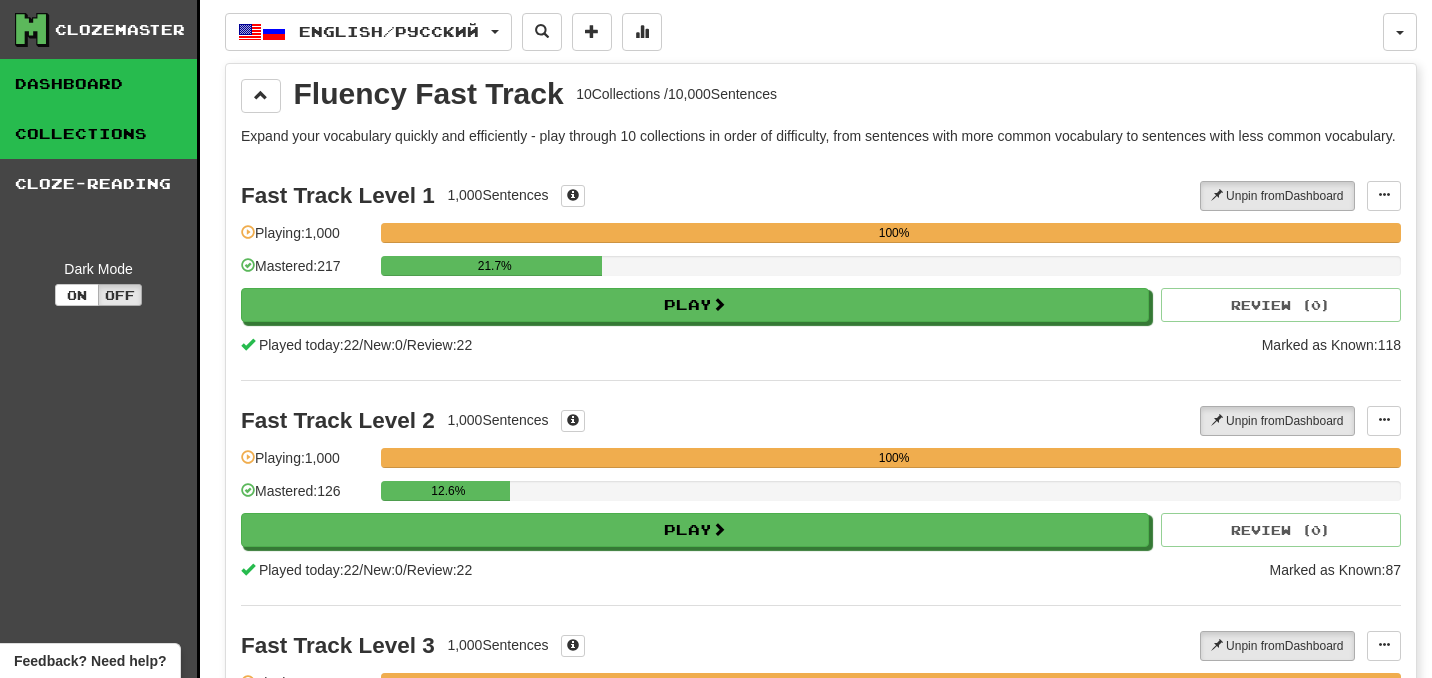 click on "Dashboard" at bounding box center (98, 84) 